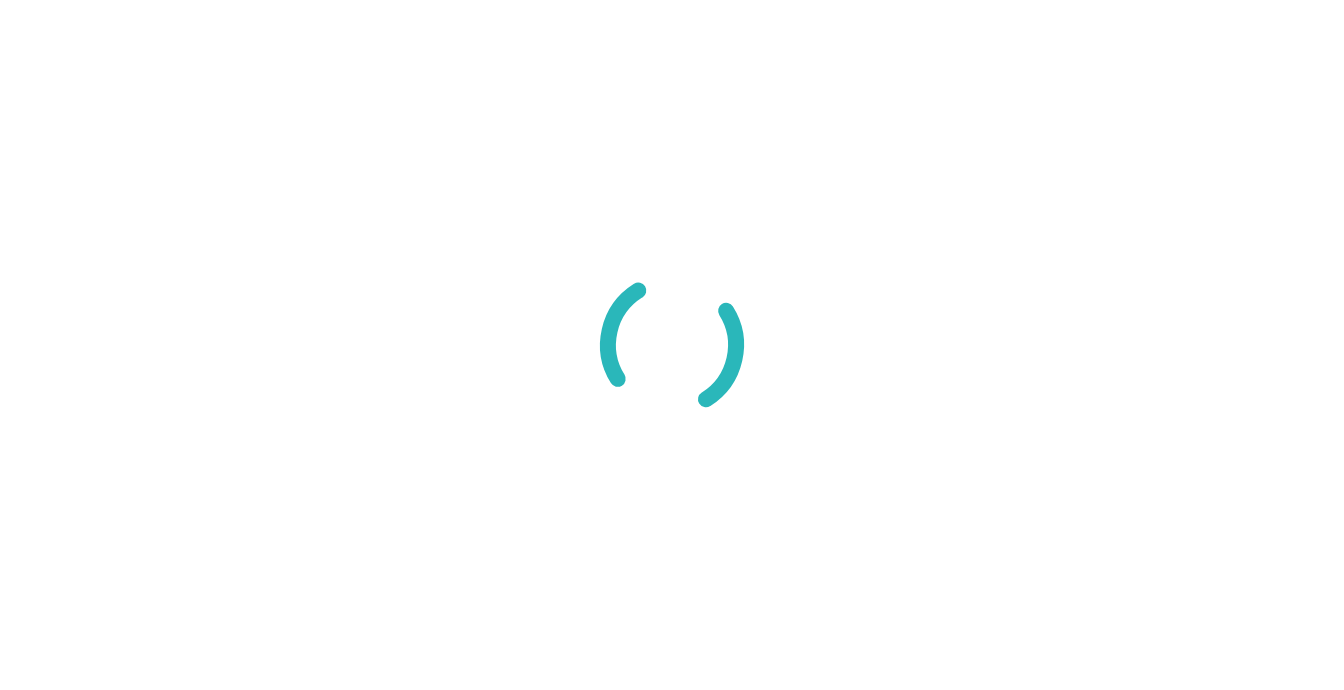 scroll, scrollTop: 0, scrollLeft: 0, axis: both 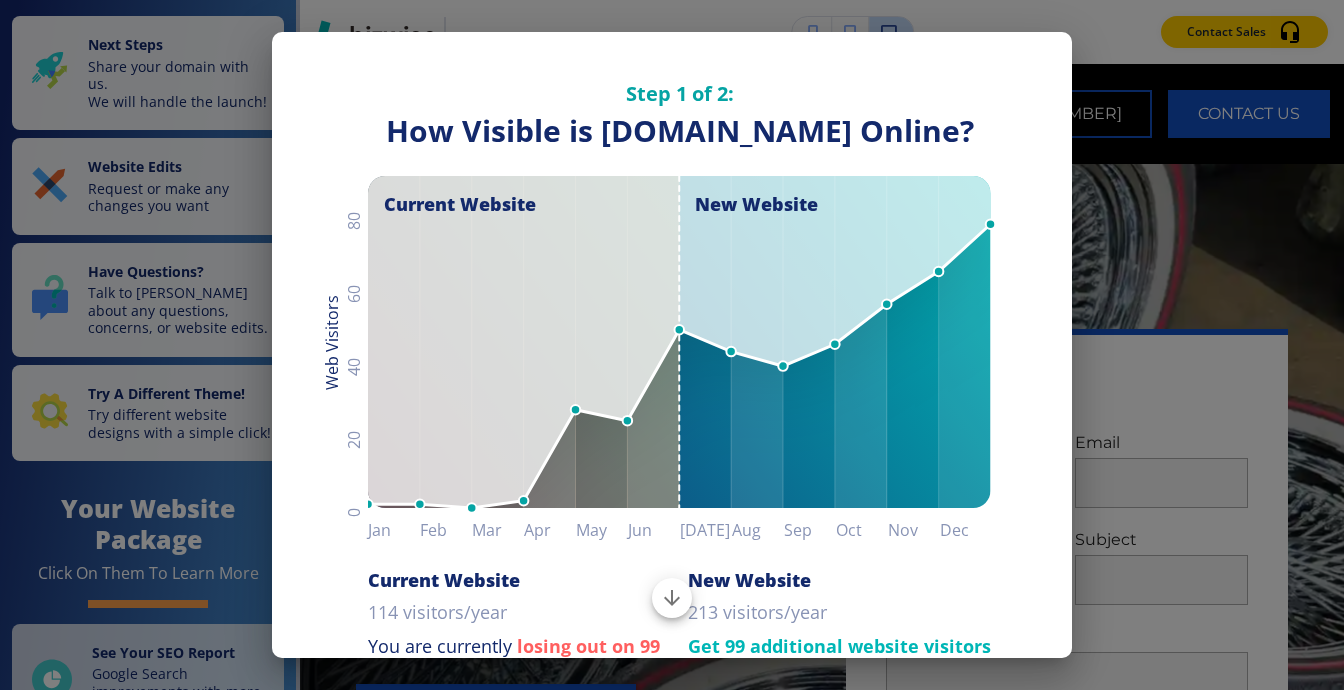 click on "Step 1 of 2: How Visible are You Online? How Visible   is michiganwheelandtire.com   Online? Current Website New Website 0 20 40 60 80 Web Visitors Web Visitors Jan Feb Mar Apr May Jun Jul Aug Sep Oct Nov Dec Jan 2026 78   Vistors Current Website 114   visitors/year You are currently   losing out on   99   website visitors   a year due to your low Google grade and page rank! New Website 213   visitors/year Get   99   additional website visitors   by switching to us!   We greatly improved your website rating to rank higher against your competitors. We improved your website rating and page scores. View Graph Details Next" at bounding box center (672, 345) 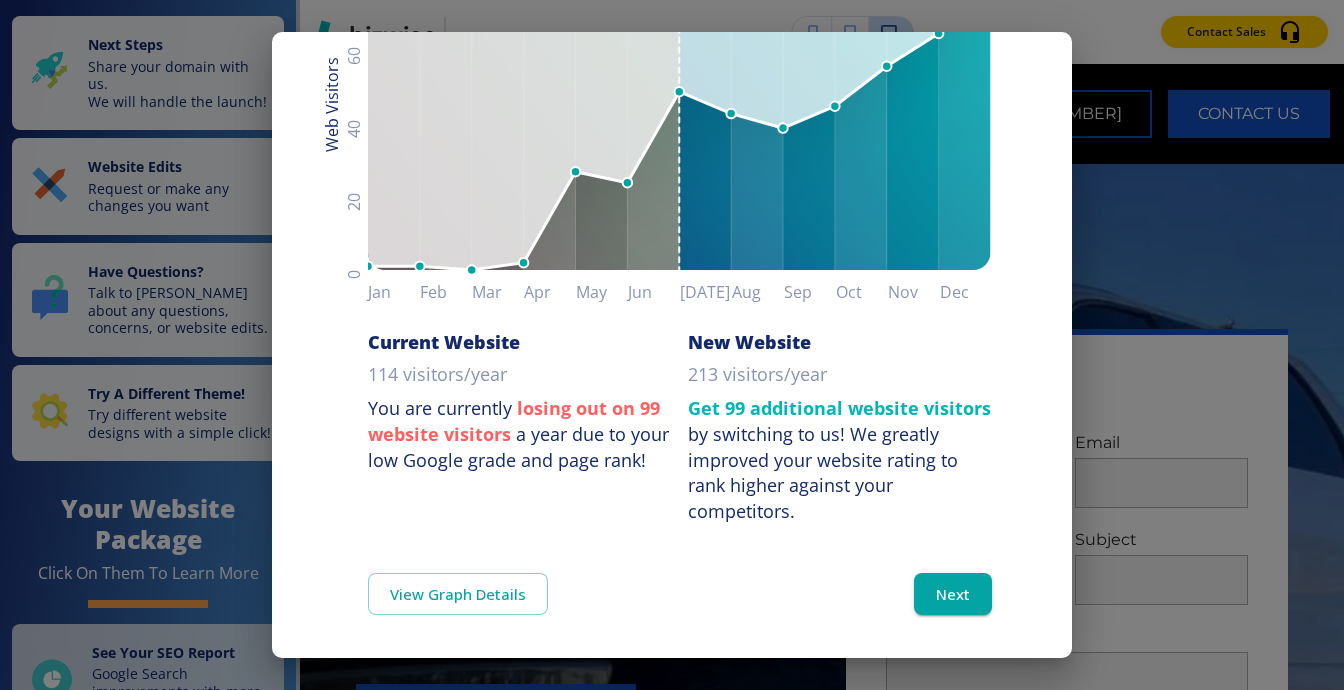 scroll, scrollTop: 276, scrollLeft: 0, axis: vertical 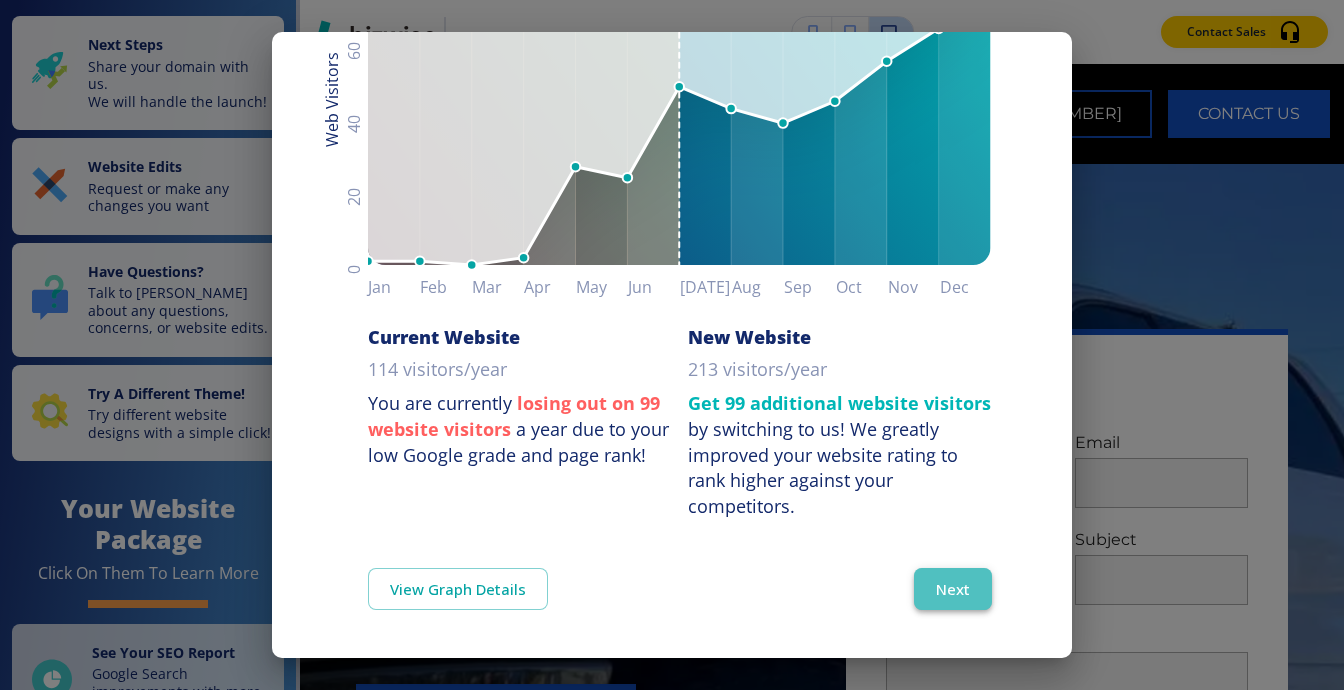 click on "Next" at bounding box center [953, 589] 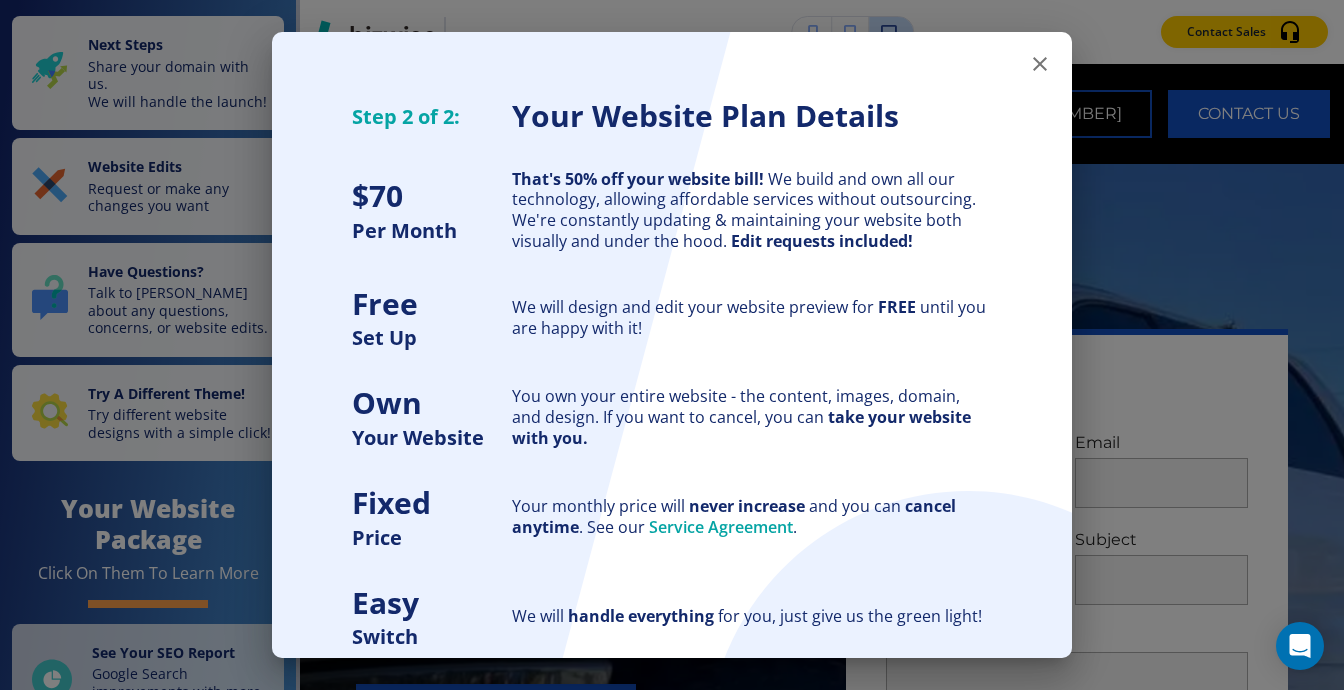 click 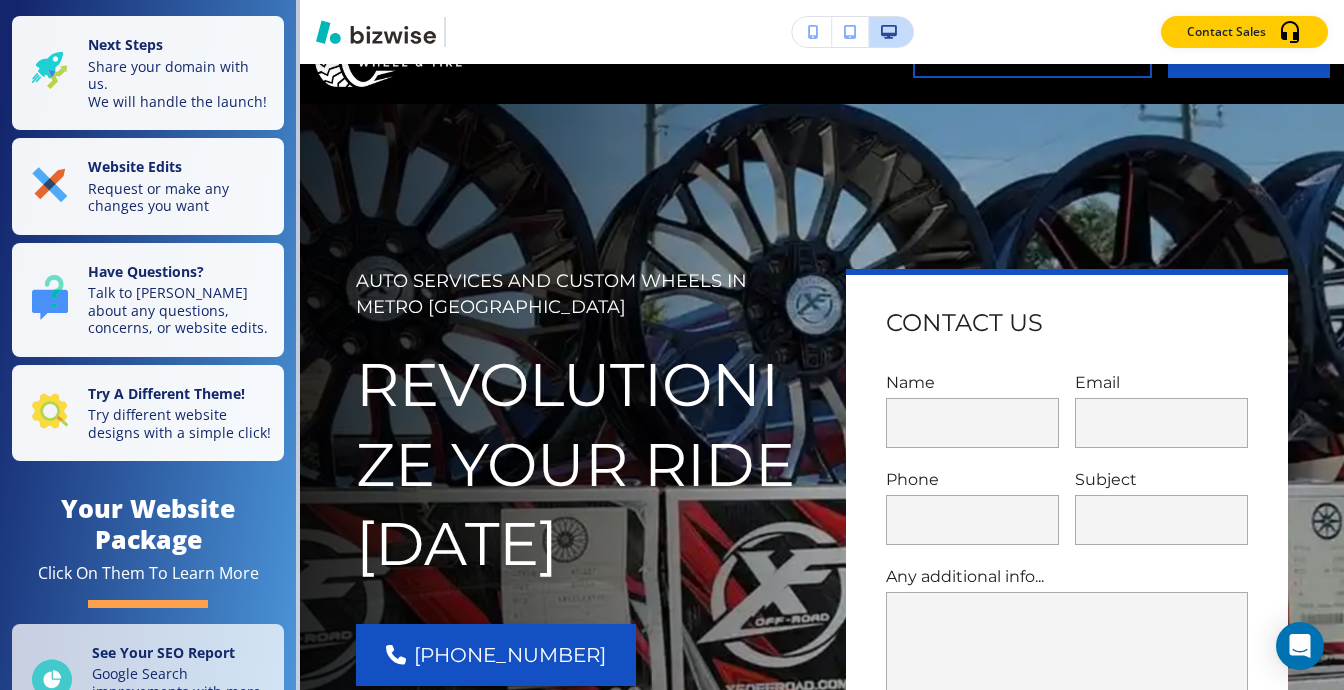 scroll, scrollTop: 0, scrollLeft: 0, axis: both 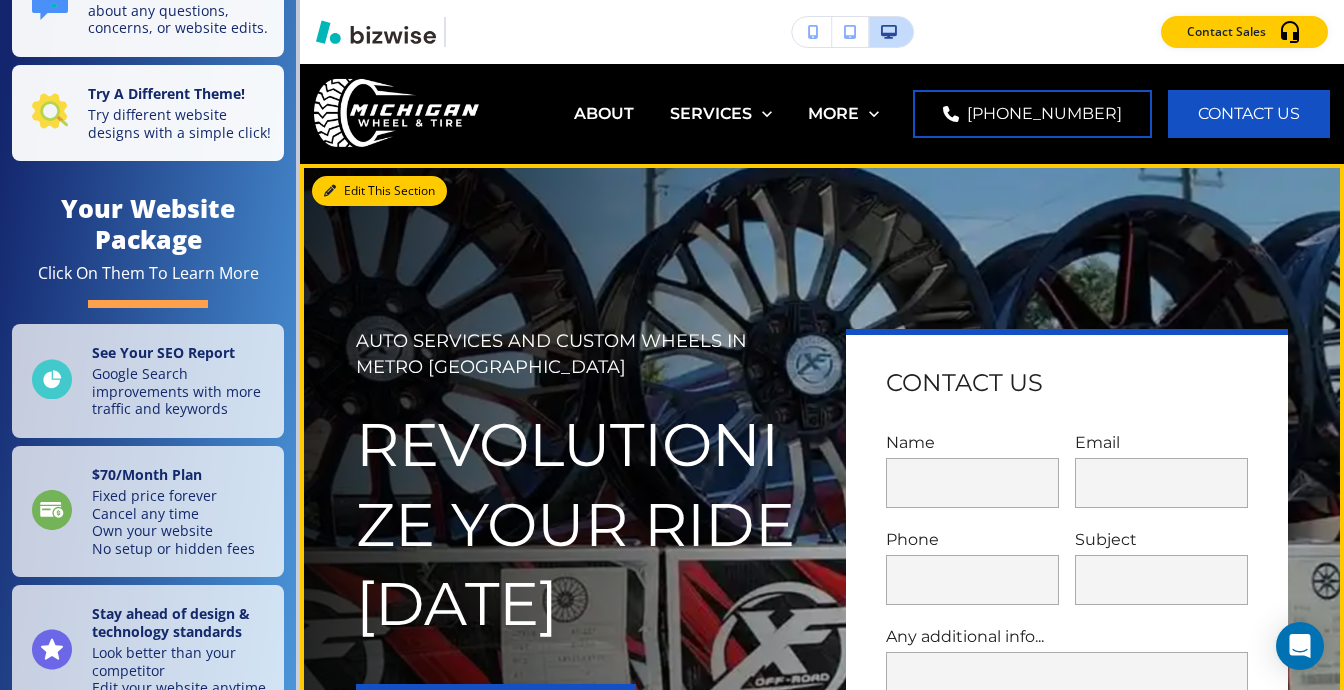 click on "Edit This Section" at bounding box center [379, 191] 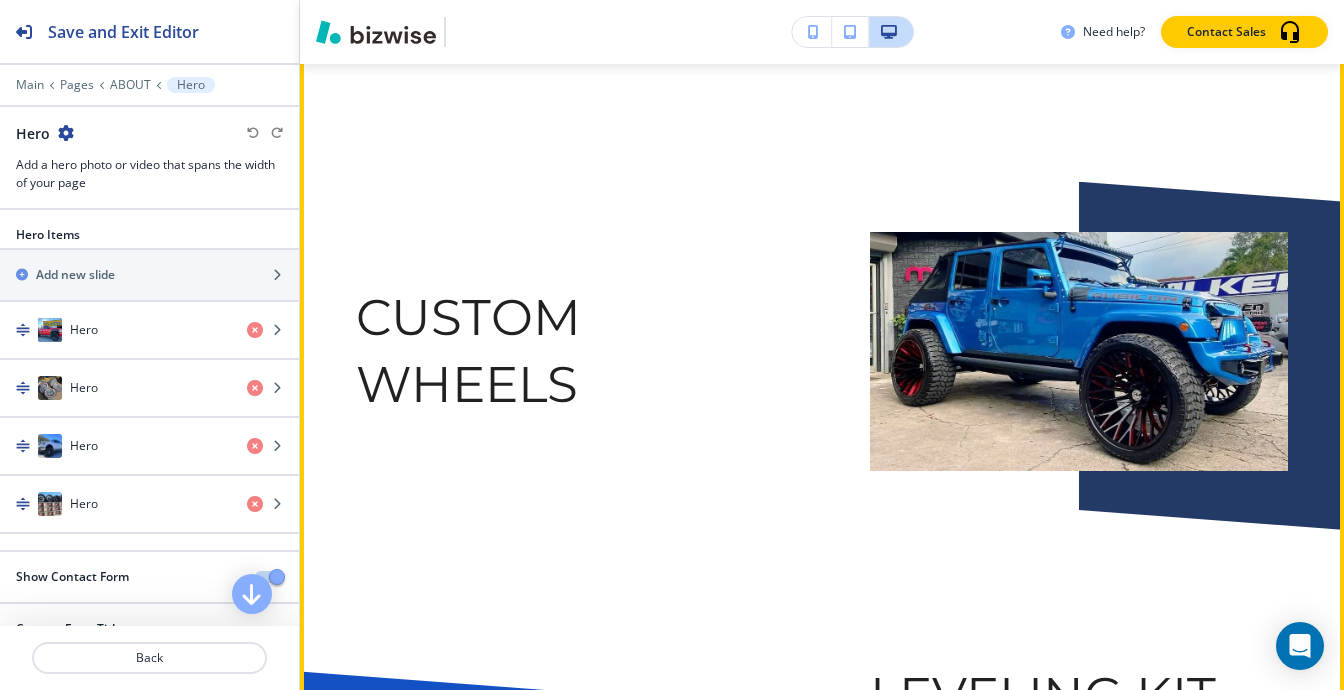 scroll, scrollTop: 3600, scrollLeft: 0, axis: vertical 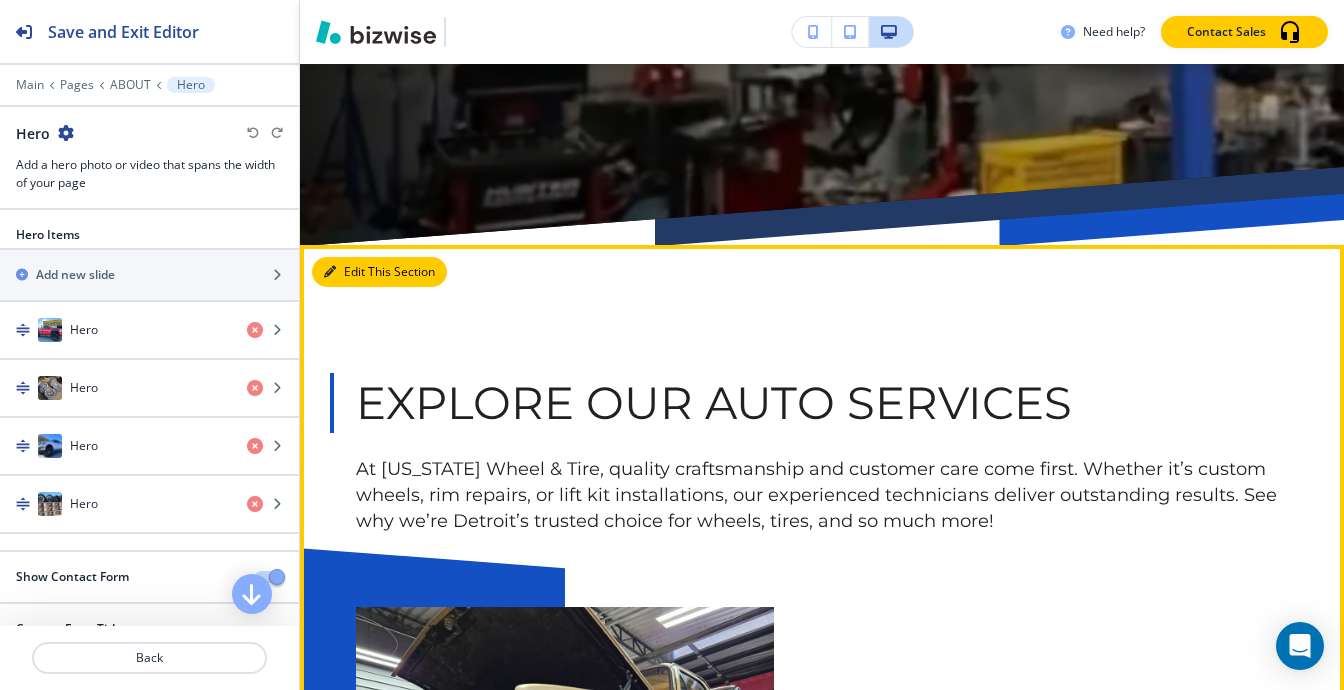 click on "Edit This Section" at bounding box center (379, 272) 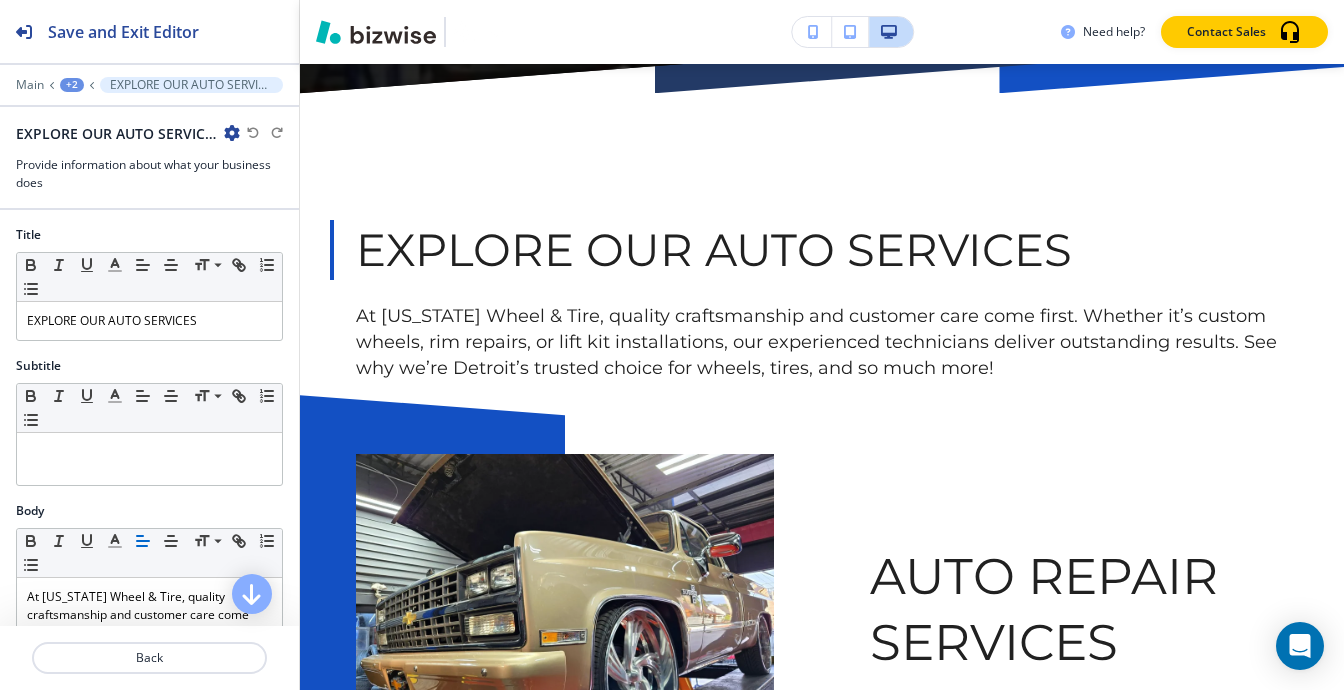 scroll, scrollTop: 3180, scrollLeft: 0, axis: vertical 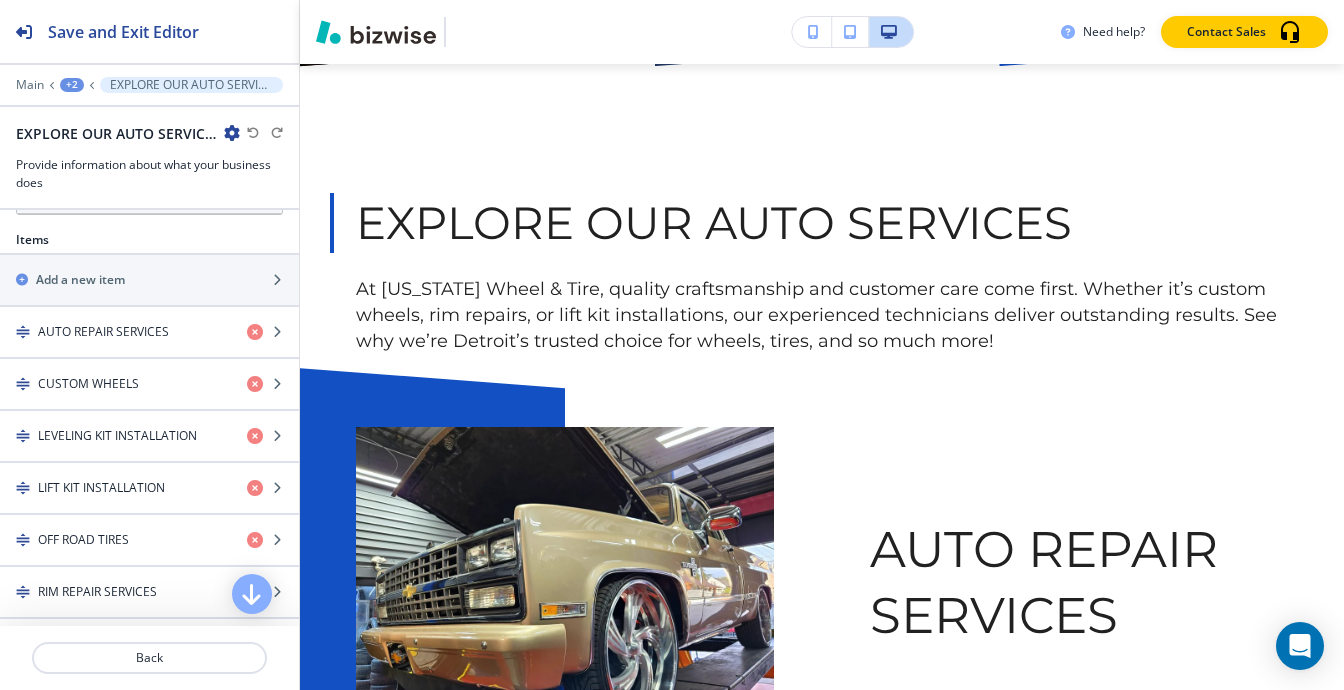 click on "Main +2 EXPLORE OUR AUTO SERVICES" at bounding box center [149, 85] 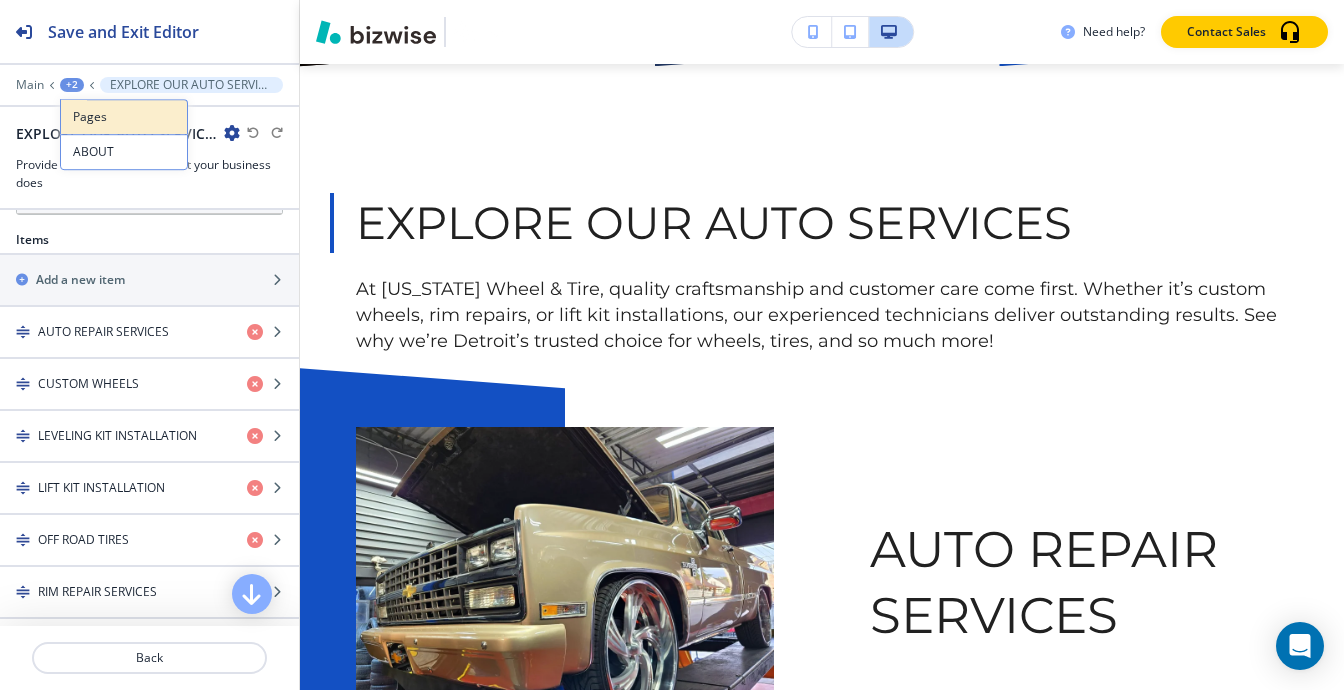 click on "Pages" at bounding box center [124, 116] 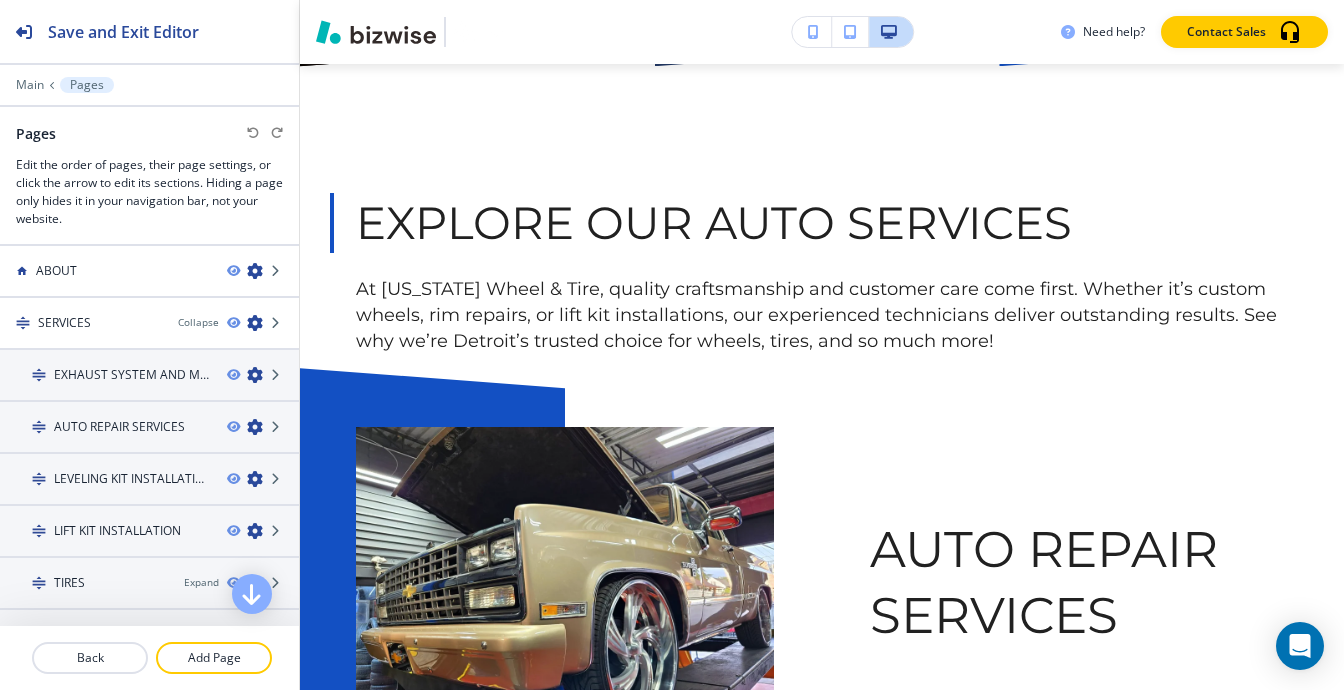 scroll, scrollTop: 444, scrollLeft: 0, axis: vertical 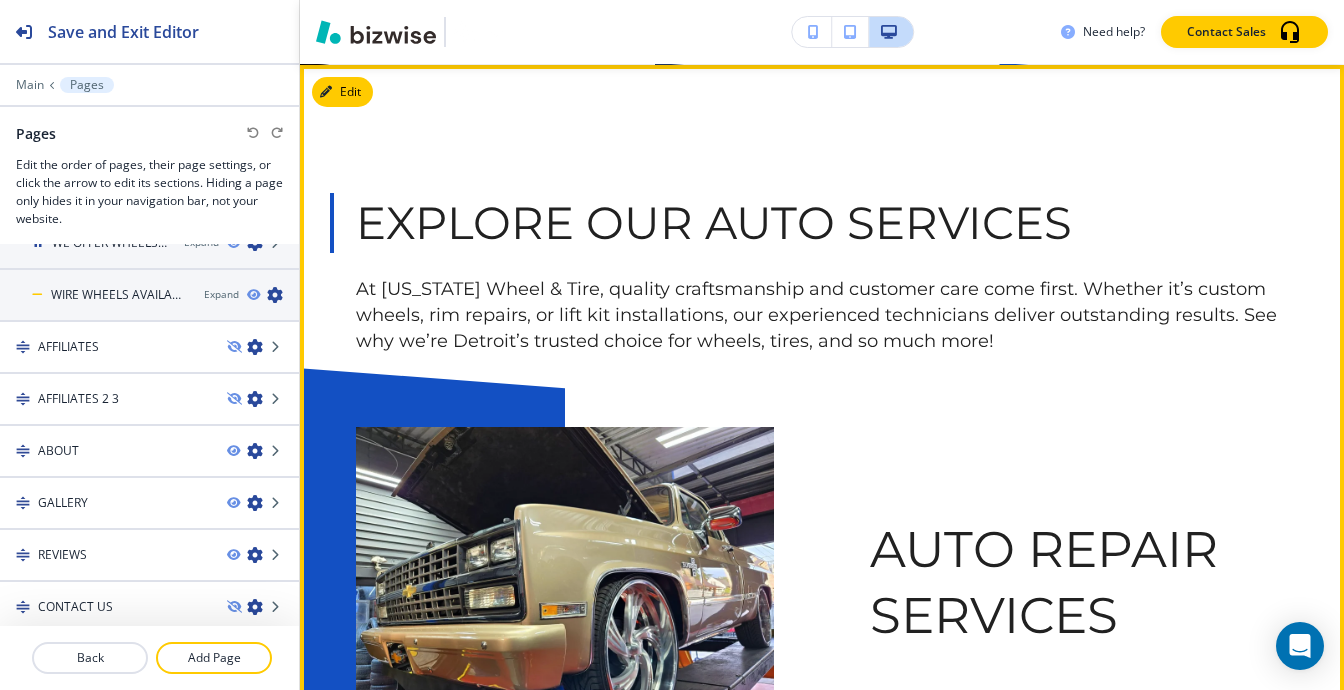click on "EXPLORE OUR AUTO SERVICES At Michigan Wheel & Tire, quality craftsmanship and customer care come first. Whether it’s custom wheels, rim repairs, or lift kit installations, our experienced technicians deliver outstanding results. See why we’re Detroit’s trusted choice for wheels, tires, and so much more! AUTO REPAIR SERVICES CUSTOM WHEELS LEVELING KIT INSTALLATION LIFT KIT INSTALLATION OFF ROAD TIRES RIM REPAIR SERVICES WHEEL SHOP WIRE WHEELS SHOP" at bounding box center [822, 1624] 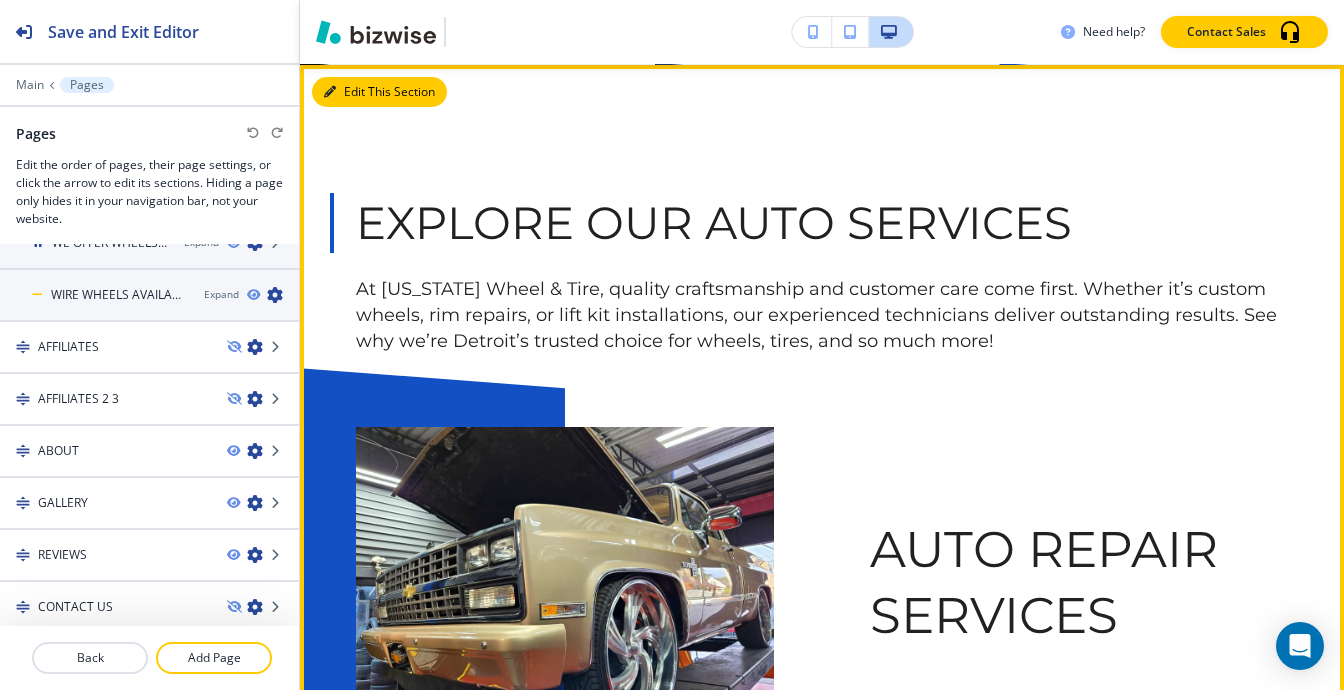 click on "Edit This Section" at bounding box center (379, 92) 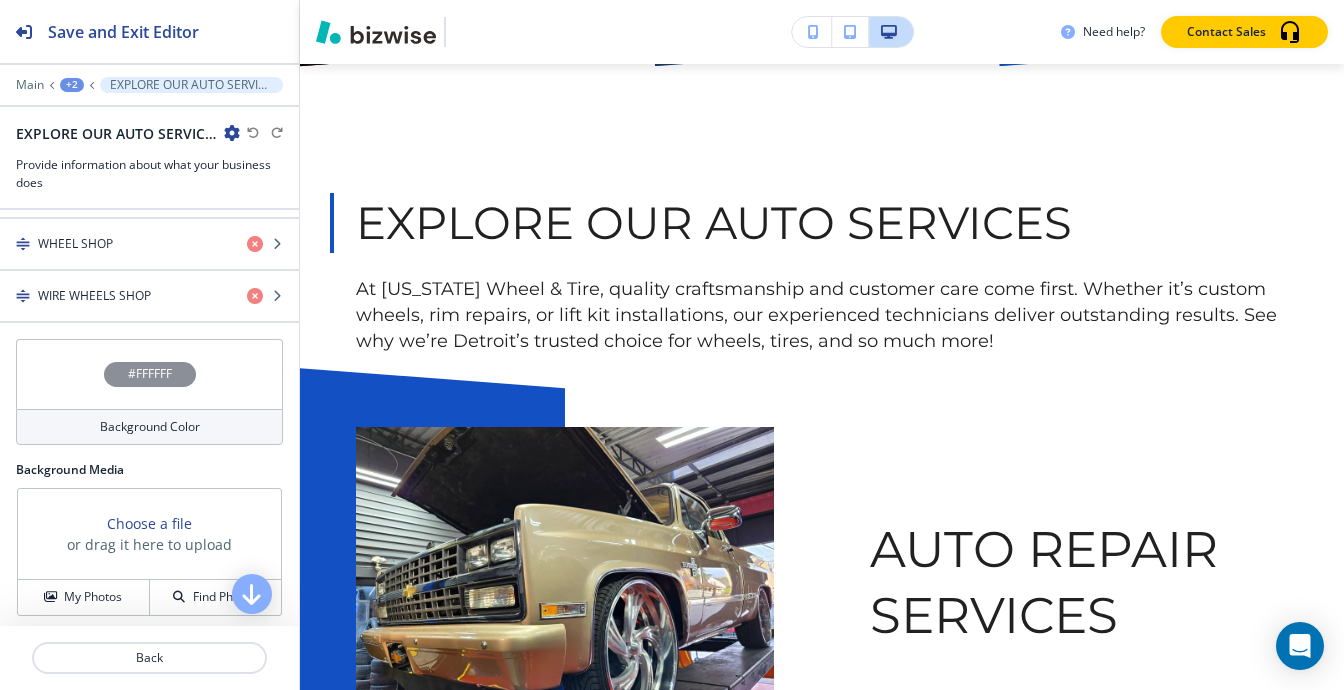 scroll, scrollTop: 624, scrollLeft: 0, axis: vertical 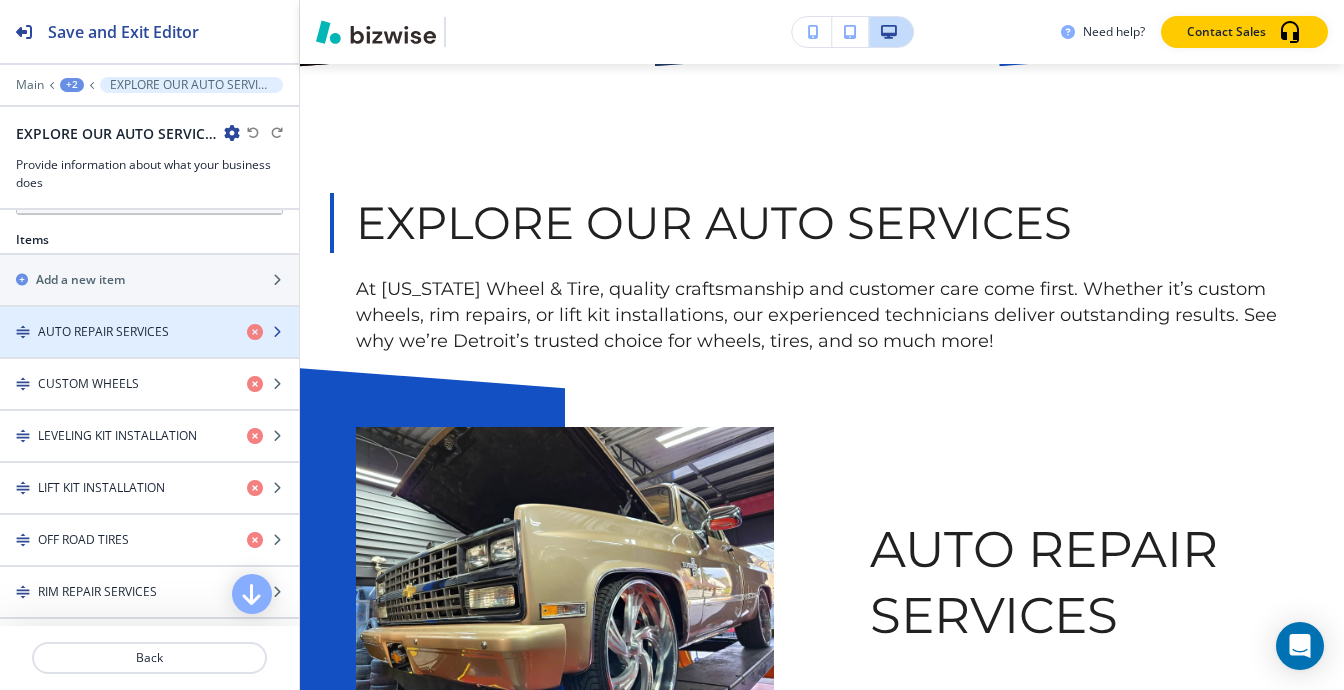 click on "AUTO REPAIR SERVICES" at bounding box center (103, 332) 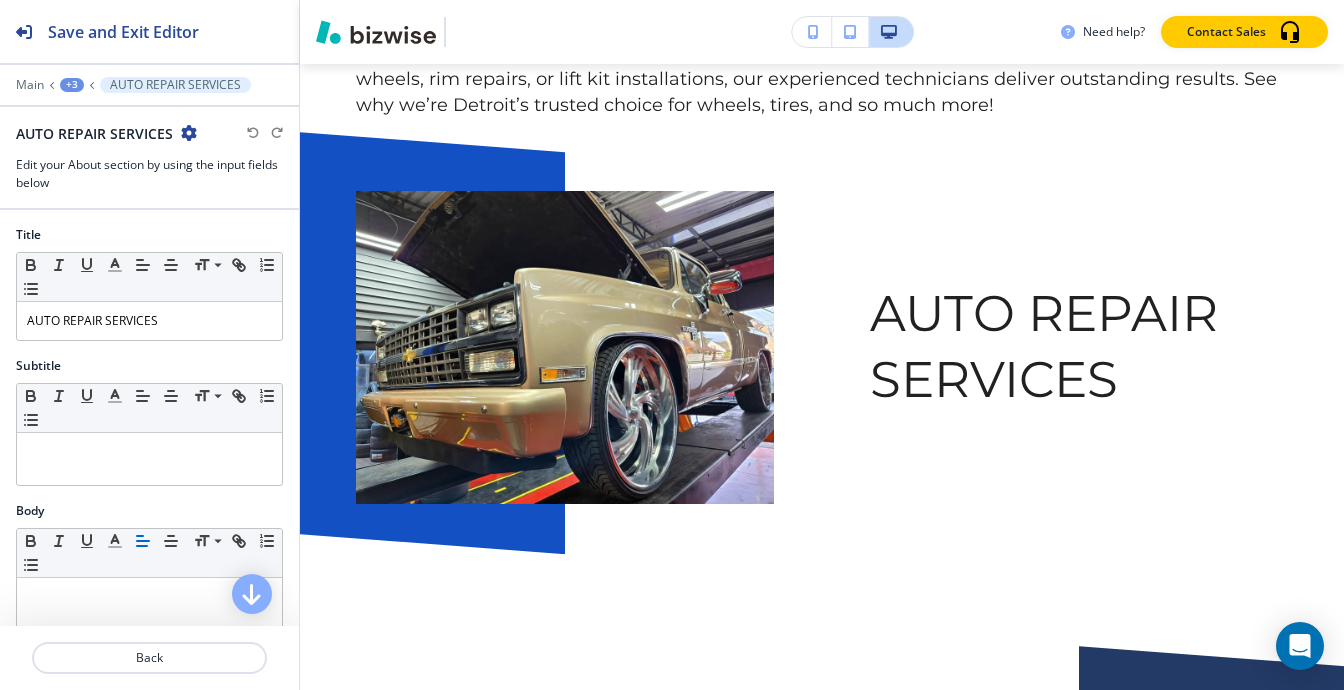 scroll, scrollTop: 3445, scrollLeft: 0, axis: vertical 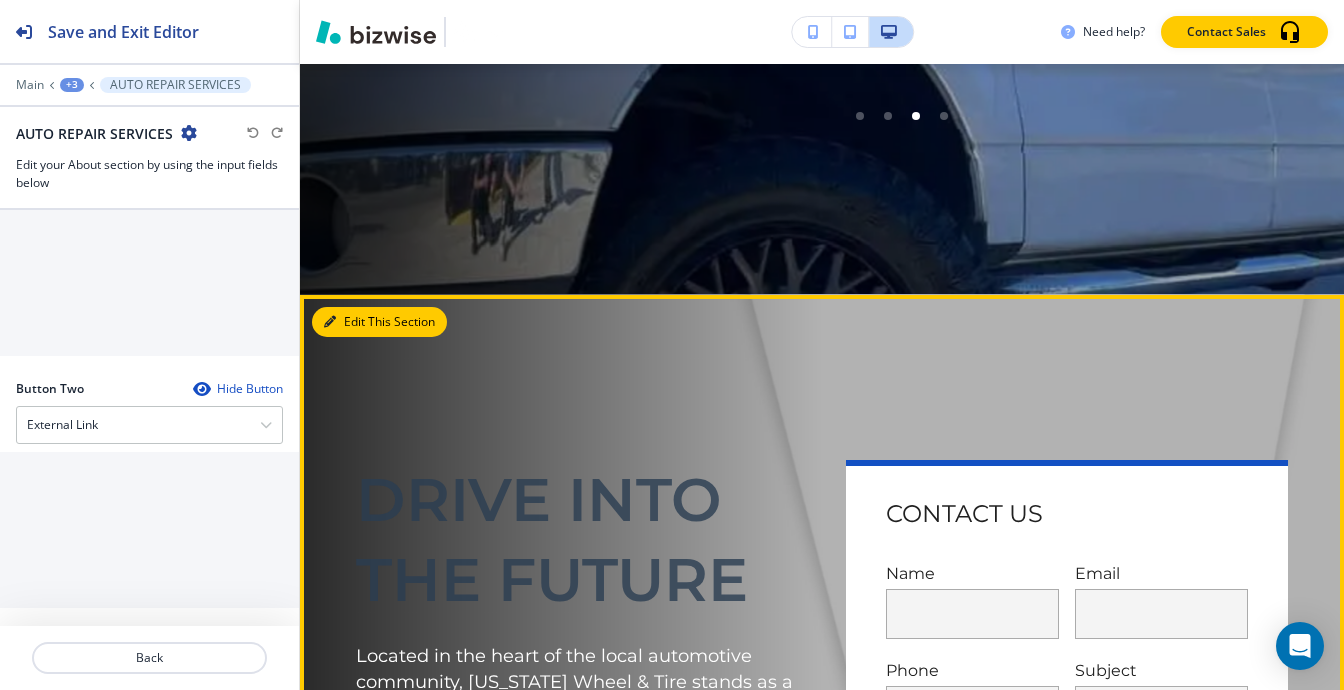 click on "Edit This Section" at bounding box center [379, 322] 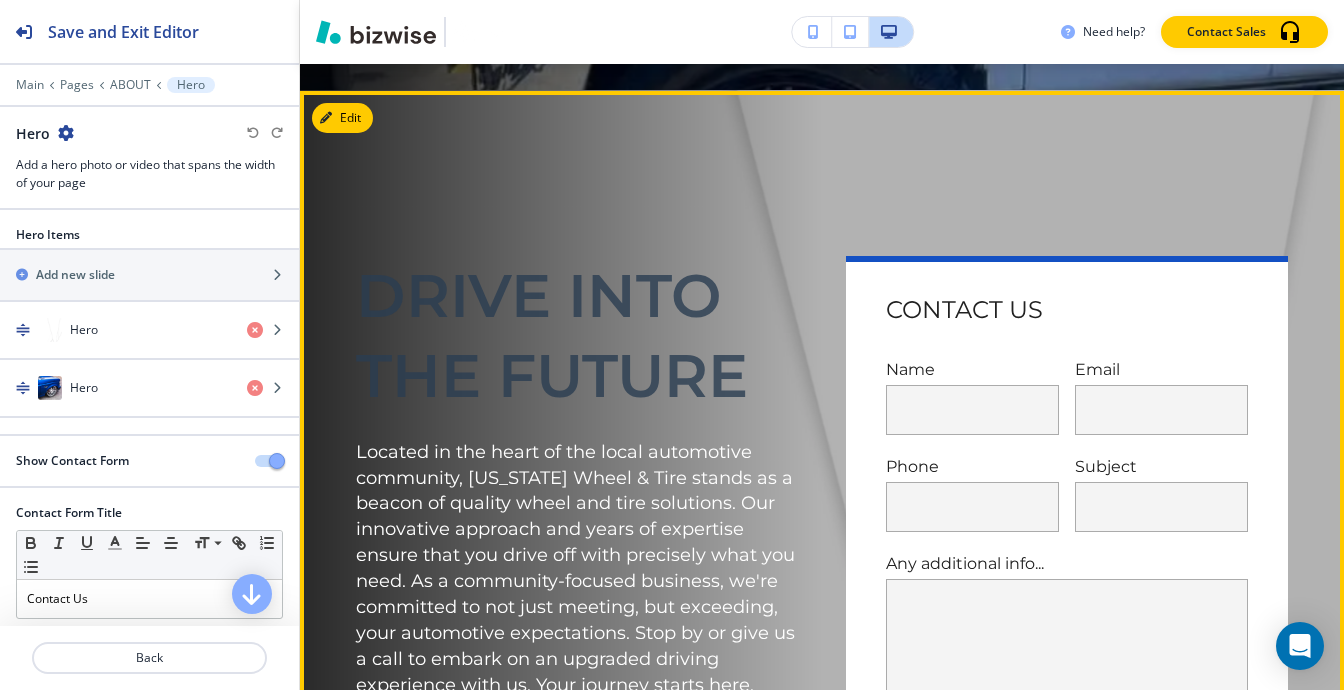 scroll, scrollTop: 1030, scrollLeft: 0, axis: vertical 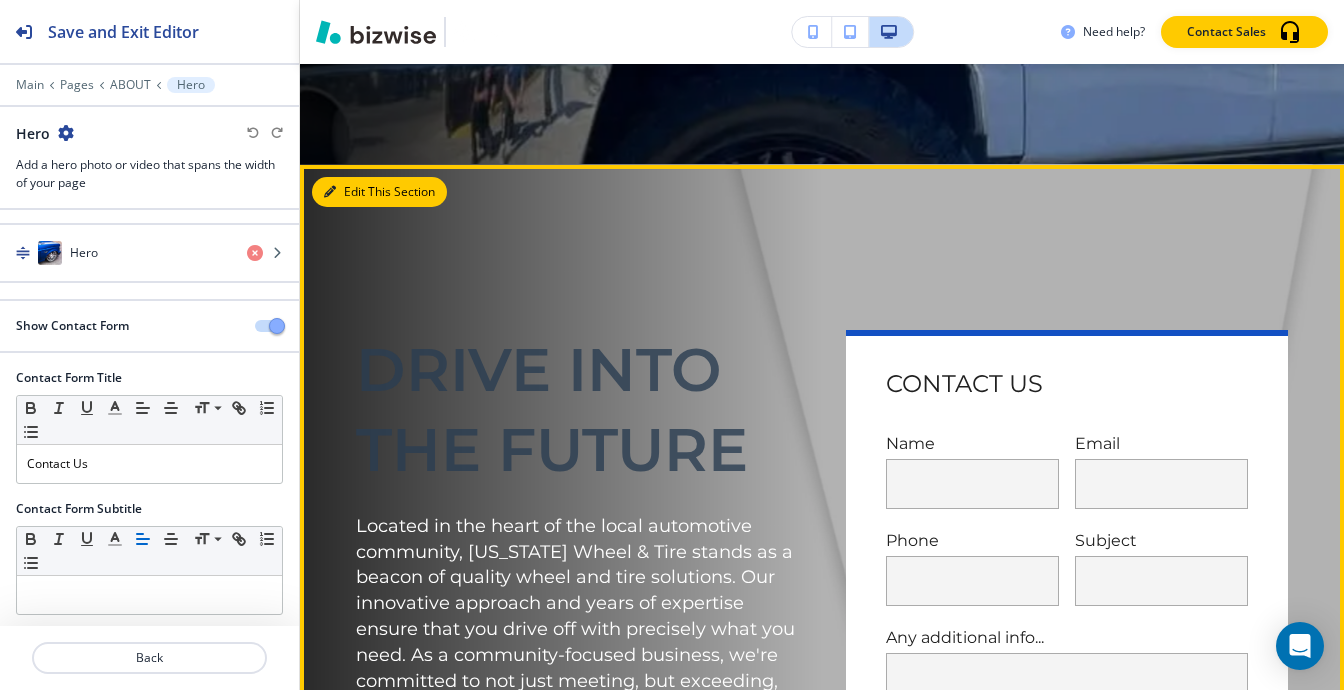 click on "Edit This Section" at bounding box center [379, 192] 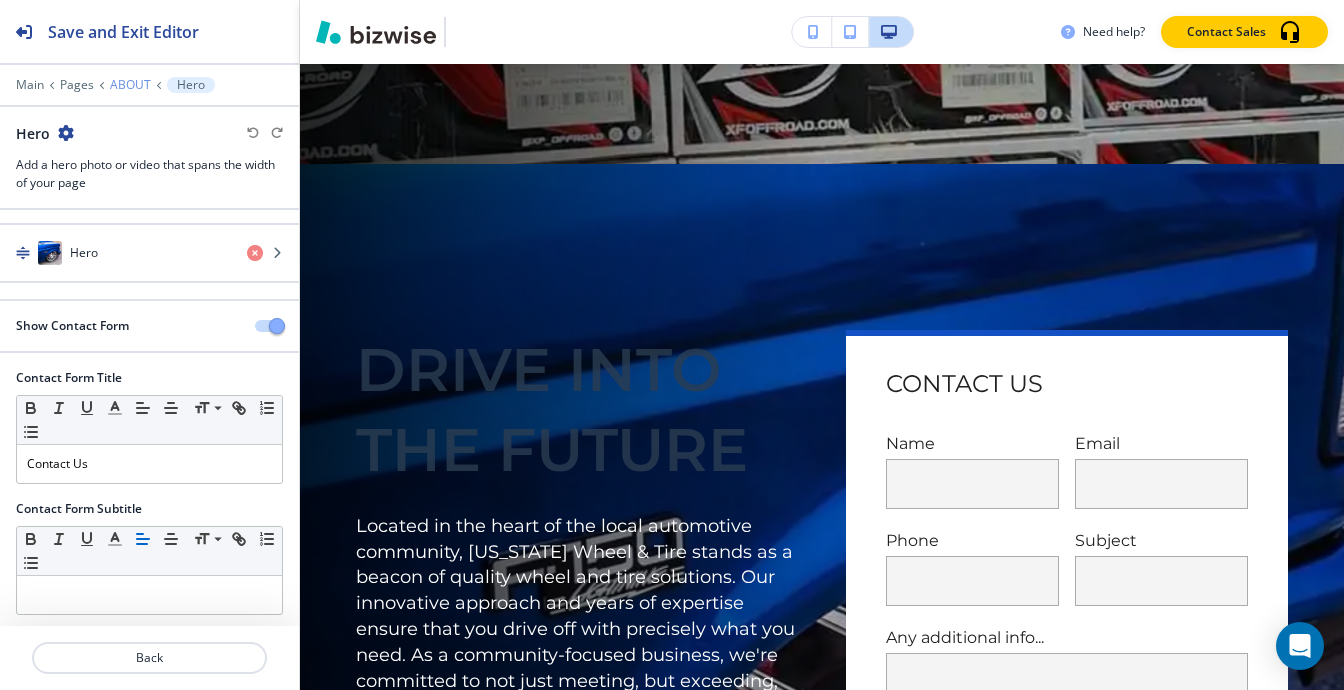 click on "ABOUT" at bounding box center [130, 85] 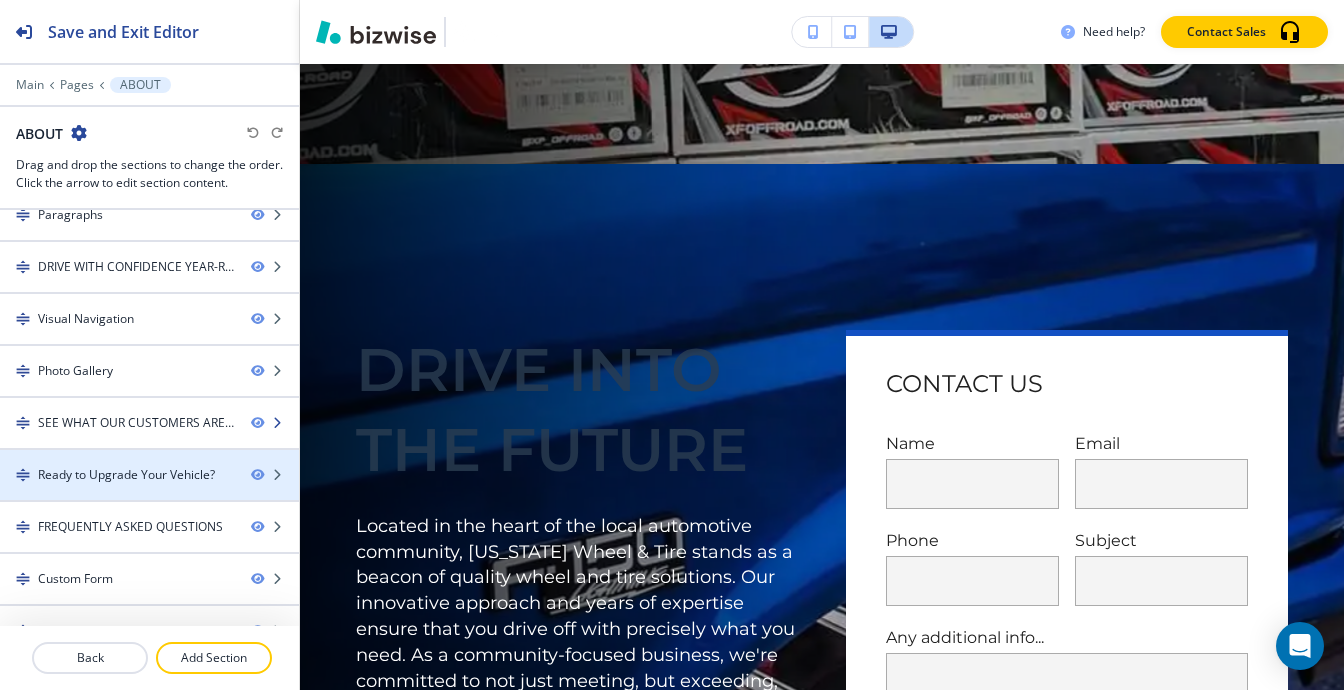 scroll, scrollTop: 563, scrollLeft: 0, axis: vertical 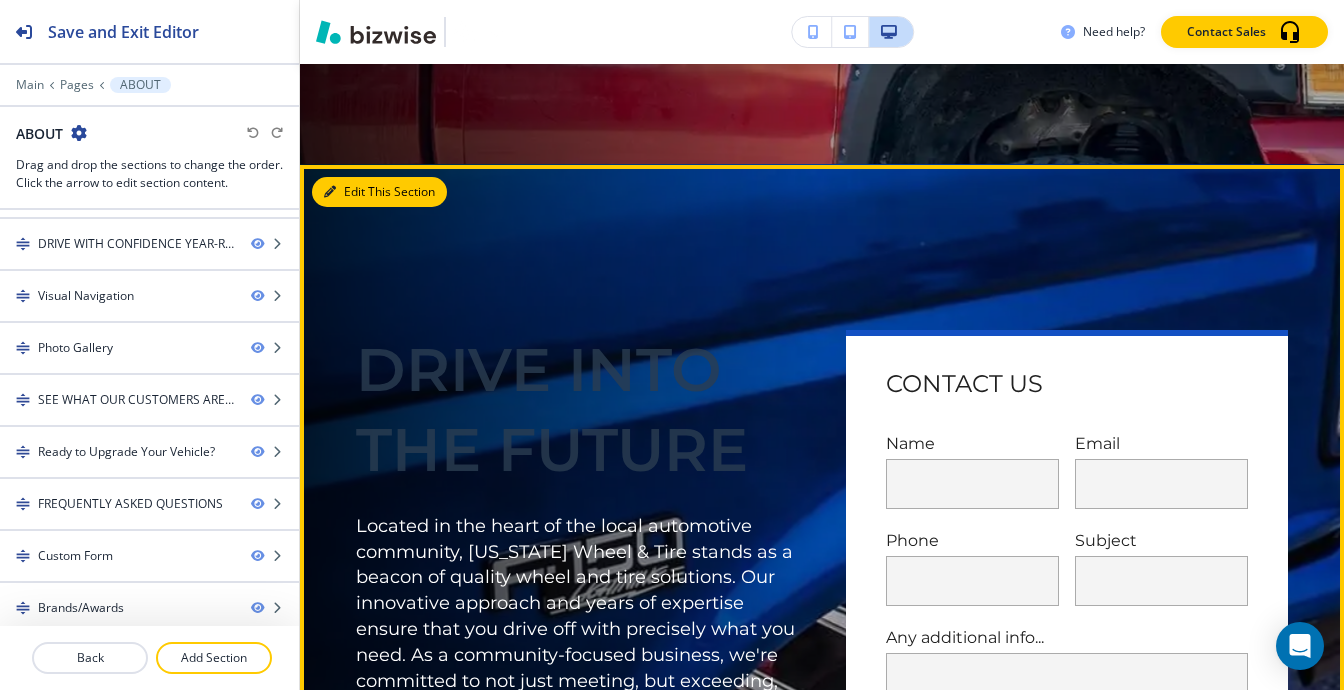 click on "Edit This Section" at bounding box center [379, 192] 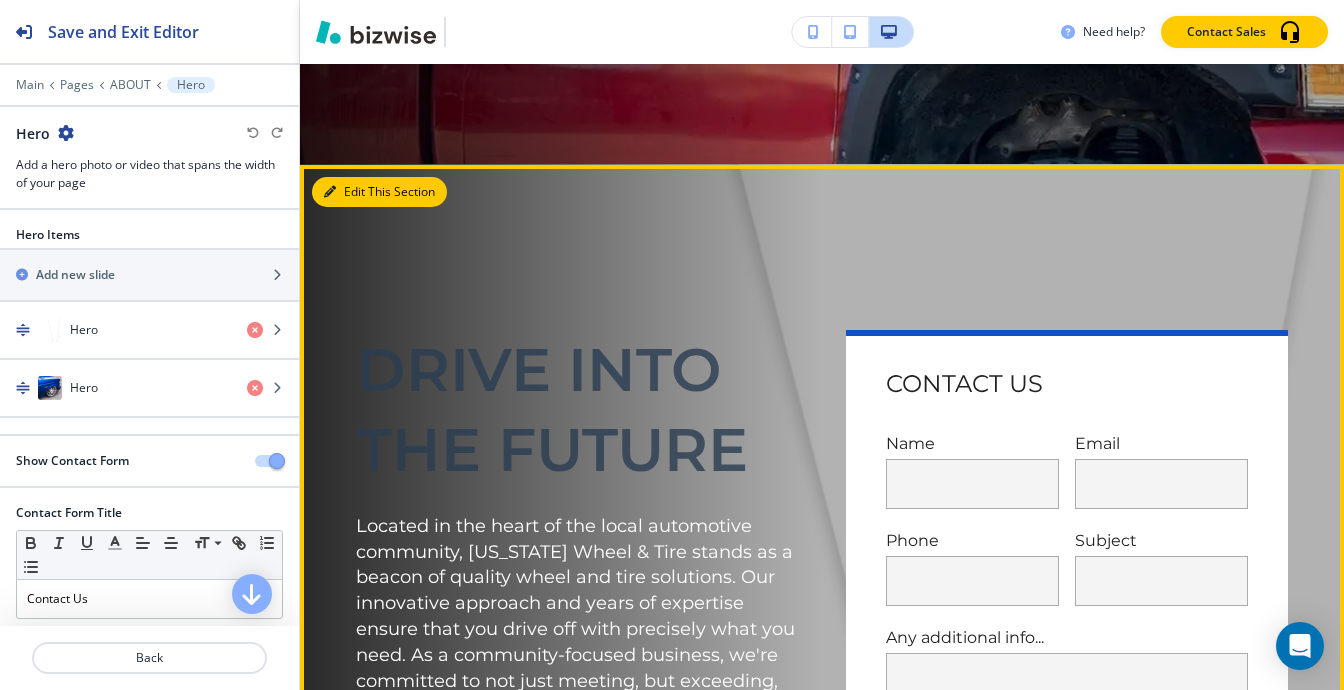scroll, scrollTop: 1030, scrollLeft: 0, axis: vertical 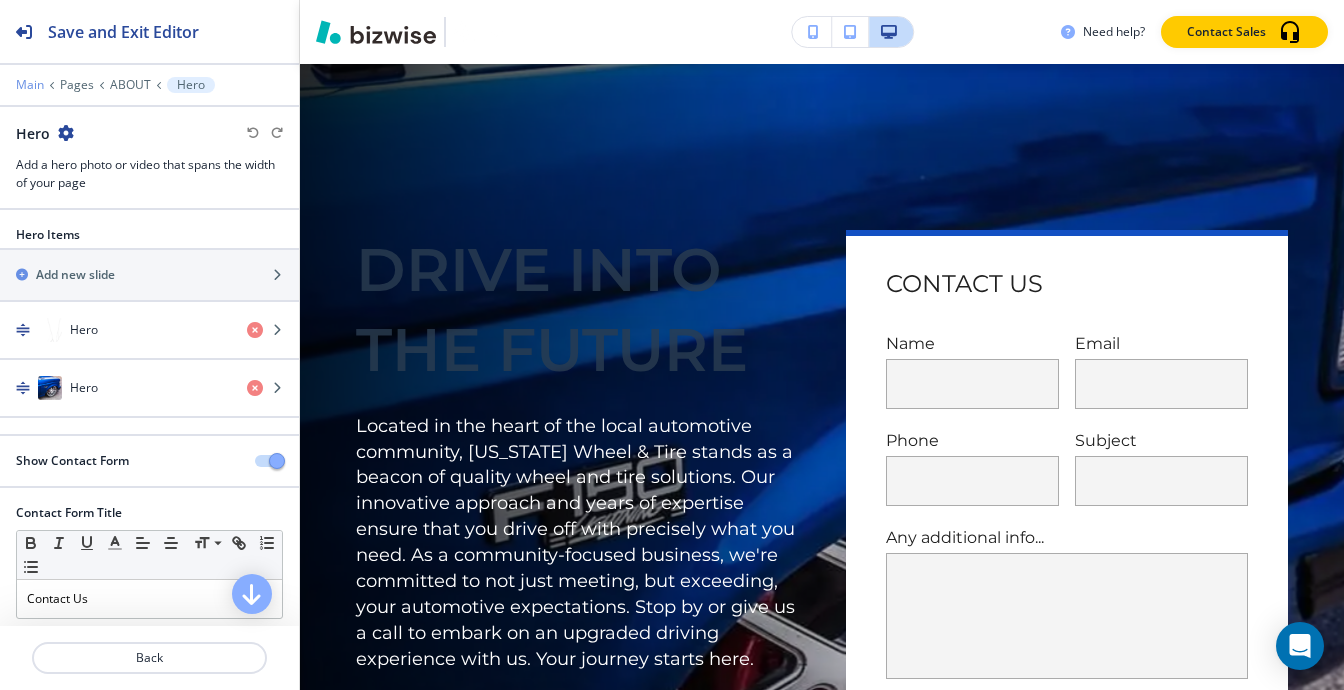 click on "Main" at bounding box center [30, 85] 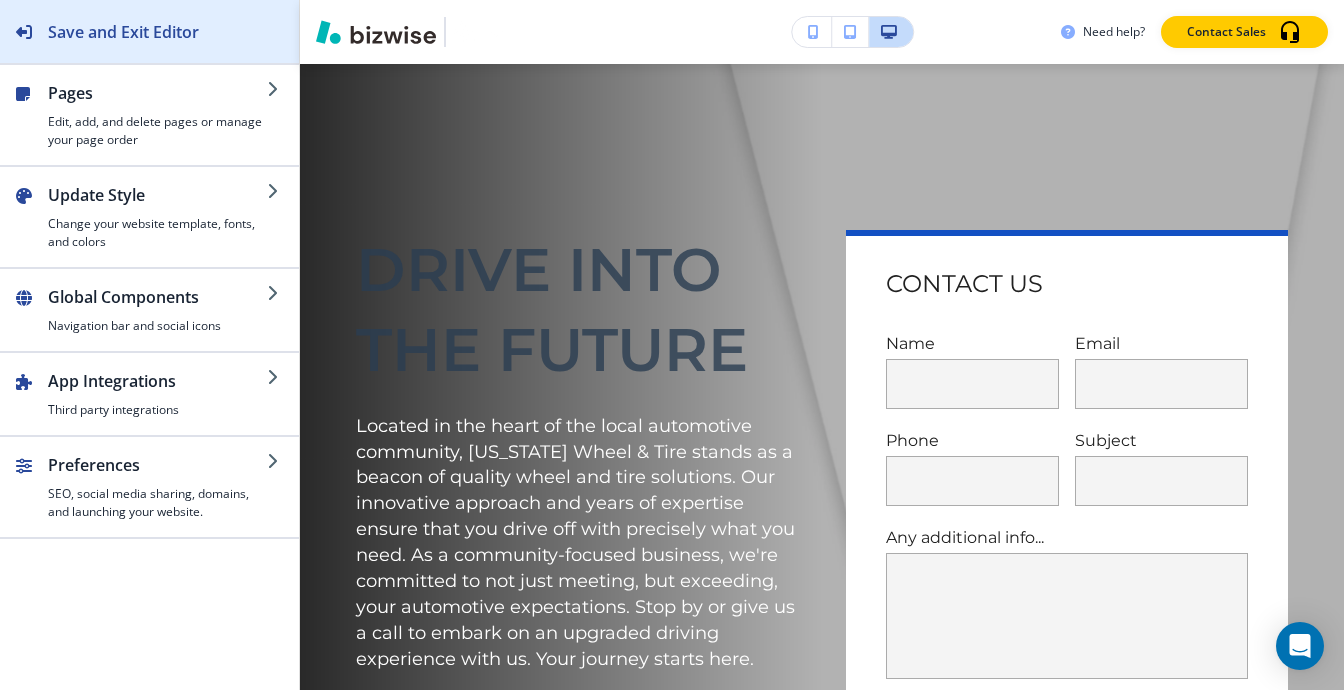 click on "Save and Exit Editor" at bounding box center [123, 32] 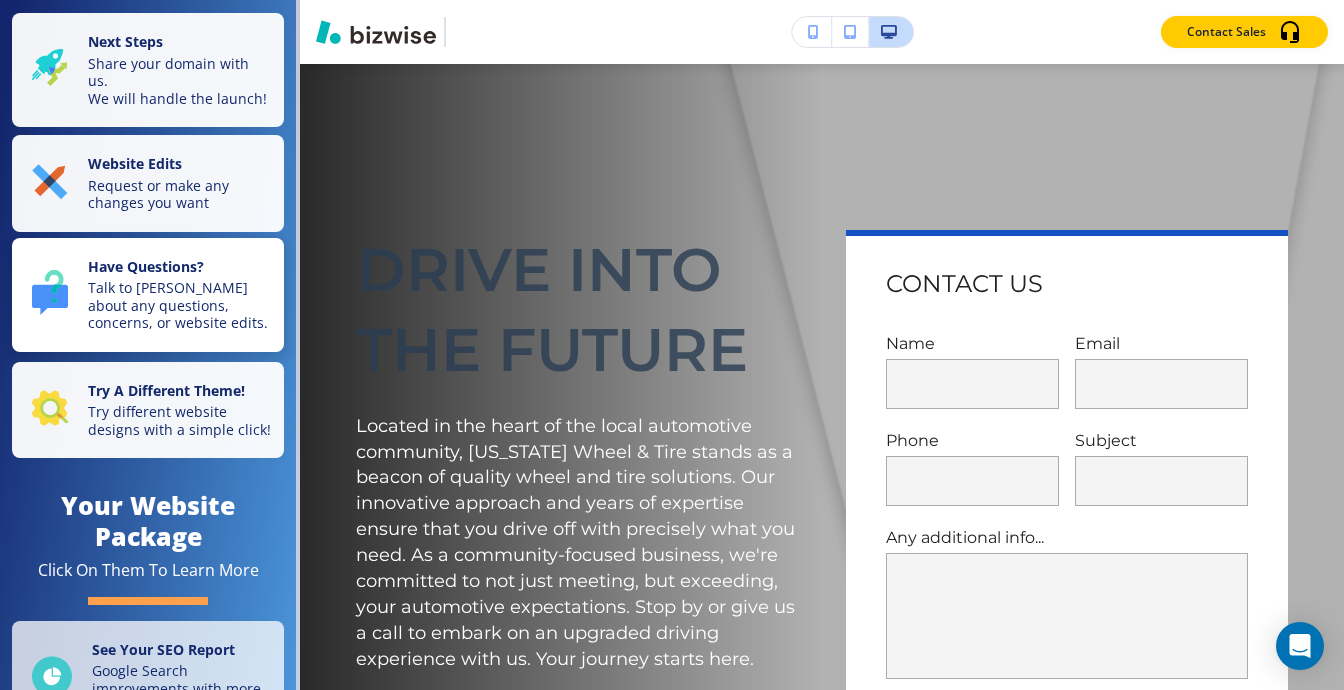 scroll, scrollTop: 0, scrollLeft: 0, axis: both 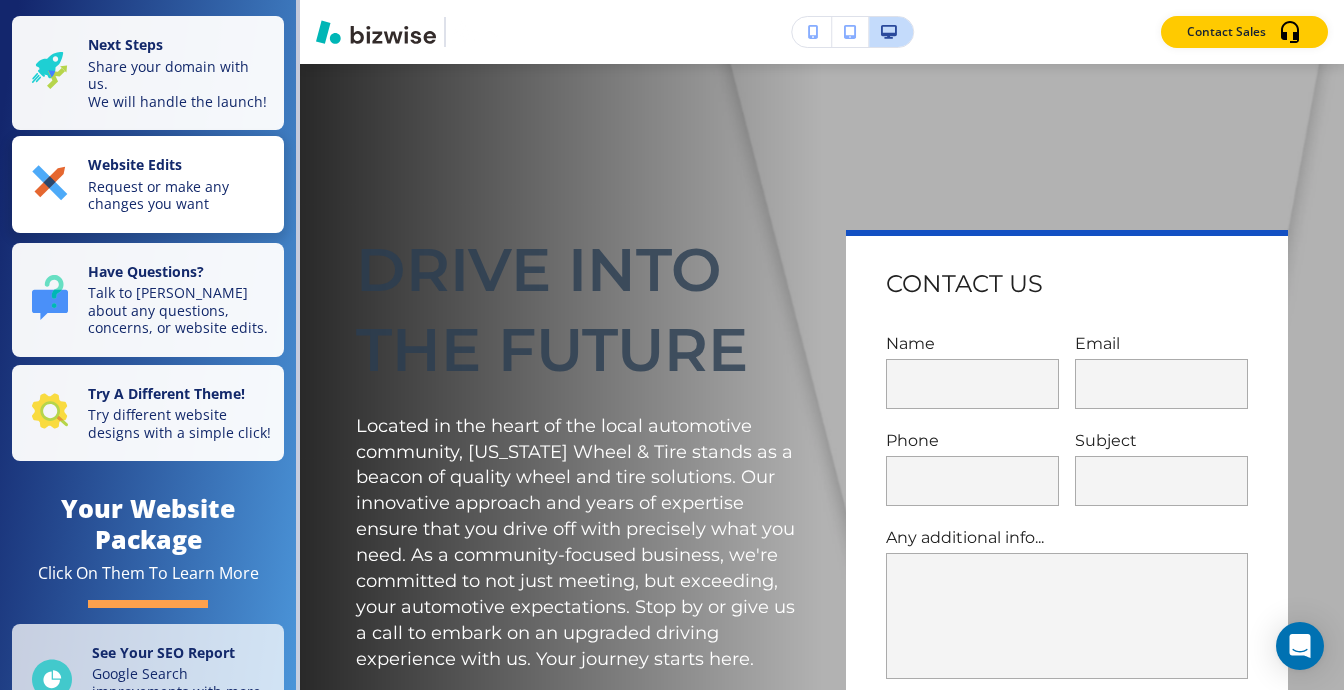 type 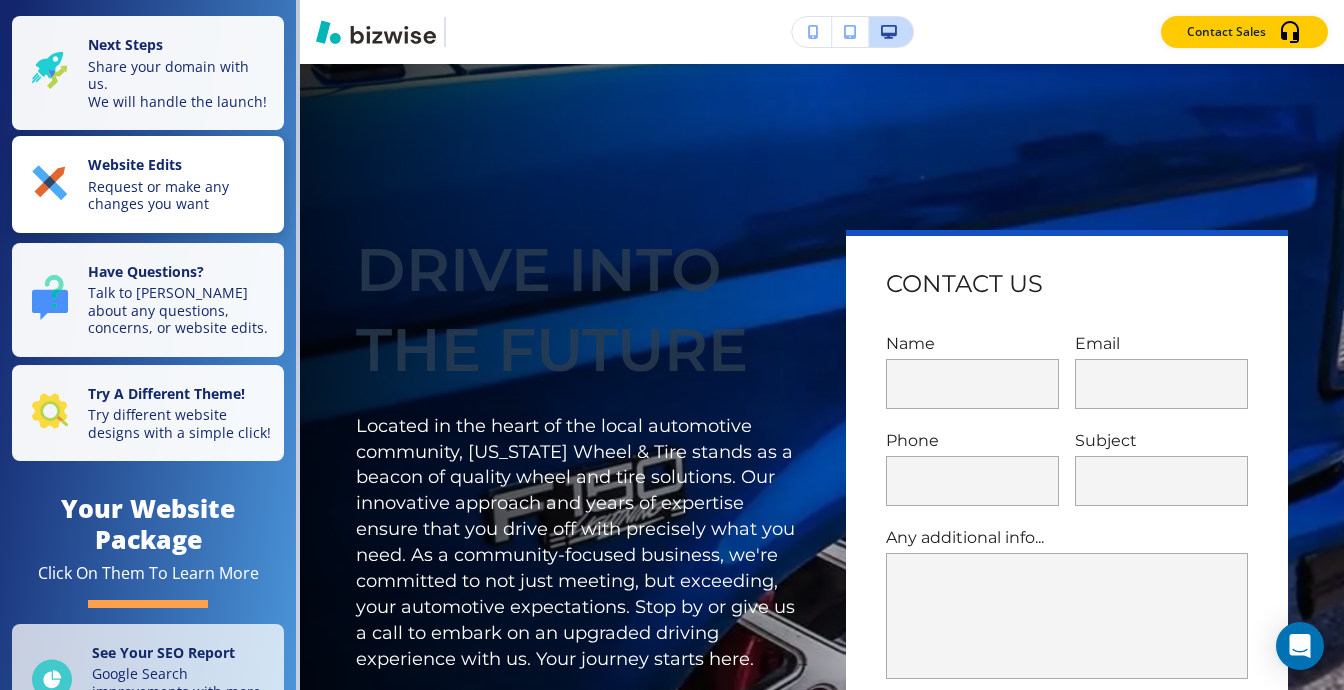 click on "Request or make any changes you want" at bounding box center (180, 195) 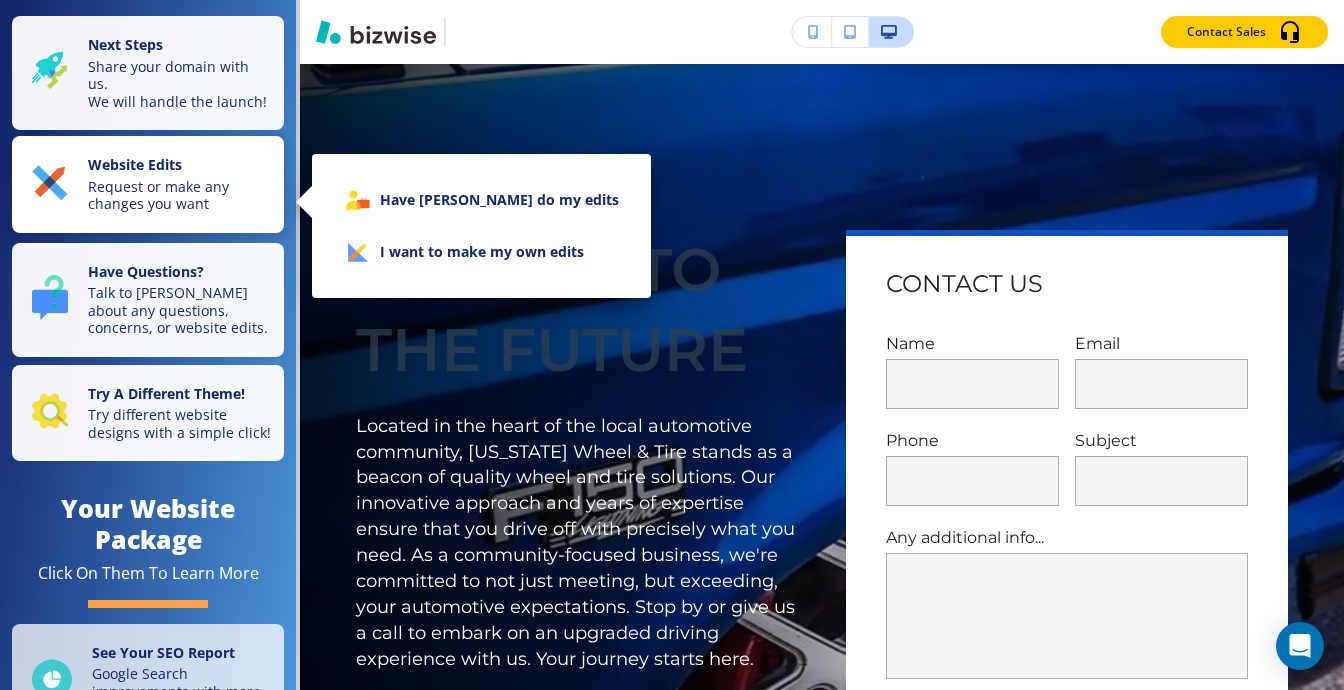 type 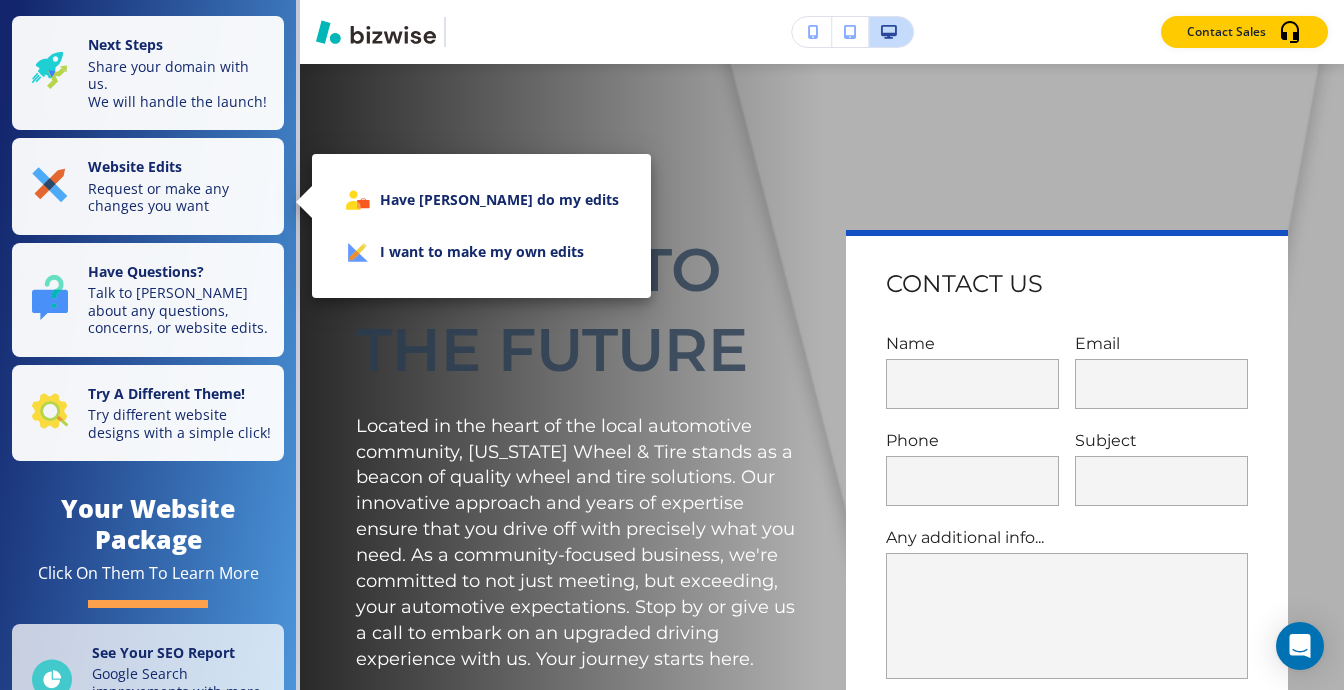 drag, startPoint x: 217, startPoint y: 277, endPoint x: 196, endPoint y: 110, distance: 168.31519 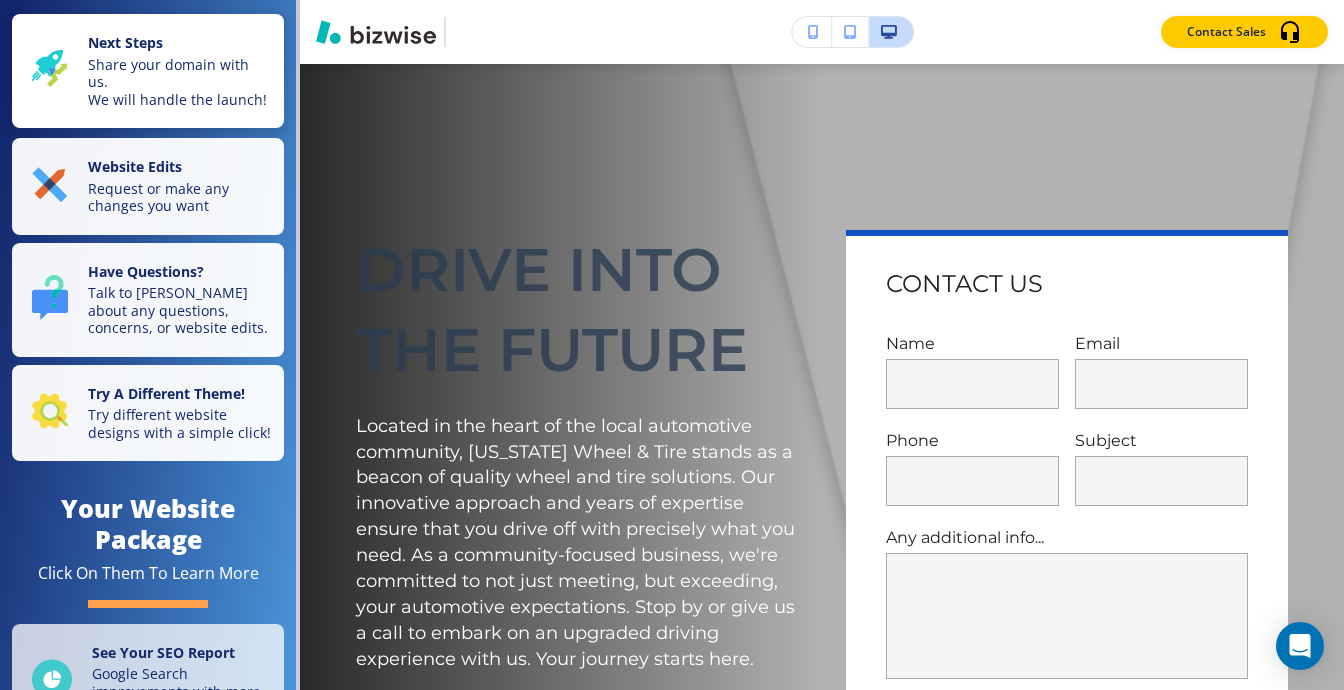 click on "Share your domain with us. We will handle the launch!" at bounding box center [180, 82] 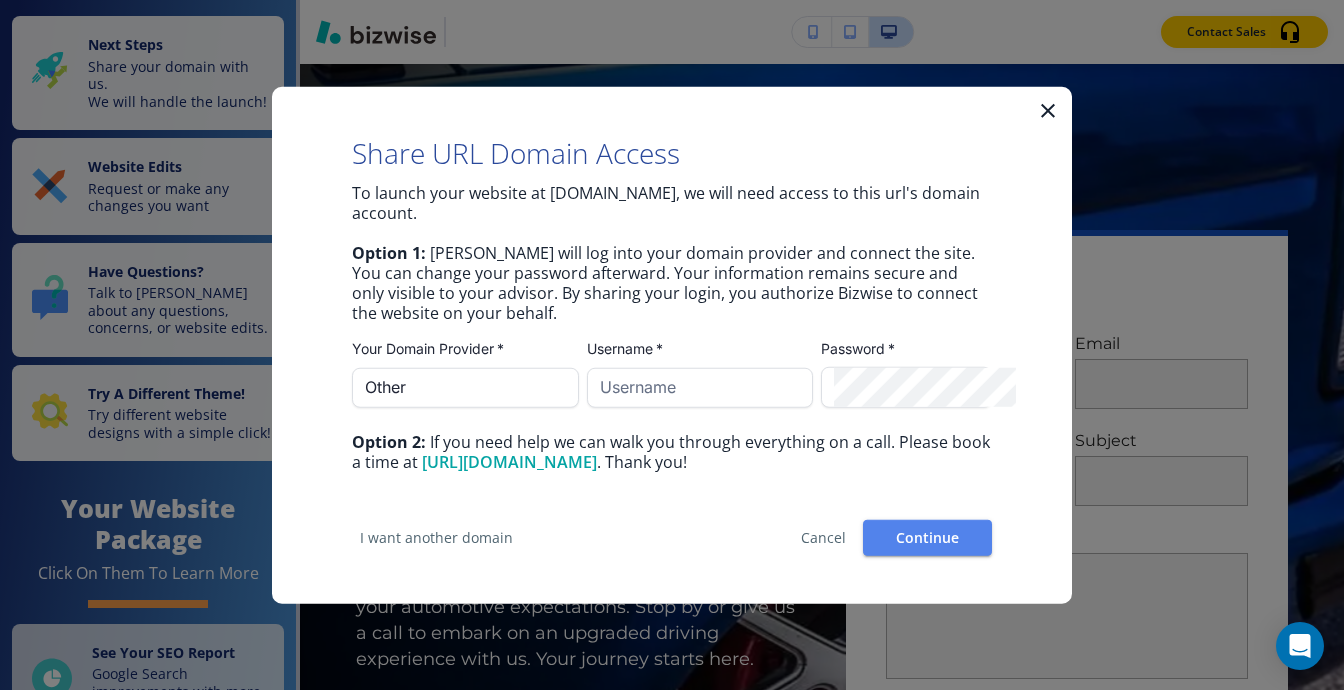 drag, startPoint x: 183, startPoint y: 103, endPoint x: 1044, endPoint y: 99, distance: 861.0093 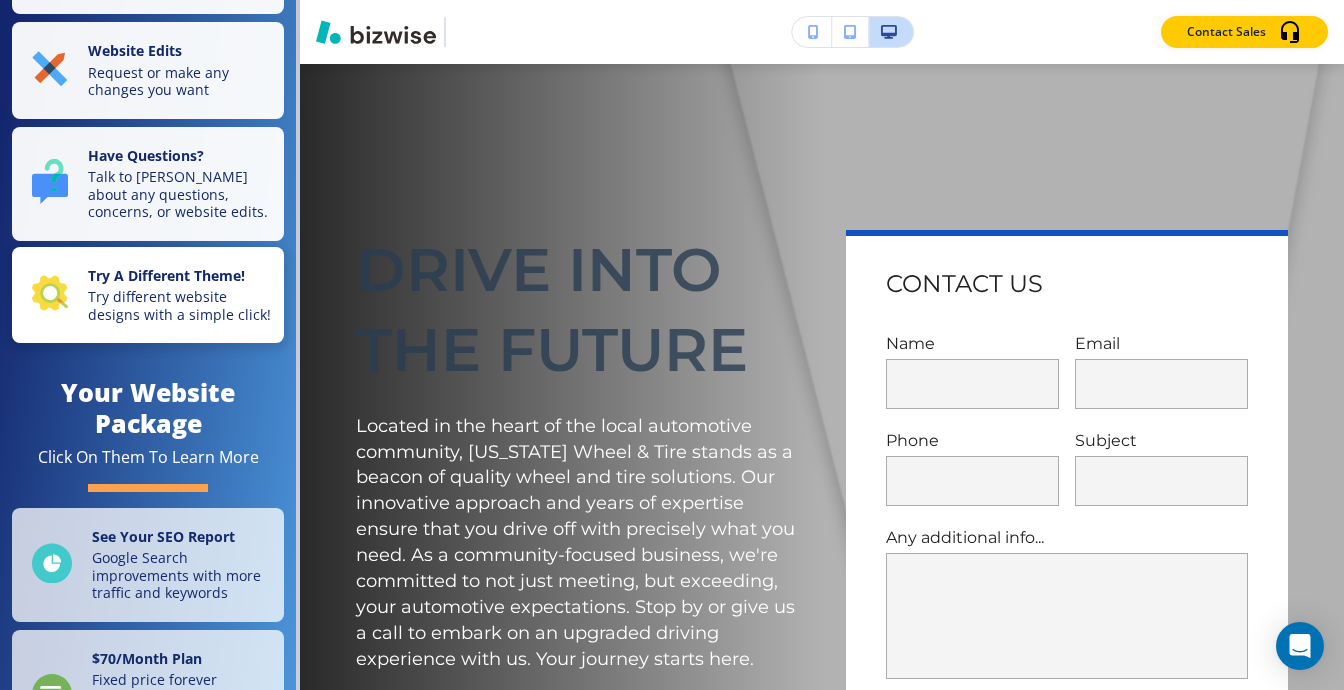 scroll, scrollTop: 109, scrollLeft: 0, axis: vertical 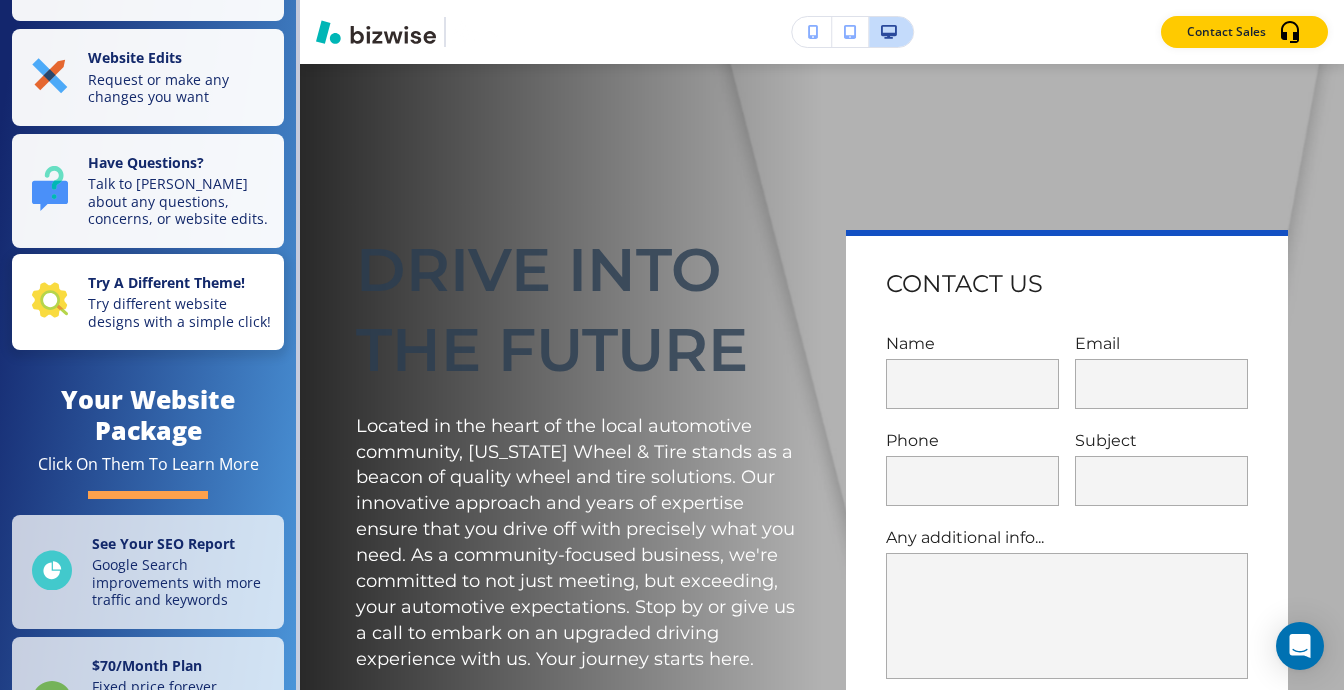 click on "Try different website designs with a simple click!" at bounding box center [180, 312] 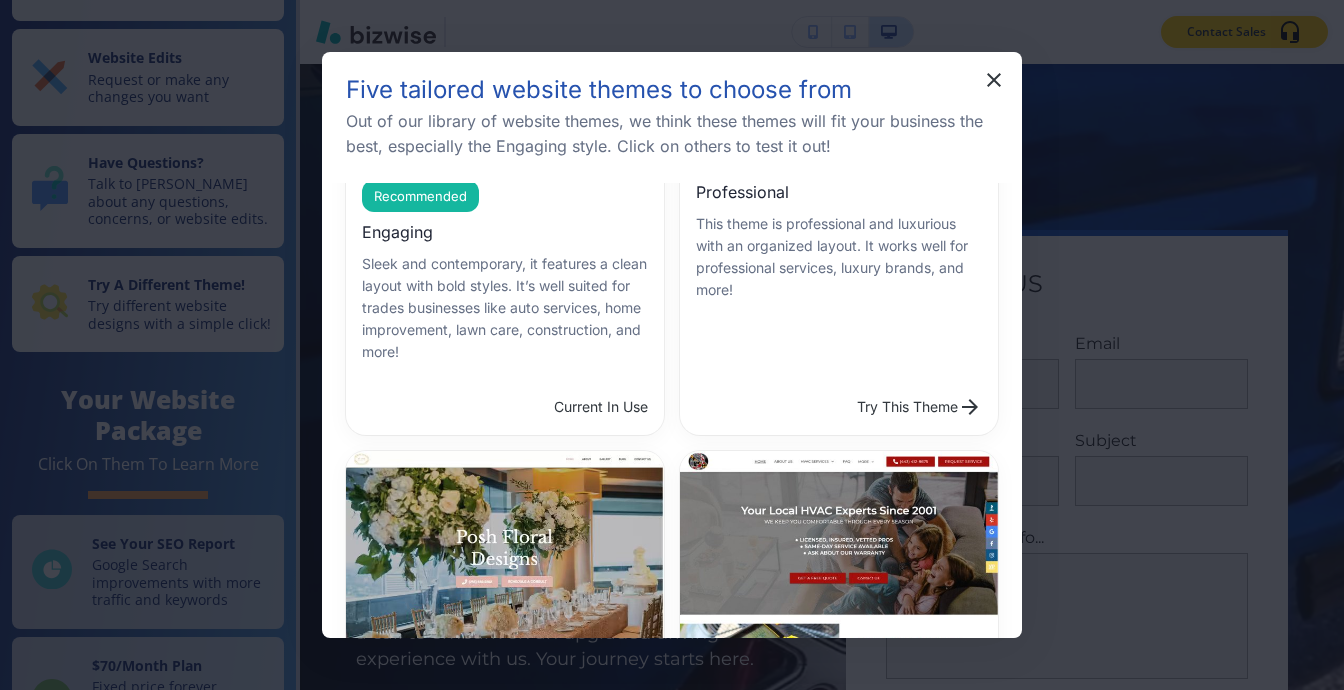 scroll, scrollTop: 0, scrollLeft: 0, axis: both 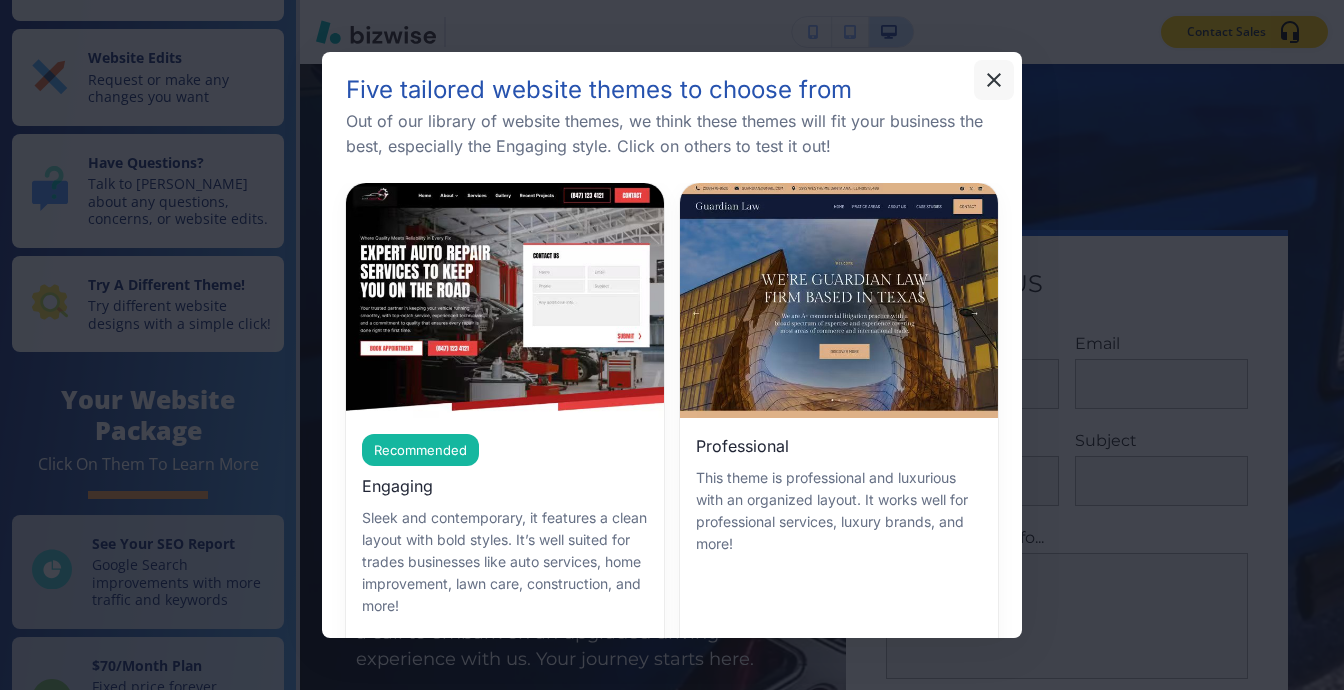 click 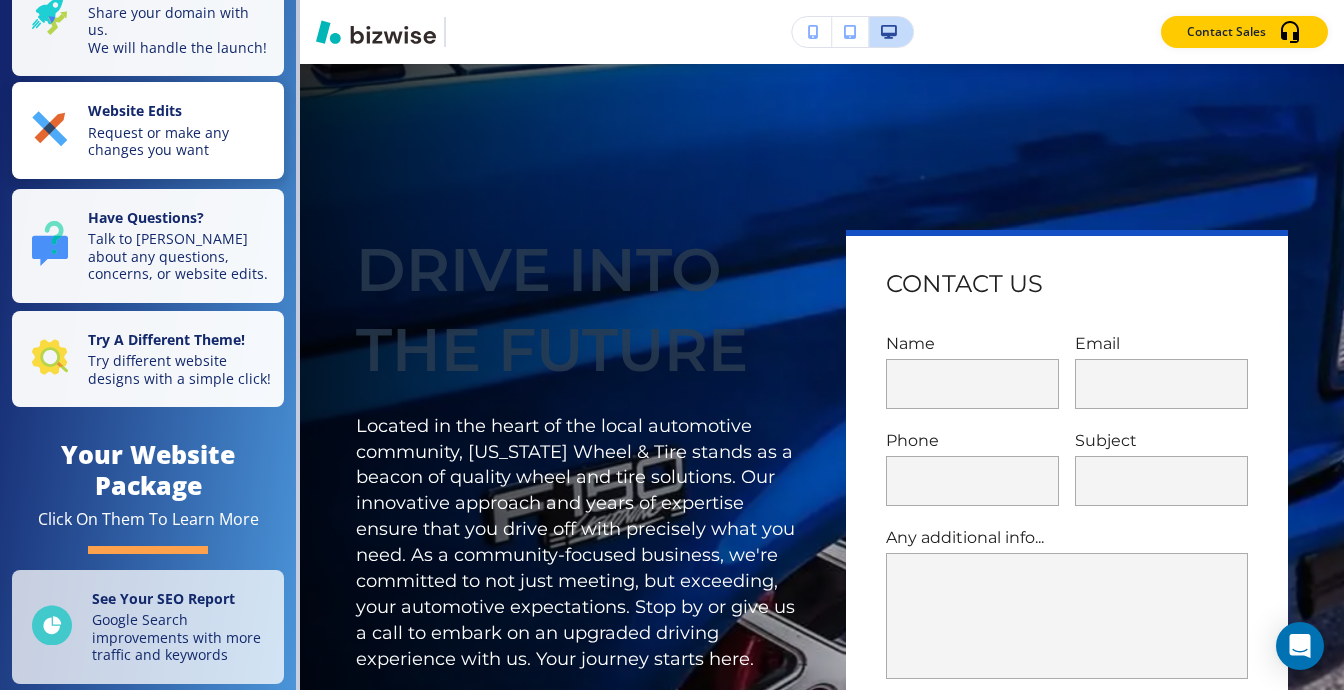 scroll, scrollTop: 0, scrollLeft: 0, axis: both 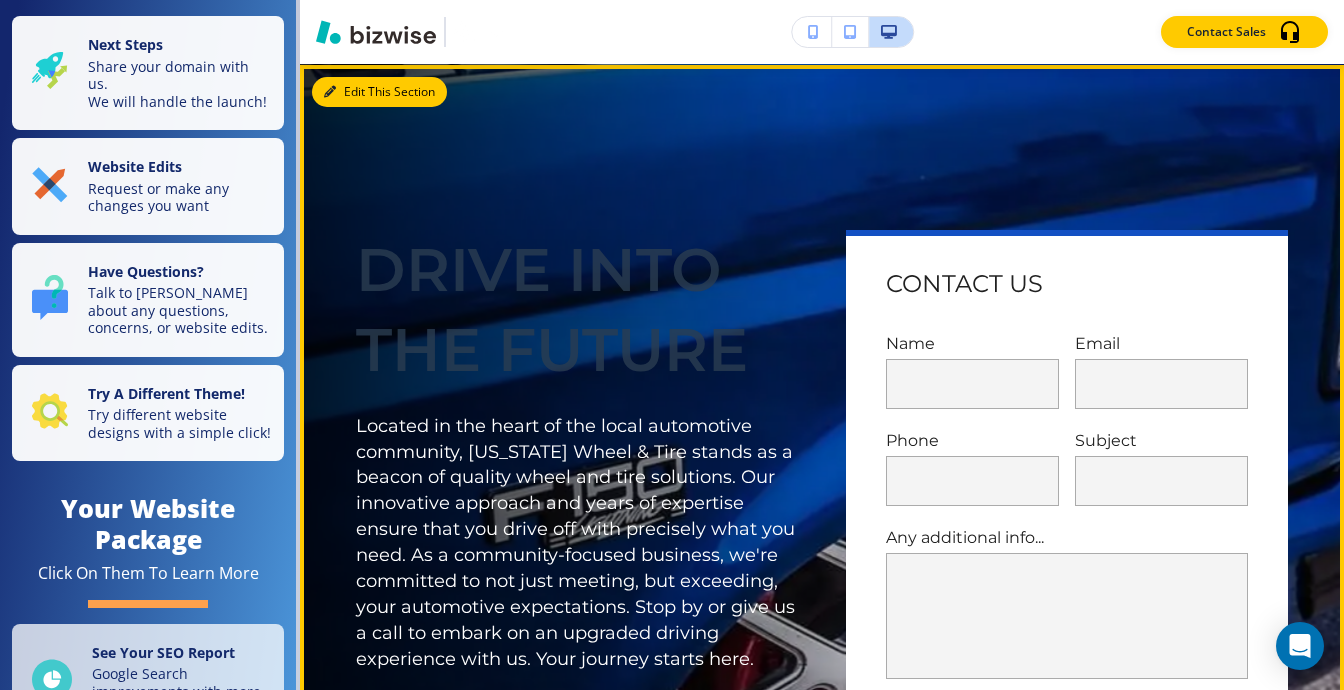 click on "Edit This Section" at bounding box center [379, 92] 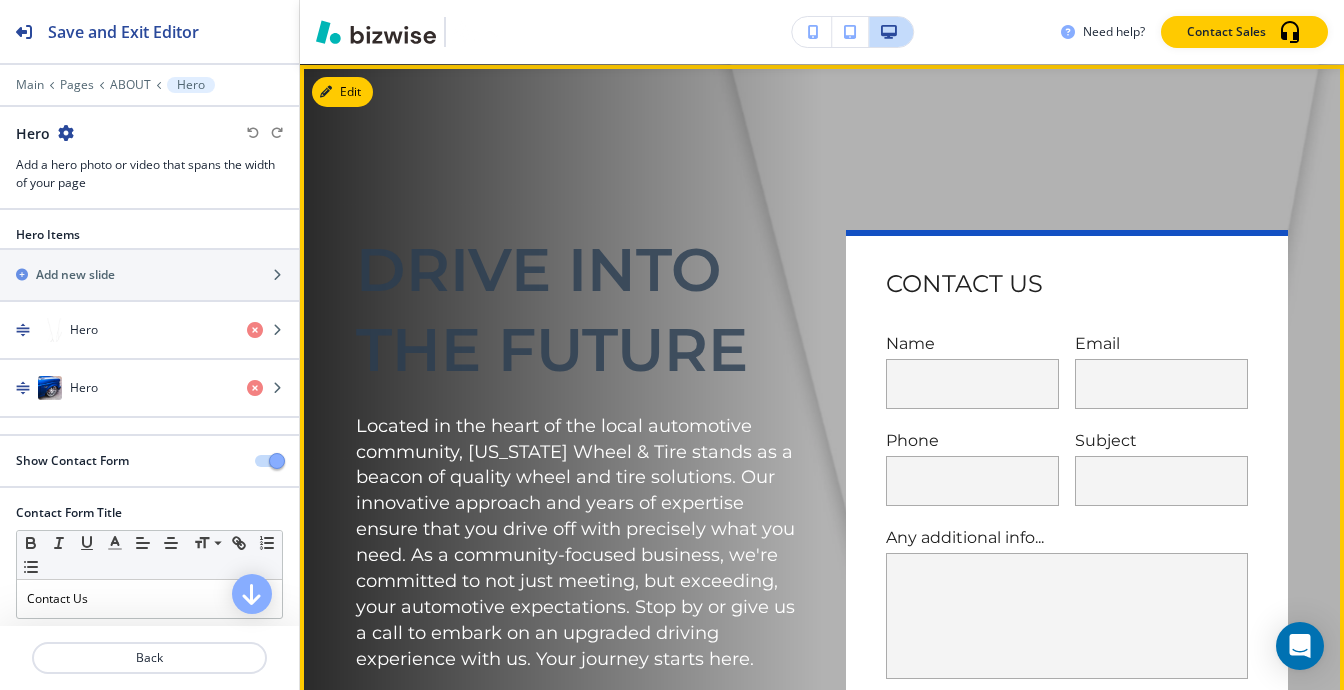 type 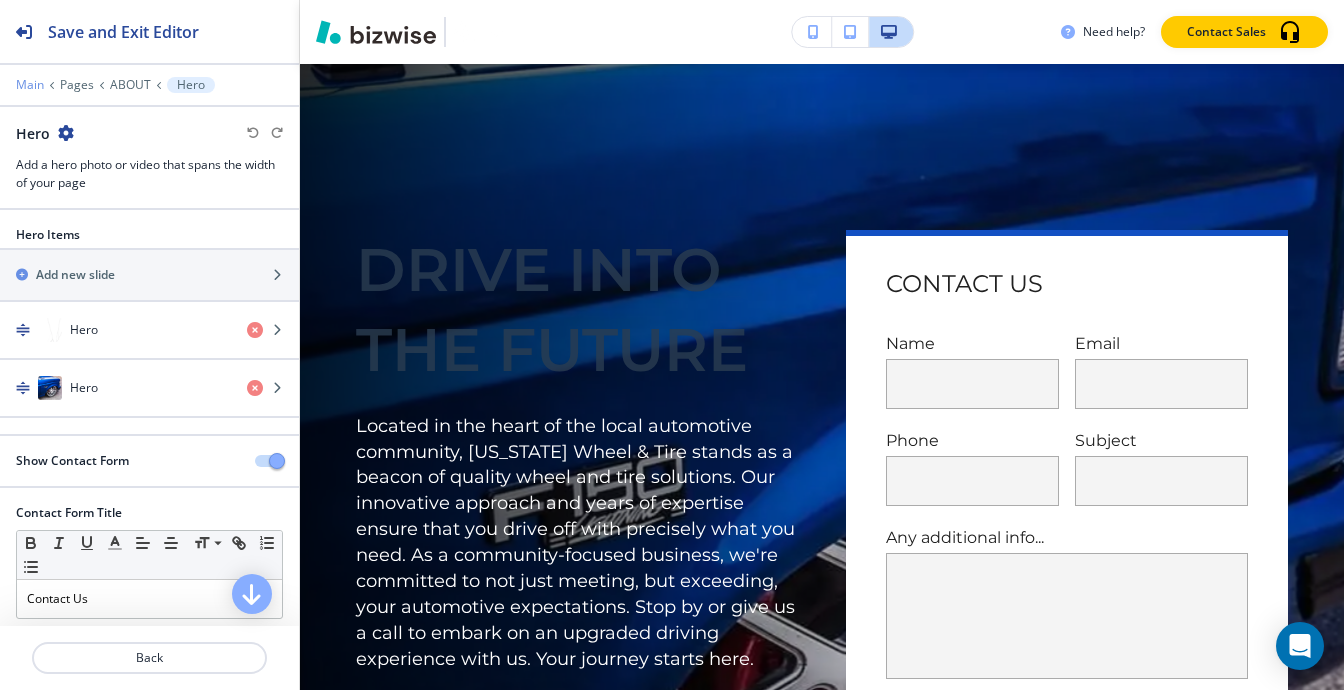 click on "Main" at bounding box center [30, 85] 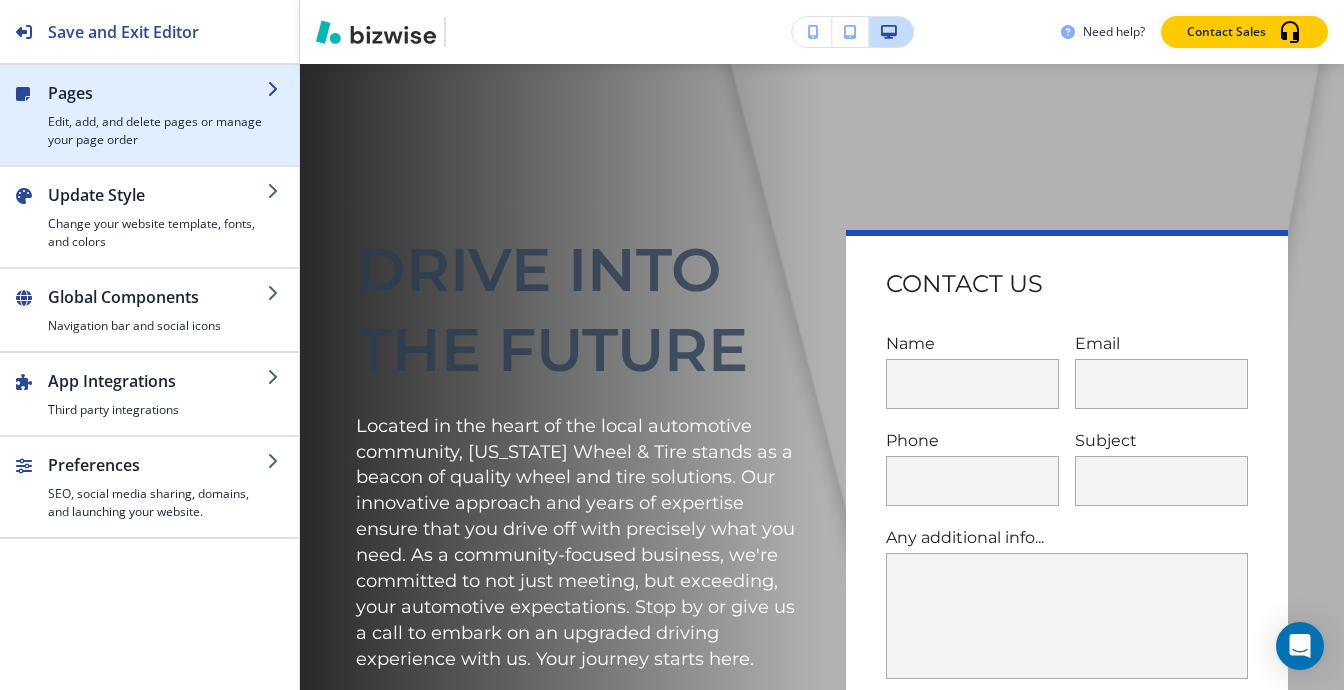 click on "Edit, add, and delete pages or manage your page order" at bounding box center (157, 131) 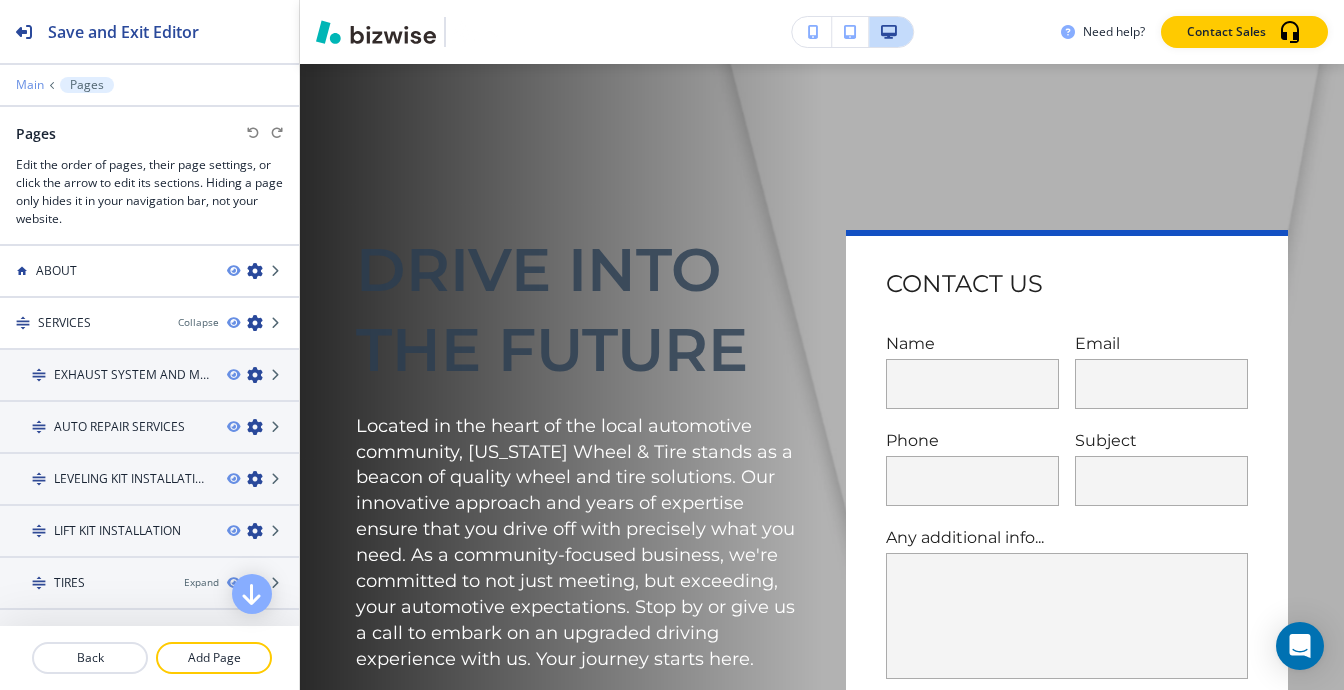 click on "Main" at bounding box center [30, 85] 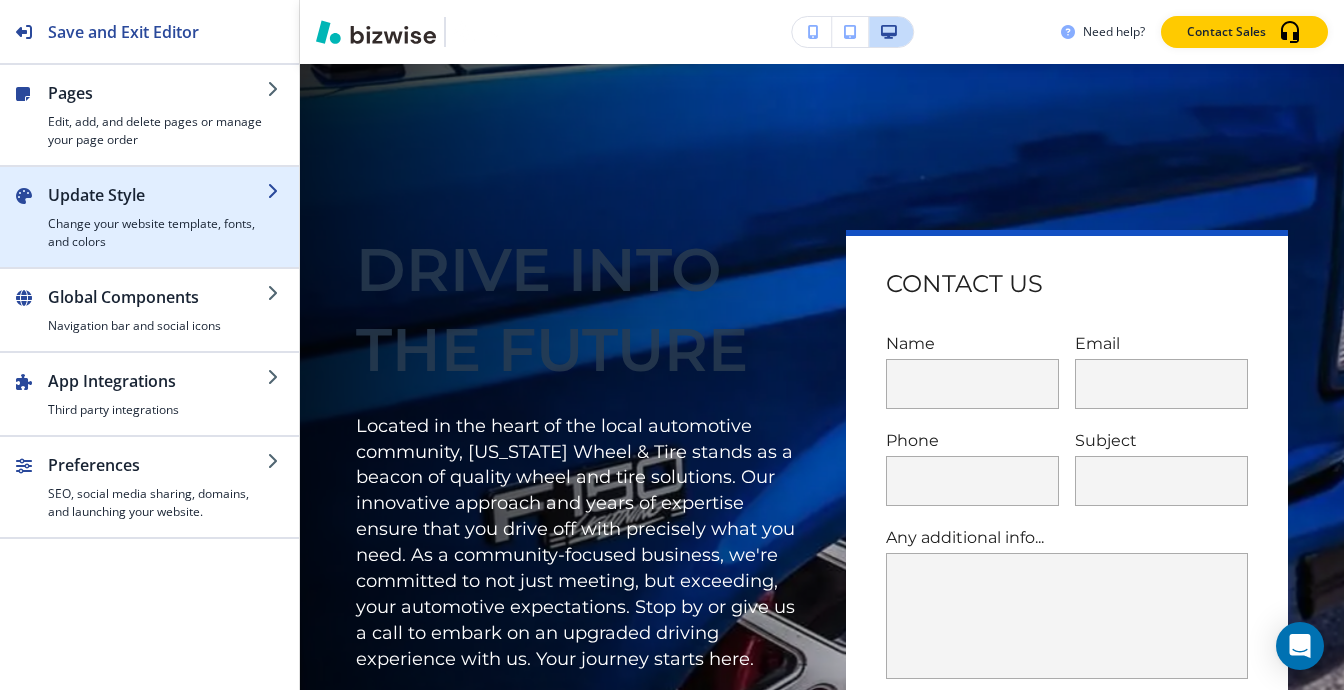 click on "Change your website template, fonts, and colors" at bounding box center (157, 233) 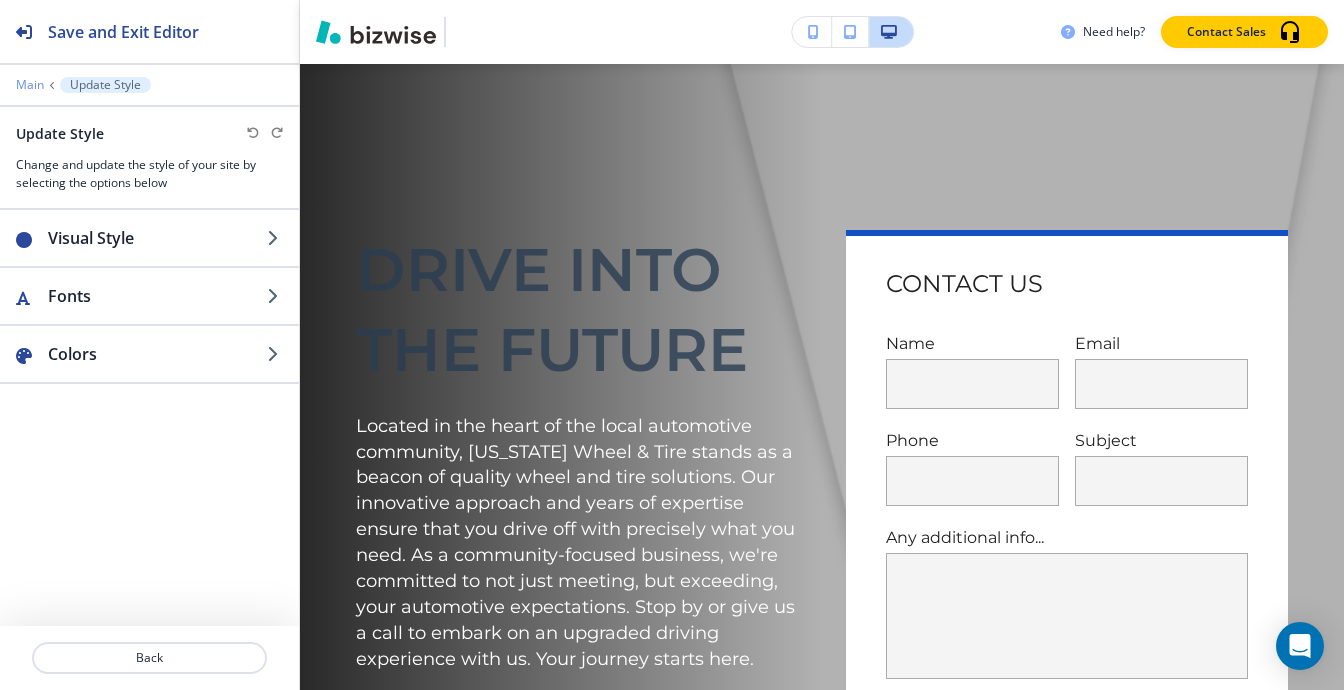 click on "Main Update Style" at bounding box center (149, 85) 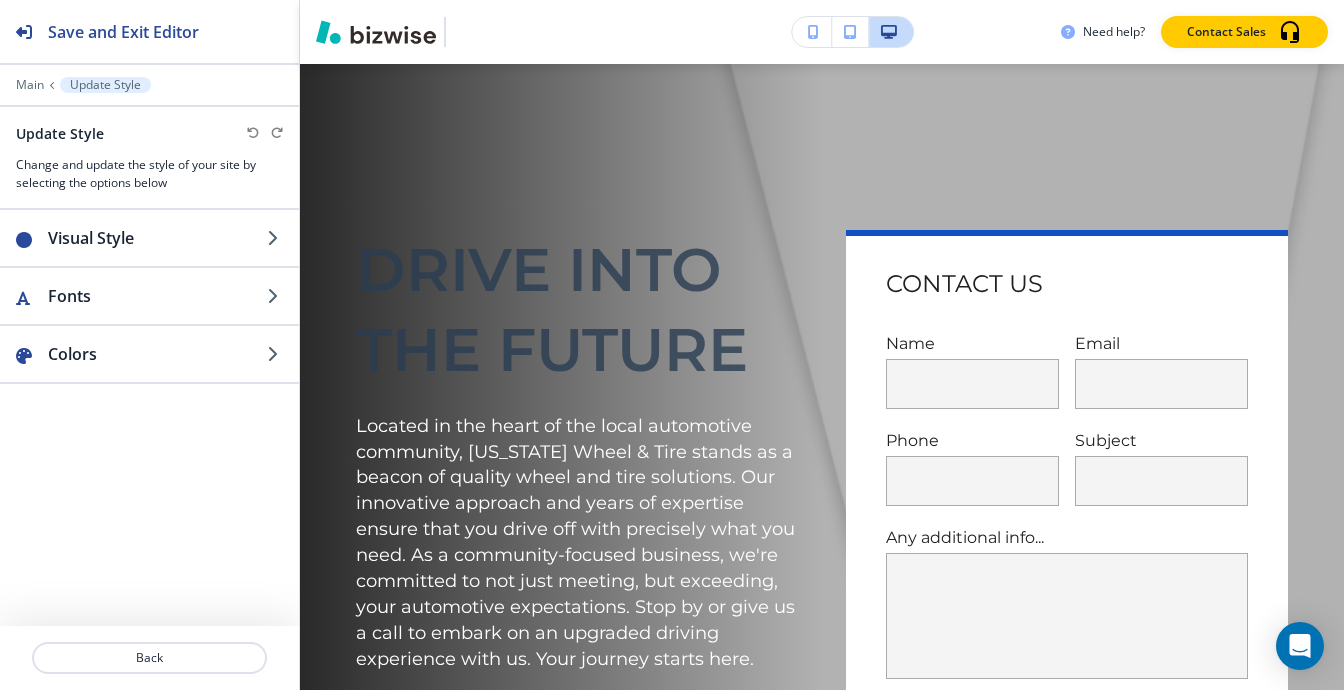 click on "Main Update Style" at bounding box center [149, 85] 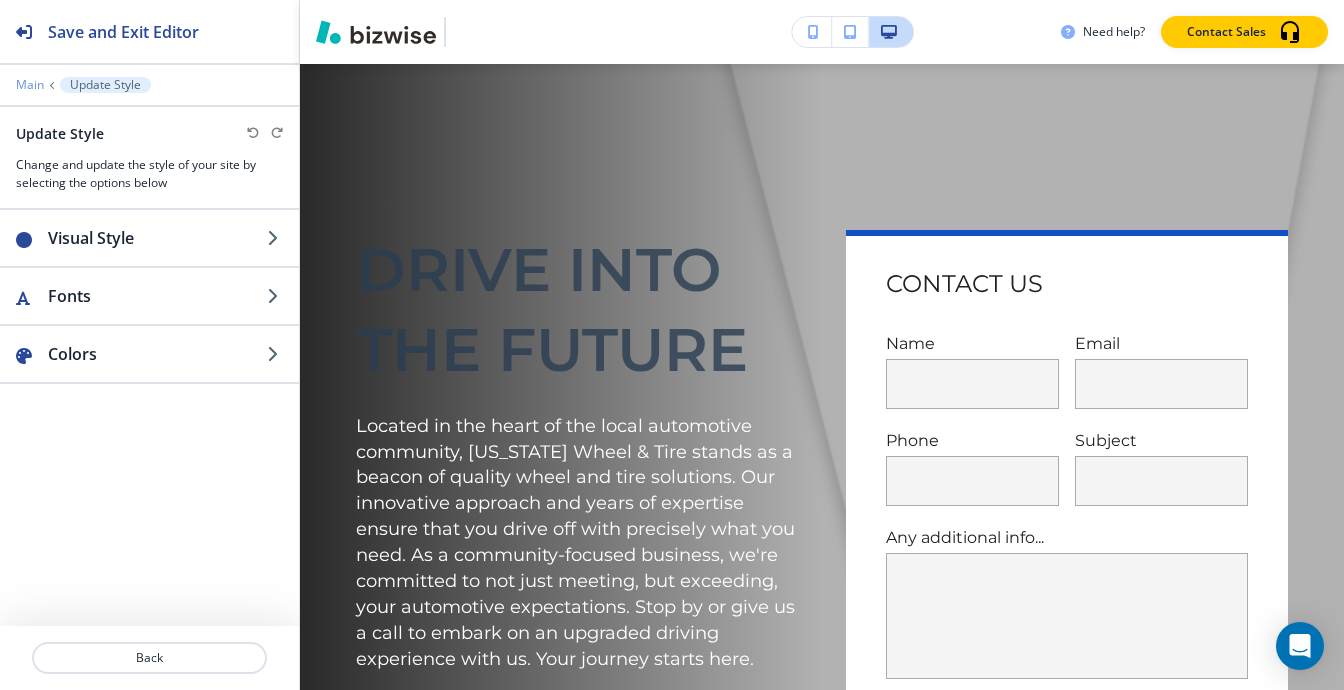 click on "Main" at bounding box center (30, 85) 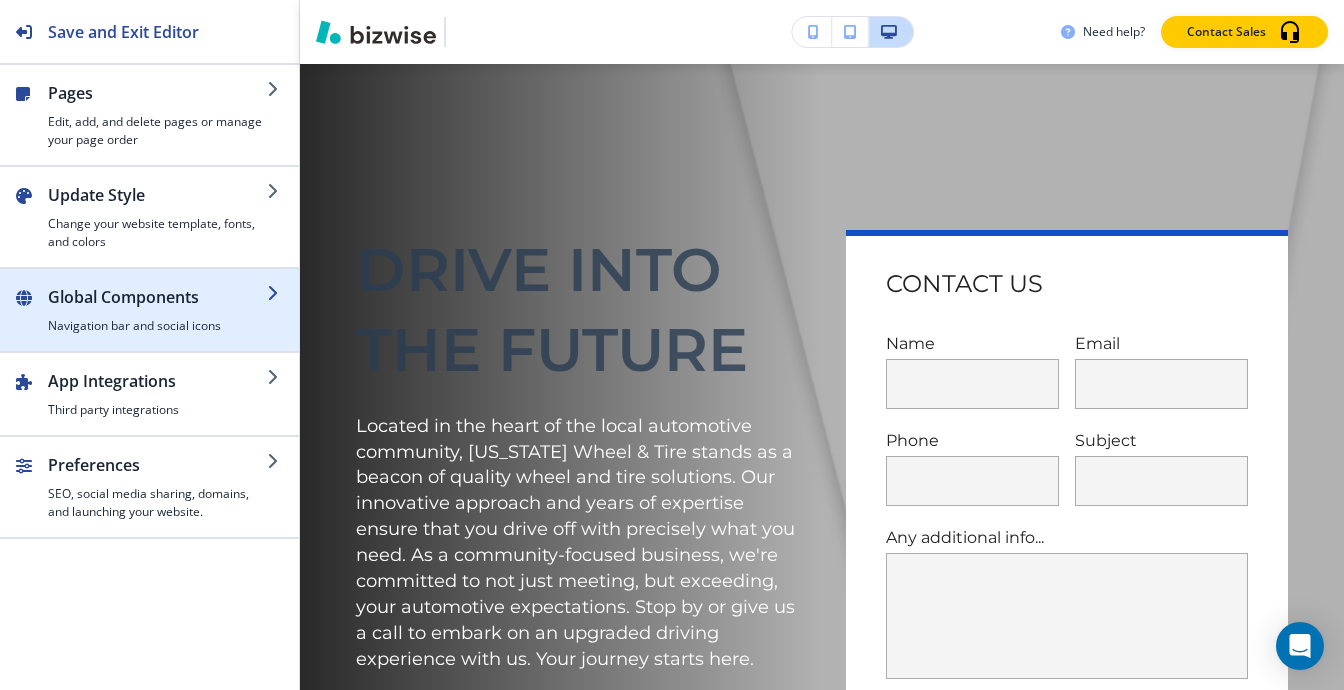 click at bounding box center [157, 313] 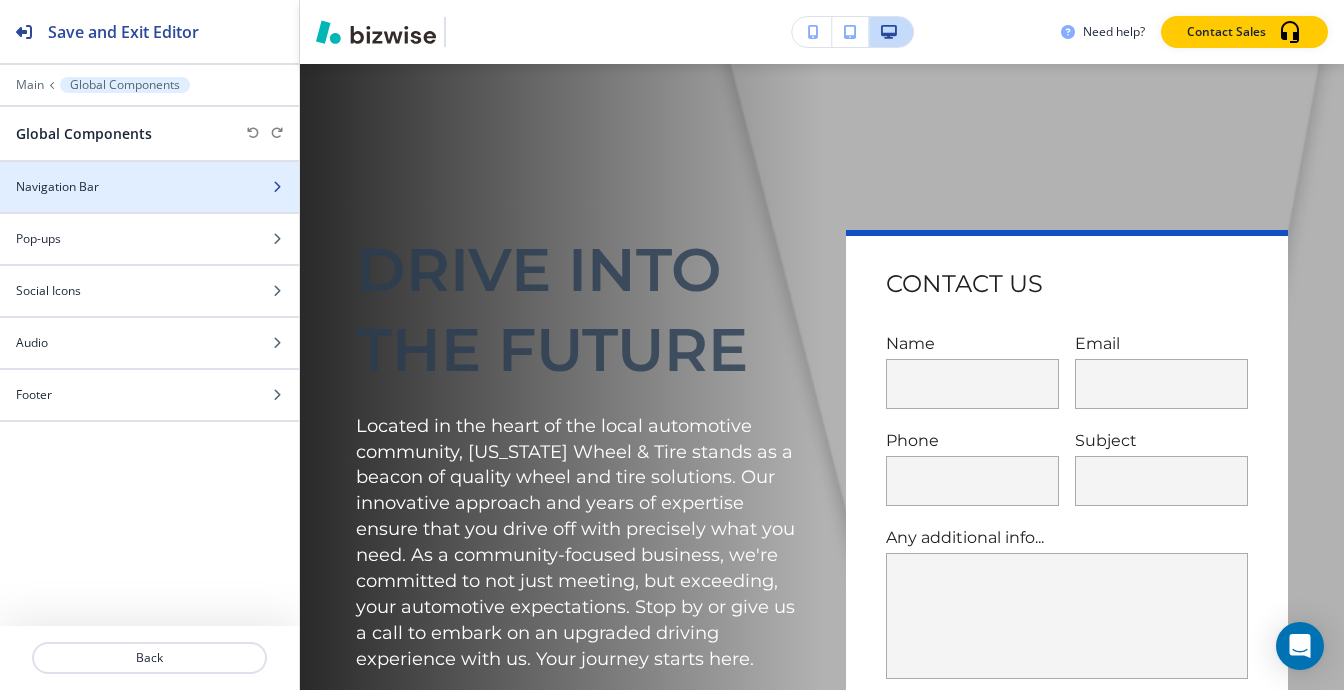 click on "Navigation Bar" at bounding box center [127, 187] 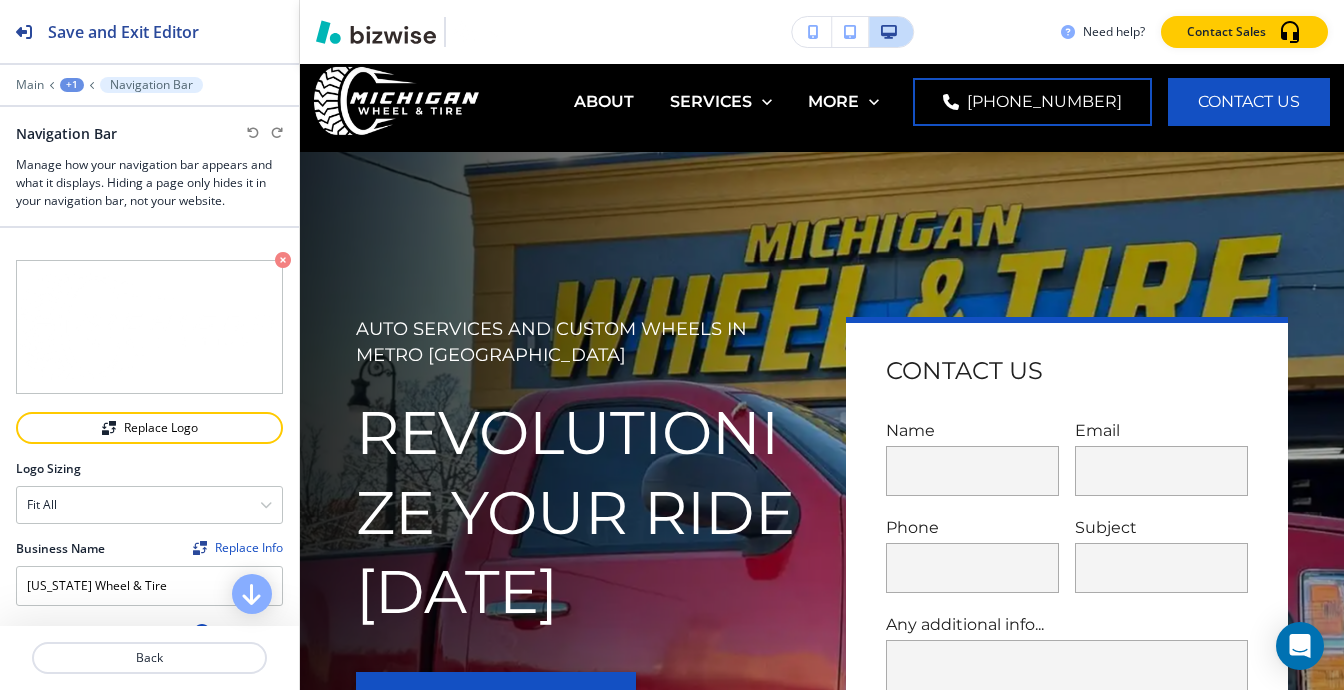scroll, scrollTop: 0, scrollLeft: 0, axis: both 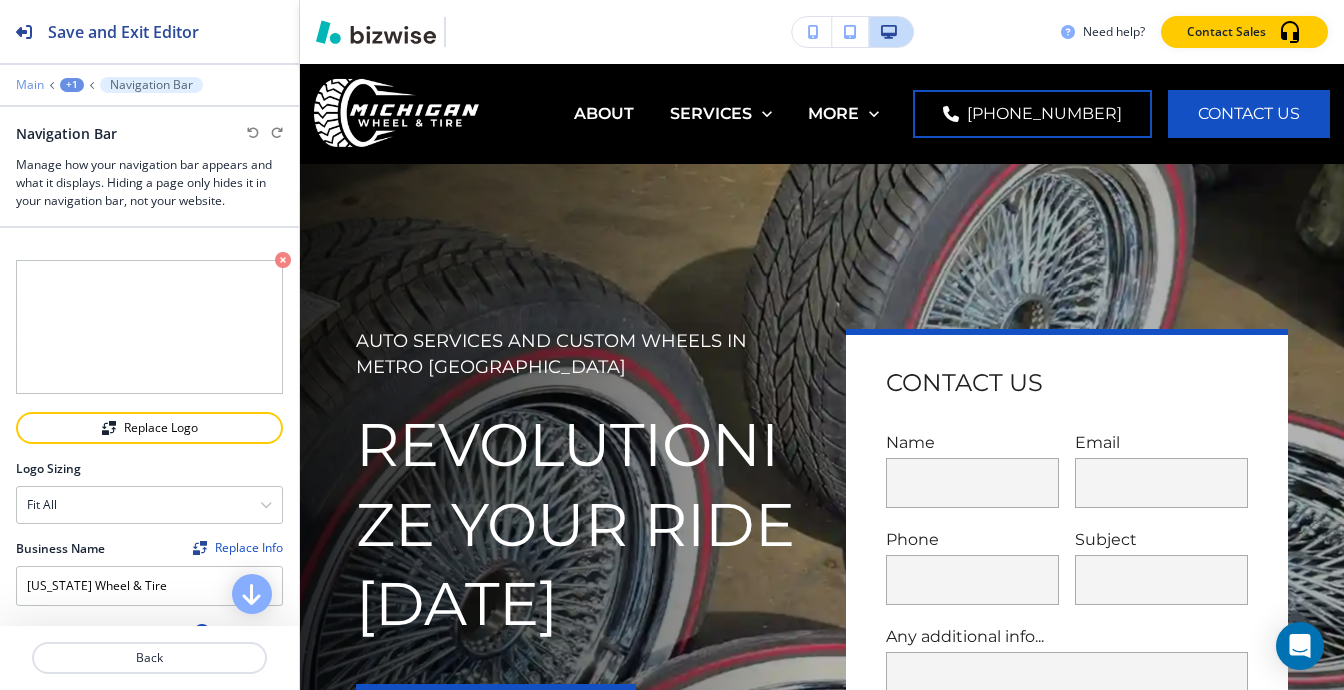 click on "Main" at bounding box center [30, 85] 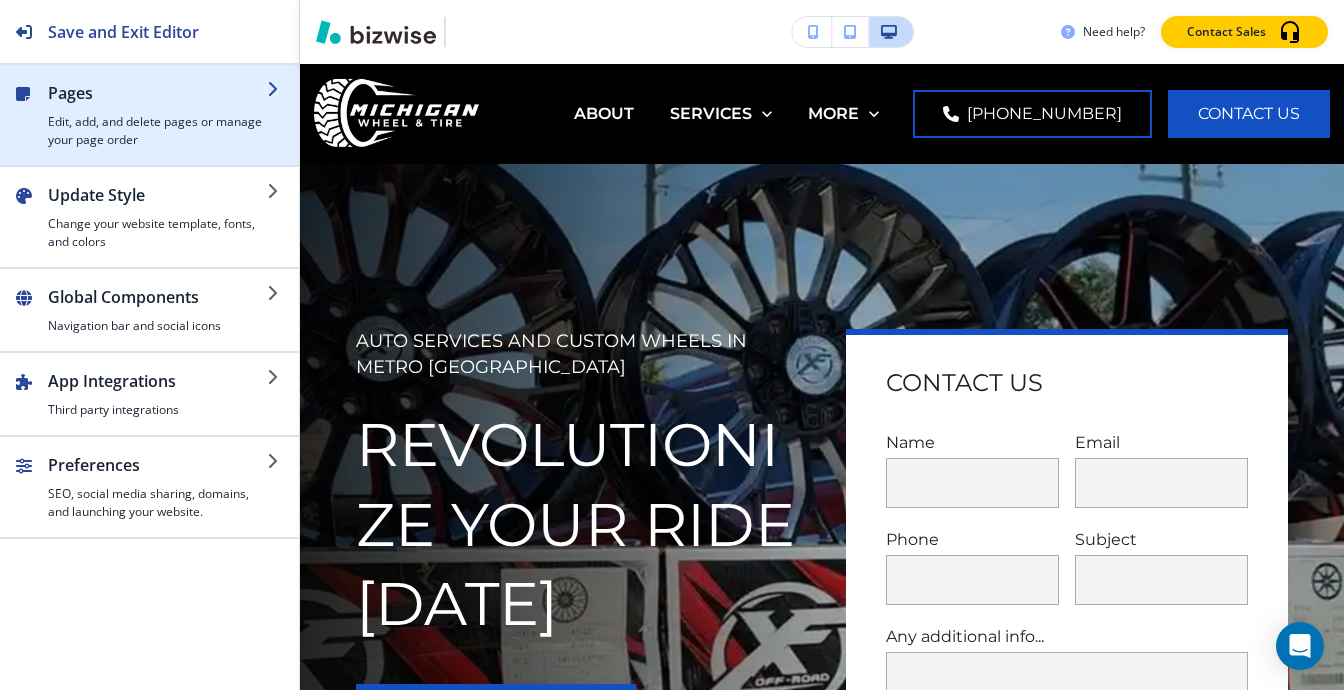 click on "Edit, add, and delete pages or manage your page order" at bounding box center [157, 131] 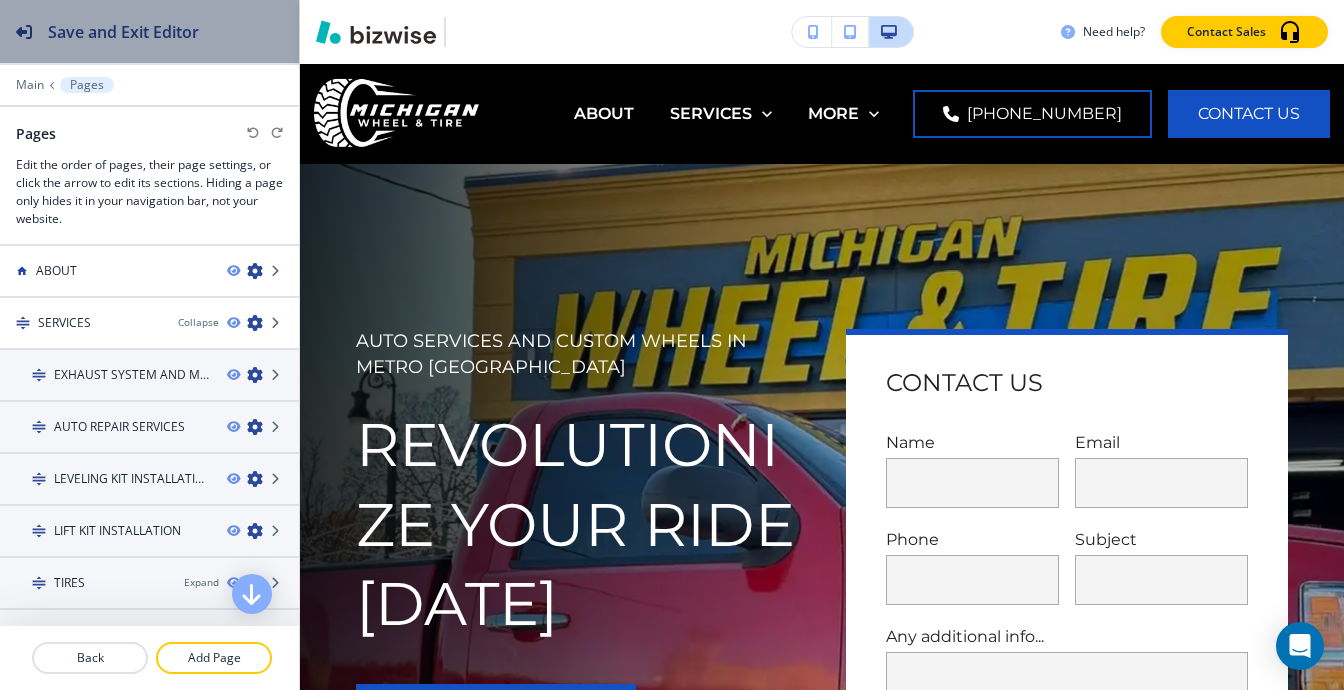 click at bounding box center (24, 32) 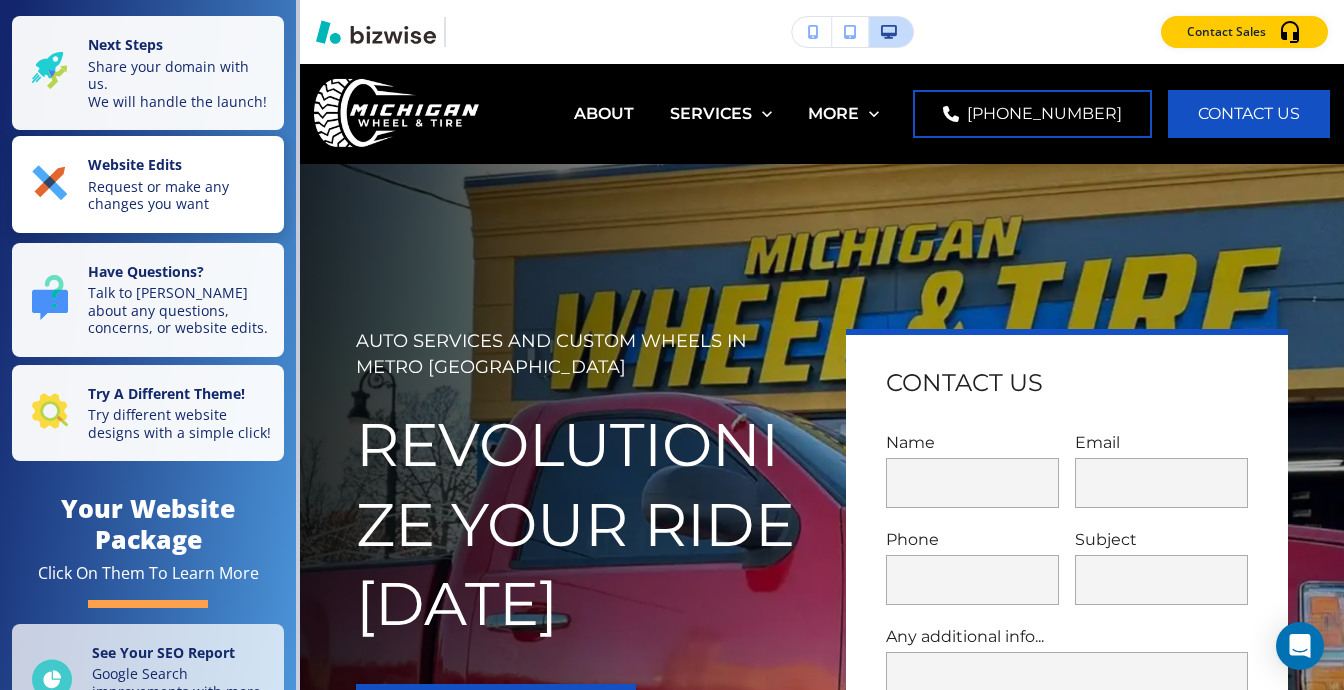 type 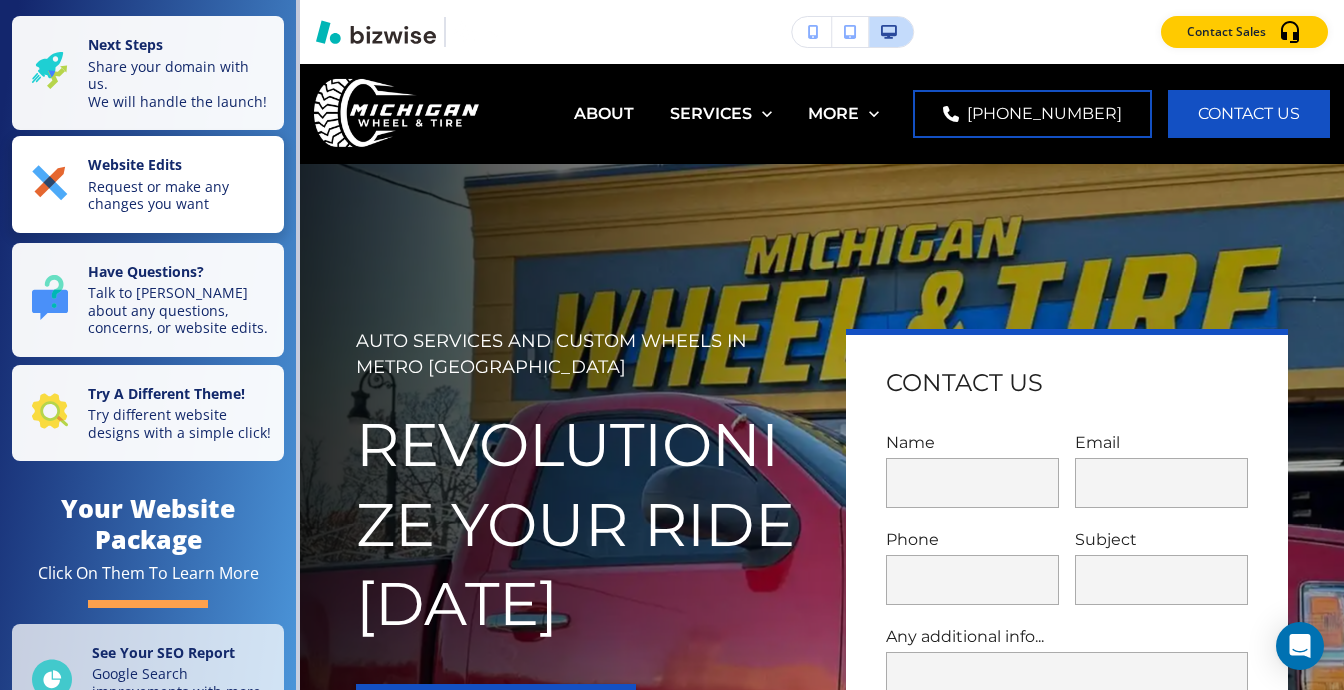 click on "Website Edits" at bounding box center (180, 167) 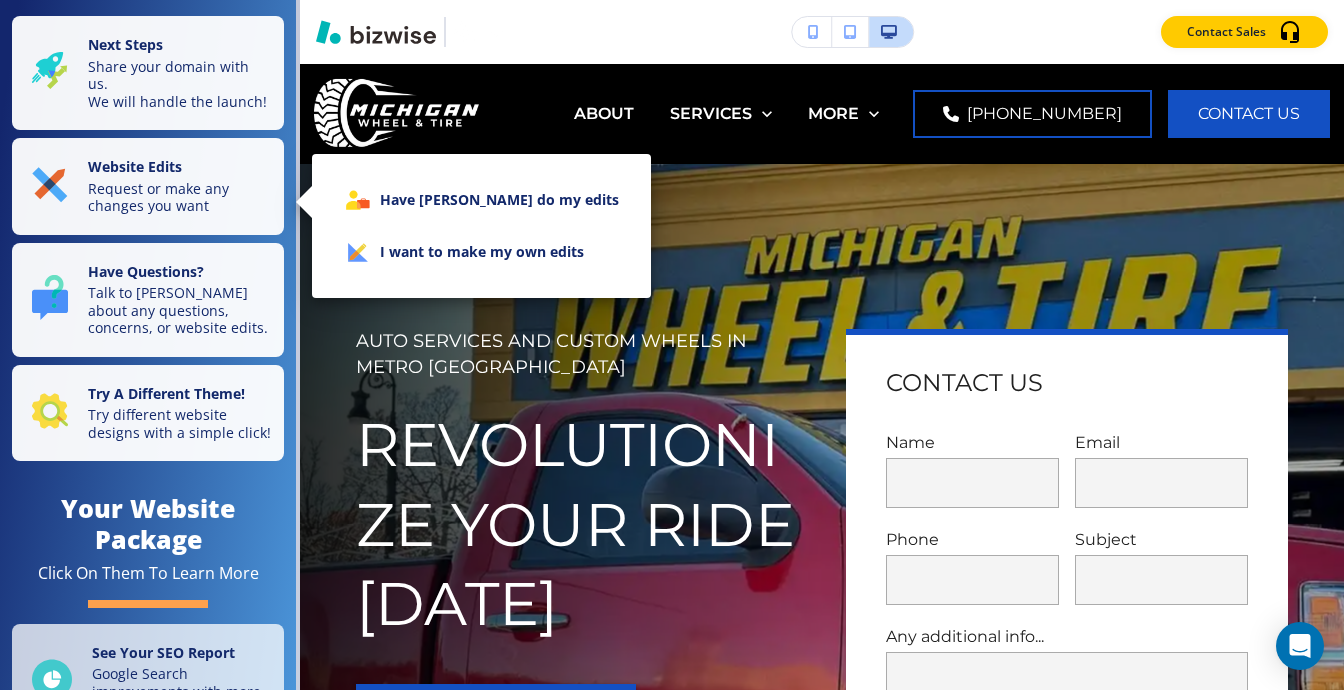 click on "I want to make my own edits" at bounding box center [481, 252] 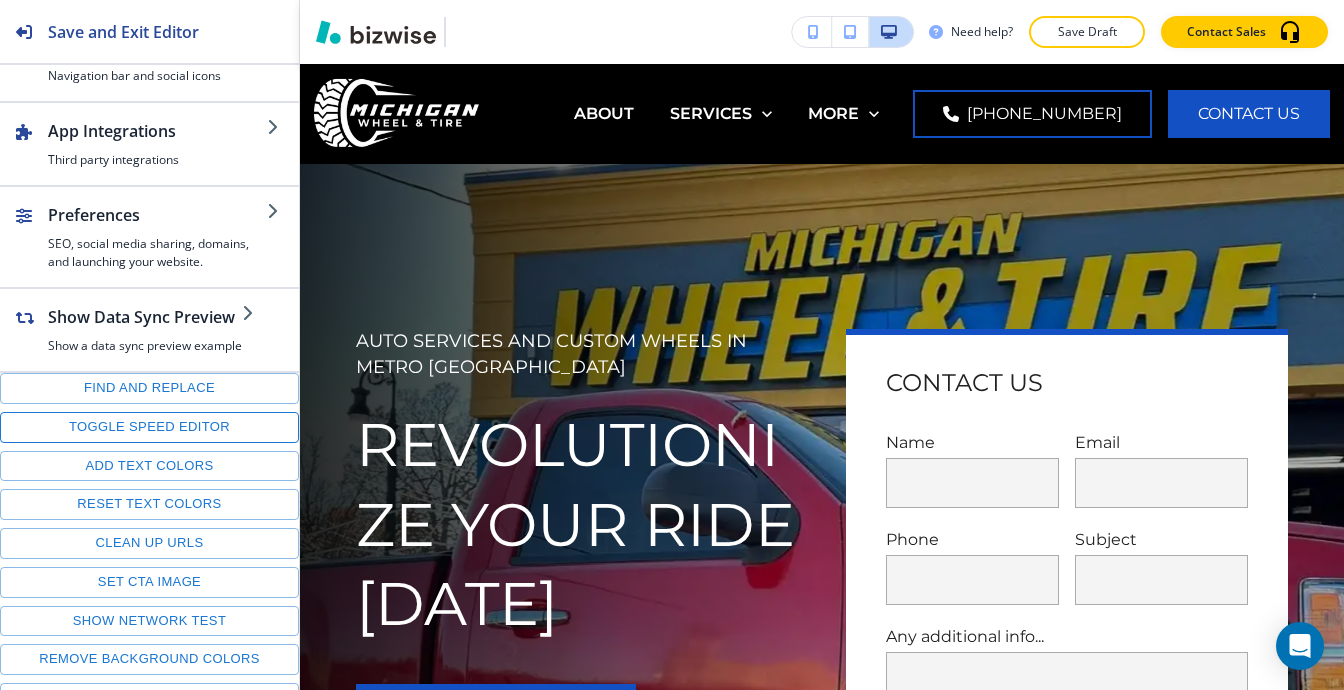 scroll, scrollTop: 268, scrollLeft: 0, axis: vertical 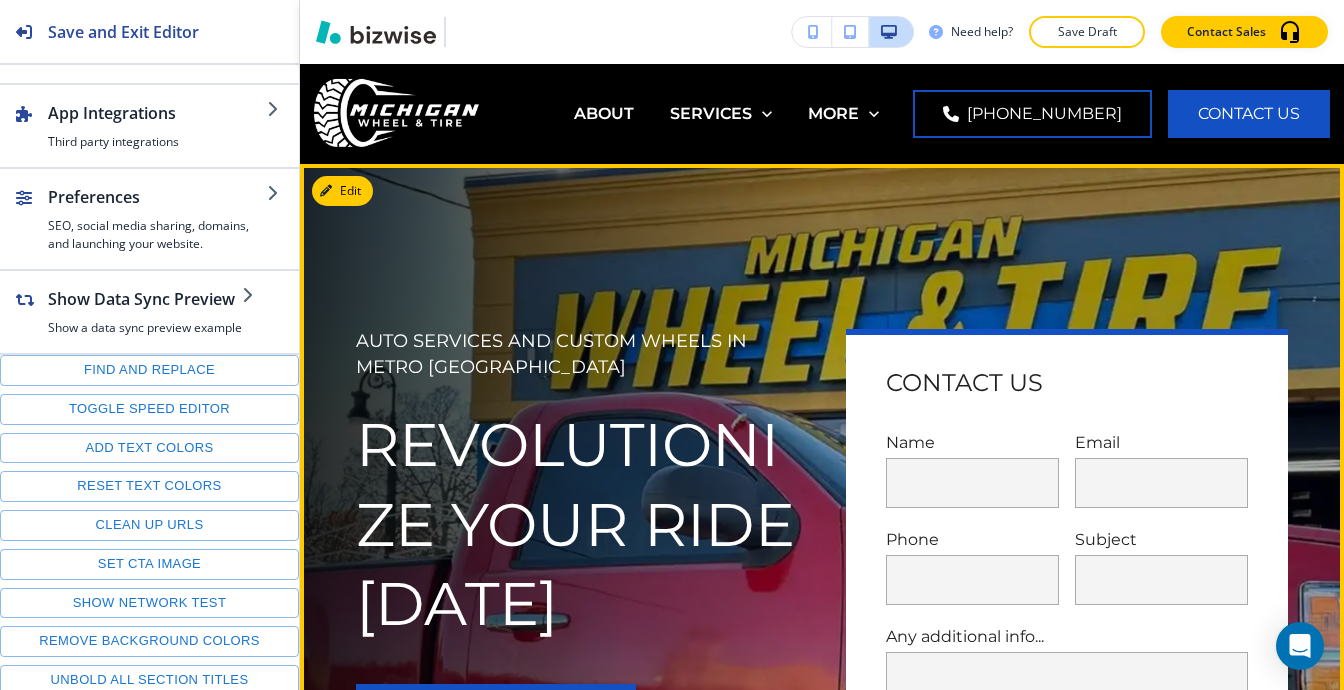 click on "REVOLUTIONIZE YOUR RIDE [DATE]" at bounding box center [577, 524] 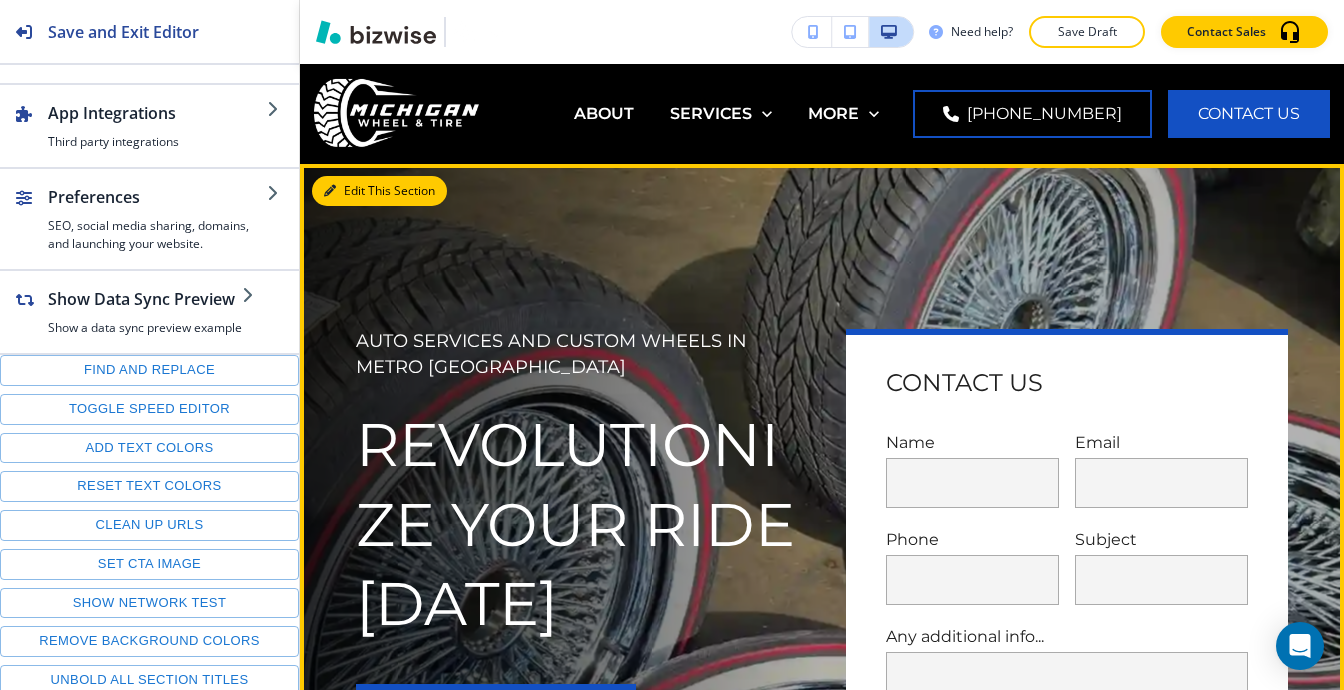 click on "Edit This Section" at bounding box center (379, 191) 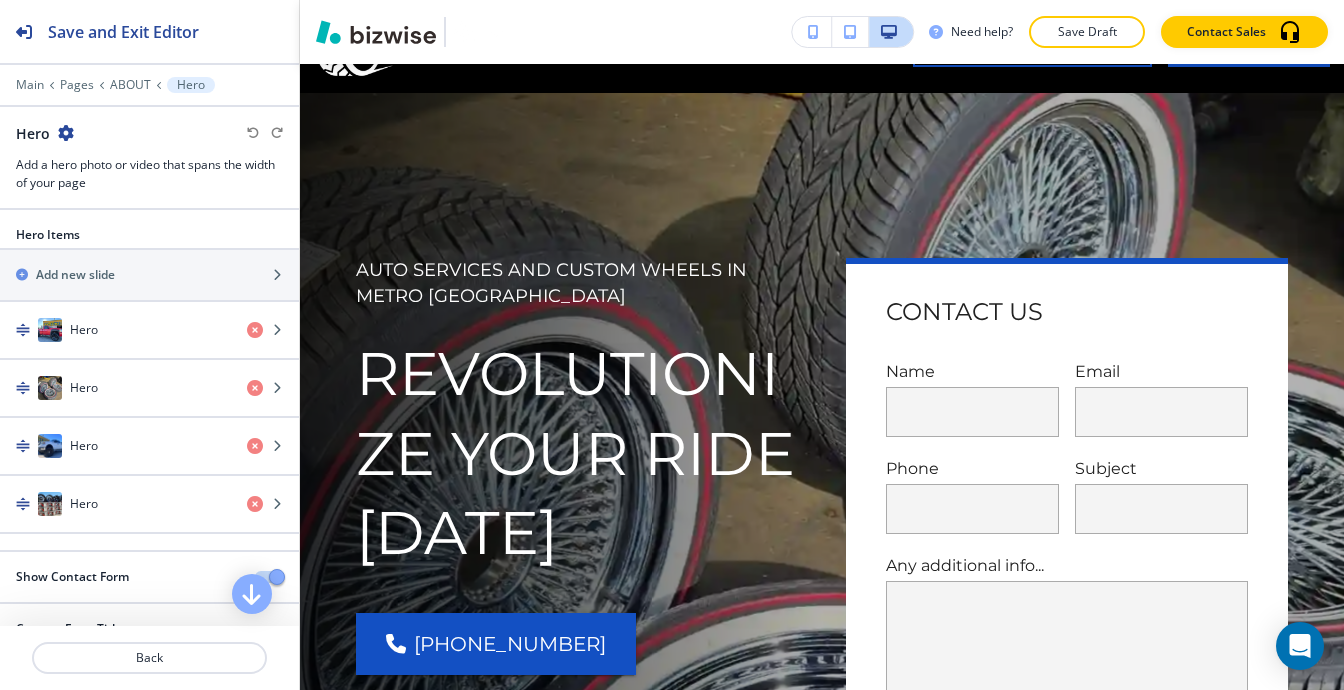 scroll, scrollTop: 100, scrollLeft: 0, axis: vertical 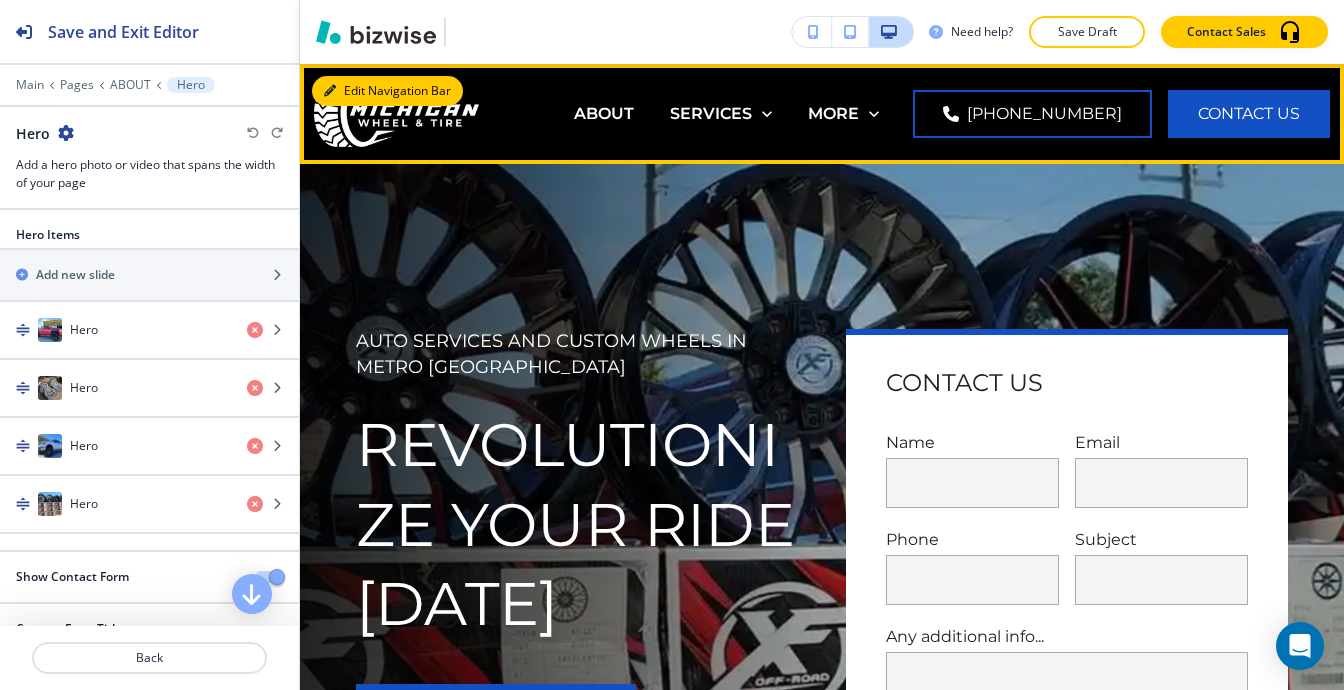 click on "Edit Navigation Bar" at bounding box center (387, 91) 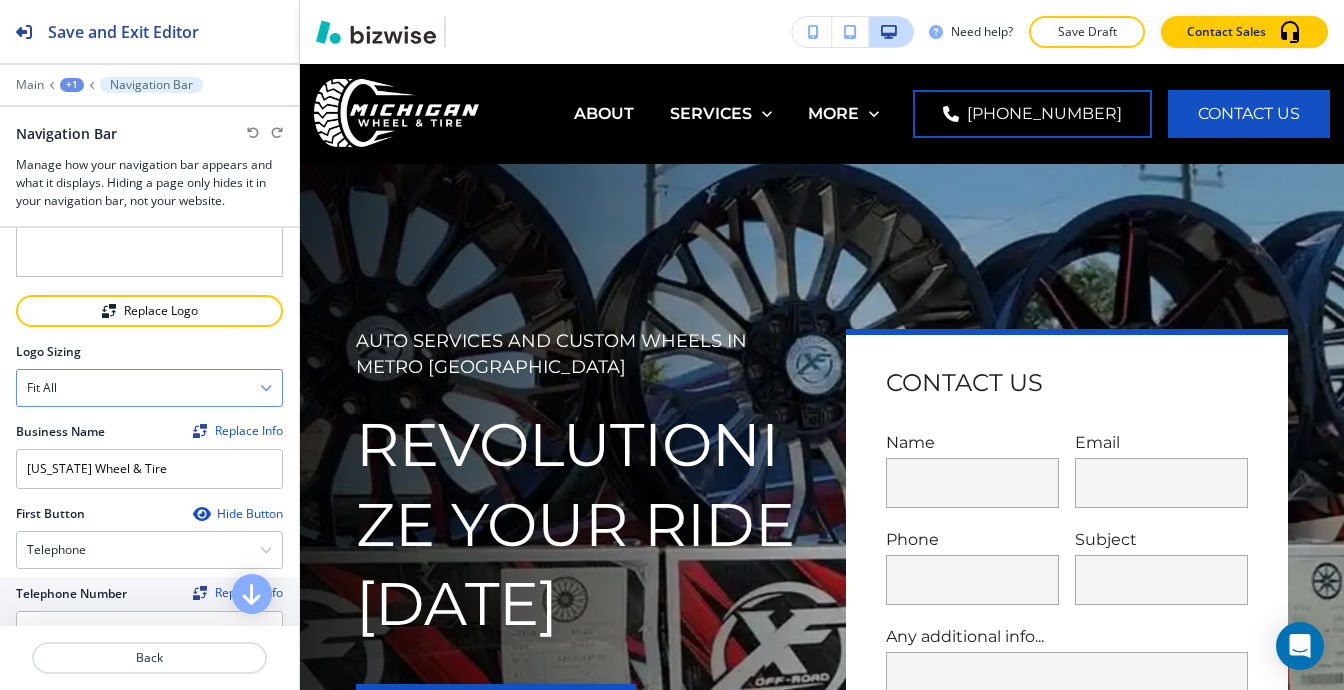 scroll, scrollTop: 400, scrollLeft: 0, axis: vertical 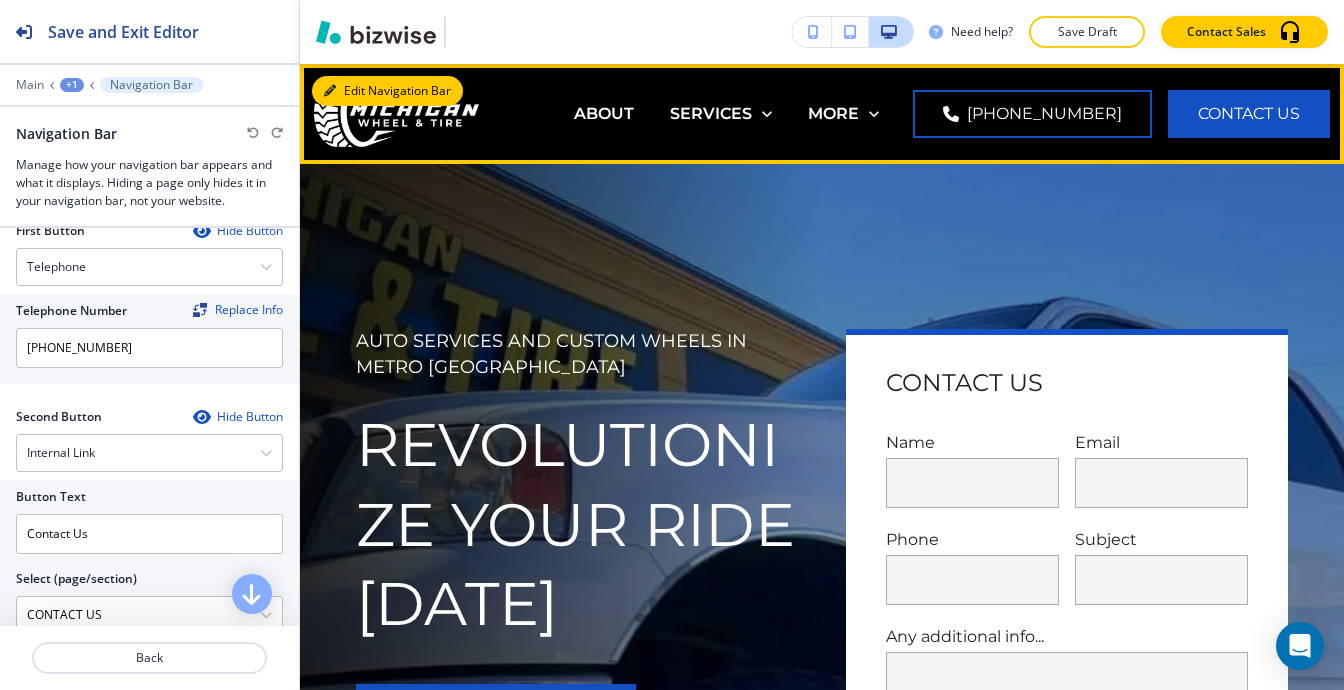 click at bounding box center (330, 91) 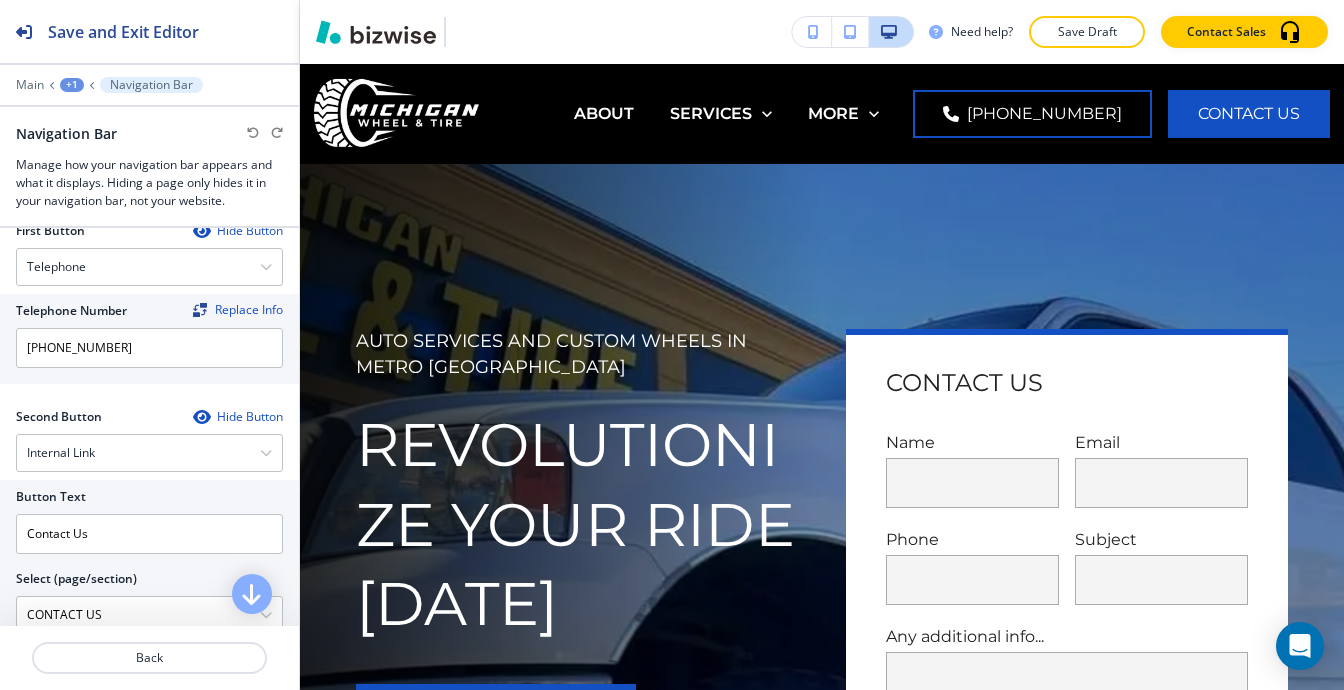 click on "+1" at bounding box center (72, 85) 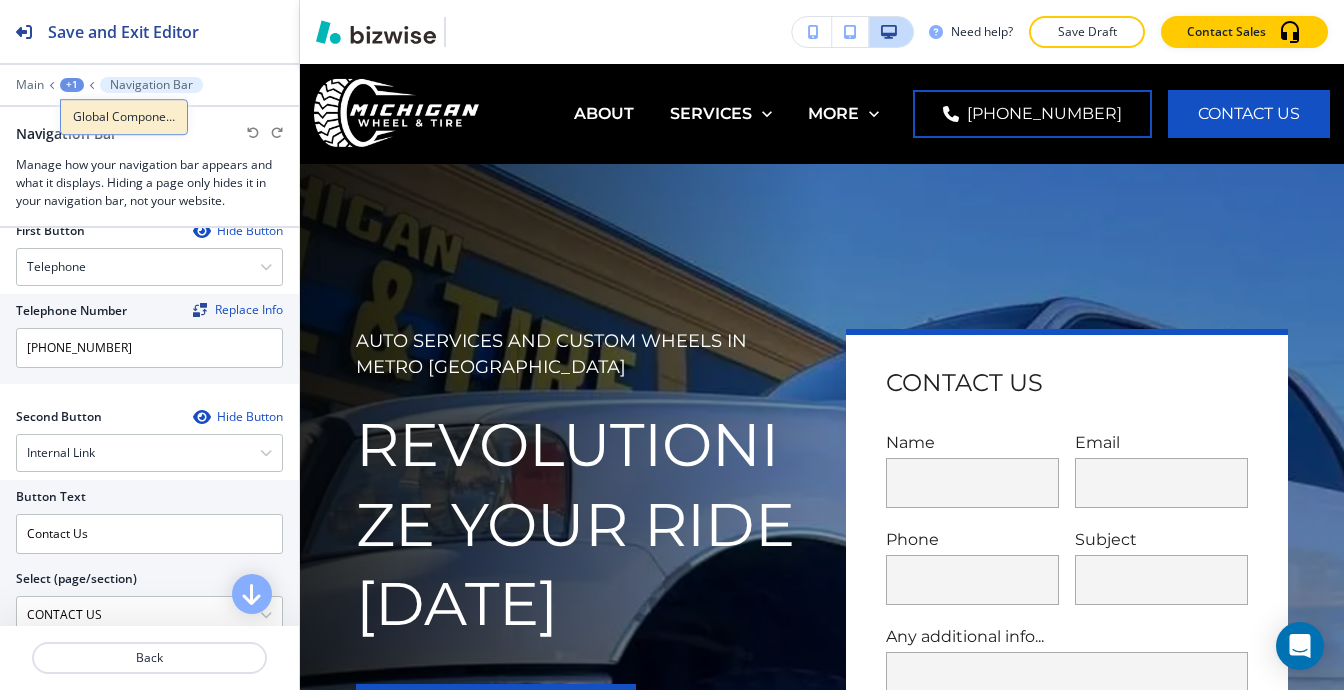 click on "Global Components" at bounding box center [124, 117] 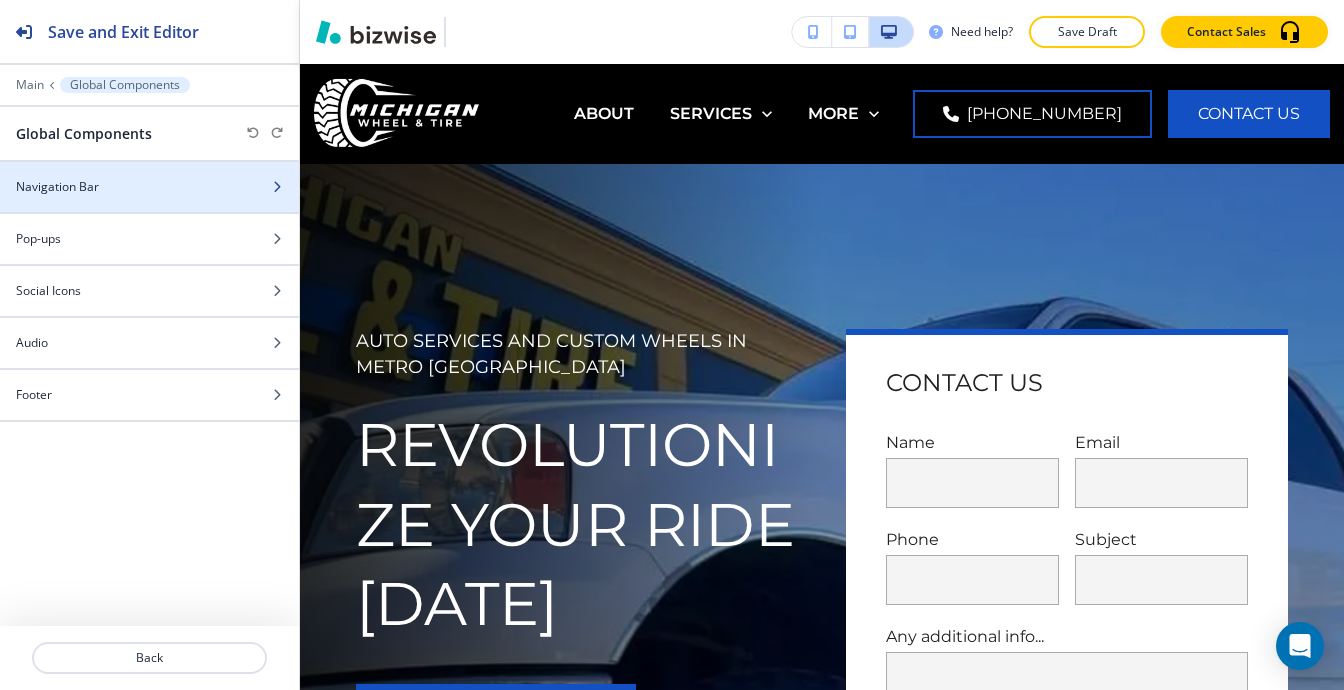click on "Navigation Bar" at bounding box center [127, 187] 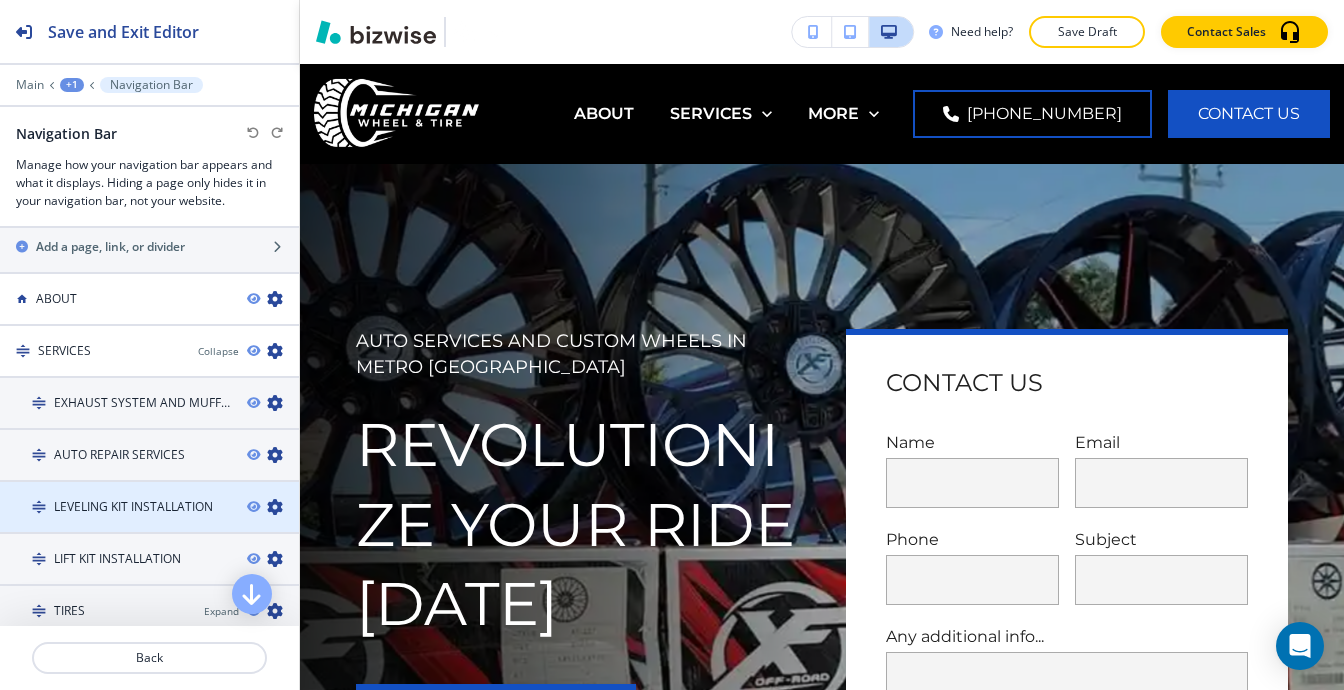 scroll, scrollTop: 1200, scrollLeft: 0, axis: vertical 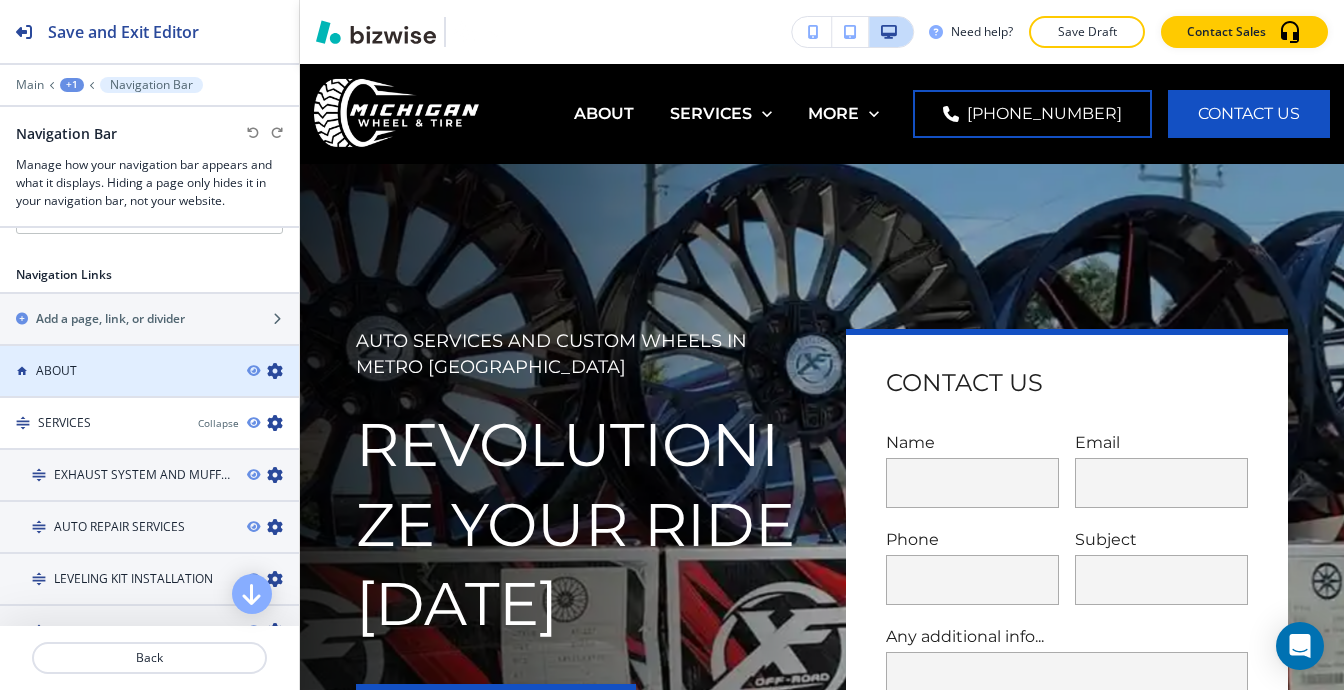 click on "ABOUT" at bounding box center [115, 371] 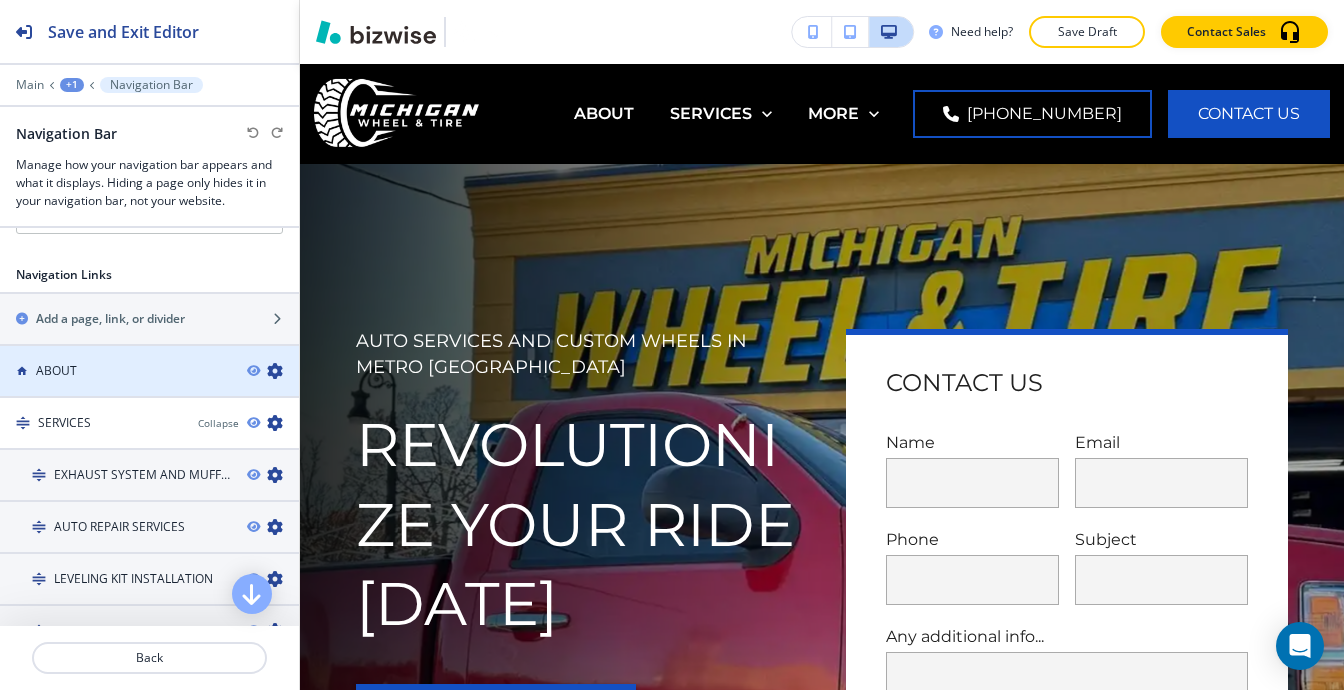 click on "ABOUT" at bounding box center (115, 371) 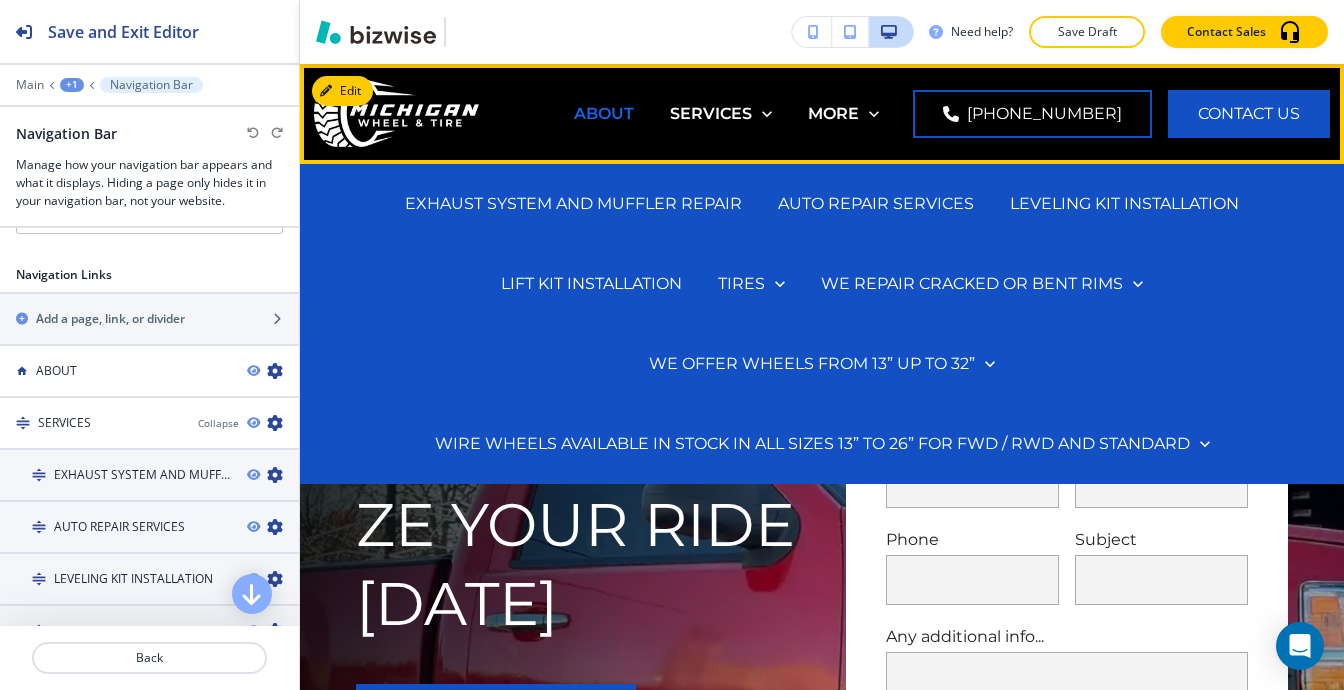 click on "ABOUT" at bounding box center (604, 113) 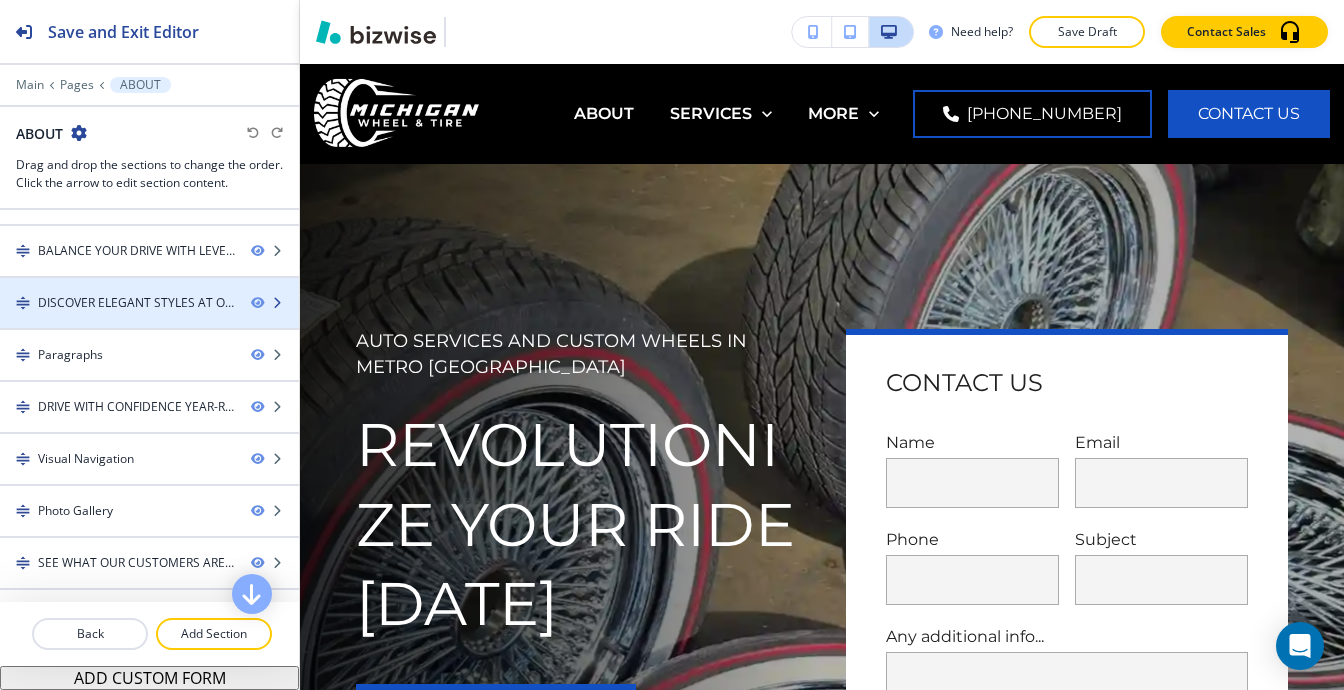 scroll, scrollTop: 0, scrollLeft: 0, axis: both 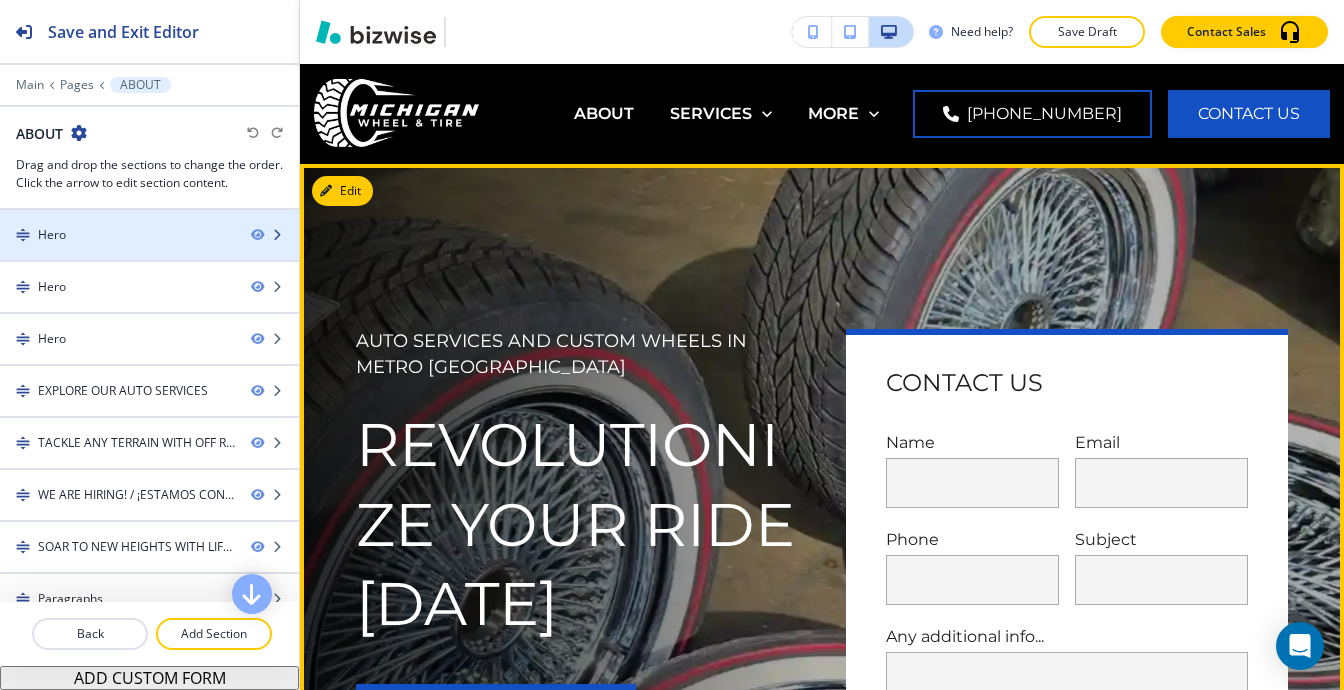 click on "Hero" at bounding box center (117, 235) 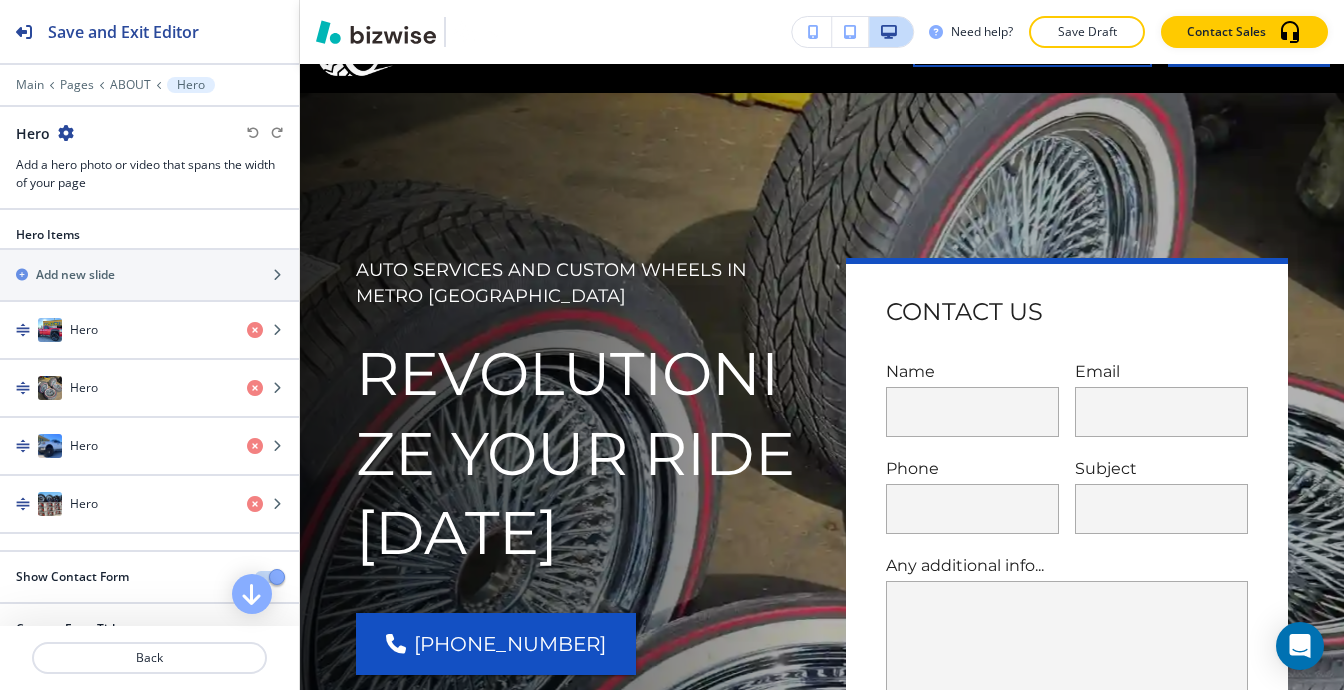 scroll, scrollTop: 100, scrollLeft: 0, axis: vertical 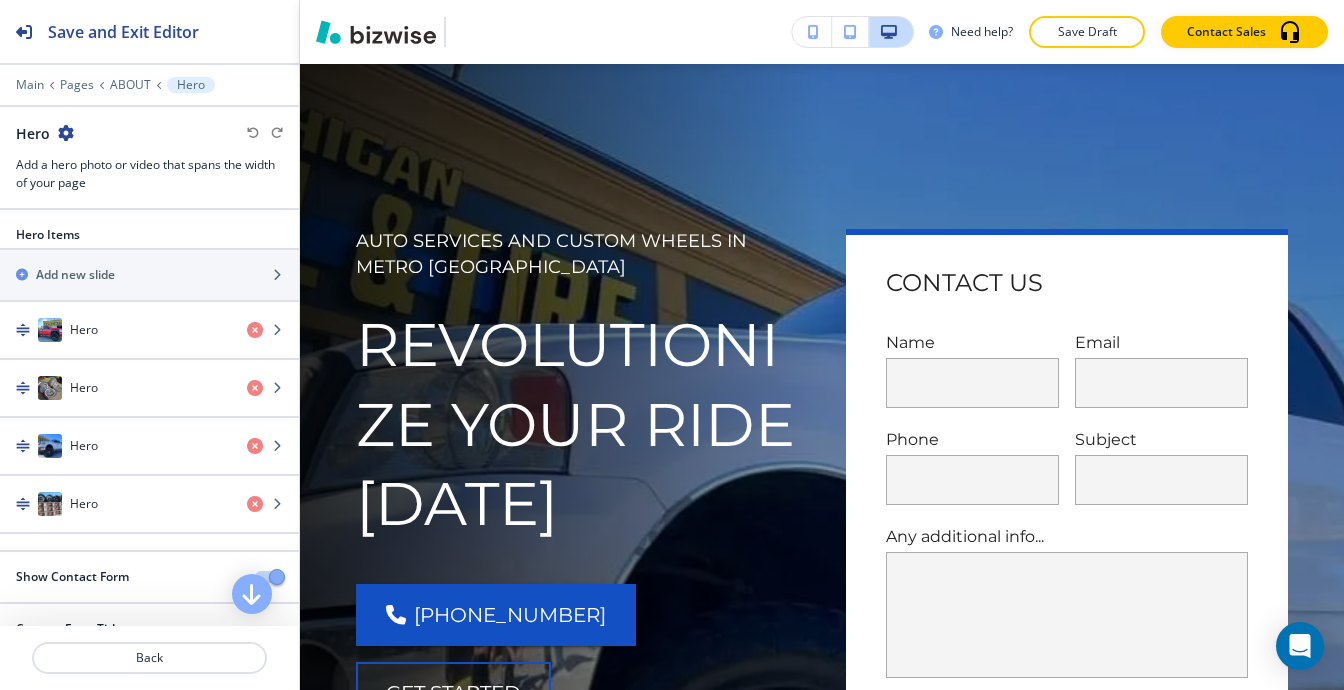 click at bounding box center [149, 71] 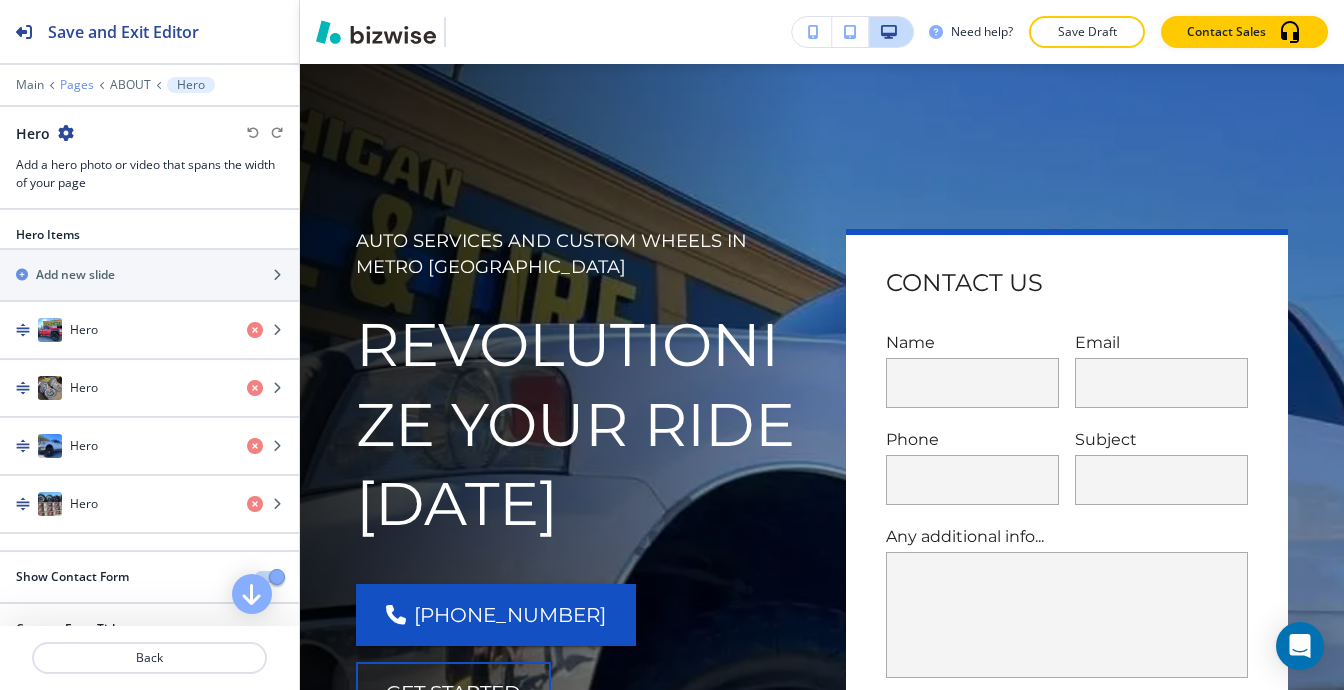 click on "Pages" at bounding box center (77, 85) 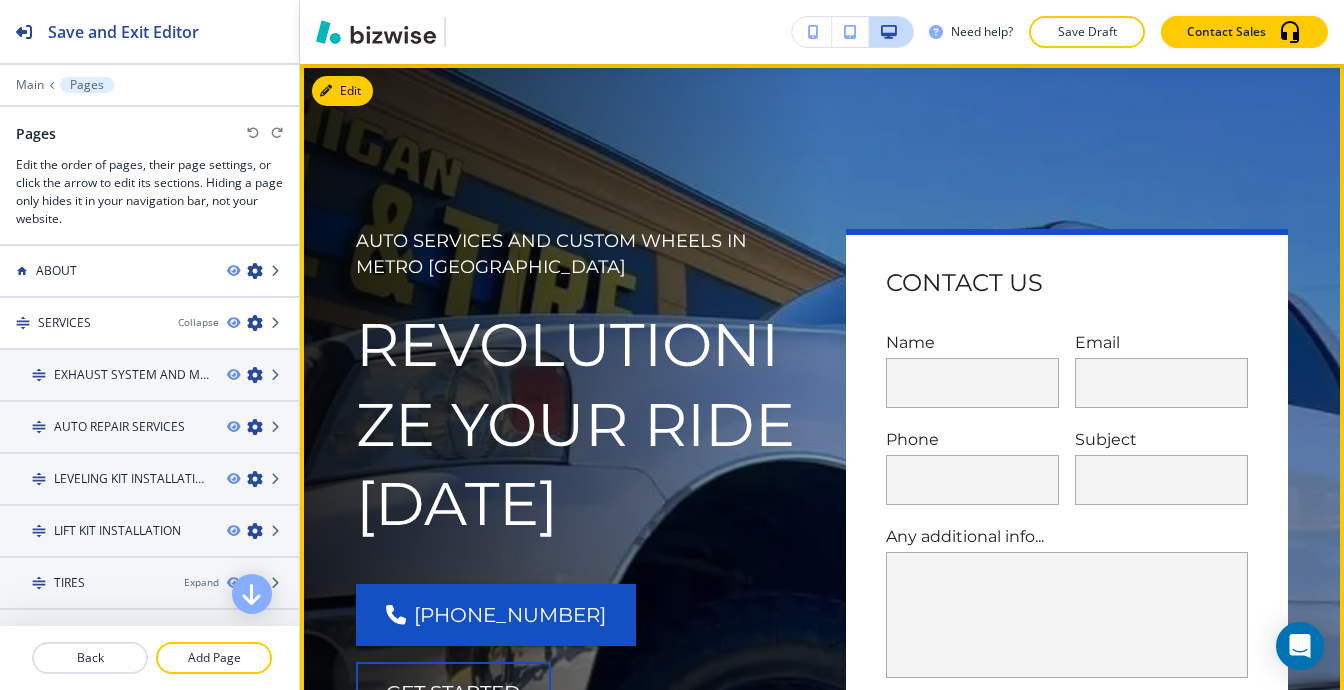 scroll, scrollTop: 0, scrollLeft: 0, axis: both 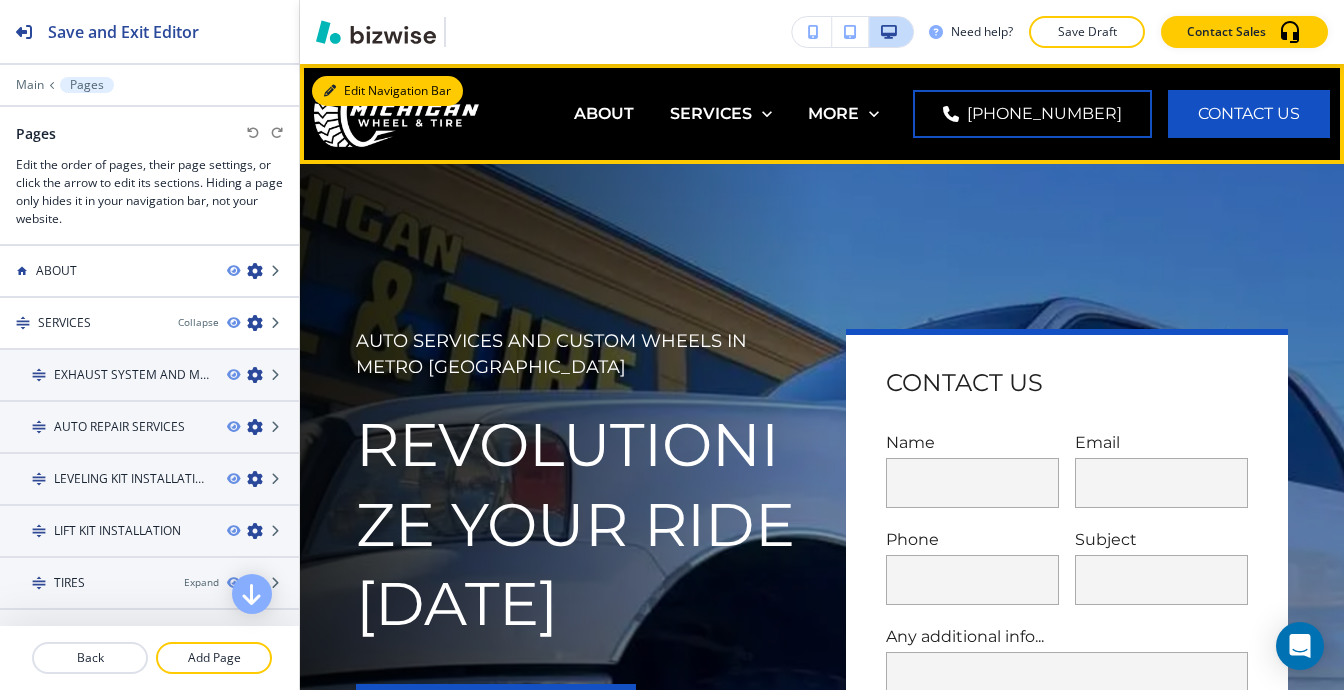 click on "Edit Navigation Bar" at bounding box center [387, 91] 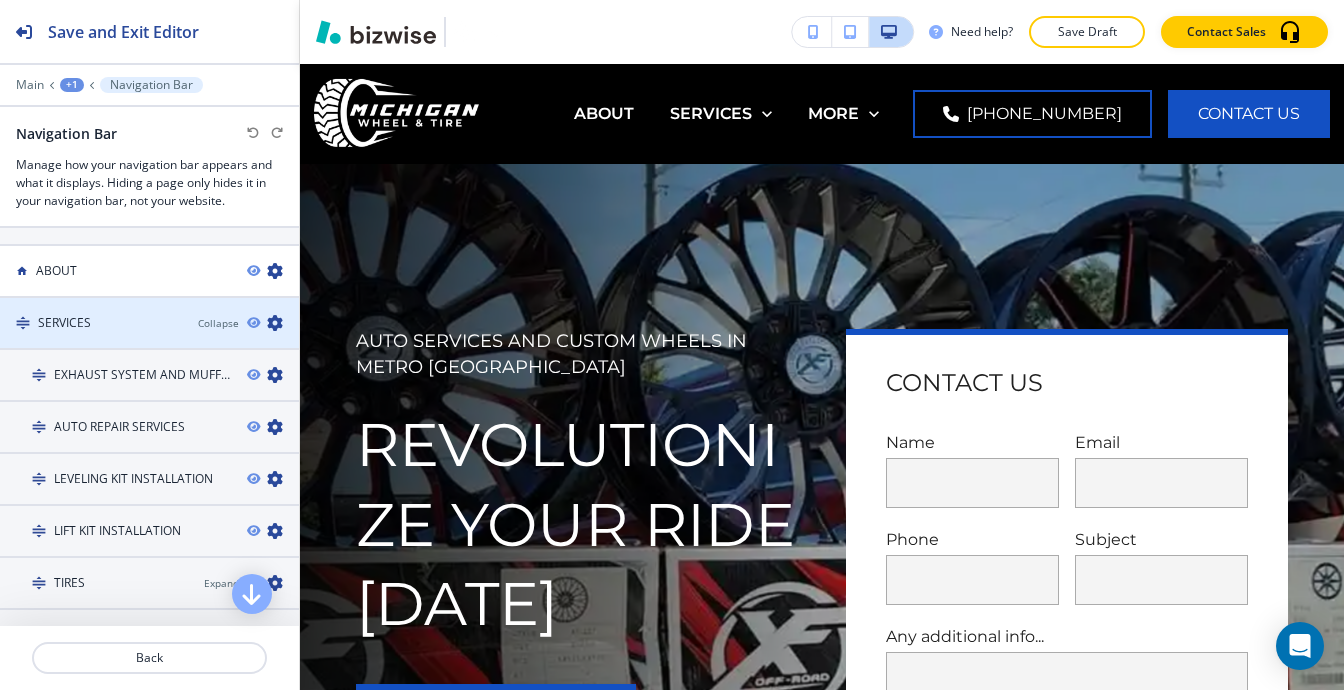 scroll, scrollTop: 1200, scrollLeft: 0, axis: vertical 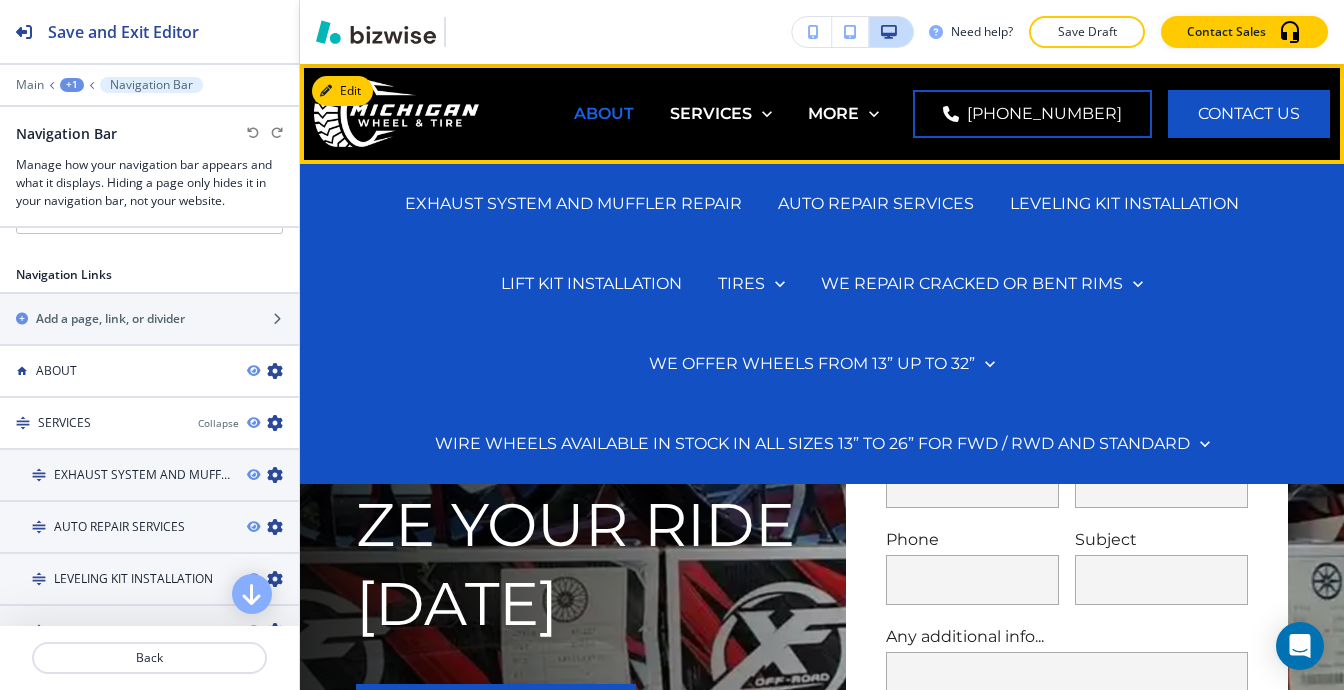 click on "ABOUT" at bounding box center (604, 113) 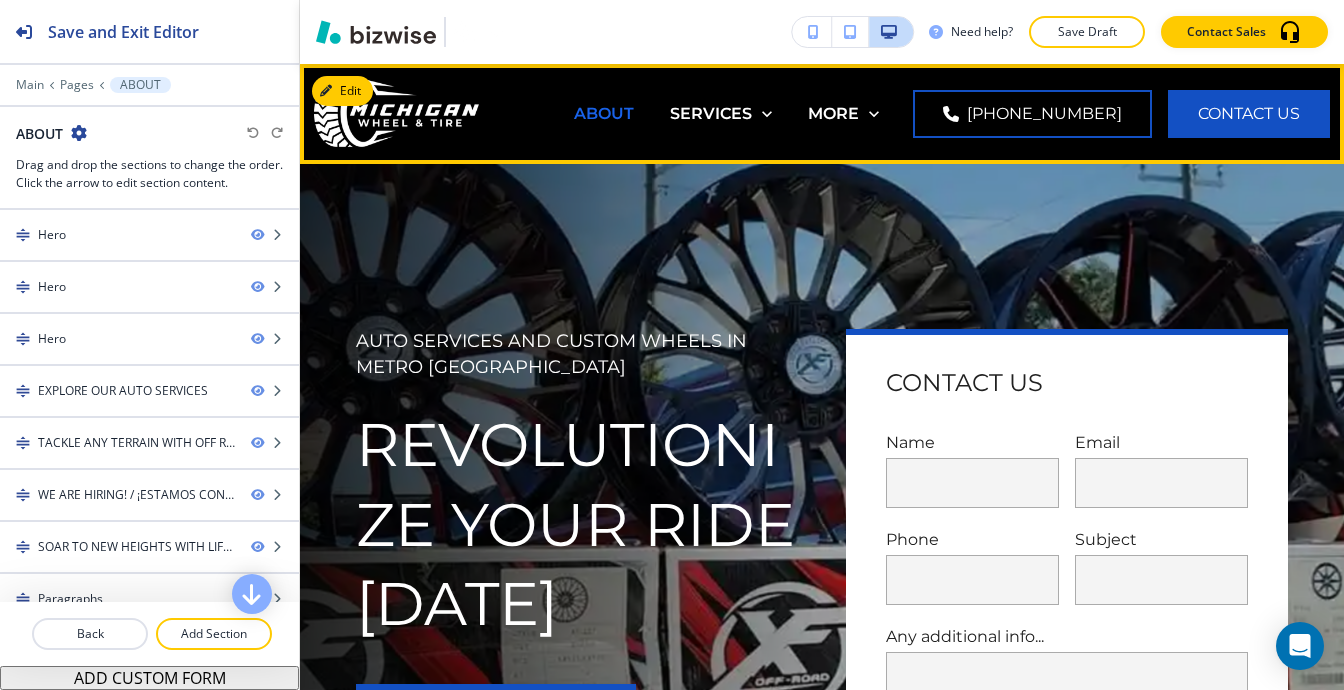 click on "ABOUT" at bounding box center [604, 113] 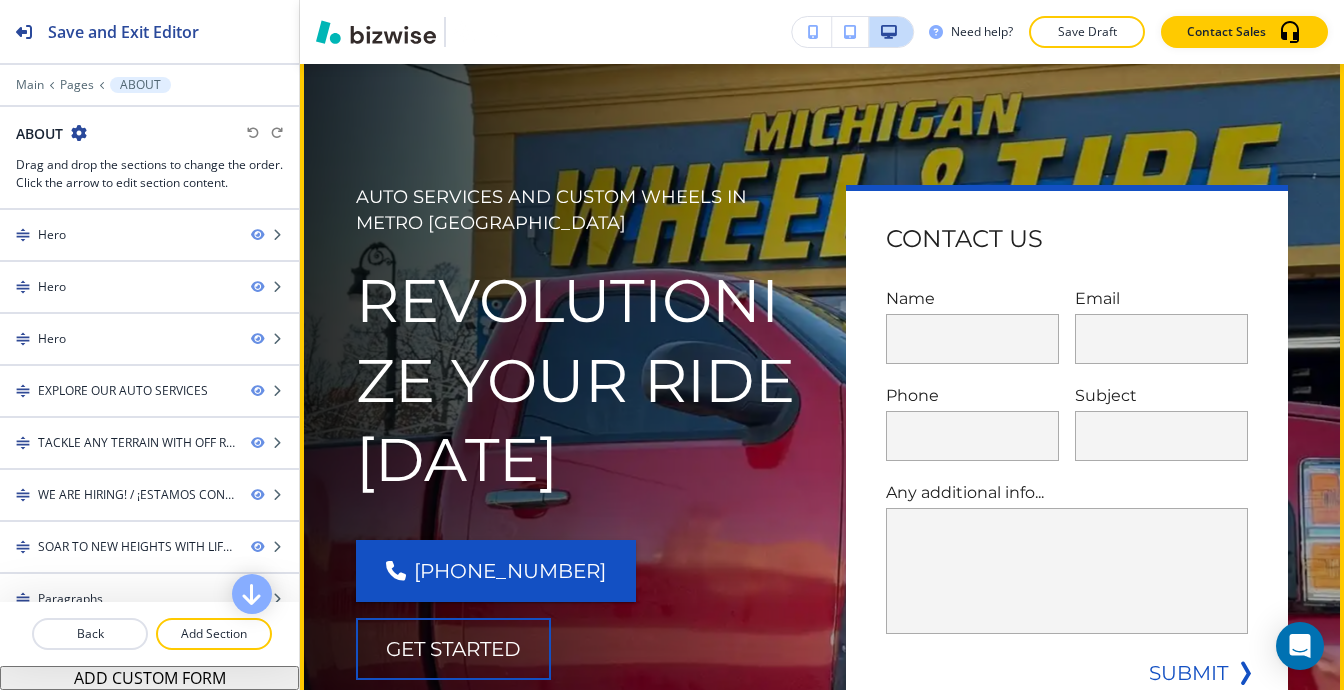 scroll, scrollTop: 0, scrollLeft: 0, axis: both 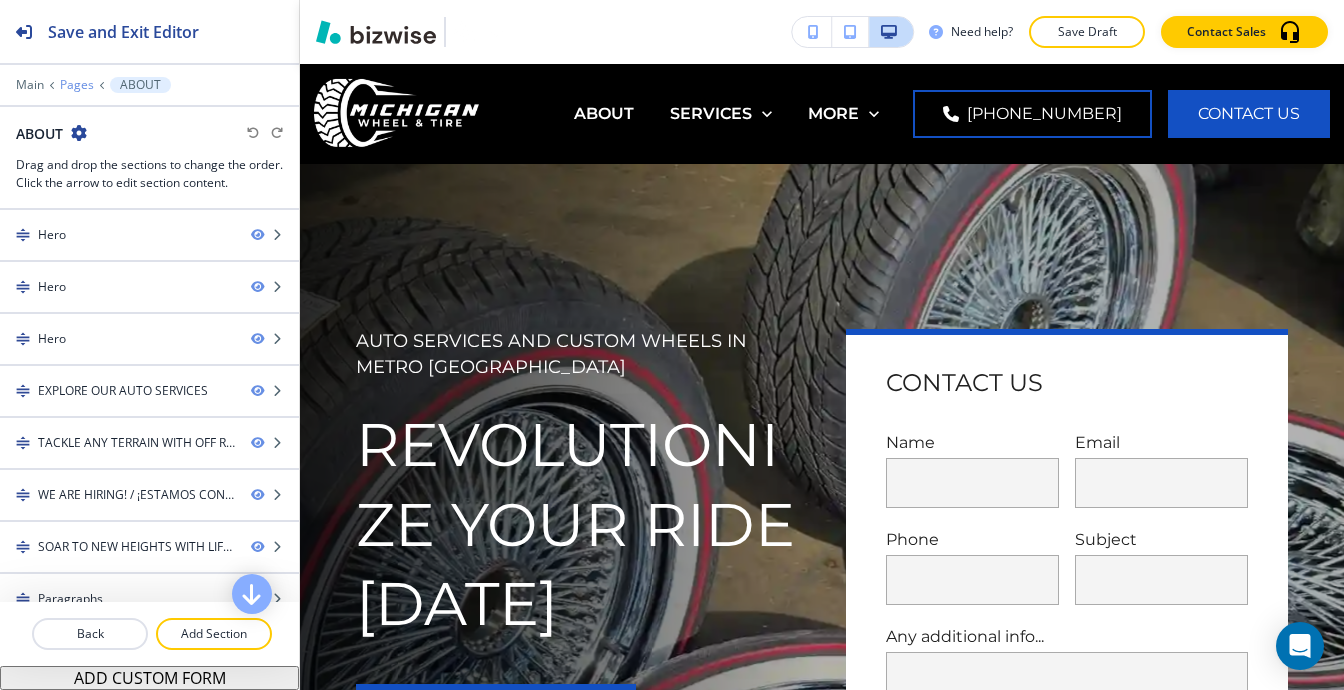 click on "Pages" at bounding box center (77, 85) 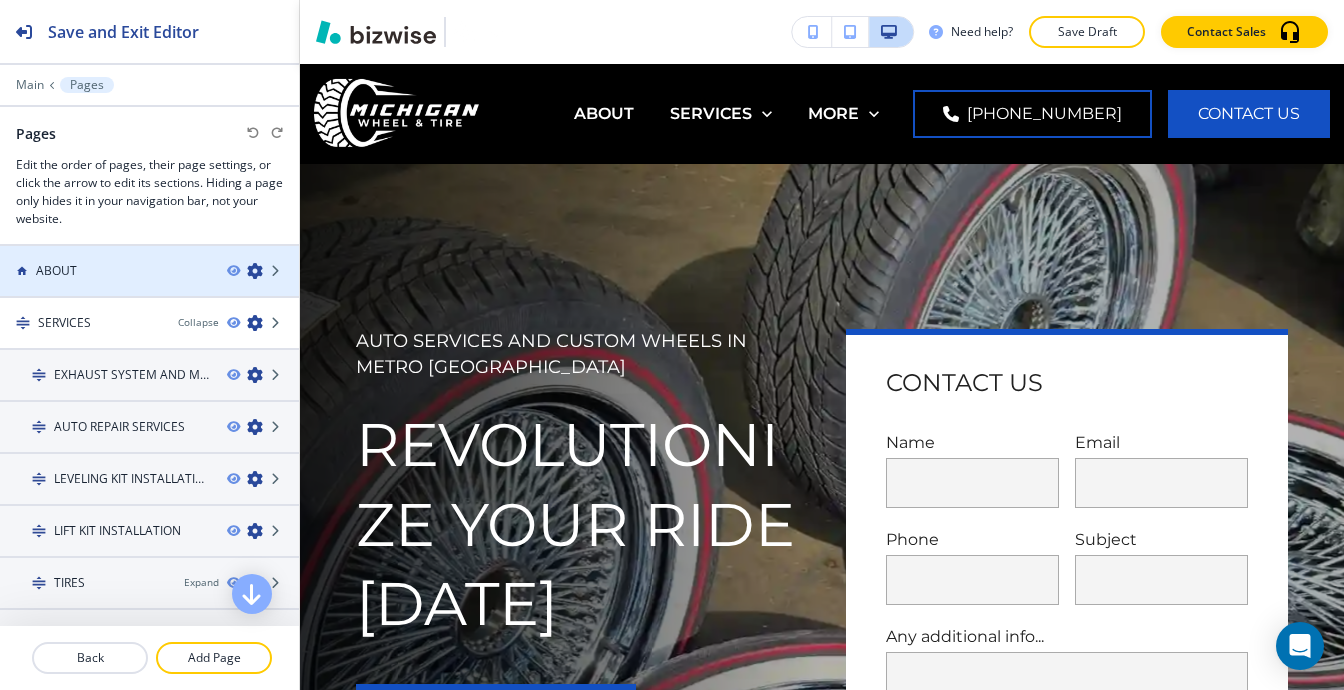 click at bounding box center [255, 271] 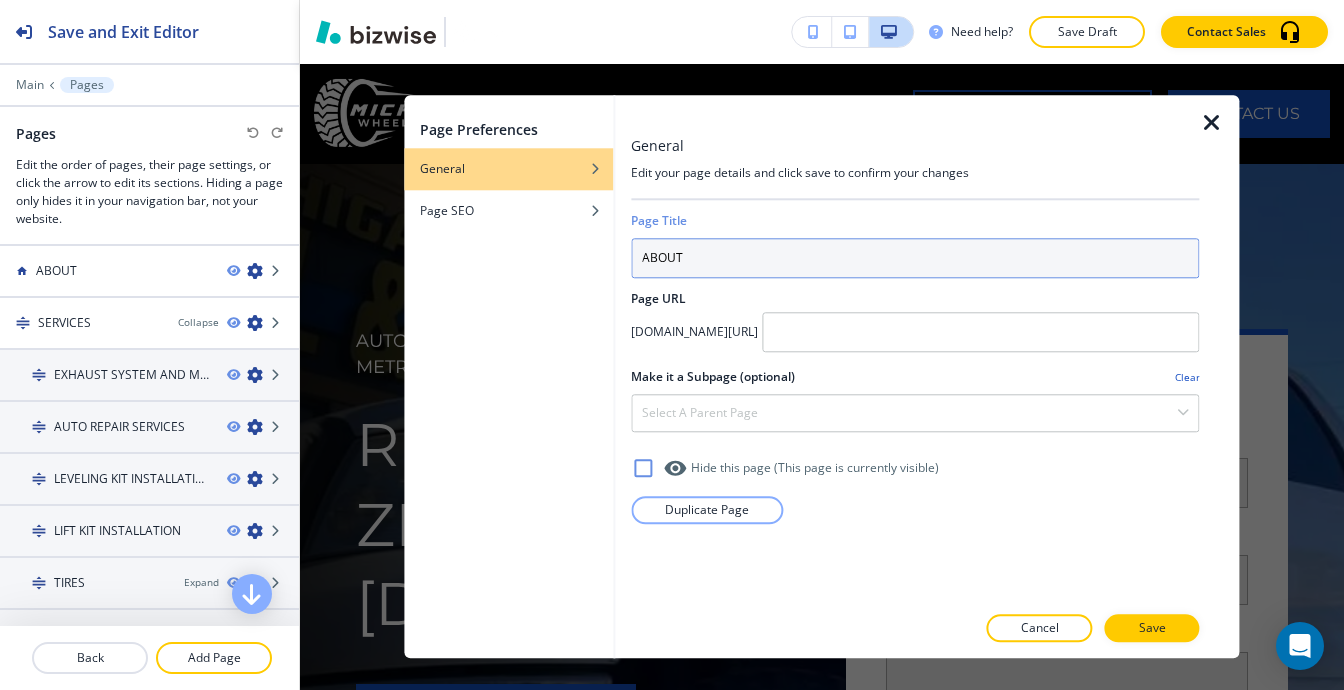drag, startPoint x: 761, startPoint y: 247, endPoint x: 348, endPoint y: 311, distance: 417.9294 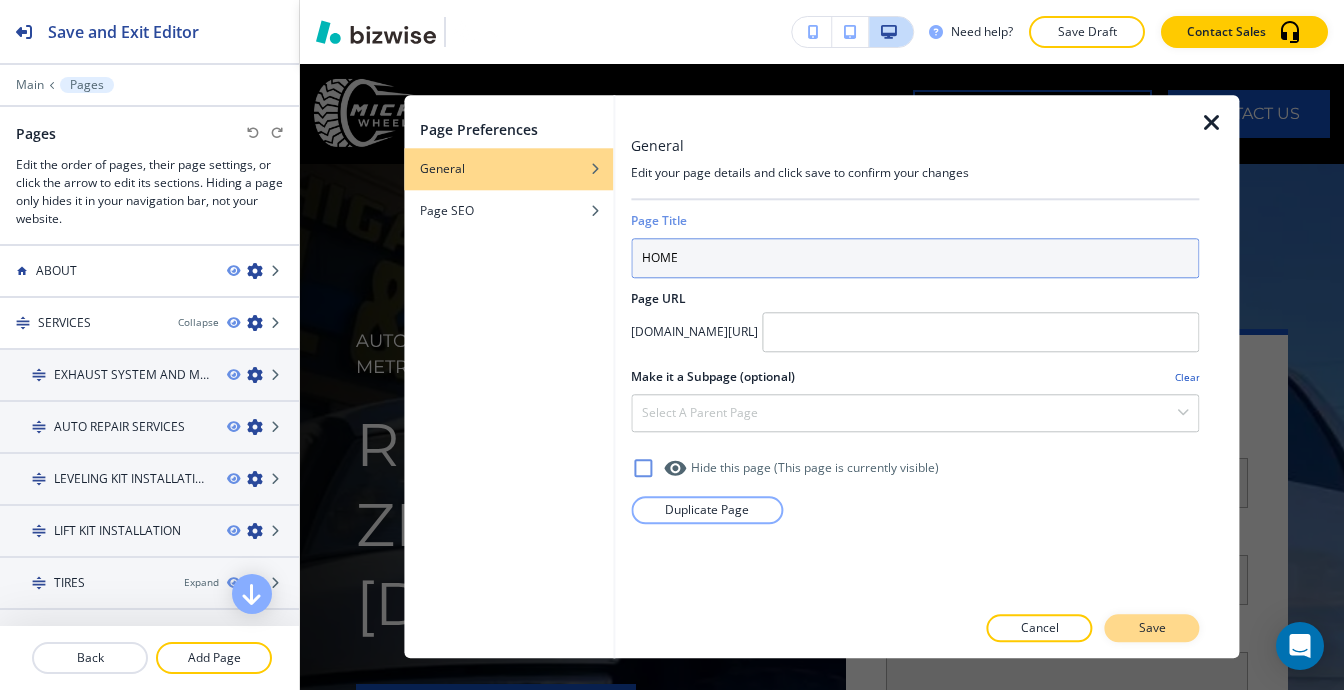 type on "HOME" 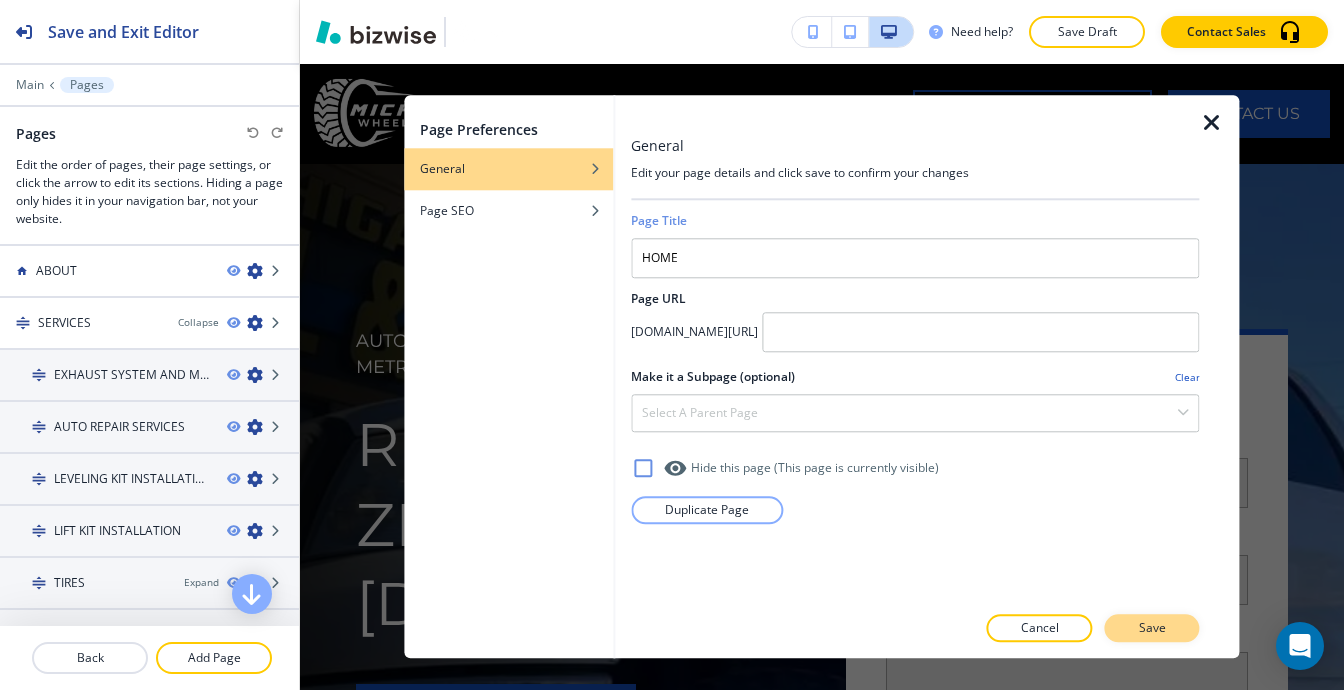 click on "Save" at bounding box center (1152, 629) 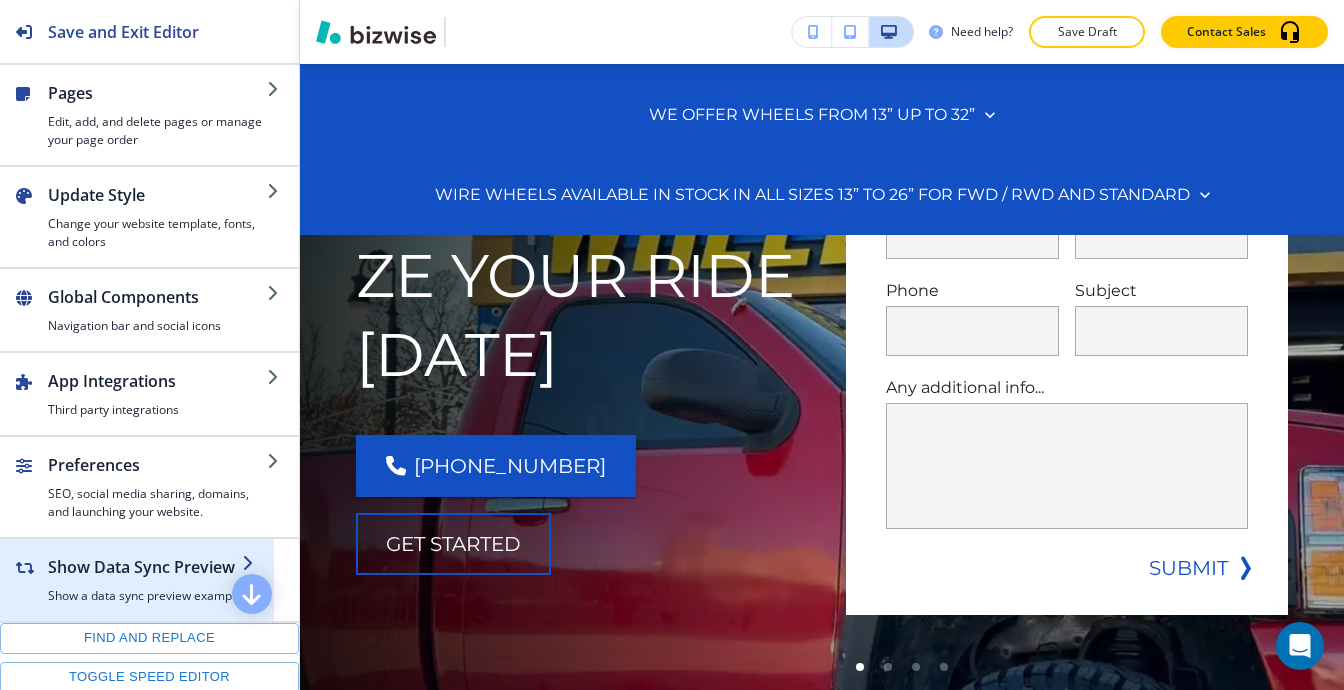 scroll, scrollTop: 400, scrollLeft: 0, axis: vertical 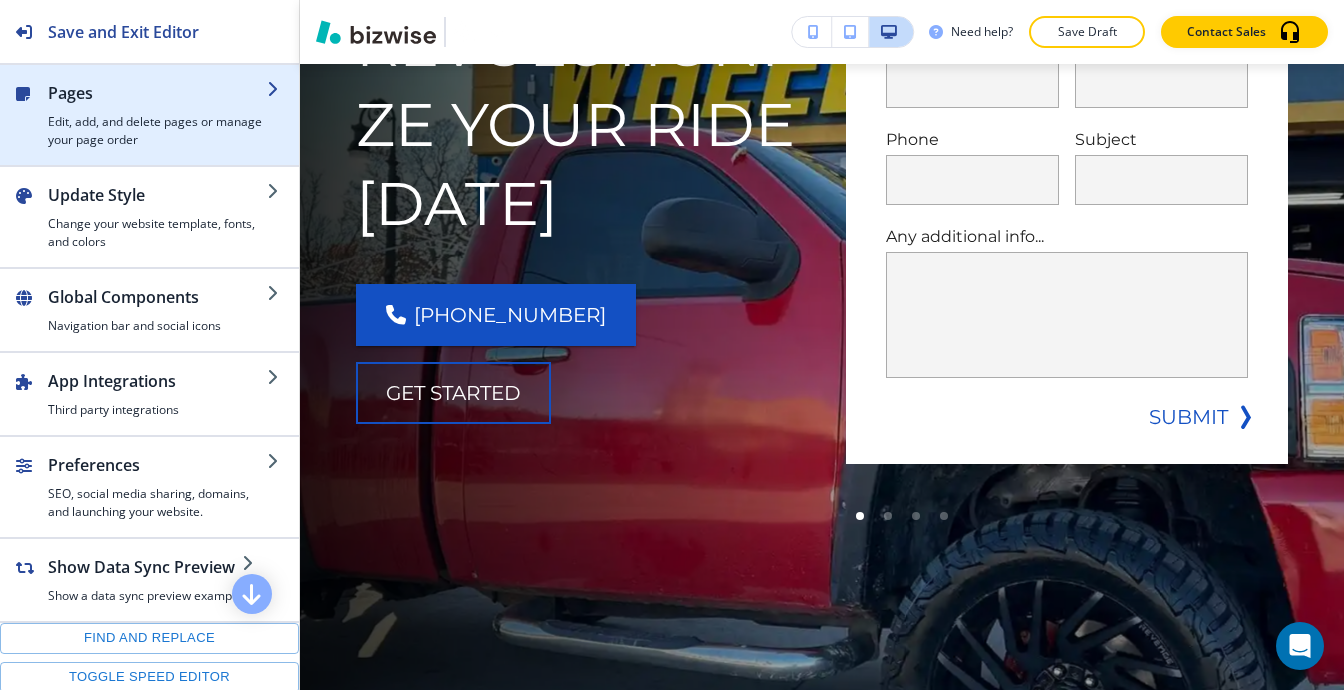 click at bounding box center (157, 109) 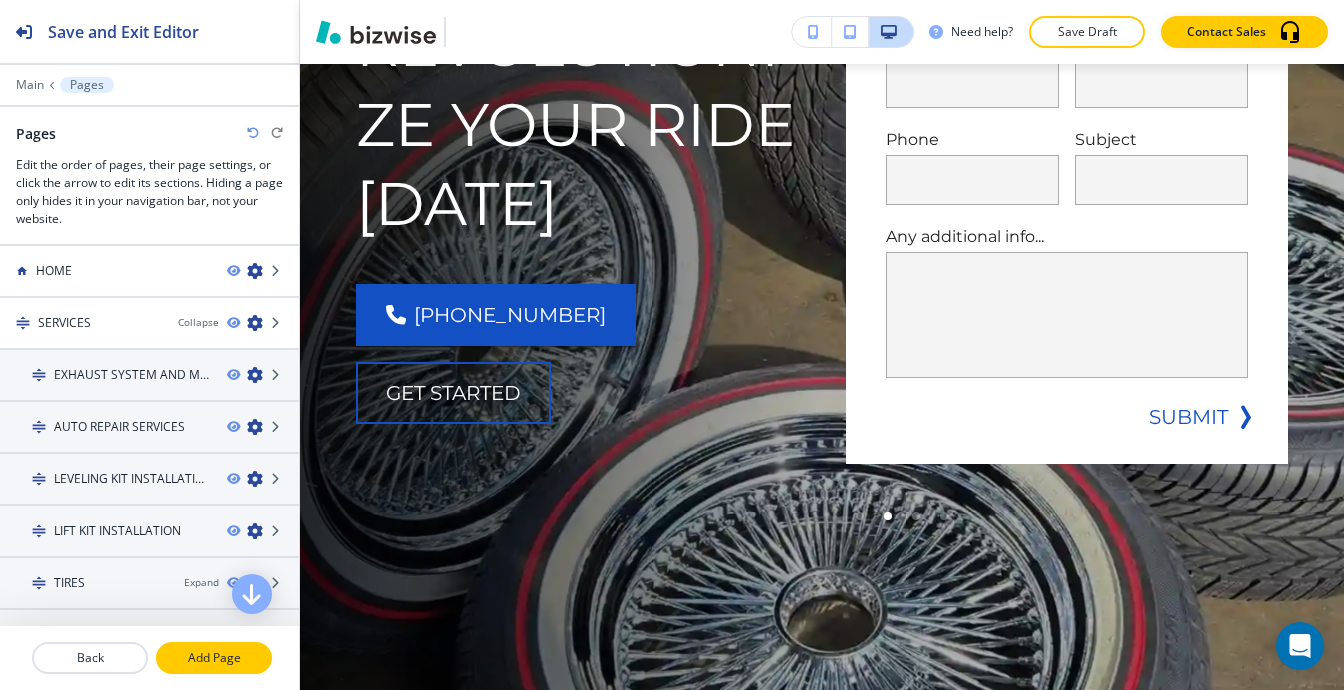 click on "Add Page" at bounding box center [214, 658] 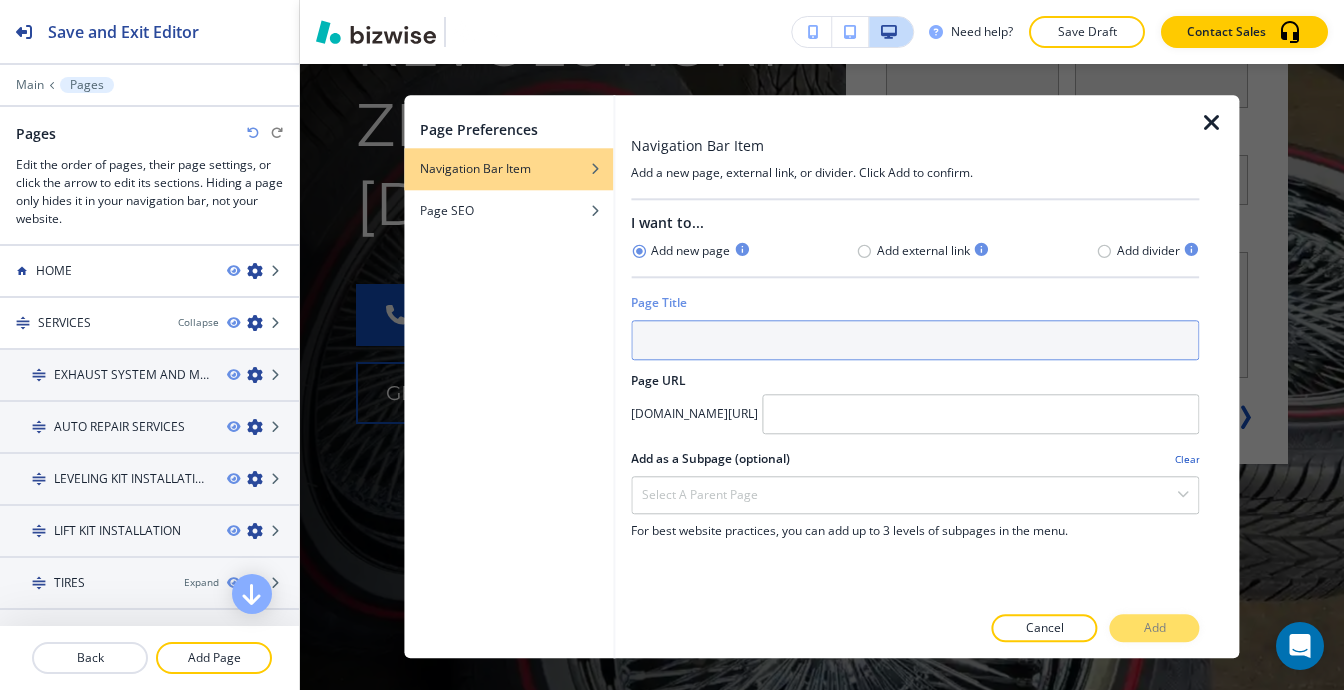 click at bounding box center (915, 340) 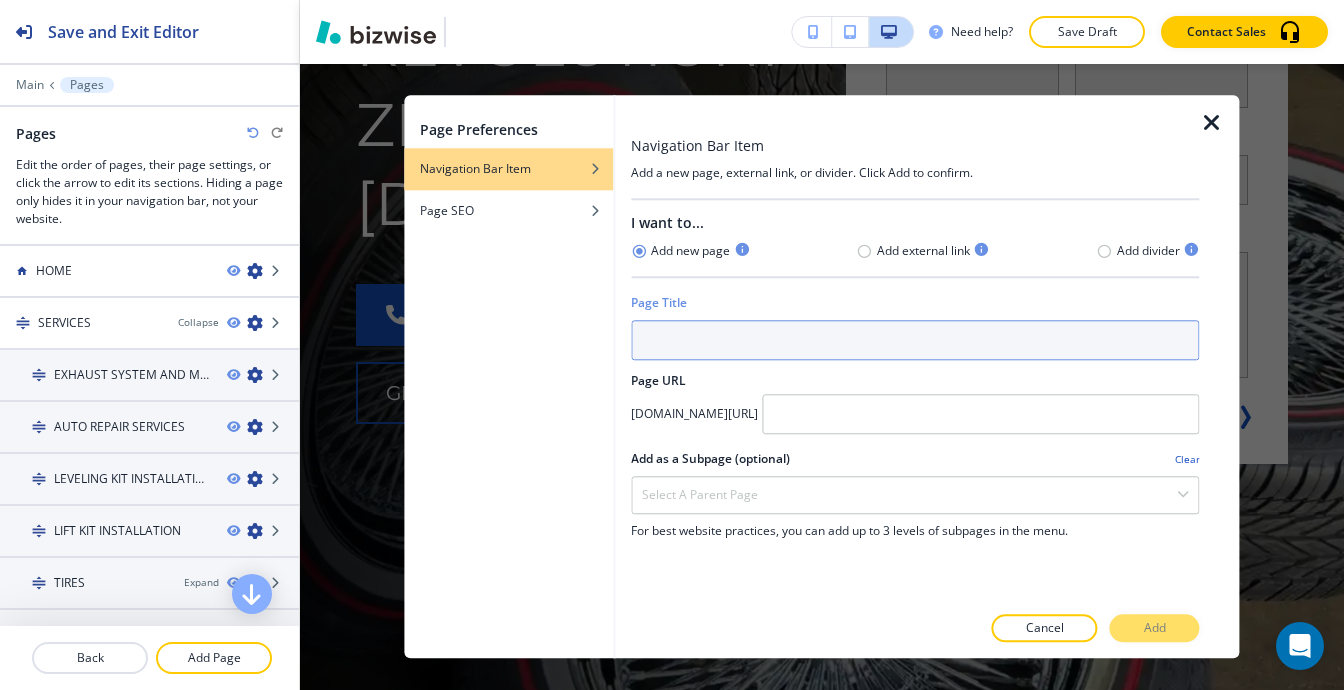 type on "a" 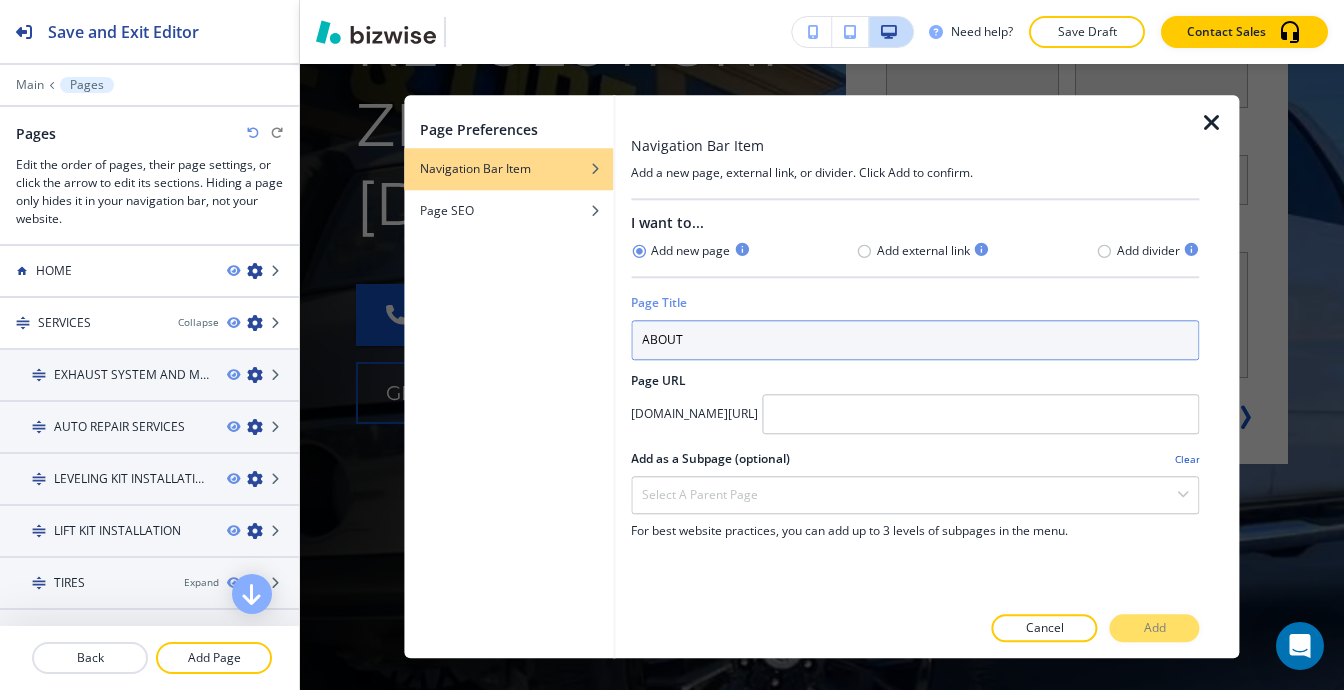 type on "ABOUT" 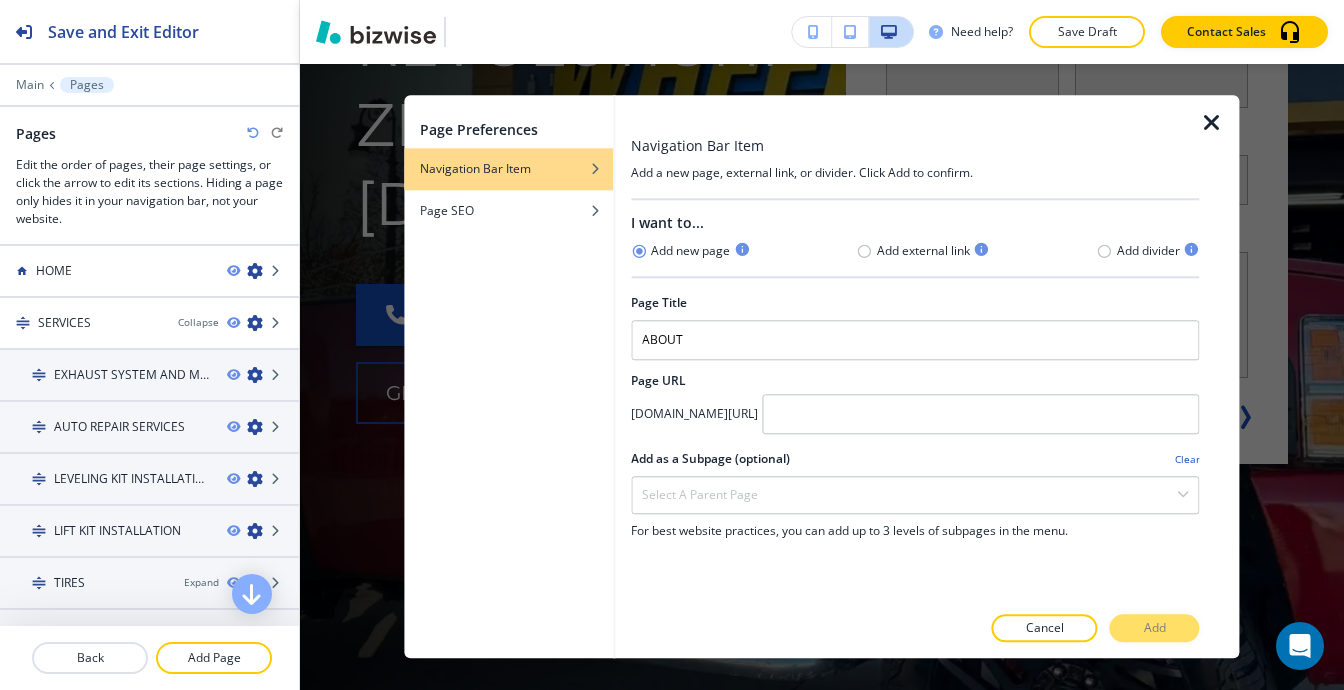 drag, startPoint x: 1137, startPoint y: 634, endPoint x: 848, endPoint y: 521, distance: 310.3063 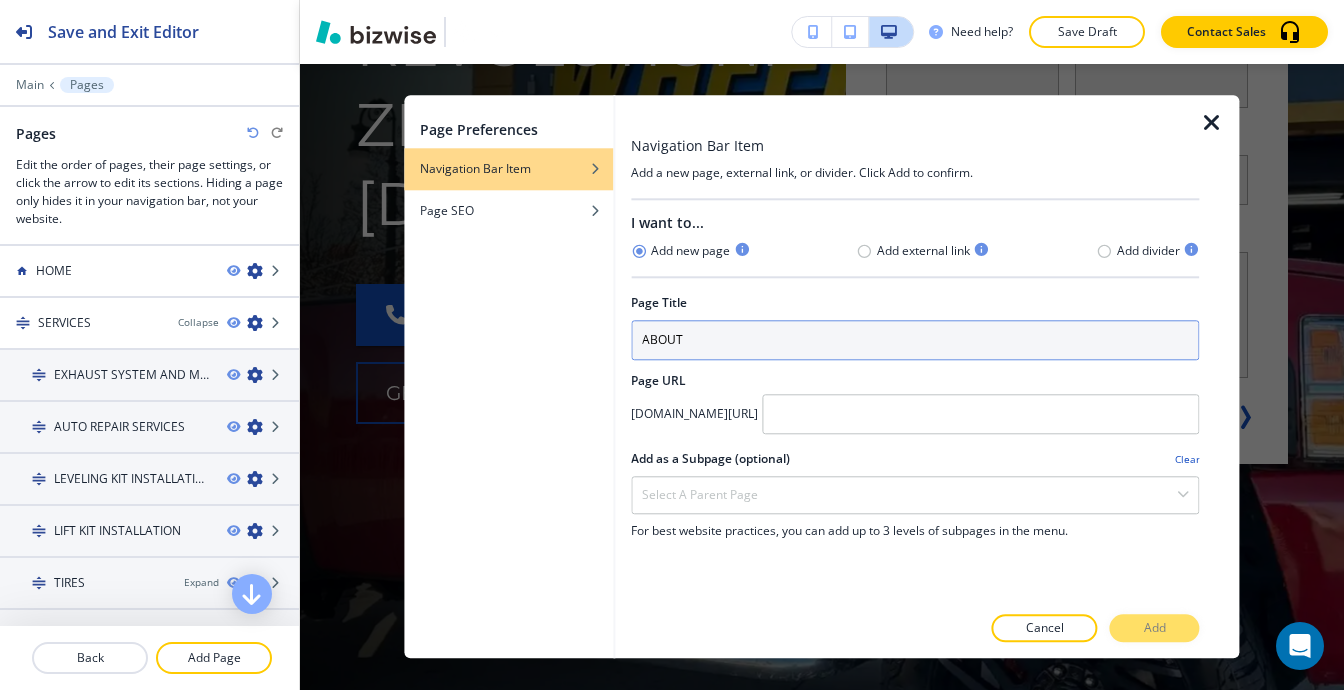 click on "ABOUT" at bounding box center (915, 340) 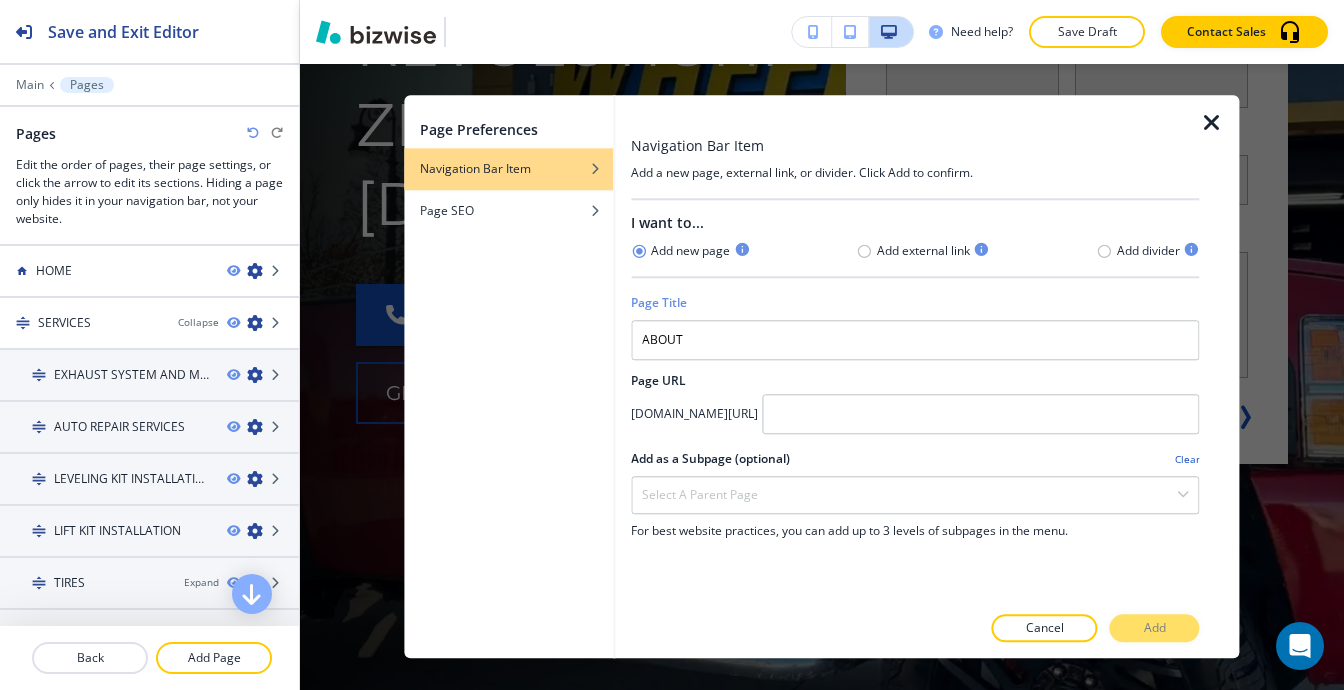 click on "Cancel Add" at bounding box center (915, 629) 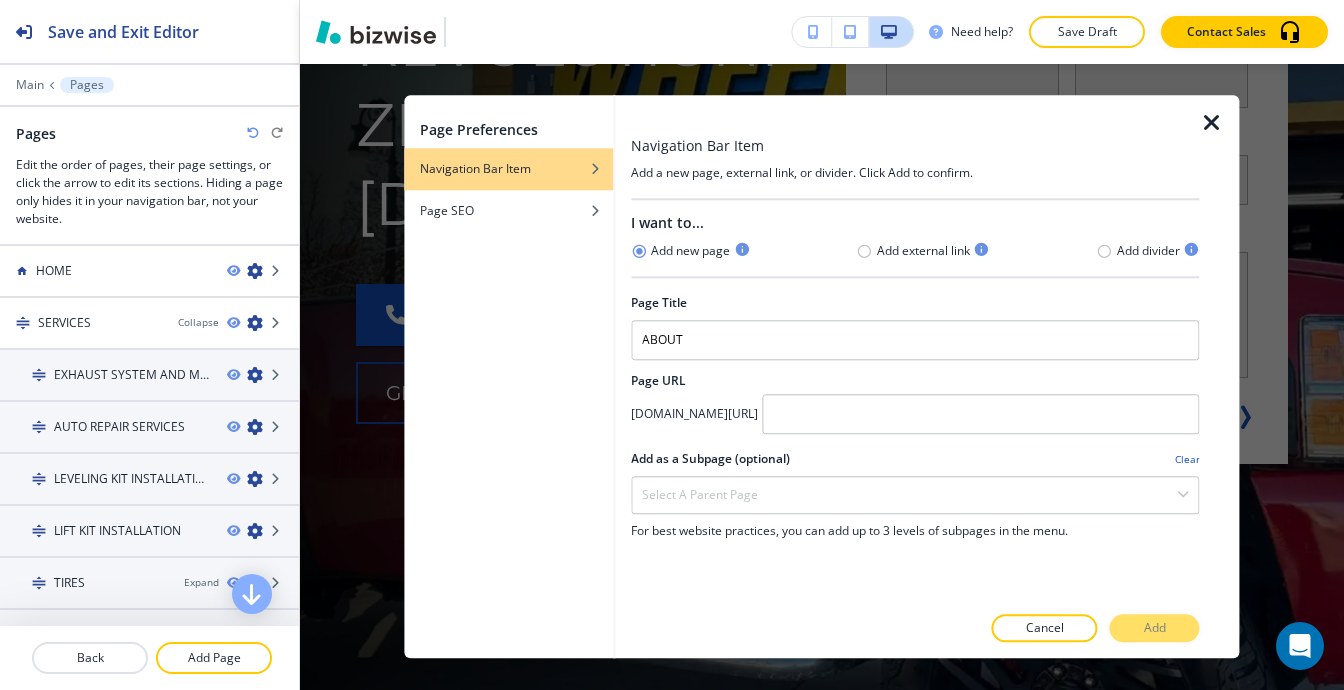 click on "Cancel Add" at bounding box center [915, 629] 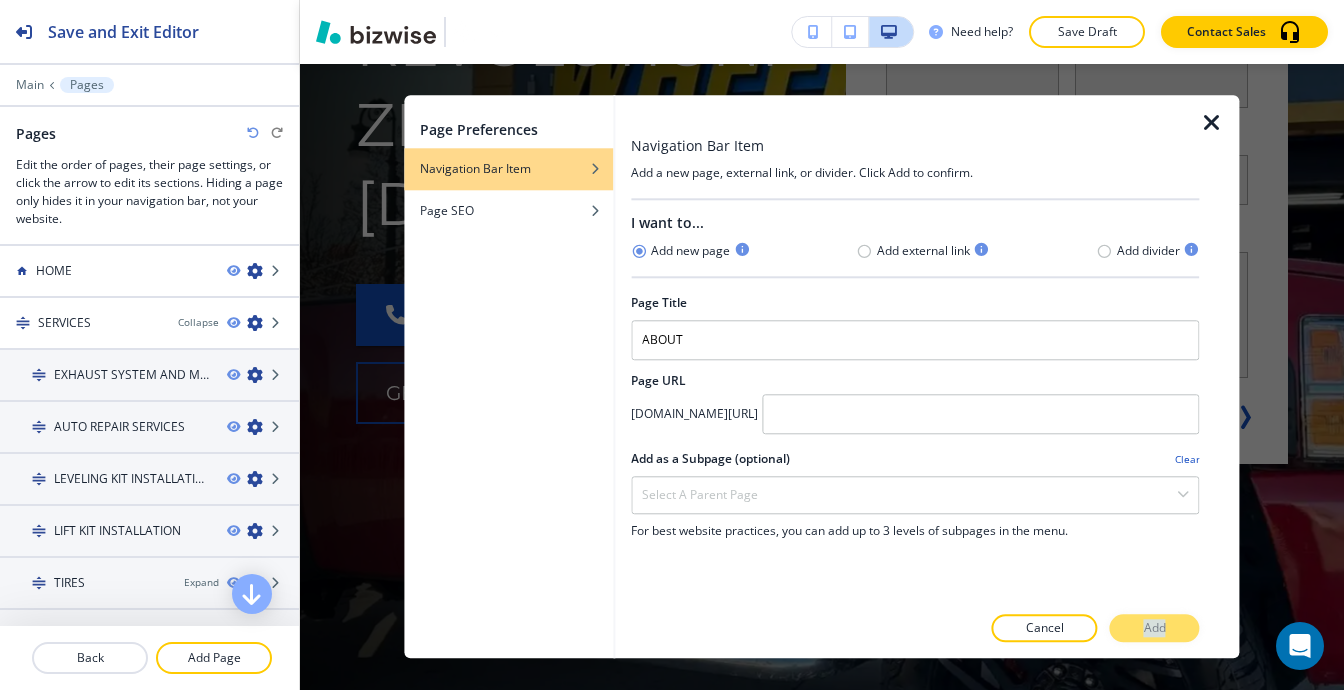 click on "Cancel Add" at bounding box center (915, 629) 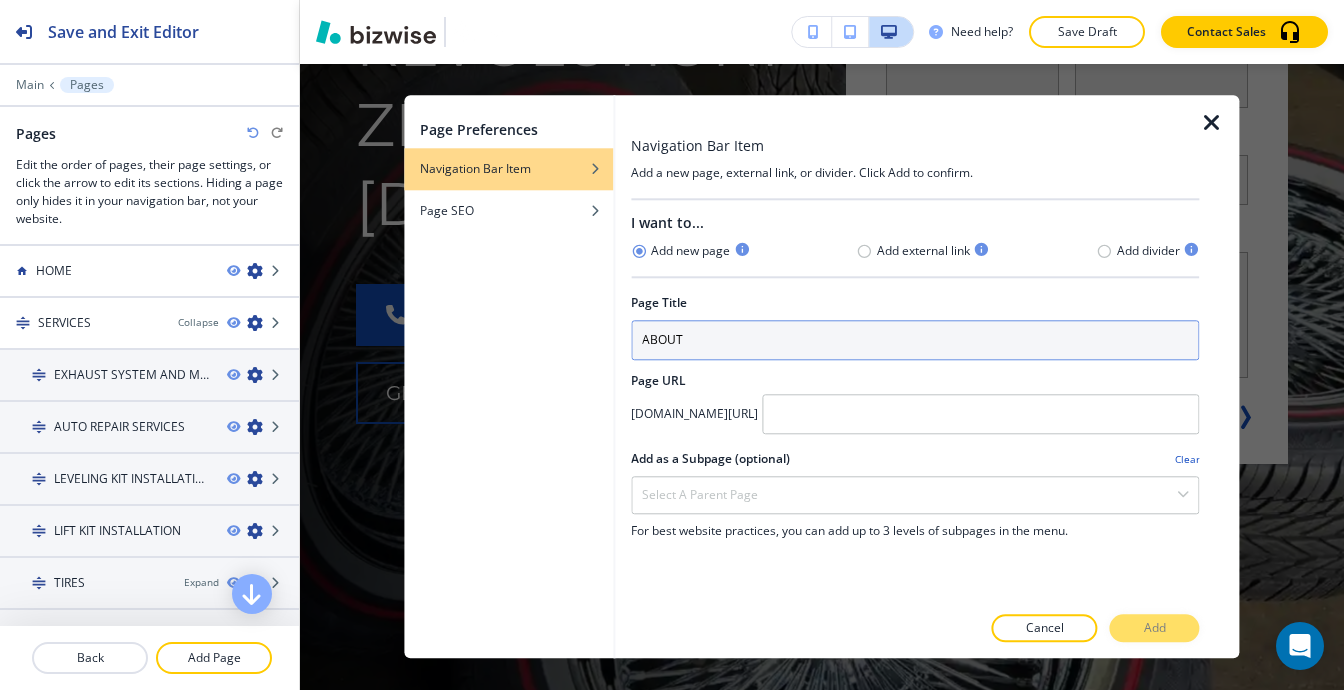 click on "ABOUT" at bounding box center (915, 340) 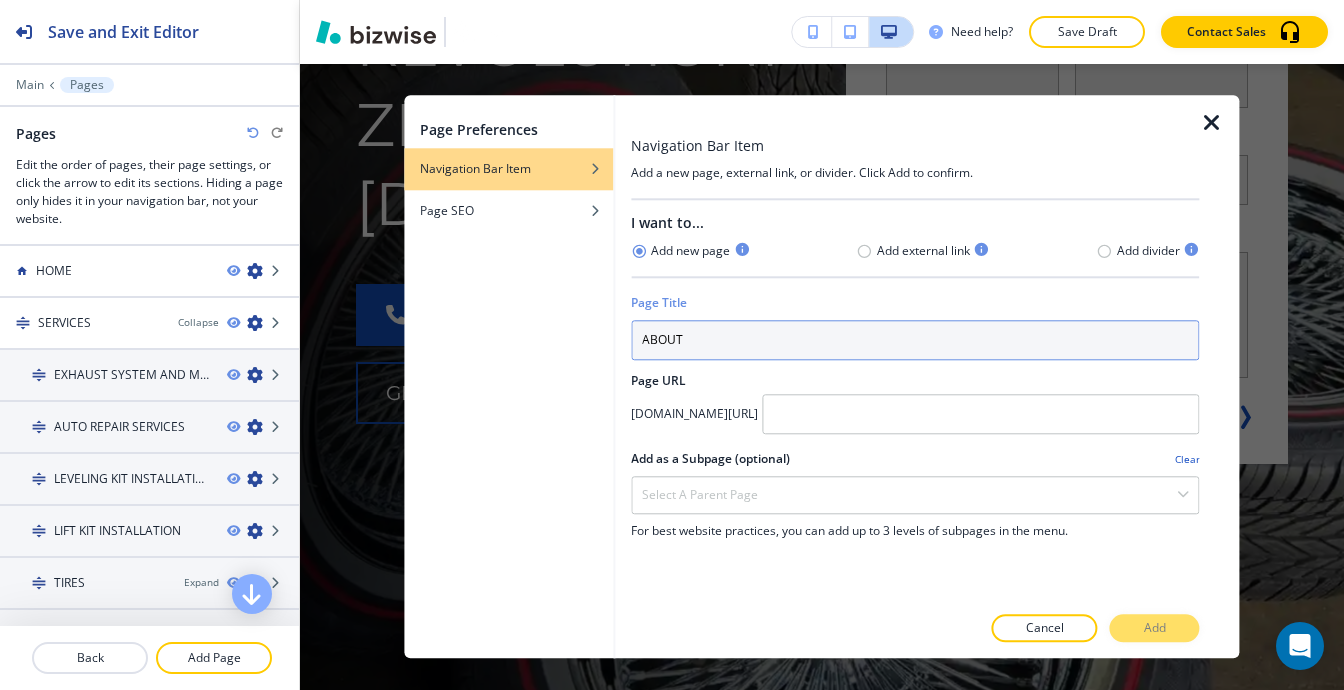 click on "ABOUT" at bounding box center (915, 340) 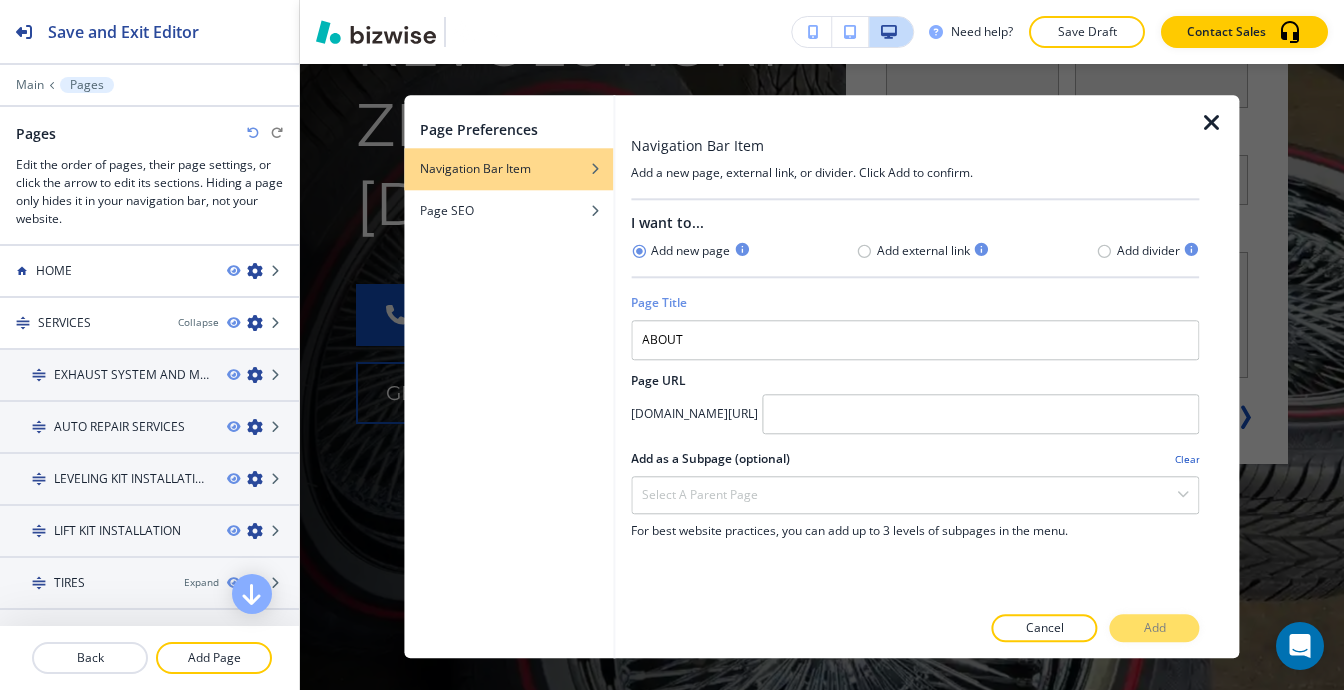 click at bounding box center [1212, 123] 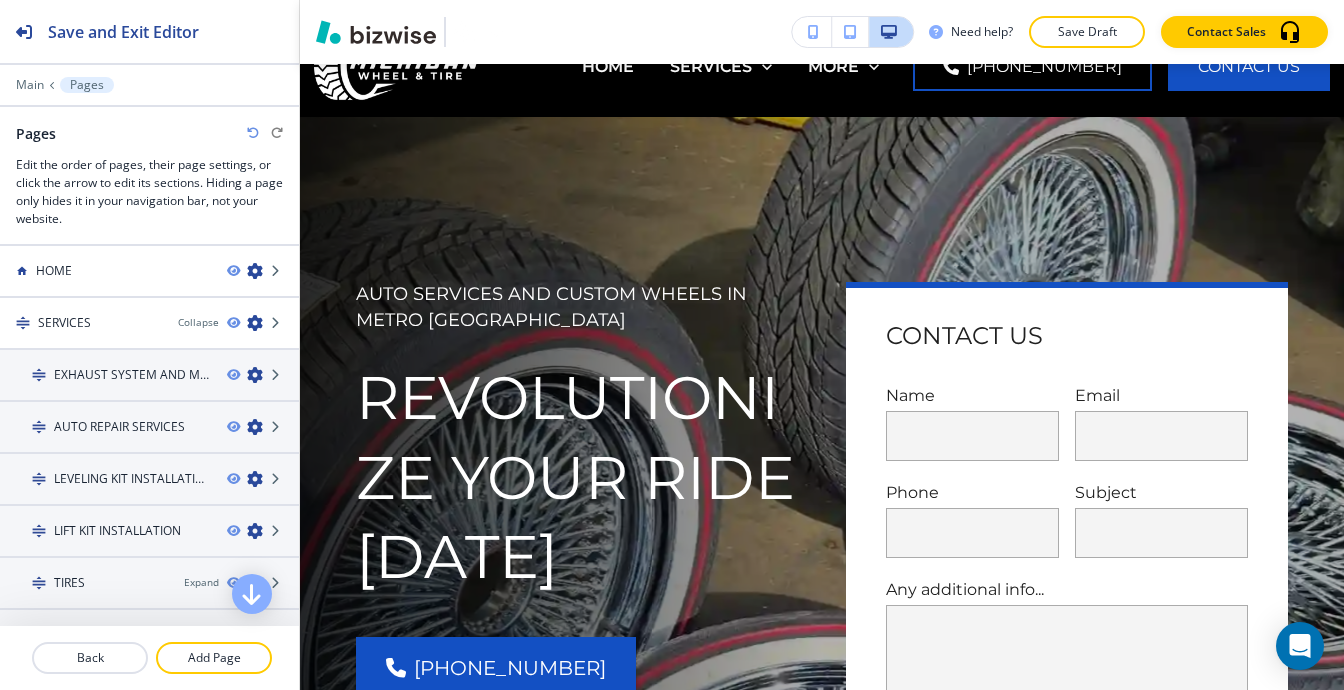 scroll, scrollTop: 0, scrollLeft: 0, axis: both 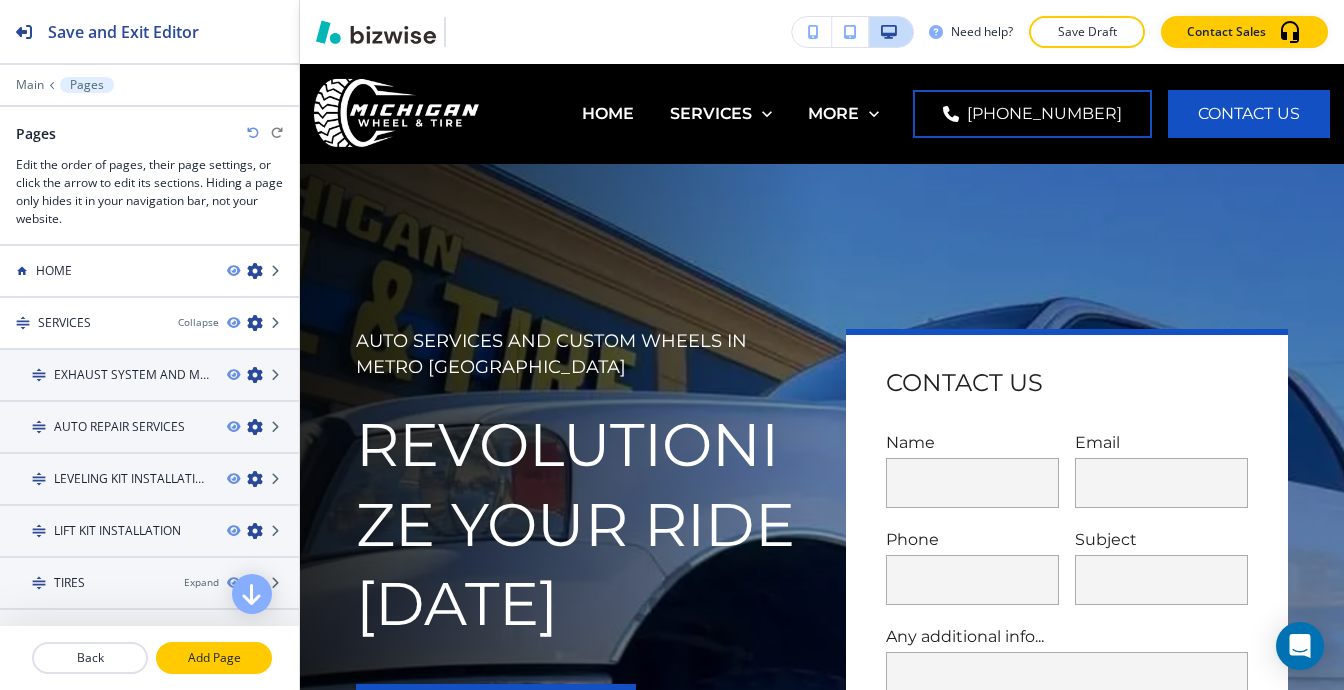 click on "Add Page" at bounding box center (214, 658) 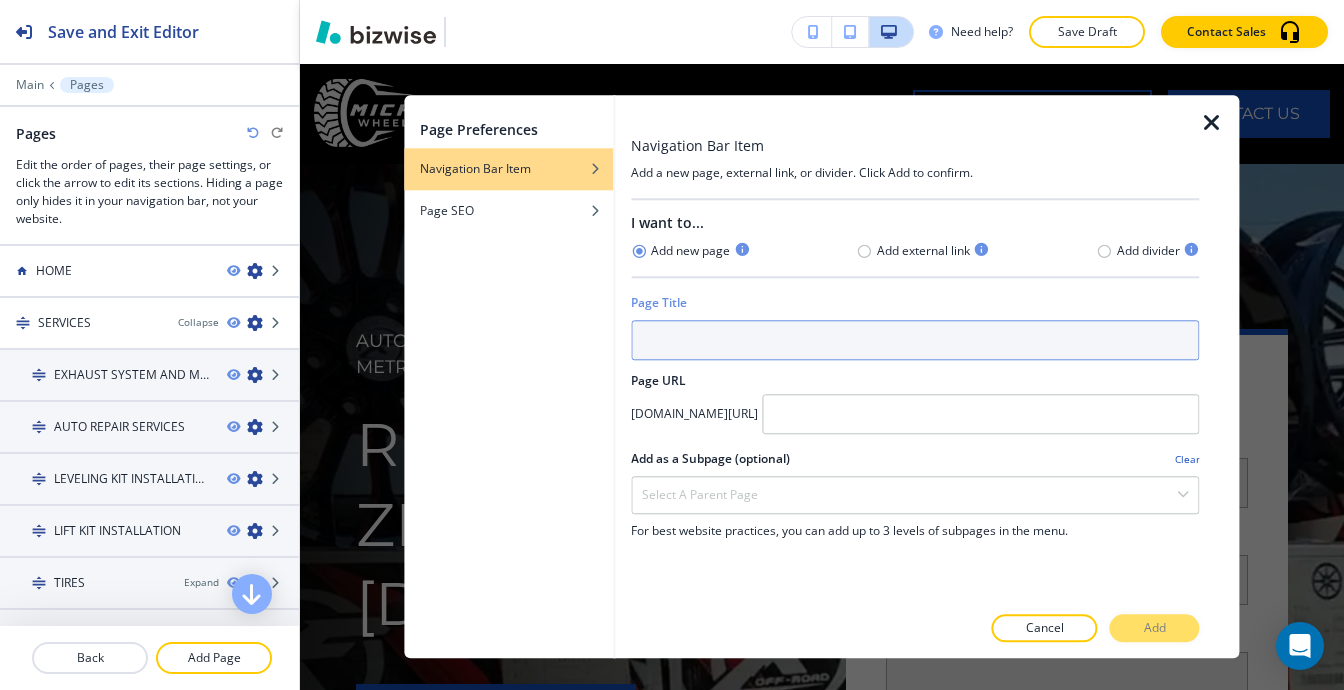click at bounding box center [915, 340] 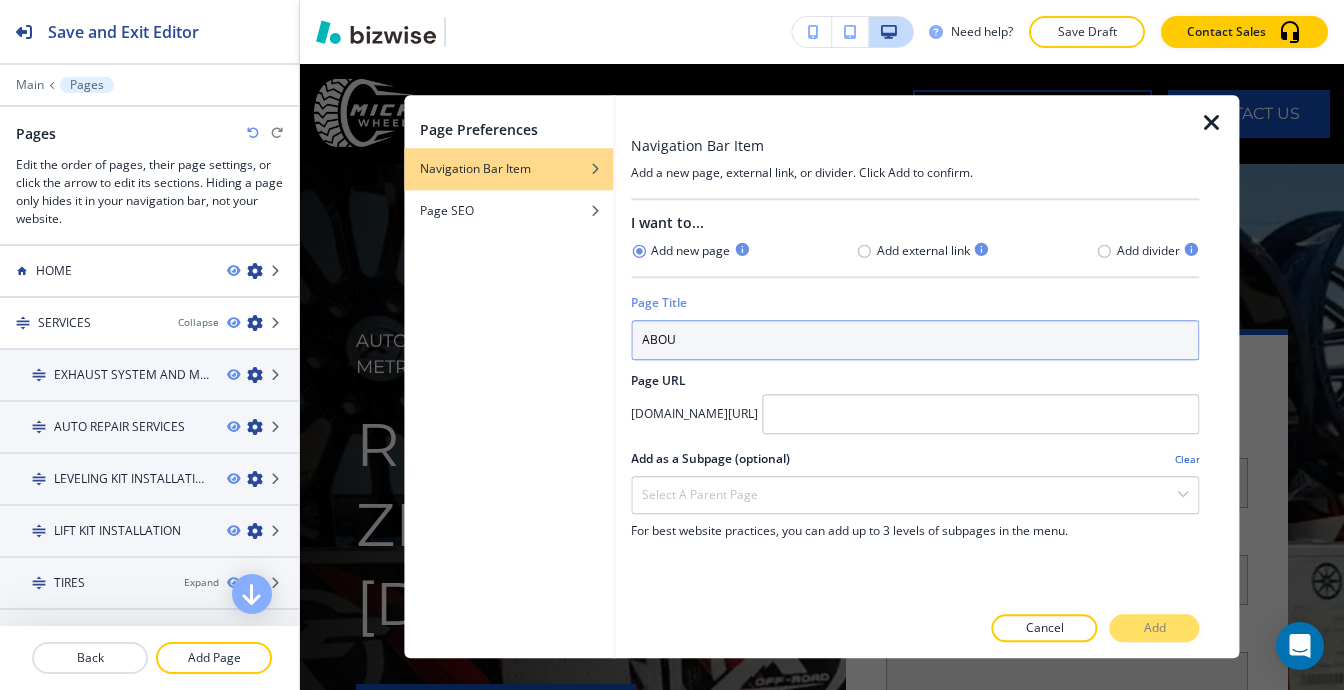 type on "ABOUT" 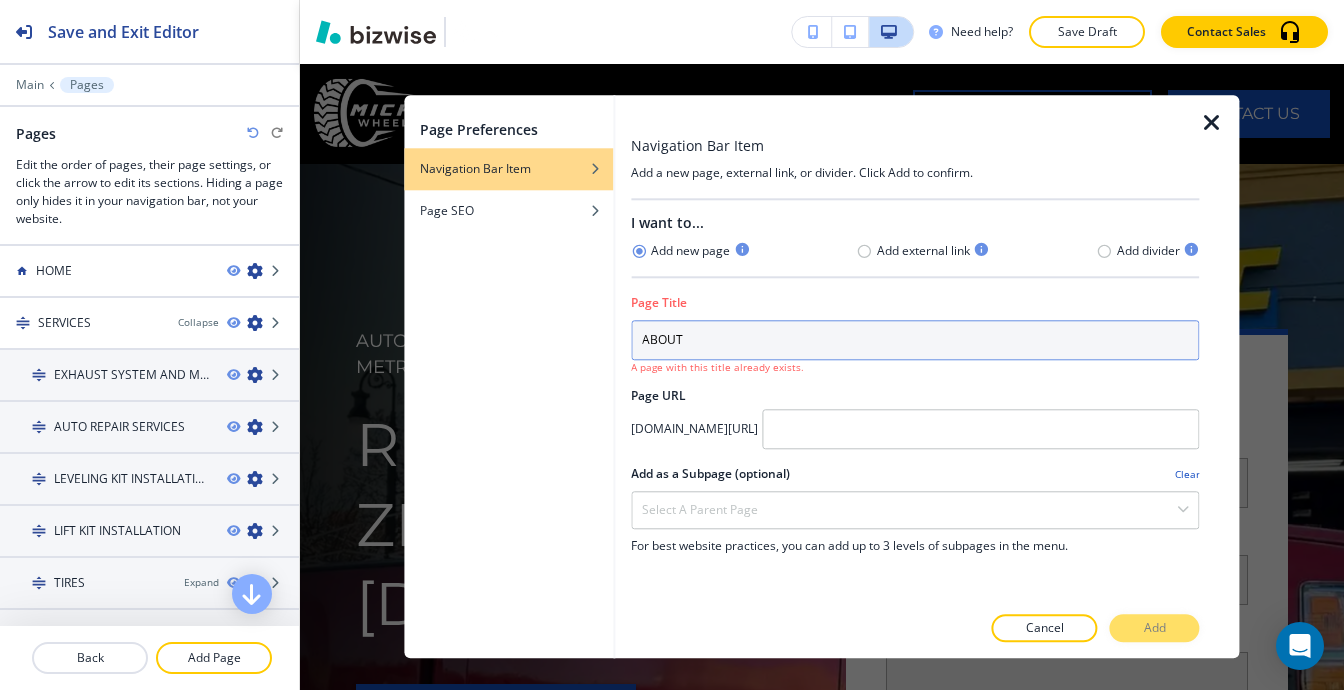 drag, startPoint x: 740, startPoint y: 345, endPoint x: 552, endPoint y: 343, distance: 188.01064 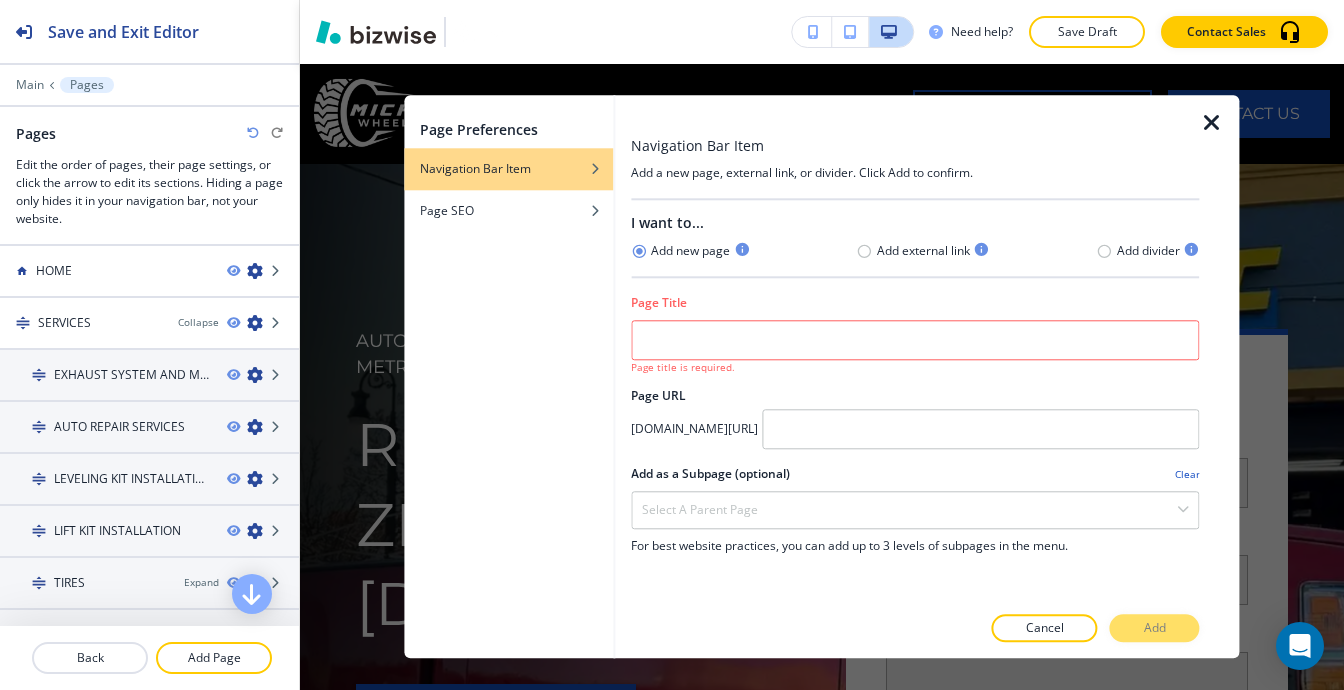 click at bounding box center (1212, 123) 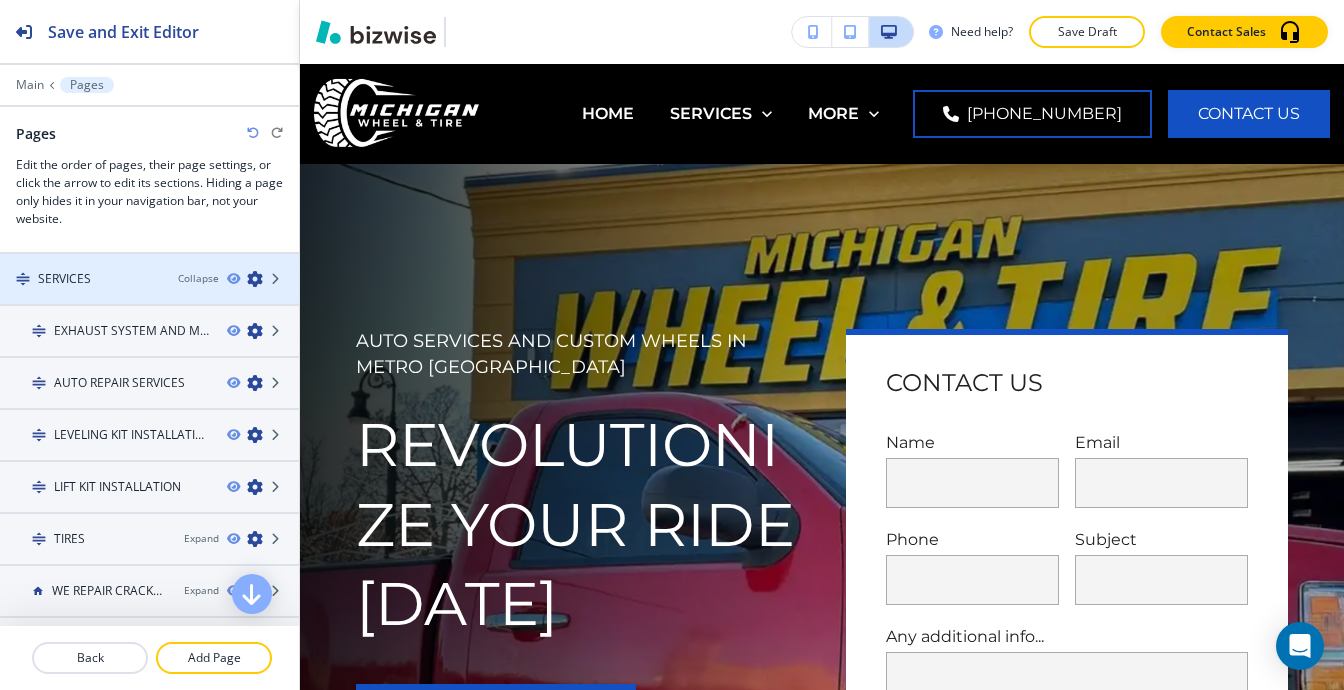 scroll, scrollTop: 0, scrollLeft: 0, axis: both 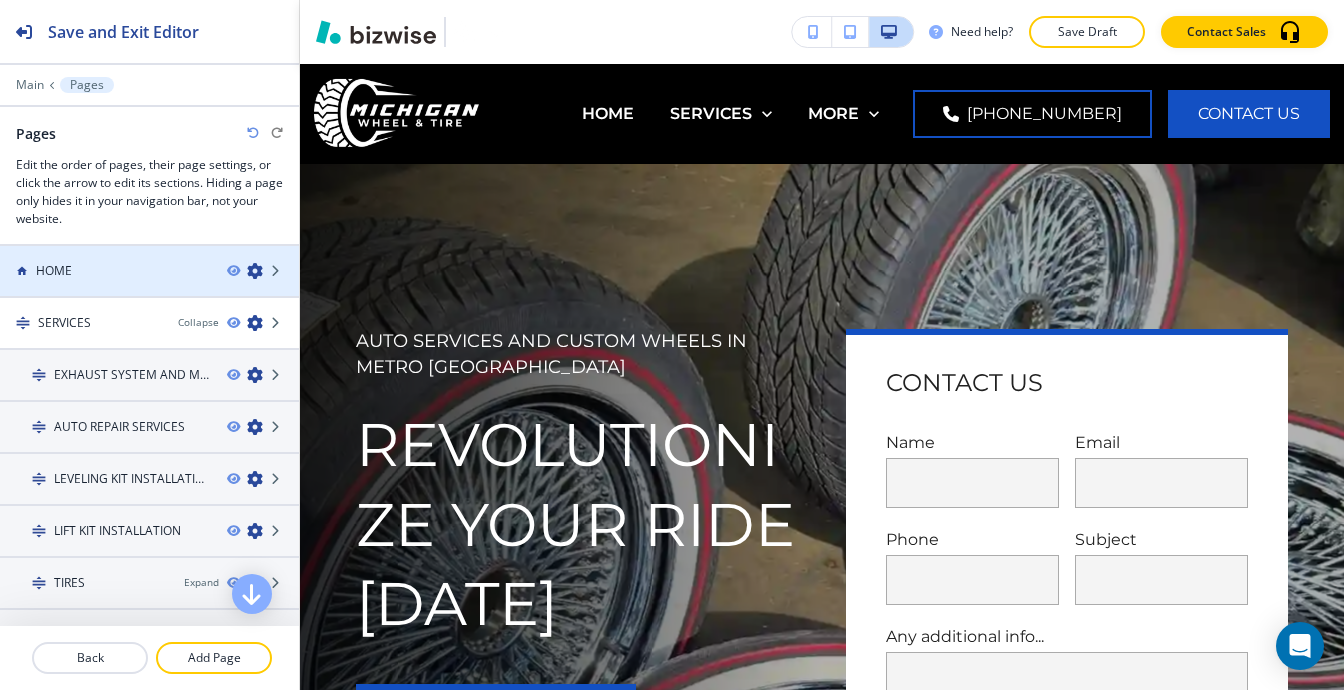 click on "HOME" at bounding box center [105, 271] 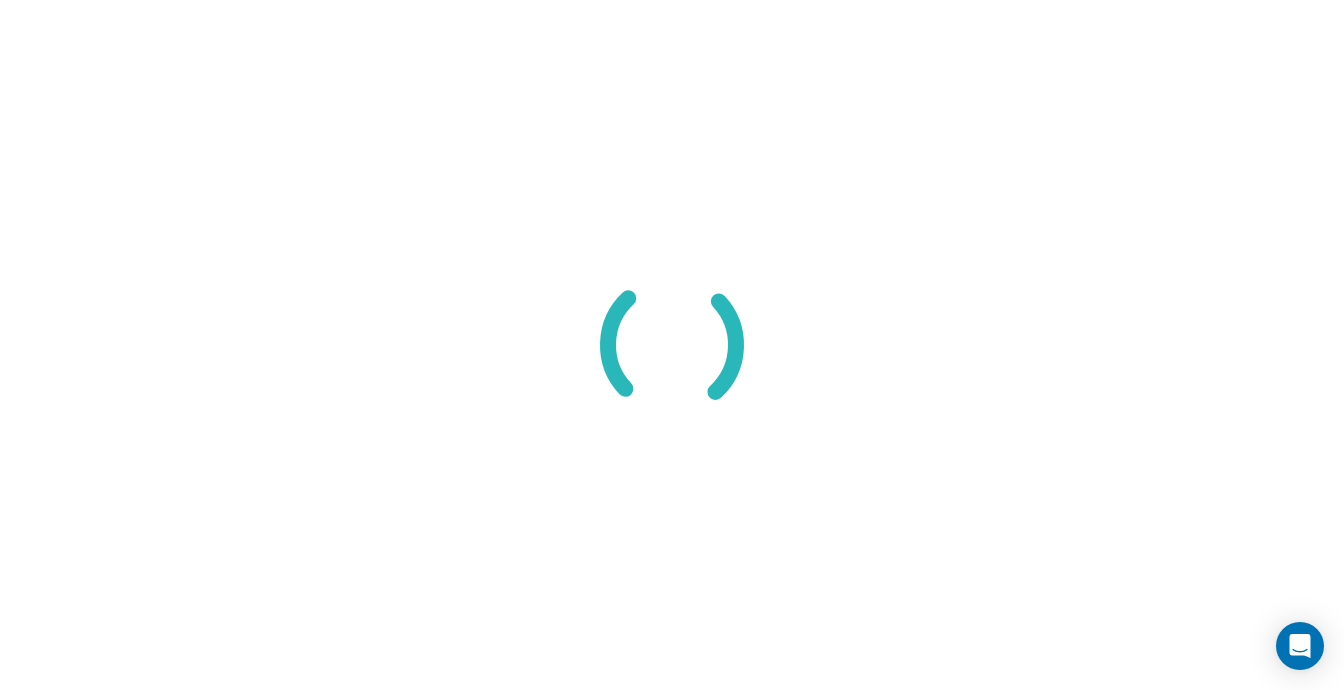scroll, scrollTop: 0, scrollLeft: 0, axis: both 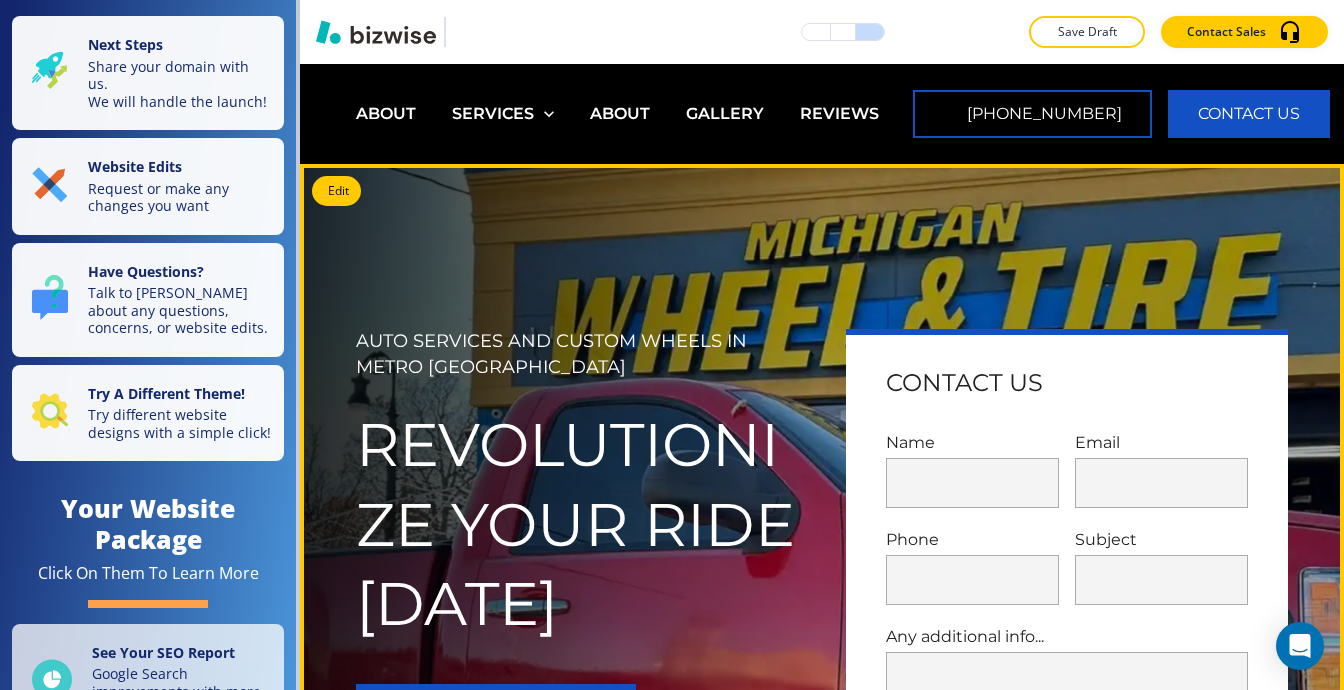 click on "AUTO SERVICES AND CUSTOM WHEELS IN METRO DETROIT REVOLUTIONIZE YOUR RIDE TODAY (313) 974-7921 GET STARTED Contact Us Name Email Phone Subject Any additional info... x SUBMIT" at bounding box center (822, 605) 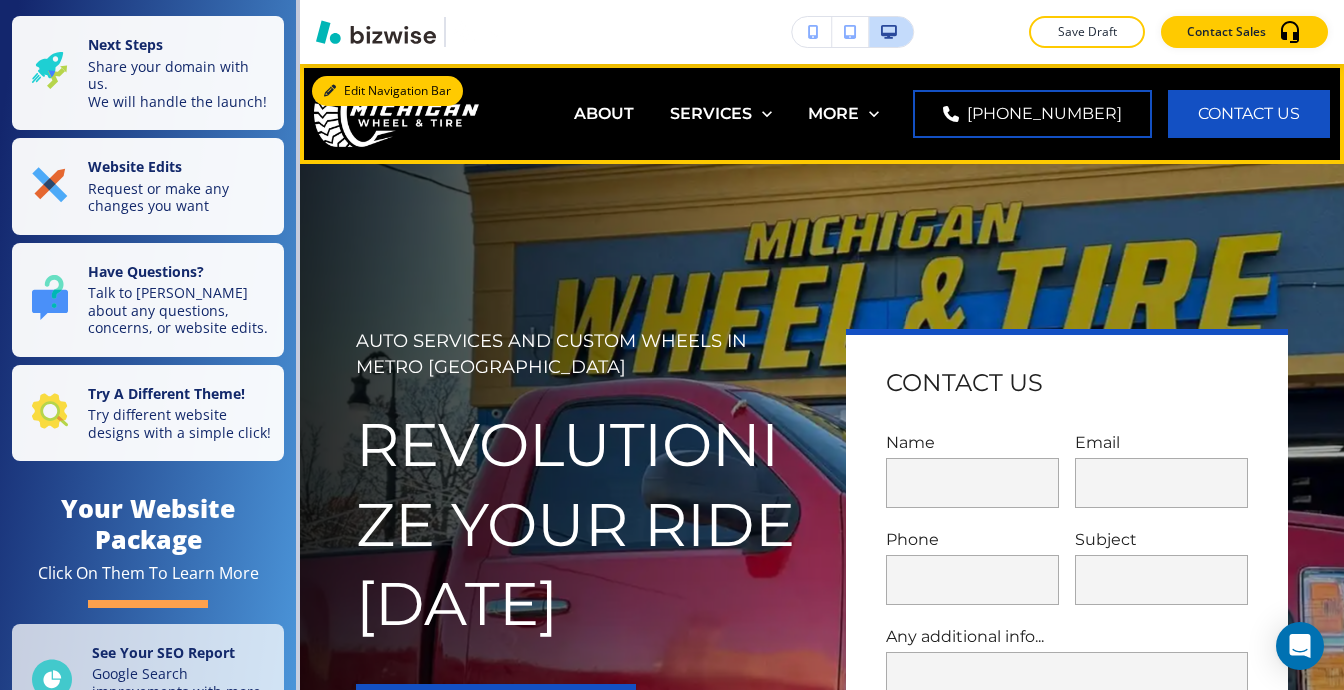 click on "Edit Navigation Bar" at bounding box center (387, 91) 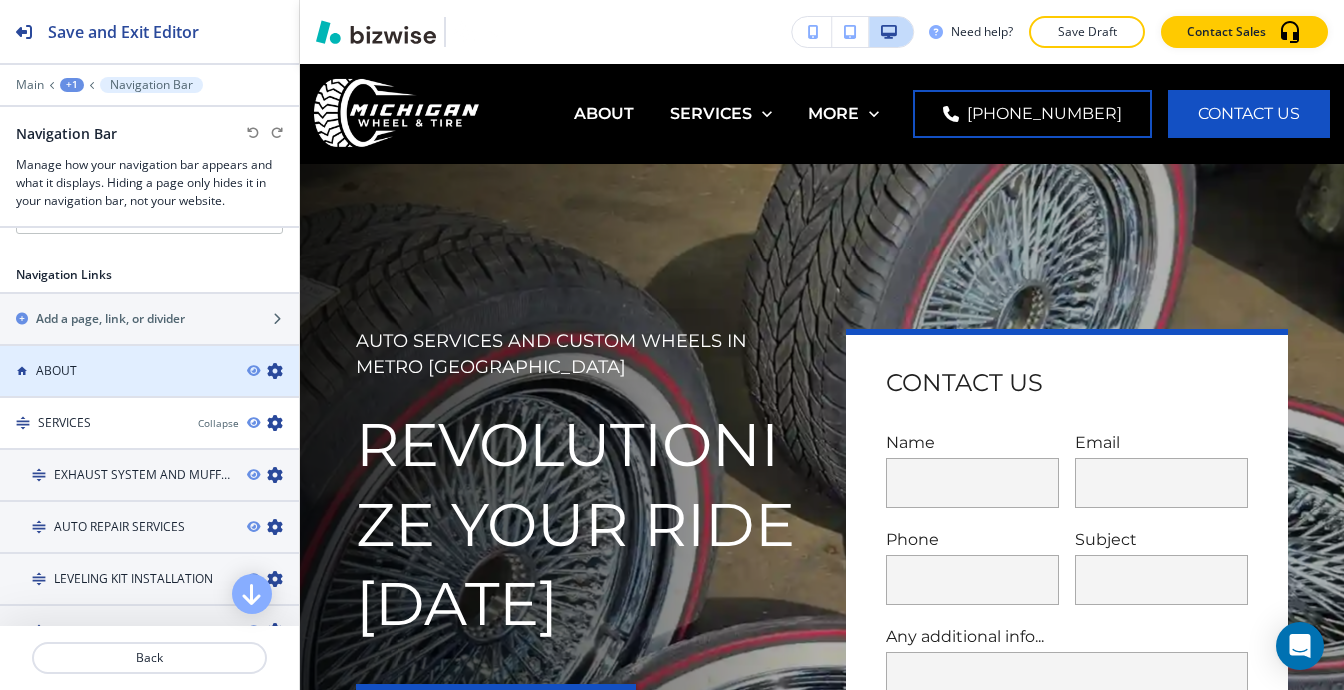 scroll, scrollTop: 1300, scrollLeft: 0, axis: vertical 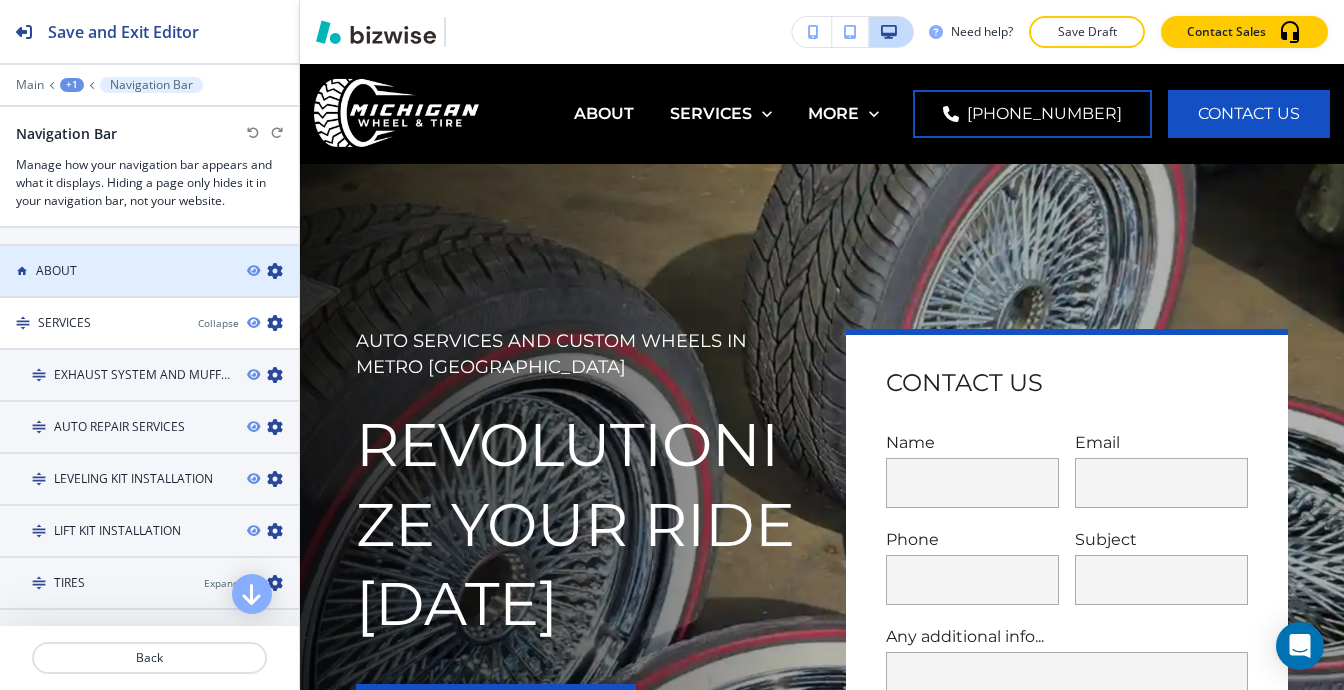 click on "ABOUT" at bounding box center [115, 271] 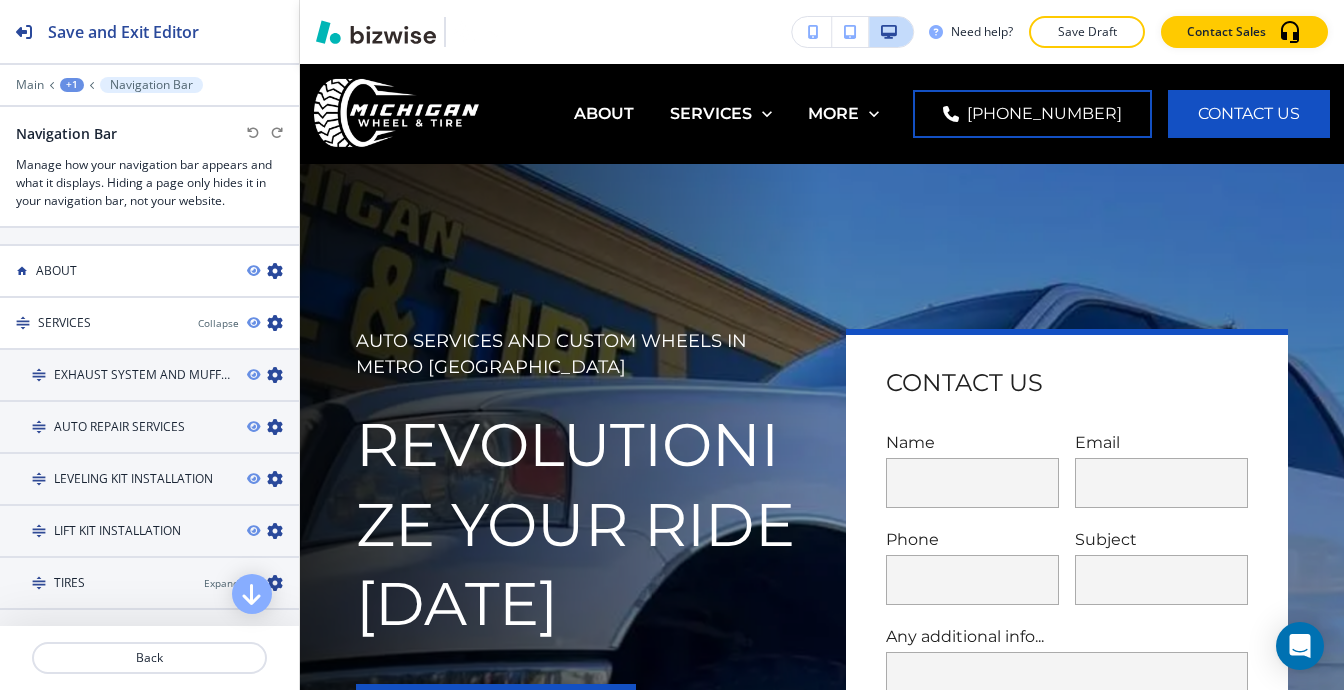 click on "+1" at bounding box center [72, 85] 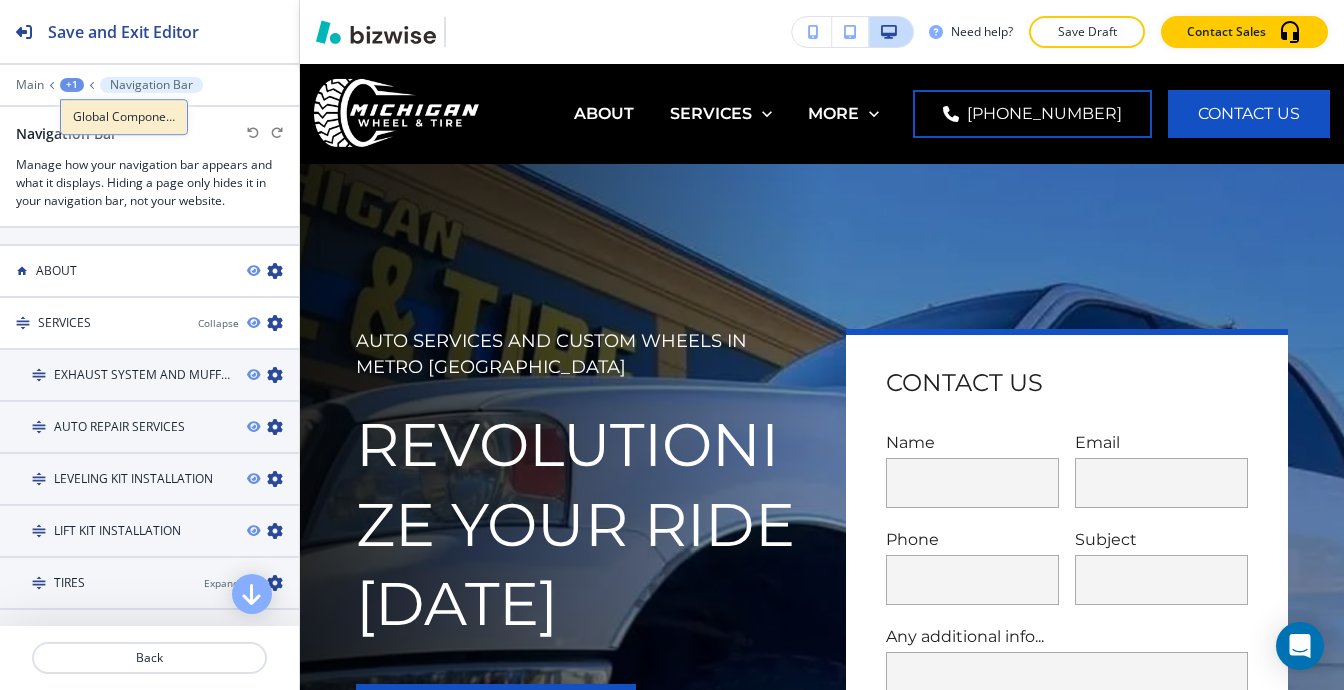 click on "Global Components" at bounding box center (124, 117) 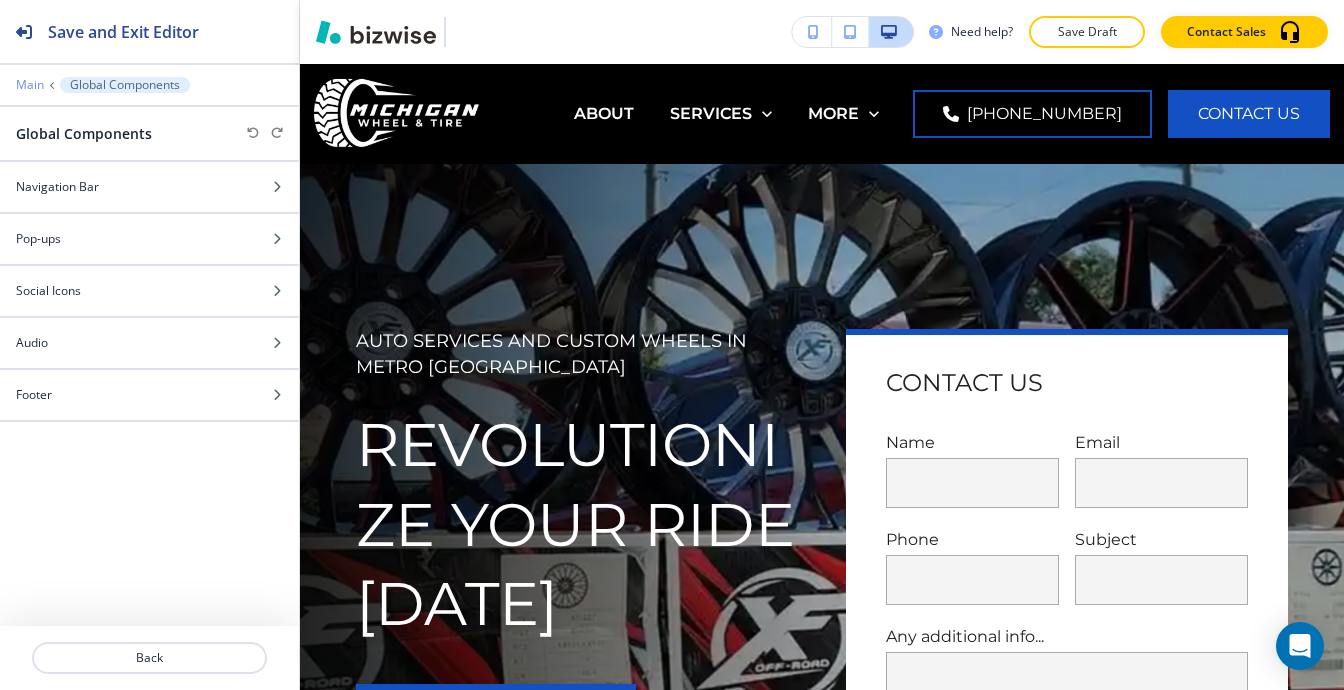click on "Main" at bounding box center (30, 85) 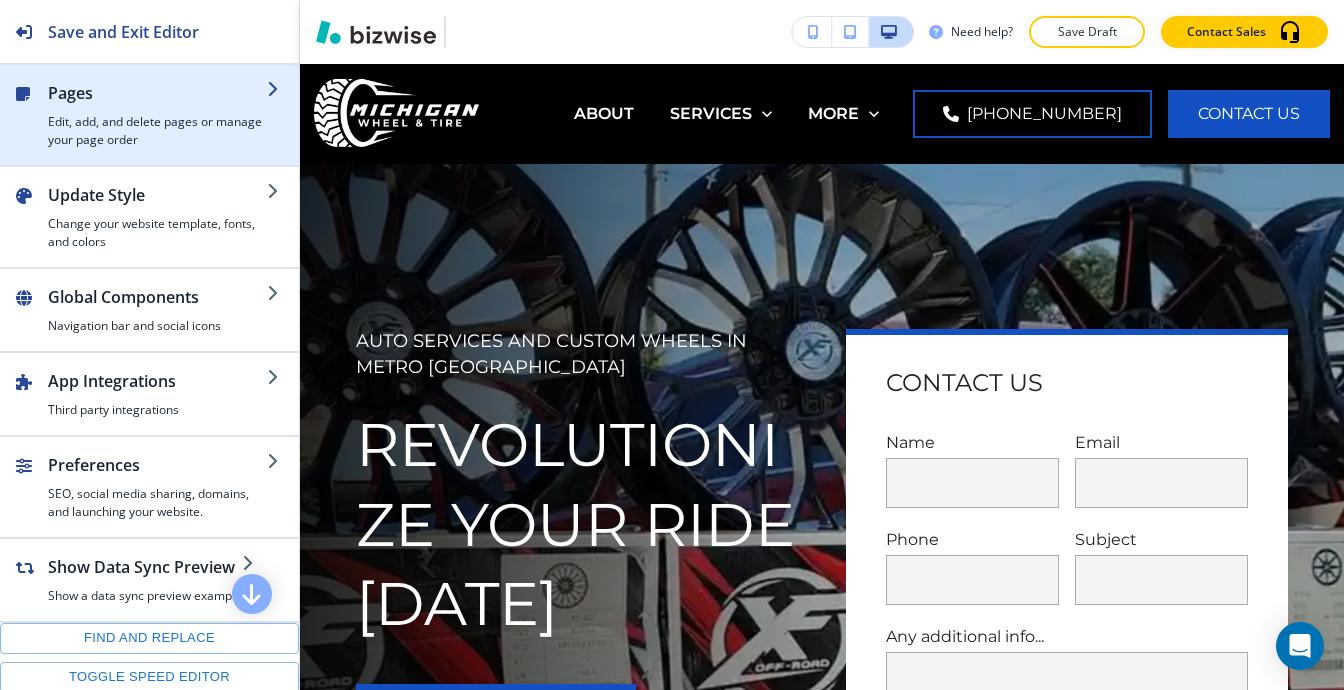 click on "Pages" at bounding box center (157, 93) 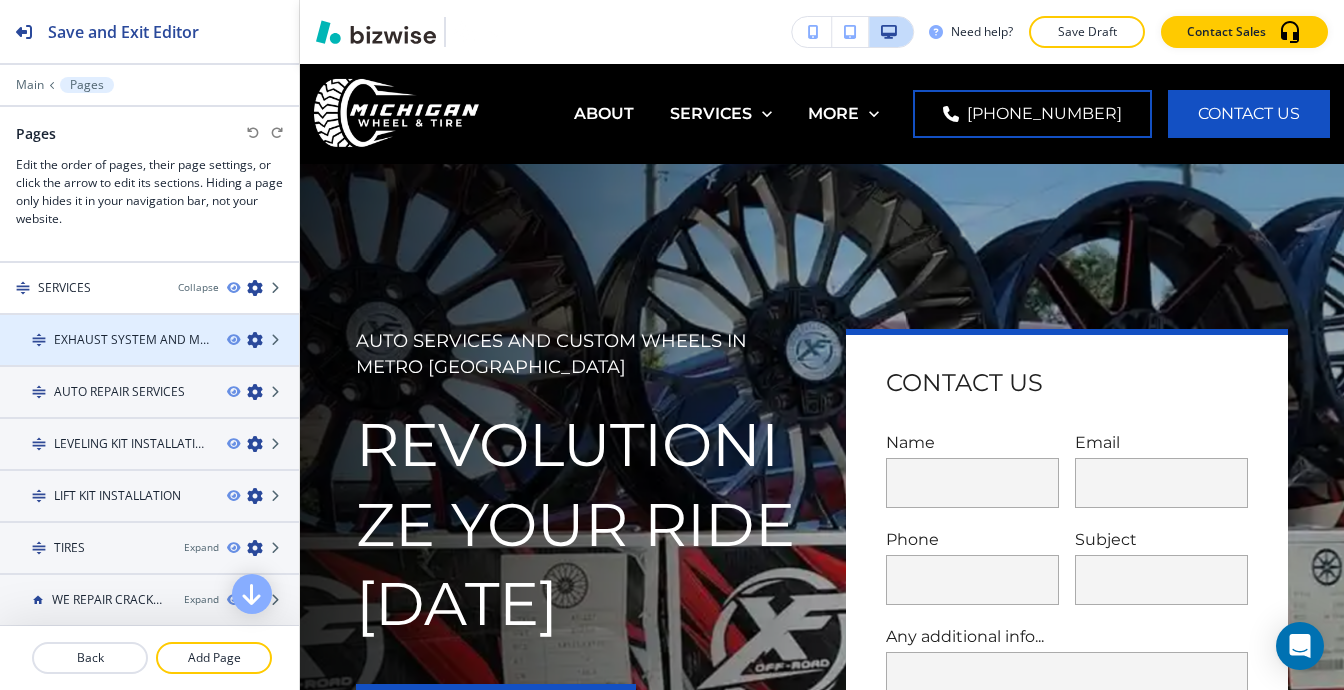 scroll, scrollTop: 0, scrollLeft: 0, axis: both 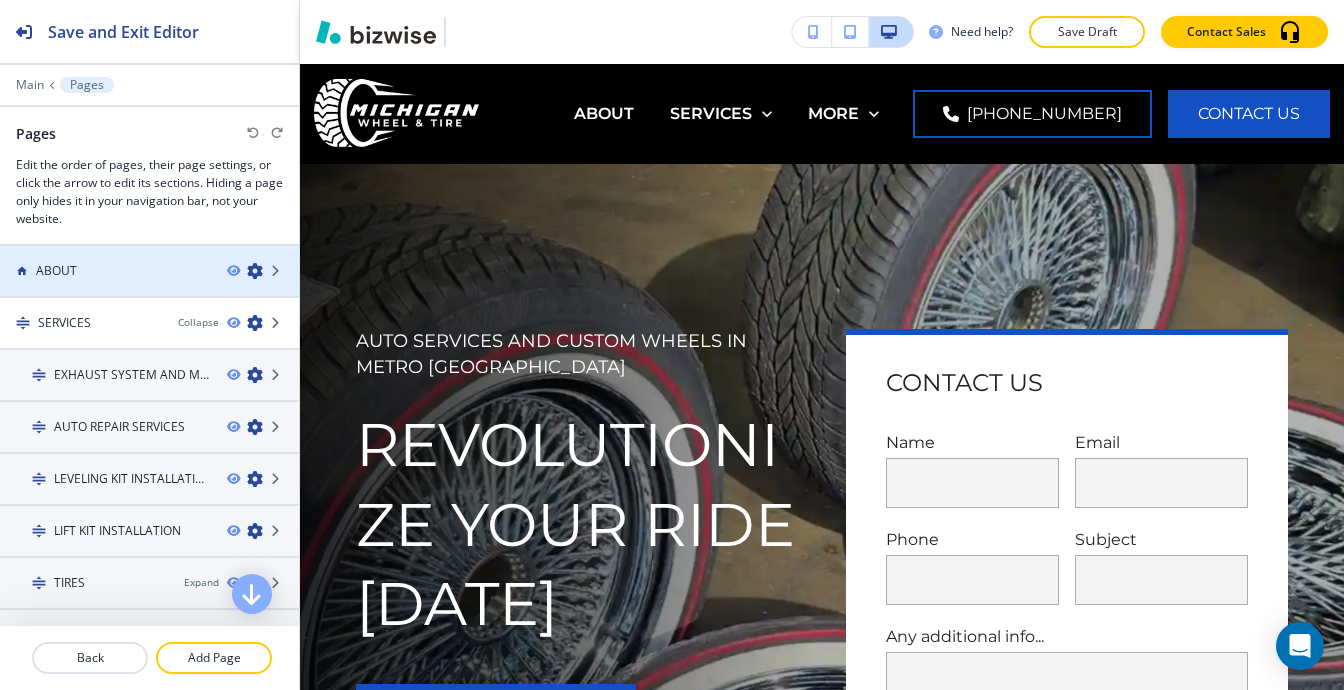 click on "ABOUT" at bounding box center [105, 271] 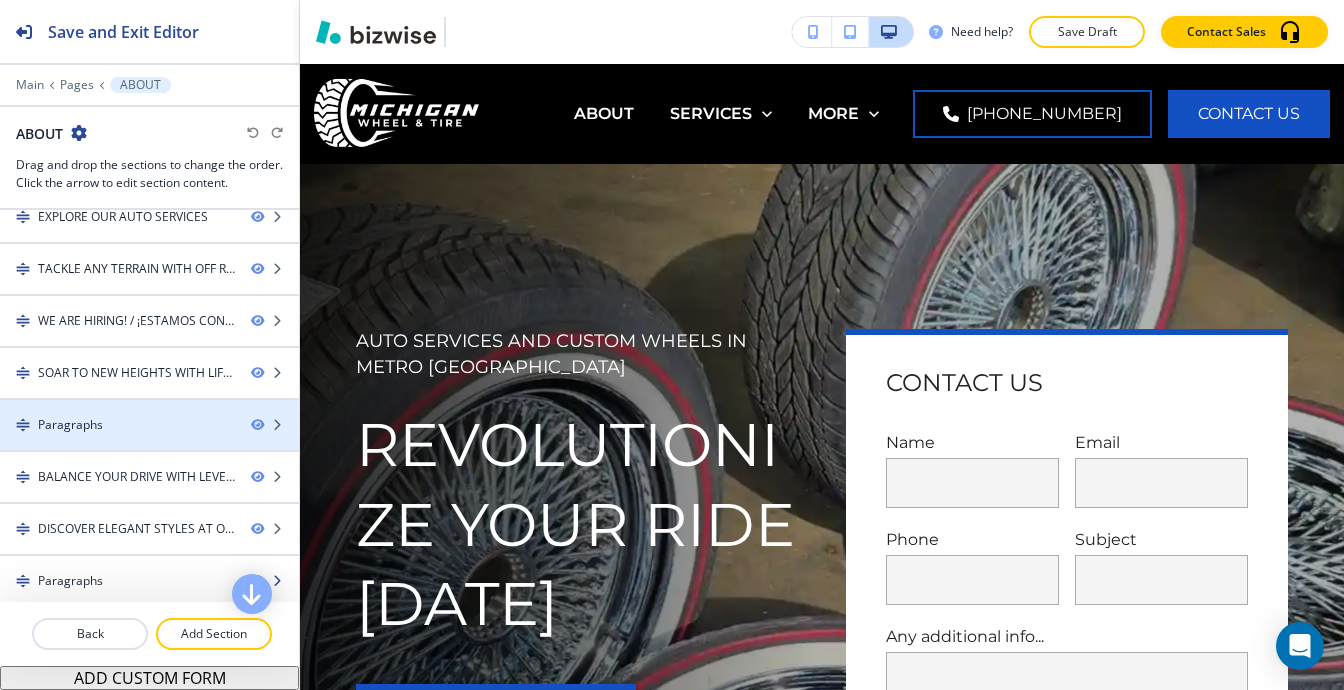 scroll, scrollTop: 400, scrollLeft: 0, axis: vertical 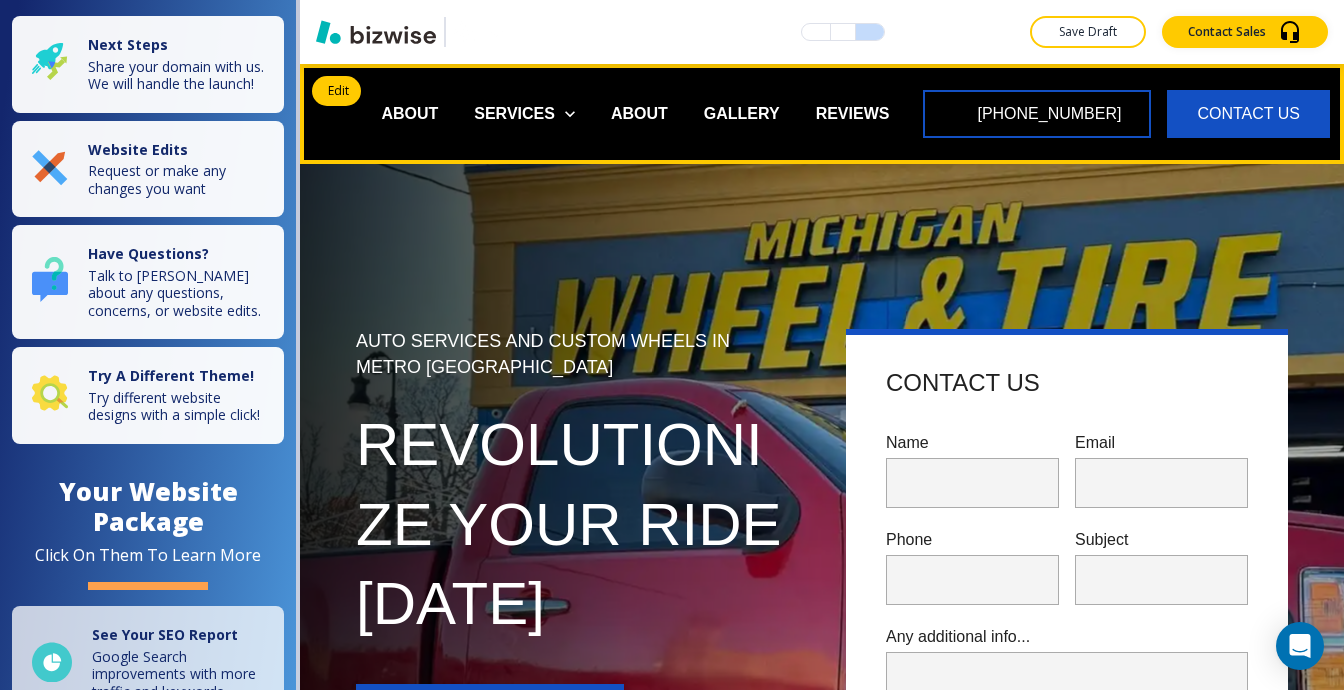 click on "Edit" at bounding box center (336, 91) 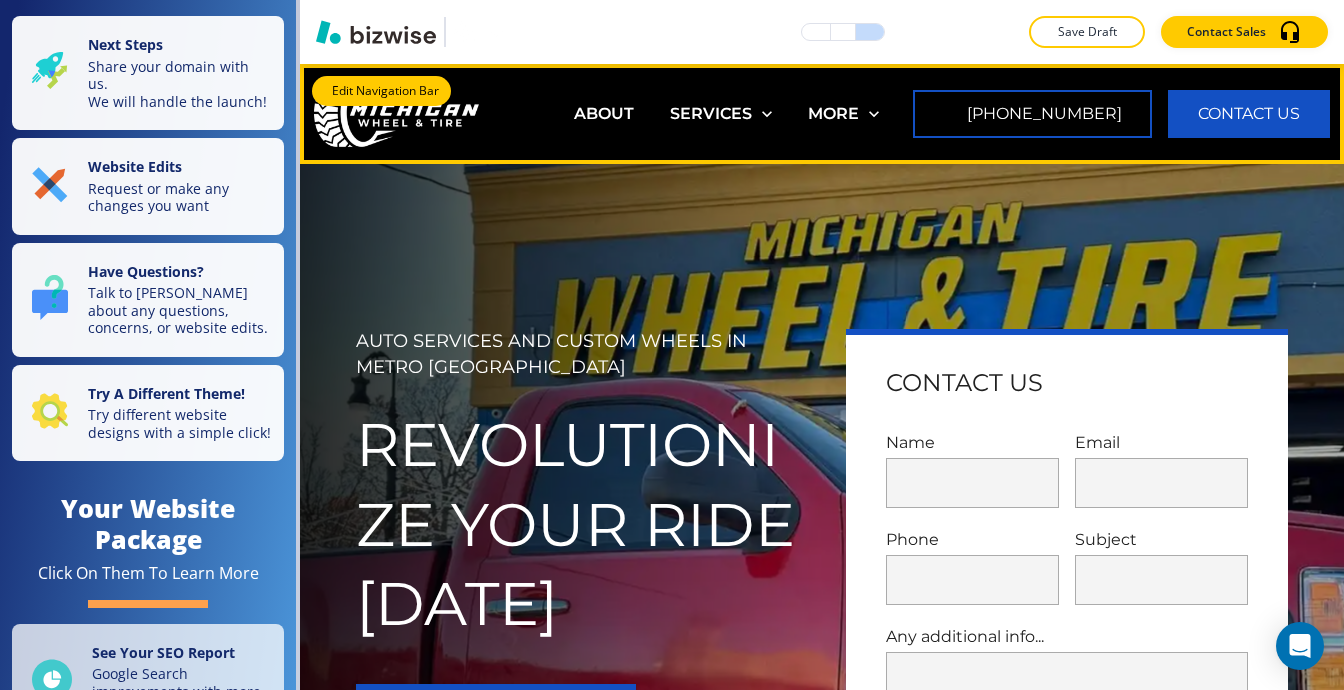 scroll, scrollTop: 100, scrollLeft: 0, axis: vertical 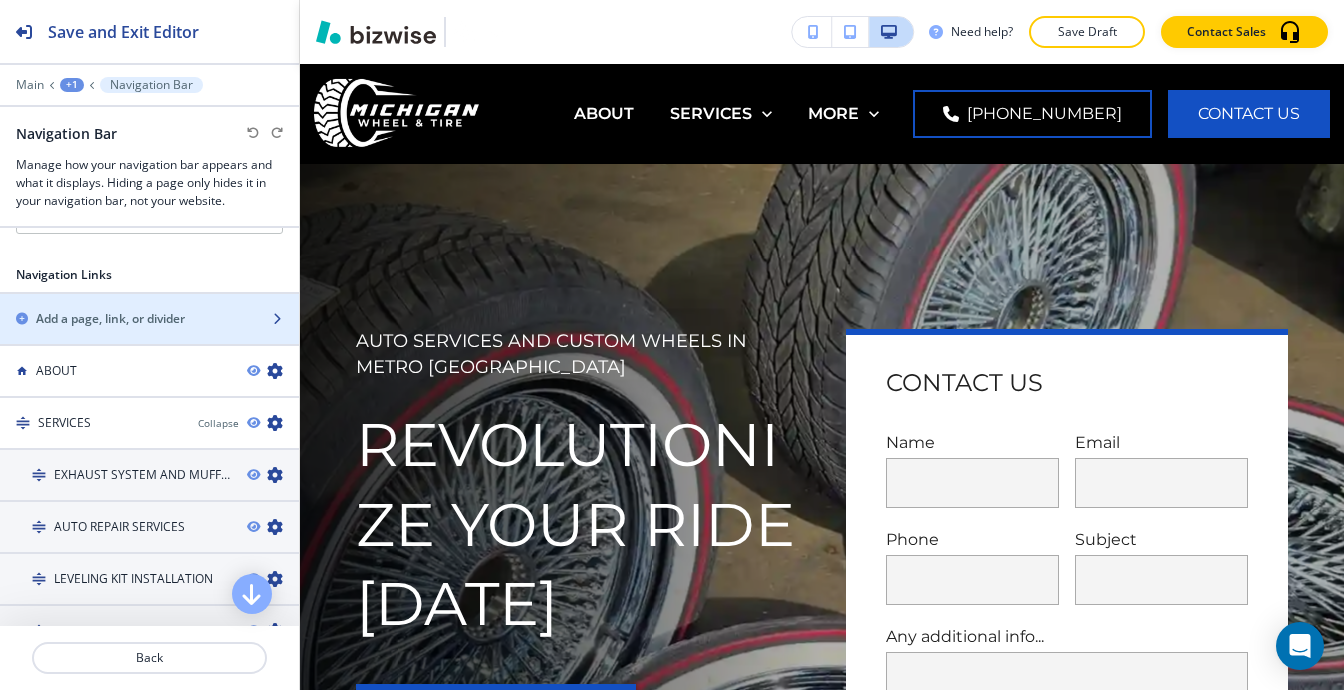 click on "Add a page, link, or divider" at bounding box center (110, 319) 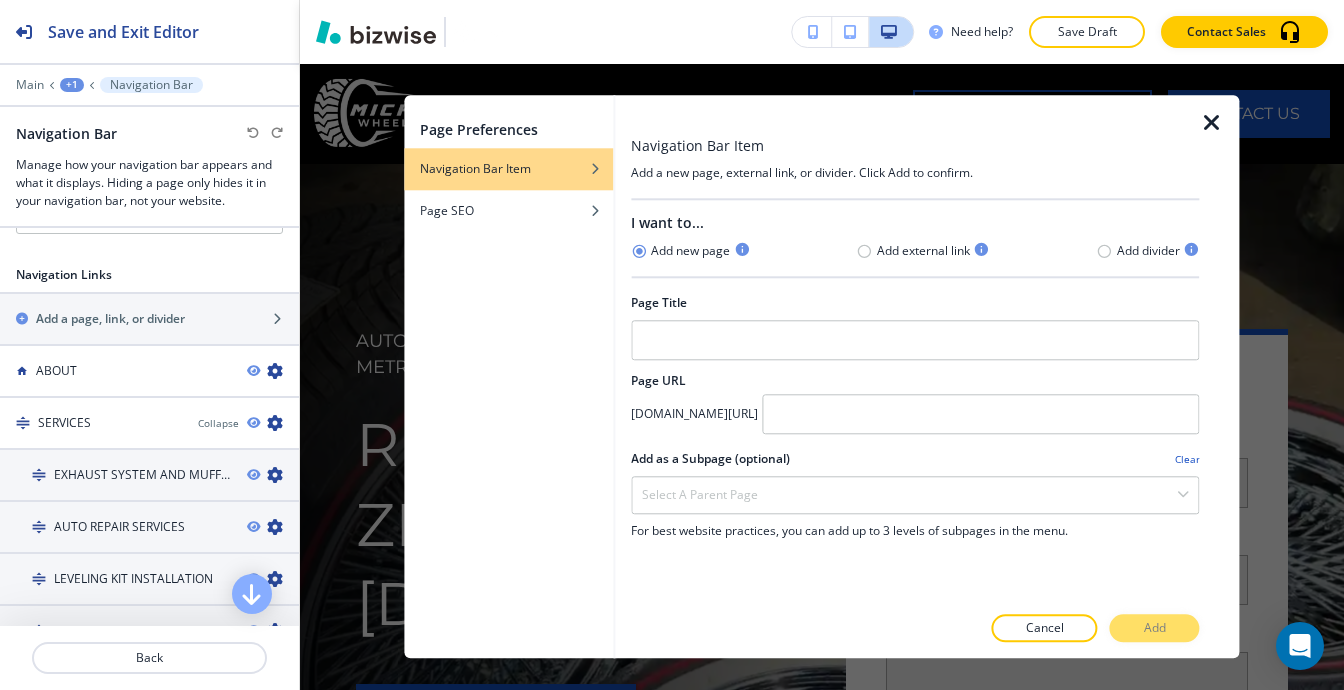 click at bounding box center [1212, 123] 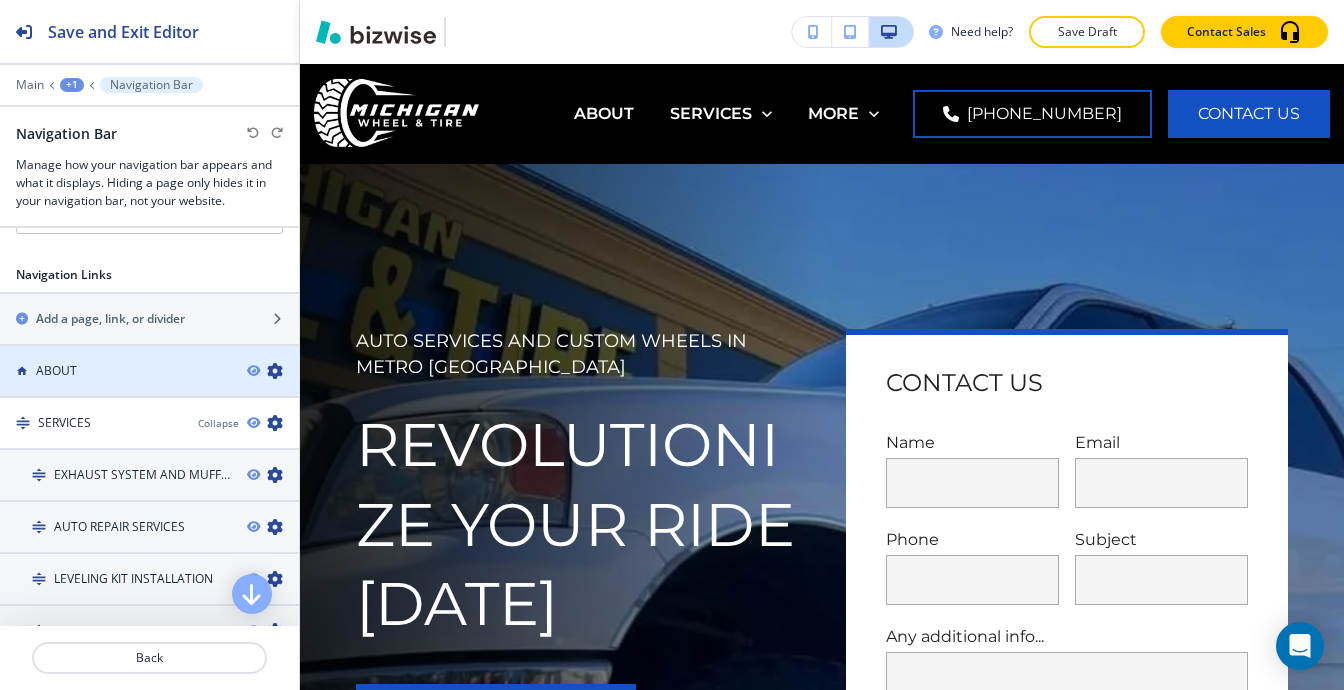 click at bounding box center [275, 371] 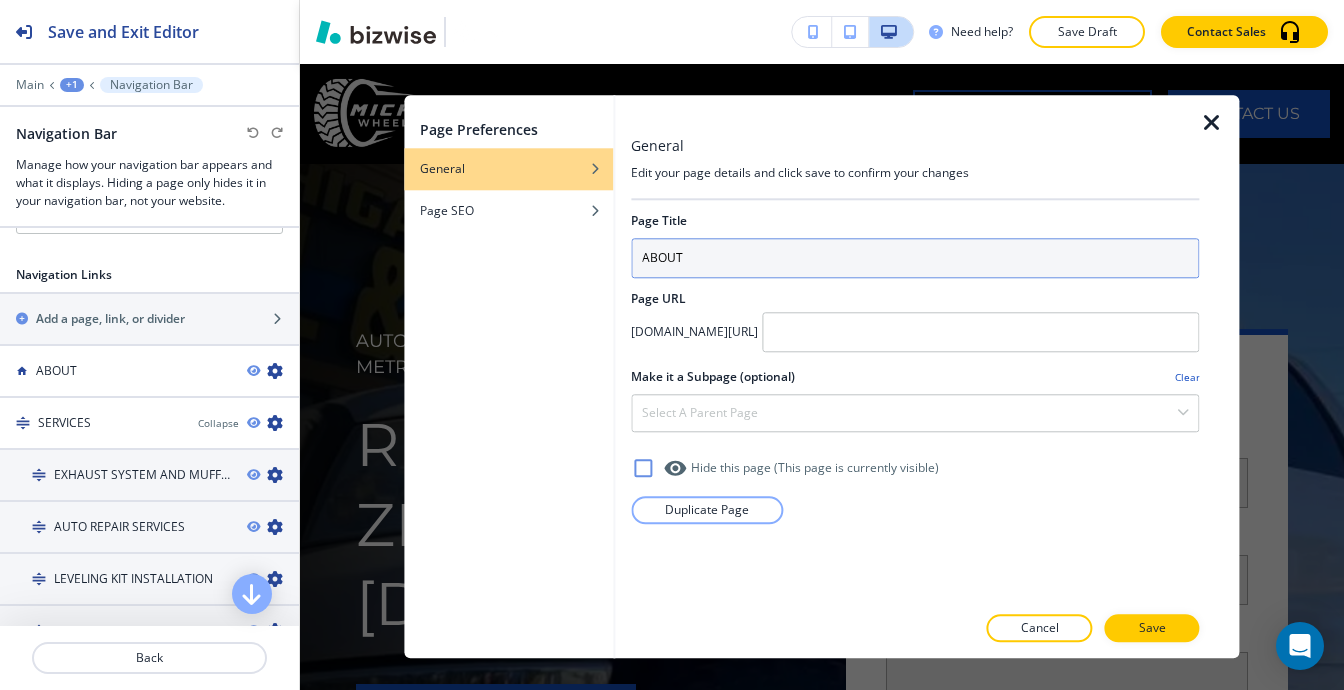 drag, startPoint x: 746, startPoint y: 259, endPoint x: 593, endPoint y: 258, distance: 153.00327 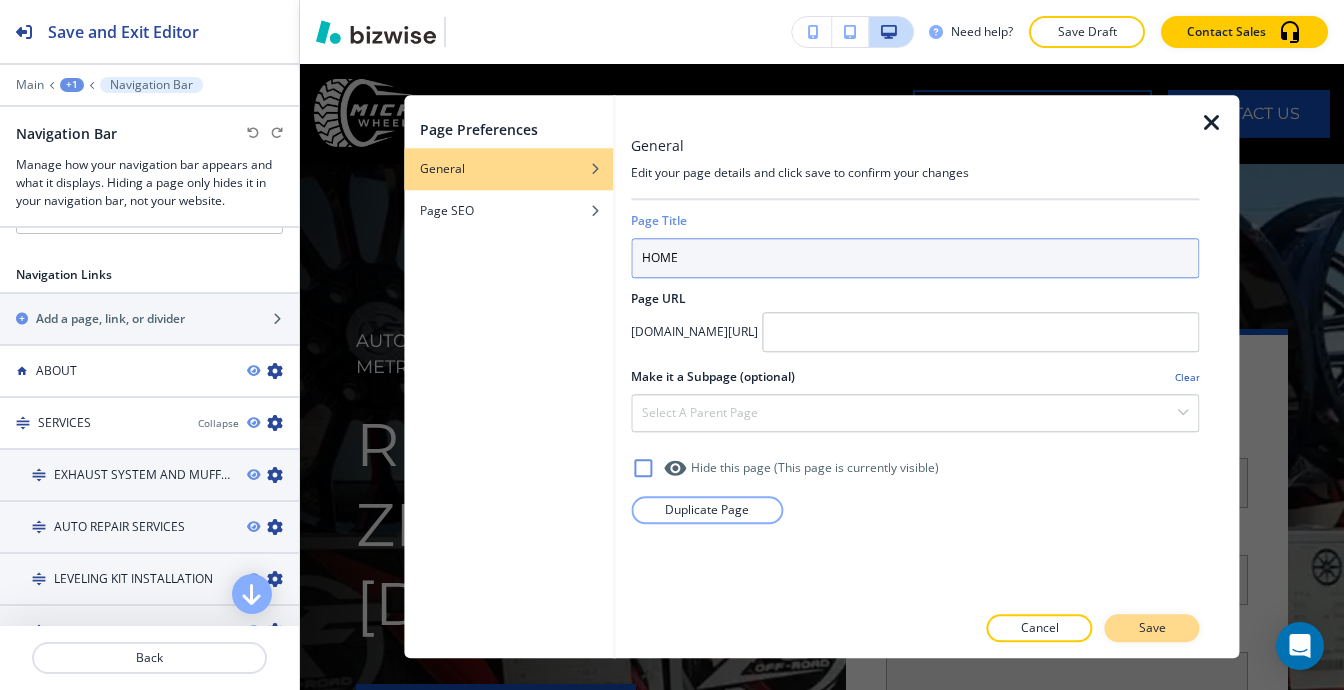 type on "HOME" 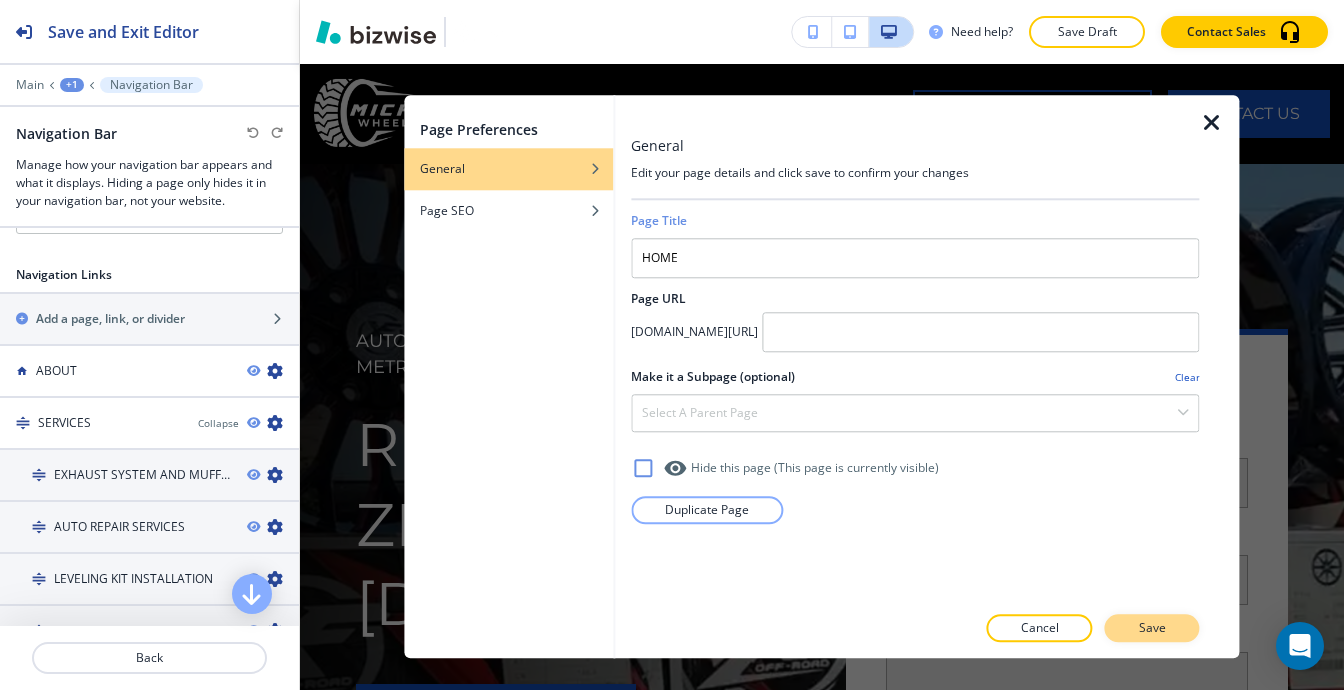 click on "Save" at bounding box center [1152, 629] 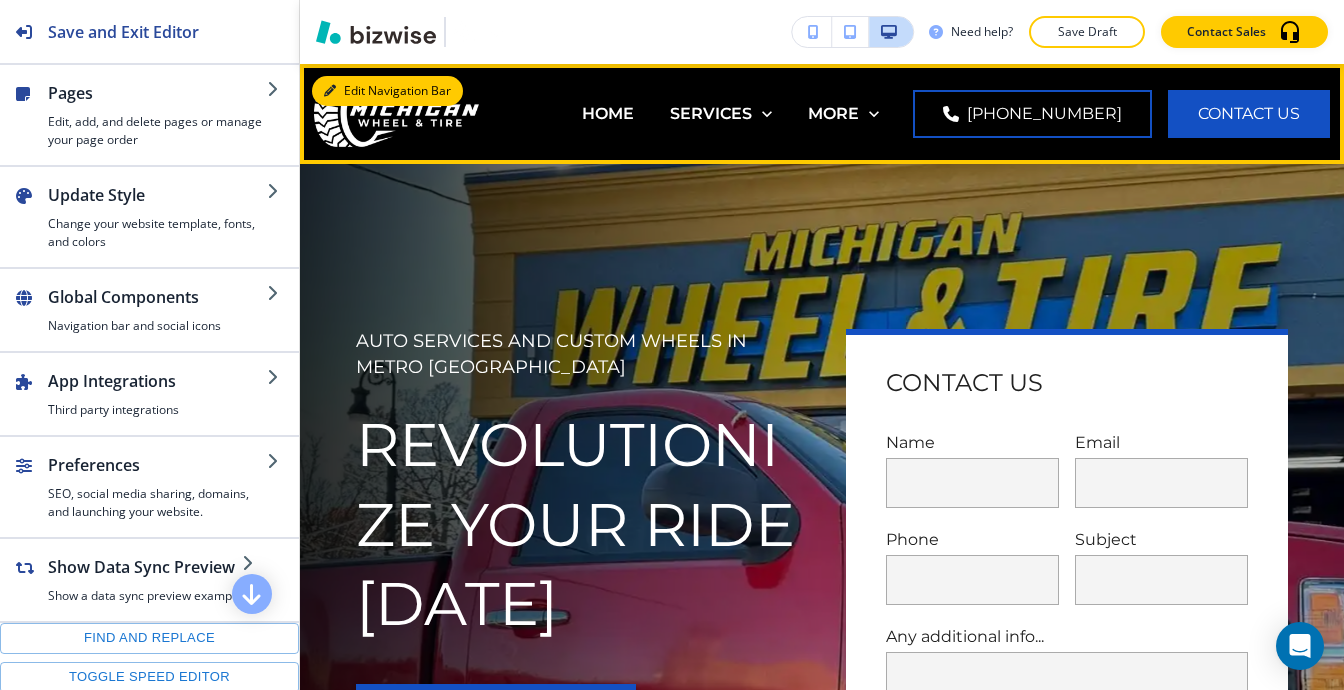 click on "Edit Navigation Bar" at bounding box center (387, 91) 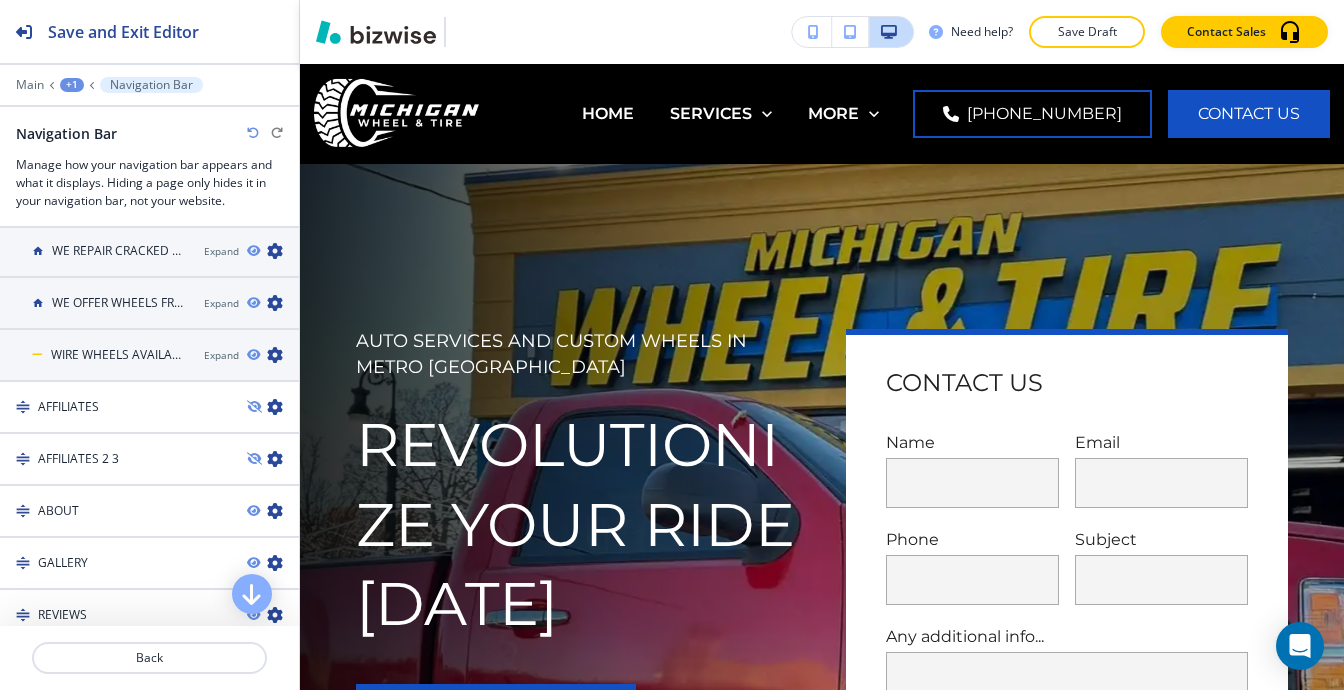 scroll, scrollTop: 1797, scrollLeft: 0, axis: vertical 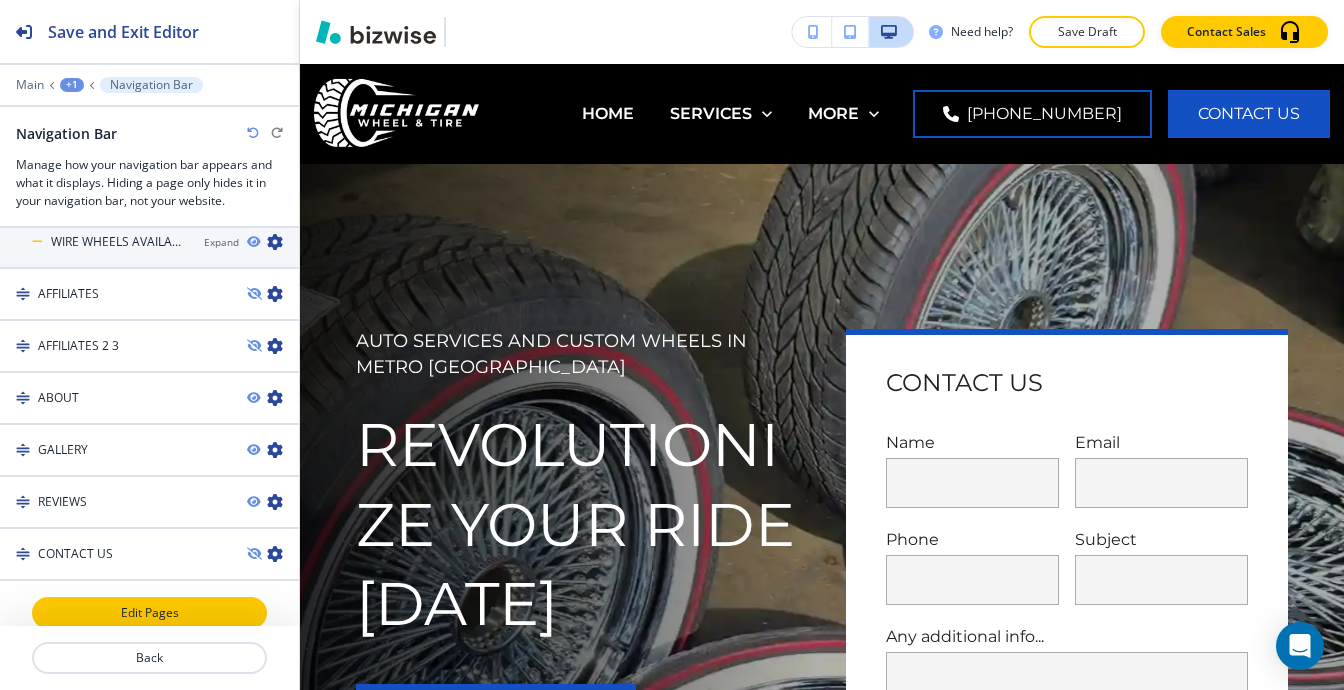 click on "Edit Pages" at bounding box center (149, 613) 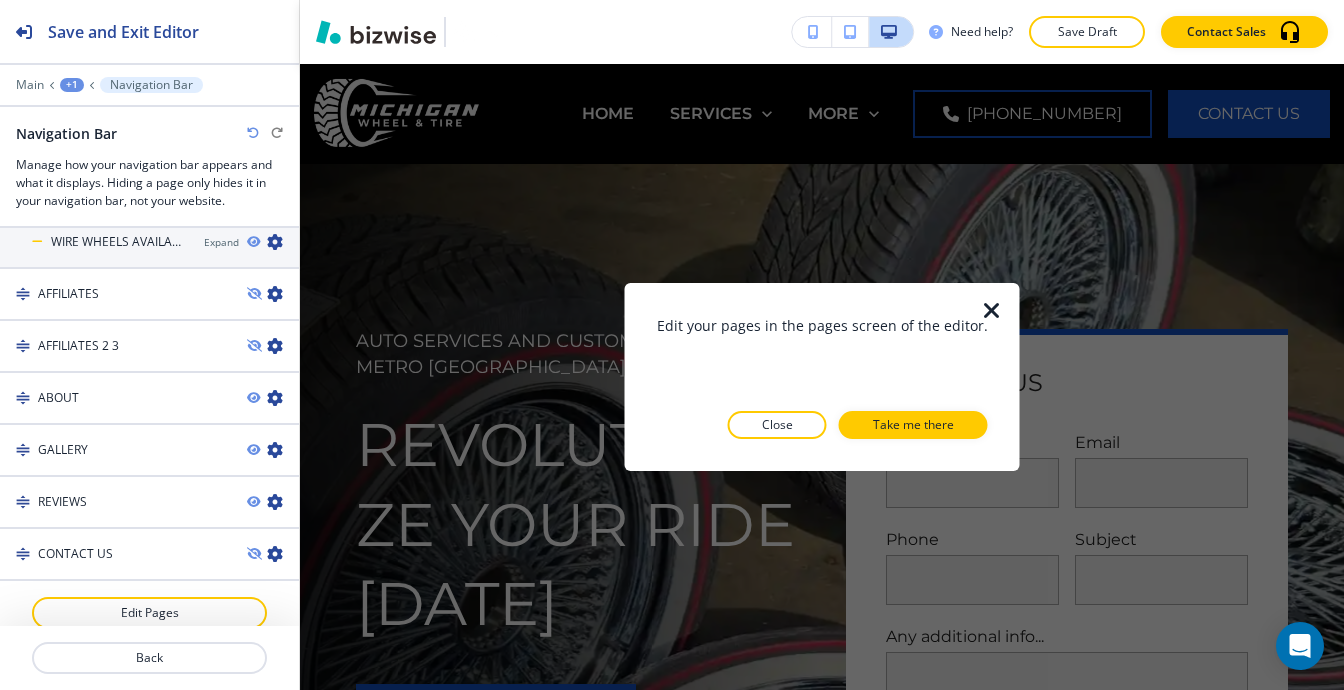 click at bounding box center [992, 311] 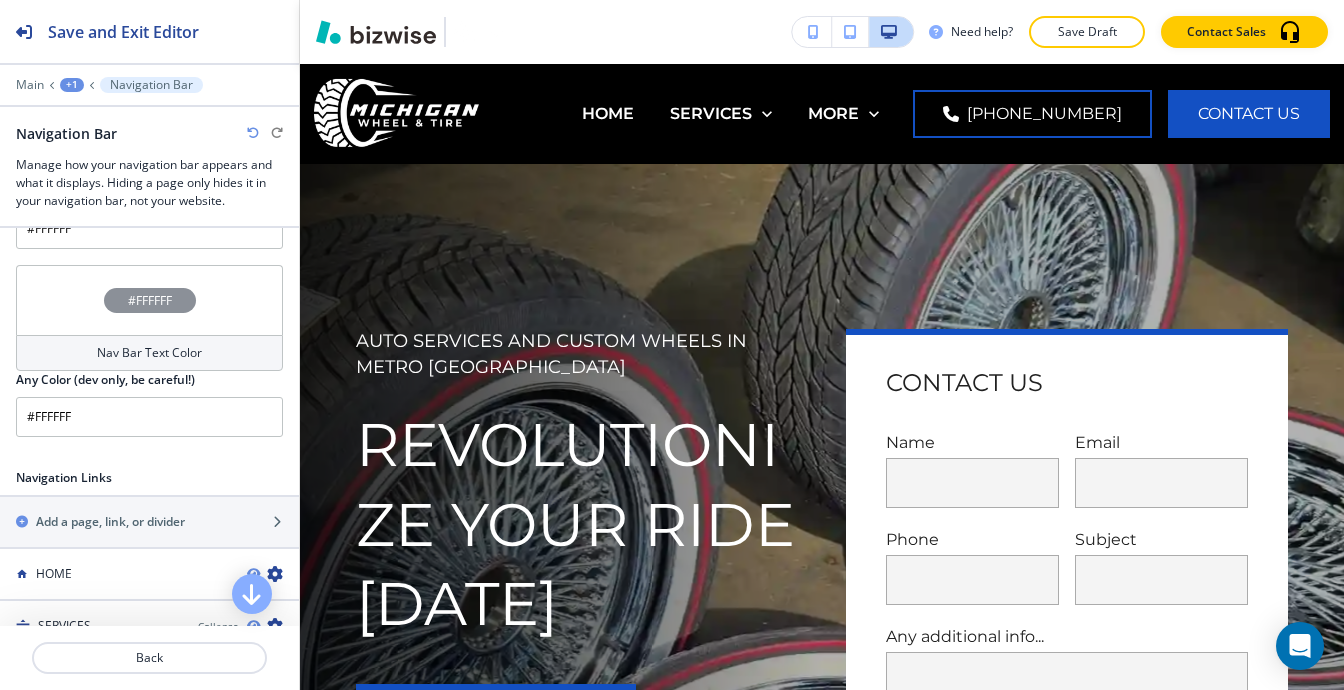 scroll, scrollTop: 1097, scrollLeft: 0, axis: vertical 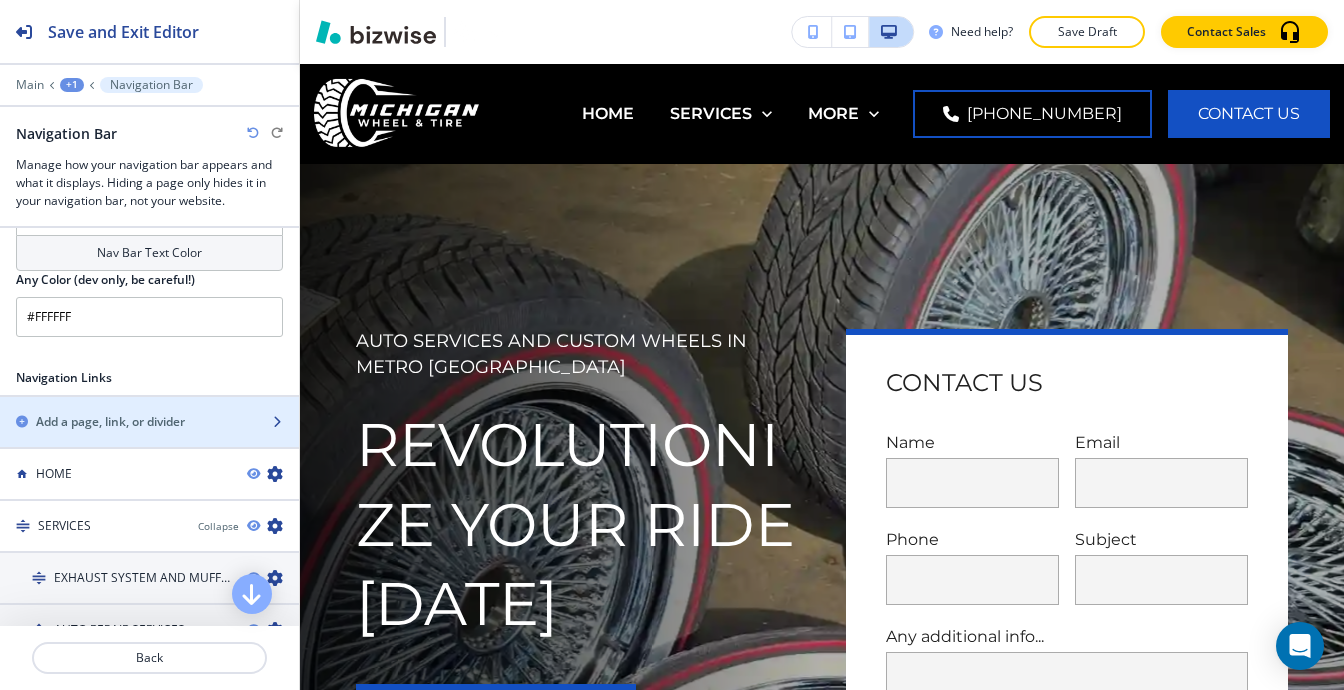 click on "Add a page, link, or divider" at bounding box center (110, 422) 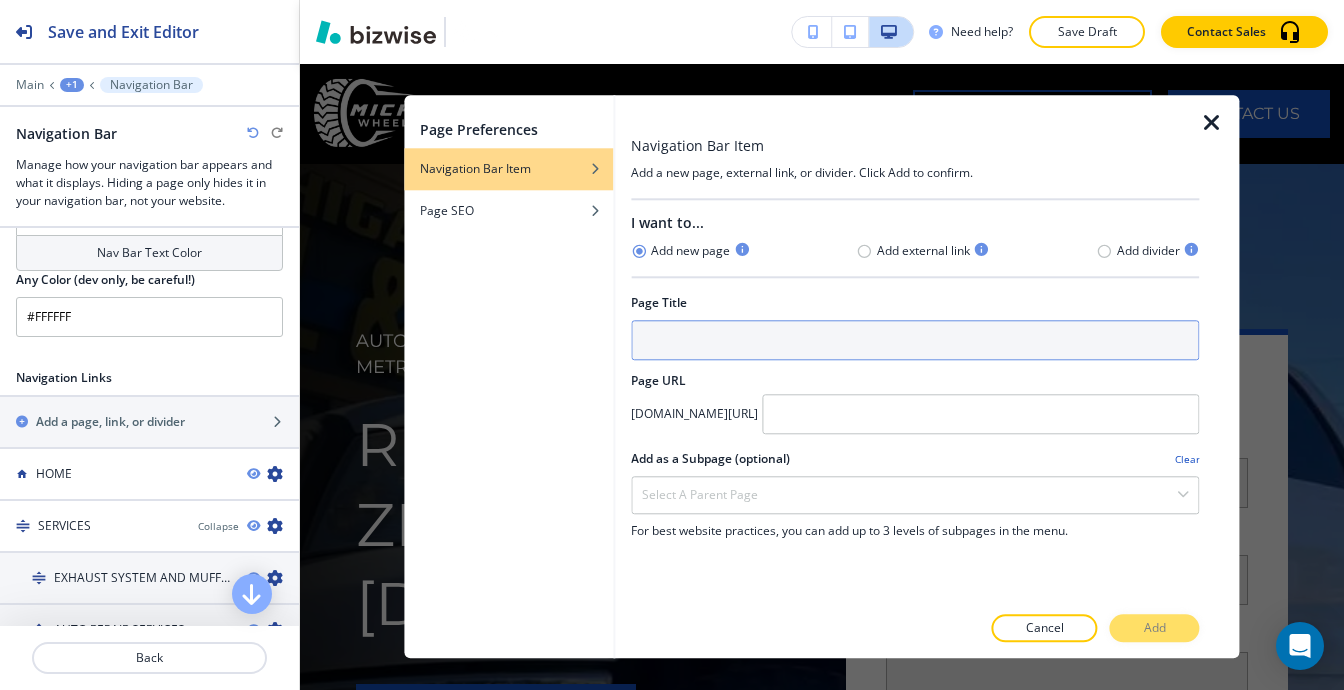 click at bounding box center (915, 340) 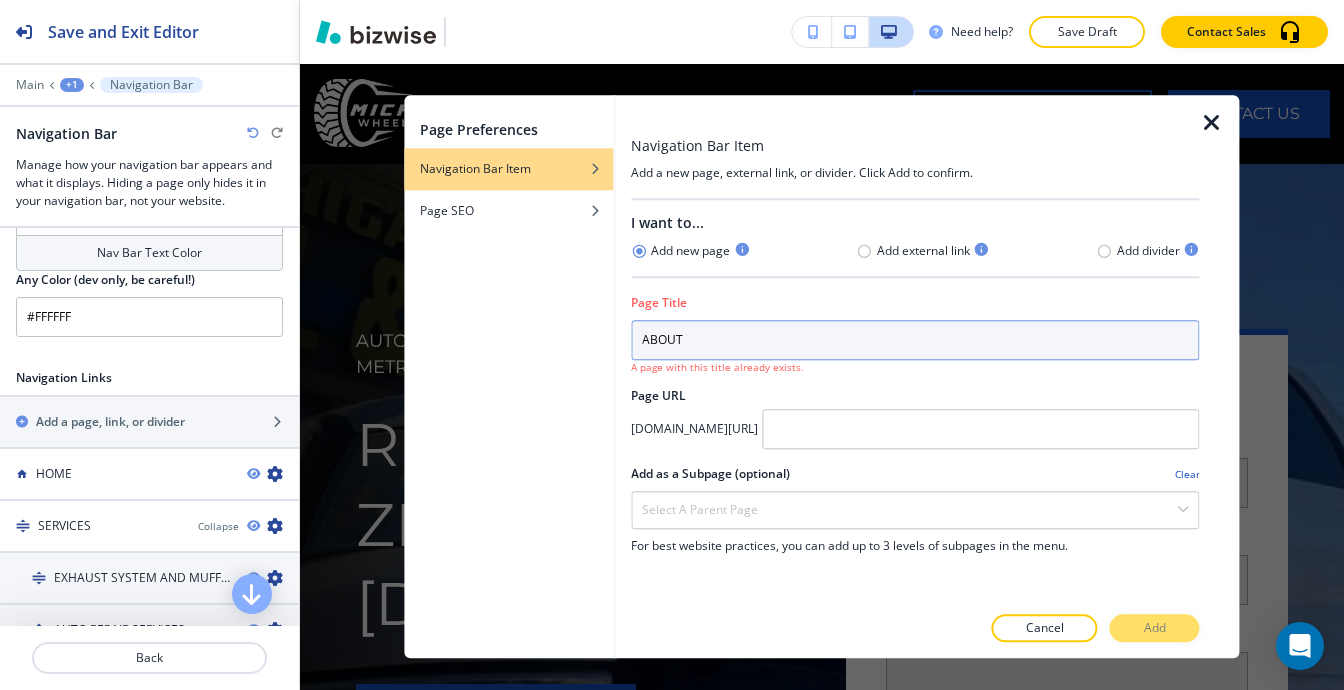 type on "ABOUT" 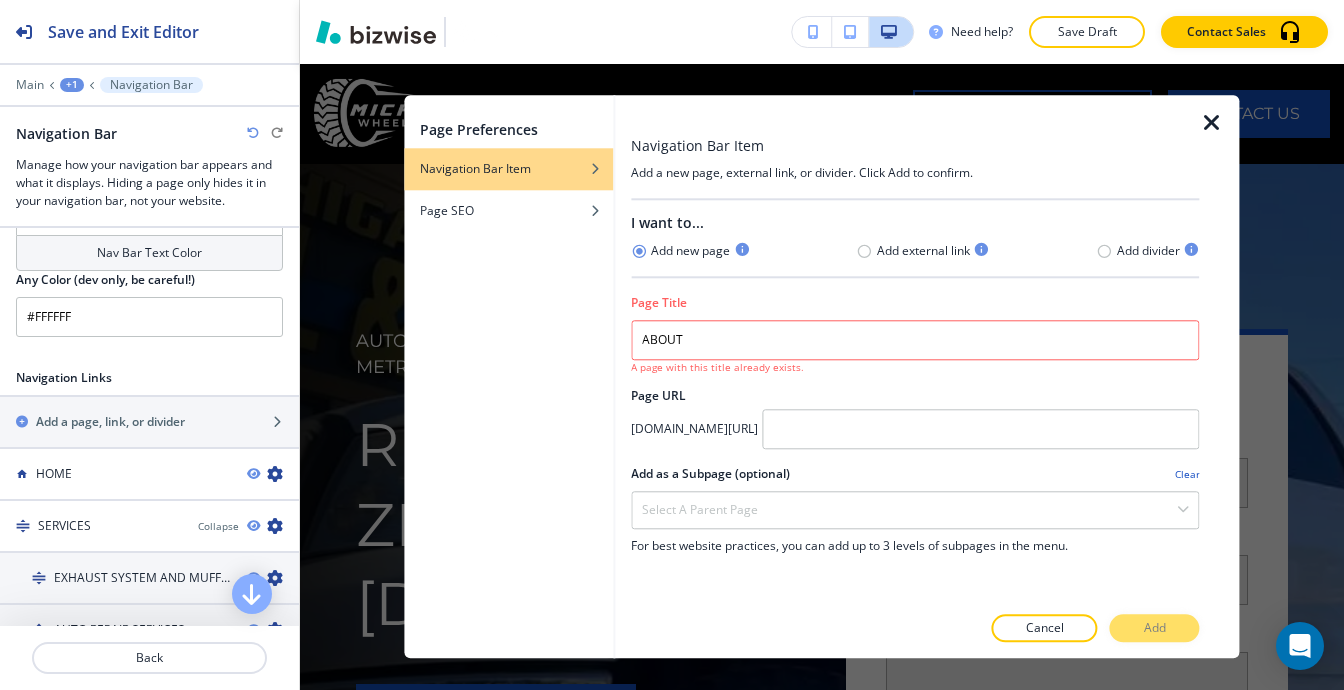 click on "Cancel Add" at bounding box center (915, 629) 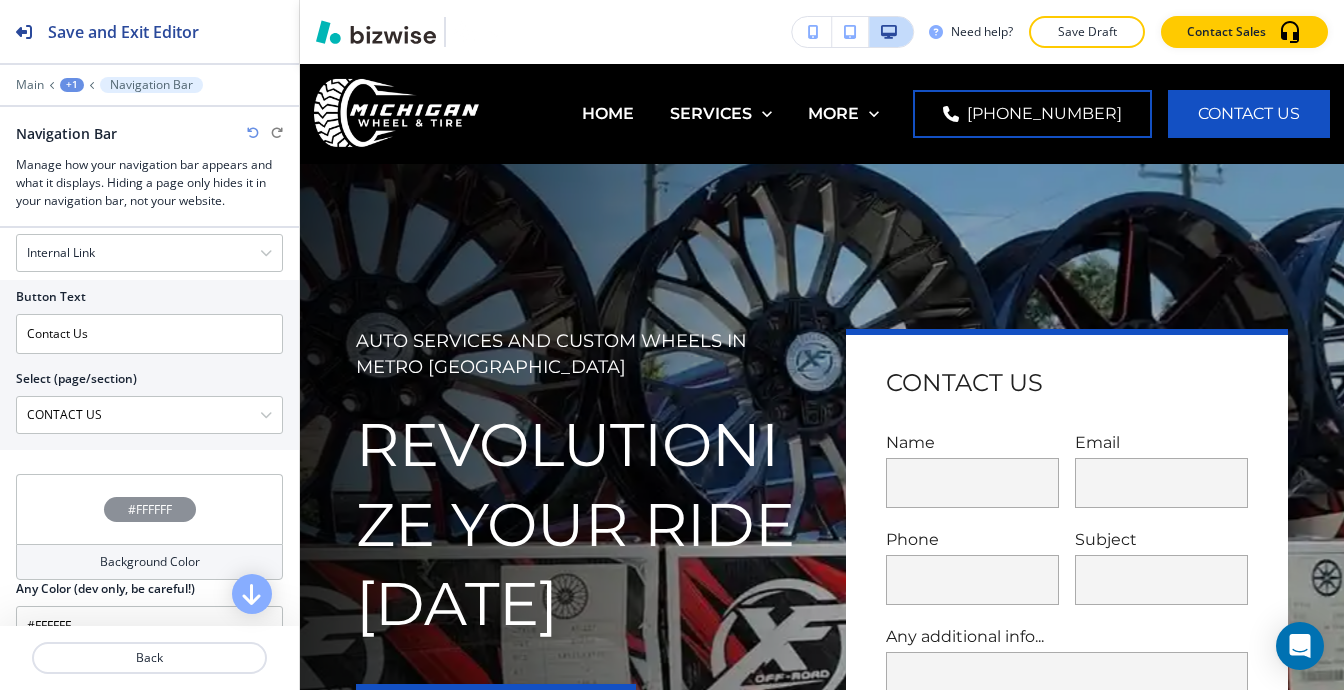 scroll, scrollTop: 597, scrollLeft: 0, axis: vertical 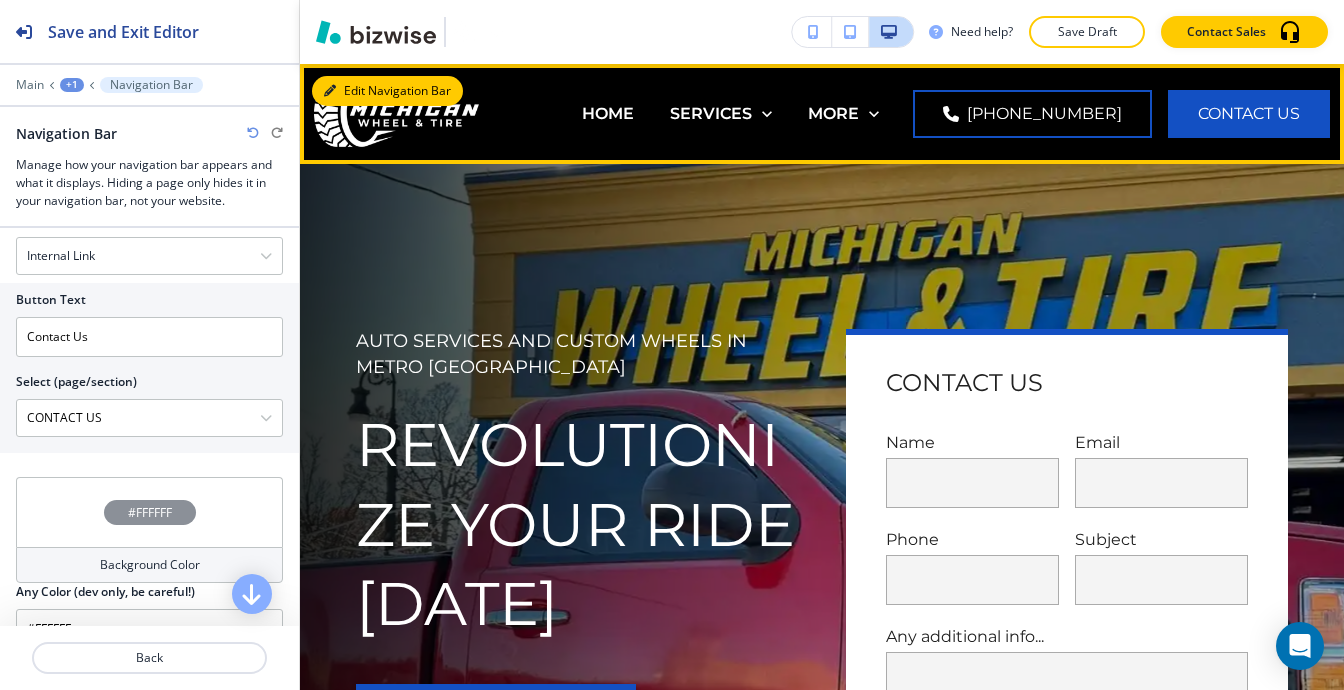click on "Edit Navigation Bar" at bounding box center (387, 91) 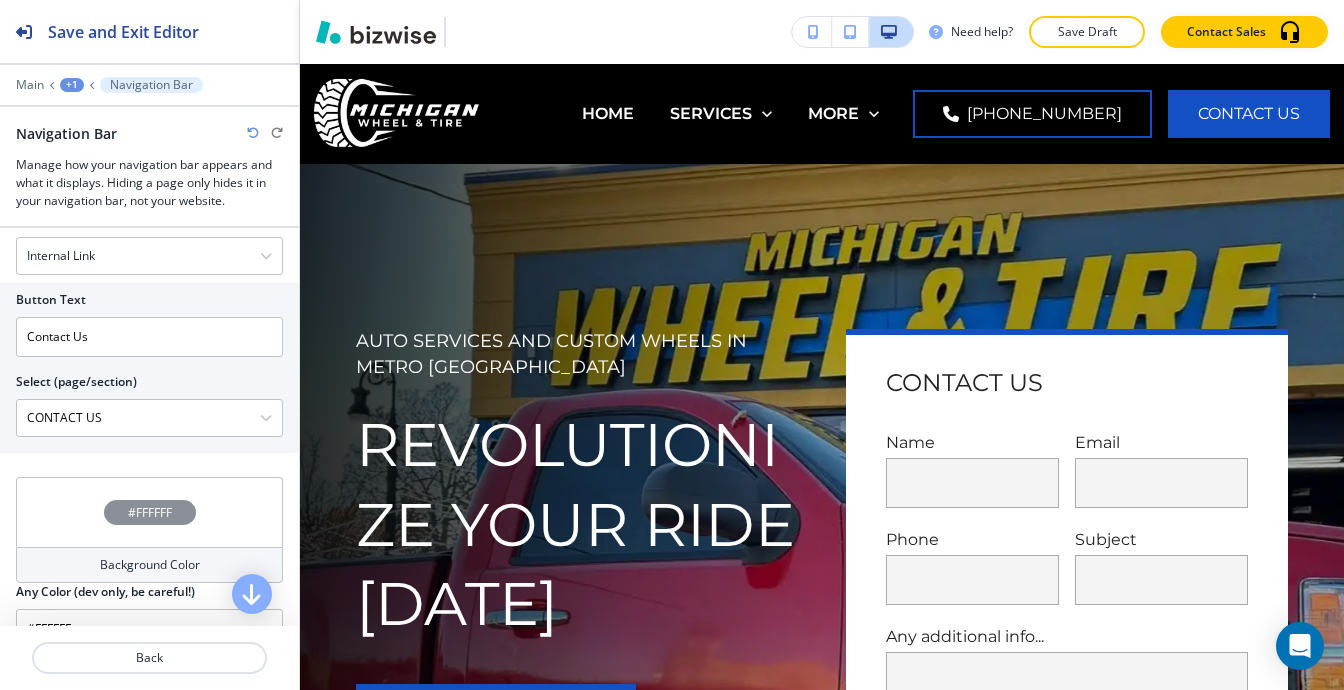 click on "+1" at bounding box center [72, 85] 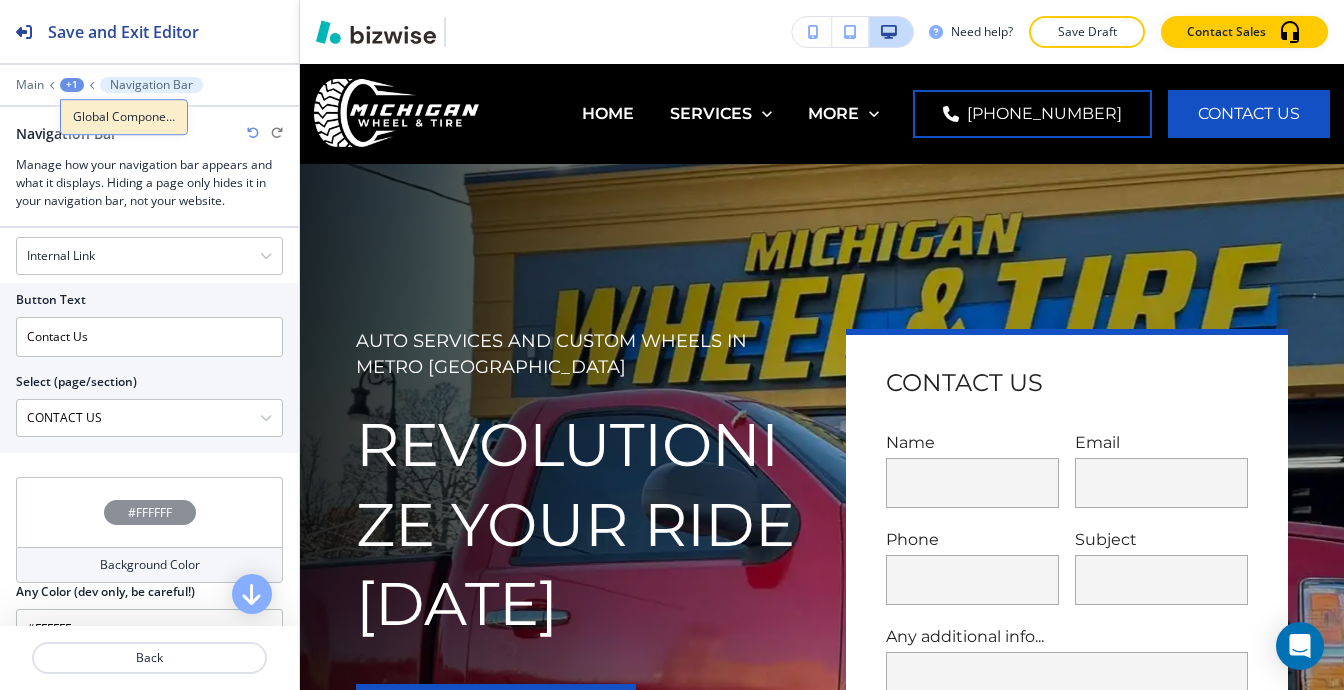 click on "Global Components" at bounding box center (124, 117) 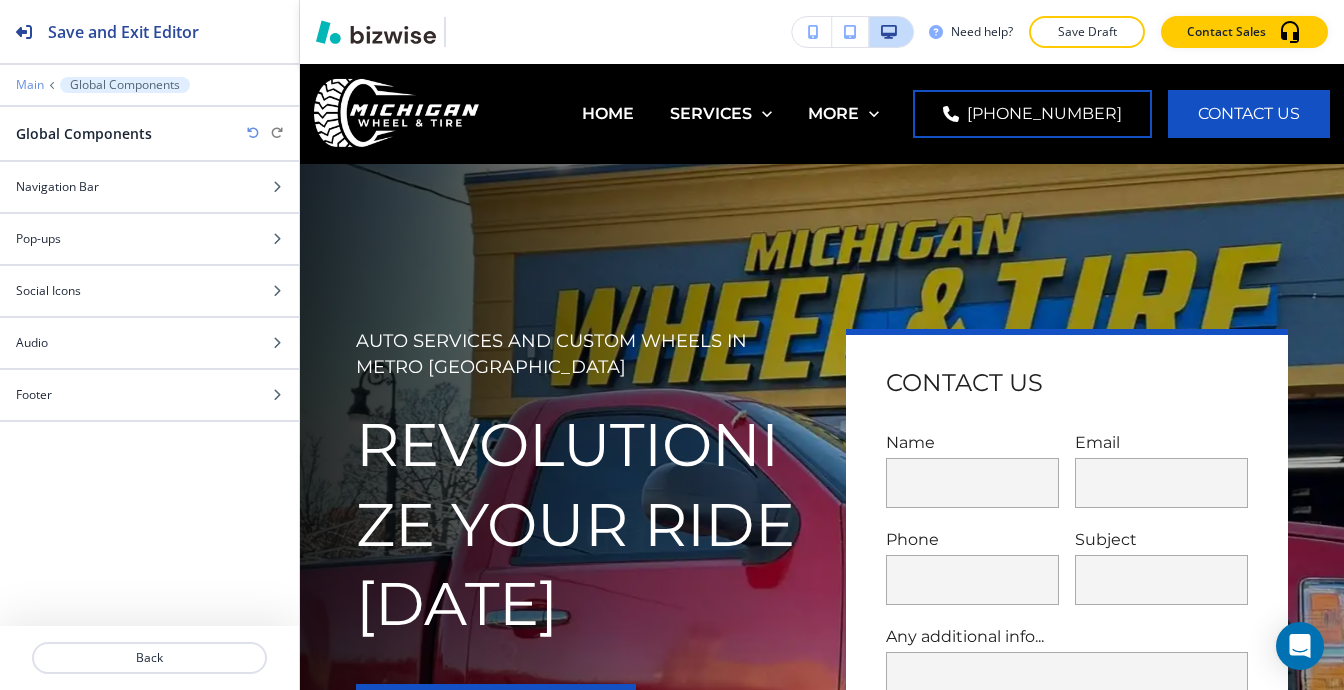 click on "Main" at bounding box center (30, 85) 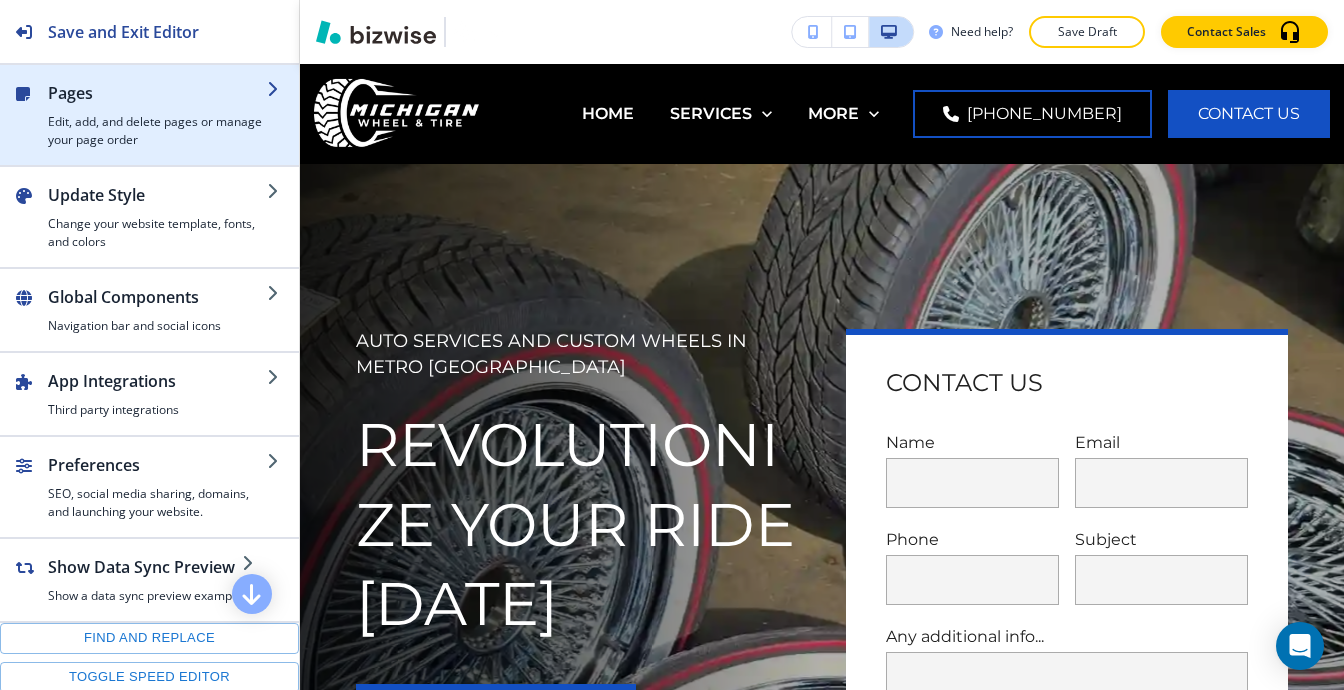 click on "Edit, add, and delete pages or manage your page order" at bounding box center [157, 131] 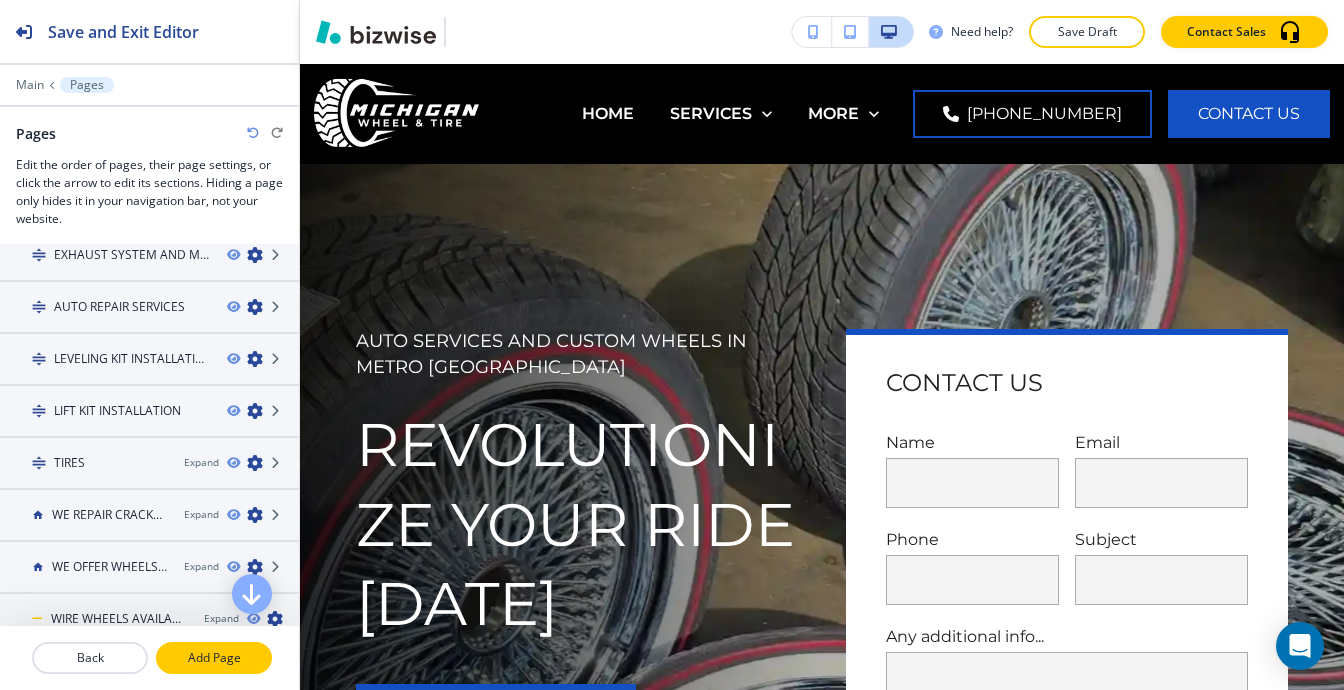 scroll, scrollTop: 200, scrollLeft: 0, axis: vertical 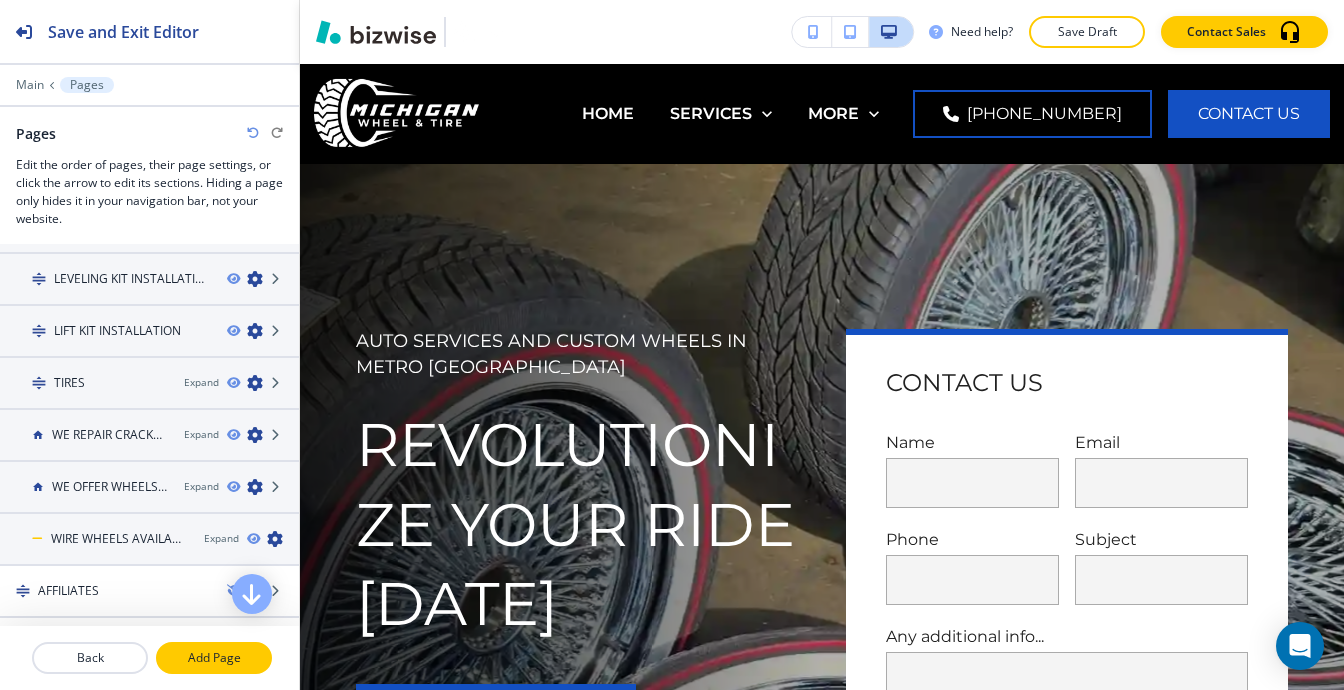 click on "Add Page" at bounding box center (214, 658) 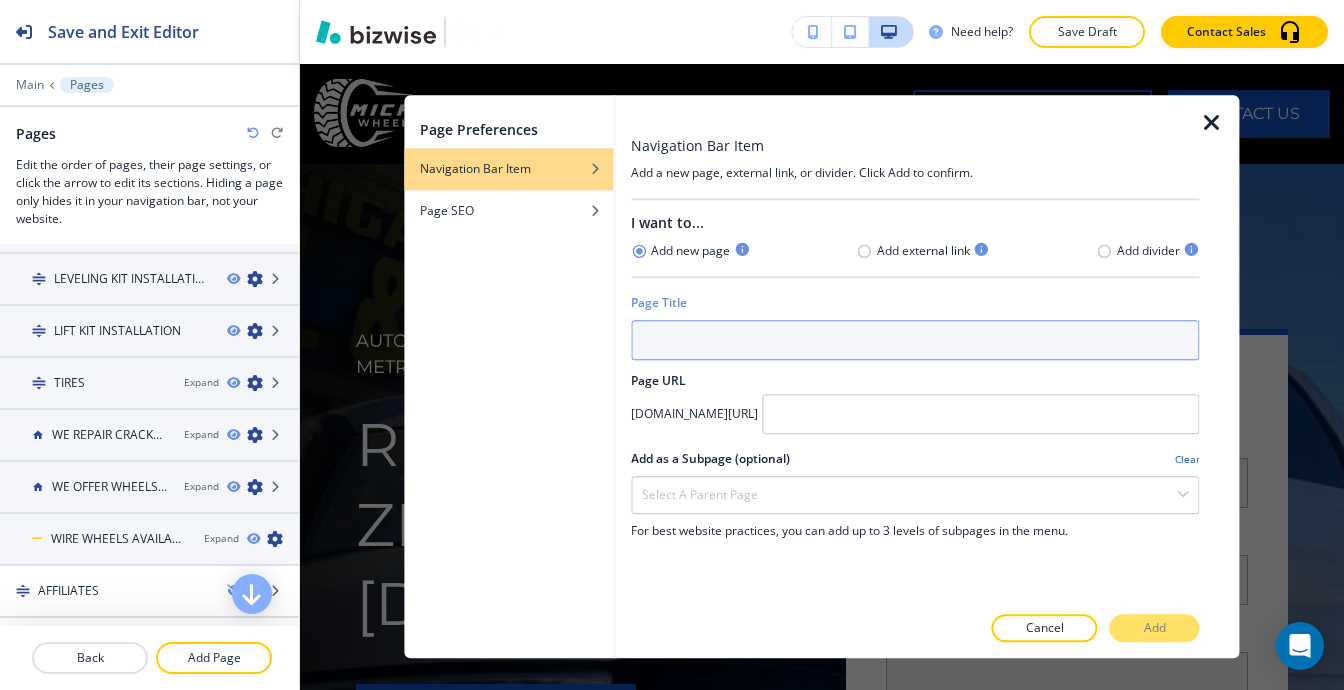 click at bounding box center (915, 340) 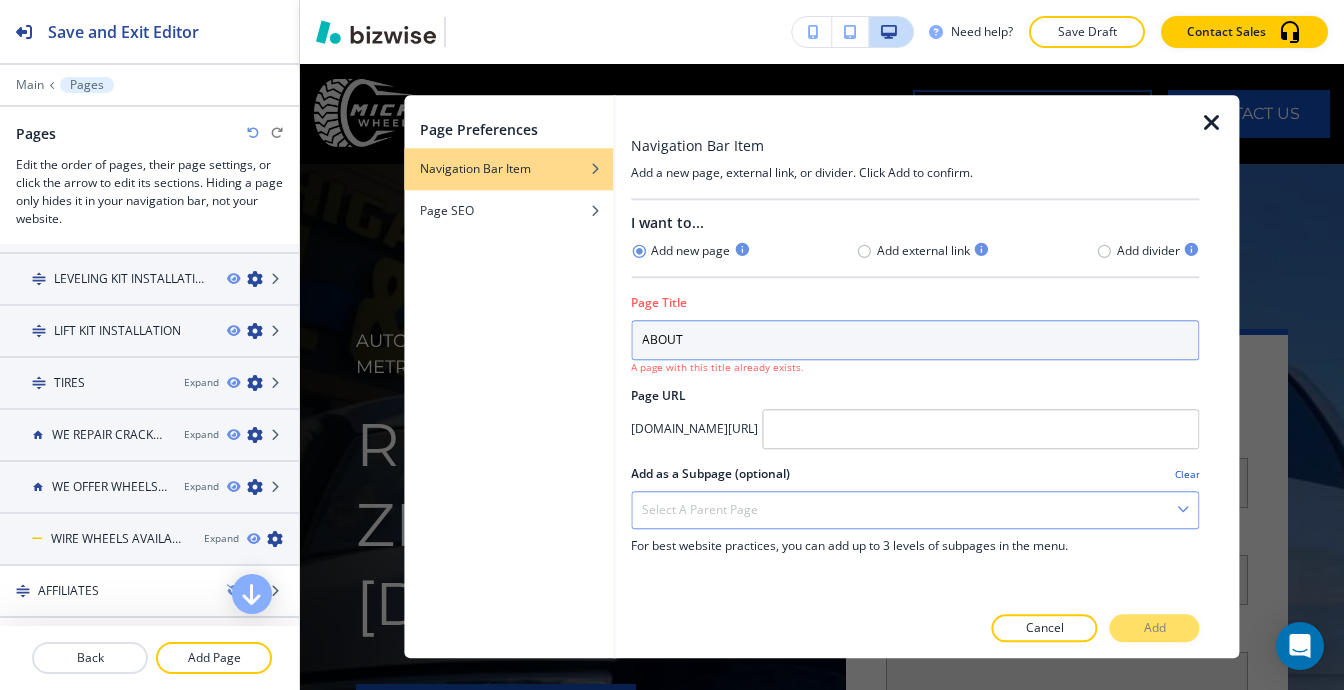 type on "ABOUT" 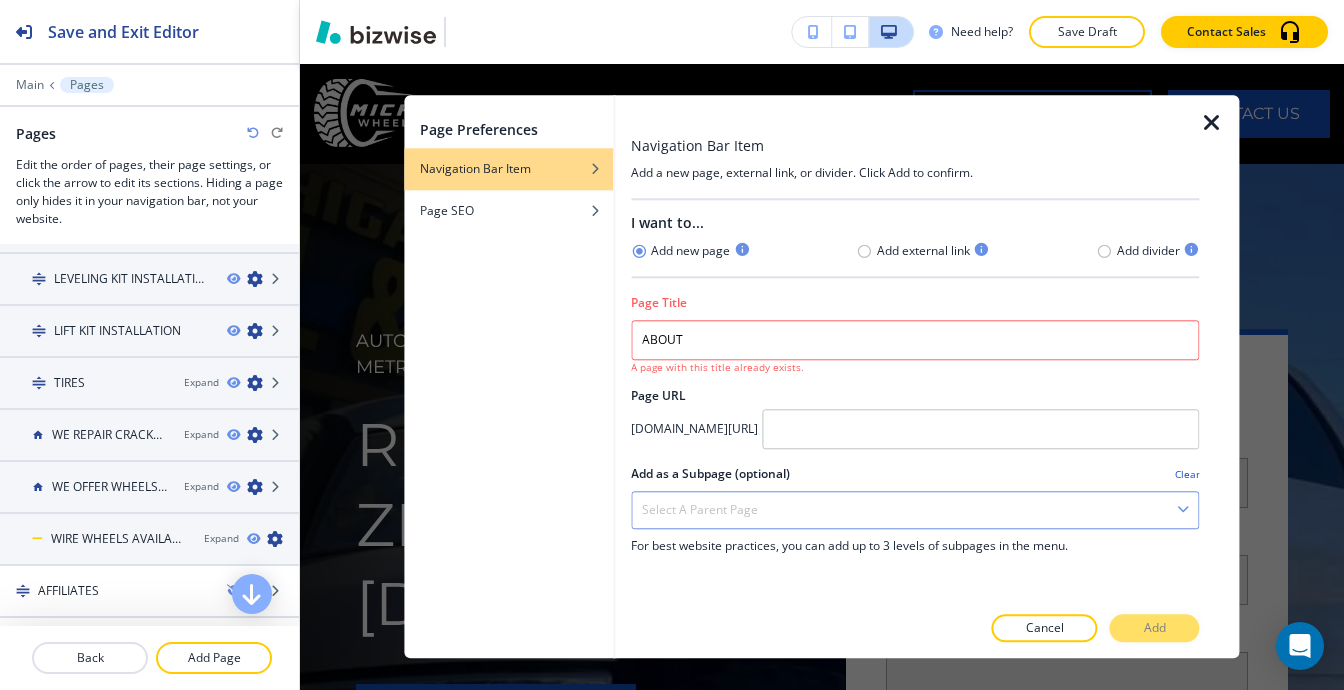 click on "Select a parent page" at bounding box center [700, 510] 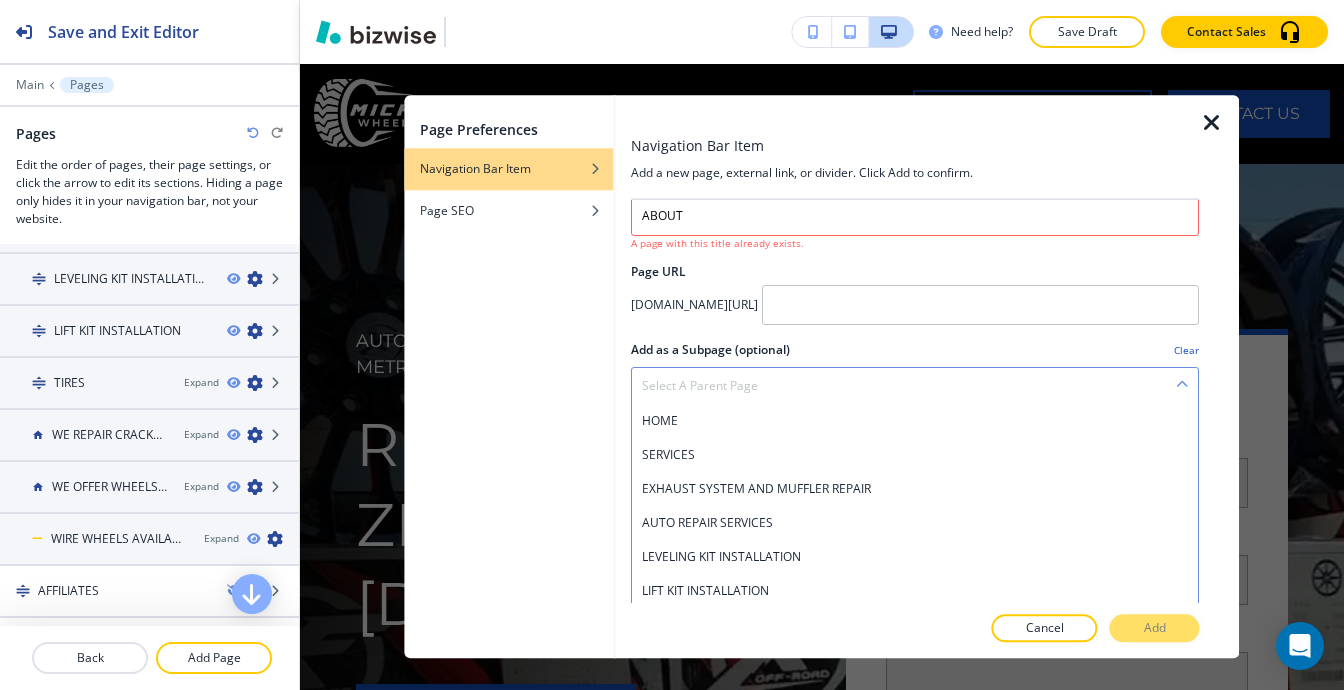 scroll, scrollTop: 223, scrollLeft: 0, axis: vertical 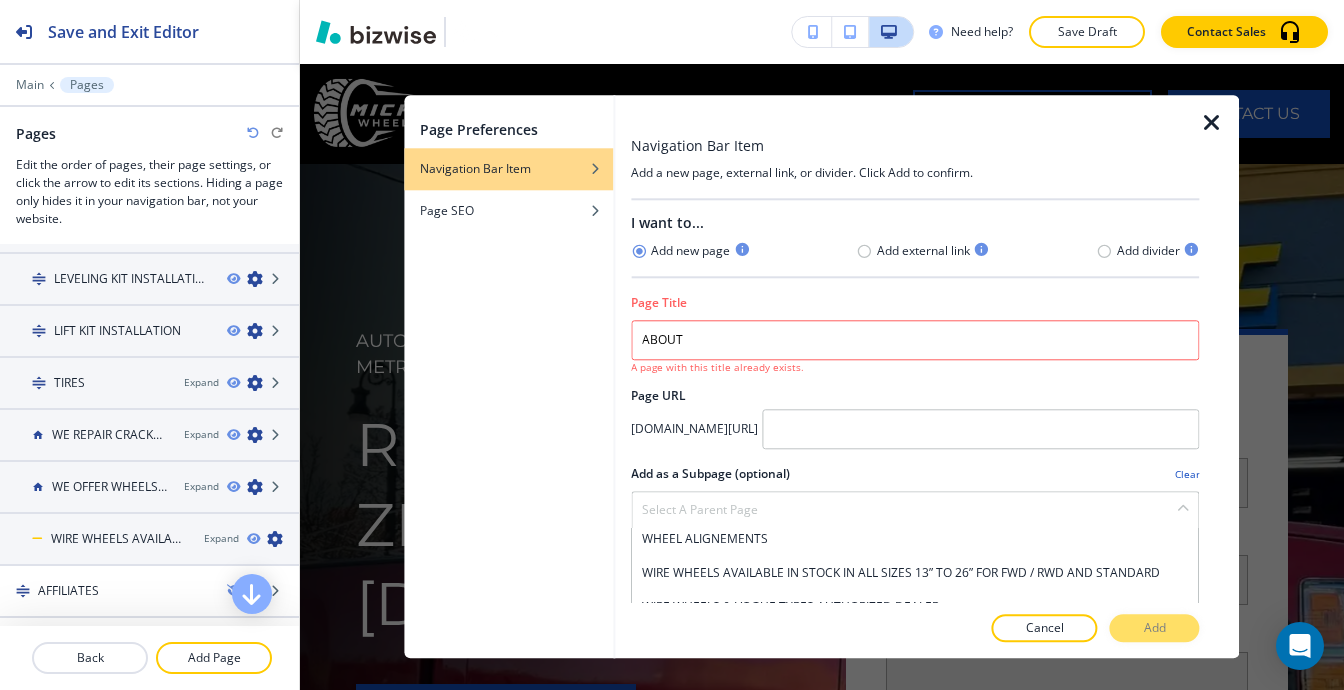 drag, startPoint x: 1216, startPoint y: 129, endPoint x: 1151, endPoint y: 147, distance: 67.44627 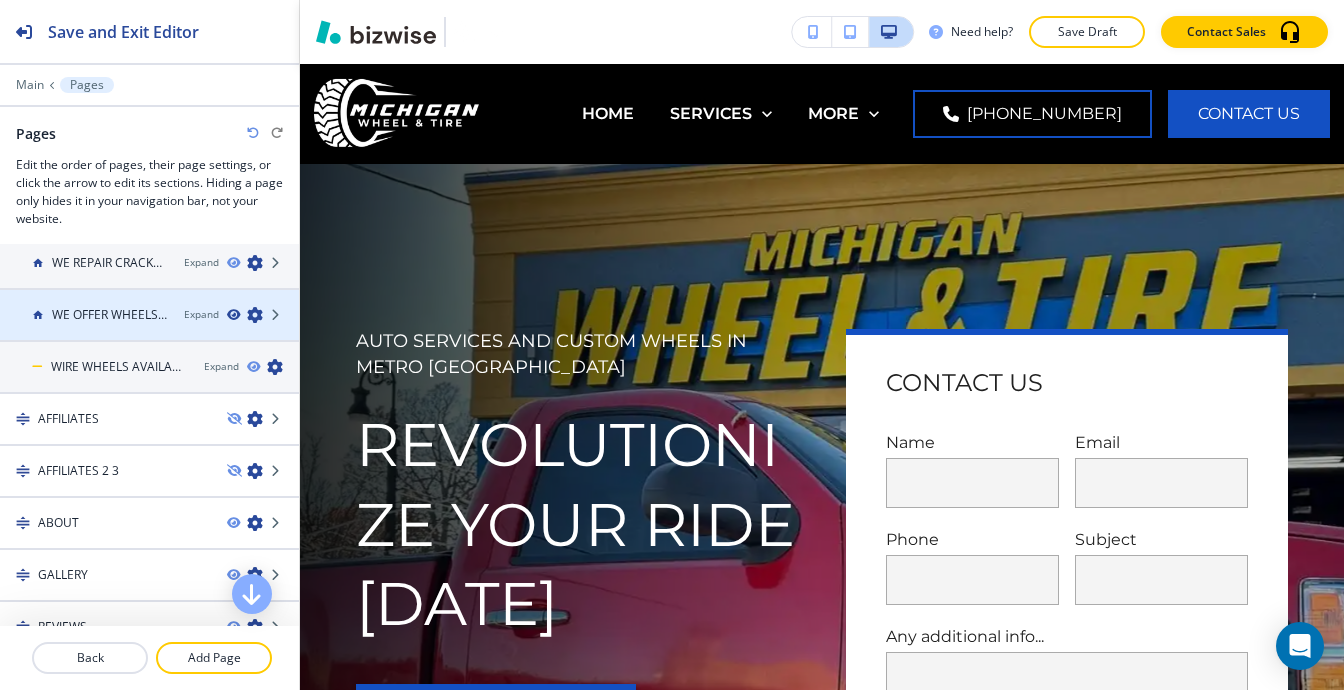 scroll, scrollTop: 400, scrollLeft: 0, axis: vertical 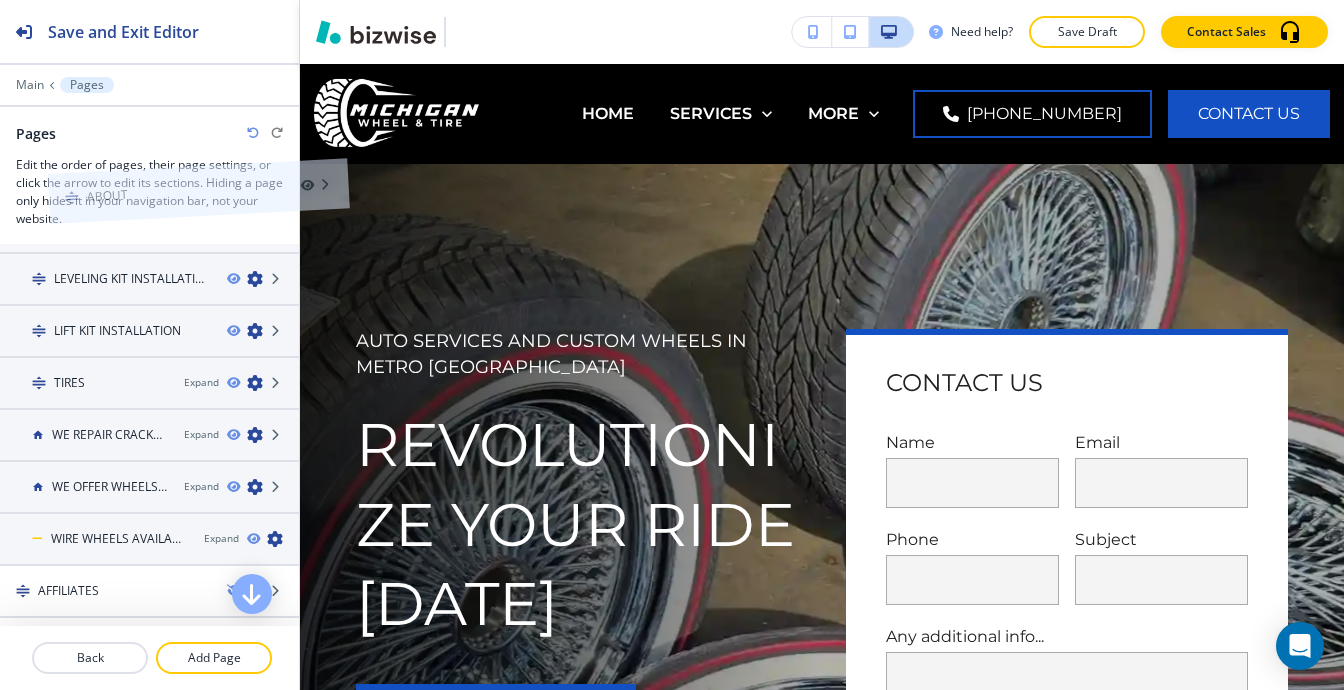 drag, startPoint x: 108, startPoint y: 481, endPoint x: 157, endPoint y: 155, distance: 329.66196 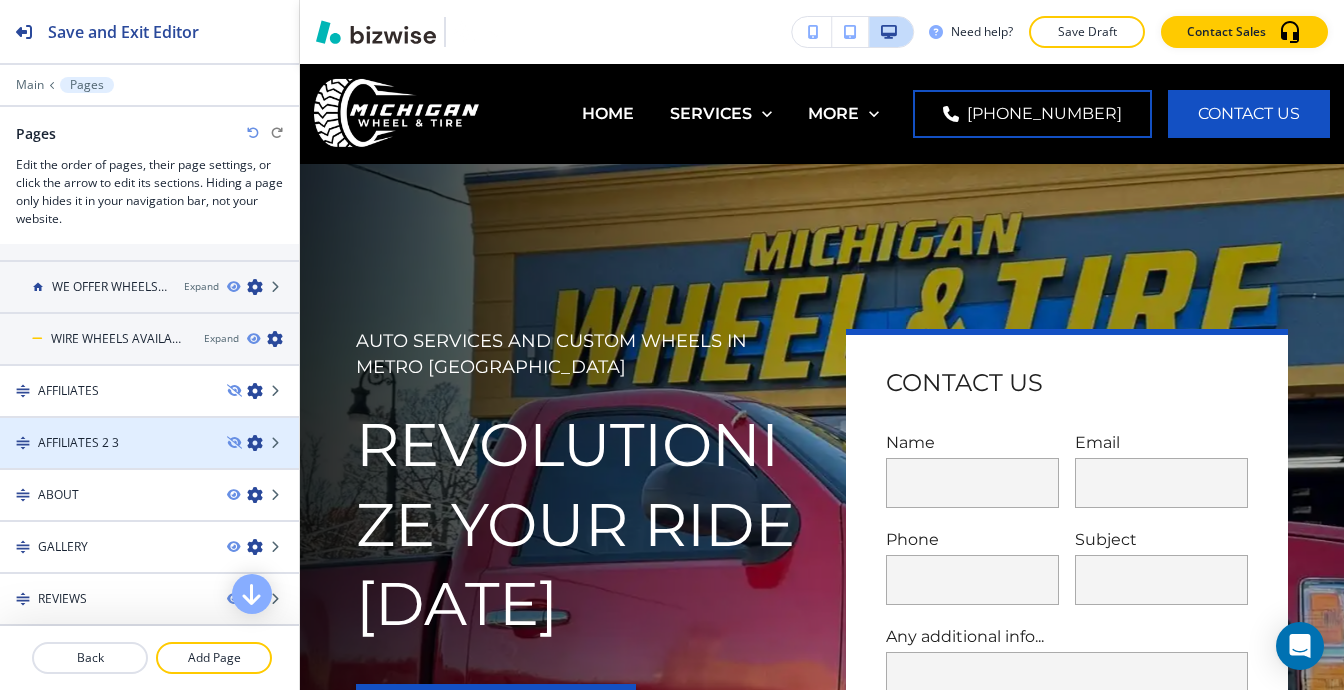 scroll, scrollTop: 444, scrollLeft: 0, axis: vertical 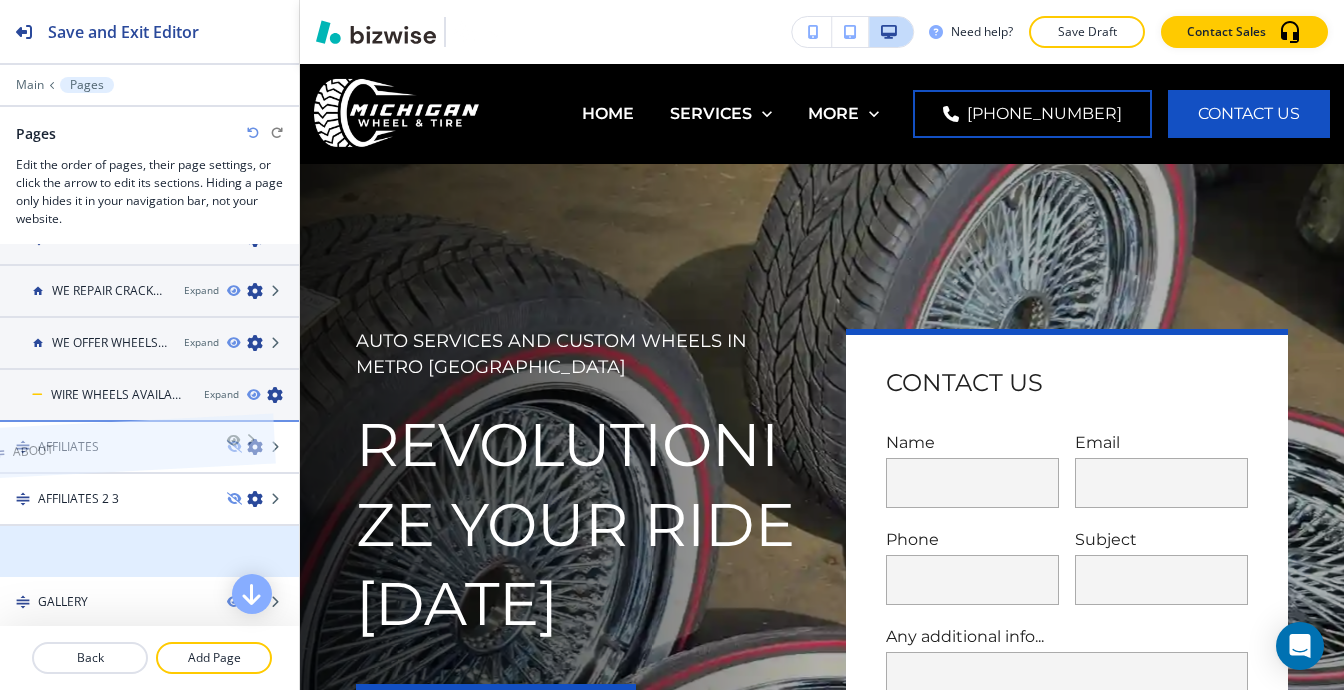 drag, startPoint x: 91, startPoint y: 443, endPoint x: 65, endPoint y: 418, distance: 36.069378 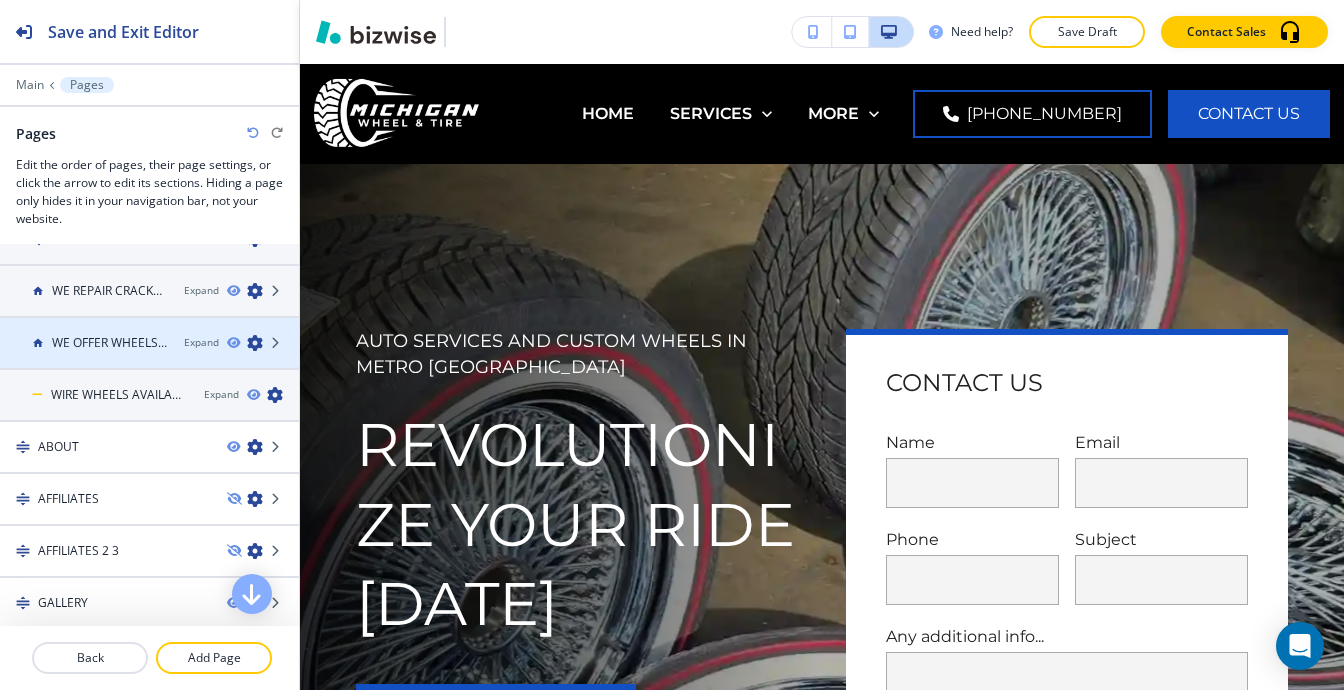 scroll, scrollTop: 444, scrollLeft: 0, axis: vertical 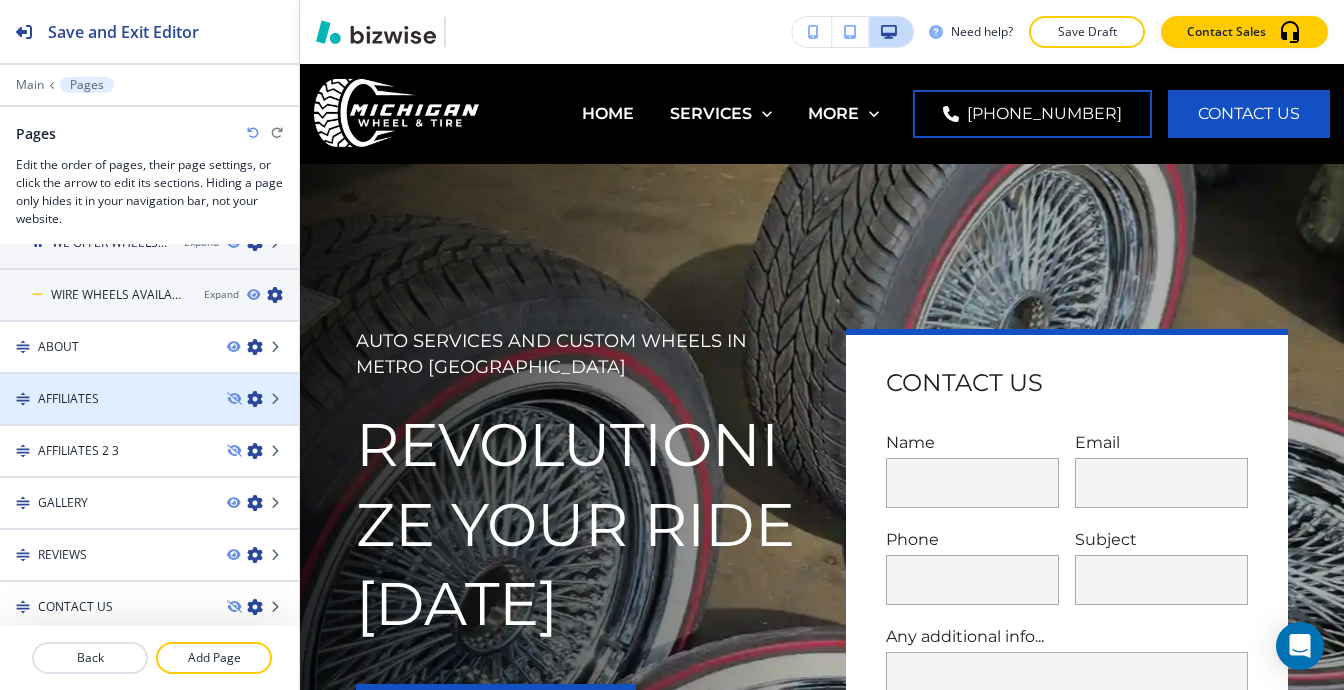 click at bounding box center [149, 416] 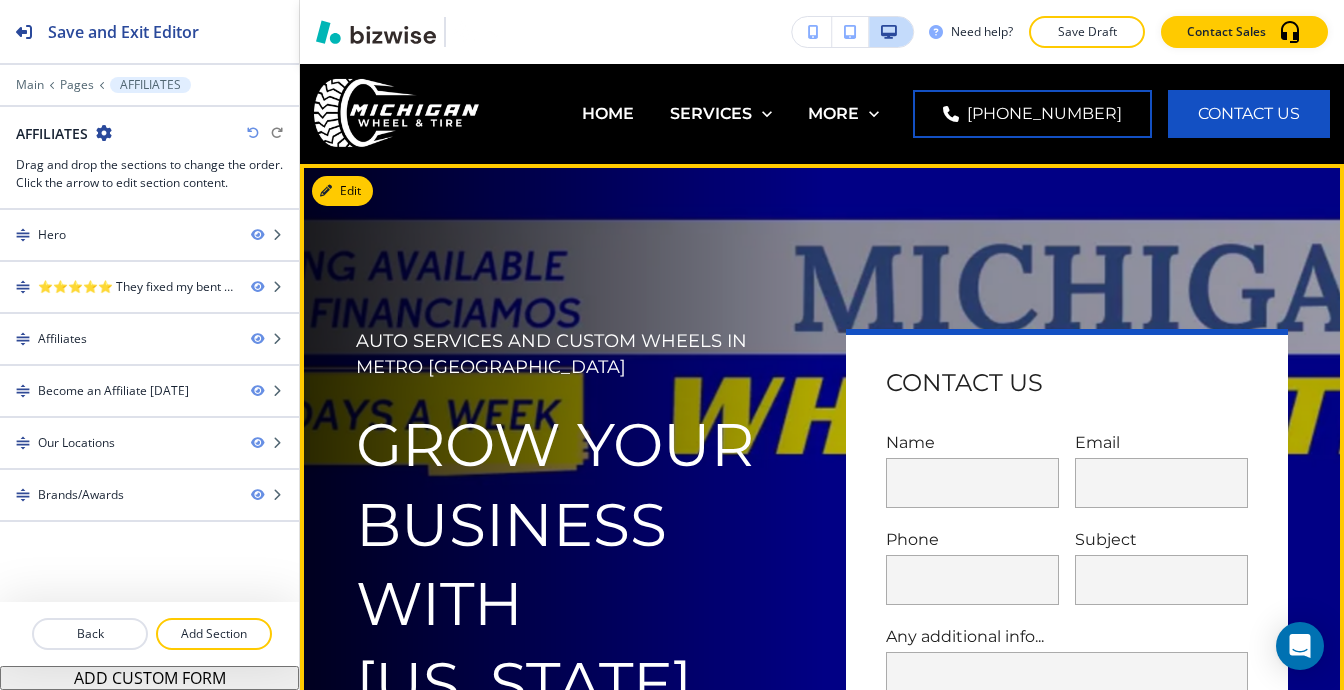scroll, scrollTop: 400, scrollLeft: 0, axis: vertical 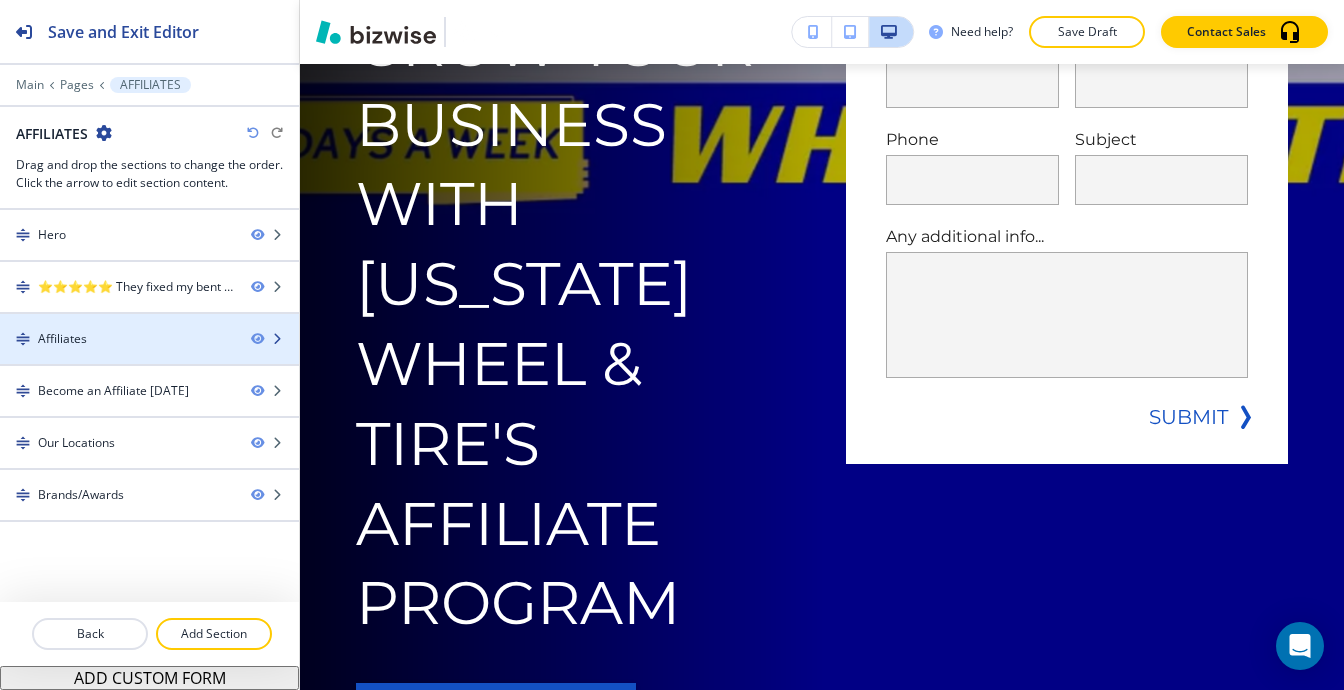 click on "Affiliates" at bounding box center (62, 339) 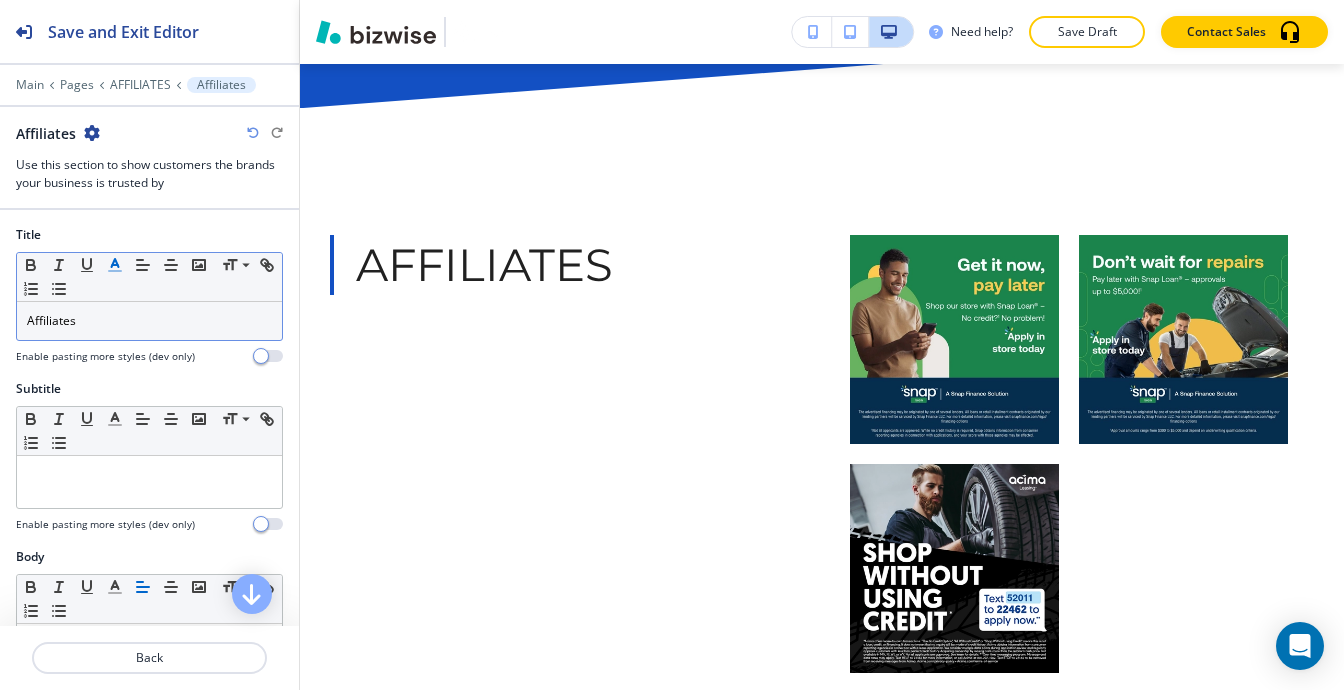 scroll, scrollTop: 1688, scrollLeft: 0, axis: vertical 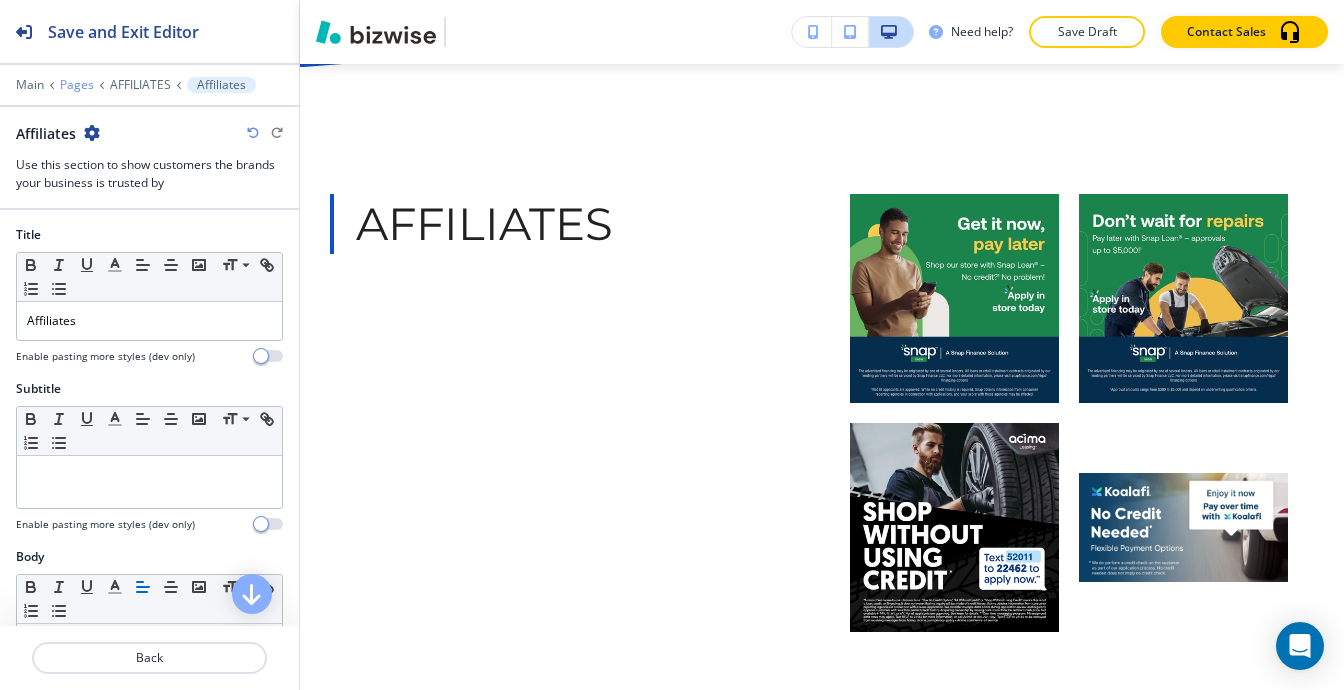 click on "Pages" at bounding box center [77, 85] 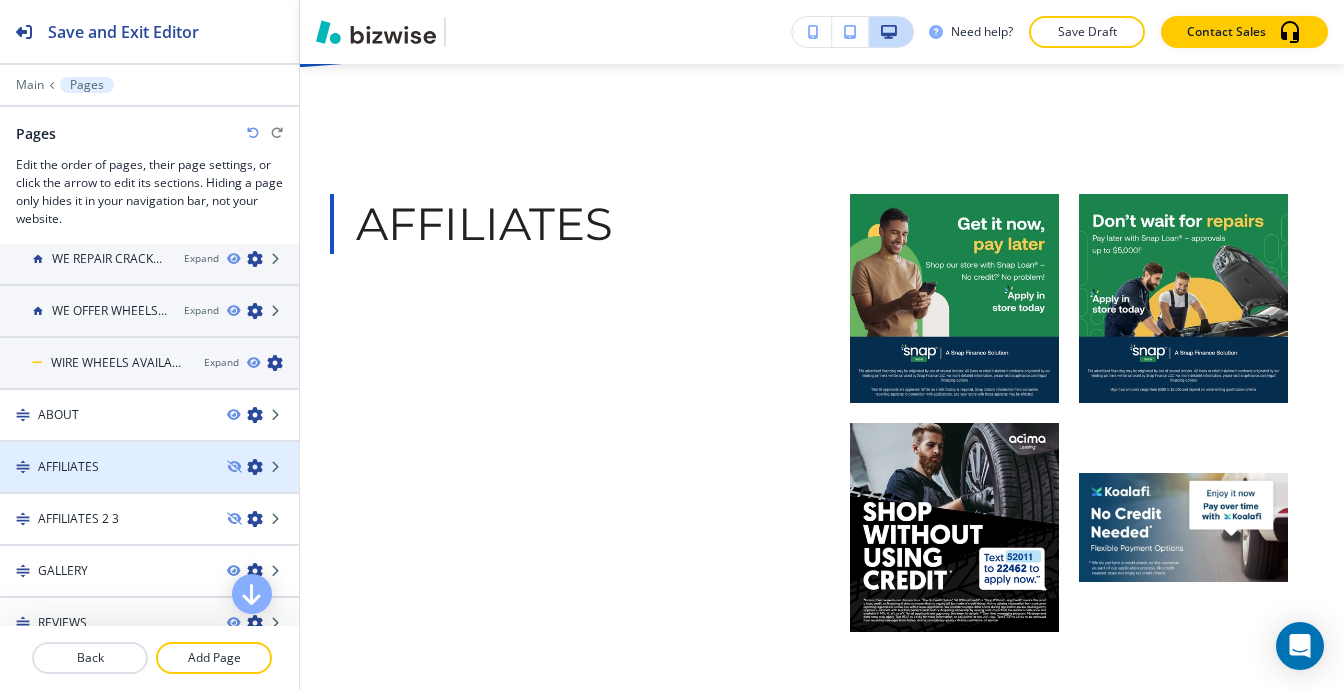 scroll, scrollTop: 444, scrollLeft: 0, axis: vertical 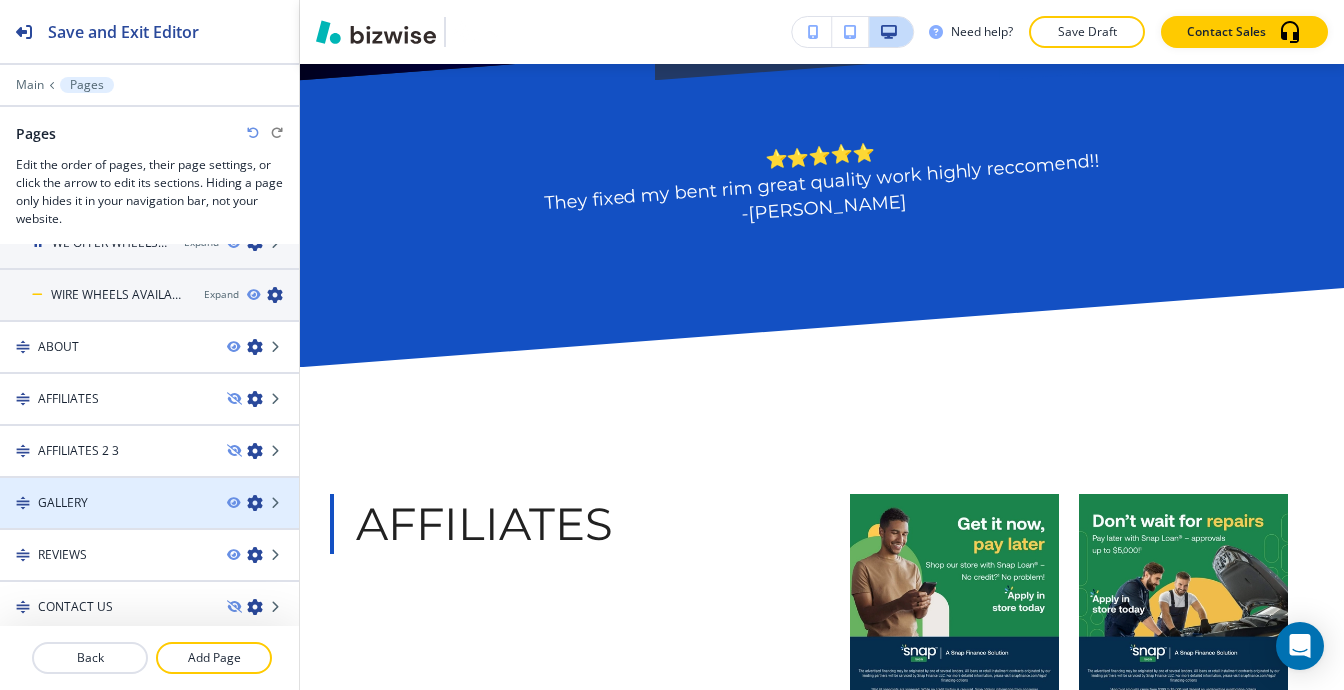 click at bounding box center [255, 503] 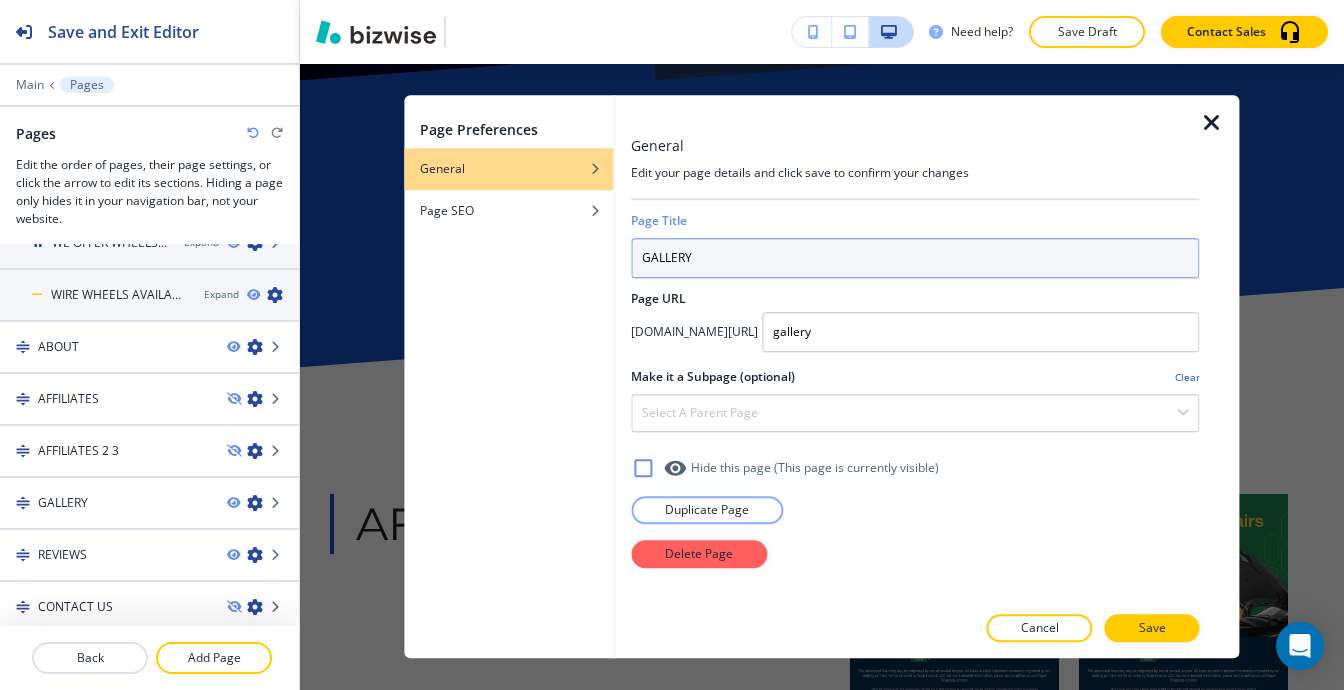 drag, startPoint x: 753, startPoint y: 260, endPoint x: 496, endPoint y: 287, distance: 258.4144 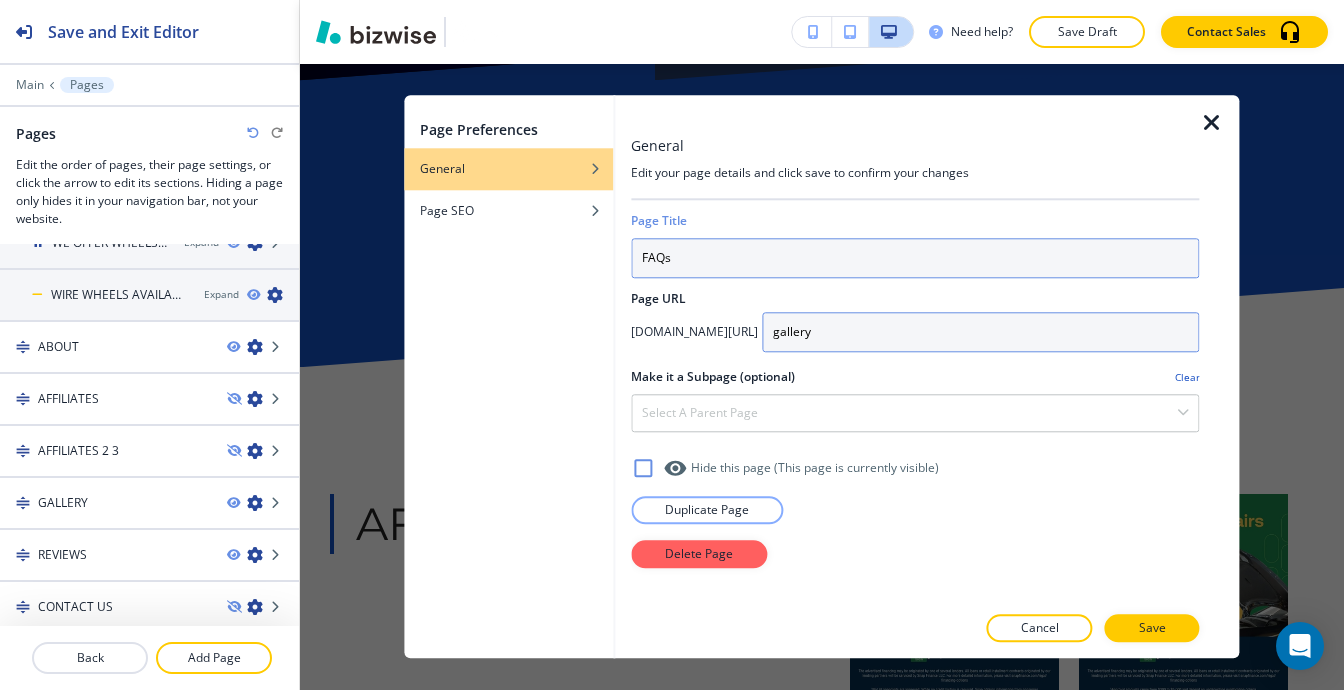 type on "FAQs" 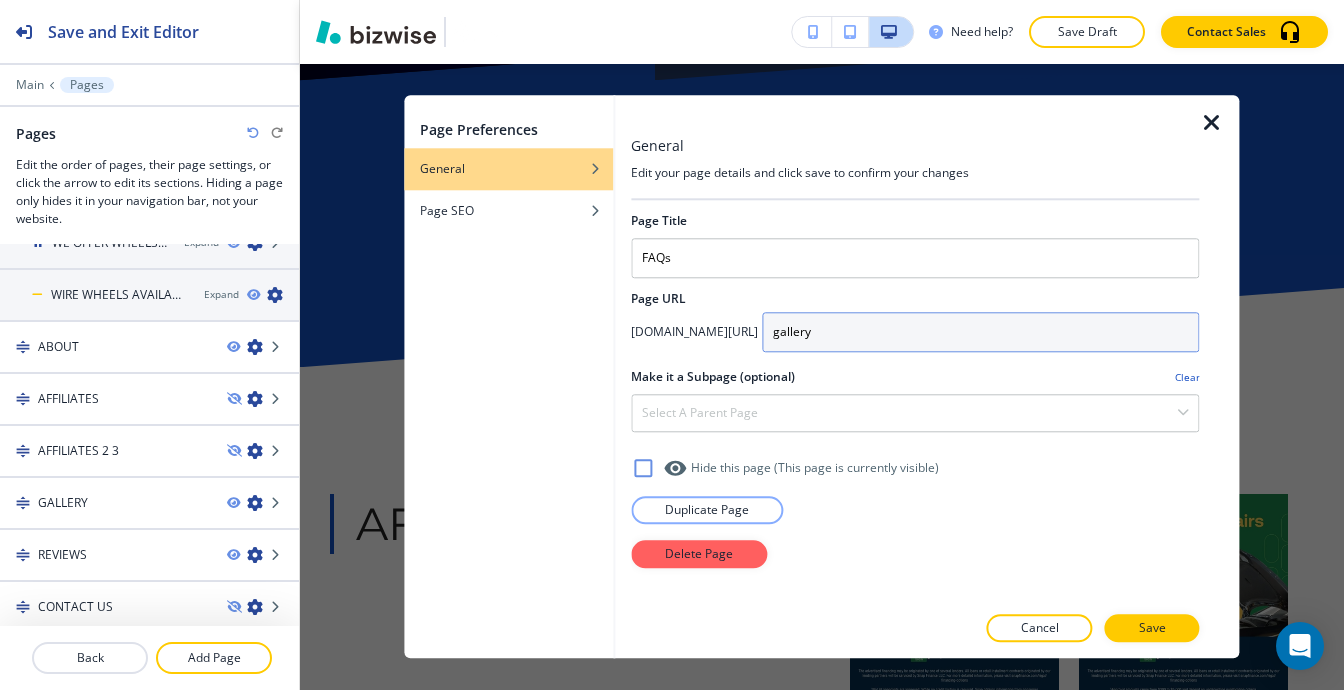 click on "gallery" at bounding box center [980, 332] 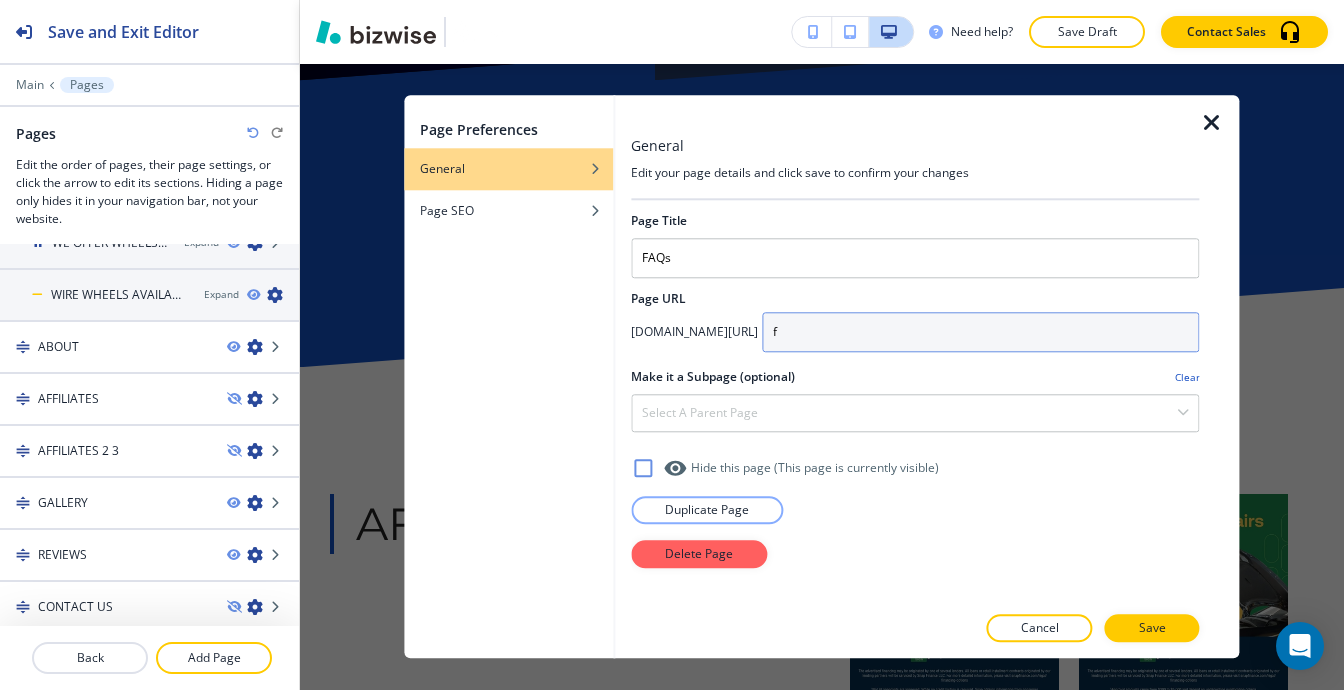 drag, startPoint x: 911, startPoint y: 327, endPoint x: 740, endPoint y: 326, distance: 171.00293 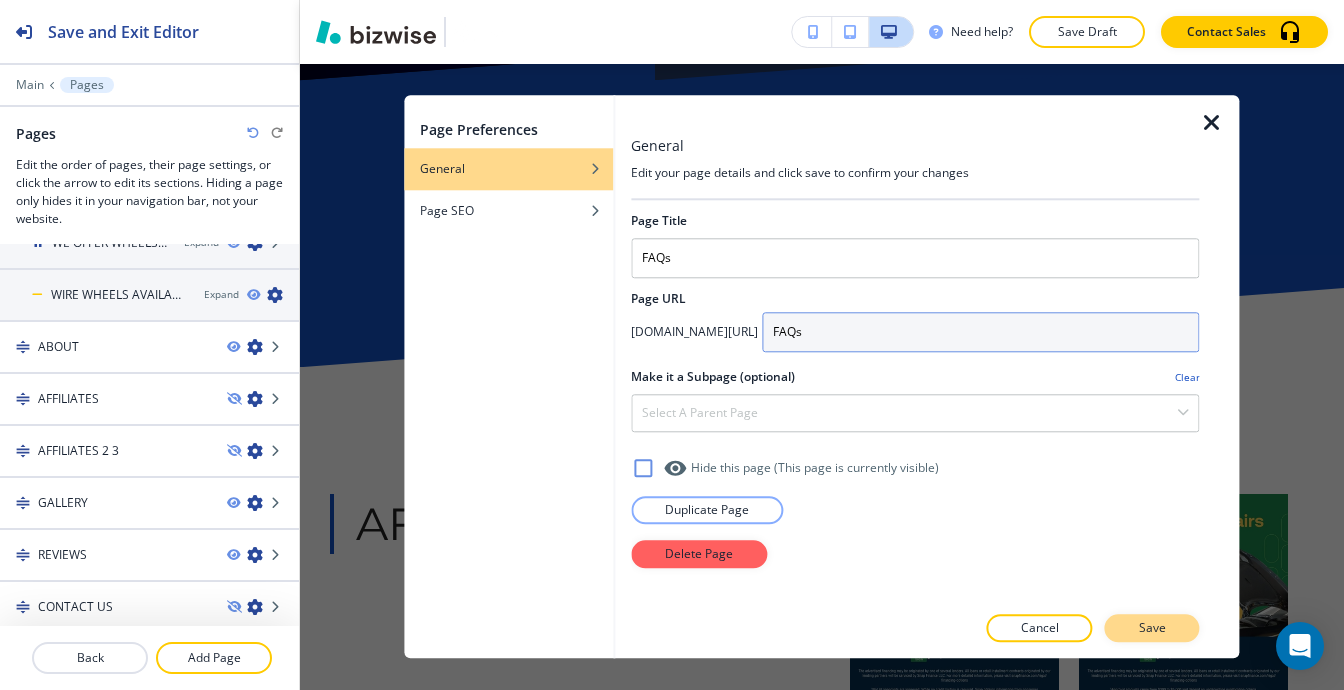 type on "FAQs" 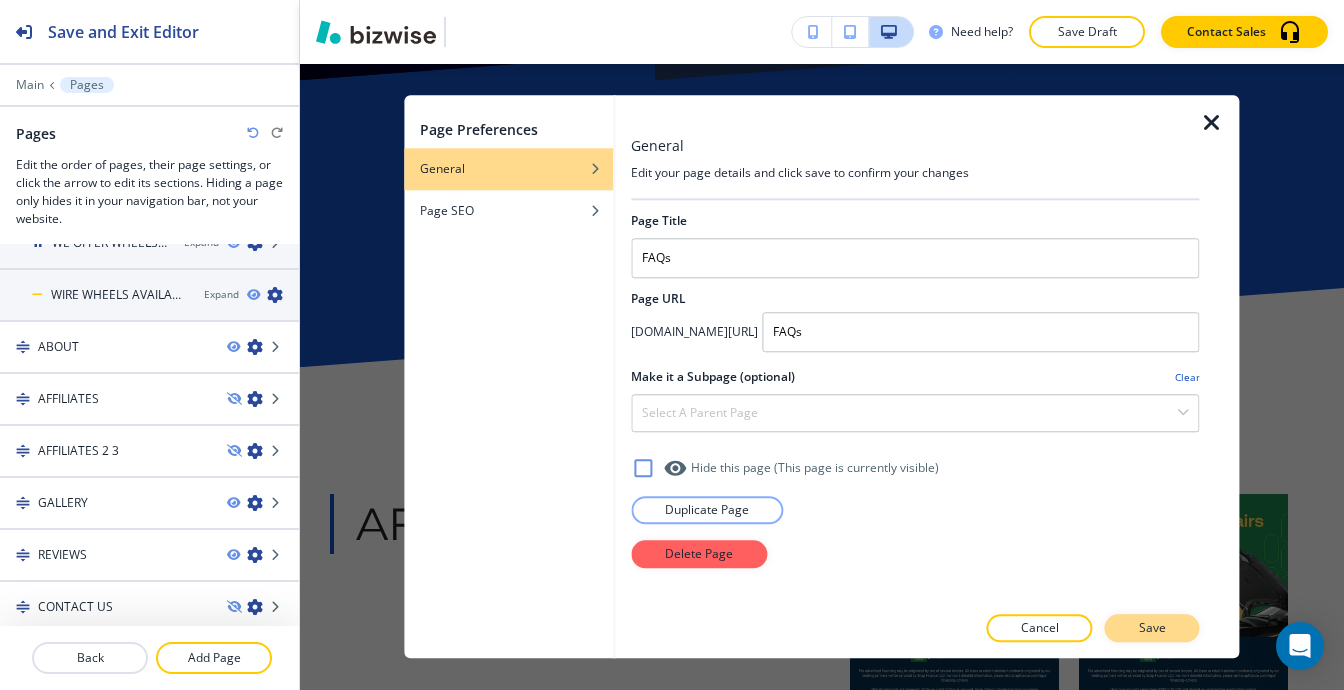 click on "Save" at bounding box center [1152, 629] 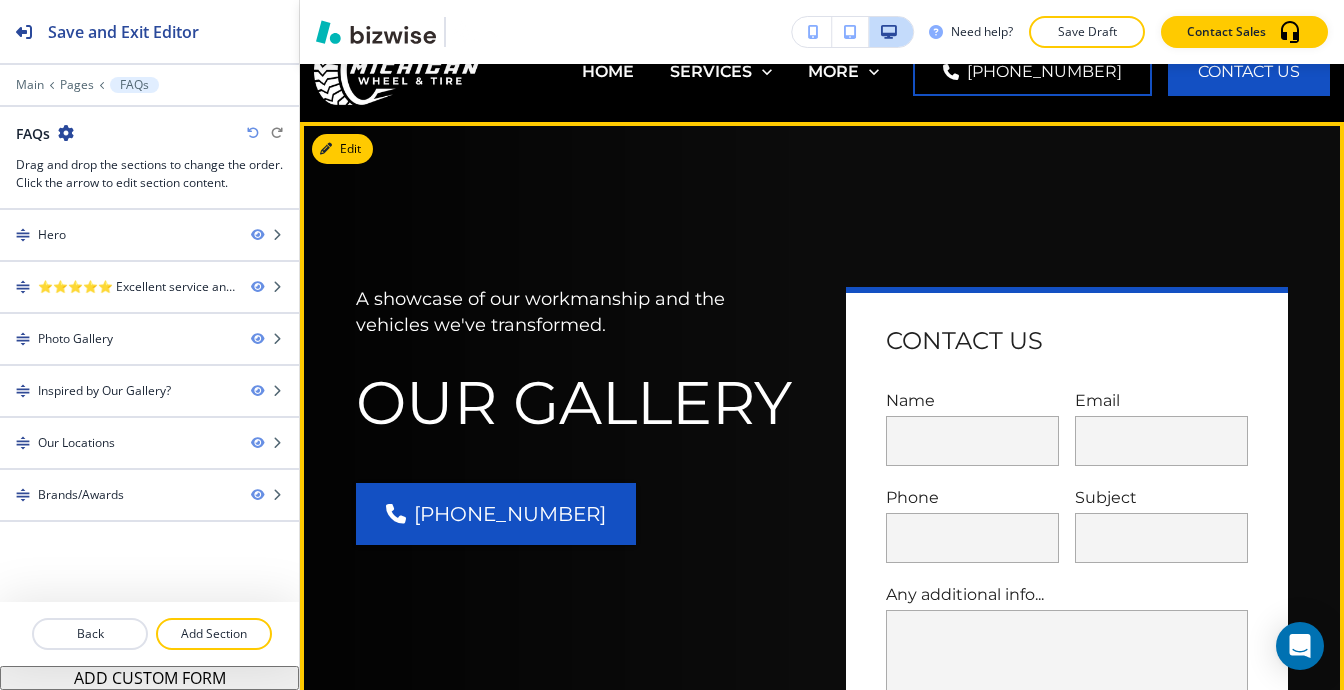 scroll, scrollTop: 0, scrollLeft: 0, axis: both 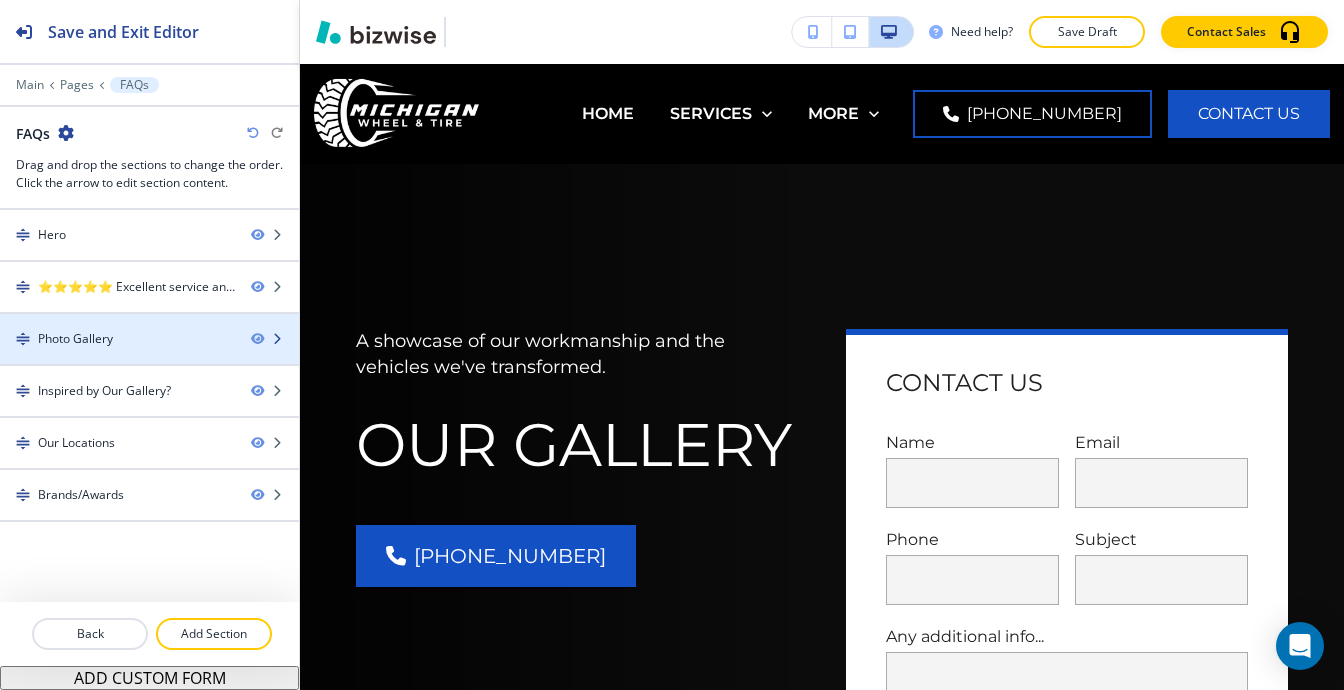 click at bounding box center (149, 356) 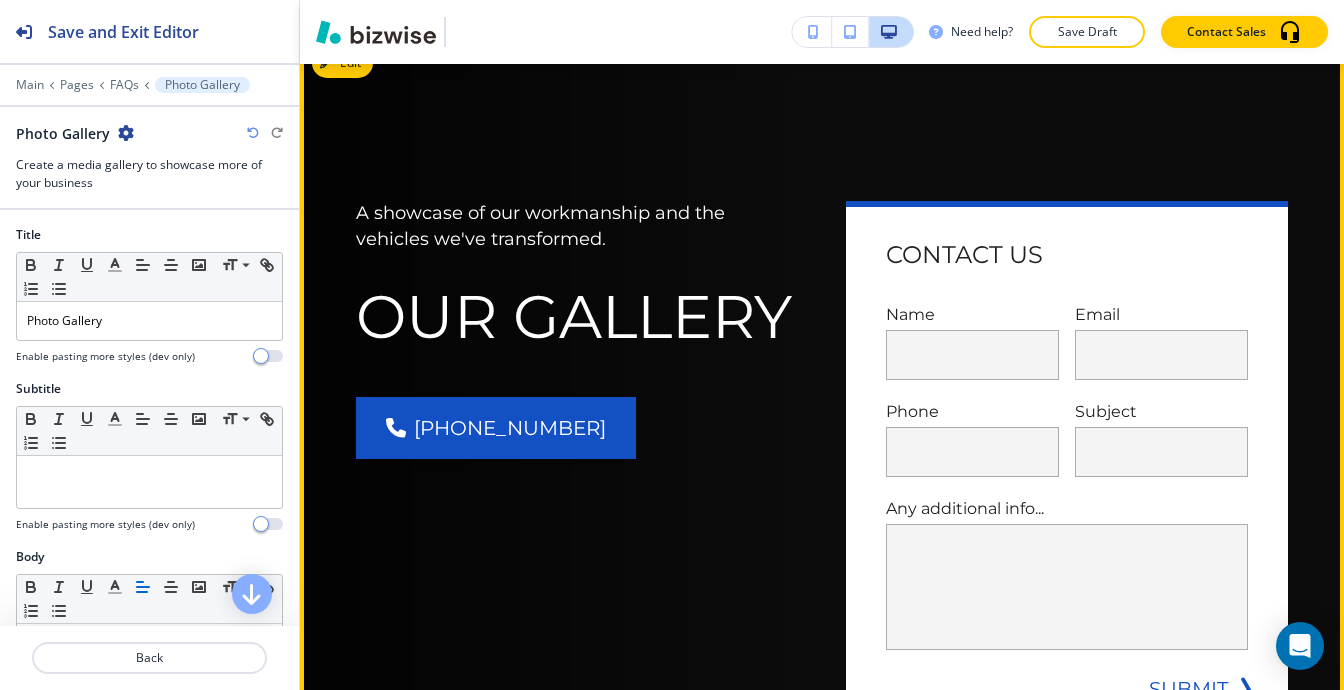 scroll, scrollTop: 0, scrollLeft: 0, axis: both 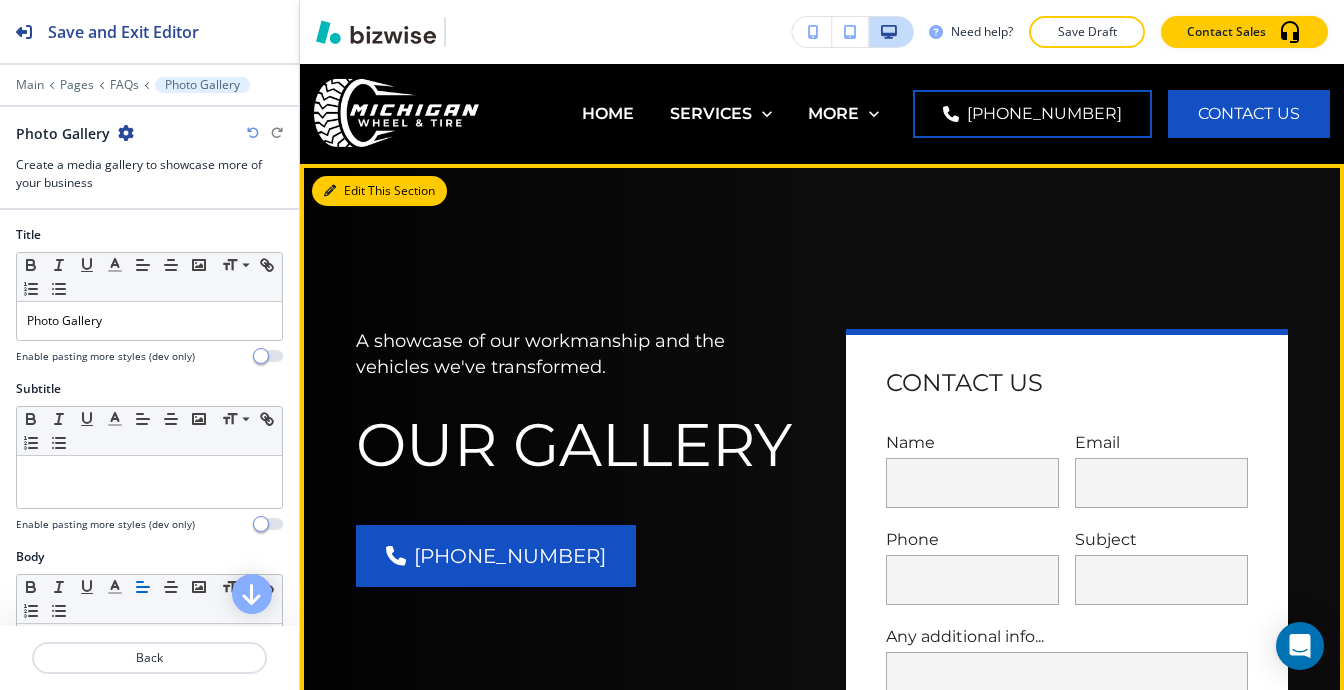 click on "Edit This Section" at bounding box center [379, 191] 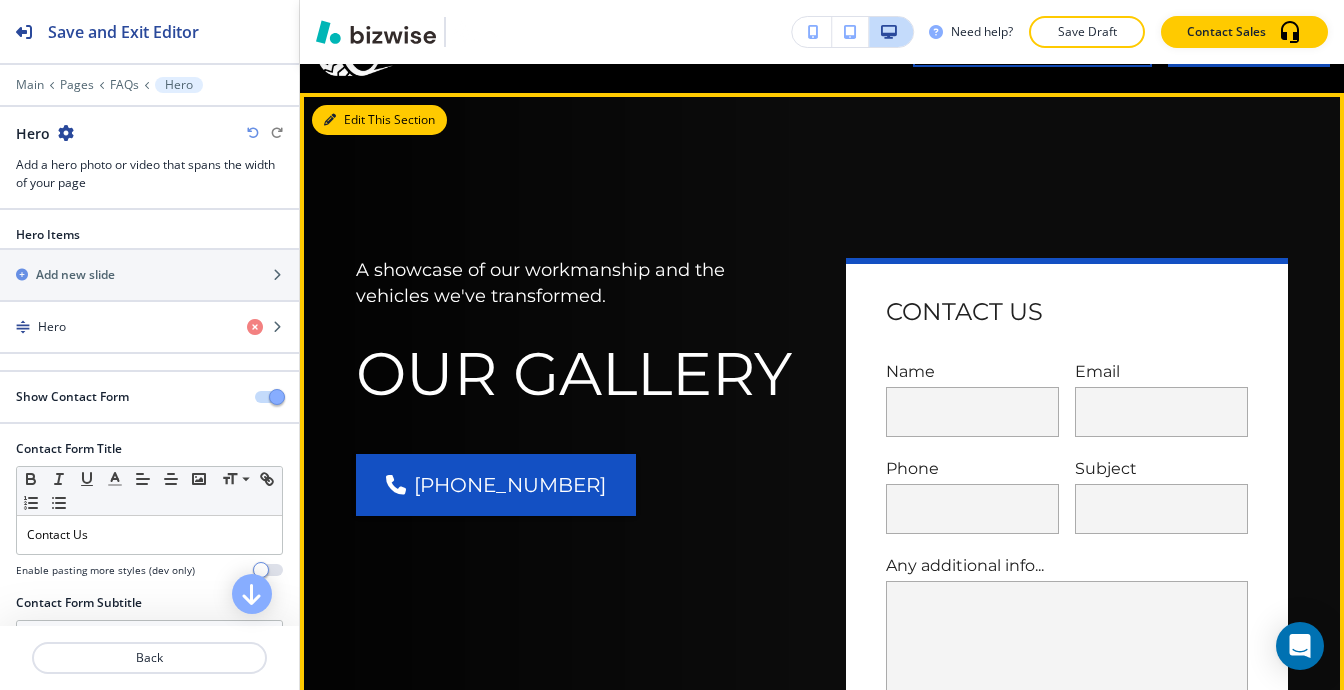 scroll, scrollTop: 100, scrollLeft: 0, axis: vertical 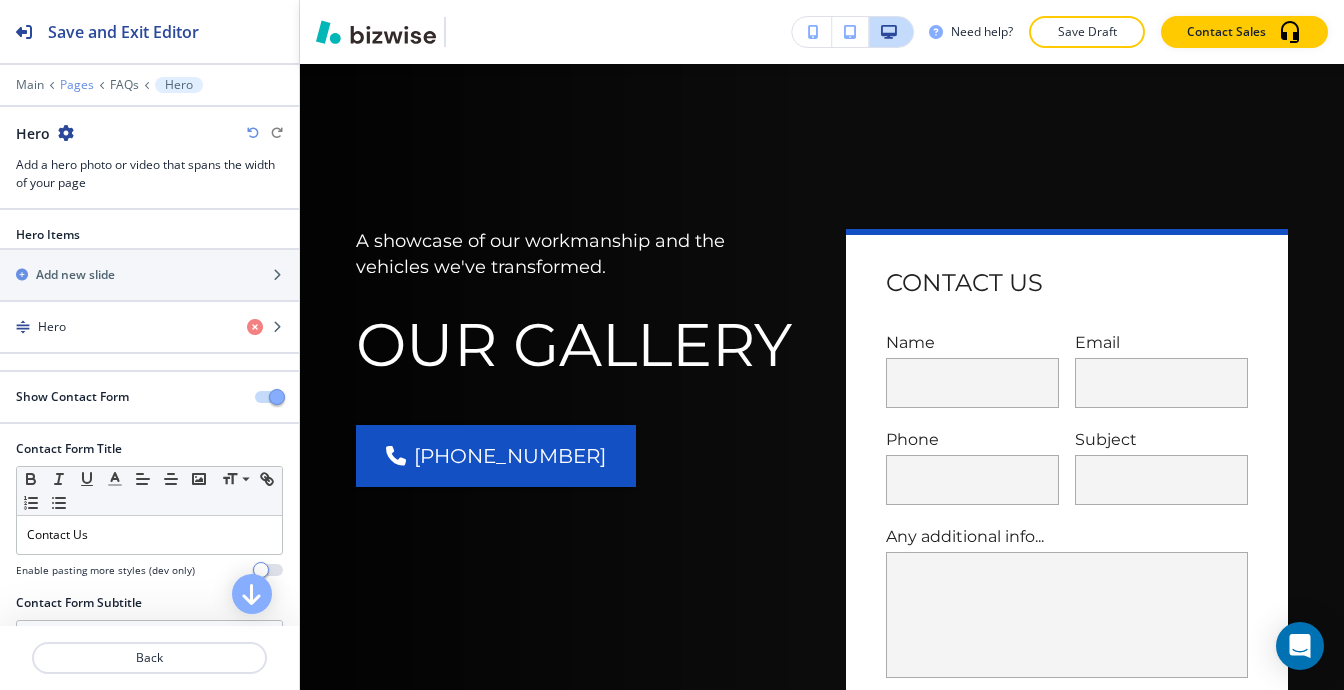 click on "Pages" at bounding box center (77, 85) 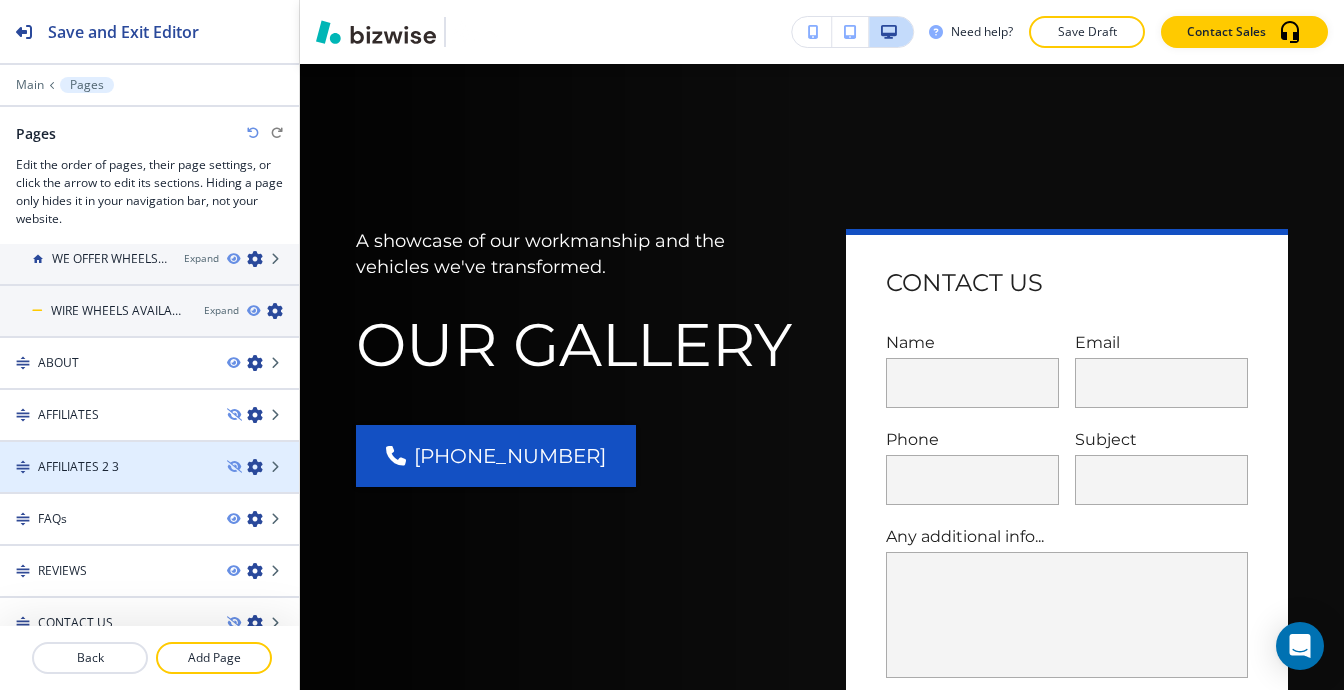 scroll, scrollTop: 444, scrollLeft: 0, axis: vertical 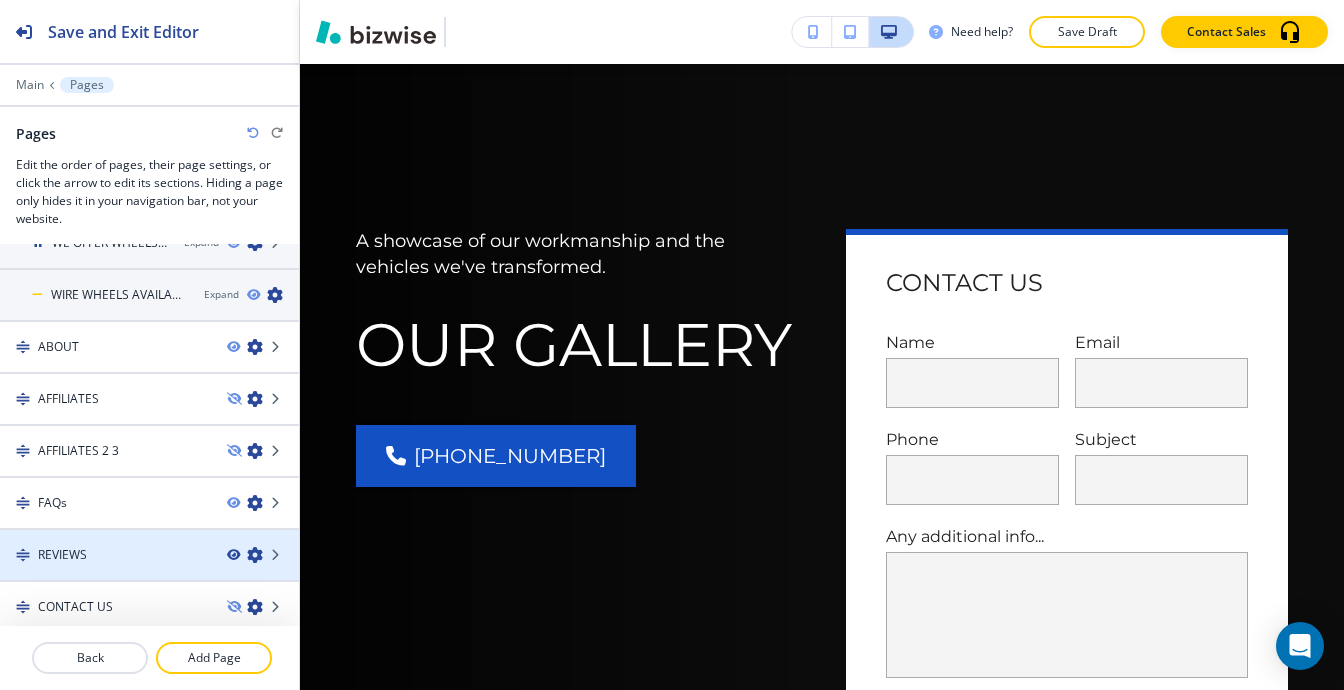 click at bounding box center [233, 555] 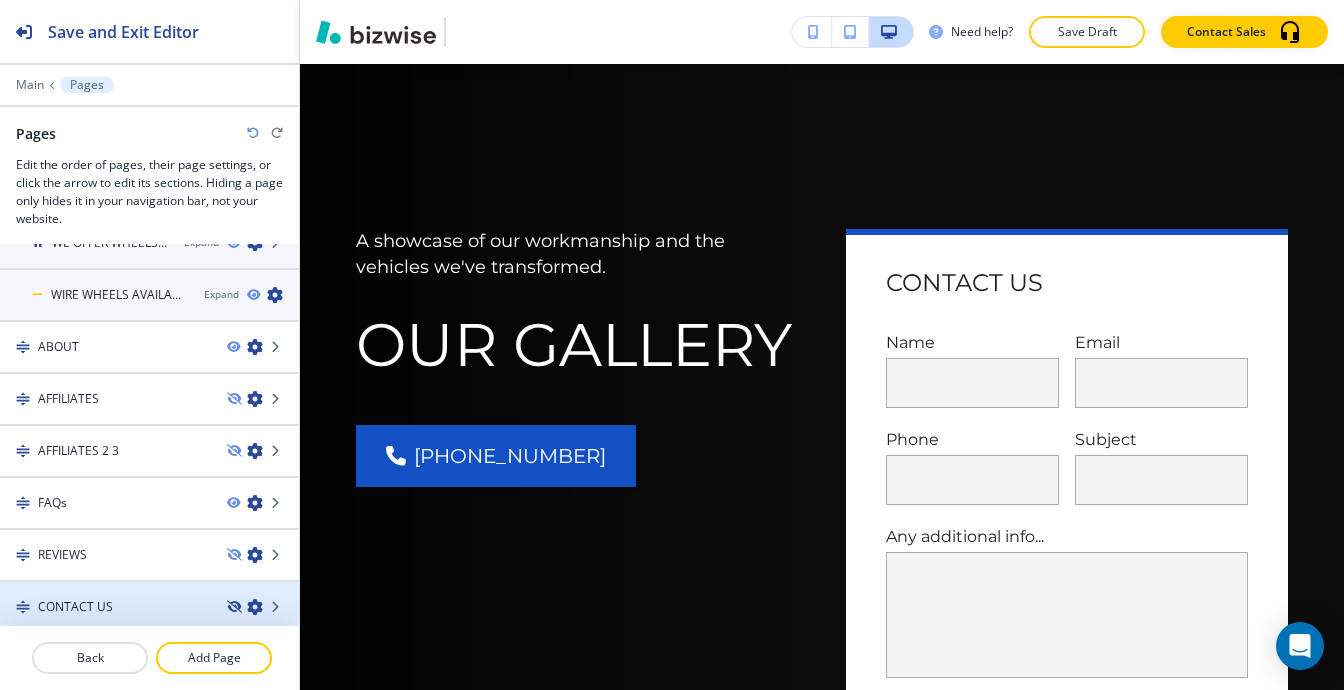 click at bounding box center (233, 607) 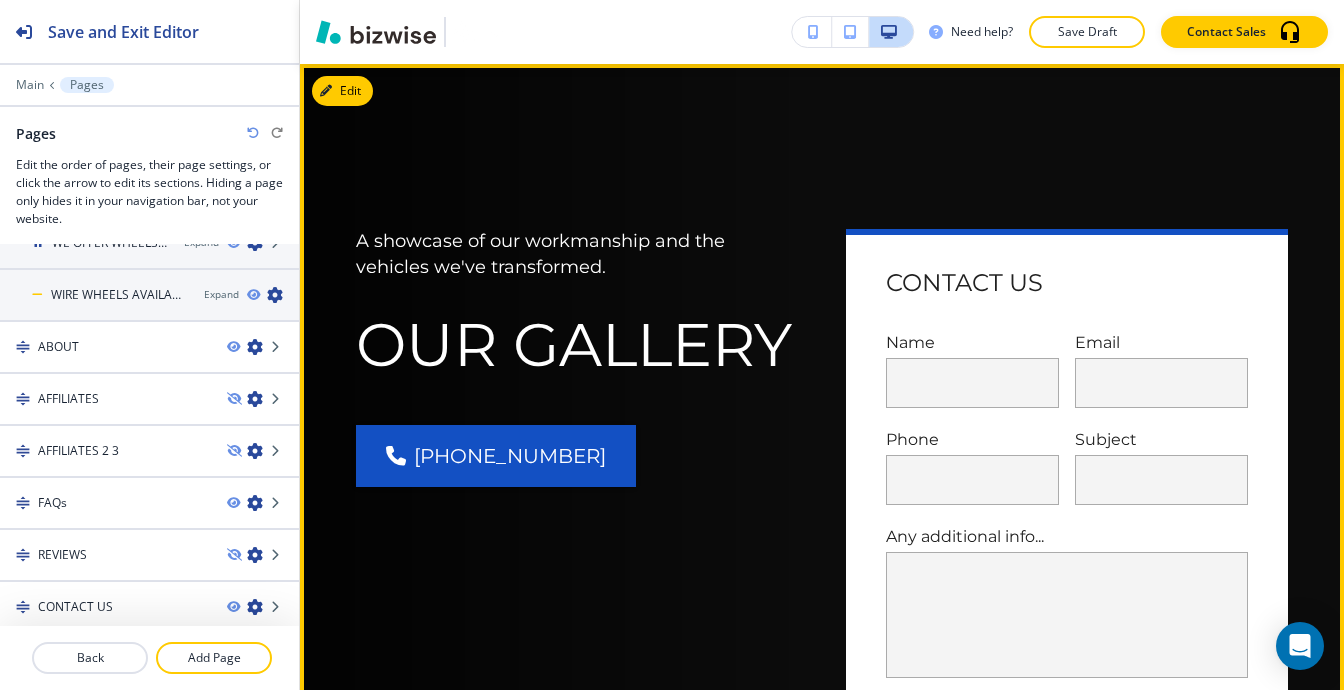 scroll, scrollTop: 0, scrollLeft: 0, axis: both 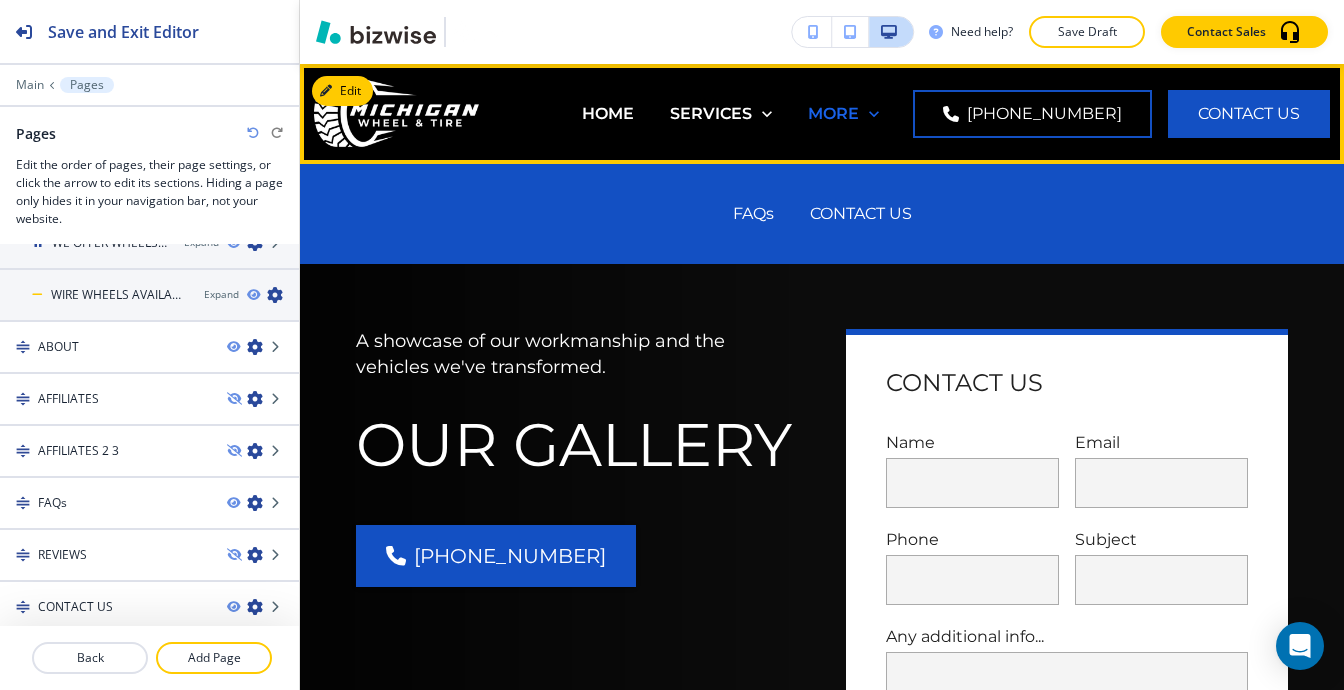 type 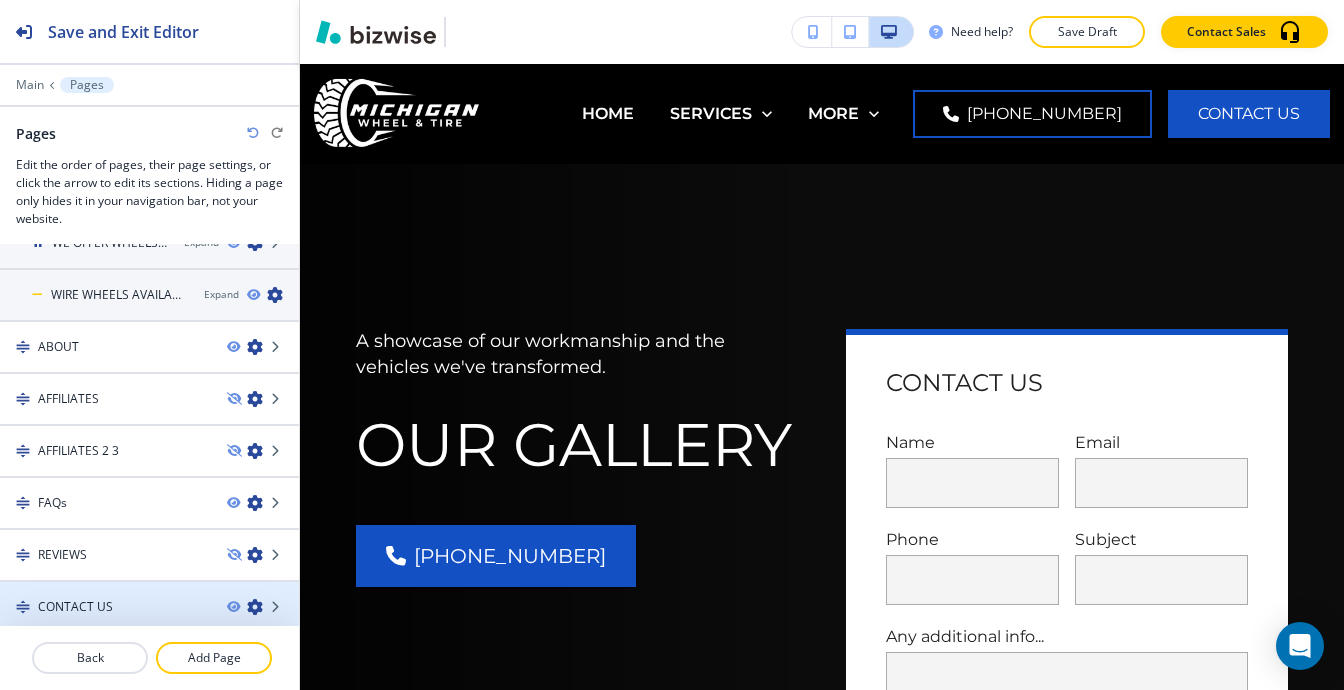 click on "CONTACT US" at bounding box center (75, 607) 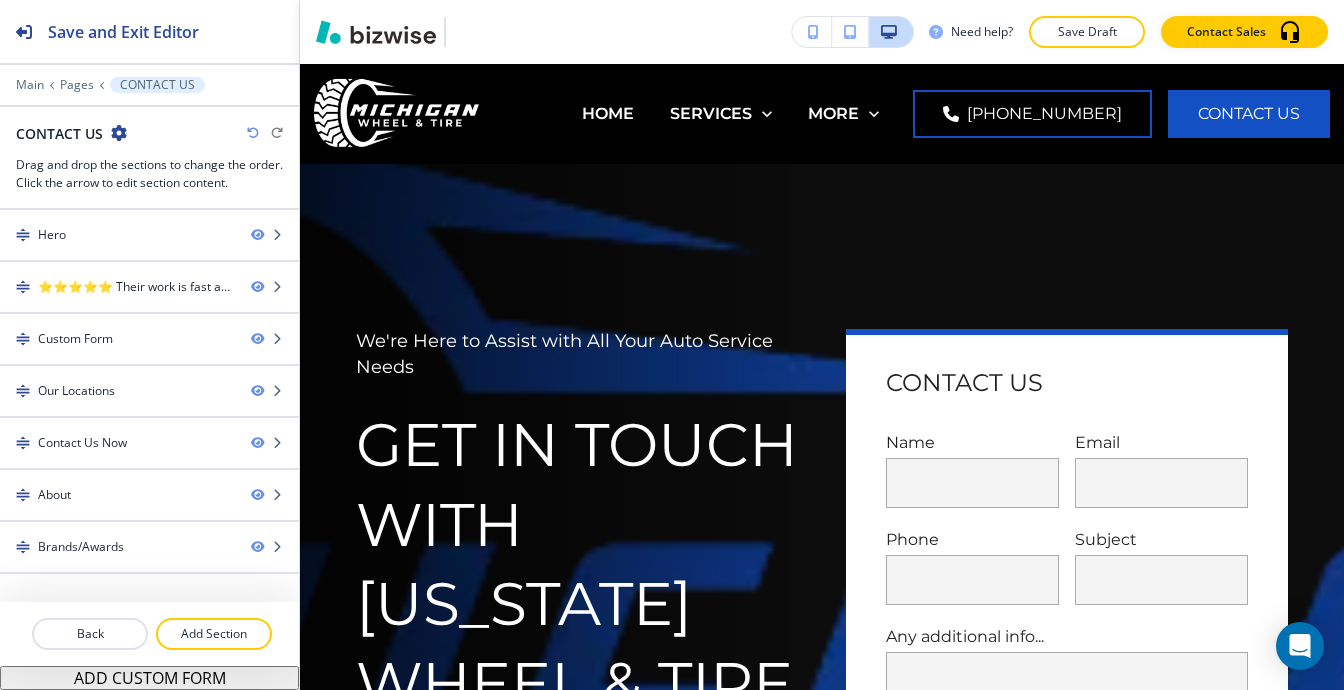 click at bounding box center (119, 133) 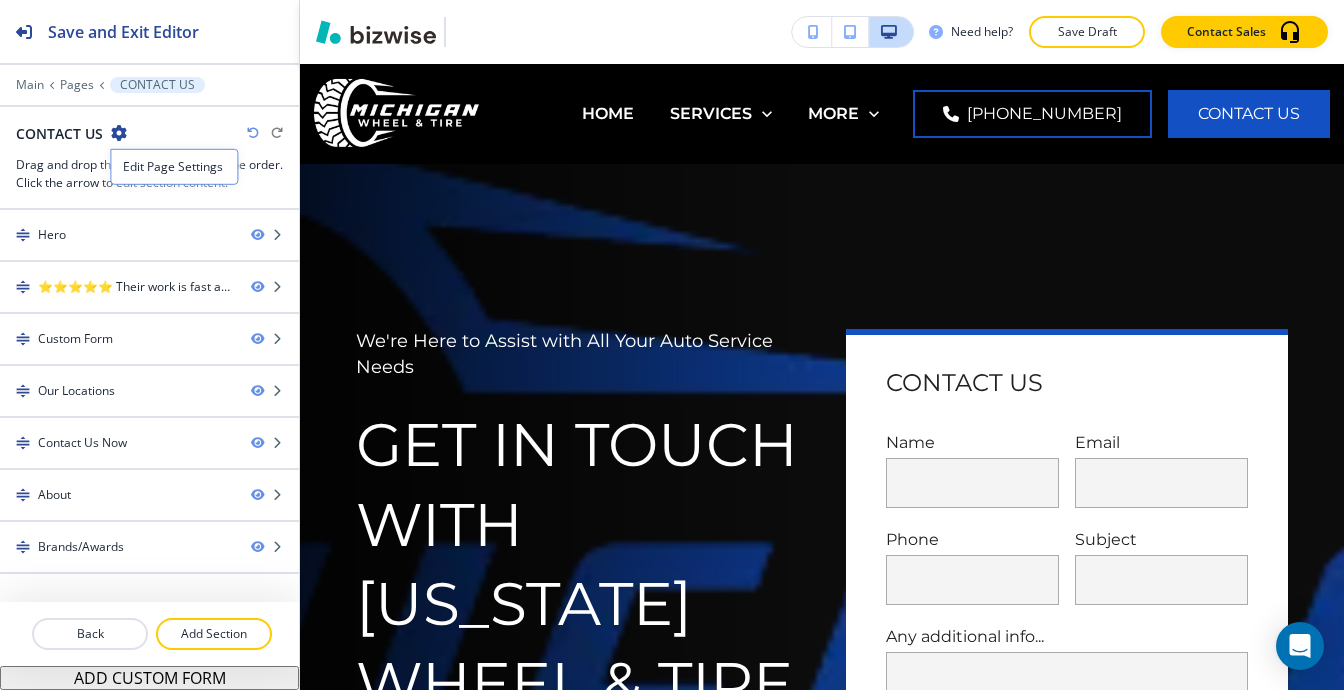 click at bounding box center (119, 133) 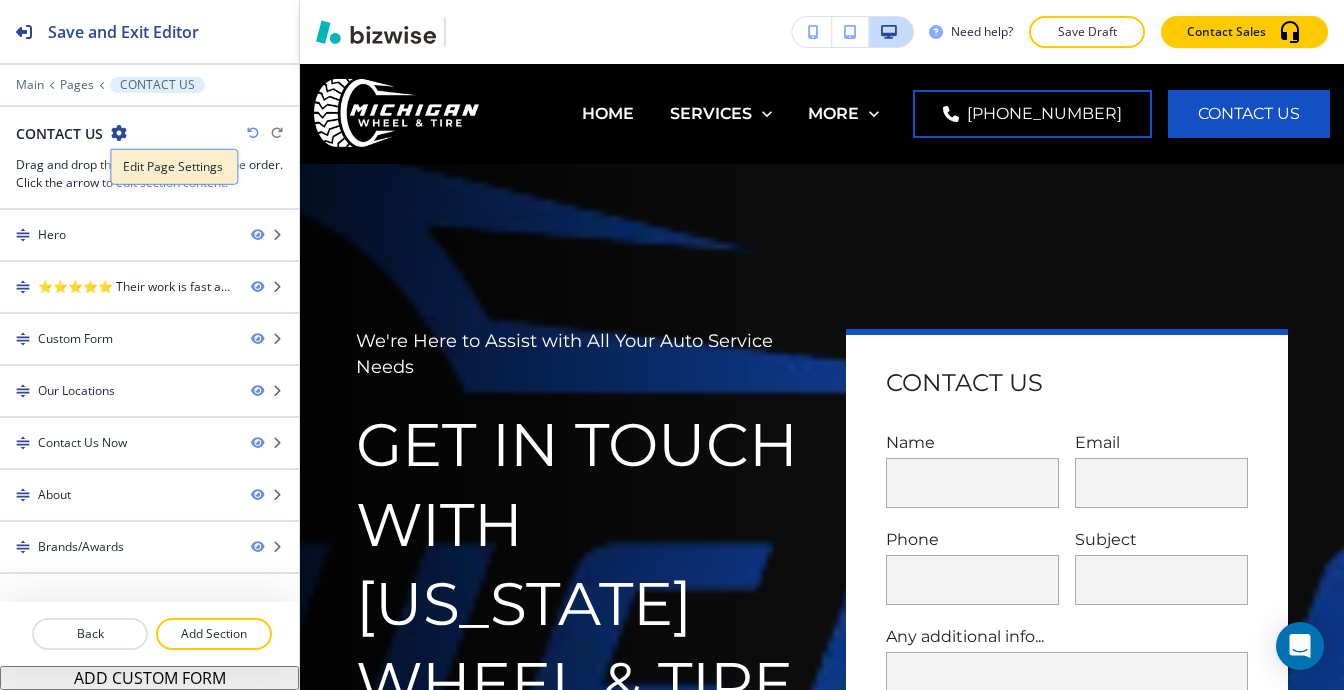 click on "Edit Page Settings" at bounding box center (174, 167) 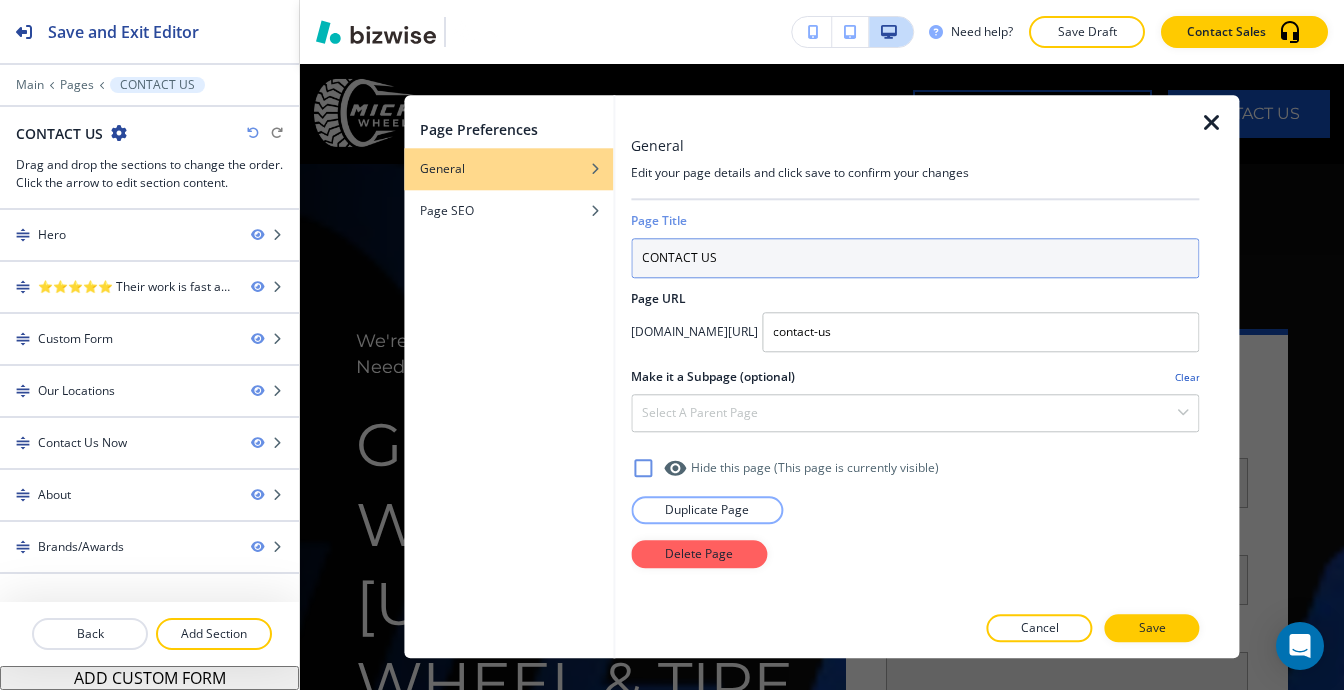 drag, startPoint x: 700, startPoint y: 255, endPoint x: 1016, endPoint y: 266, distance: 316.1914 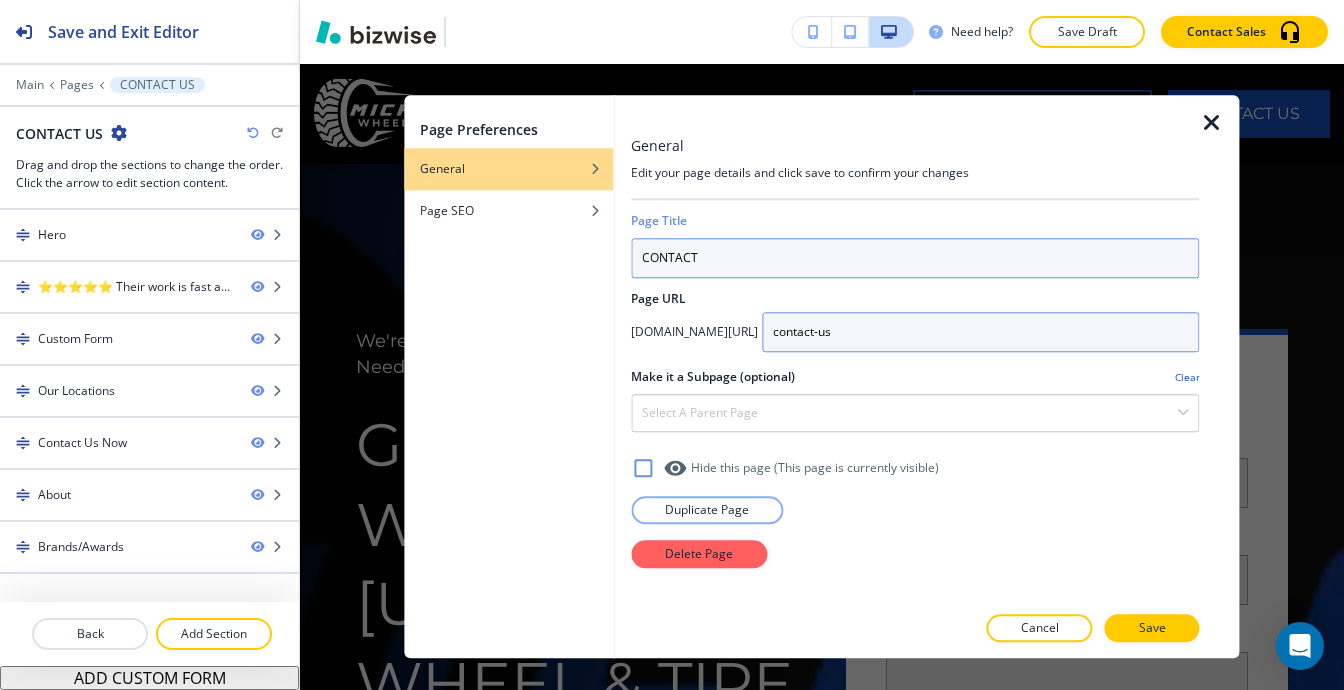 type on "CONTACT" 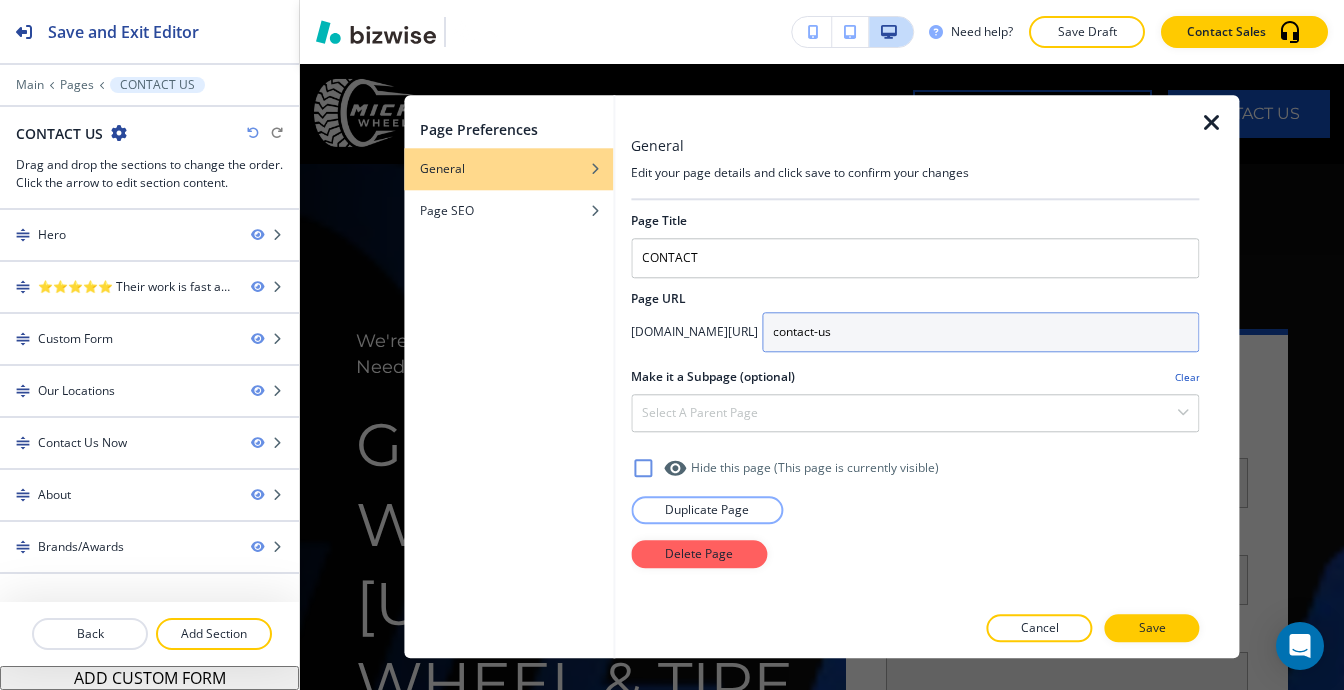 drag, startPoint x: 928, startPoint y: 329, endPoint x: 1028, endPoint y: 332, distance: 100.04499 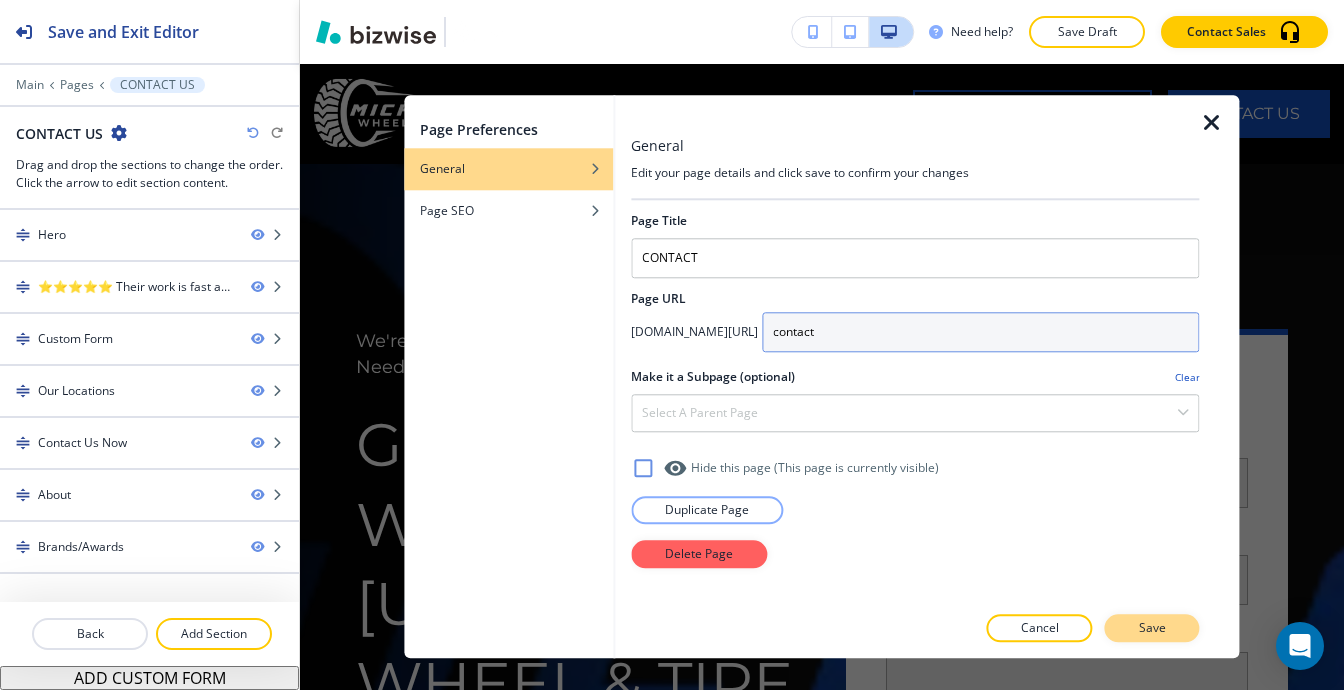 type on "contact" 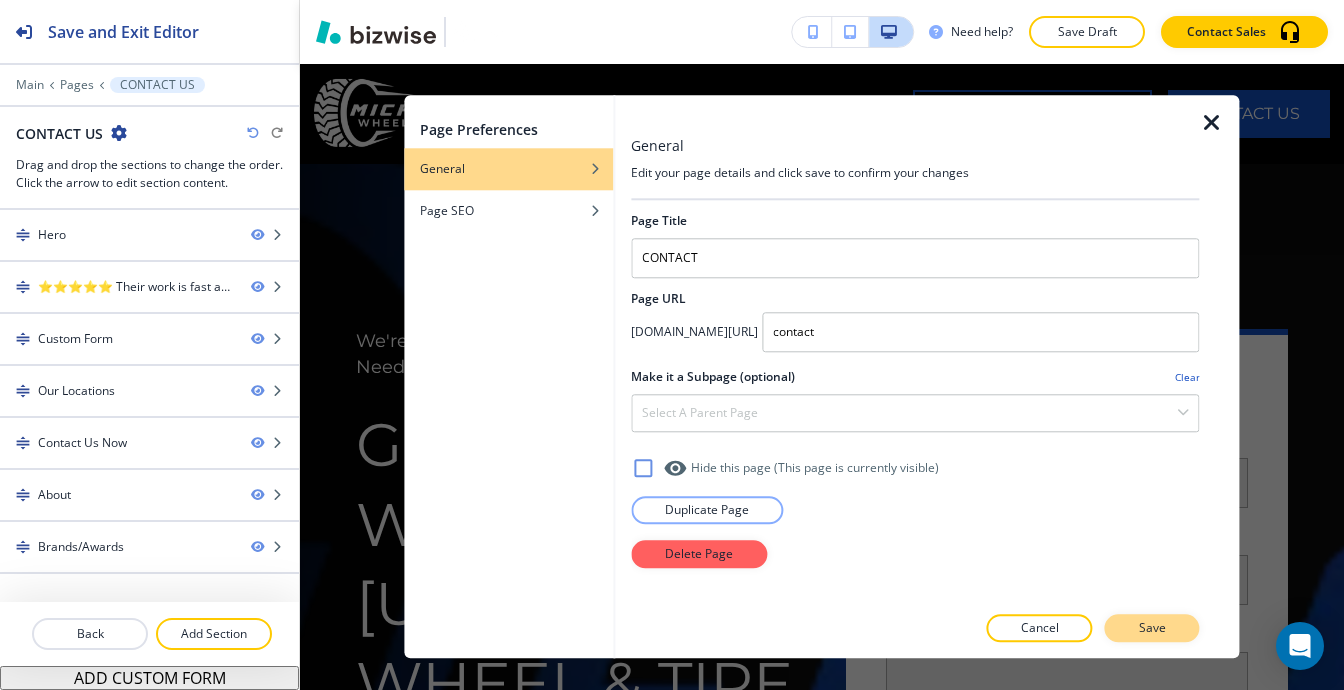 click on "Save" at bounding box center [1152, 629] 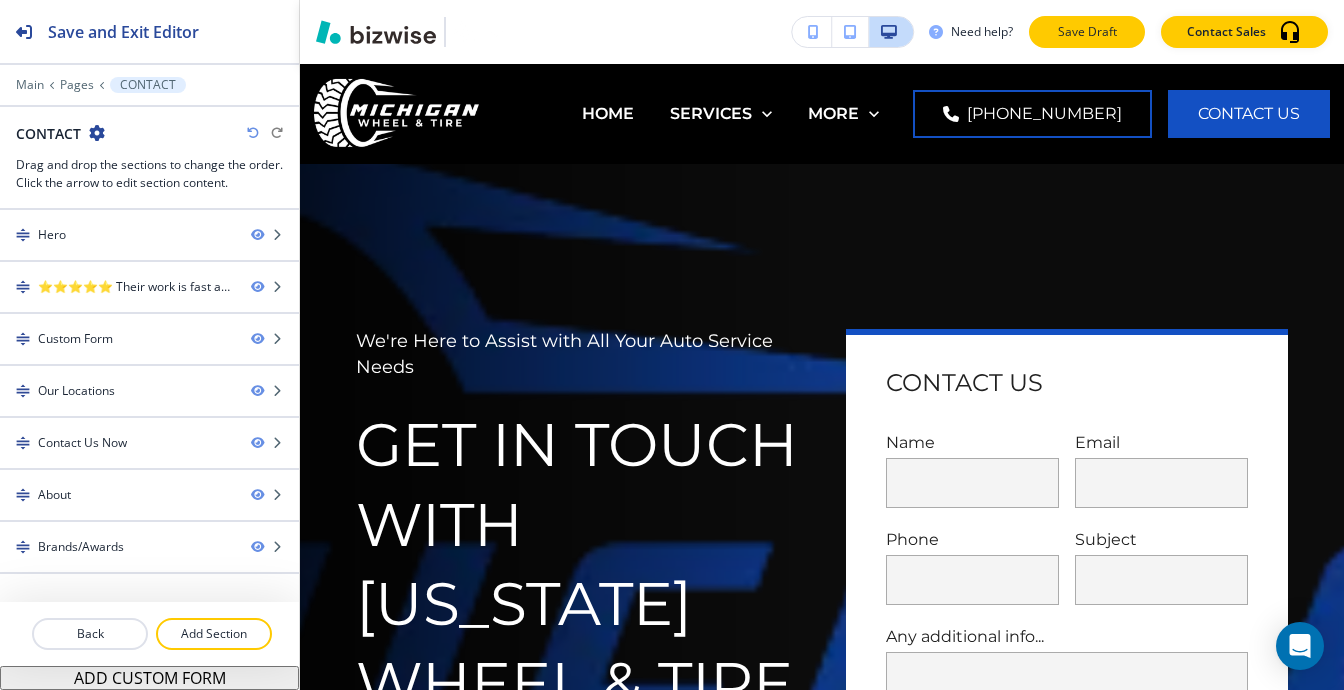click on "Save Draft" at bounding box center (1087, 32) 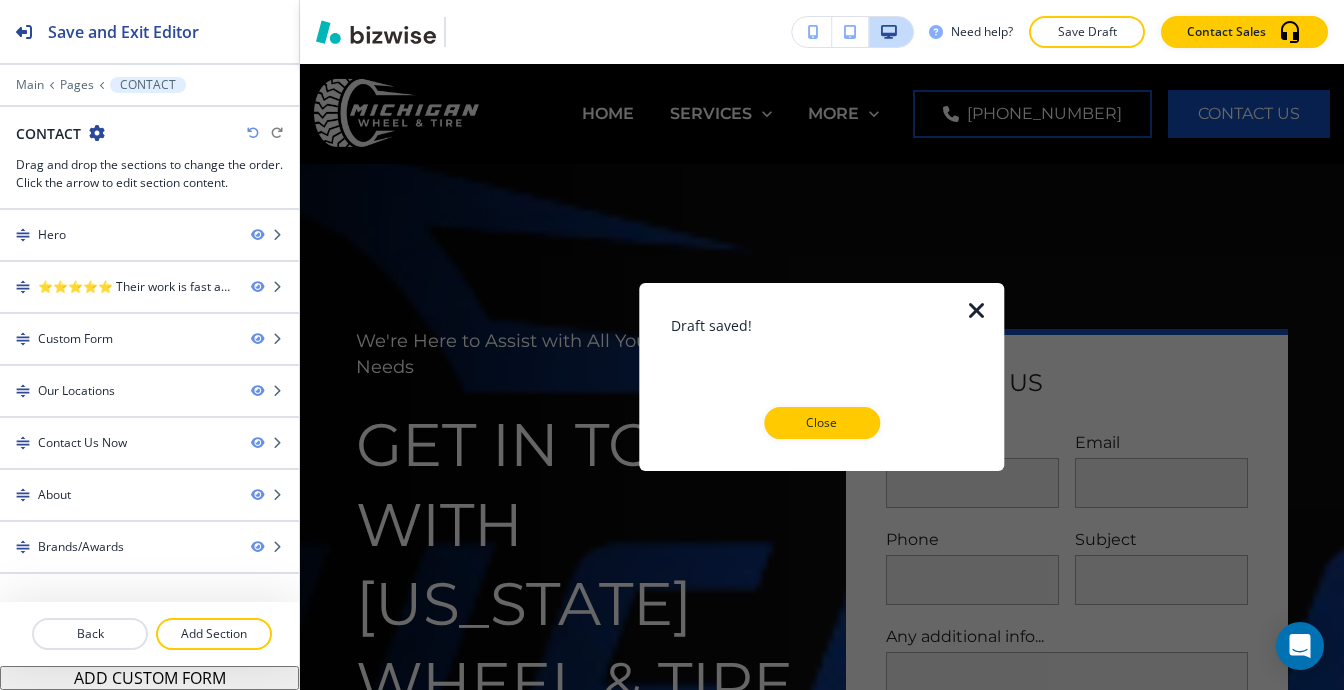 click at bounding box center [977, 311] 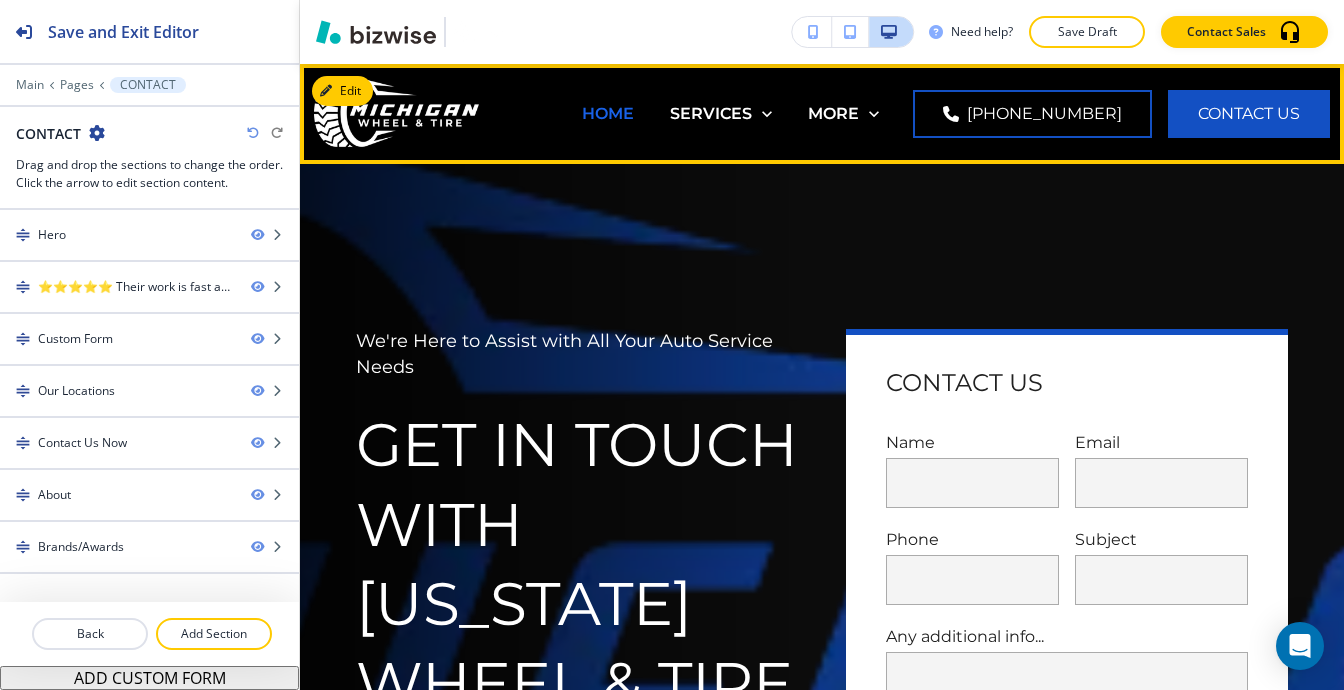 click on "HOME" at bounding box center [608, 113] 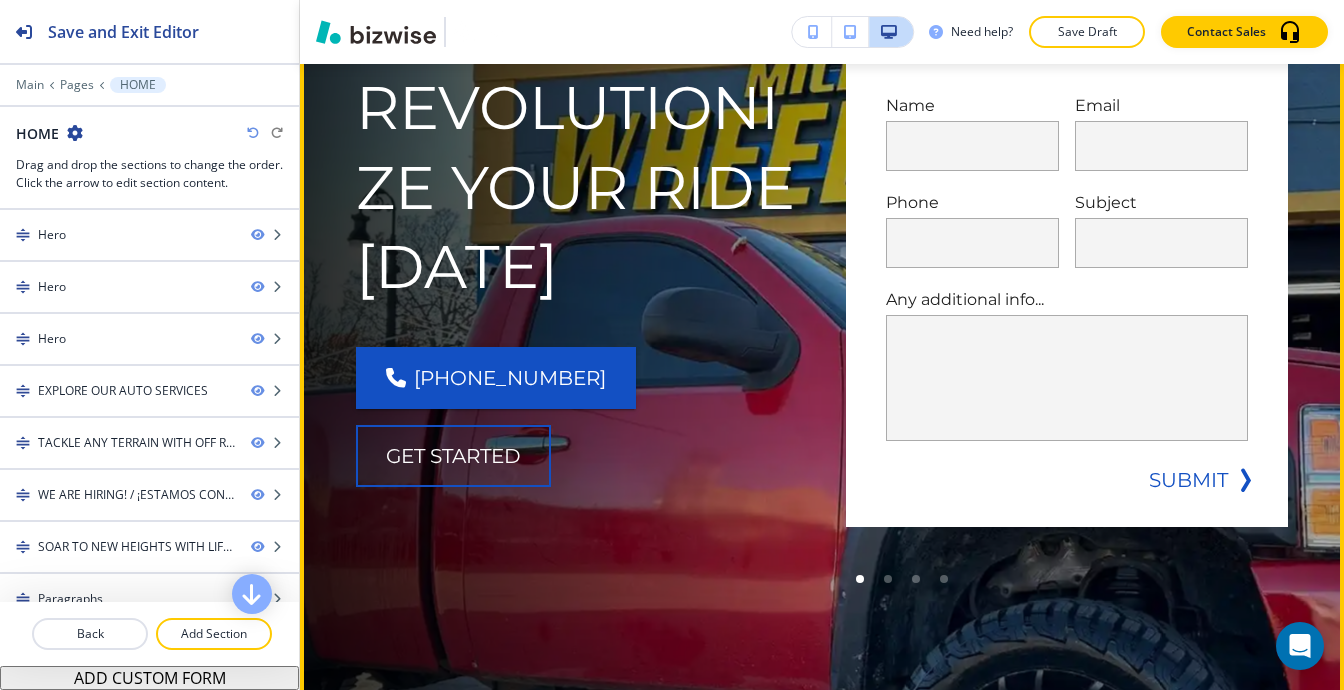 scroll, scrollTop: 500, scrollLeft: 0, axis: vertical 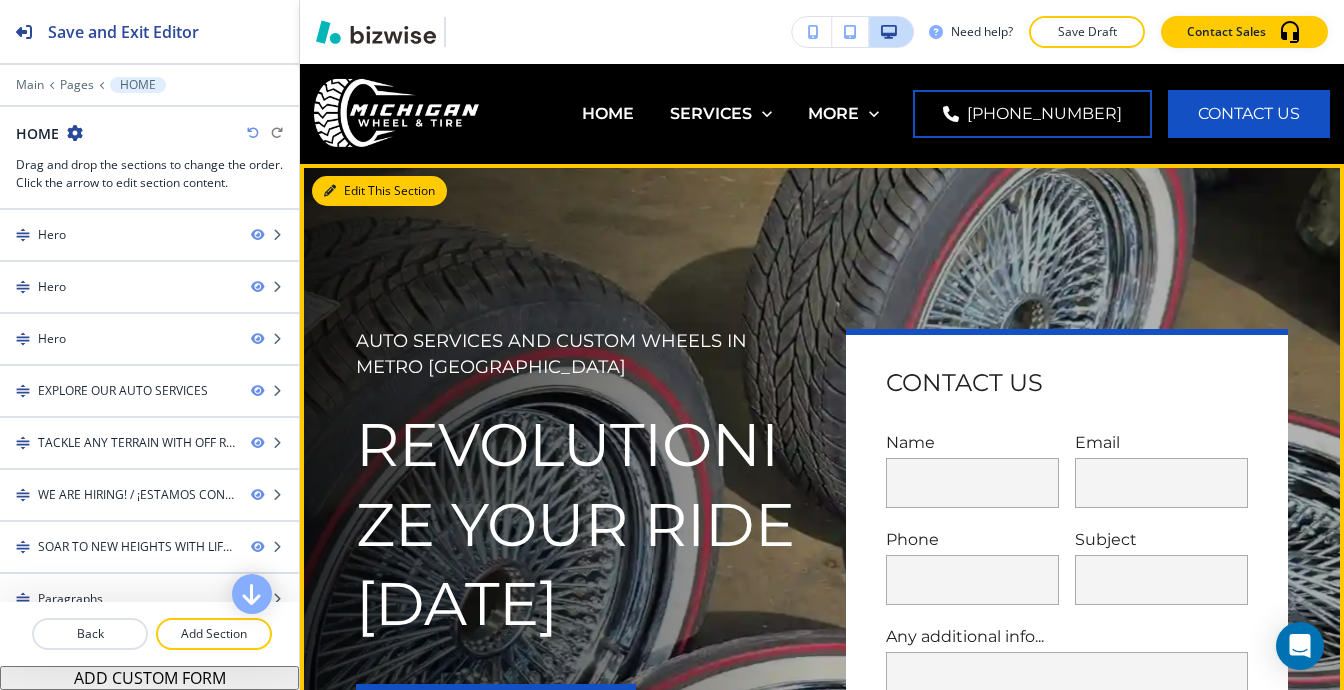 click on "Edit This Section" at bounding box center [379, 191] 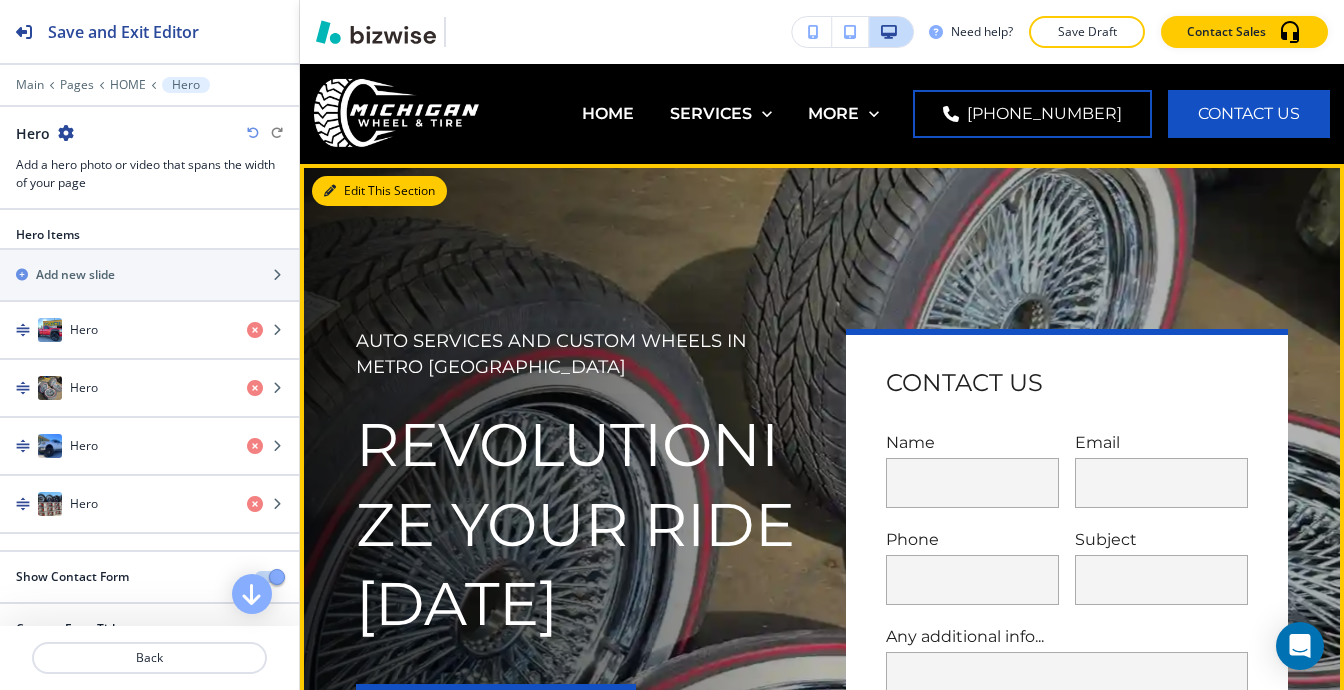 scroll, scrollTop: 100, scrollLeft: 0, axis: vertical 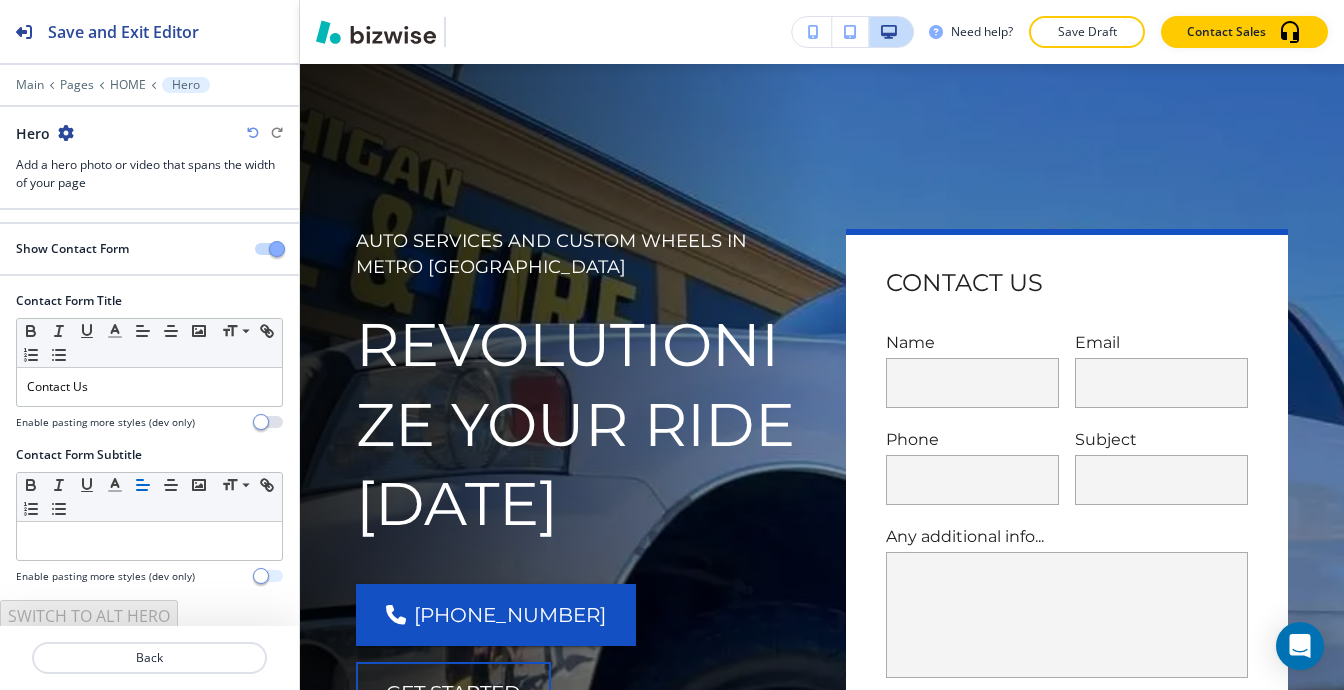 click at bounding box center (269, 576) 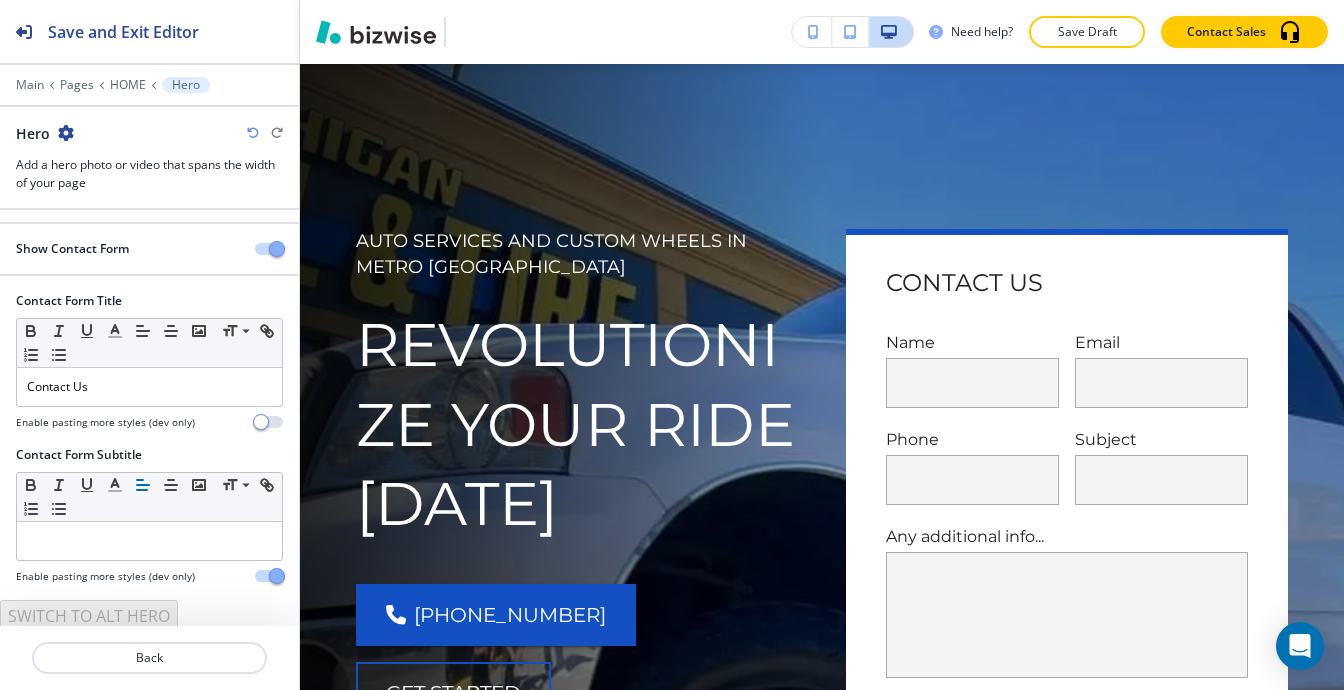 click at bounding box center [269, 576] 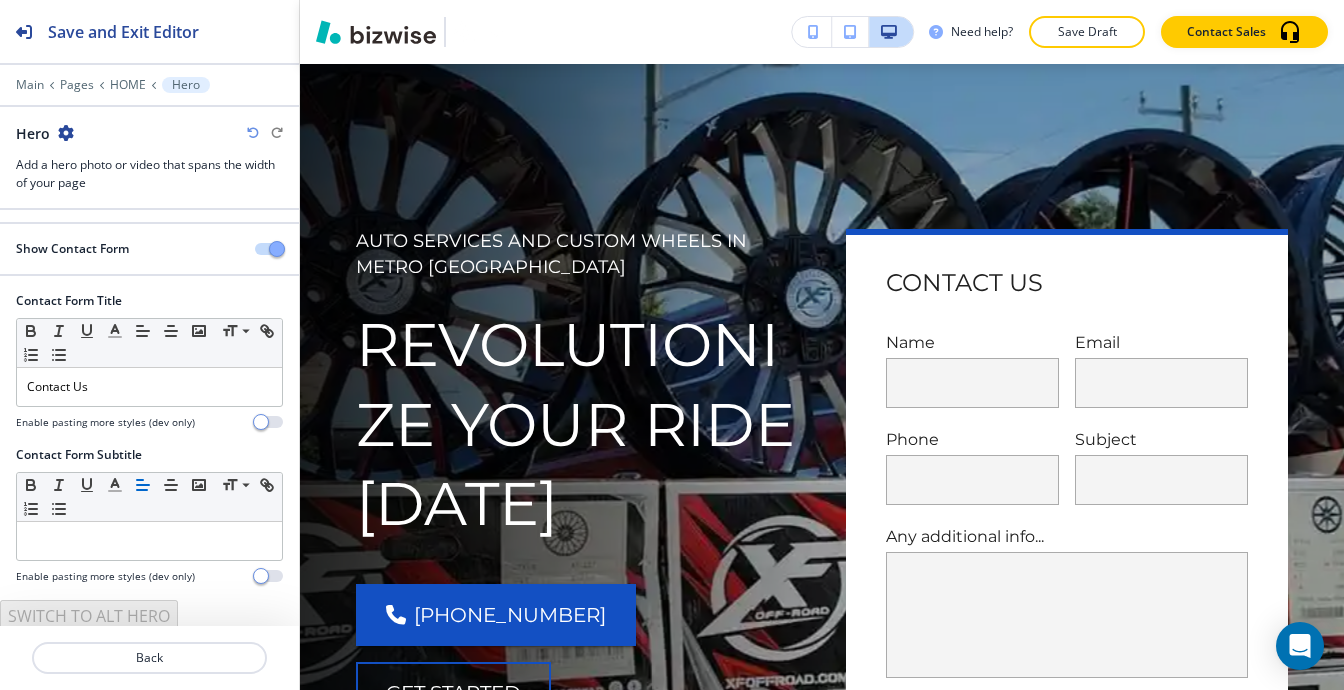 click on "Enable pasting more styles (dev only)" at bounding box center (149, 422) 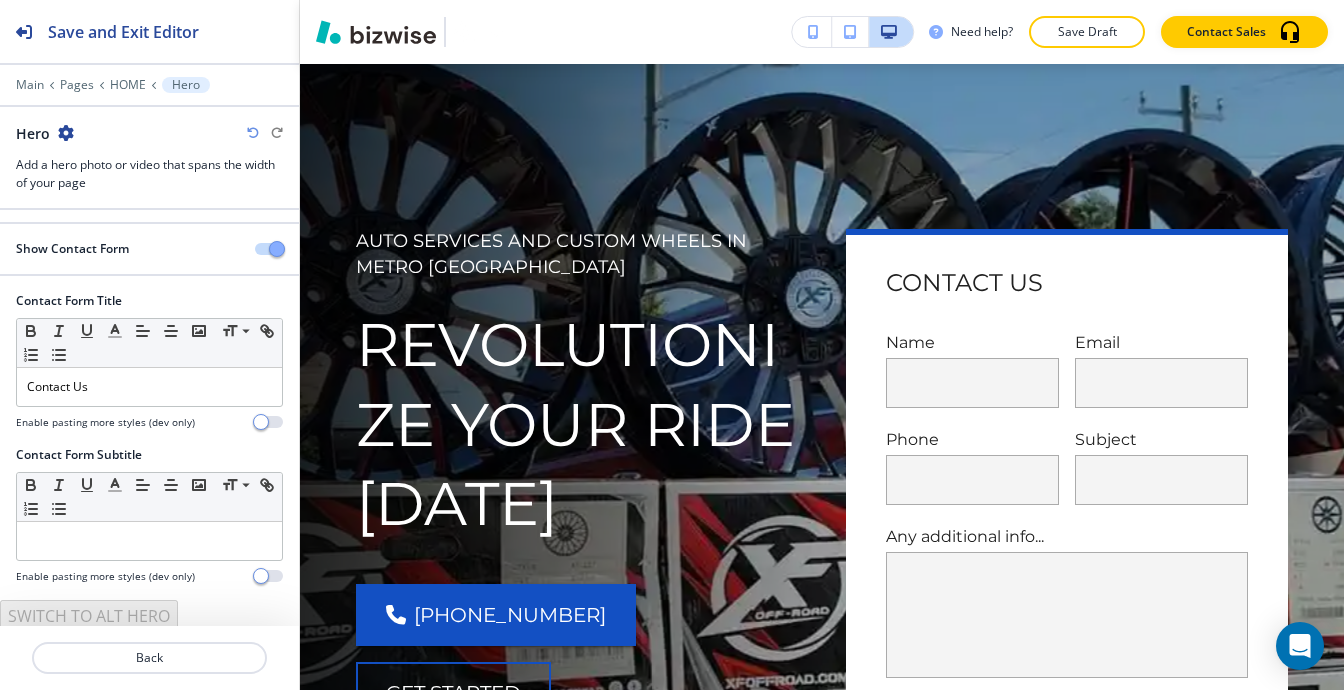 click on "Contact Form Title                                                   Small Normal Large Huge                                       Contact Us Enable pasting more styles (dev only)" at bounding box center (149, 369) 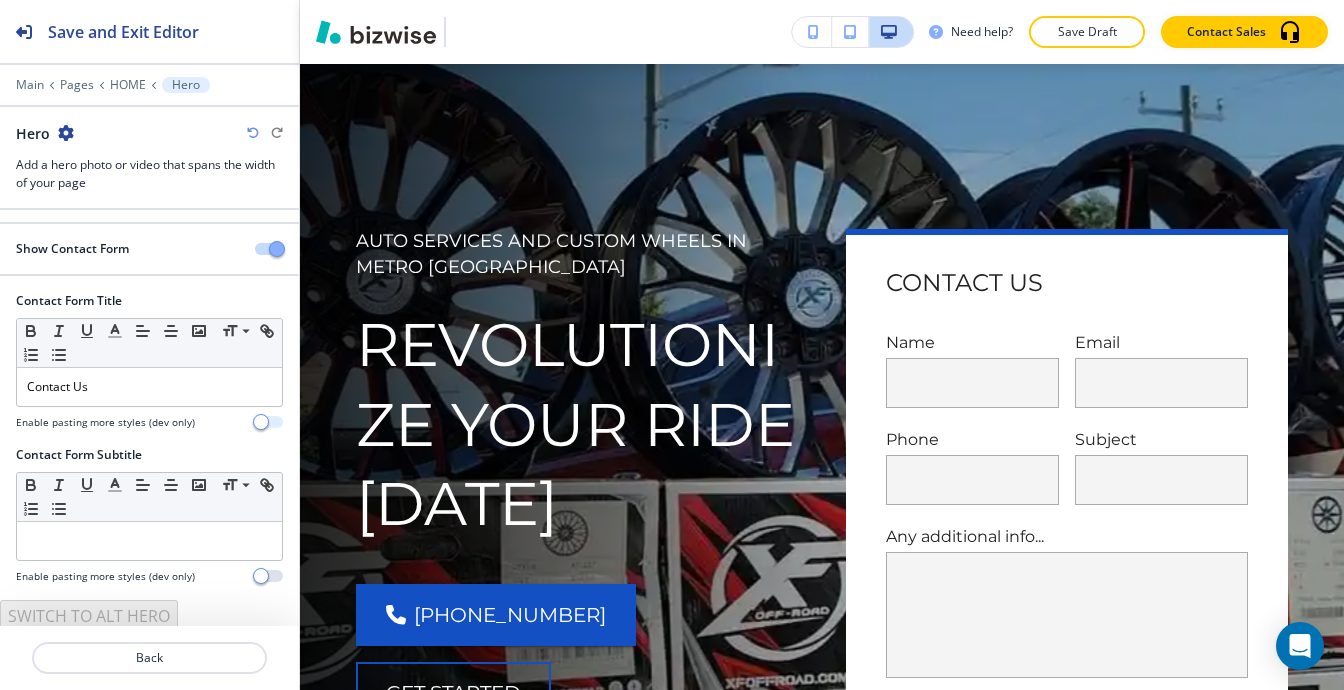 click at bounding box center (269, 422) 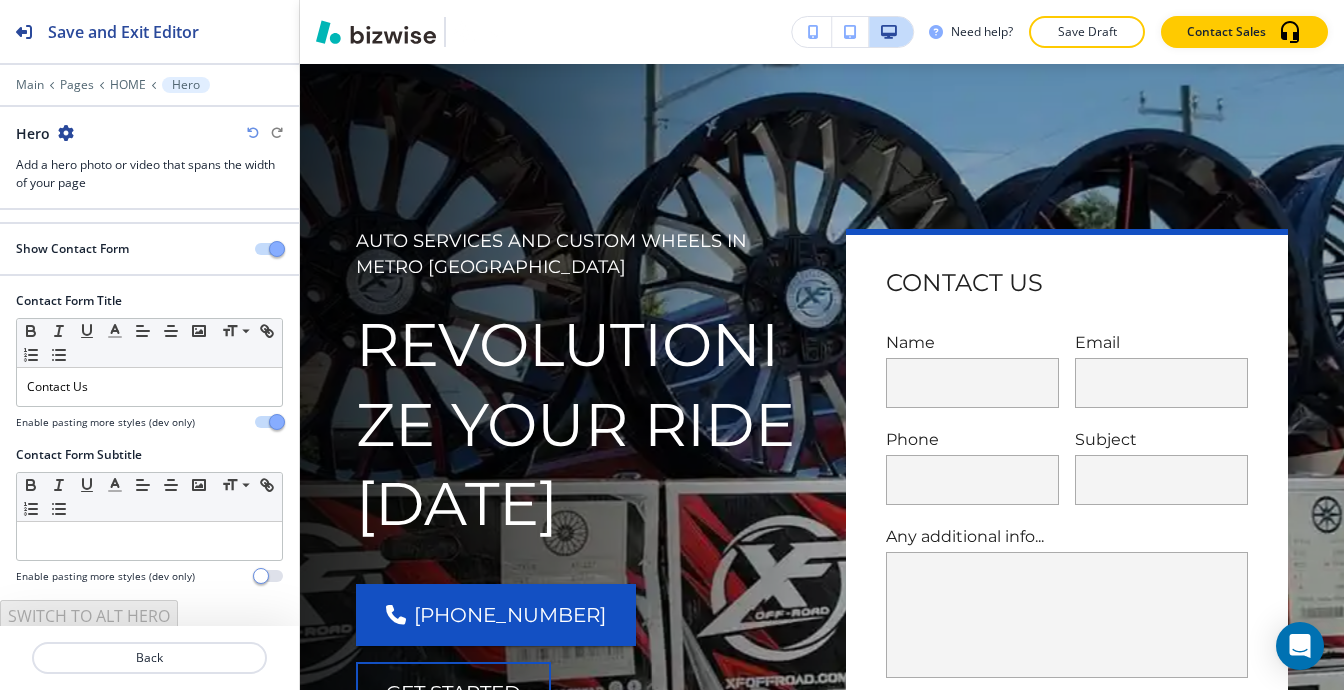 click at bounding box center (277, 422) 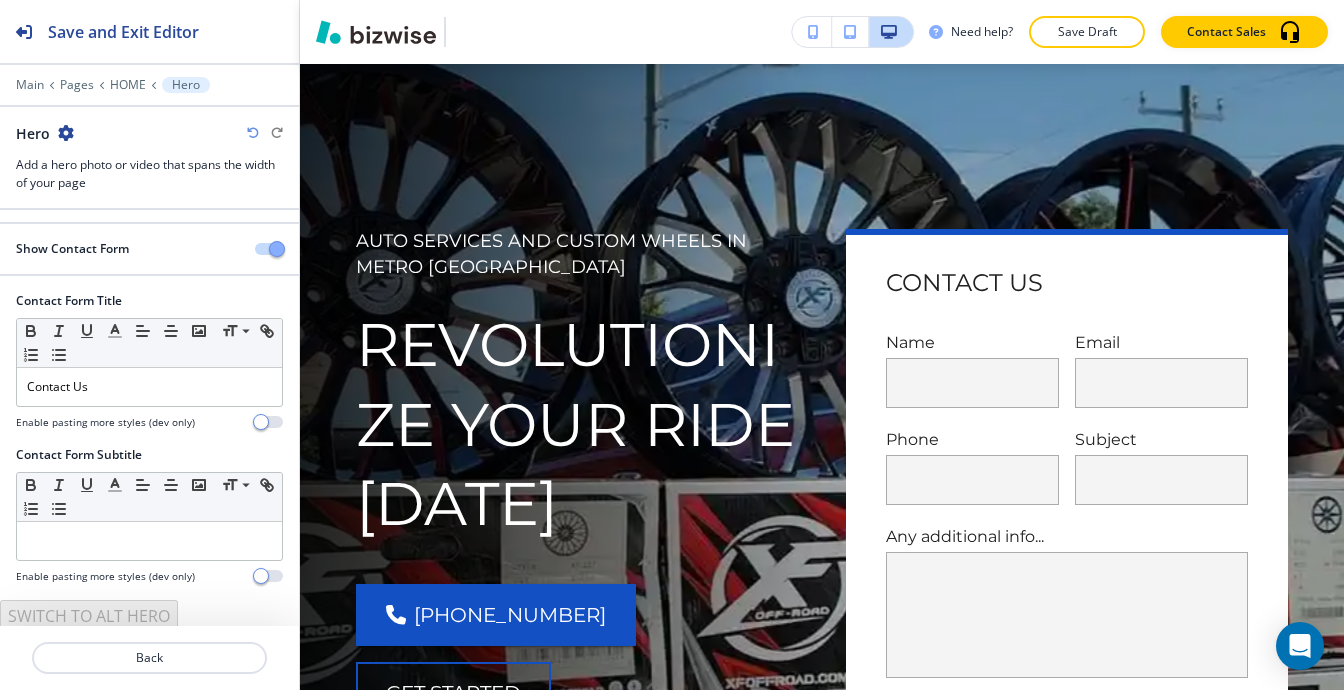 click at bounding box center (269, 249) 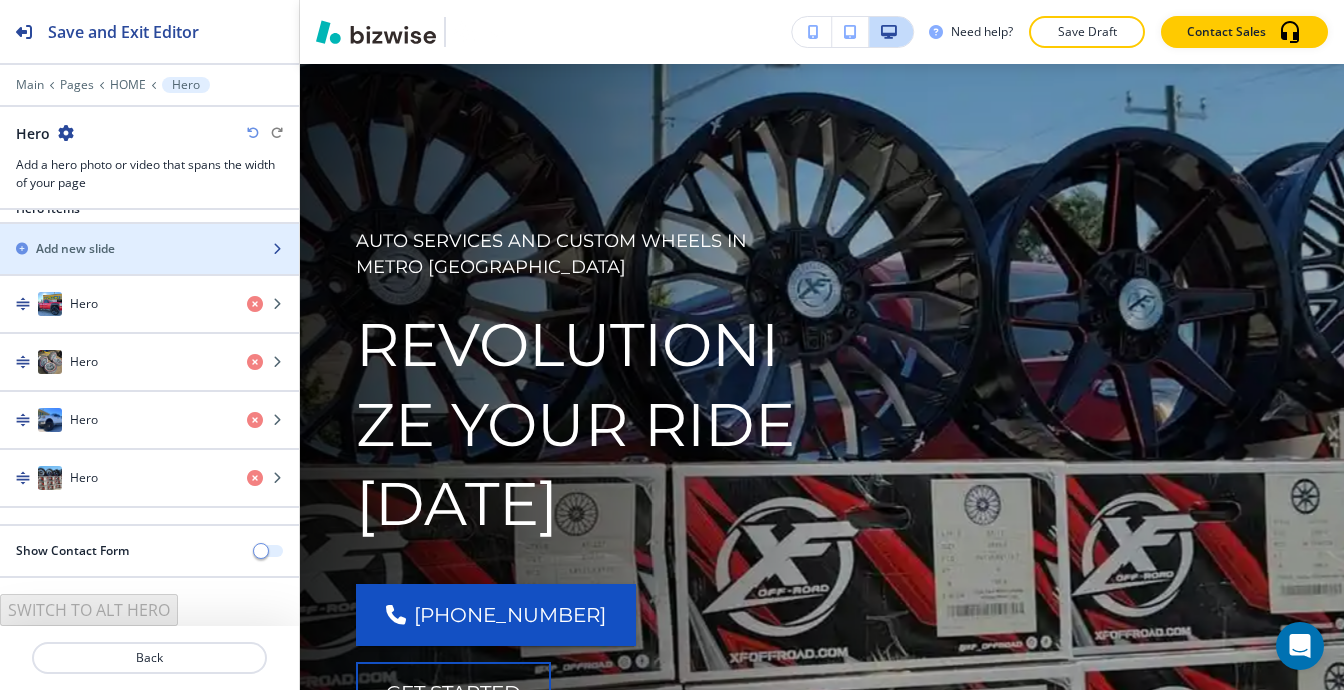 scroll, scrollTop: 22, scrollLeft: 0, axis: vertical 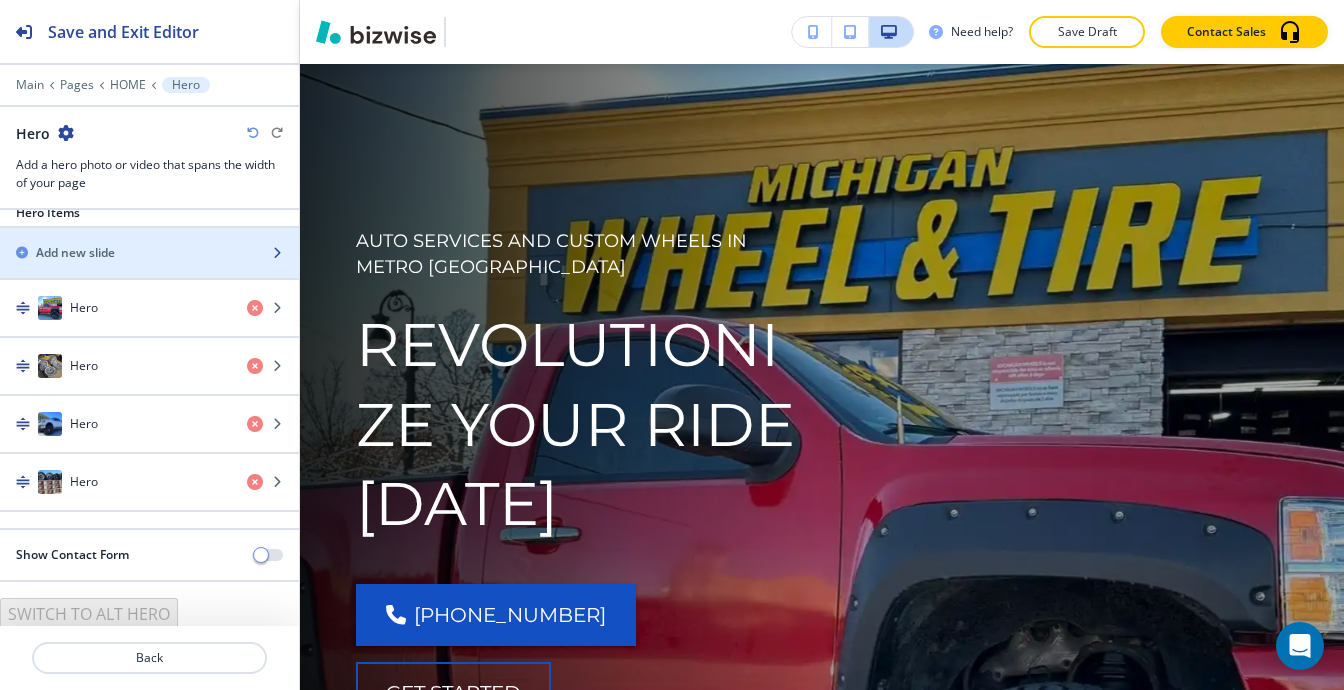 click at bounding box center [277, 253] 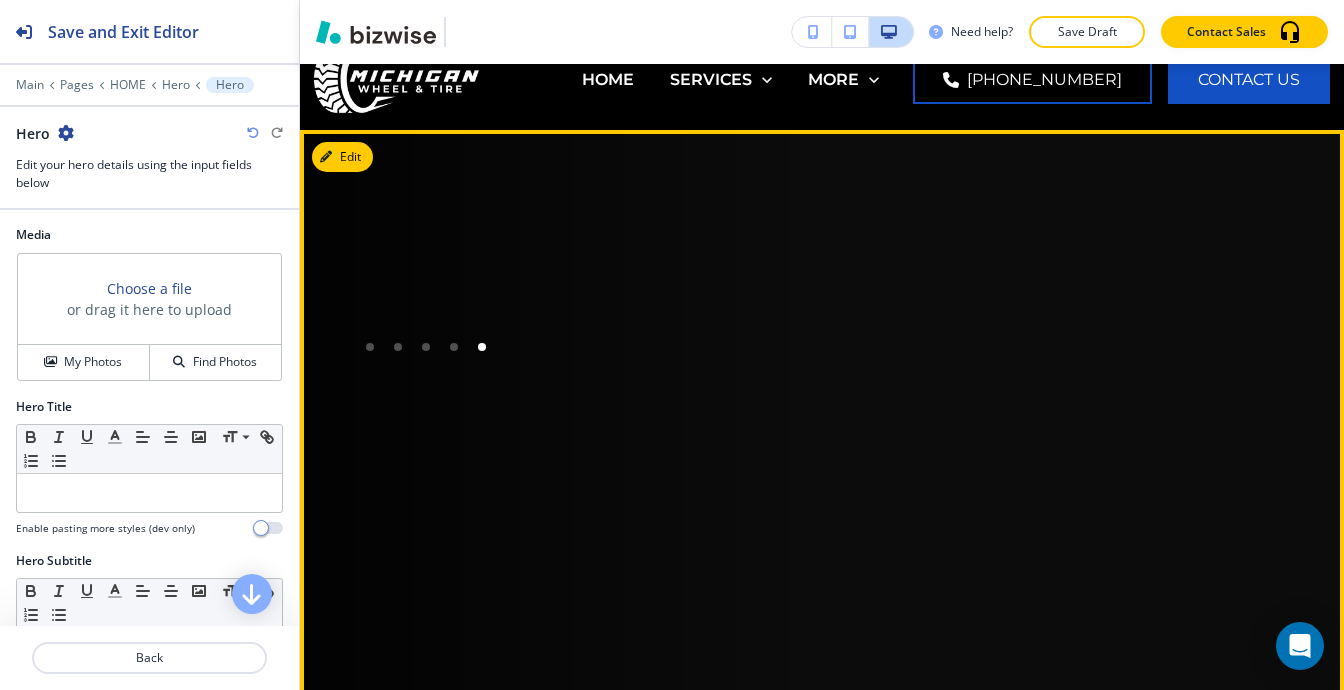 scroll, scrollTop: 0, scrollLeft: 0, axis: both 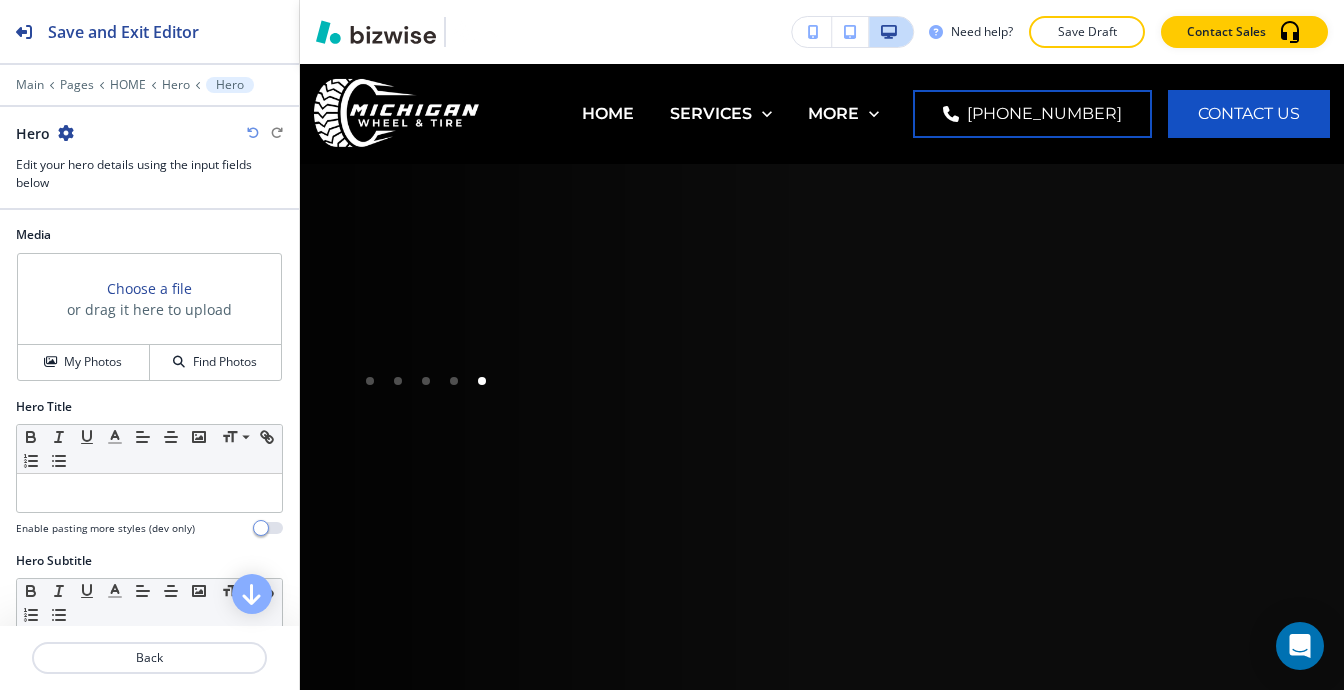 click at bounding box center [66, 133] 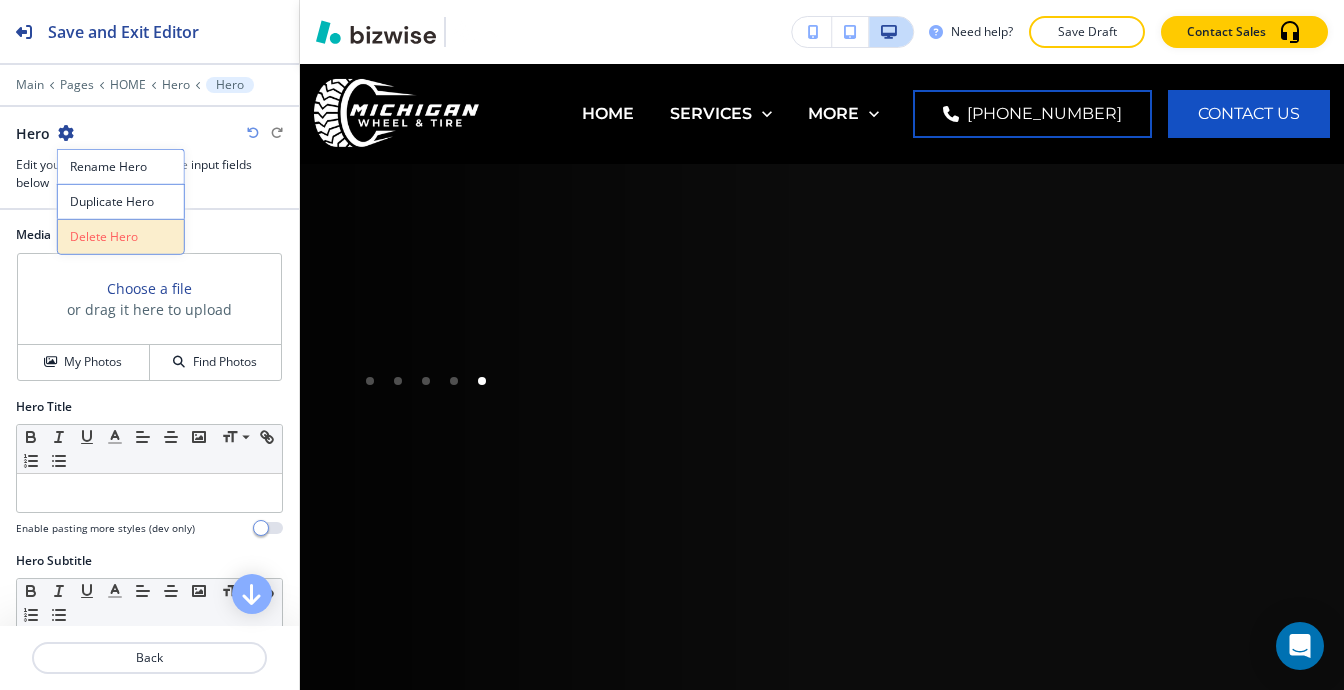drag, startPoint x: 120, startPoint y: 239, endPoint x: 104, endPoint y: 239, distance: 16 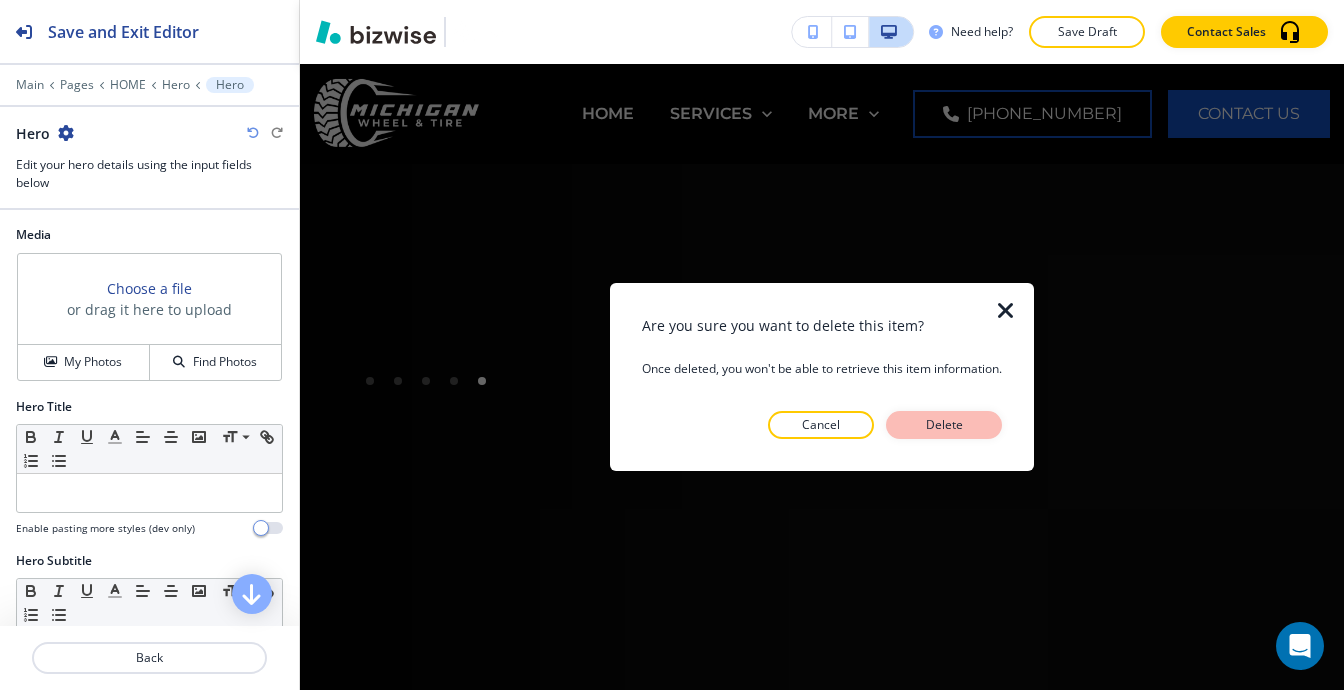 click on "Delete" at bounding box center [944, 425] 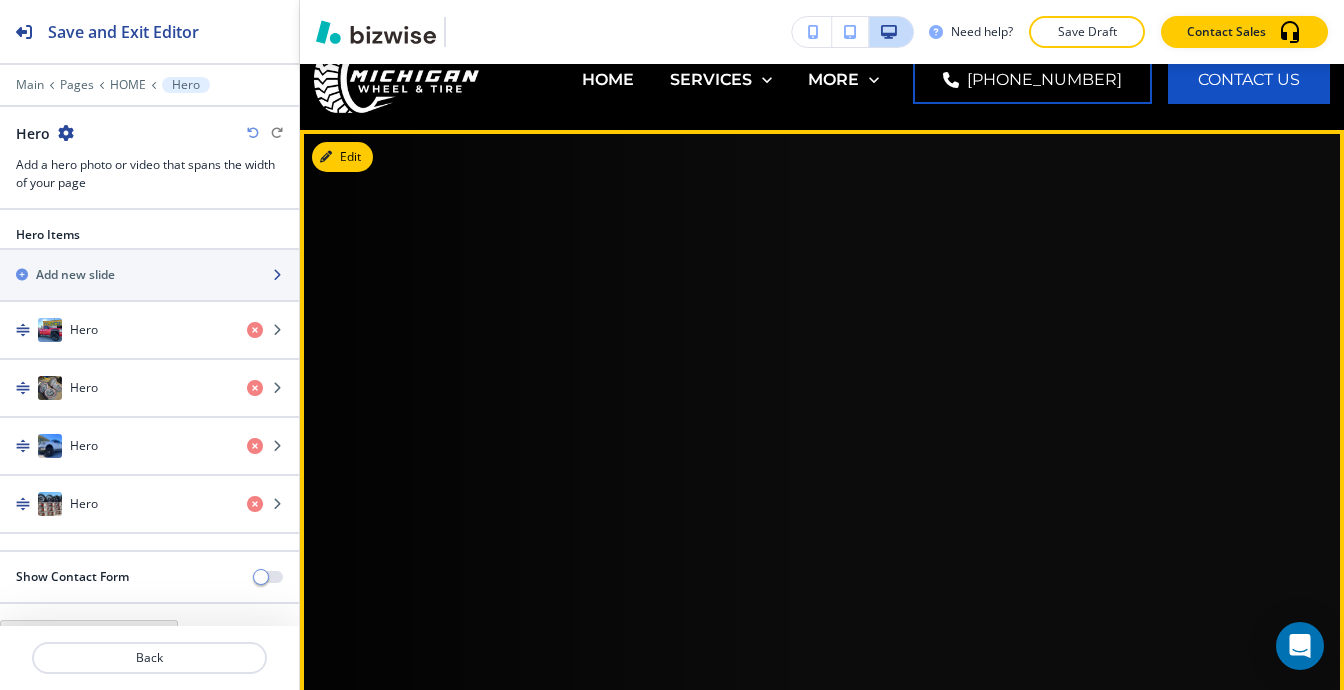 scroll, scrollTop: 0, scrollLeft: 0, axis: both 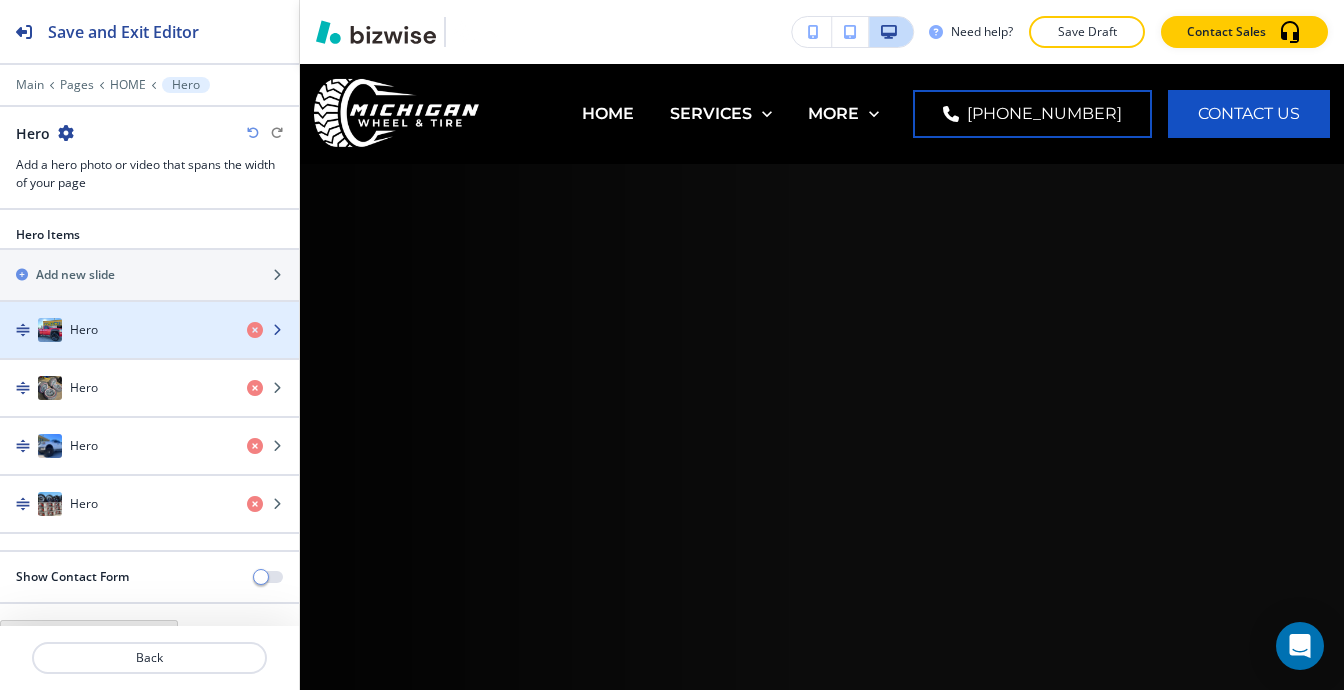 click on "Hero" at bounding box center (115, 330) 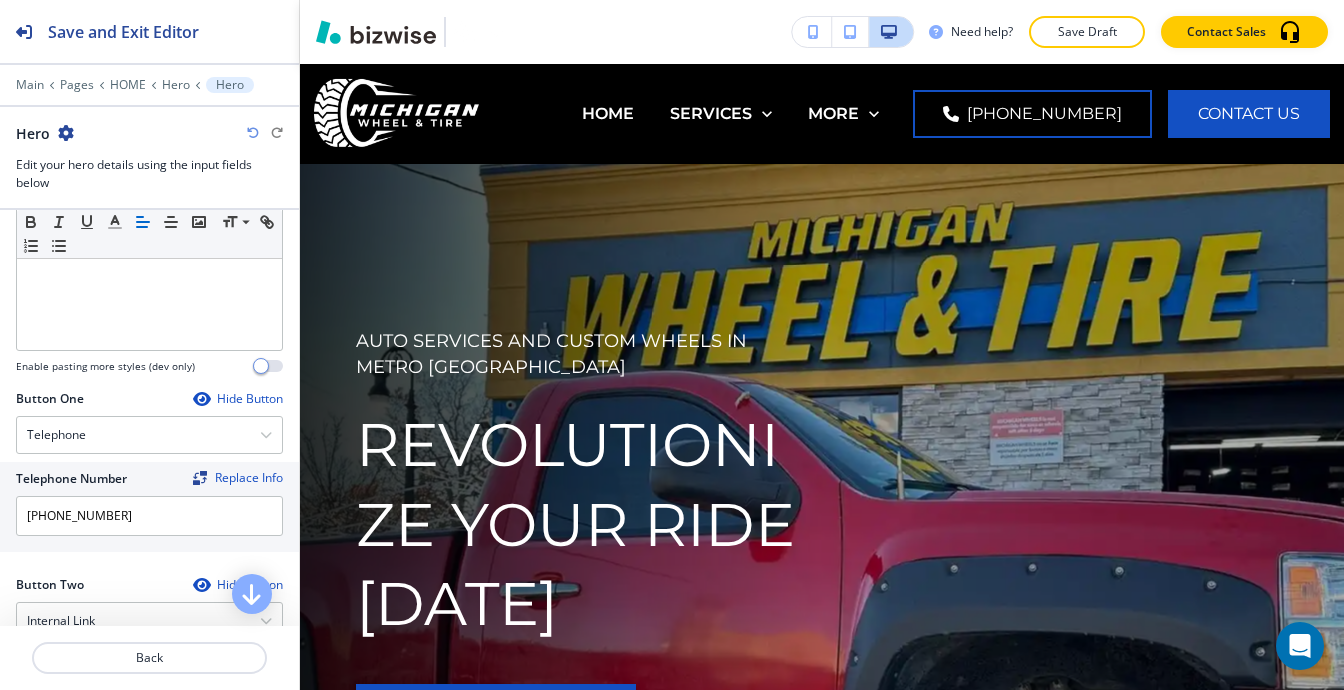 scroll, scrollTop: 608, scrollLeft: 0, axis: vertical 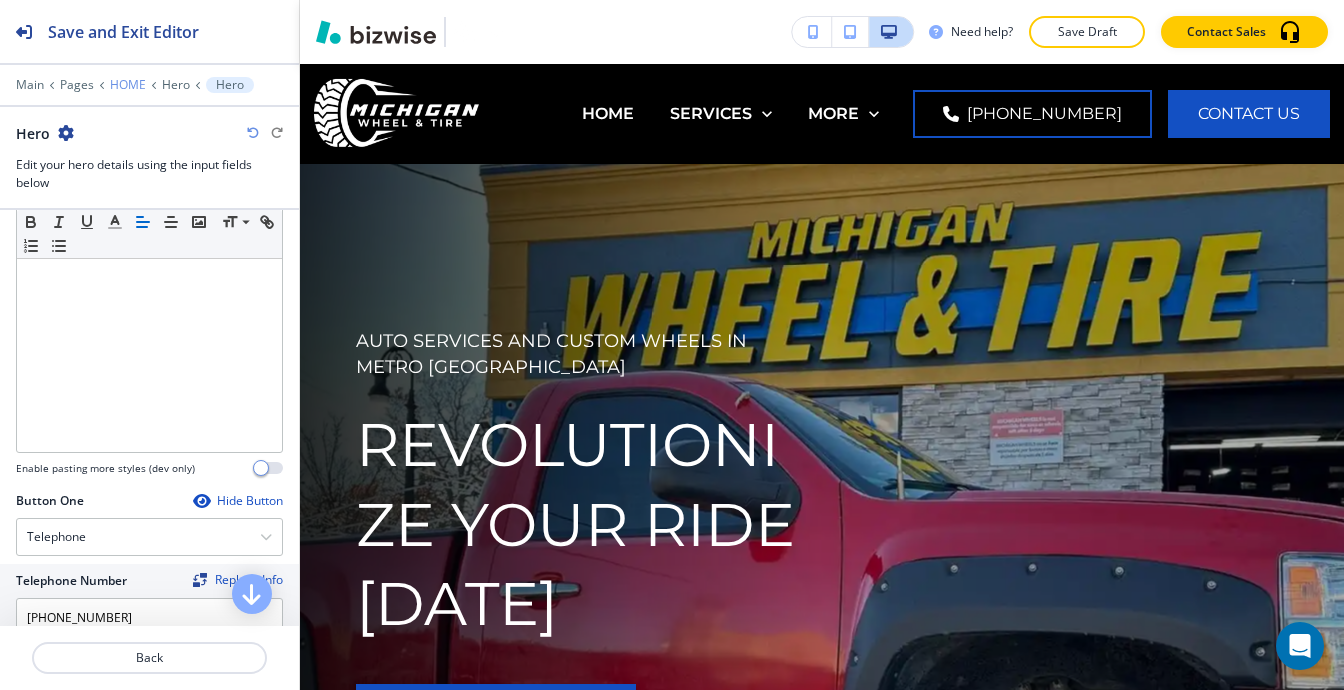 click on "HOME" at bounding box center [128, 85] 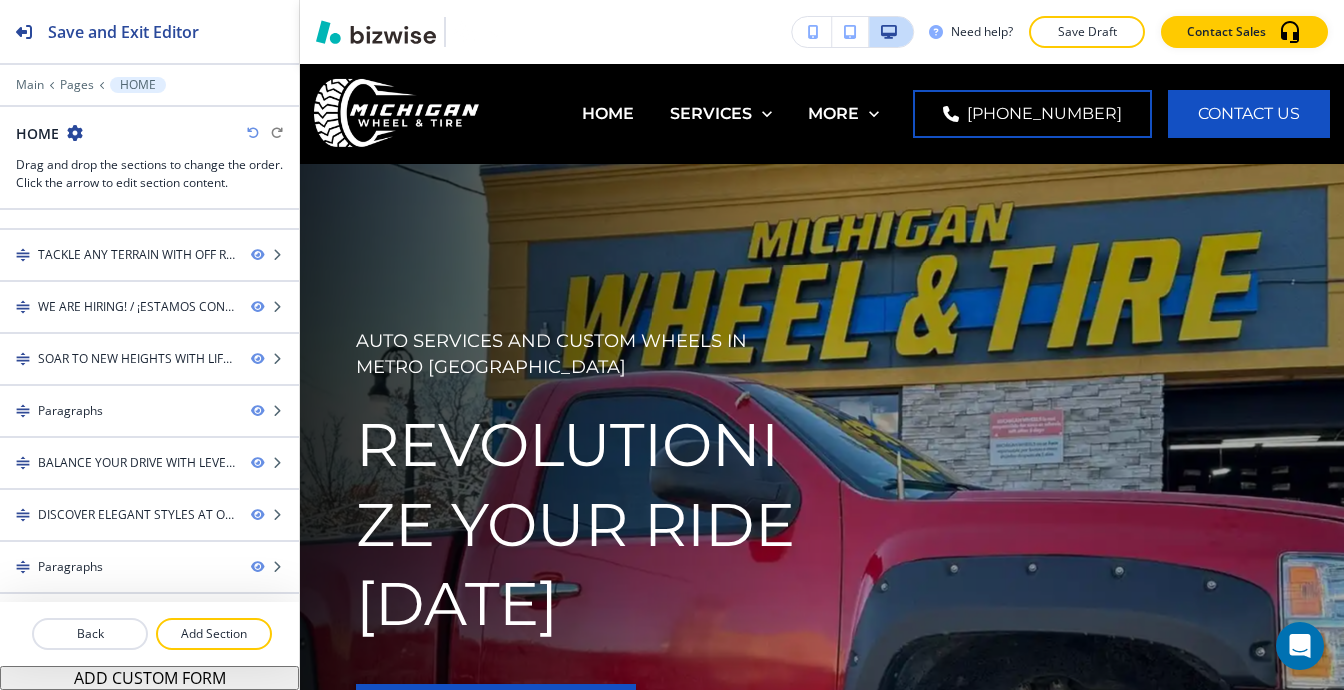 scroll, scrollTop: 86, scrollLeft: 0, axis: vertical 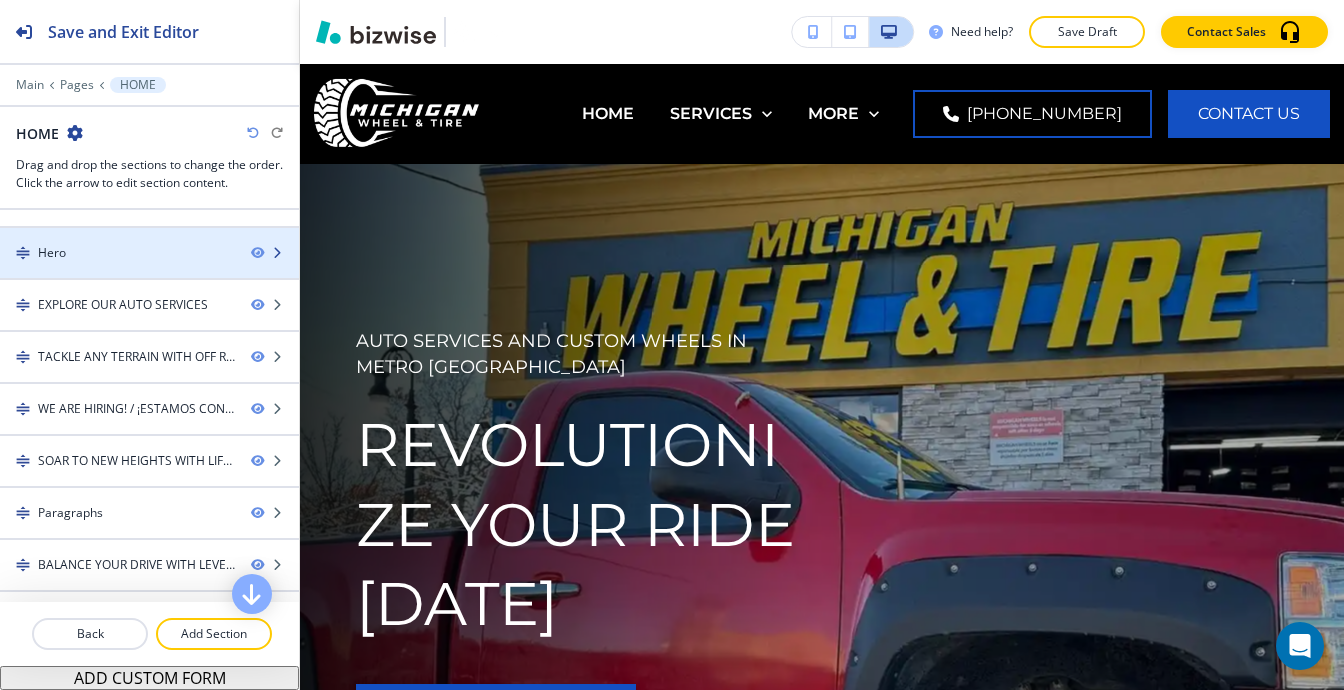 click at bounding box center (149, 236) 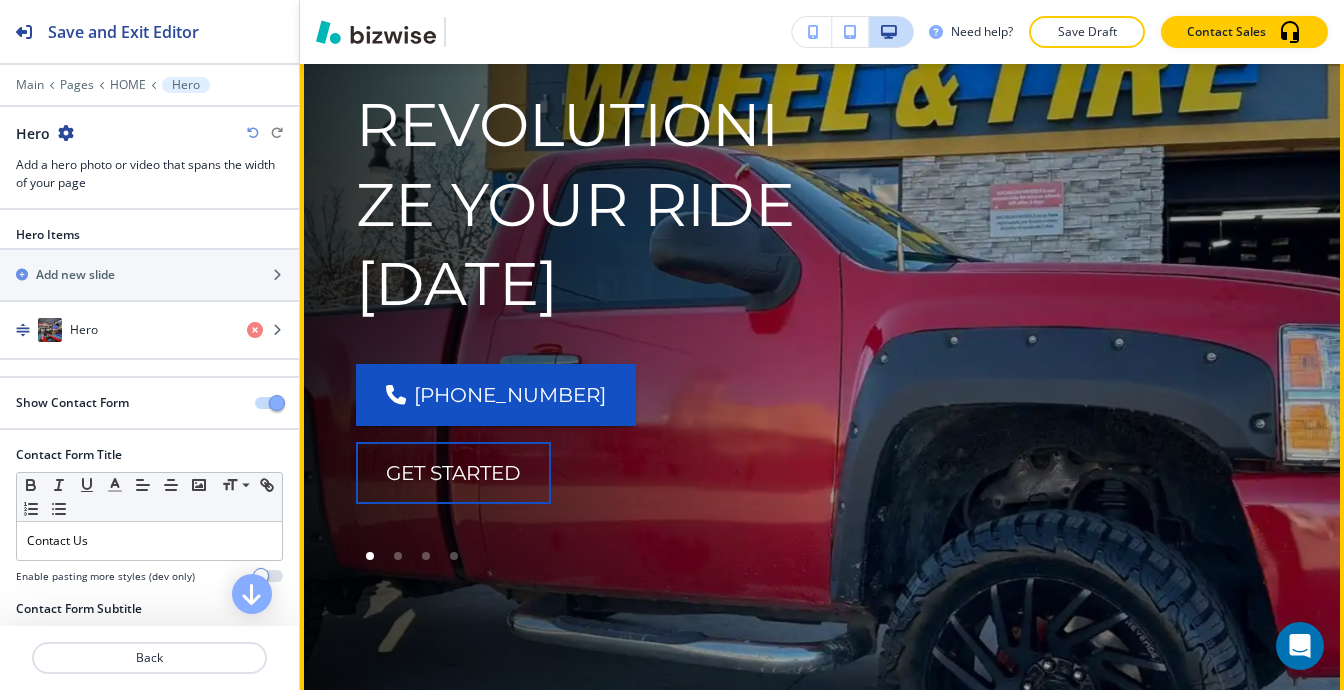scroll, scrollTop: 0, scrollLeft: 0, axis: both 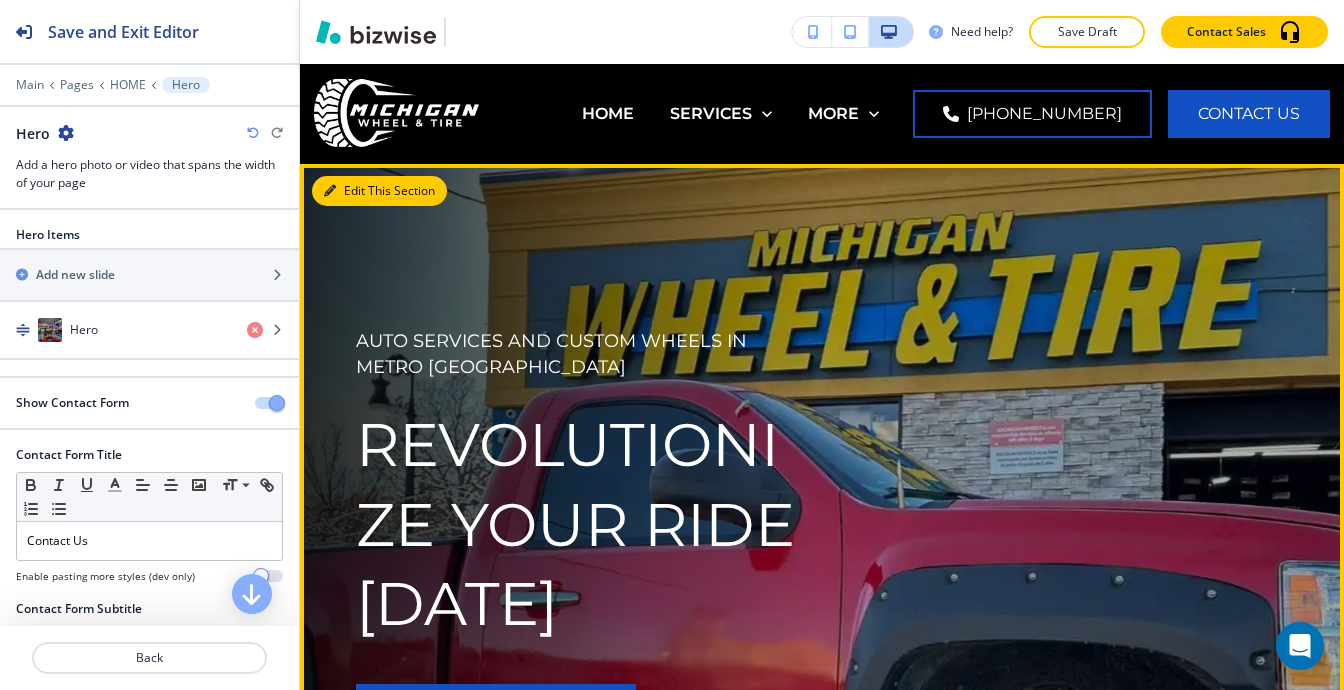 click on "Edit This Section" at bounding box center (379, 191) 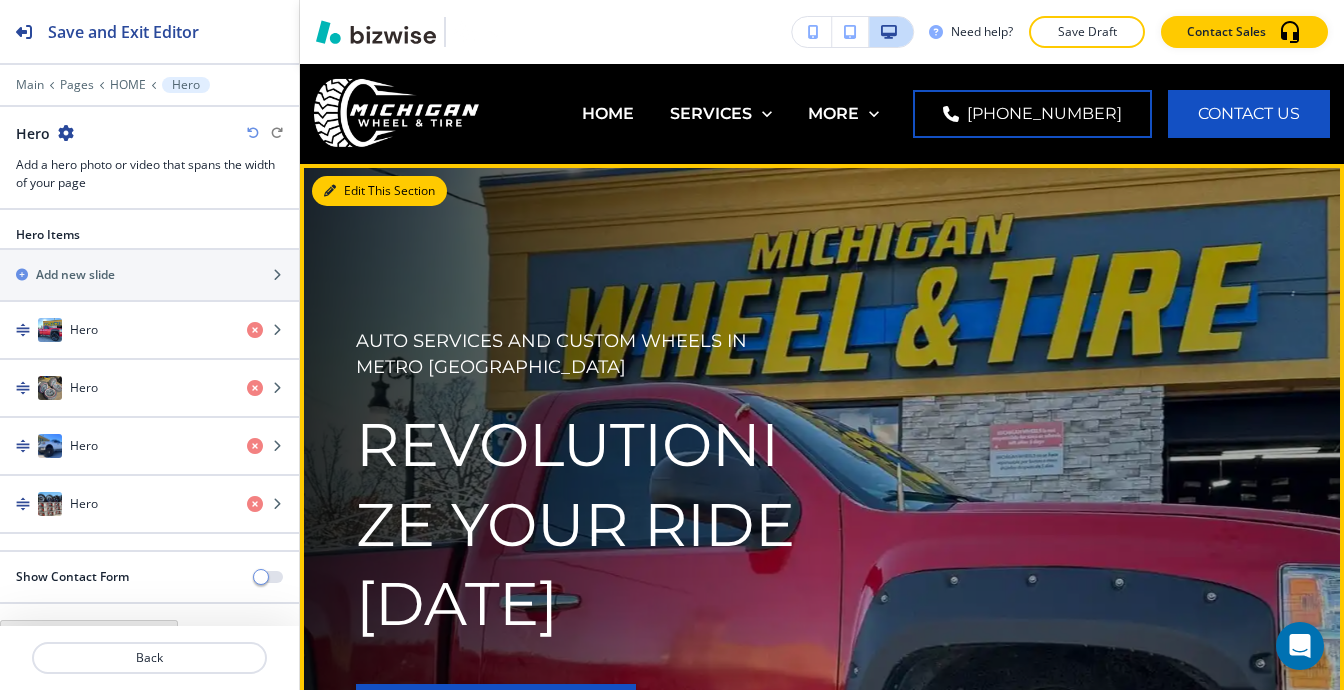 scroll, scrollTop: 100, scrollLeft: 0, axis: vertical 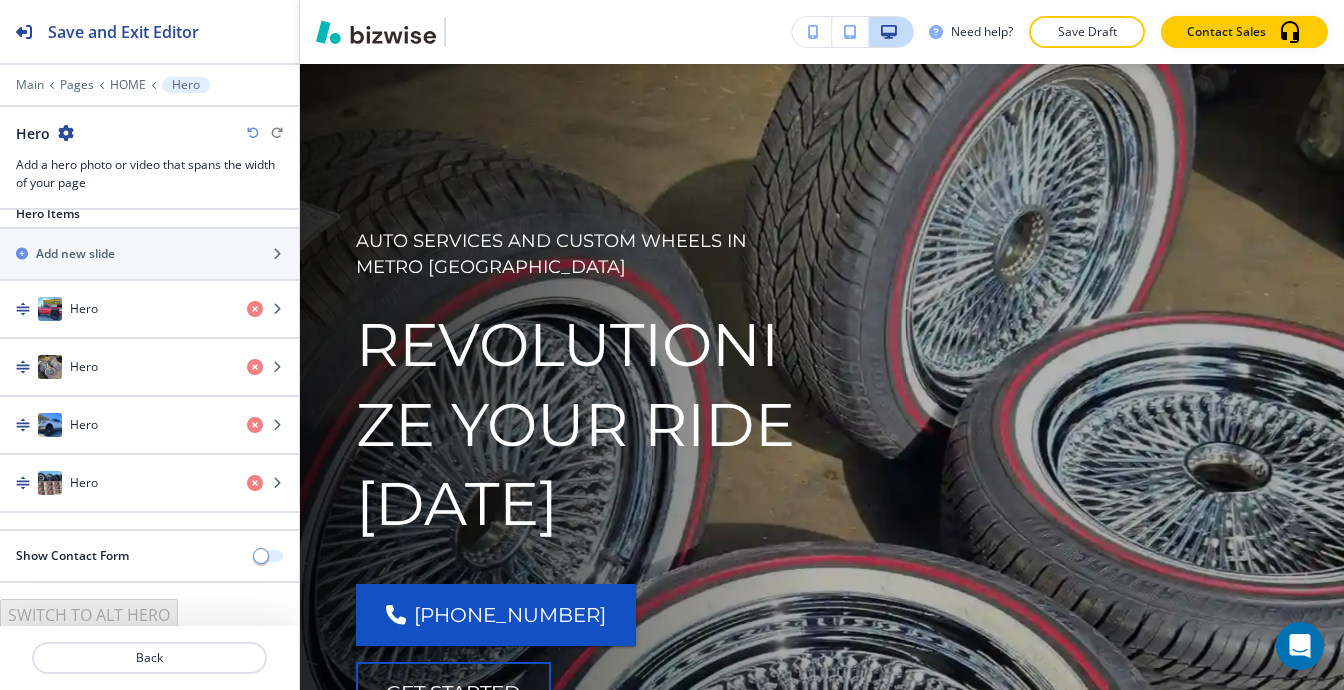 click at bounding box center (269, 556) 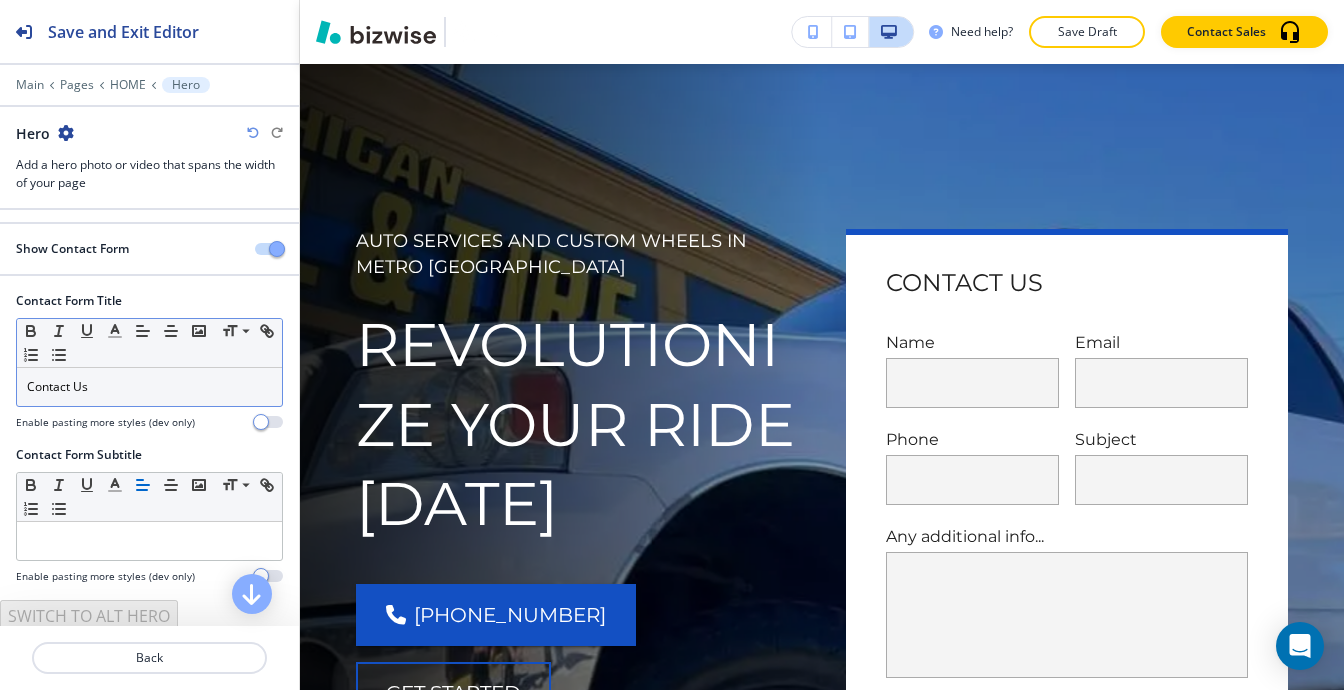 scroll, scrollTop: 0, scrollLeft: 0, axis: both 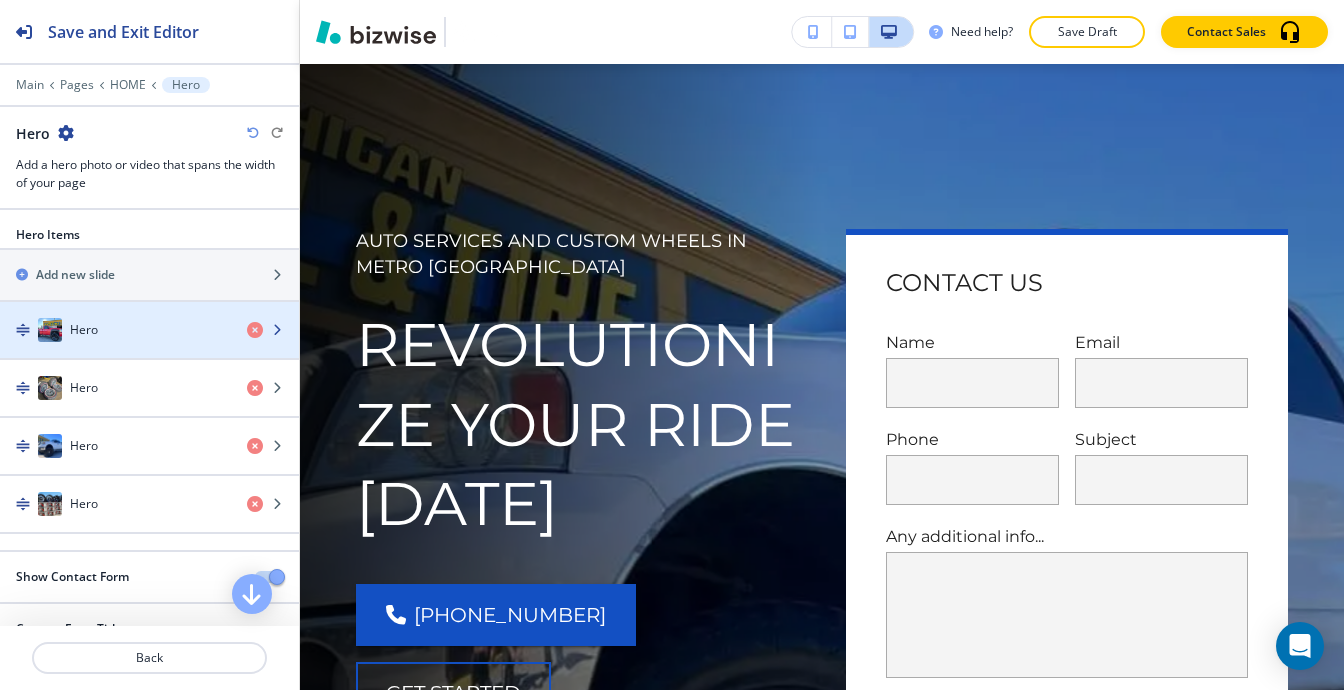 click on "Hero" at bounding box center (115, 330) 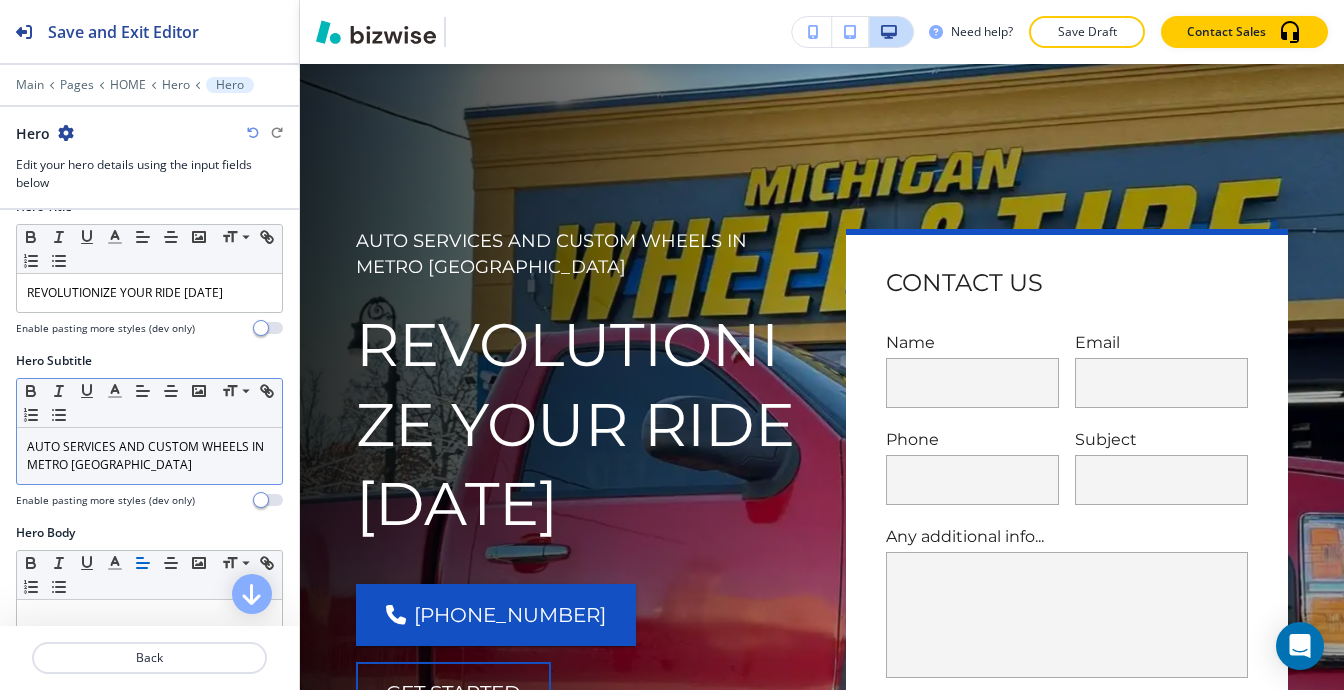 scroll, scrollTop: 400, scrollLeft: 0, axis: vertical 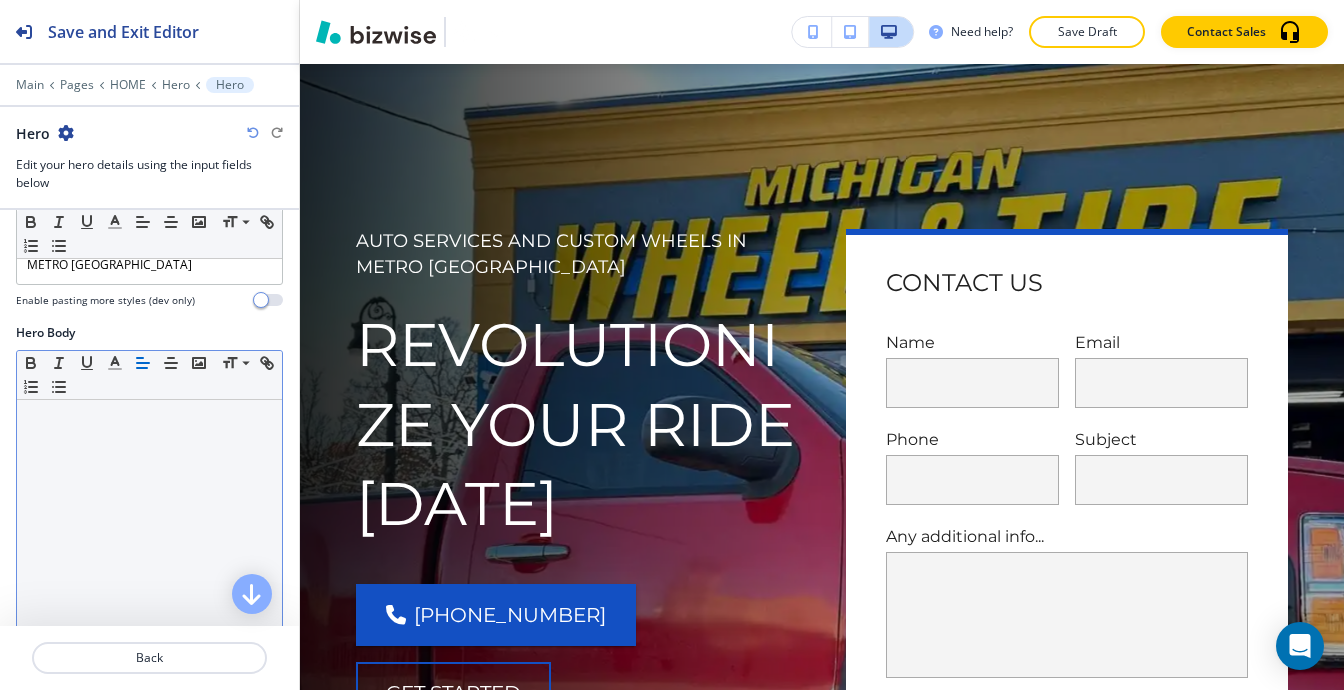 click at bounding box center [149, 530] 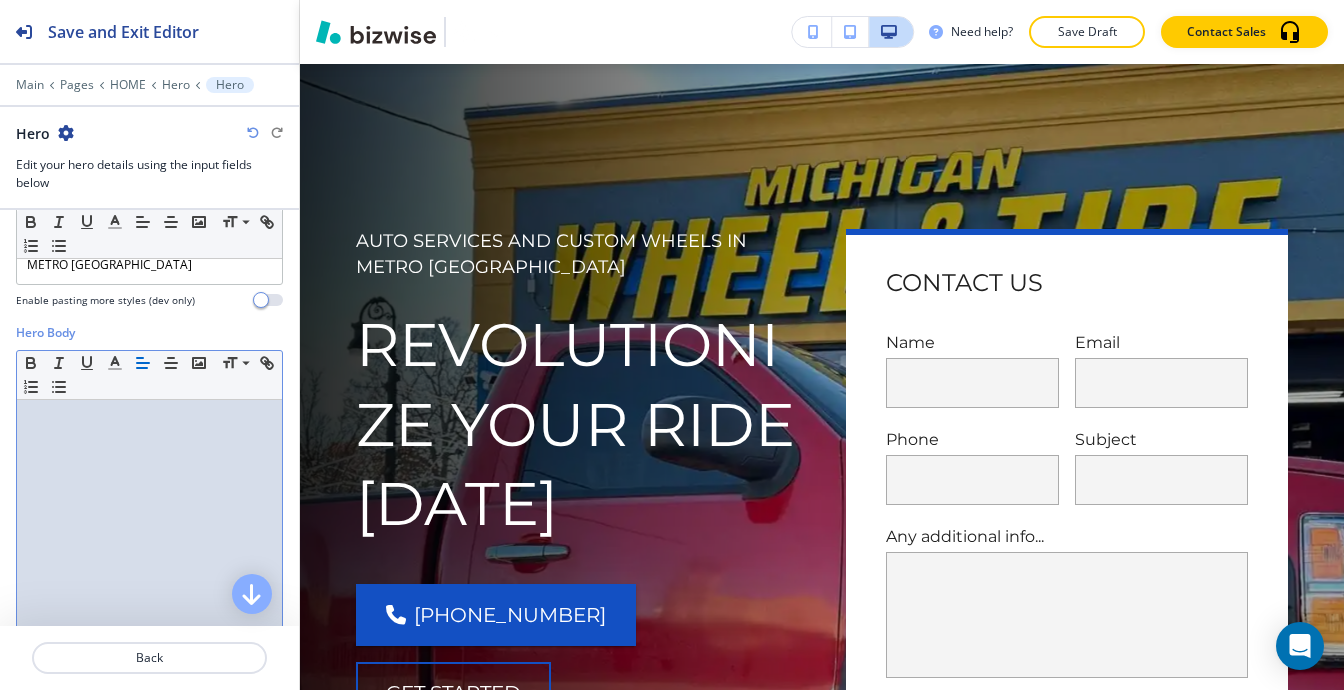 scroll, scrollTop: 0, scrollLeft: 0, axis: both 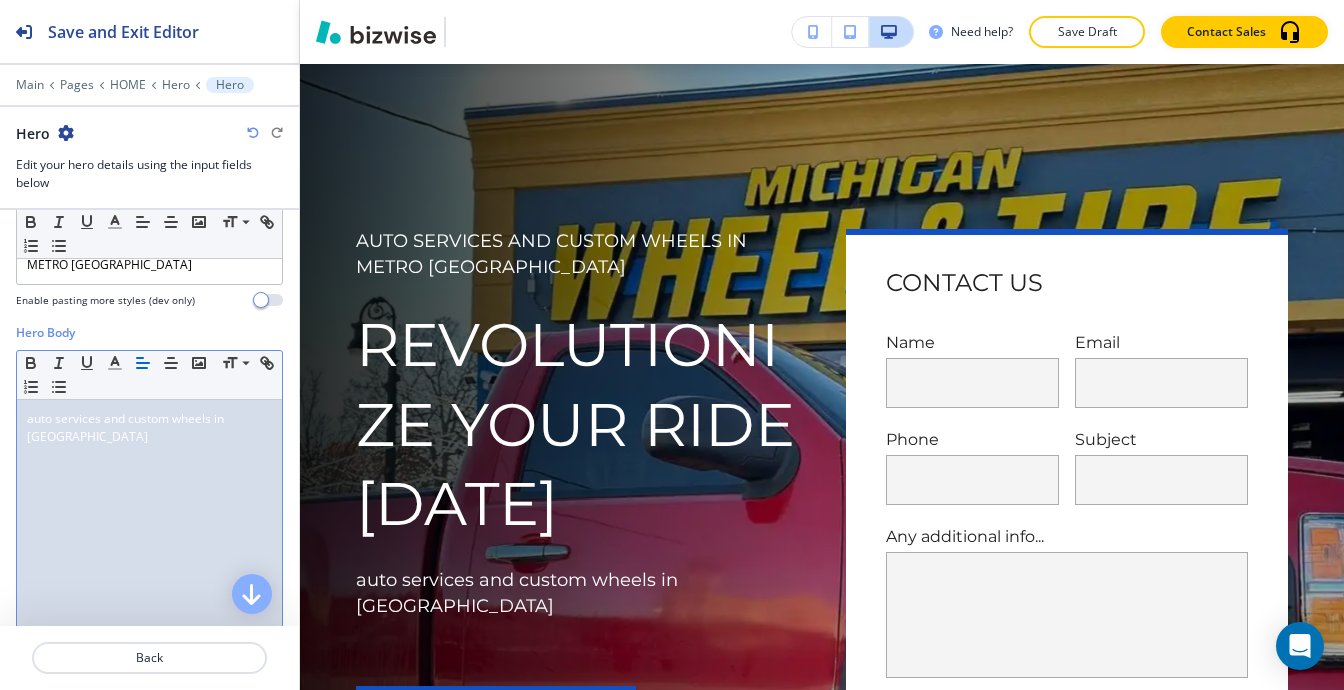 click on "auto services and custom wheels in metro detroit" at bounding box center [149, 428] 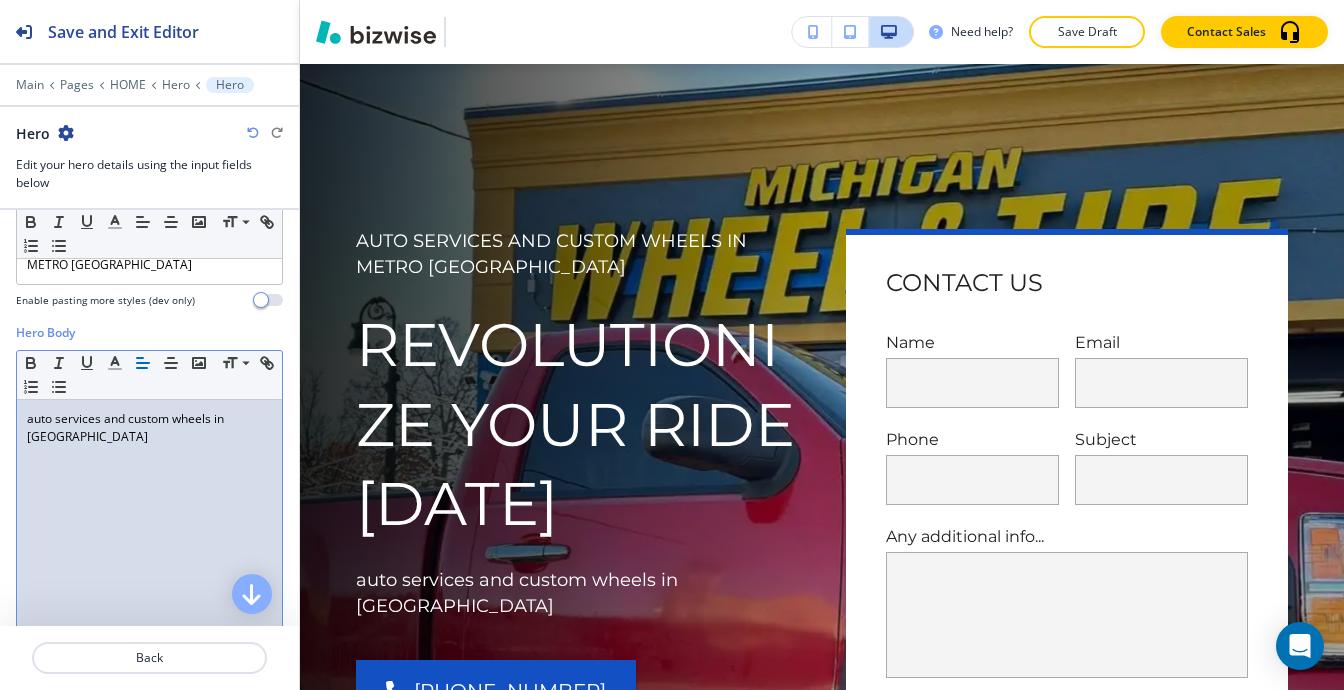 click on "auto services and custom wheels in metro detroit" at bounding box center [149, 428] 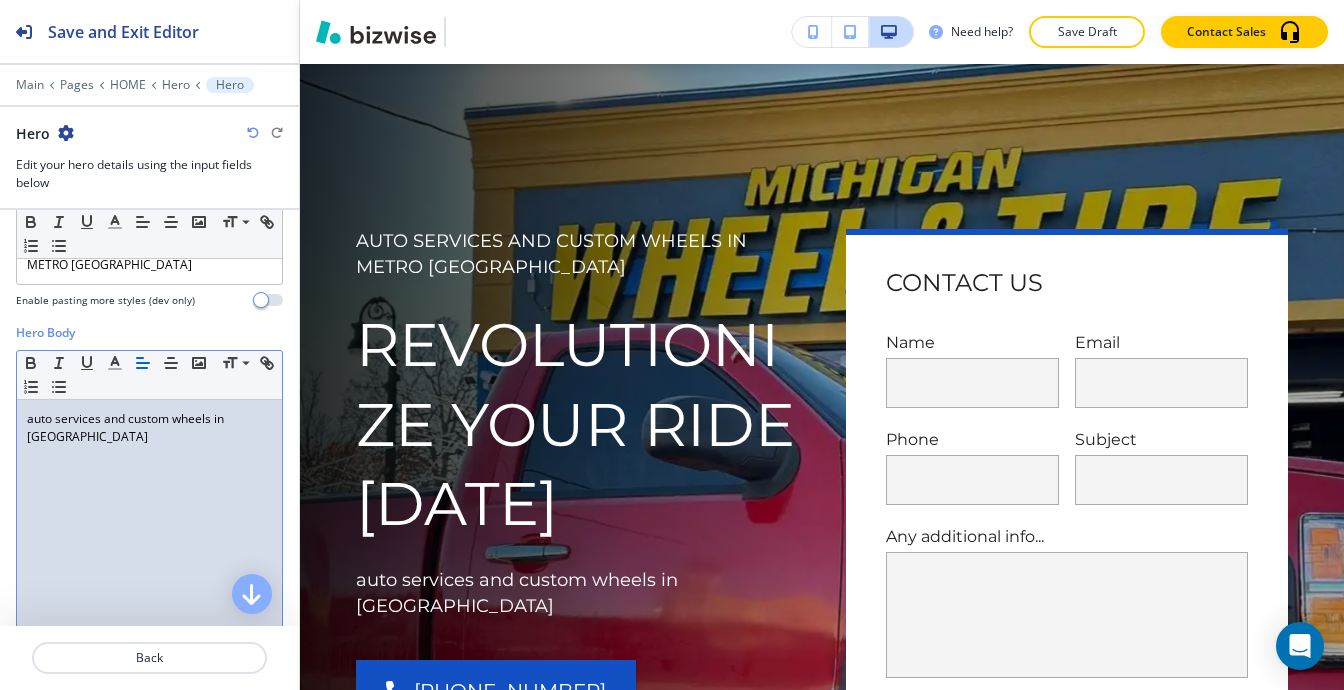 click on "auto services and custom wheels in metro detroit" at bounding box center [149, 428] 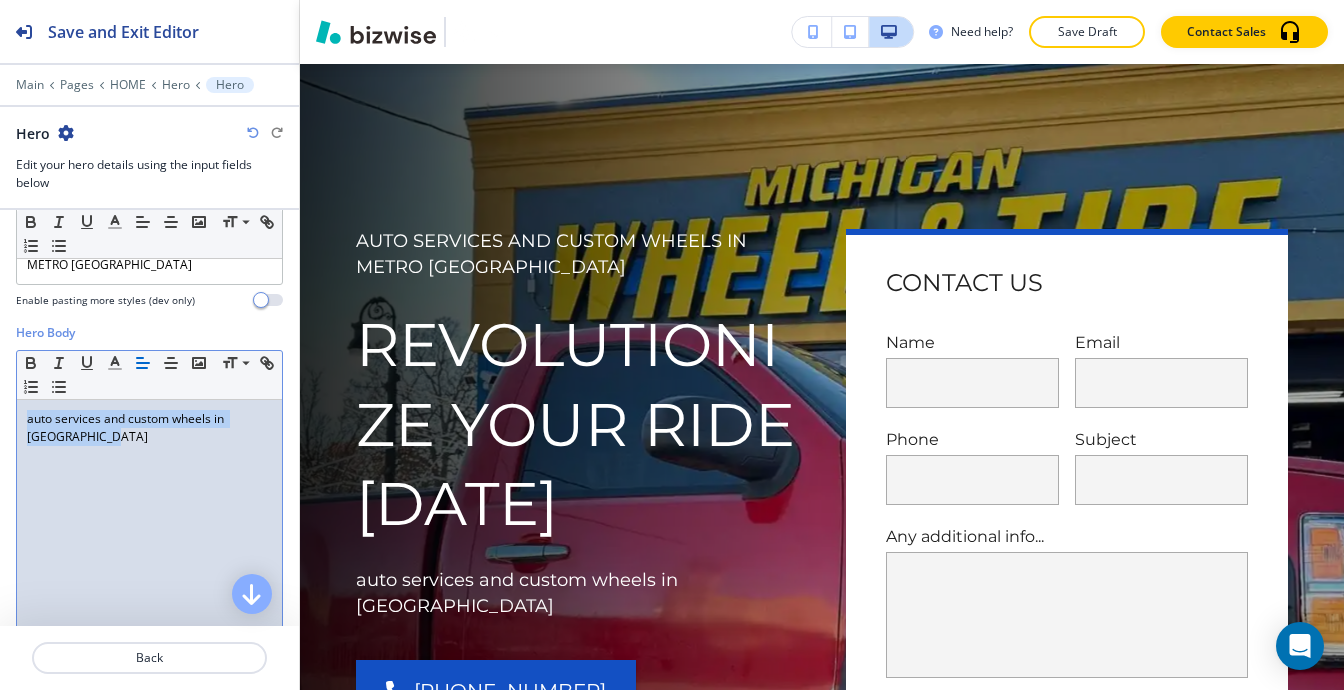 click on "auto services and custom wheels in metro detroit" at bounding box center [149, 530] 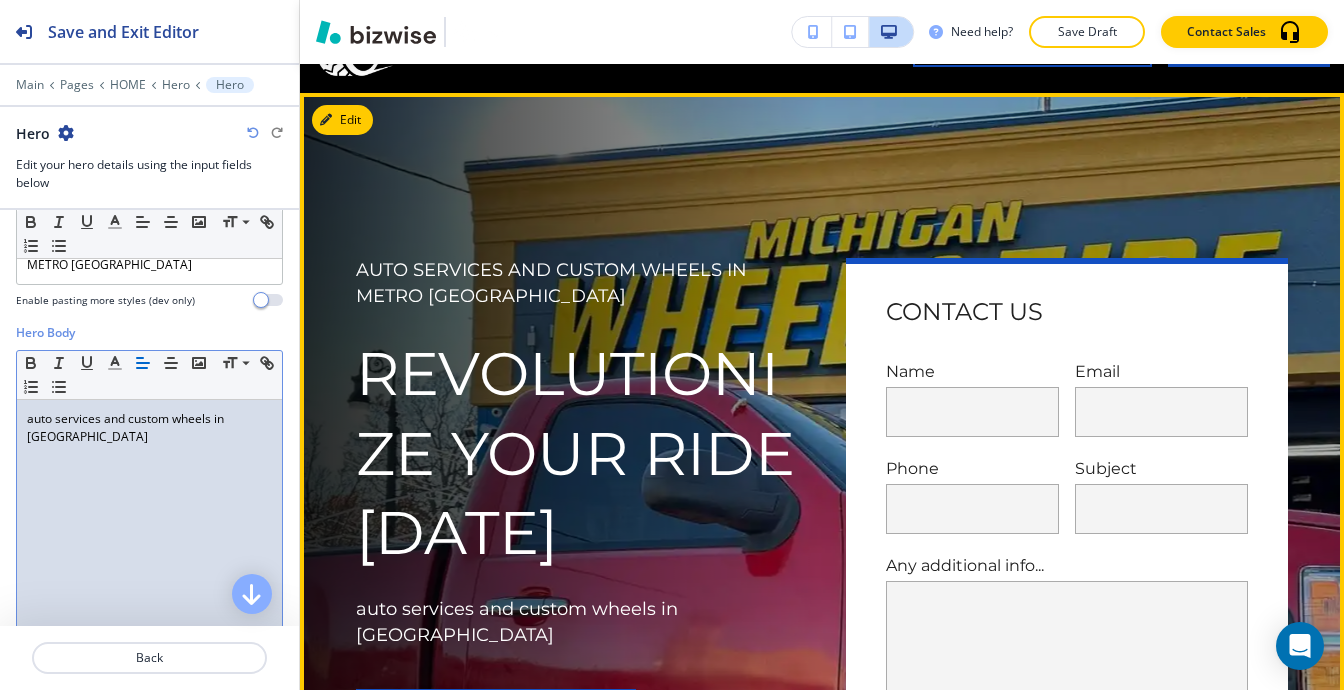 scroll, scrollTop: 0, scrollLeft: 0, axis: both 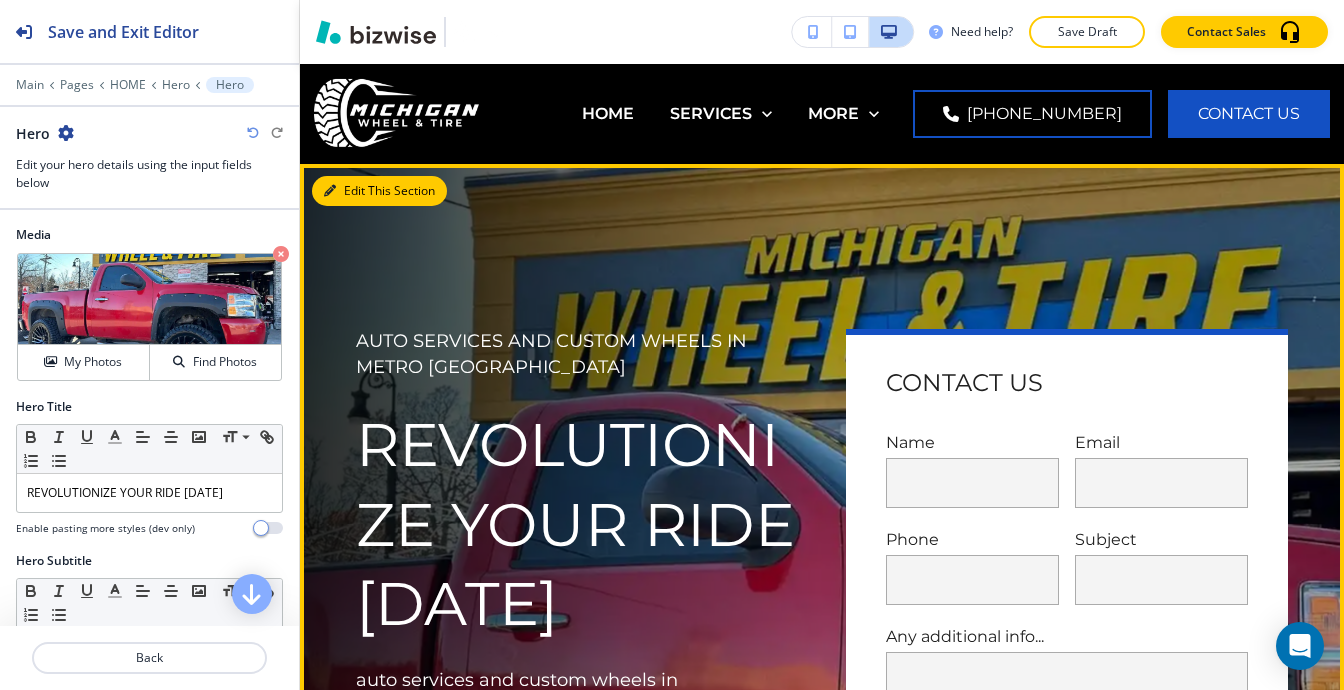 click on "Edit This Section" at bounding box center [379, 191] 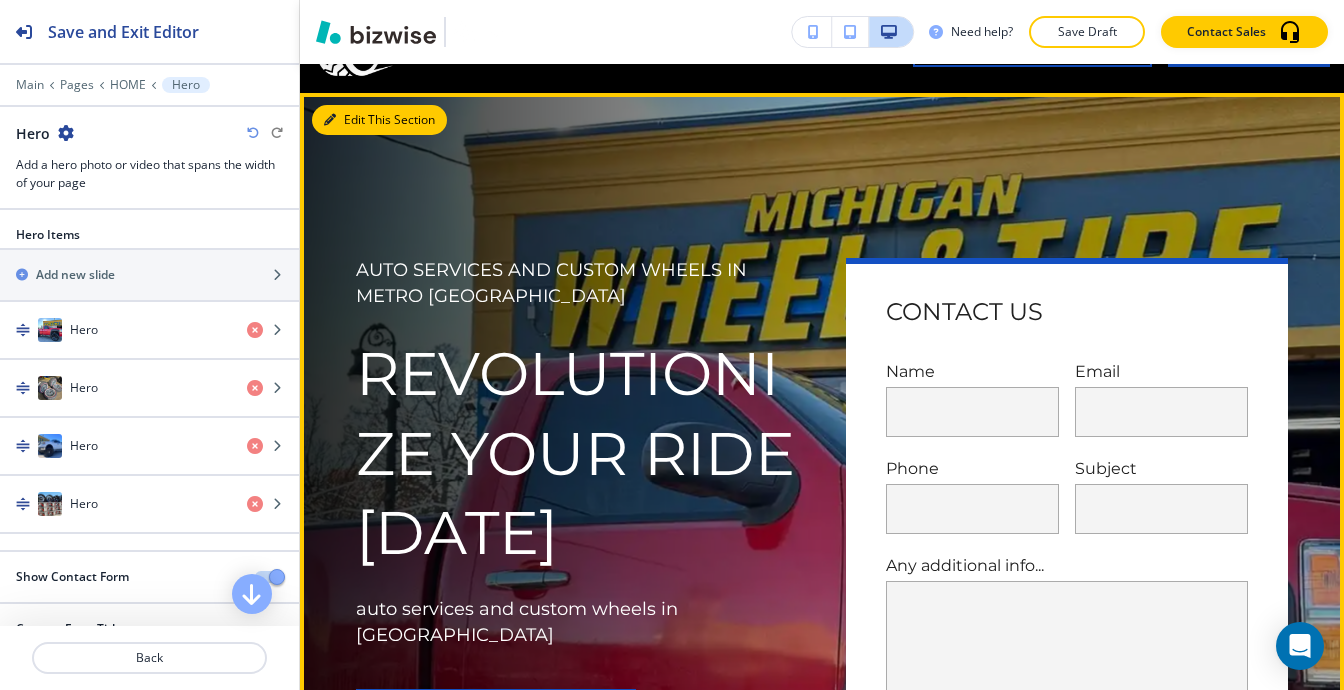 scroll, scrollTop: 100, scrollLeft: 0, axis: vertical 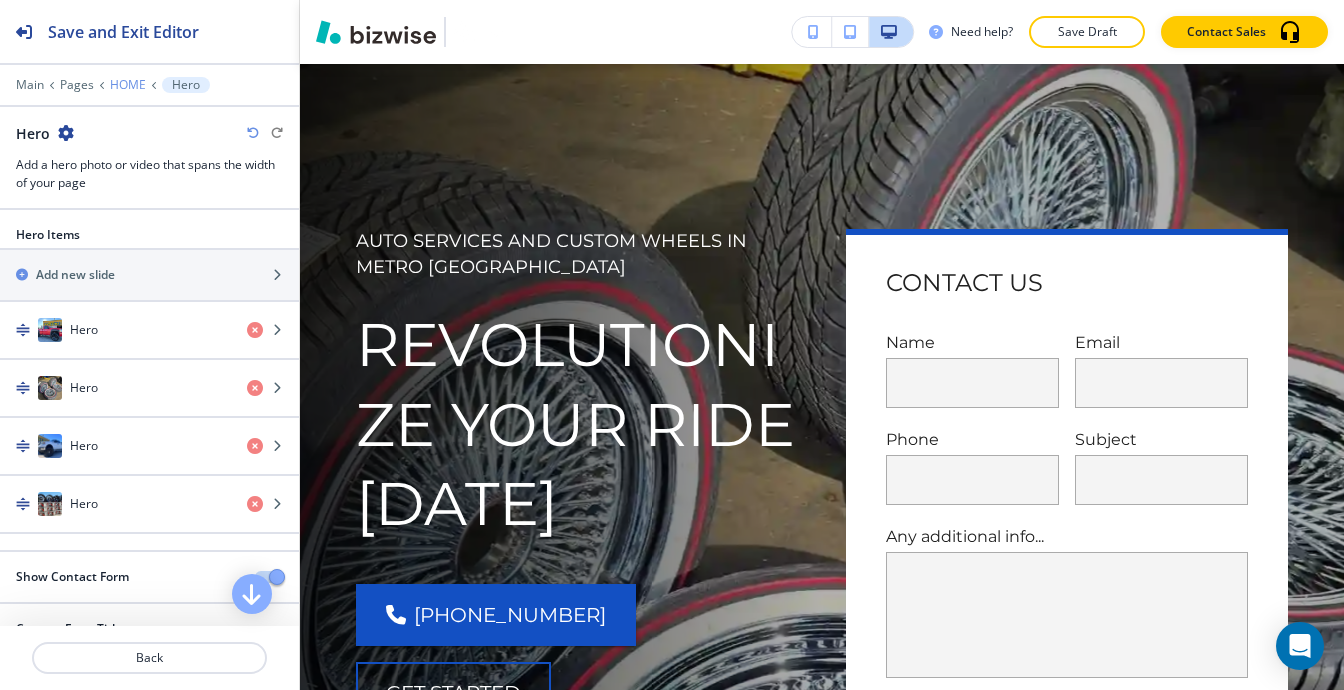 click on "HOME" at bounding box center [128, 85] 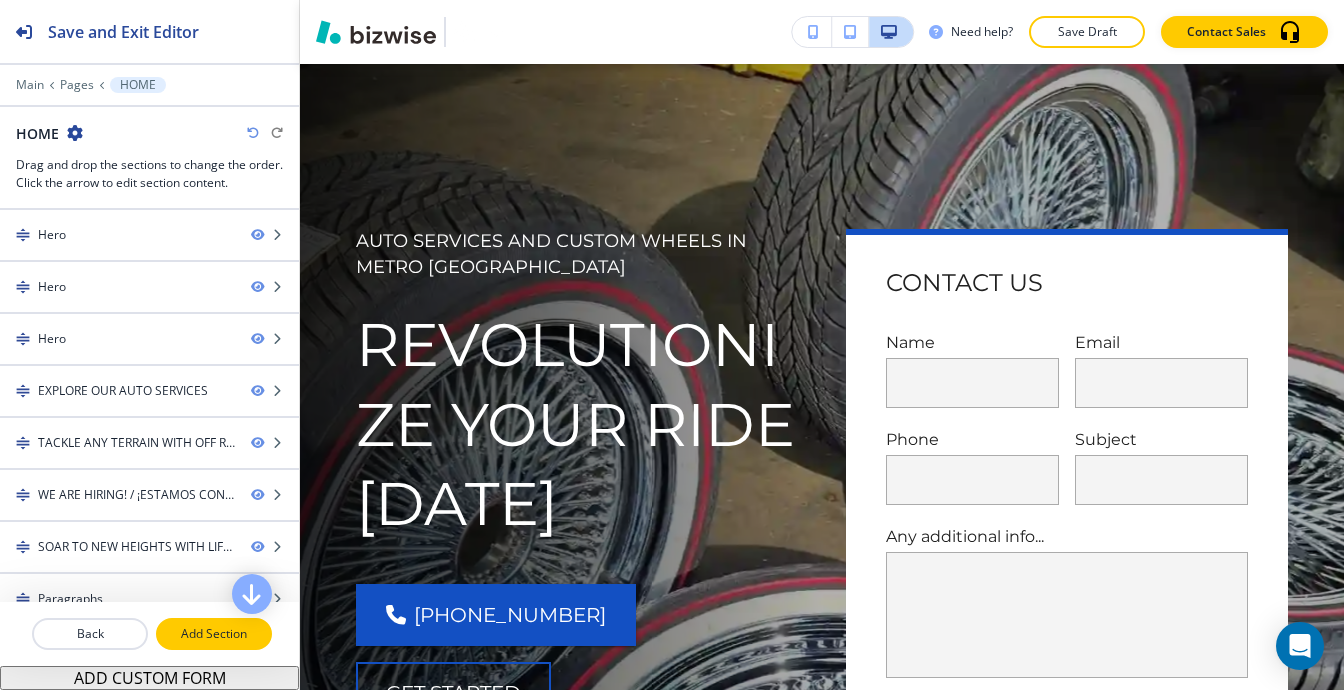 click on "Add Section" at bounding box center (214, 634) 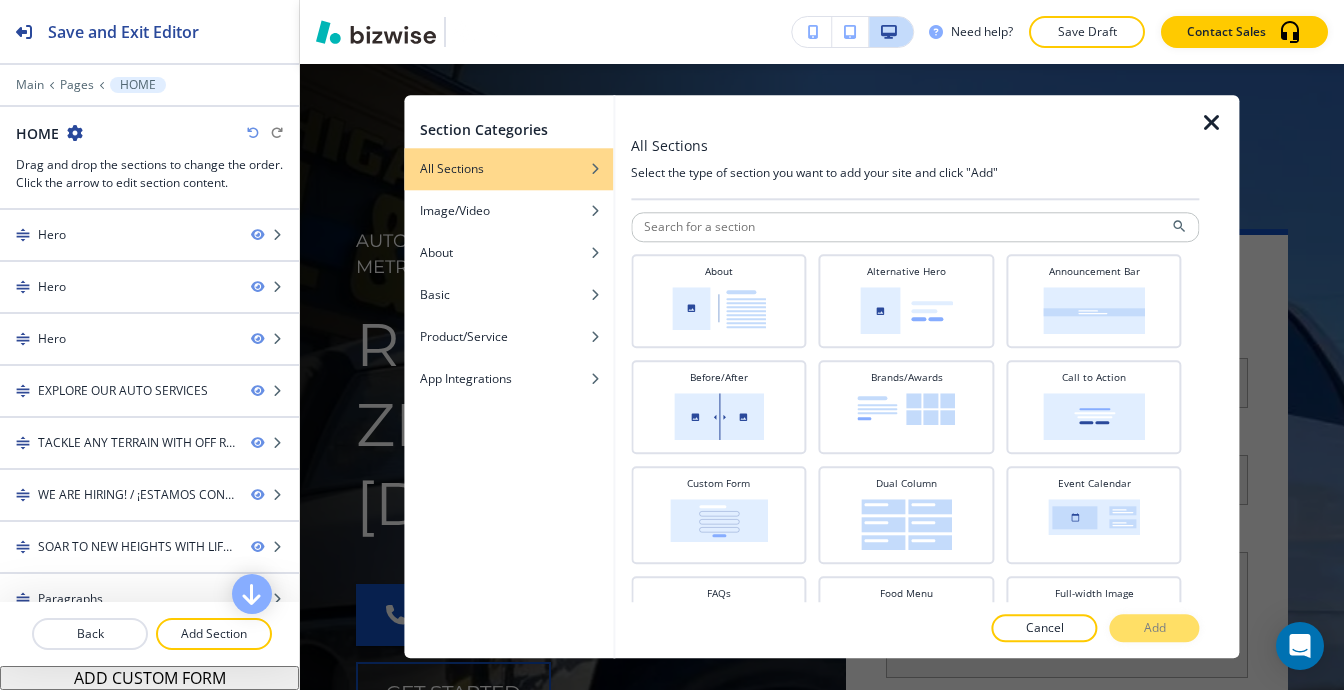 click at bounding box center [1212, 123] 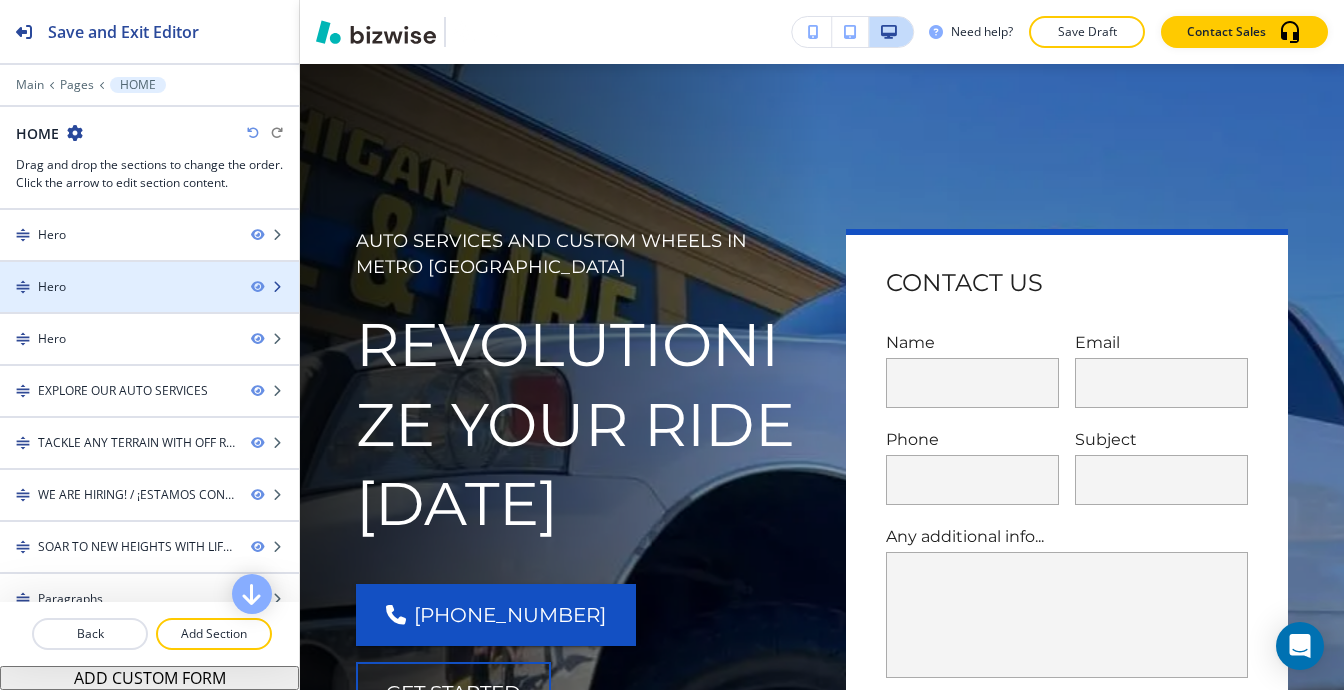 click on "Hero" at bounding box center (117, 287) 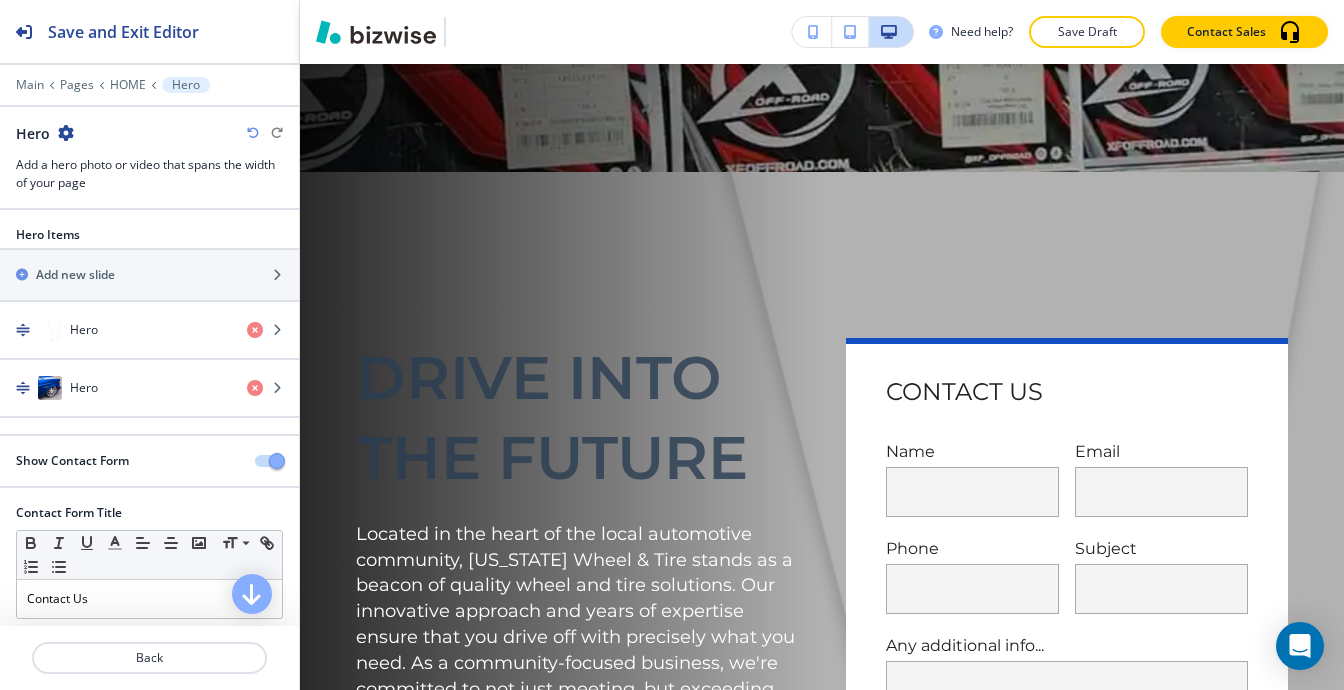 scroll, scrollTop: 1030, scrollLeft: 0, axis: vertical 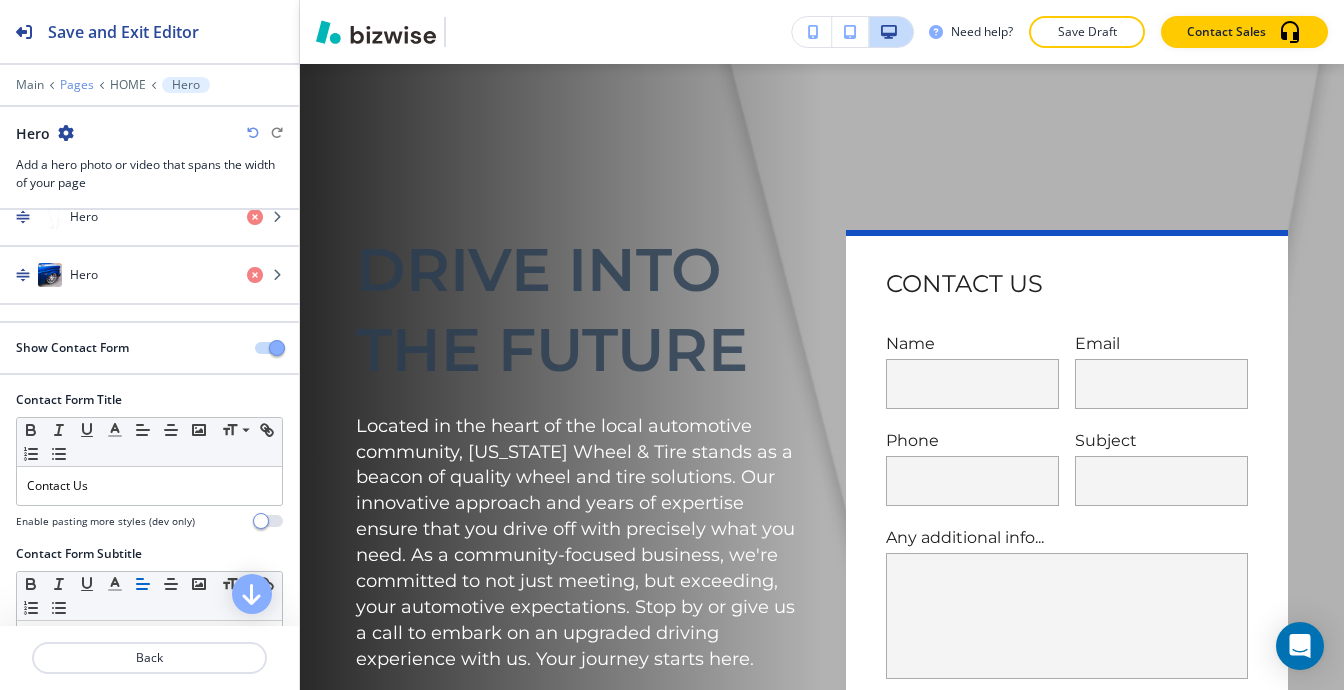 click on "Pages" at bounding box center (77, 85) 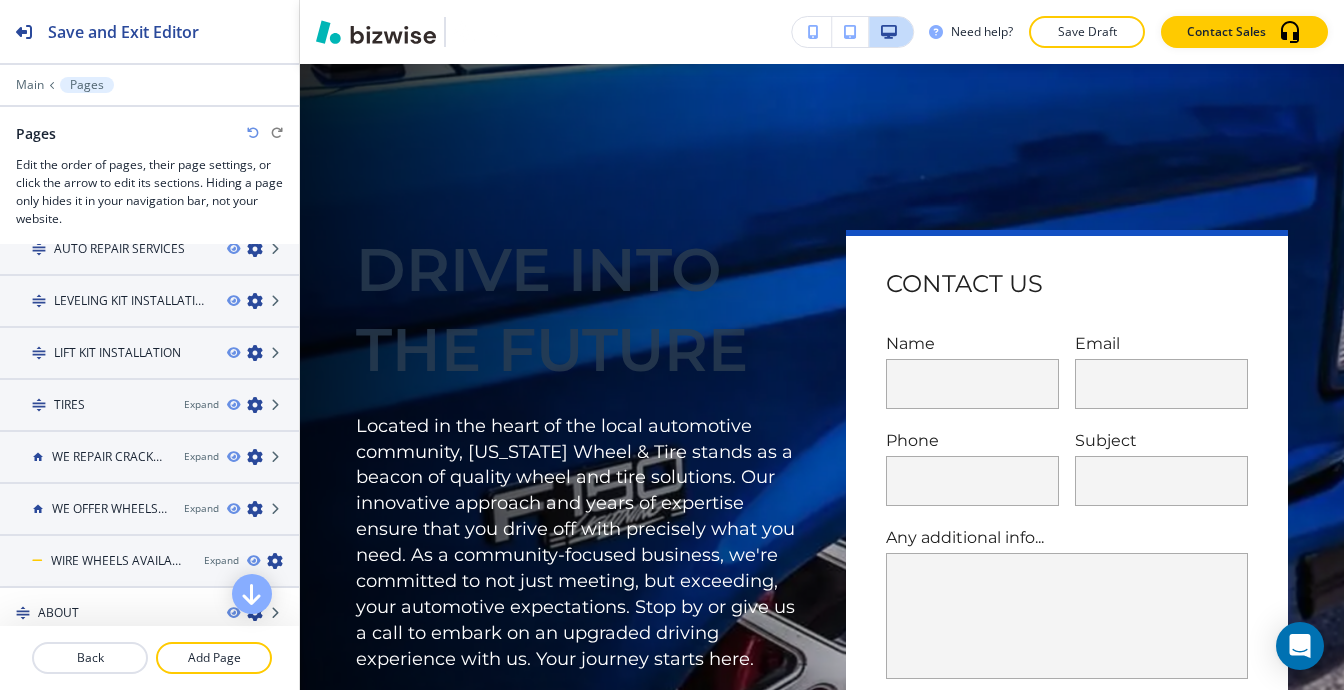 scroll, scrollTop: 44, scrollLeft: 0, axis: vertical 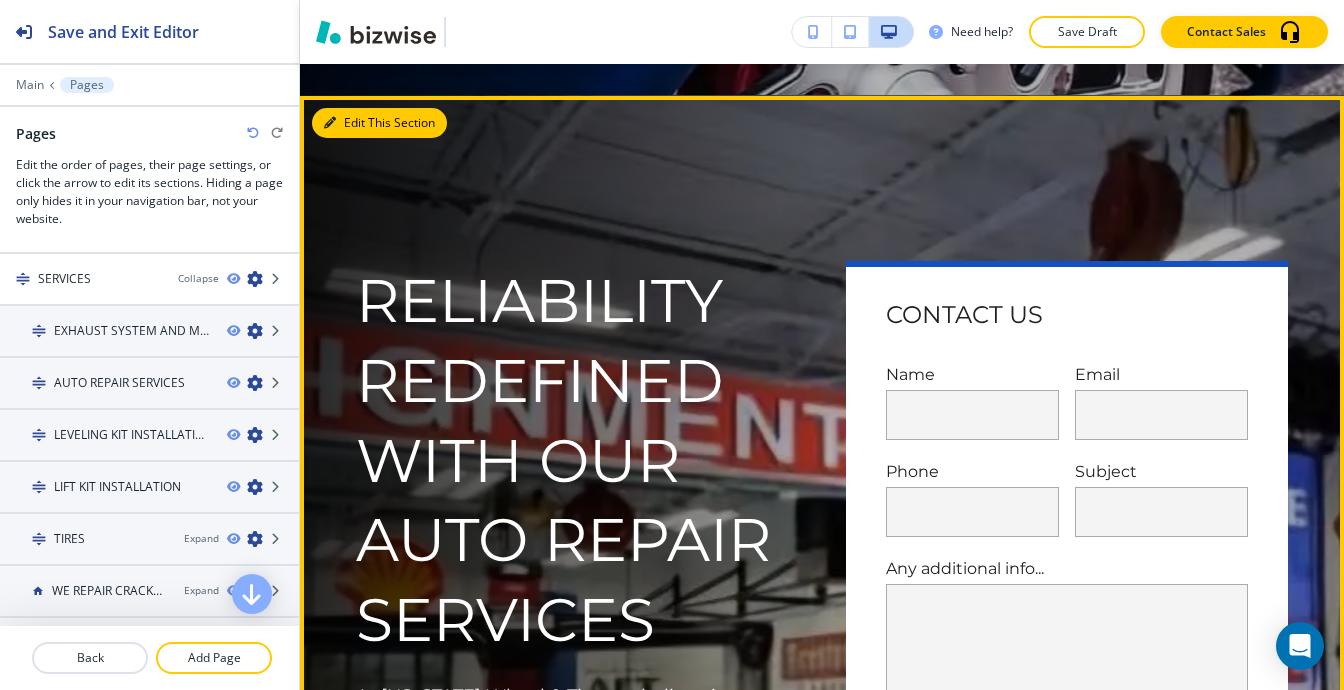 click on "Edit This Section" at bounding box center (379, 123) 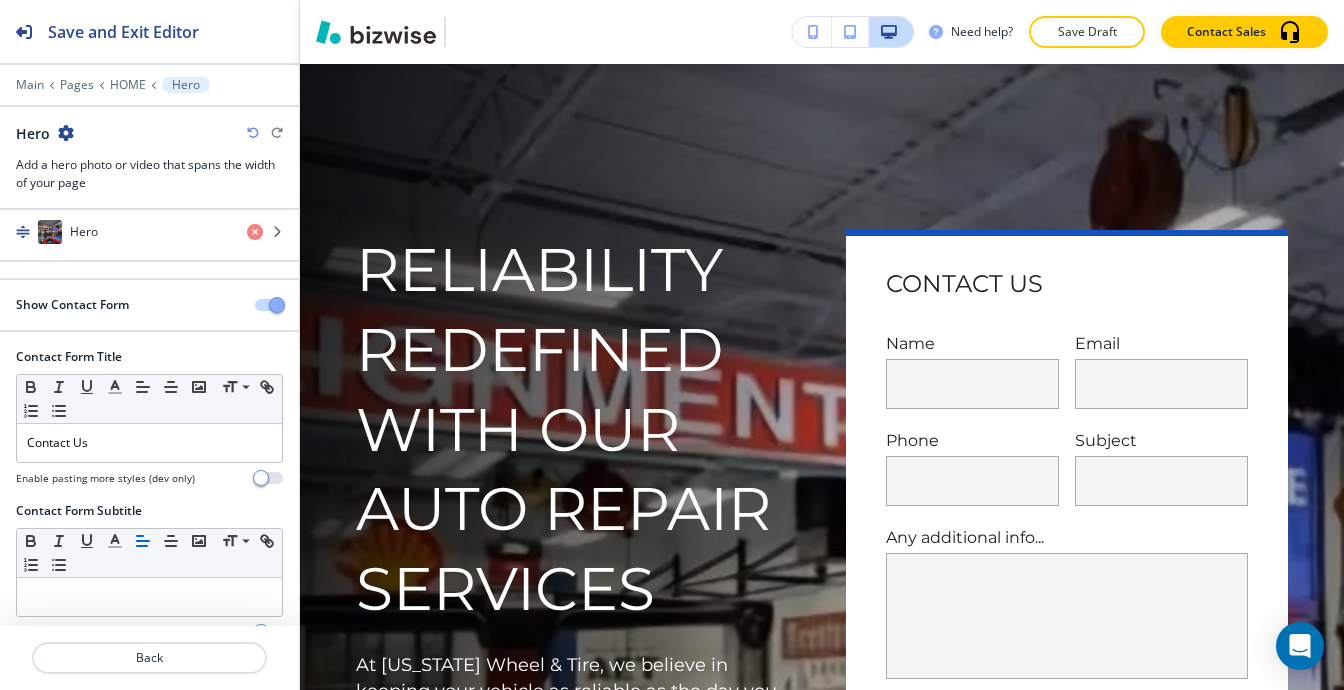 scroll, scrollTop: 156, scrollLeft: 0, axis: vertical 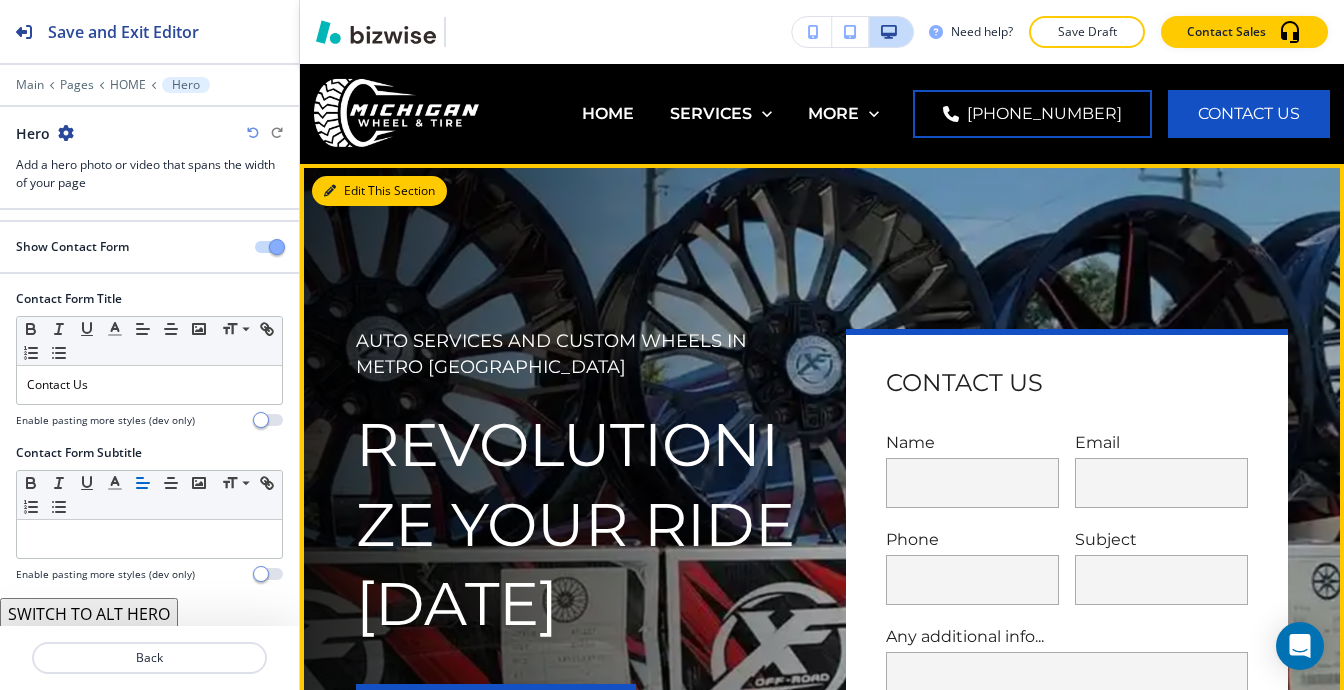 click on "Edit This Section" at bounding box center [379, 191] 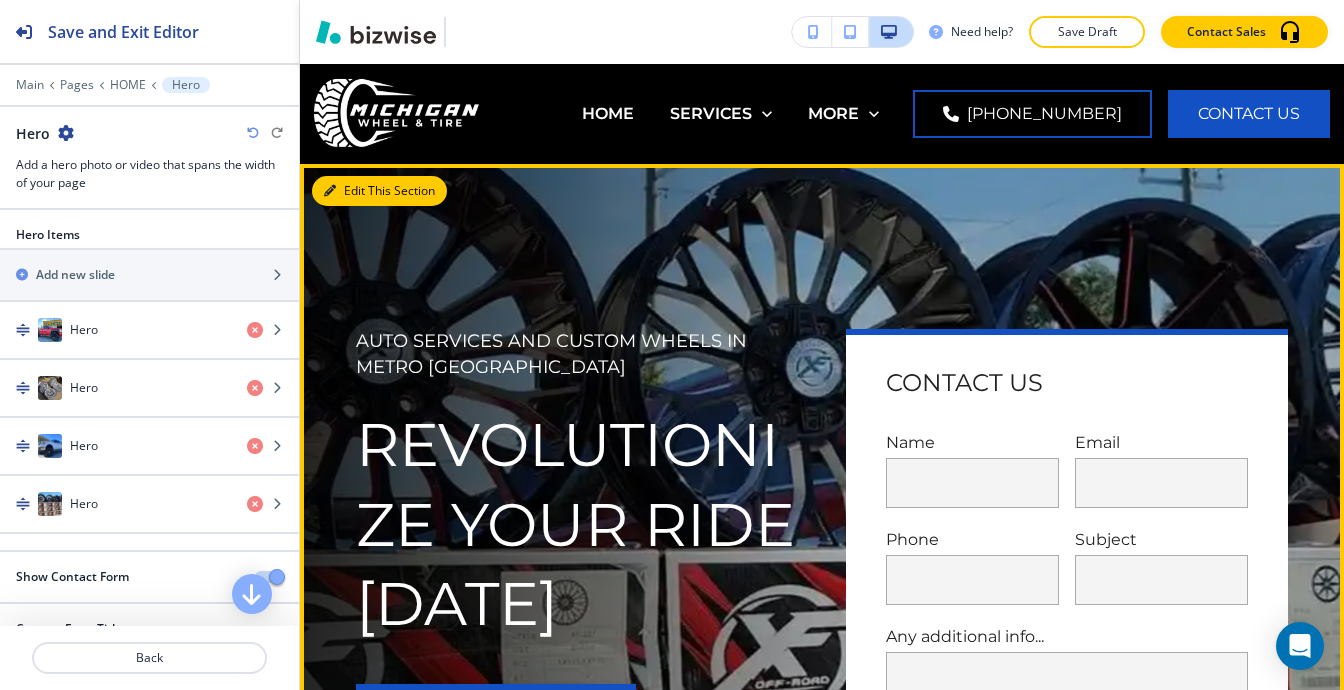 scroll, scrollTop: 100, scrollLeft: 0, axis: vertical 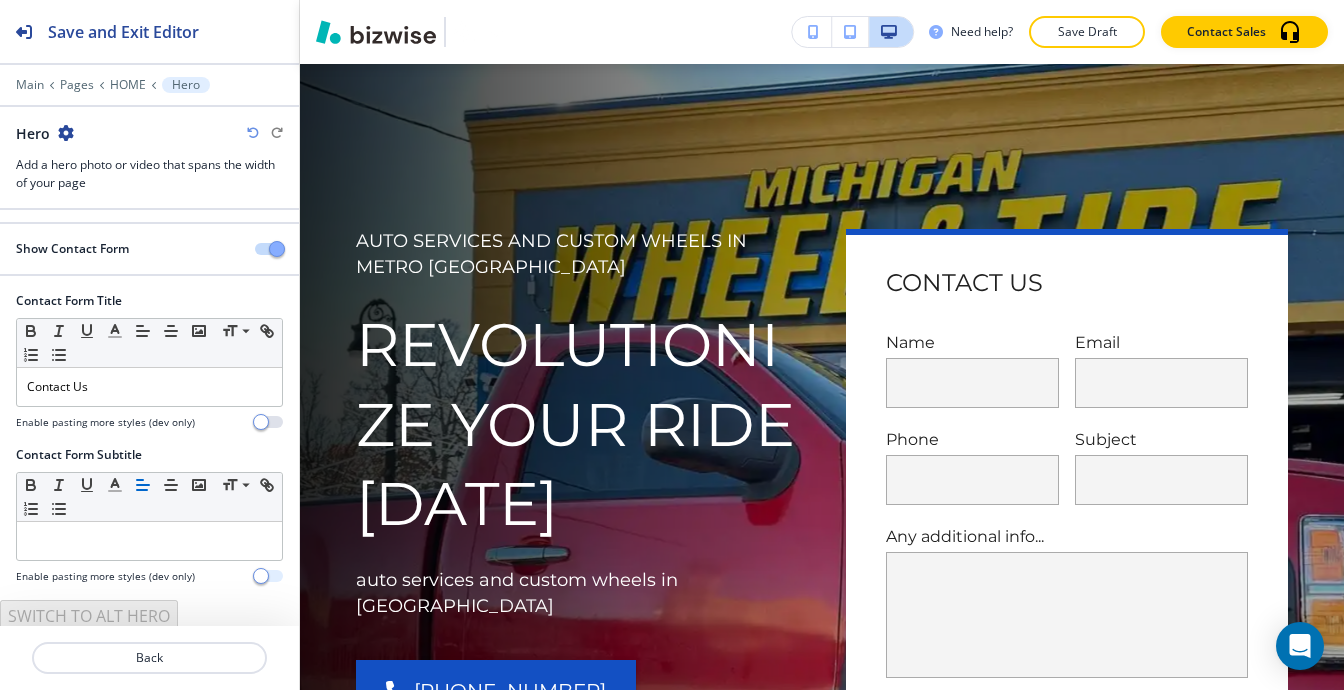click at bounding box center (269, 576) 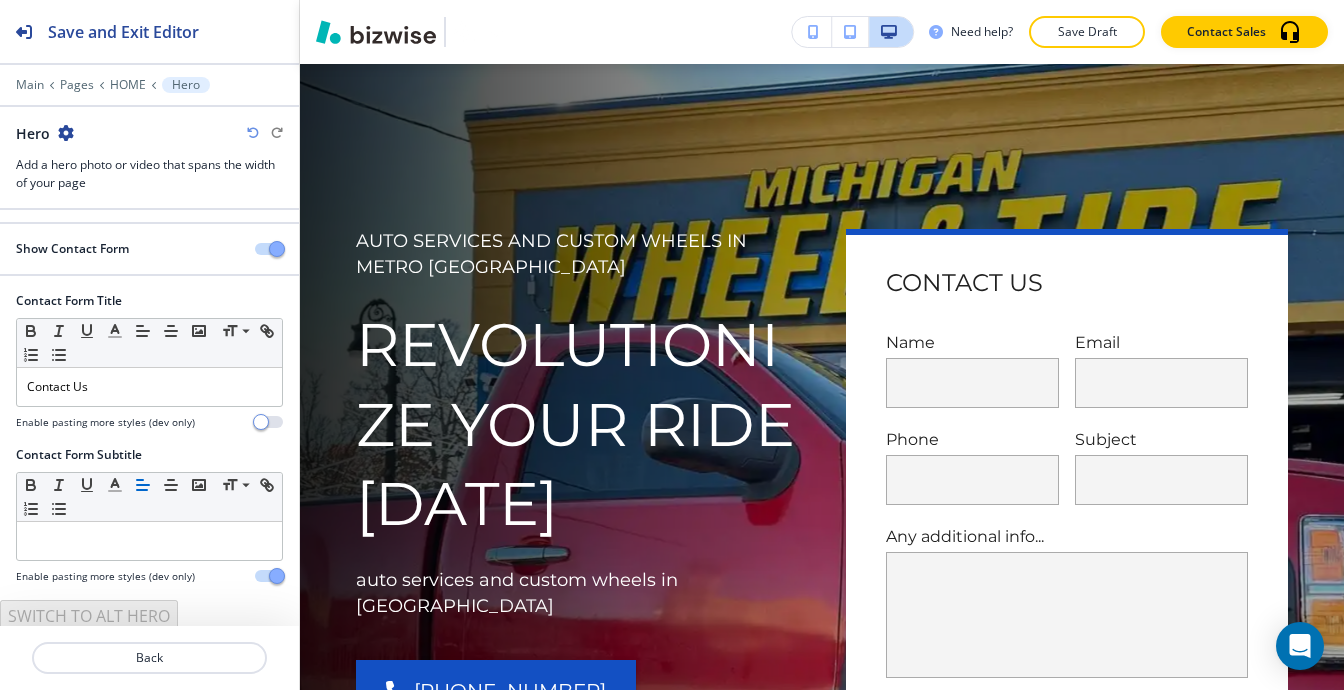 click at bounding box center [277, 576] 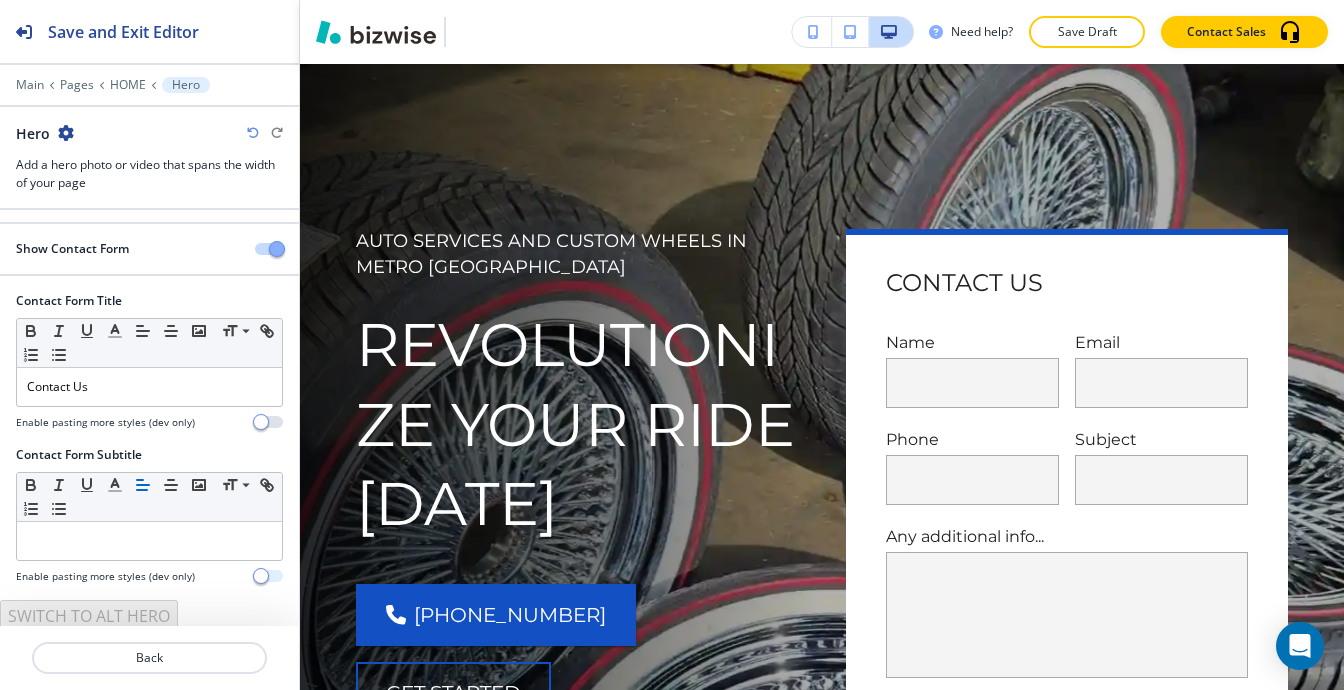click at bounding box center (269, 576) 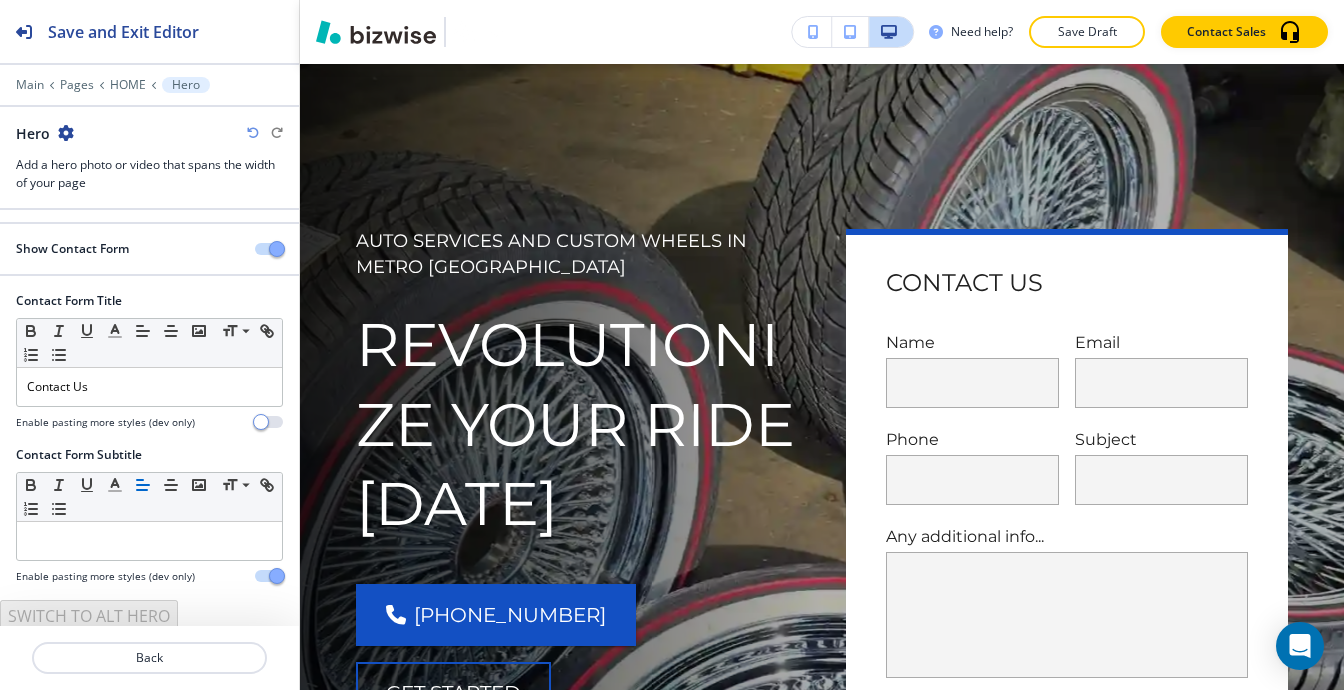 click at bounding box center (277, 576) 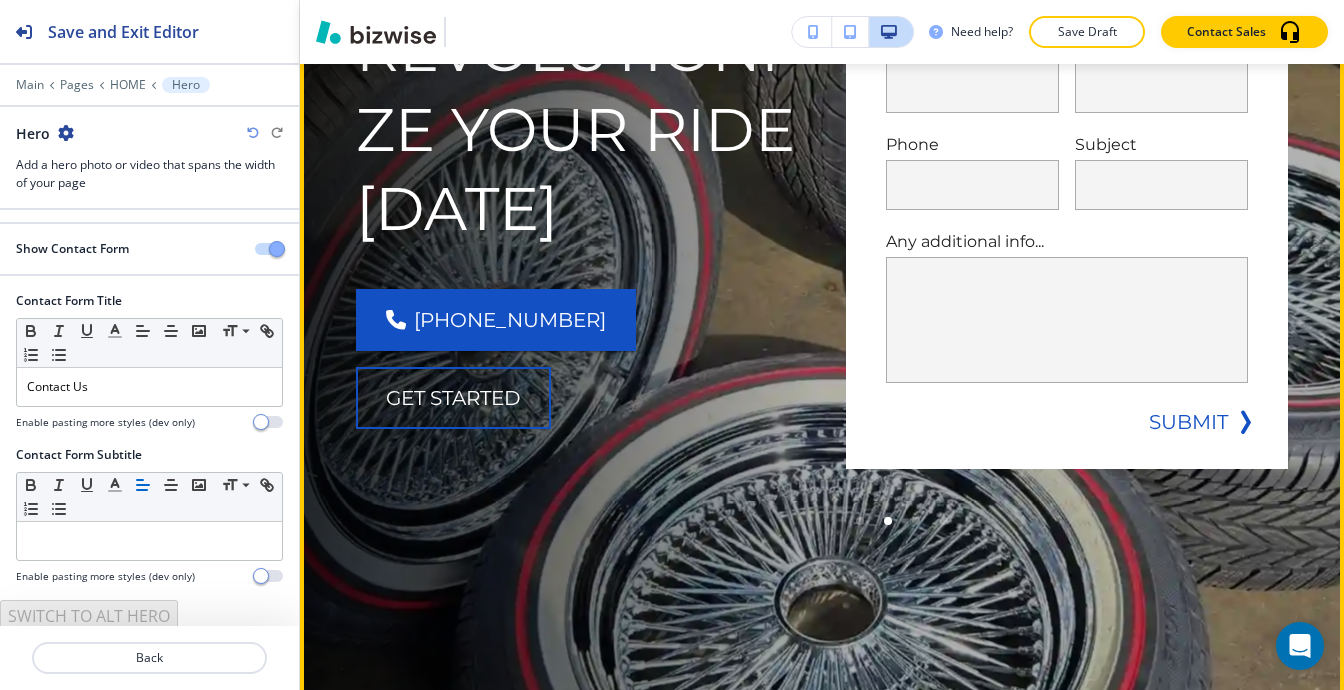 scroll, scrollTop: 400, scrollLeft: 0, axis: vertical 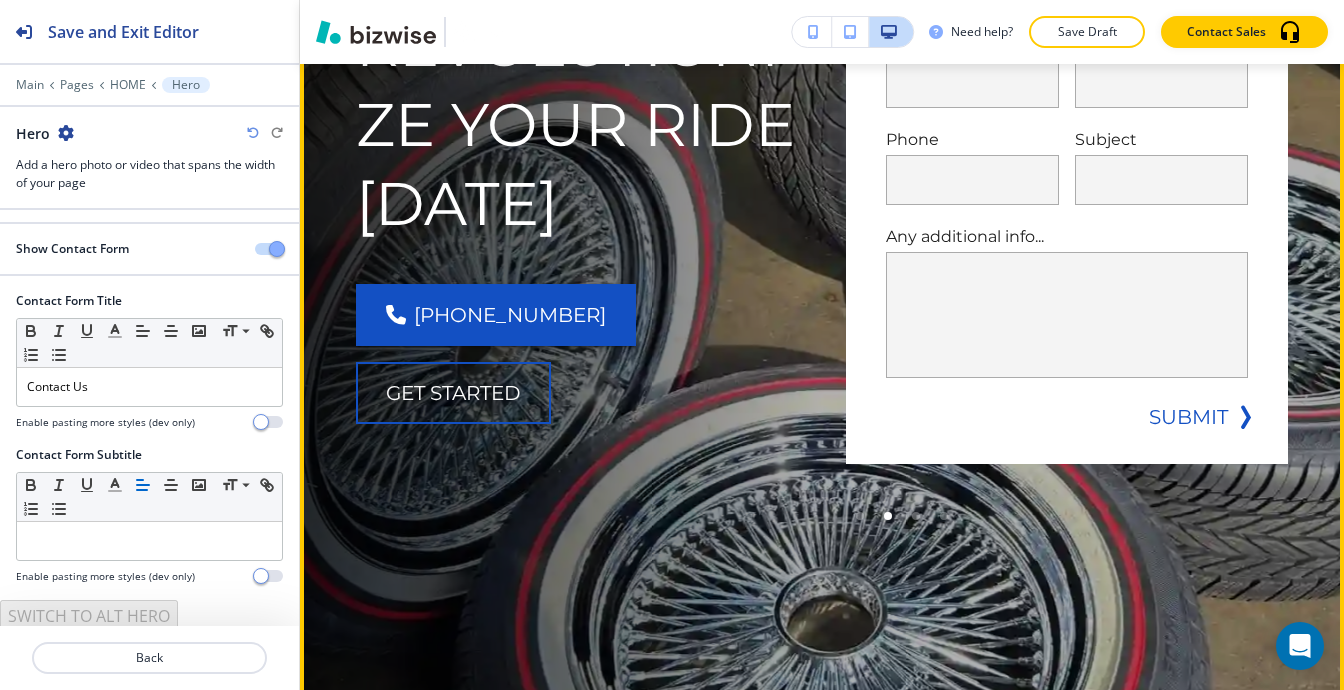 type 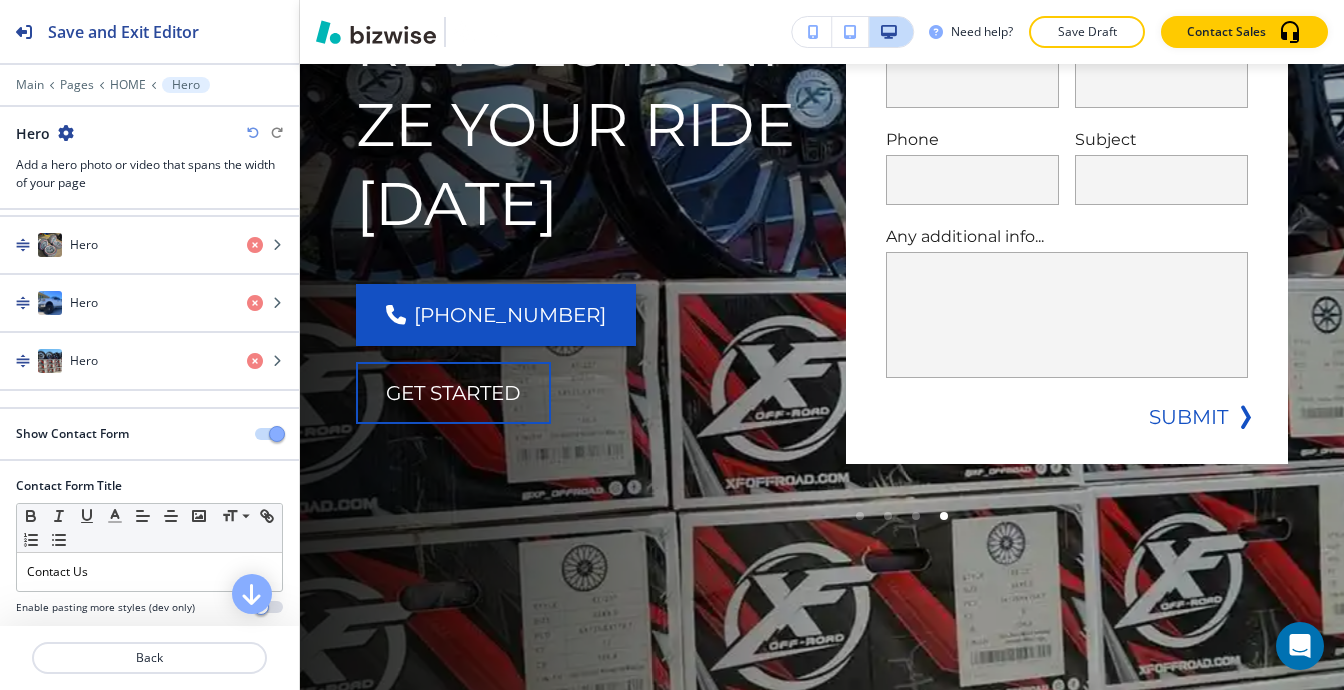 scroll, scrollTop: 0, scrollLeft: 0, axis: both 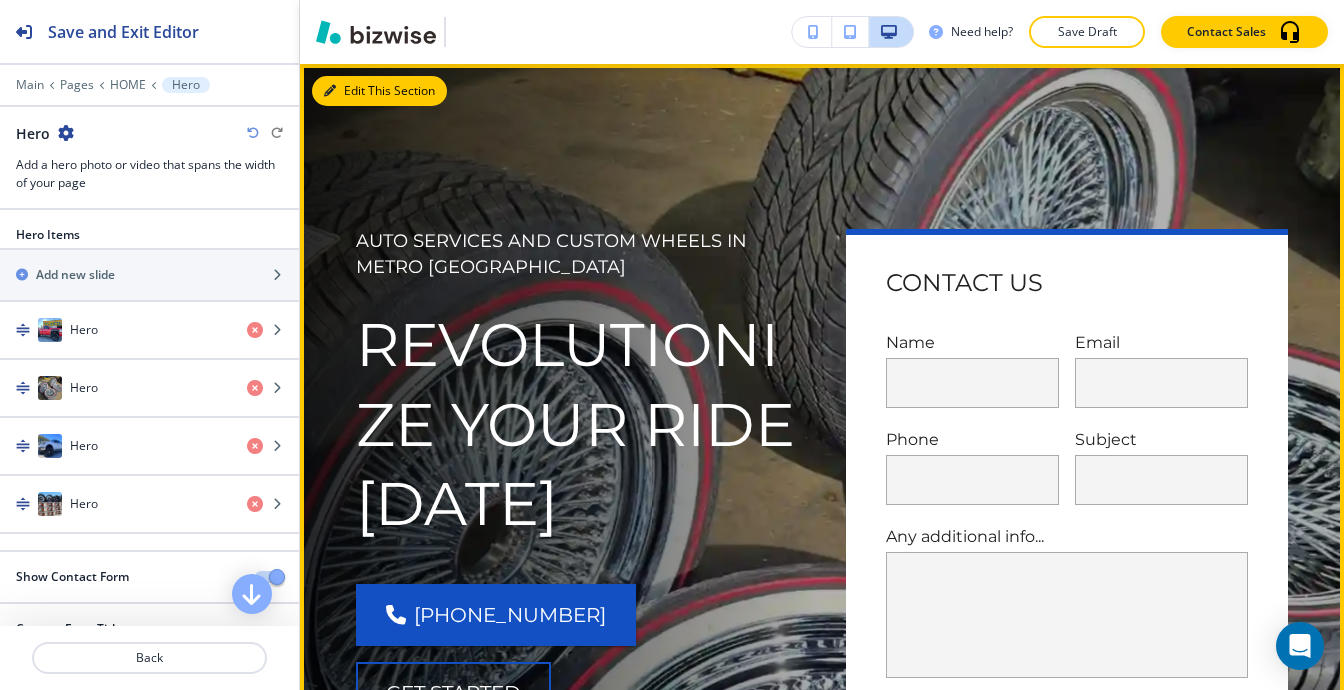 click on "Edit This Section" at bounding box center (379, 91) 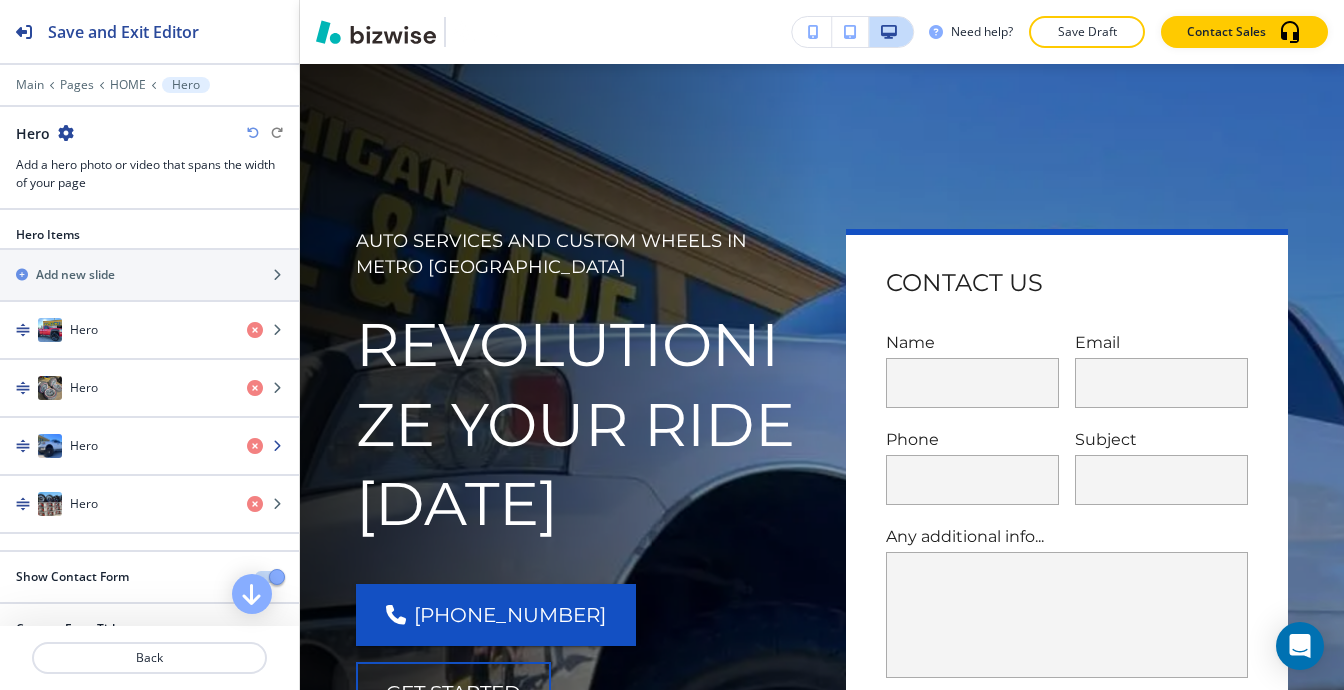 scroll, scrollTop: 0, scrollLeft: 0, axis: both 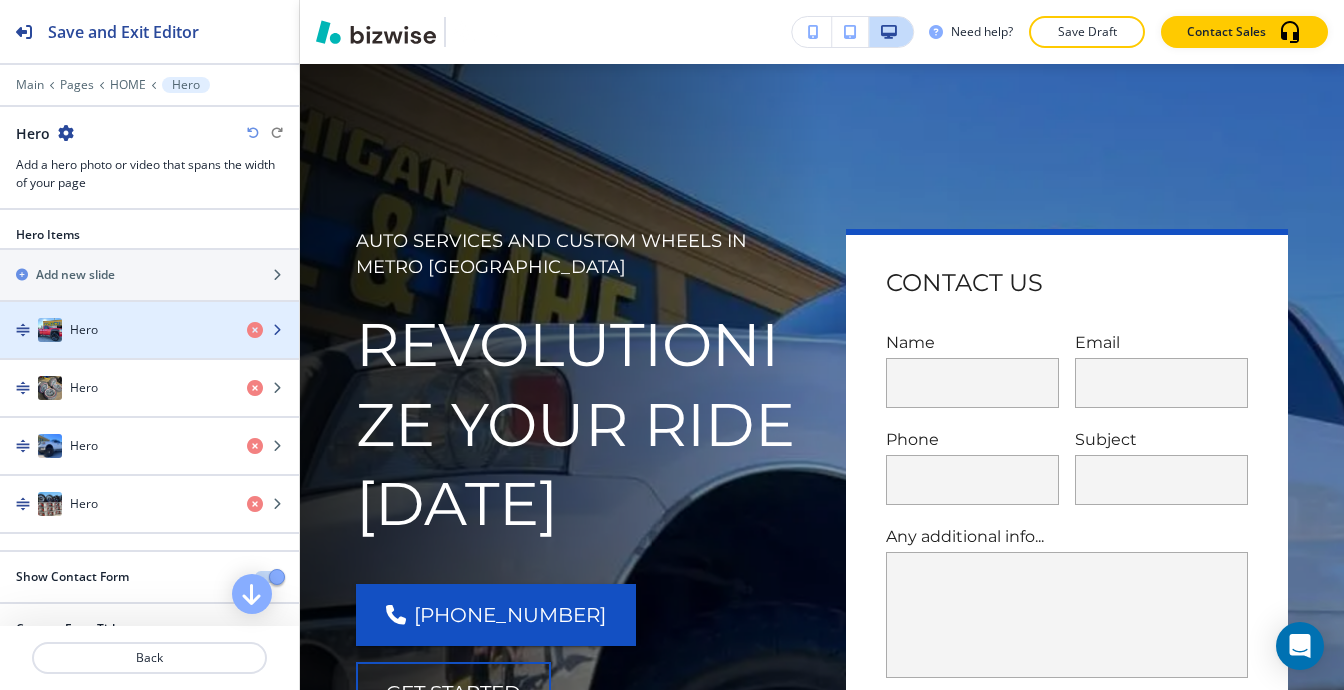 click at bounding box center (149, 350) 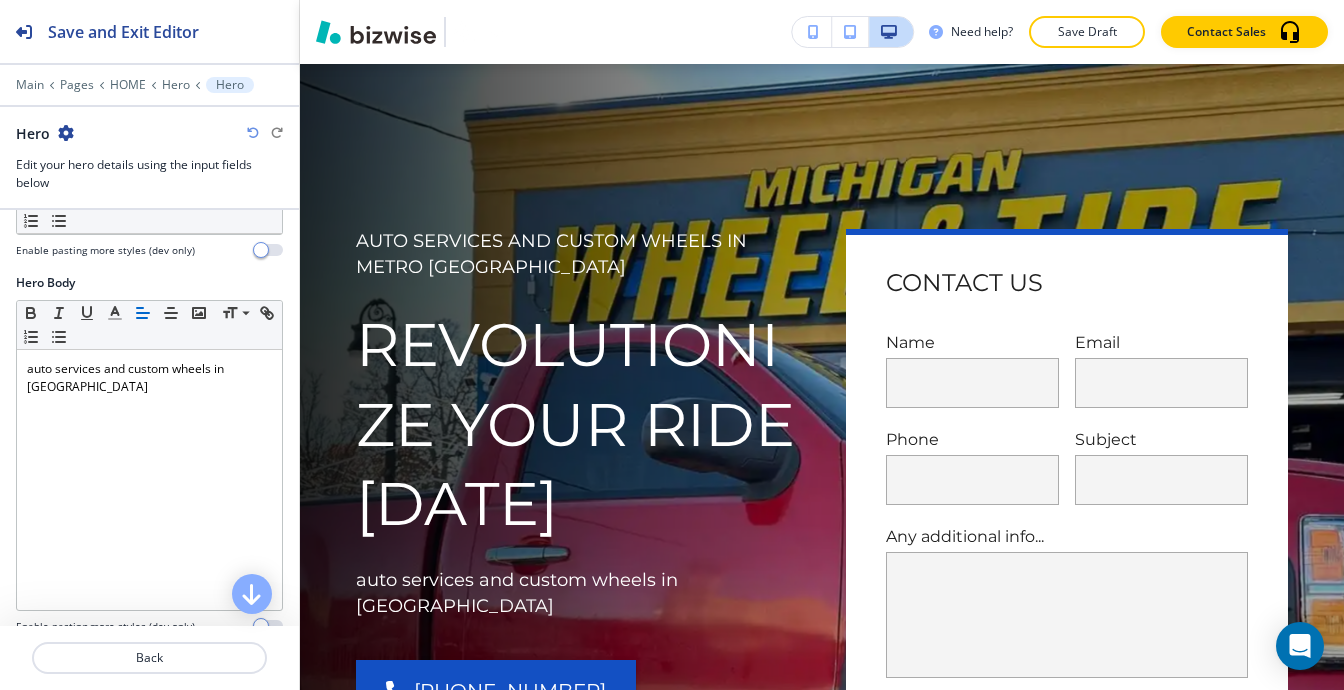 scroll, scrollTop: 300, scrollLeft: 0, axis: vertical 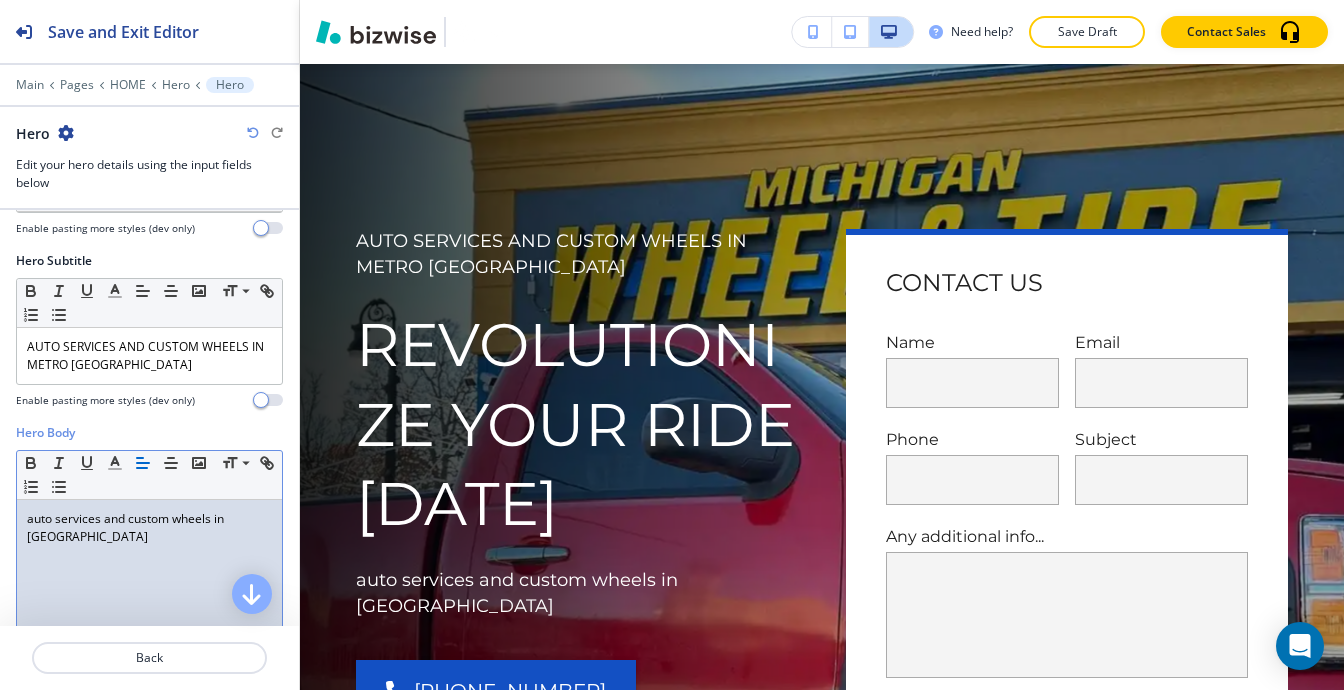 click on "auto services and custom wheels in metro detroit" at bounding box center [149, 528] 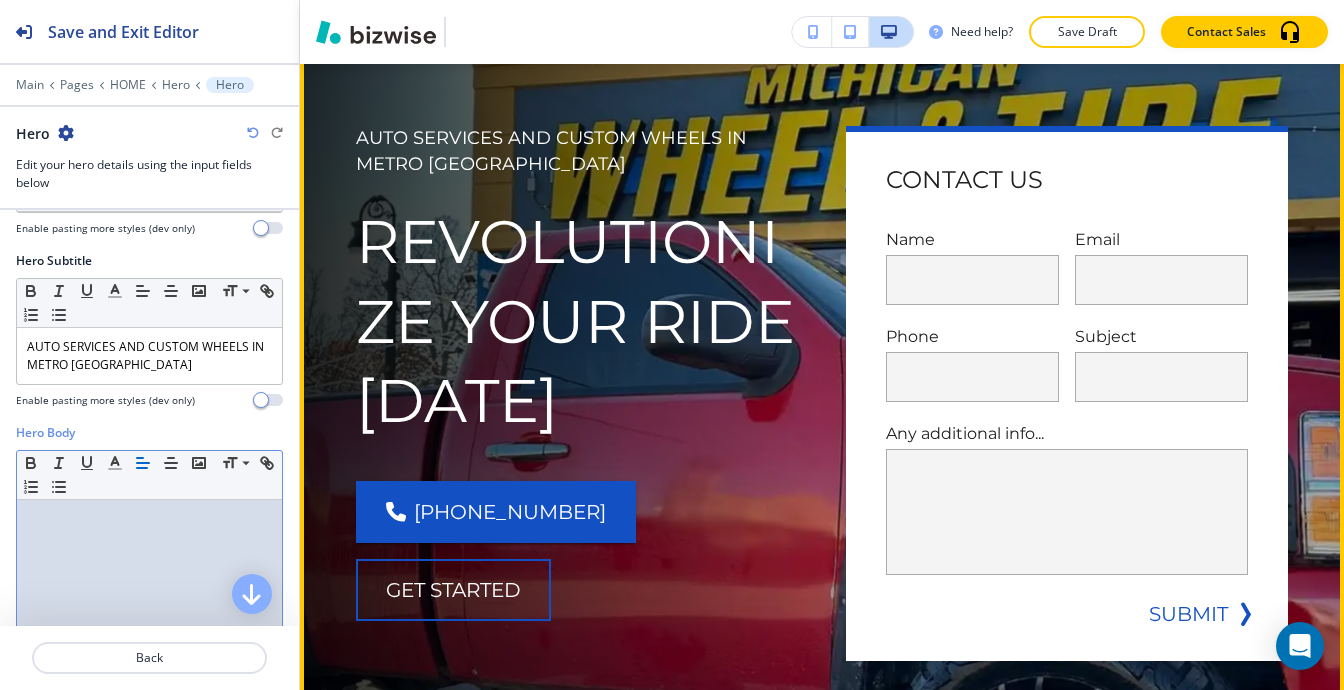 scroll, scrollTop: 100, scrollLeft: 0, axis: vertical 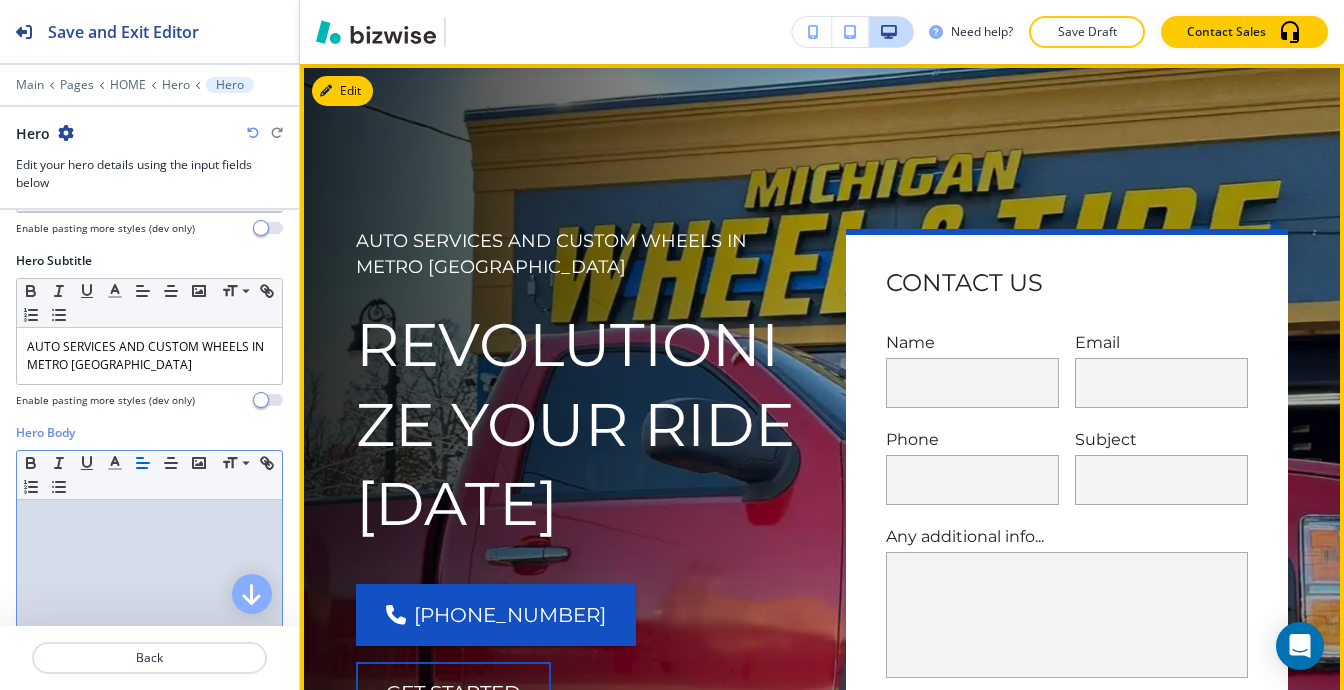 click on "REVOLUTIONIZE YOUR RIDE [DATE]" at bounding box center [577, 424] 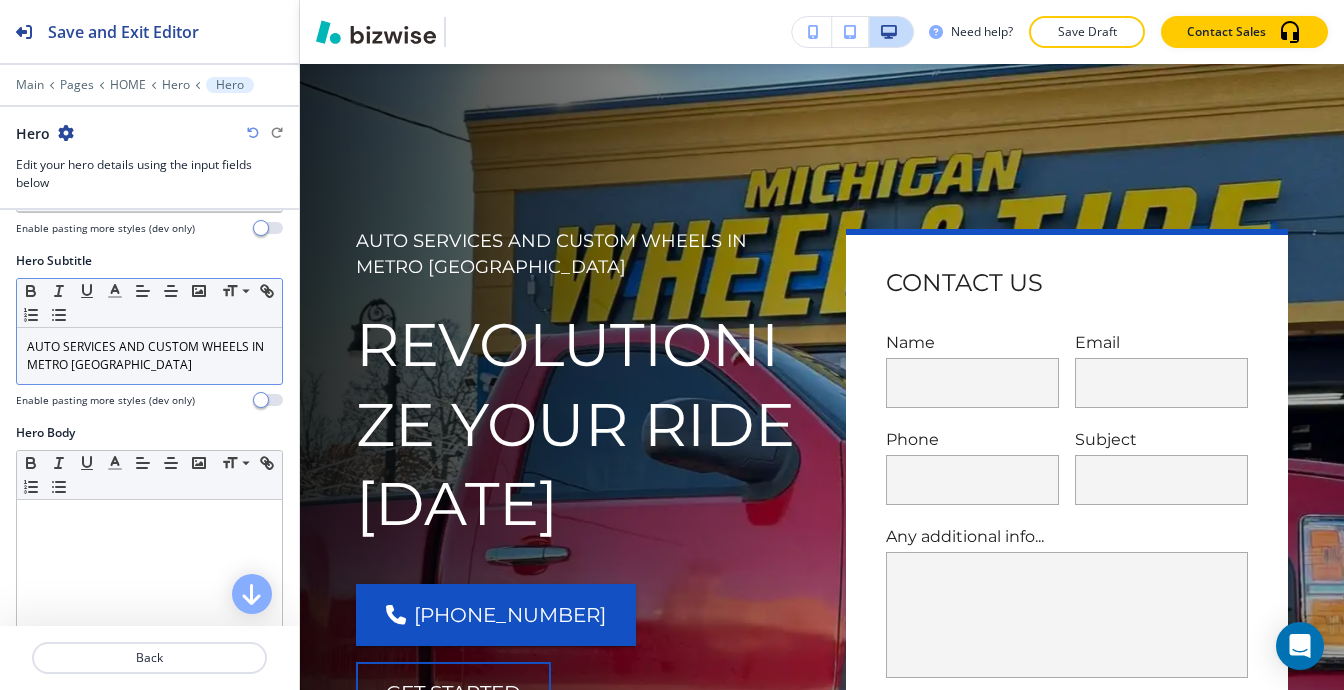 click on "AUTO SERVICES AND CUSTOM WHEELS IN METRO [GEOGRAPHIC_DATA]" at bounding box center [149, 356] 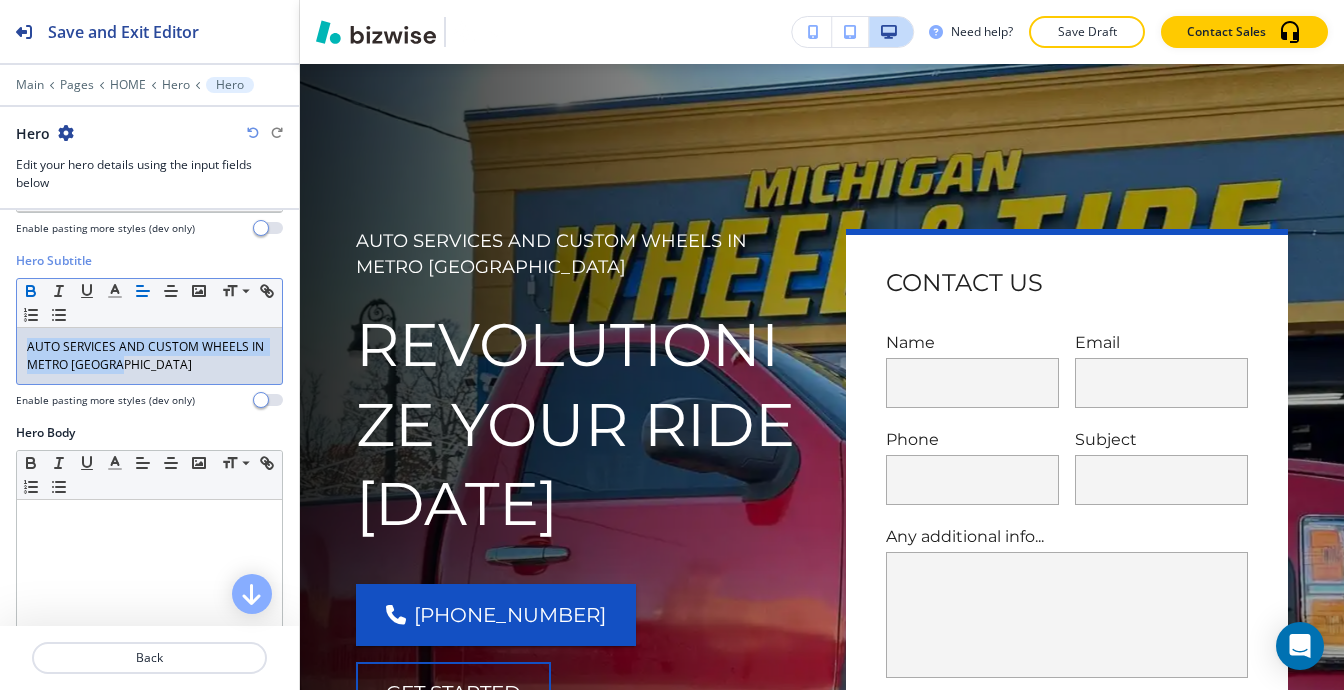 click 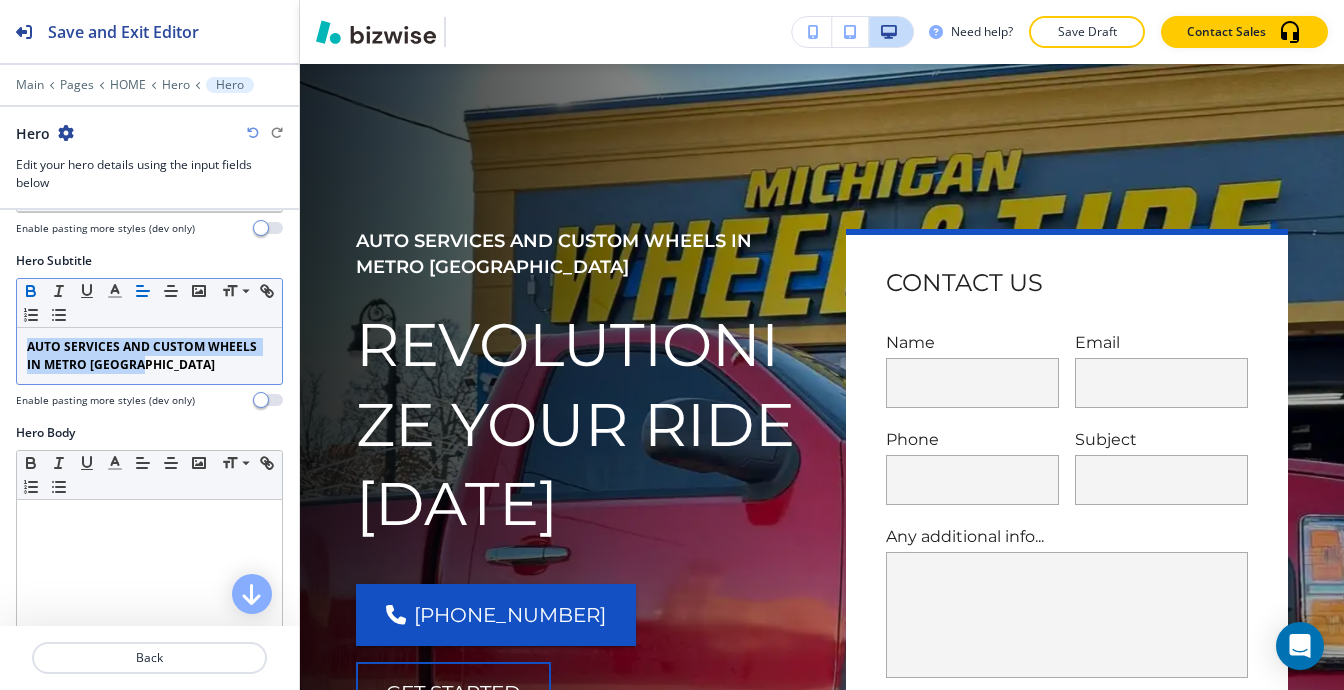 click 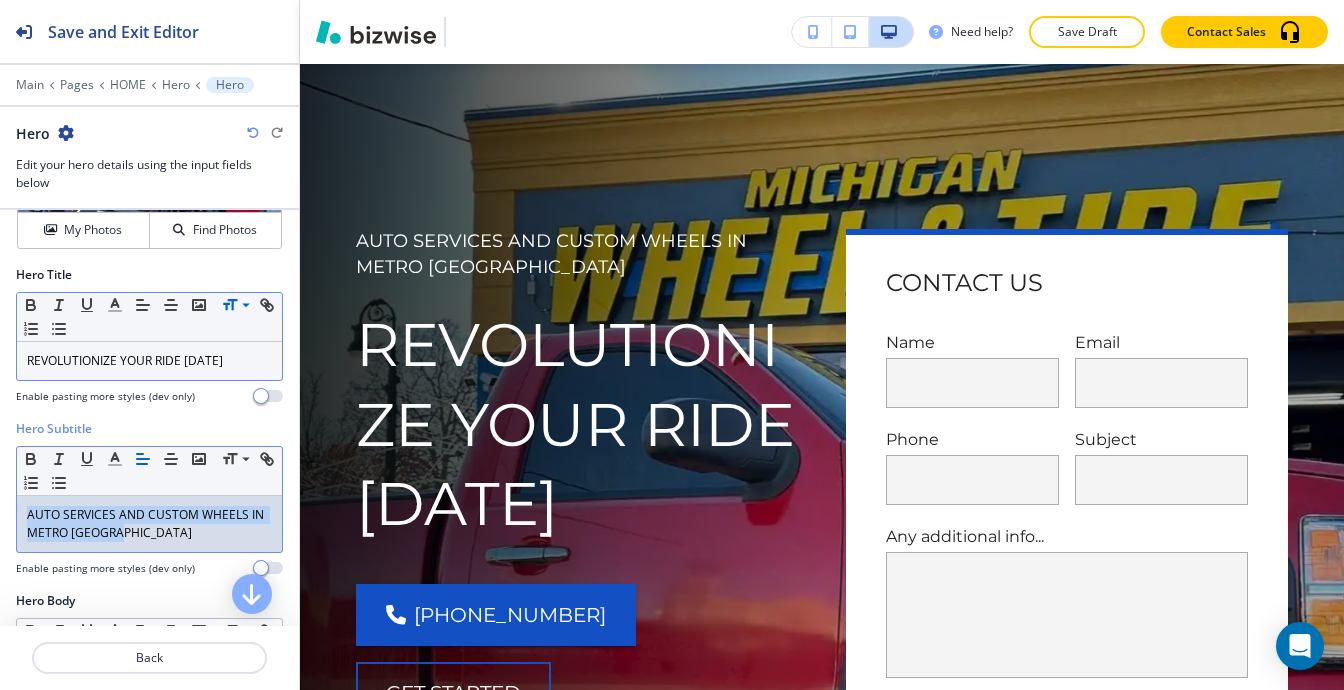 scroll, scrollTop: 100, scrollLeft: 0, axis: vertical 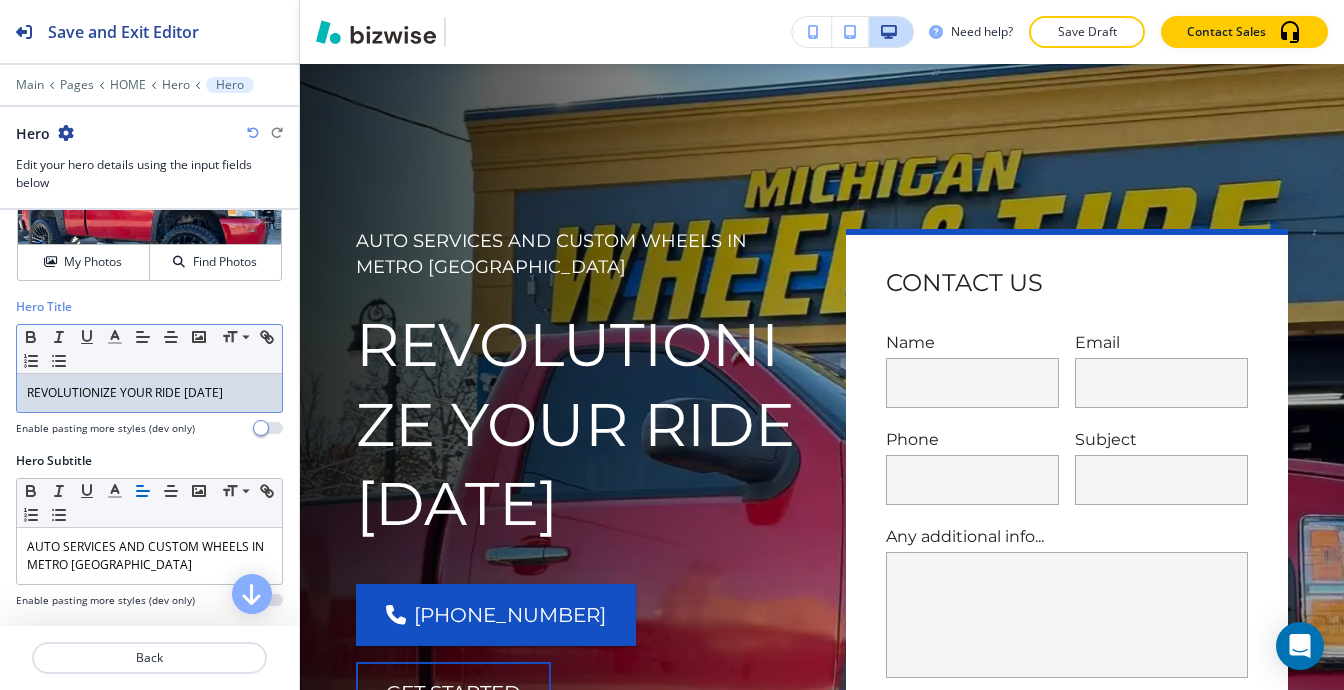 click on "REVOLUTIONIZE YOUR RIDE [DATE]" at bounding box center (149, 393) 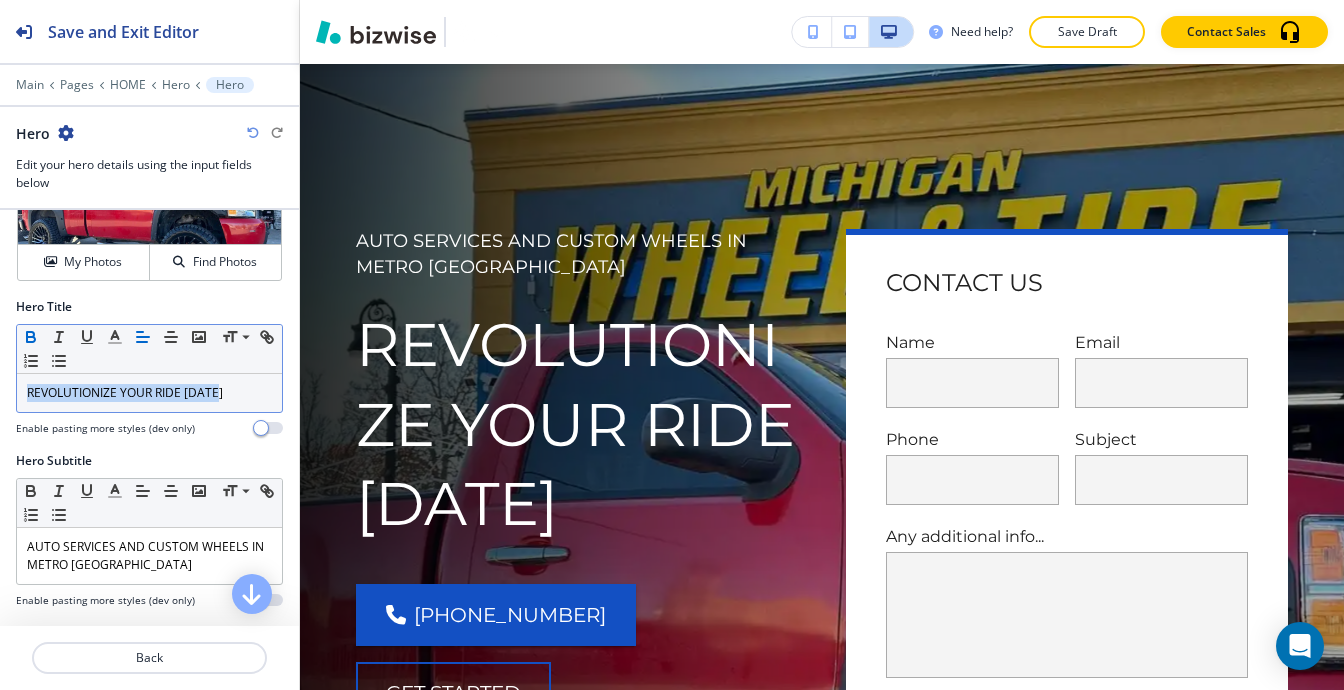 click at bounding box center (31, 337) 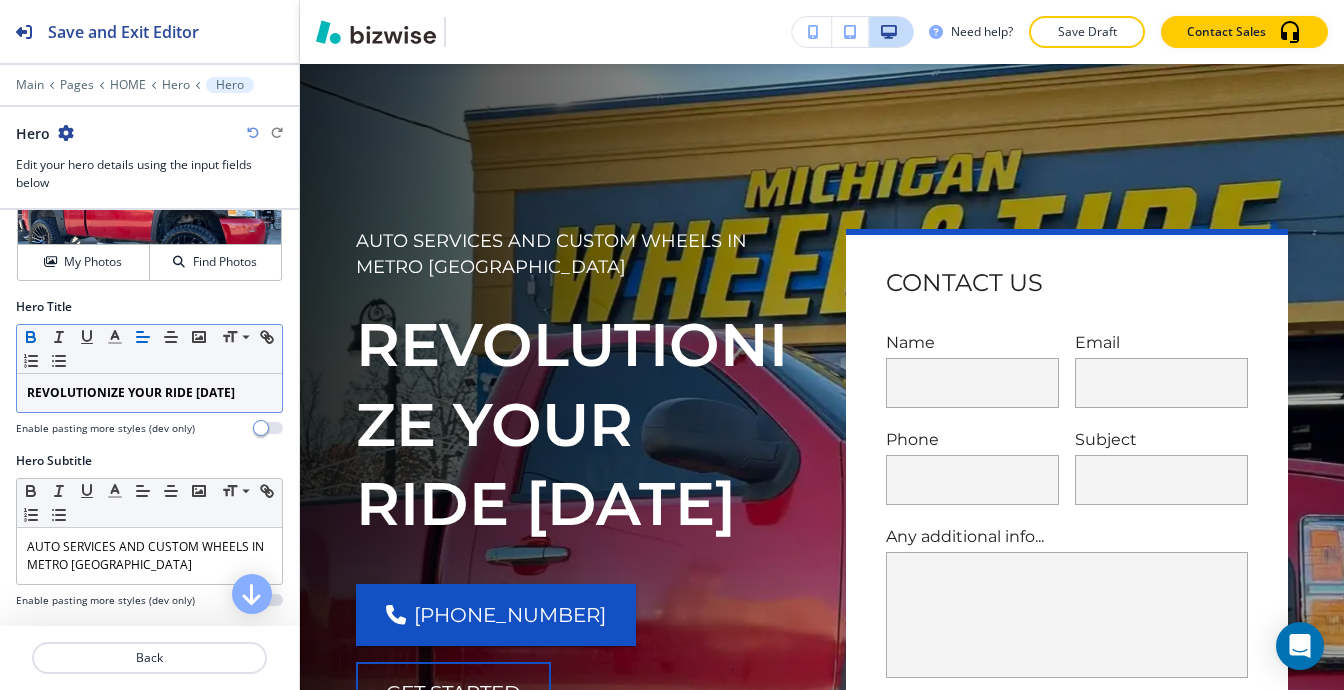 click 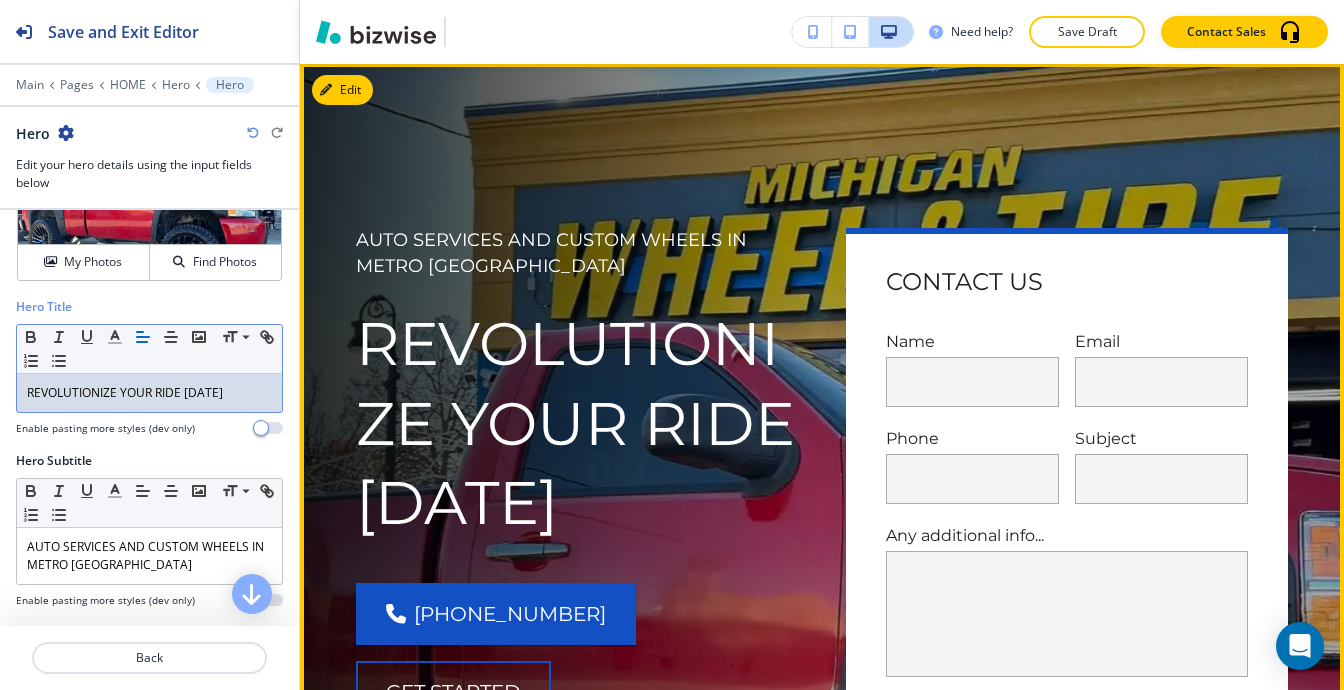 scroll, scrollTop: 0, scrollLeft: 0, axis: both 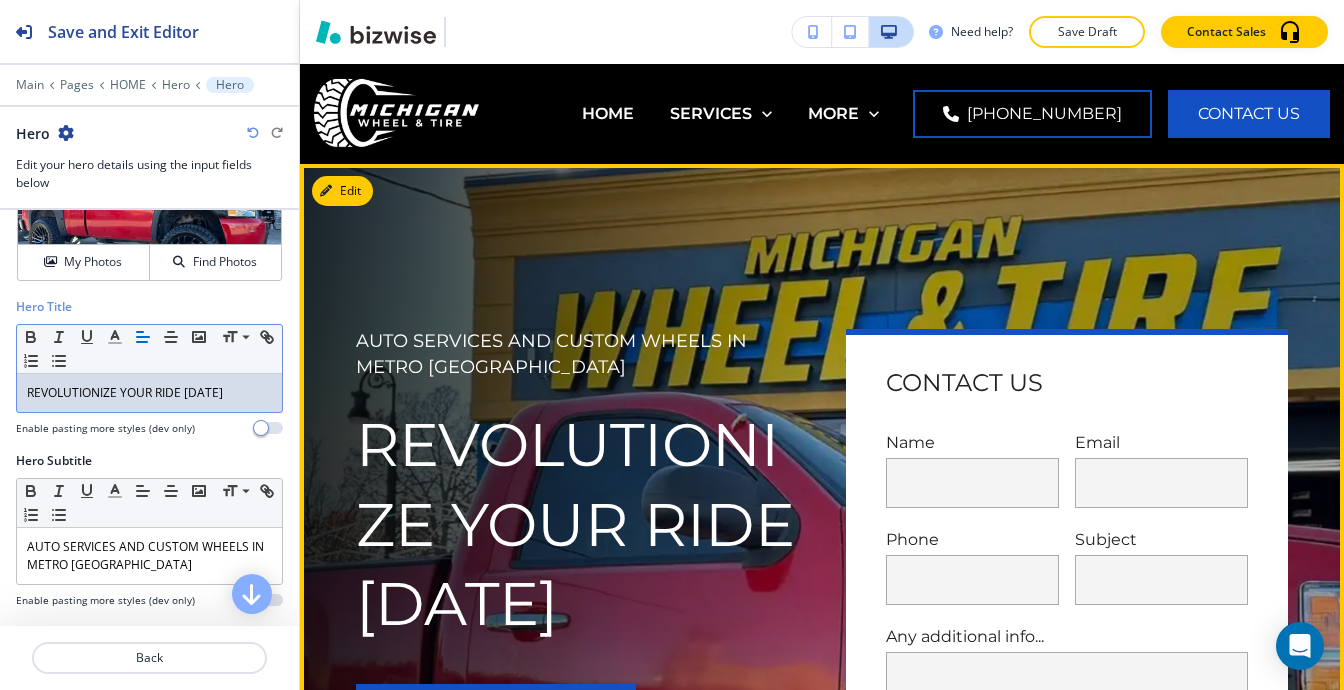 click on "AUTO SERVICES AND CUSTOM WHEELS IN METRO [GEOGRAPHIC_DATA]" at bounding box center (577, 355) 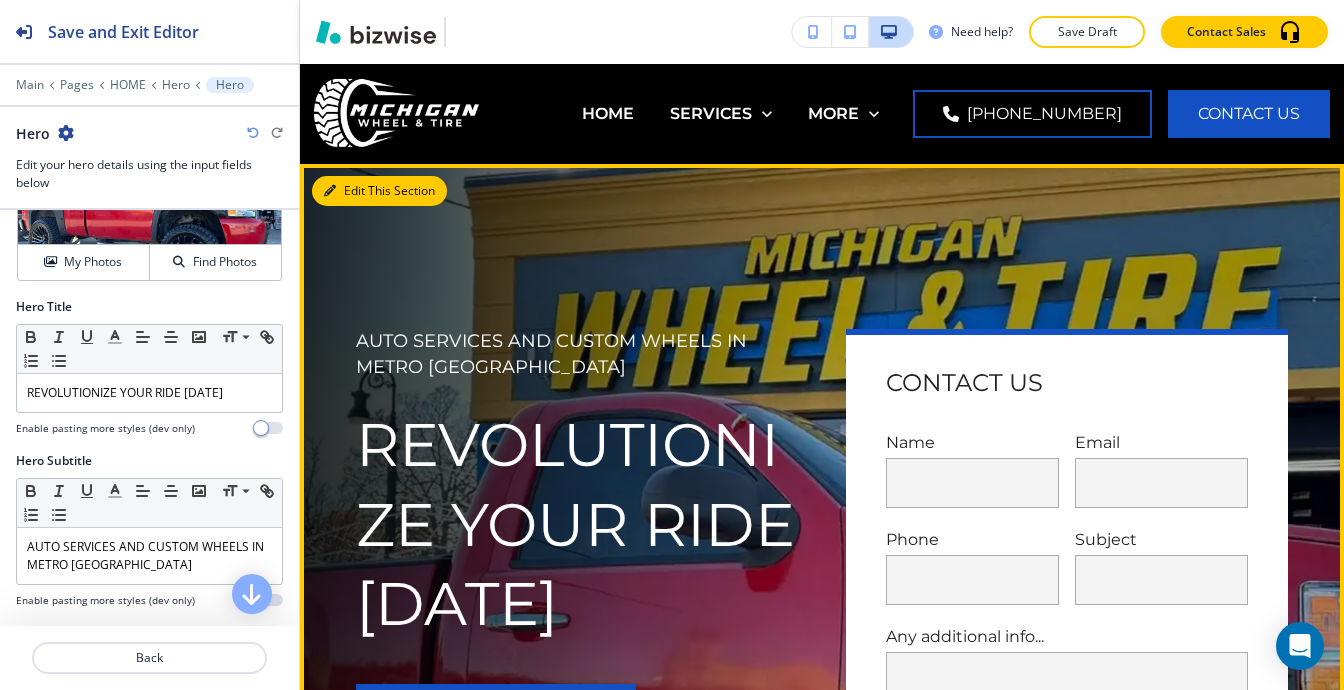 click at bounding box center (330, 191) 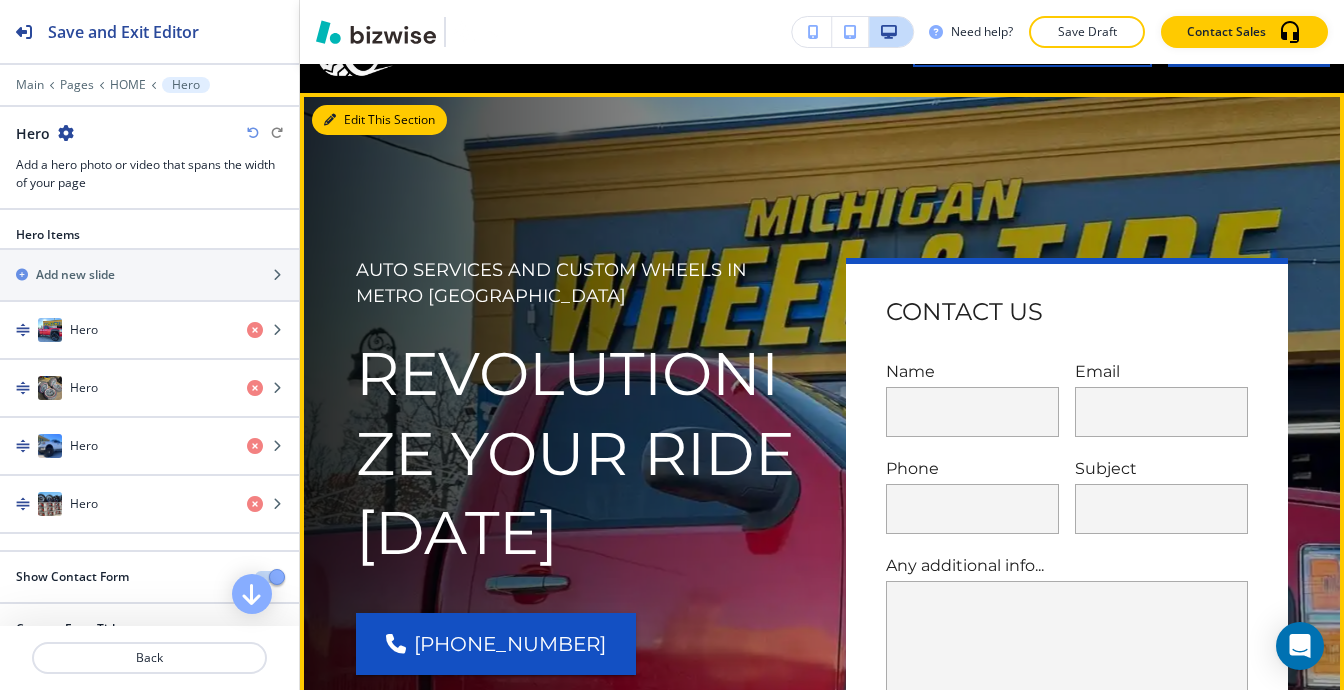 type 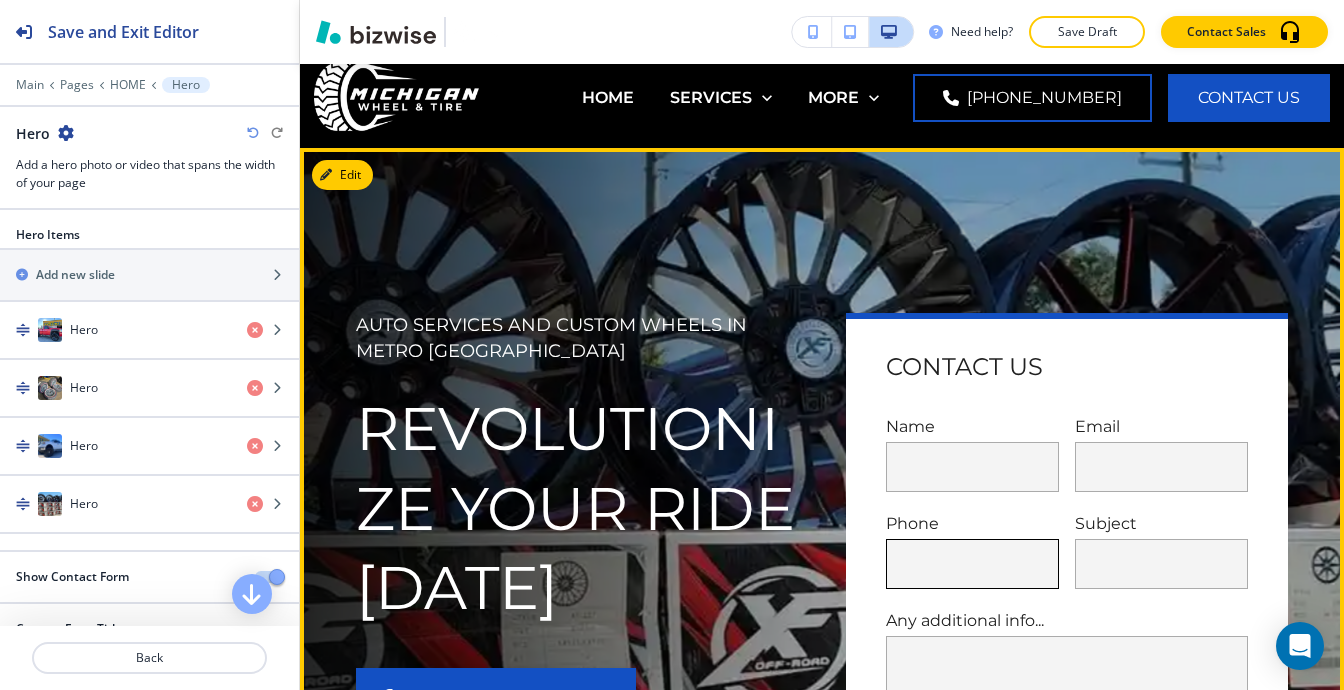 scroll, scrollTop: 0, scrollLeft: 0, axis: both 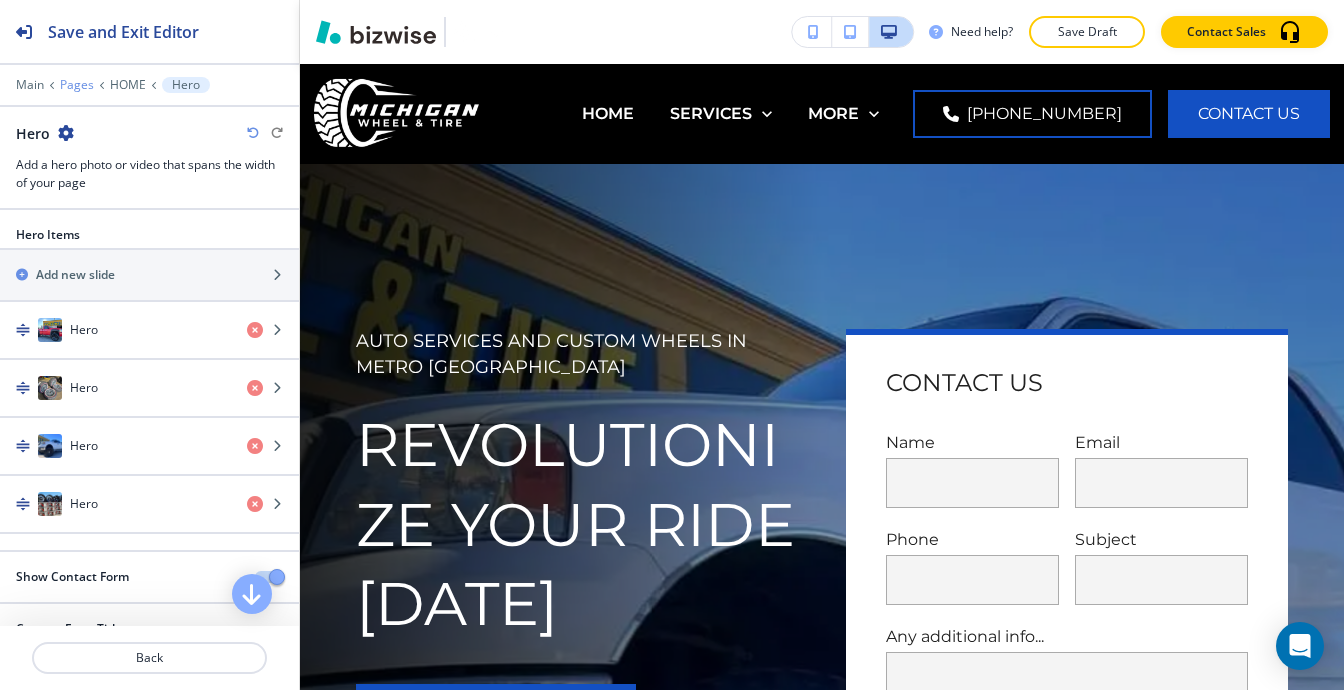 click on "Pages" at bounding box center [77, 85] 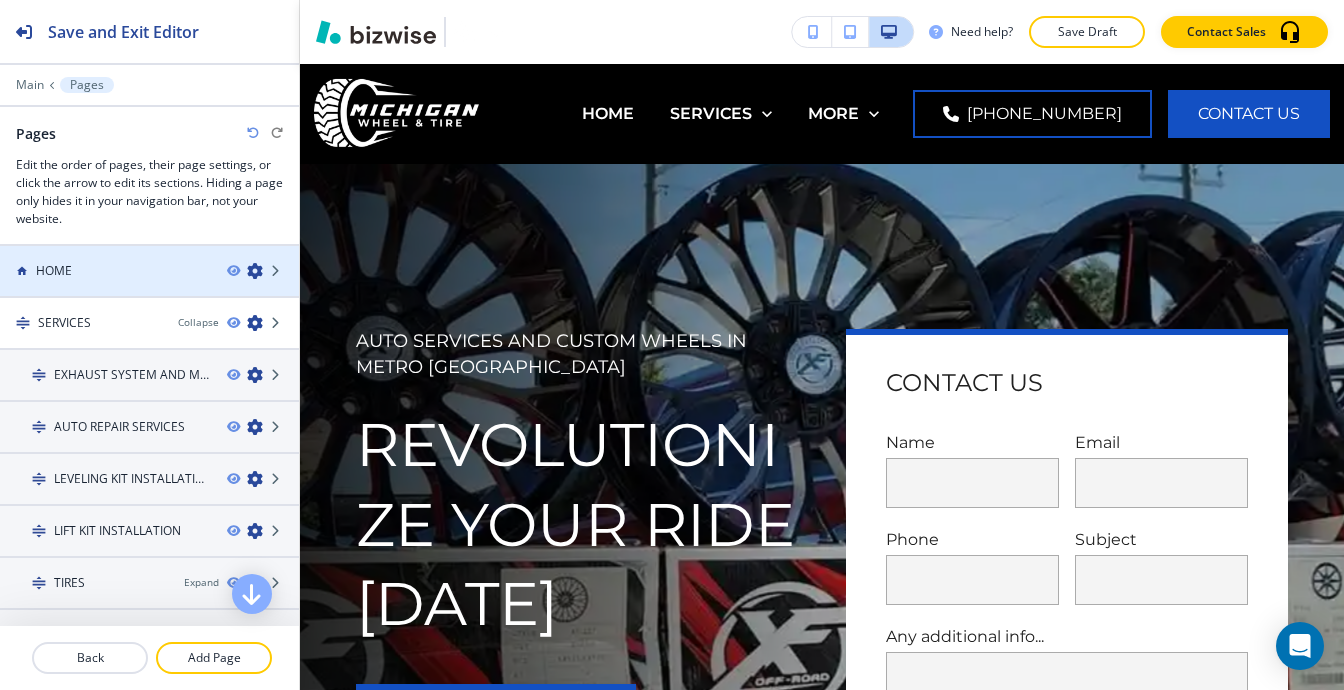 click on "HOME" at bounding box center [105, 271] 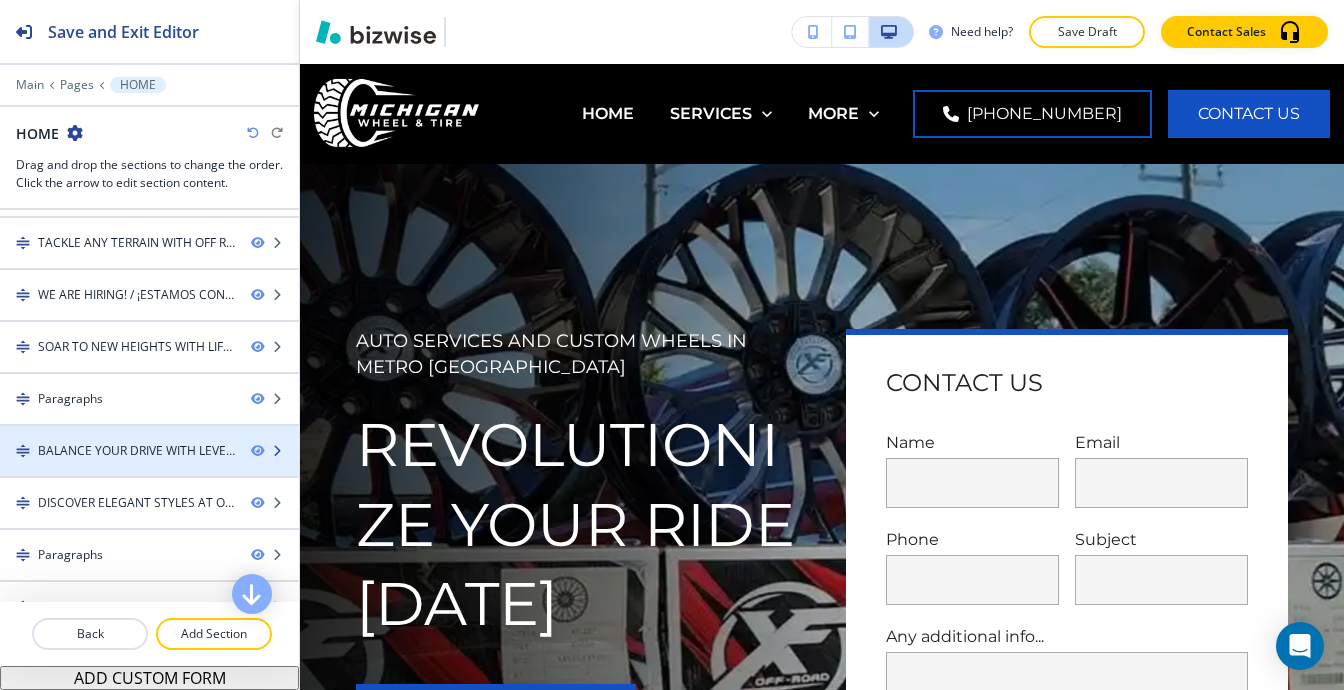 scroll, scrollTop: 0, scrollLeft: 0, axis: both 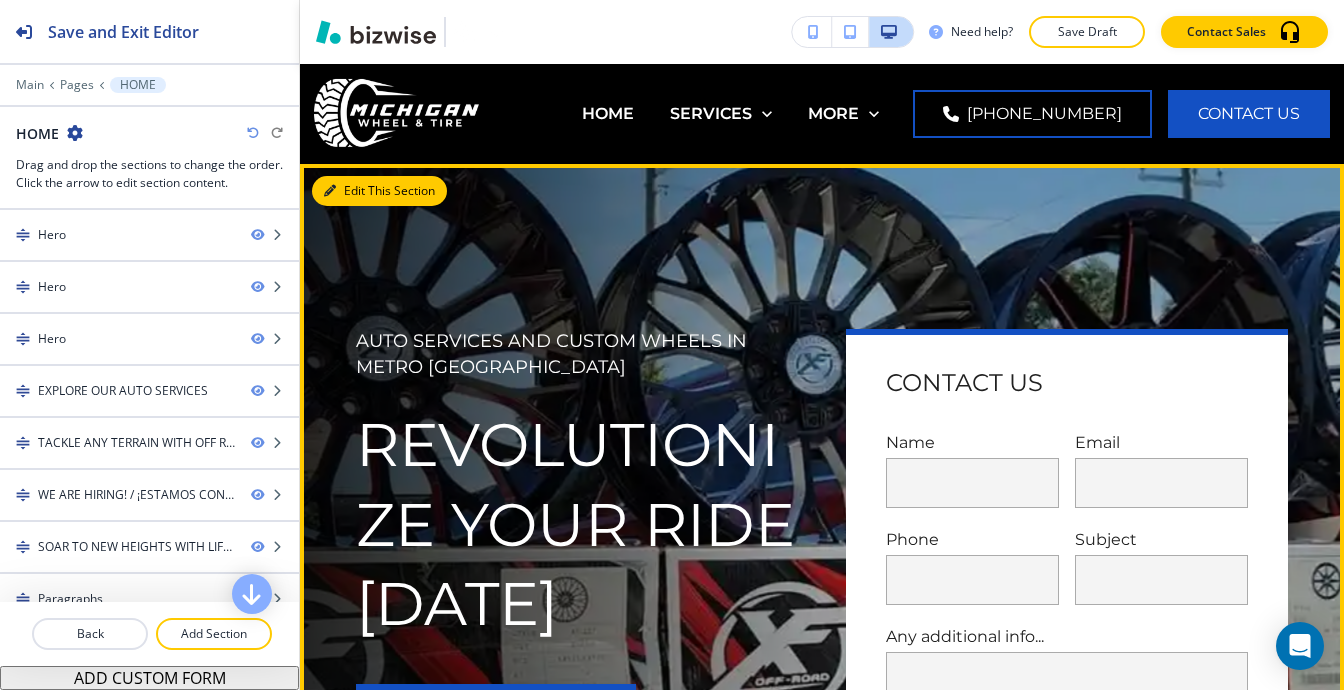 click on "Edit This Section" at bounding box center [379, 191] 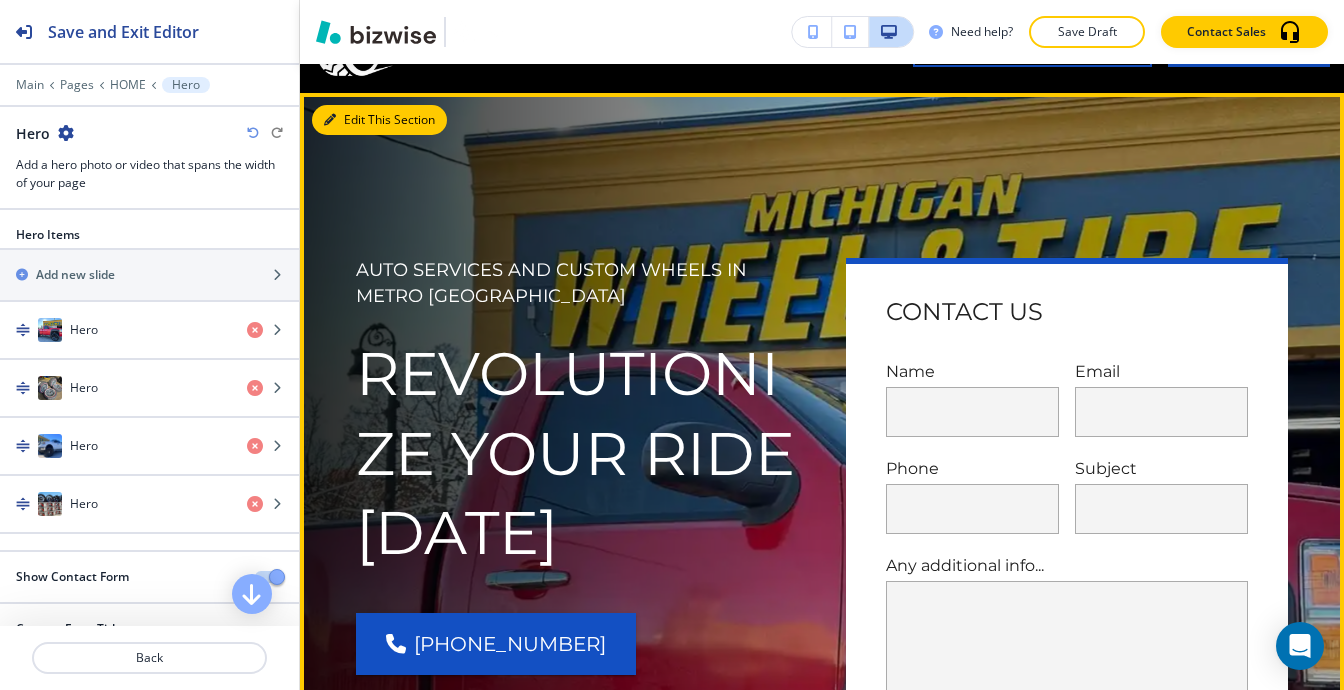 scroll, scrollTop: 100, scrollLeft: 0, axis: vertical 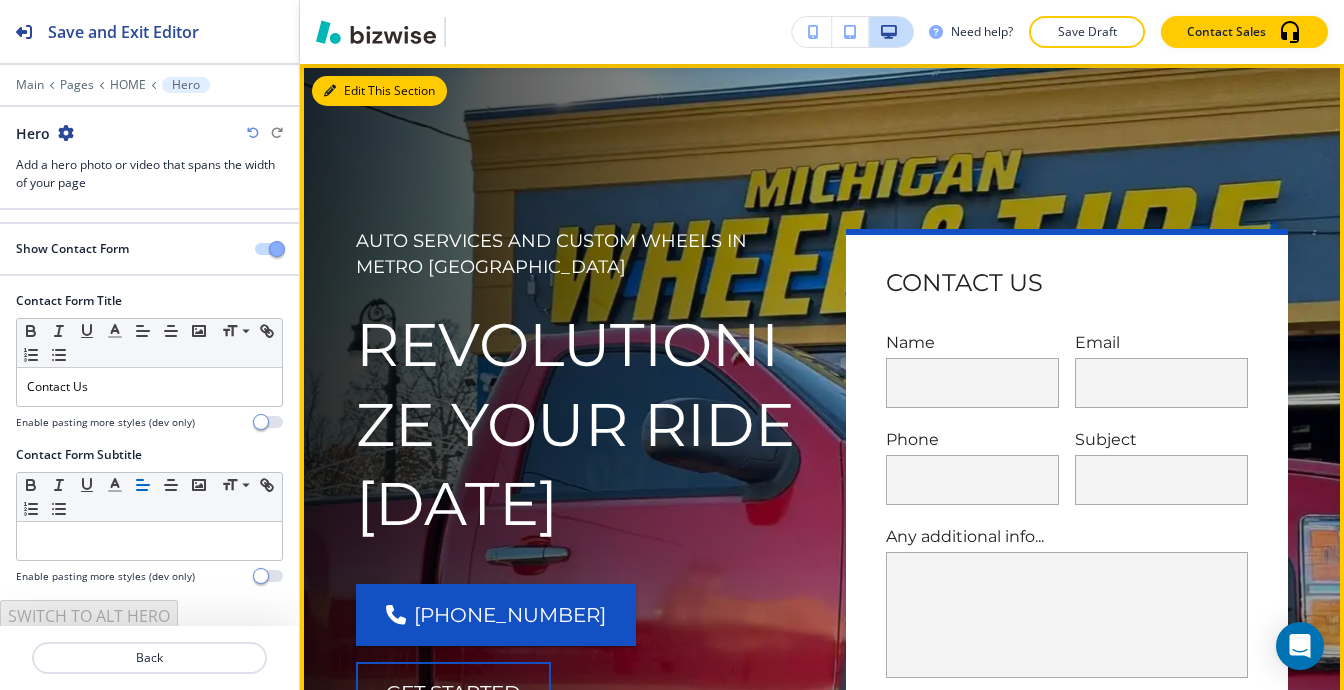 click on "Edit This Section" at bounding box center [379, 91] 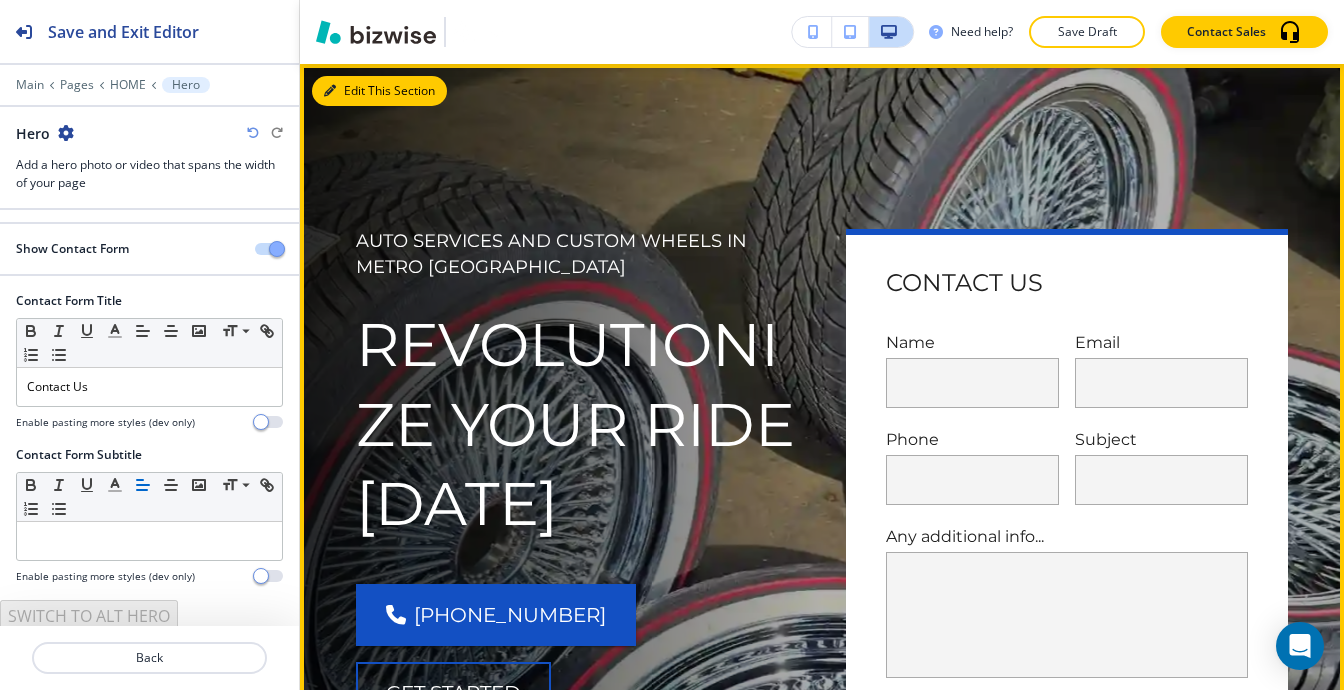 click on "Edit This Section" at bounding box center (379, 91) 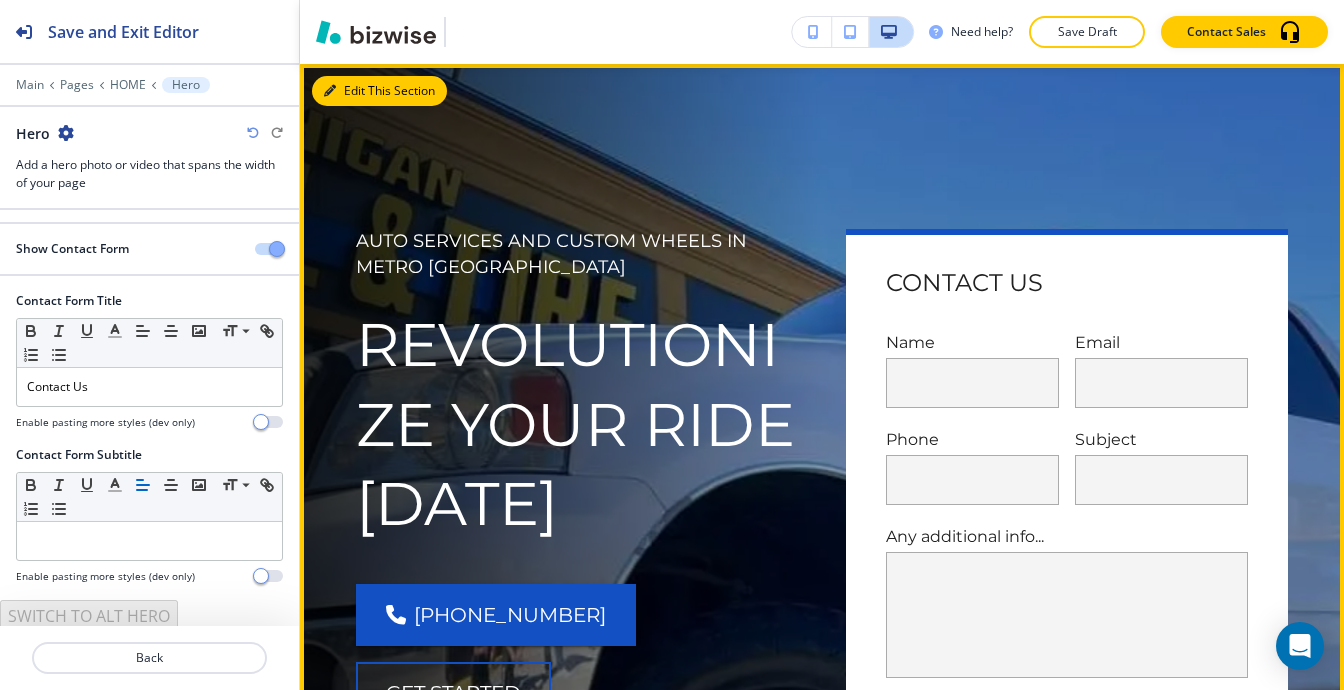 click on "Edit This Section" at bounding box center [379, 91] 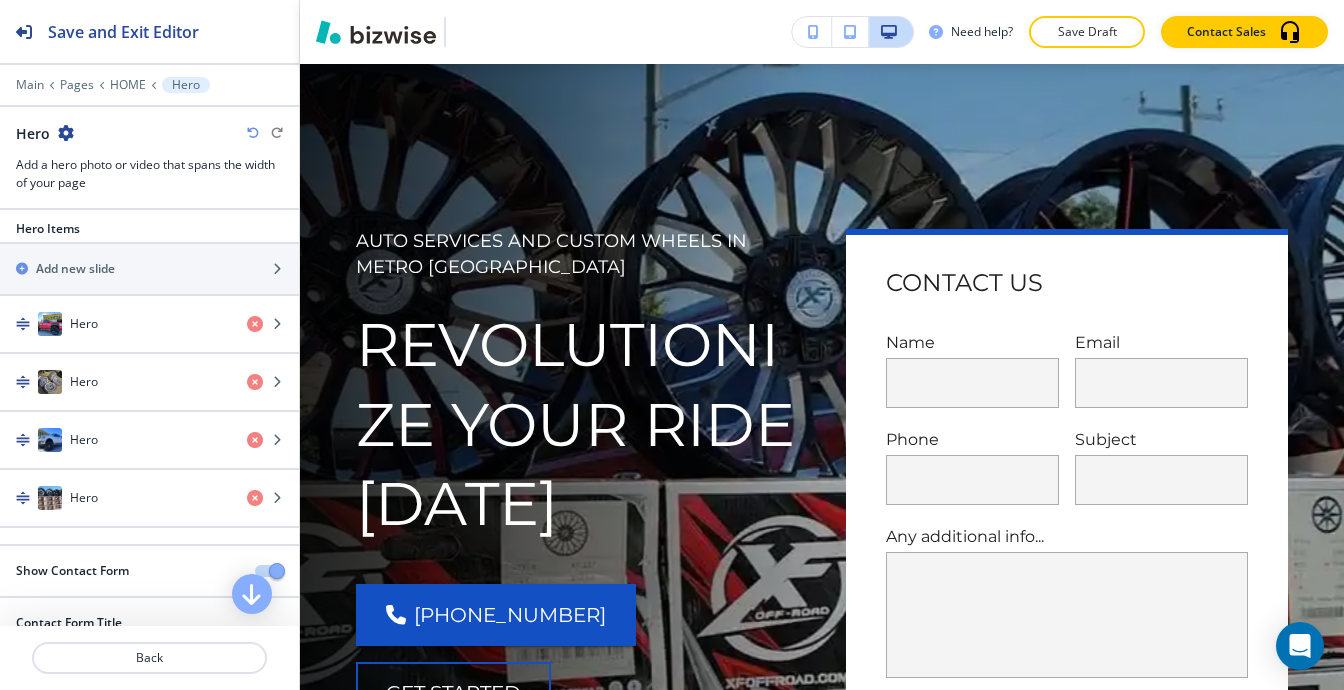 scroll, scrollTop: 0, scrollLeft: 0, axis: both 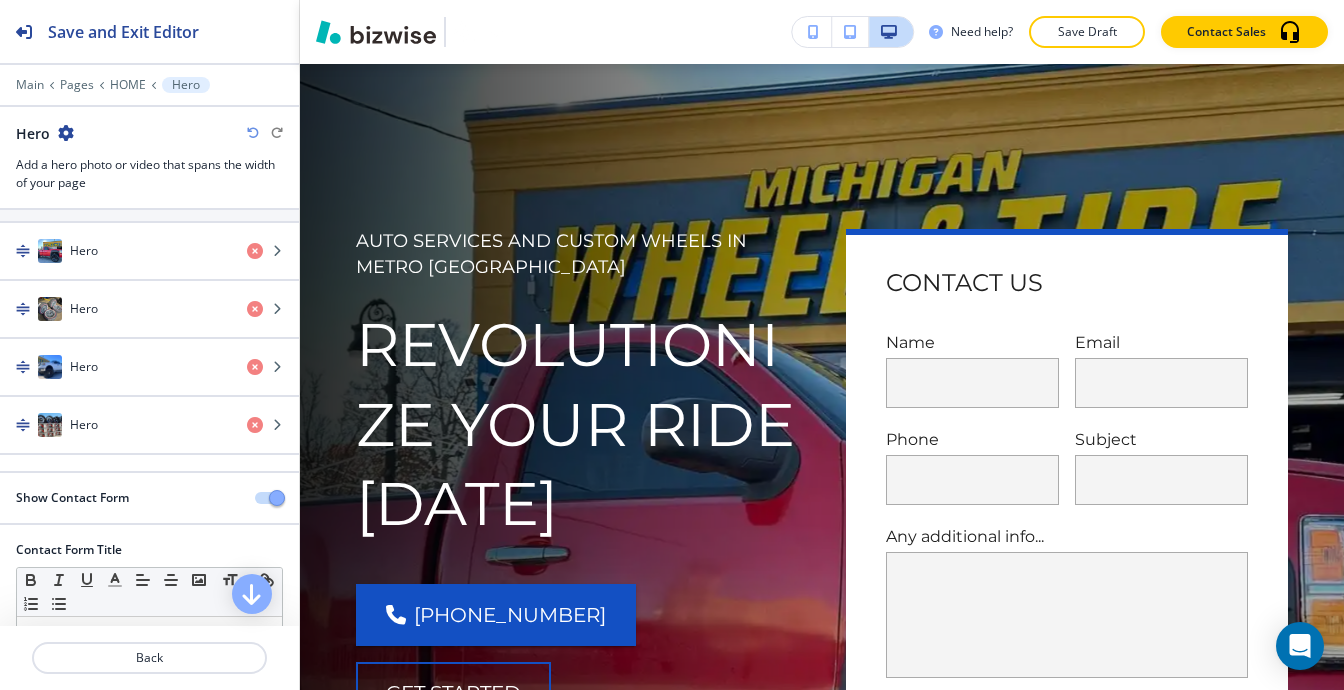 click at bounding box center (269, 498) 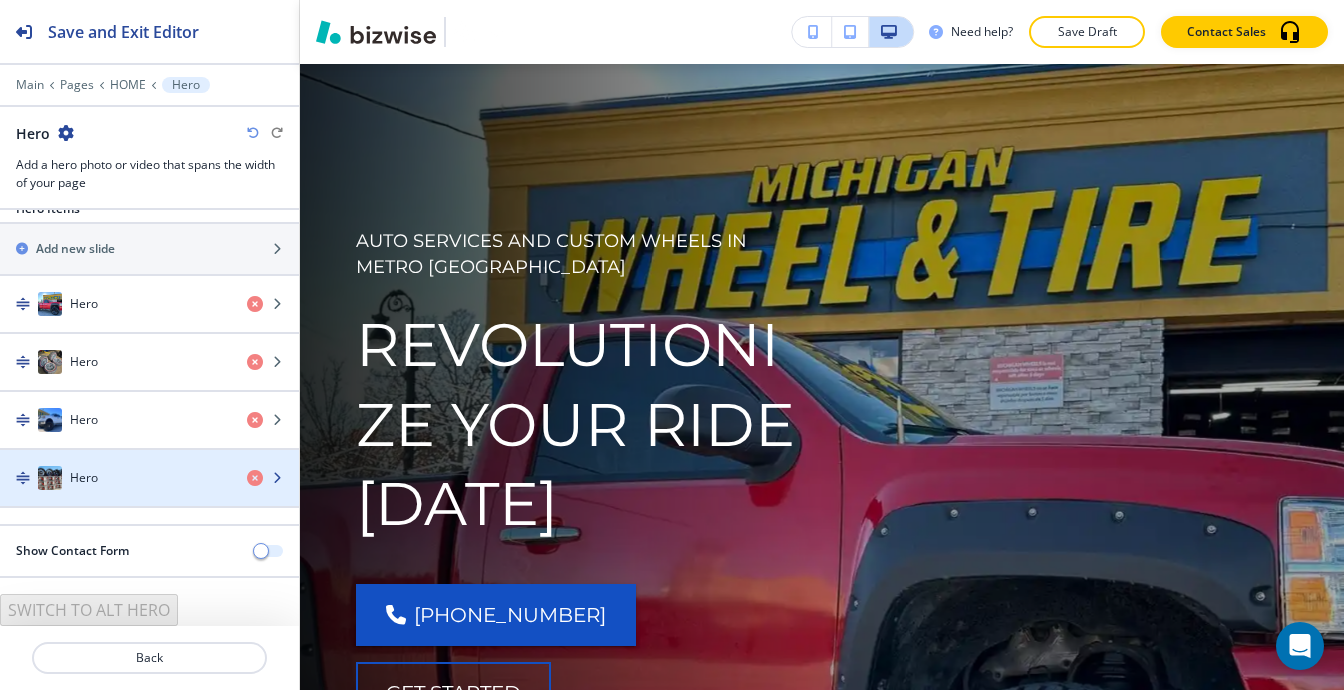 scroll, scrollTop: 22, scrollLeft: 0, axis: vertical 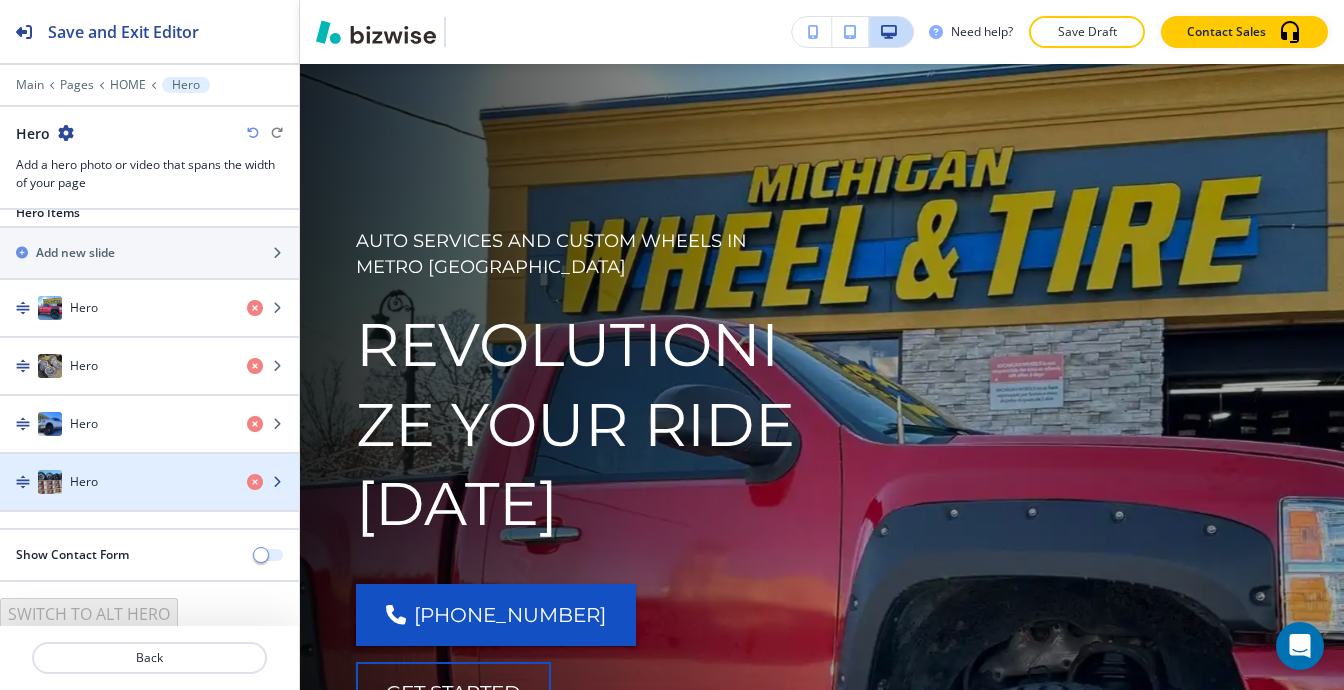 click at bounding box center [149, 502] 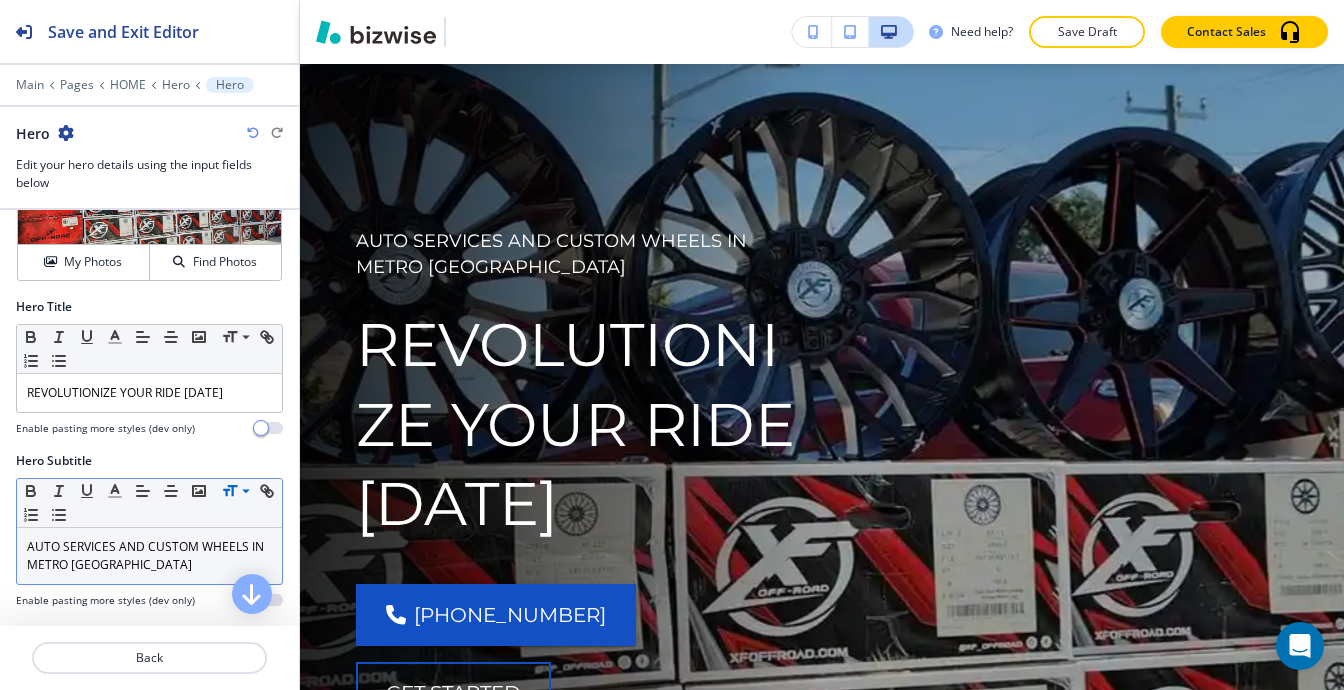 scroll, scrollTop: 0, scrollLeft: 0, axis: both 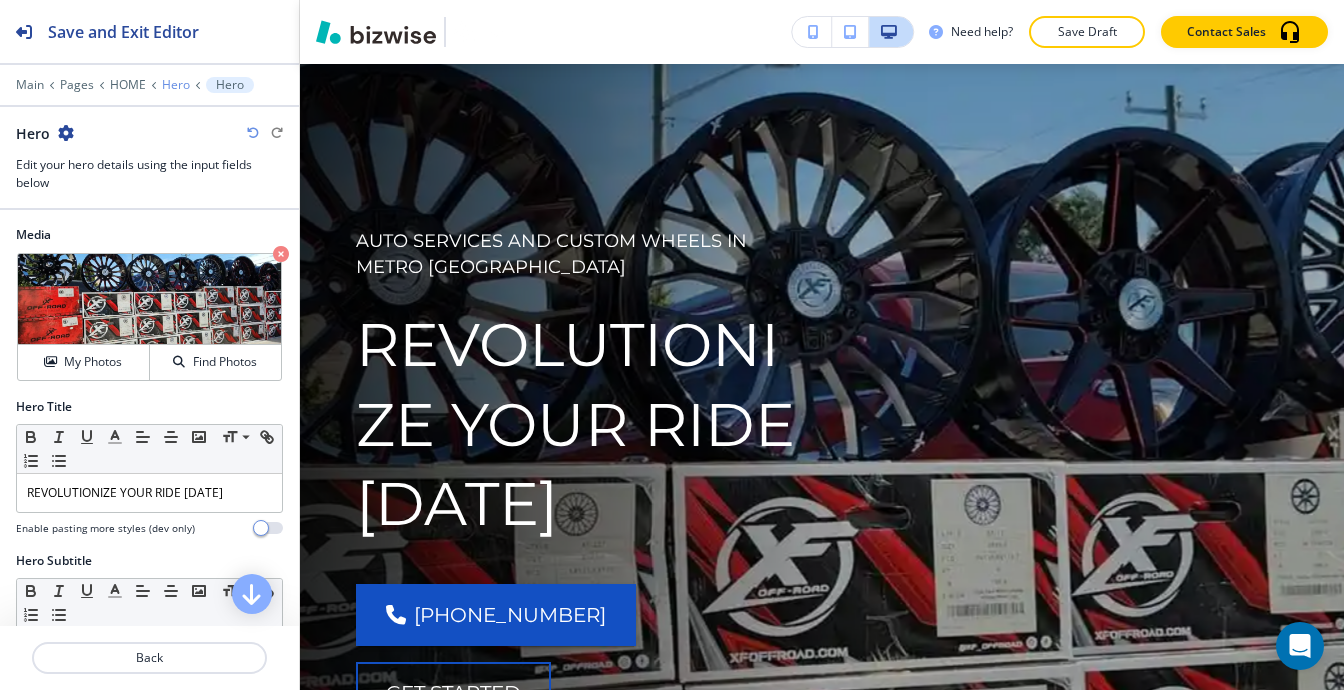 click on "Hero" at bounding box center [176, 85] 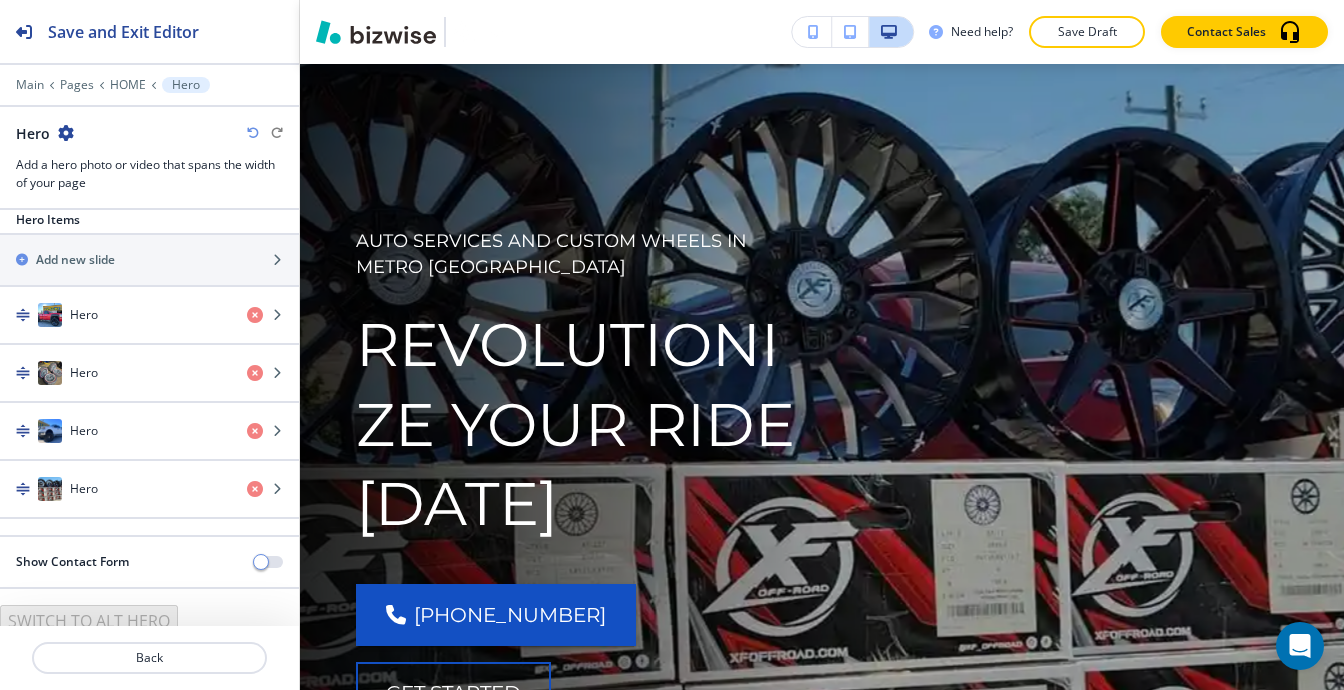 scroll, scrollTop: 21, scrollLeft: 0, axis: vertical 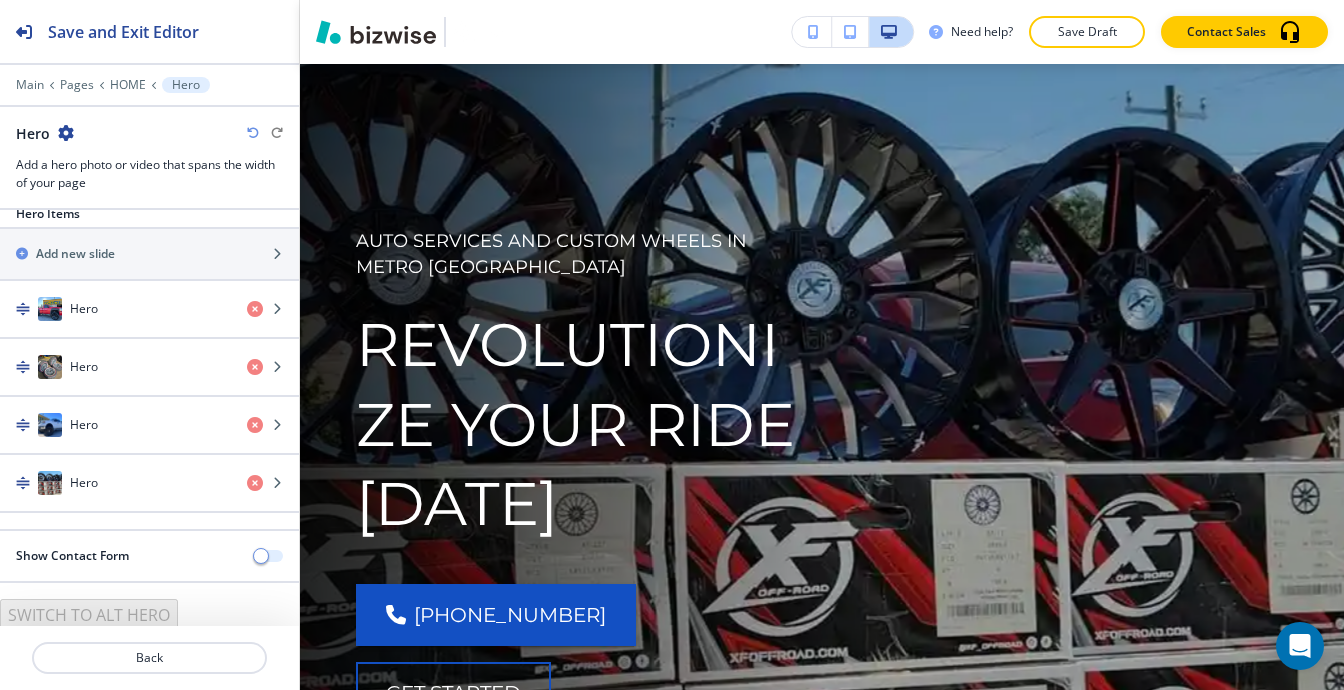 click at bounding box center (269, 556) 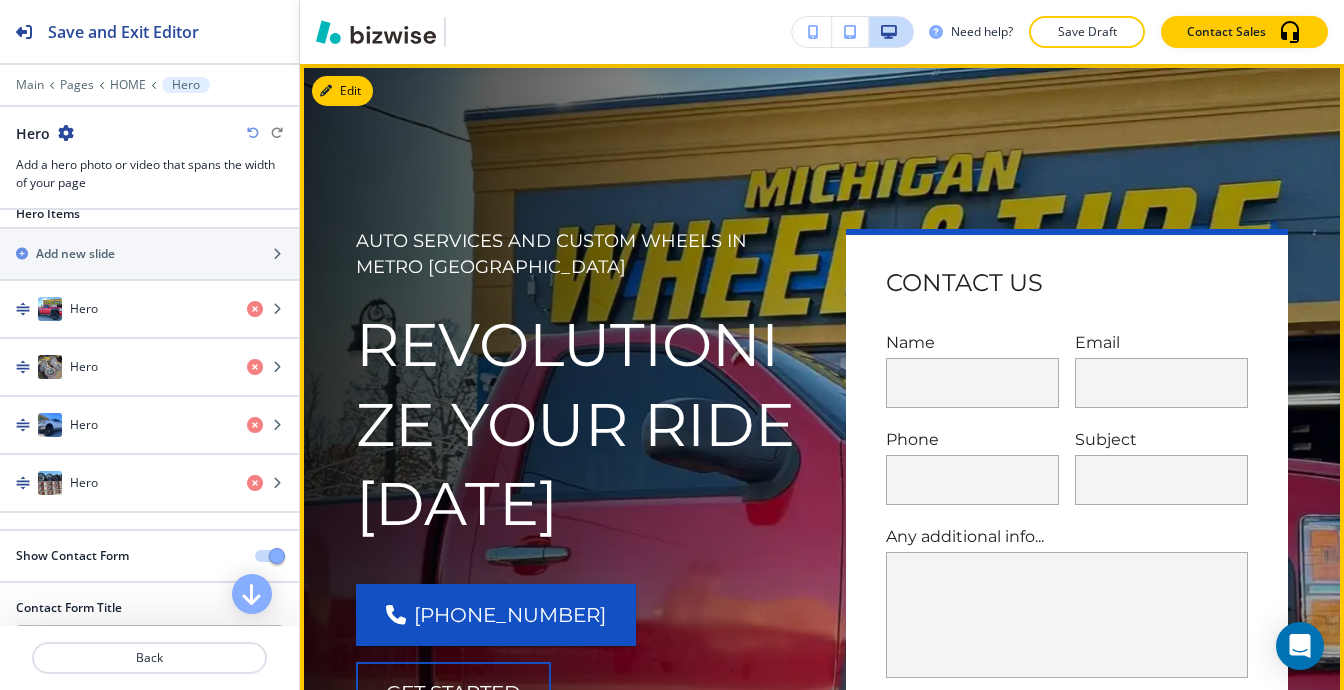 type 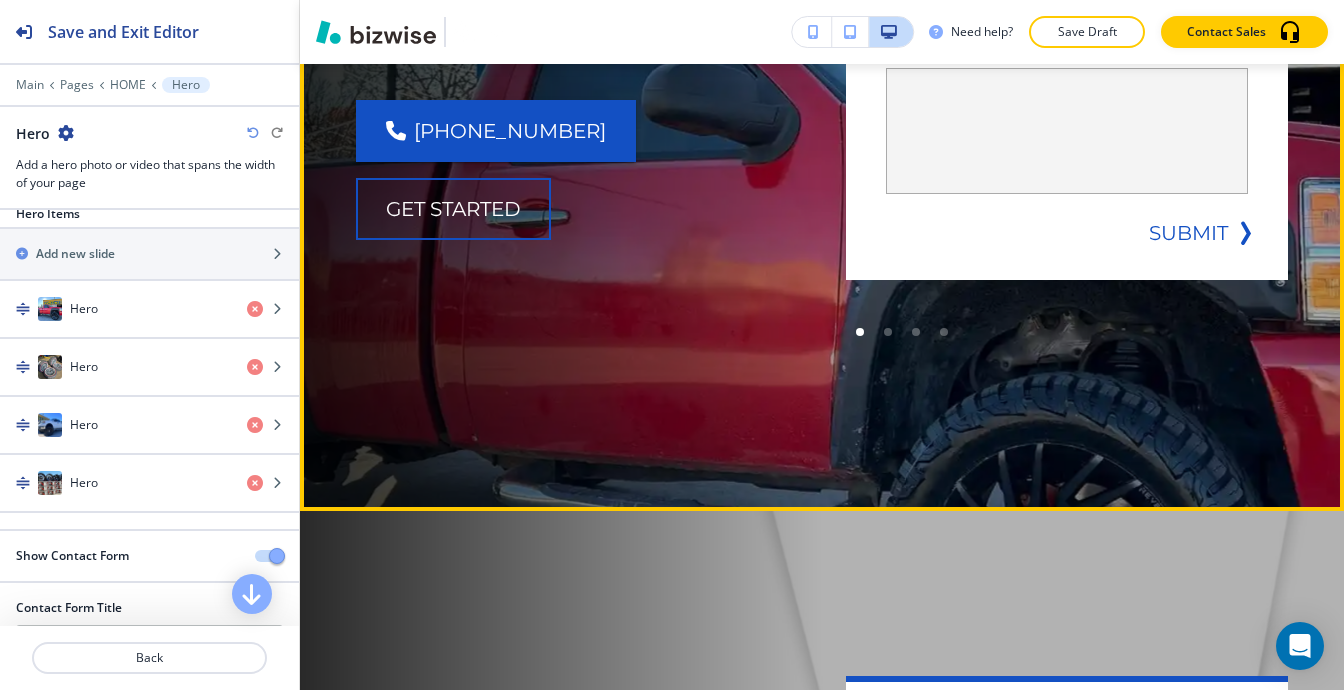scroll, scrollTop: 800, scrollLeft: 0, axis: vertical 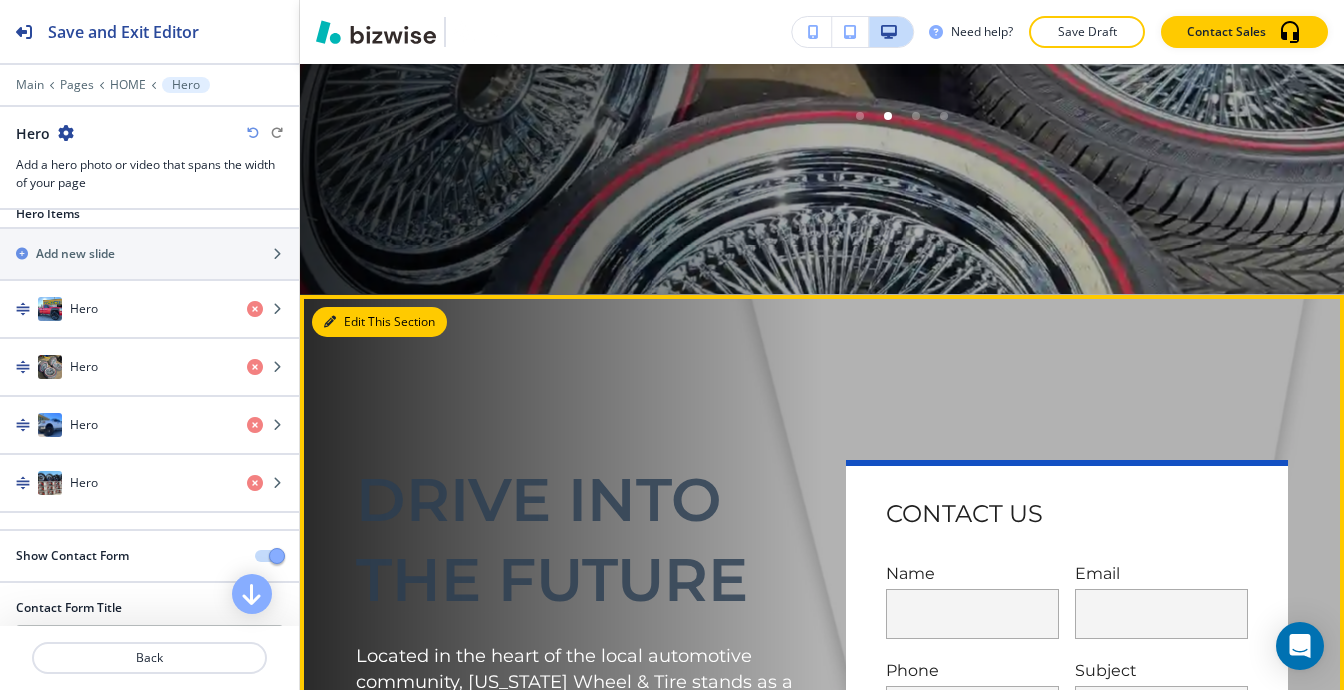 click on "Edit This Section" at bounding box center (379, 322) 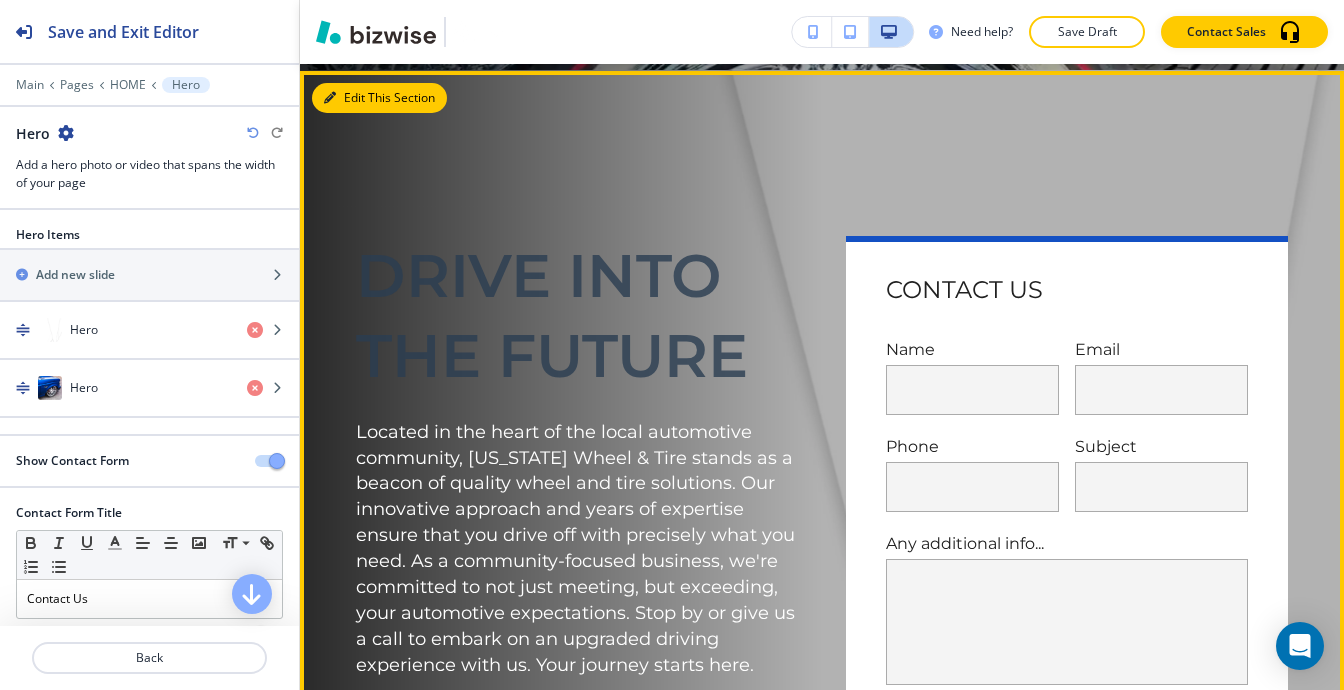 scroll, scrollTop: 1030, scrollLeft: 0, axis: vertical 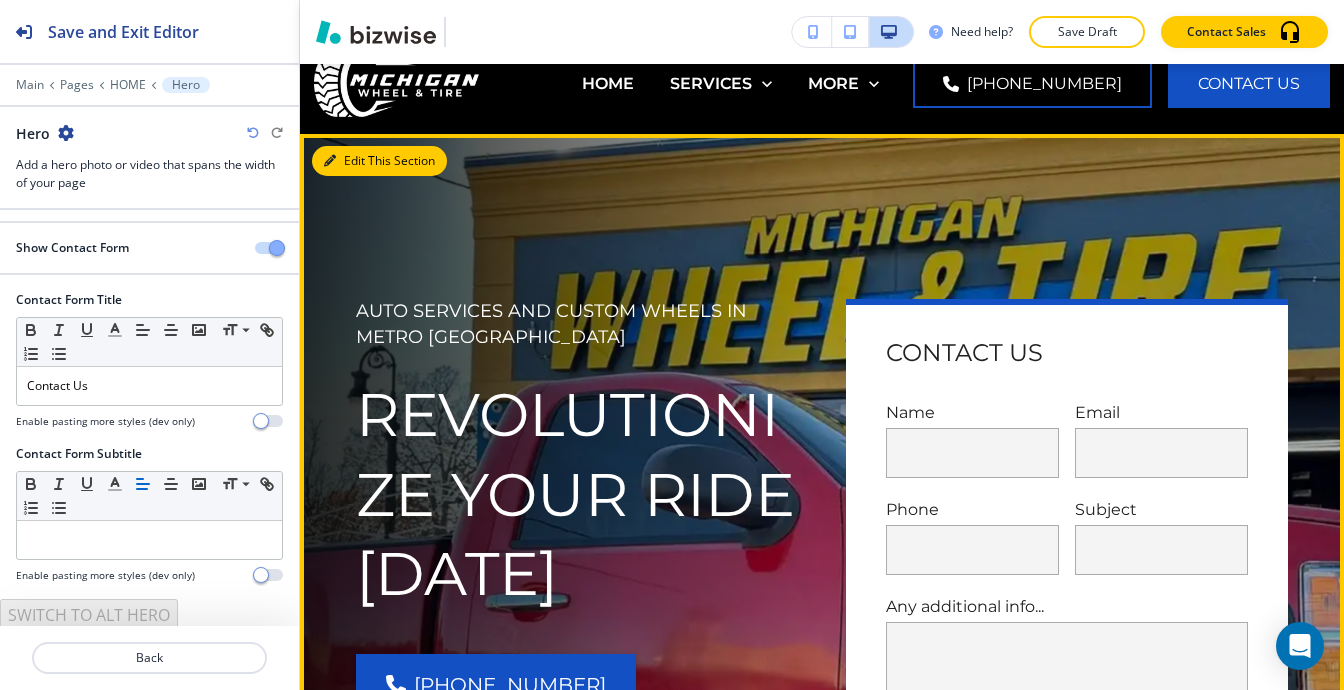 click on "Edit This Section" at bounding box center (379, 161) 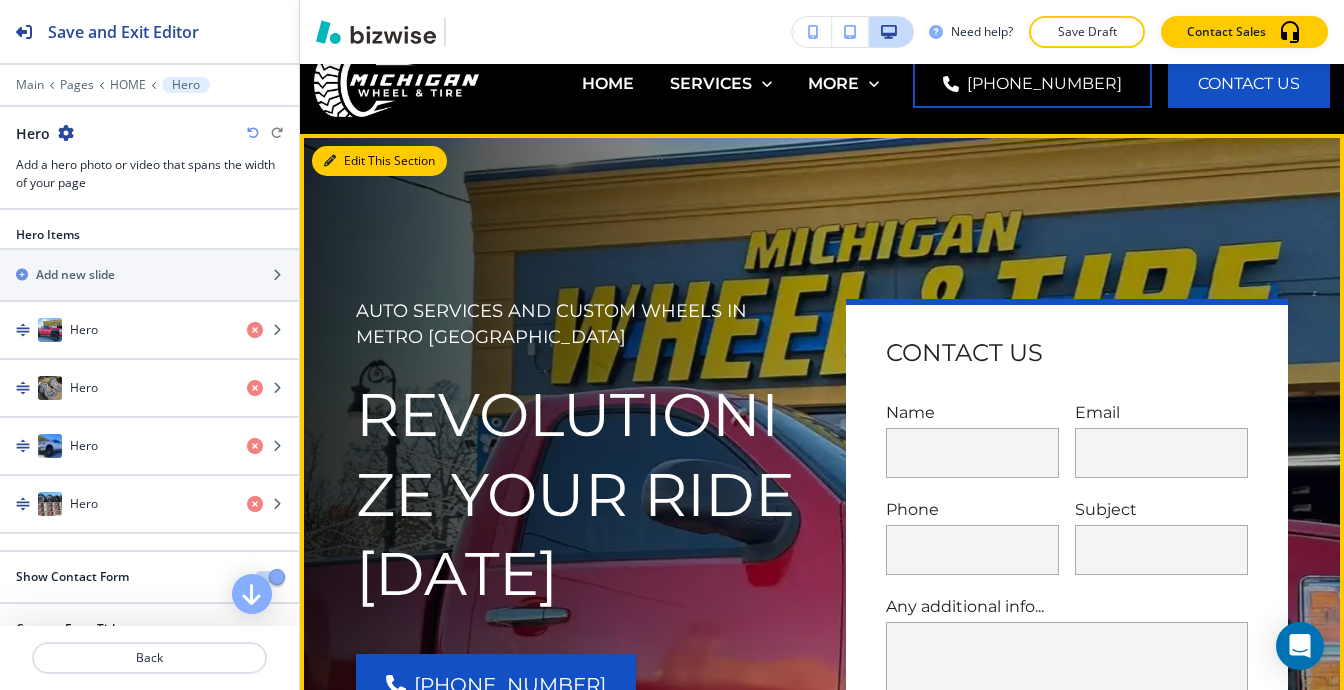 scroll, scrollTop: 100, scrollLeft: 0, axis: vertical 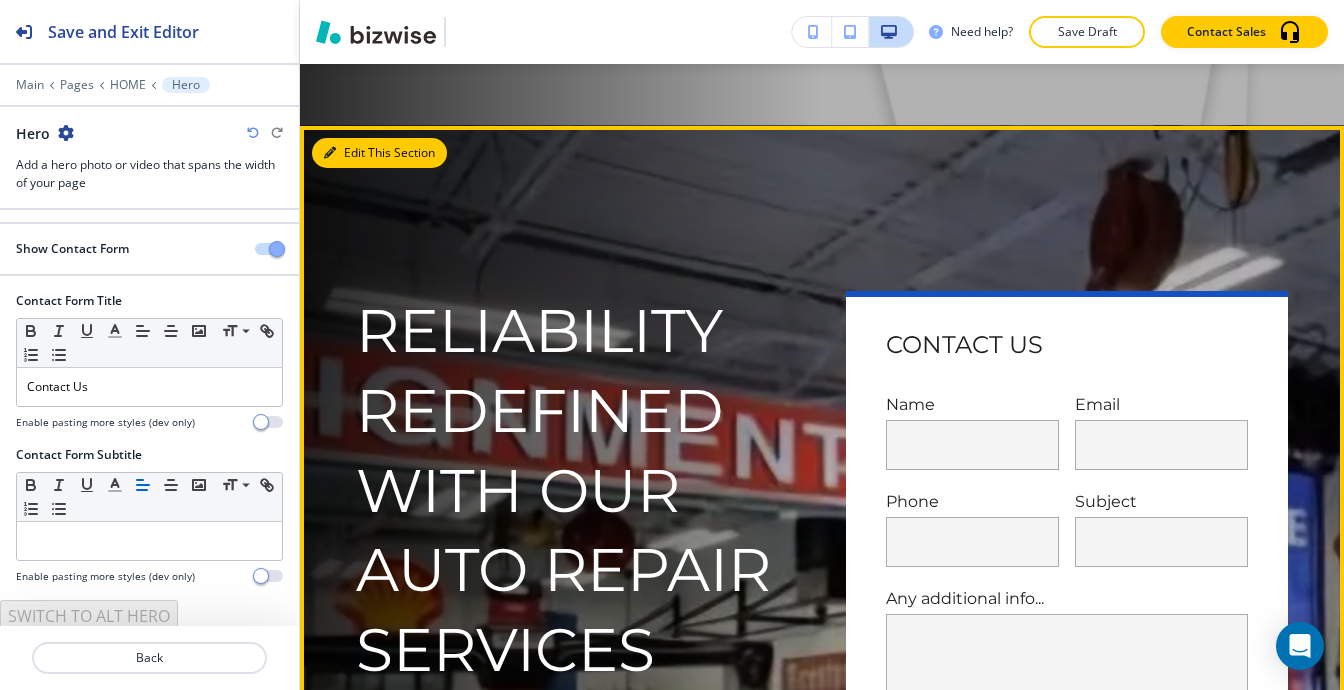 click on "Edit This Section" at bounding box center (379, 153) 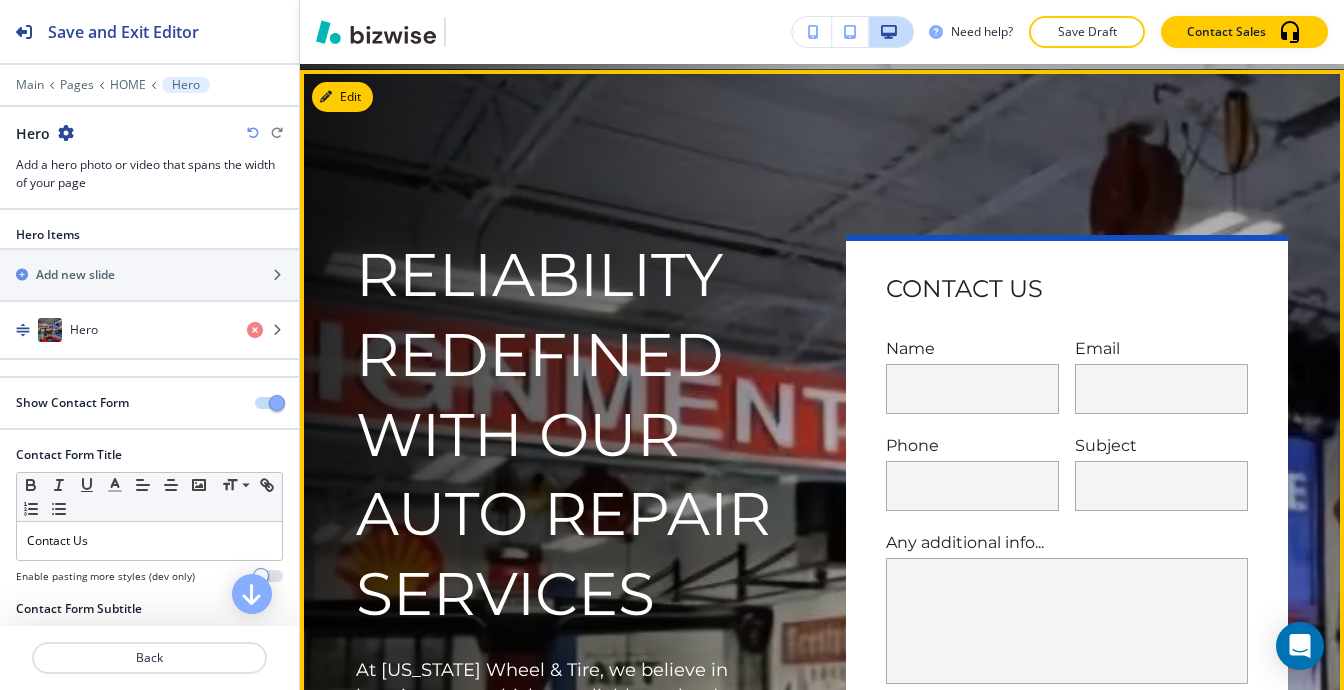 scroll, scrollTop: 1961, scrollLeft: 0, axis: vertical 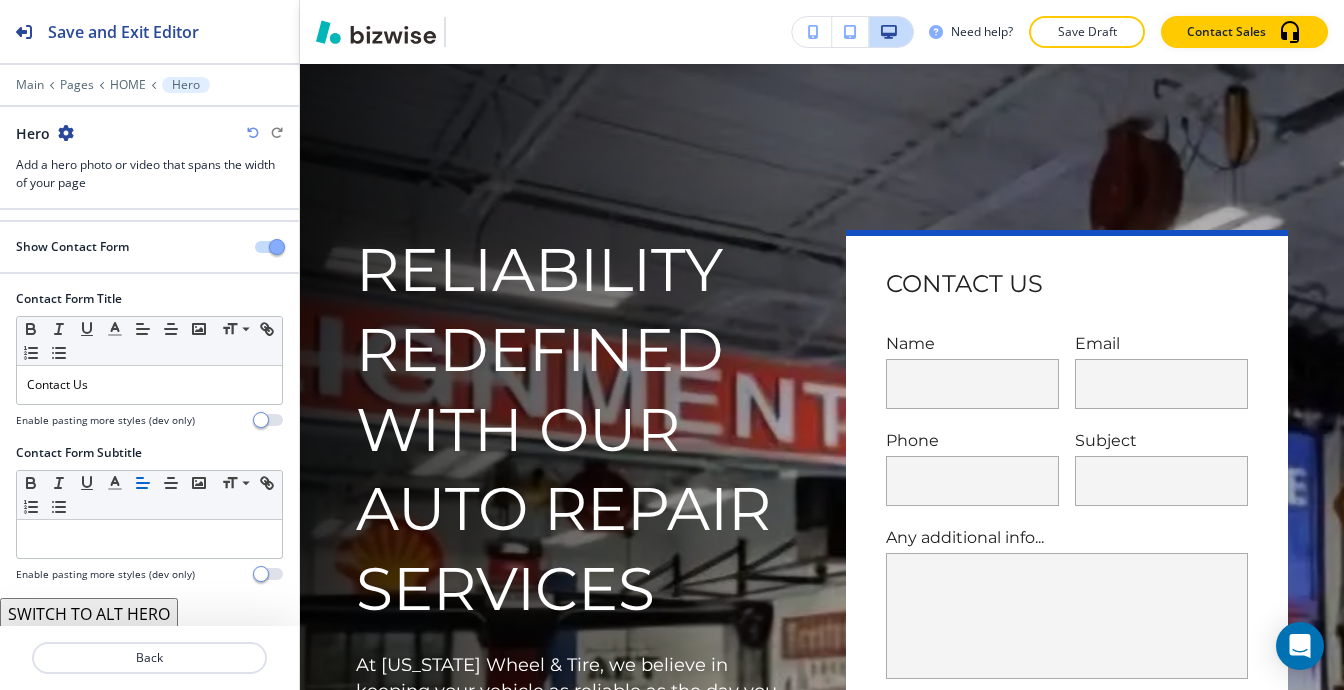 click on "SWITCH TO ALT HERO" at bounding box center (89, 614) 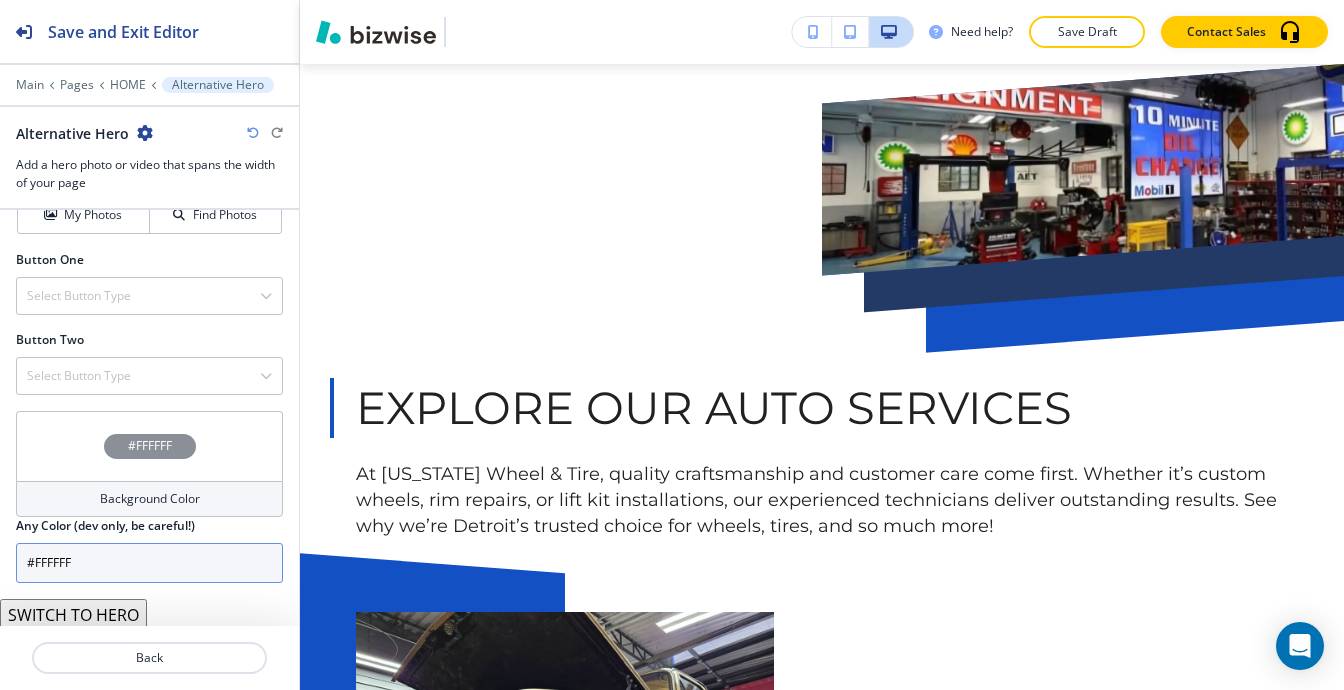 scroll, scrollTop: 624, scrollLeft: 0, axis: vertical 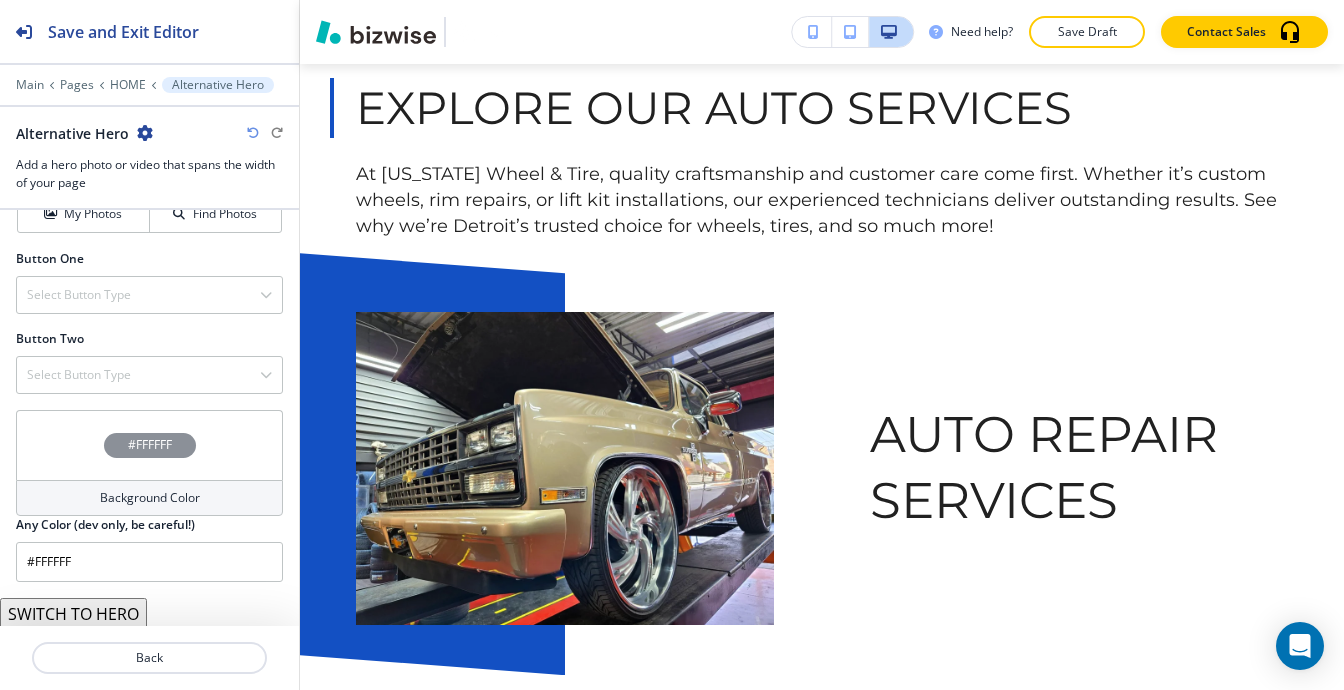 click on "SWITCH TO HERO" at bounding box center [73, 614] 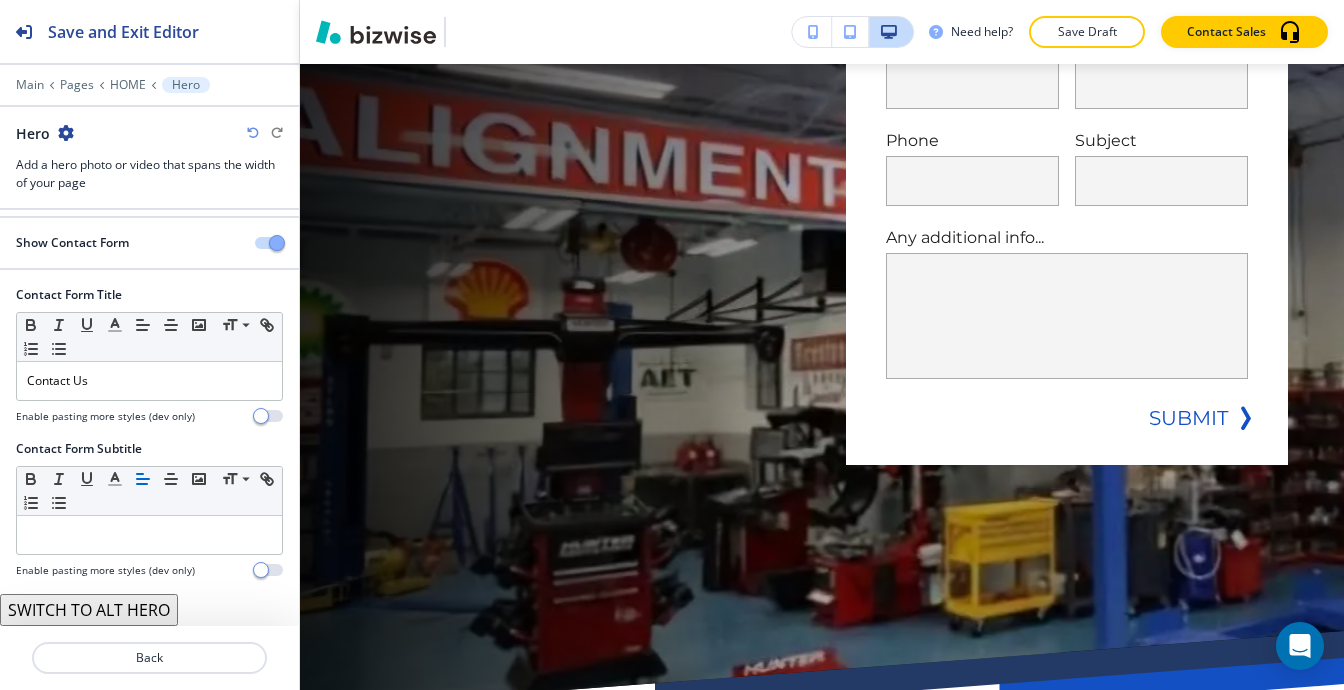 scroll, scrollTop: 156, scrollLeft: 0, axis: vertical 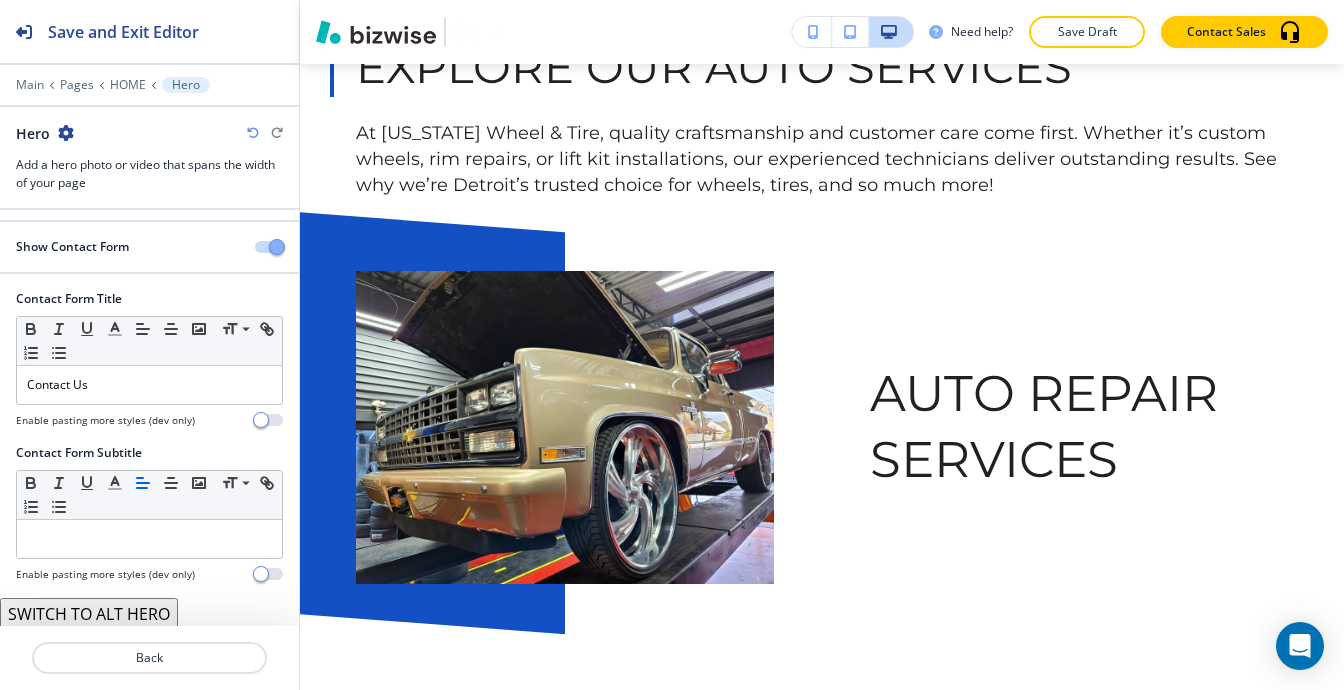 click on "SWITCH TO ALT HERO" at bounding box center [89, 614] 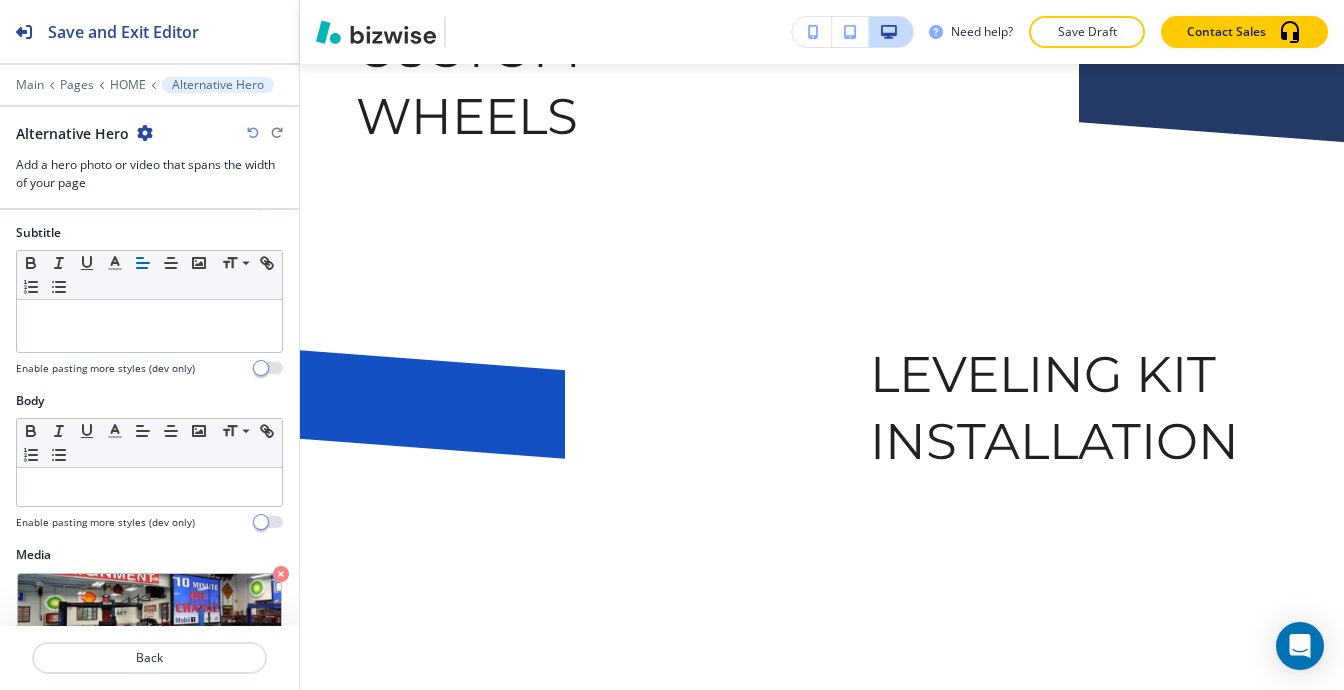 scroll, scrollTop: 624, scrollLeft: 0, axis: vertical 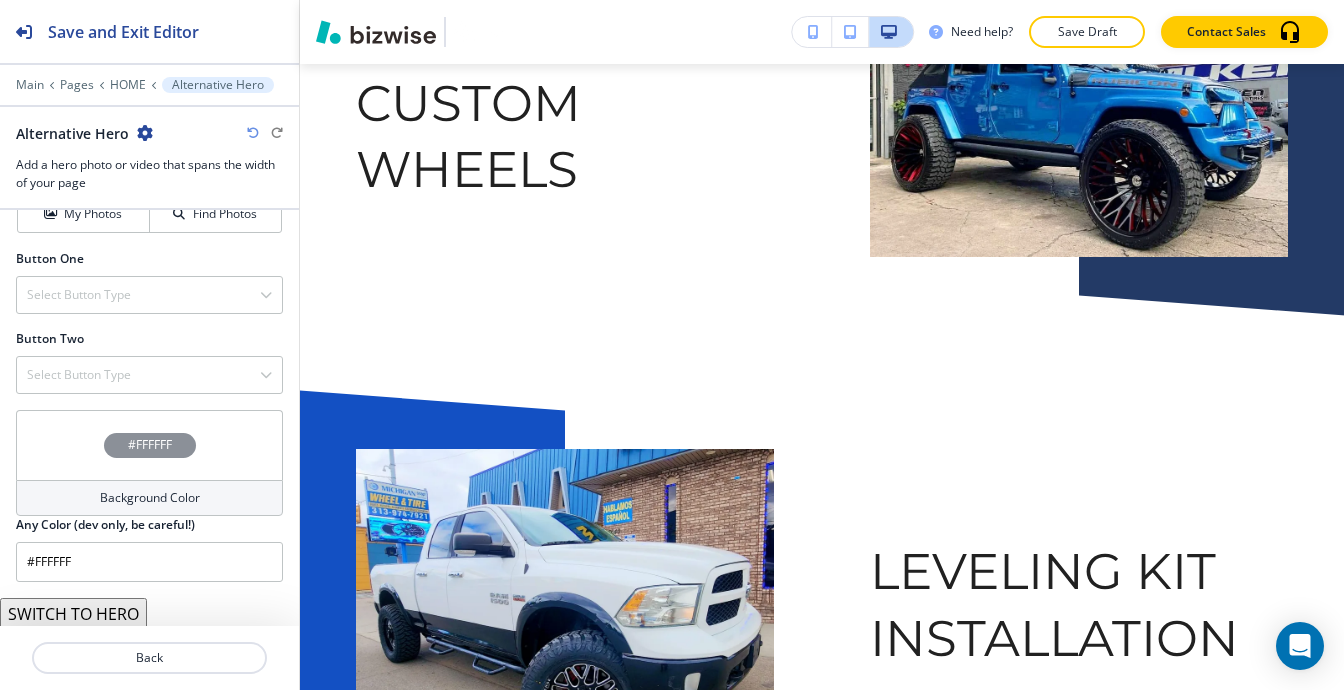 click on "SWITCH TO HERO" at bounding box center (73, 614) 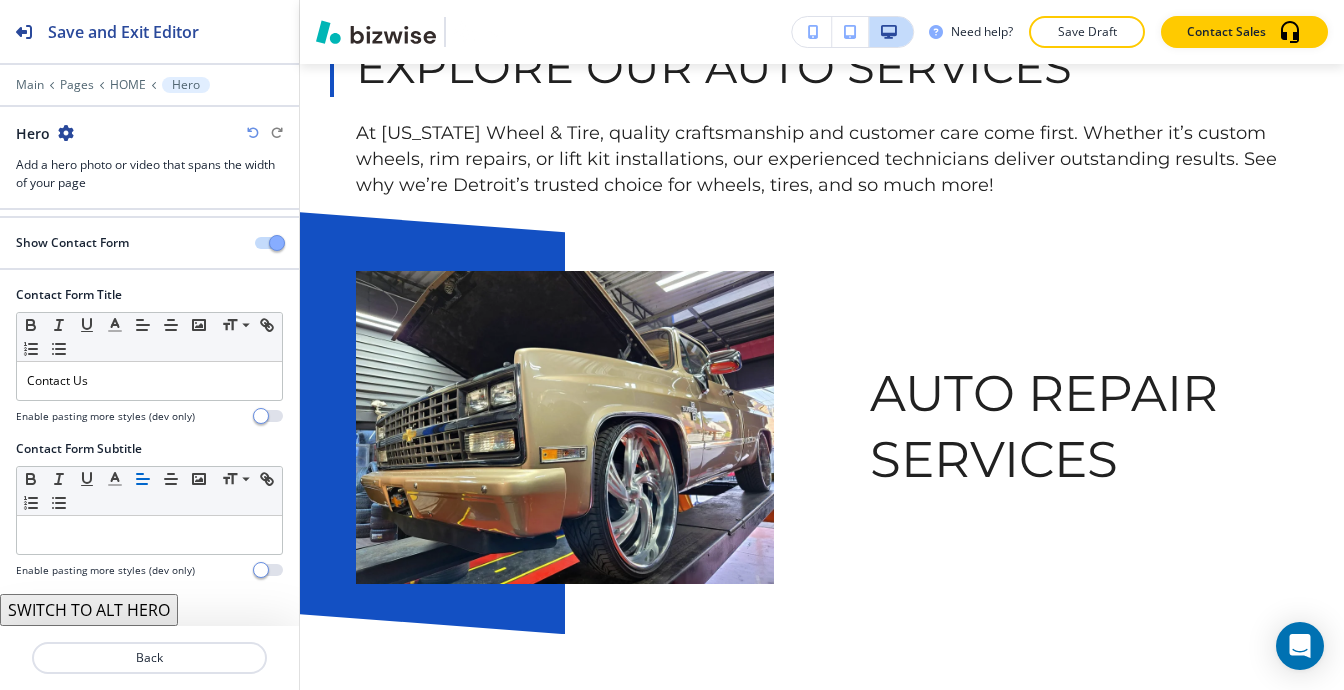 scroll, scrollTop: 156, scrollLeft: 0, axis: vertical 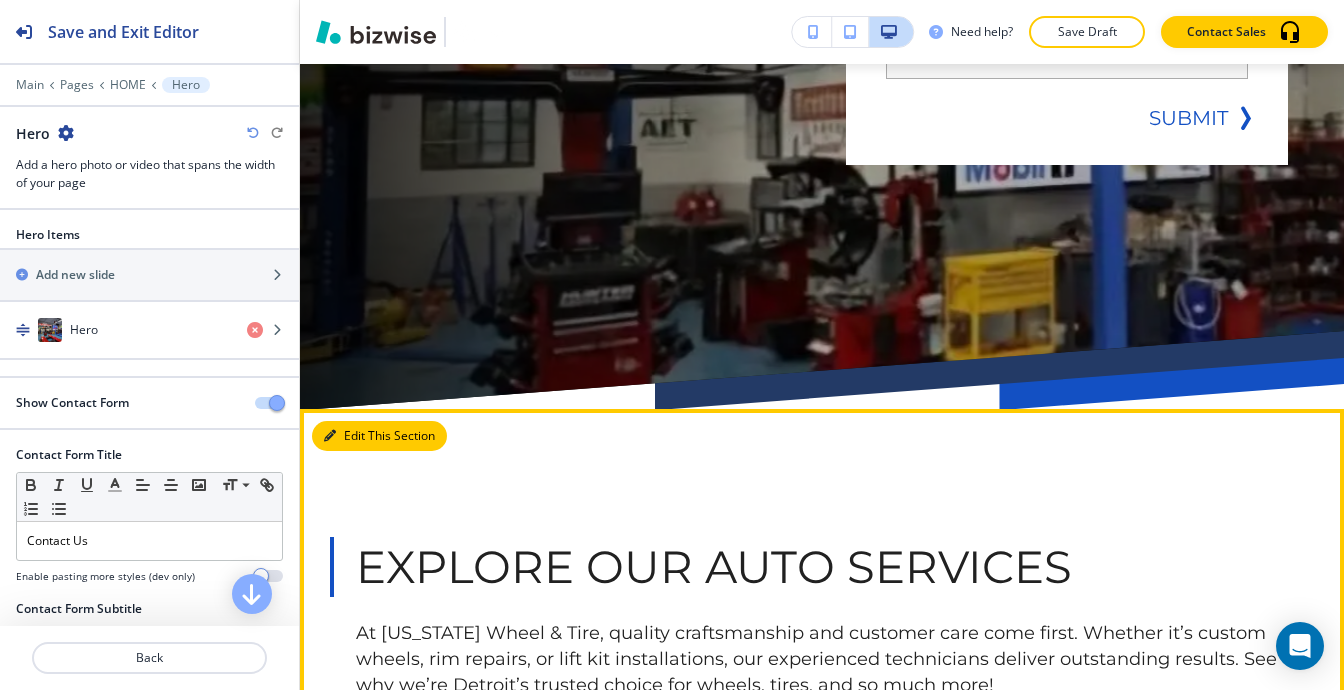 click at bounding box center (330, 436) 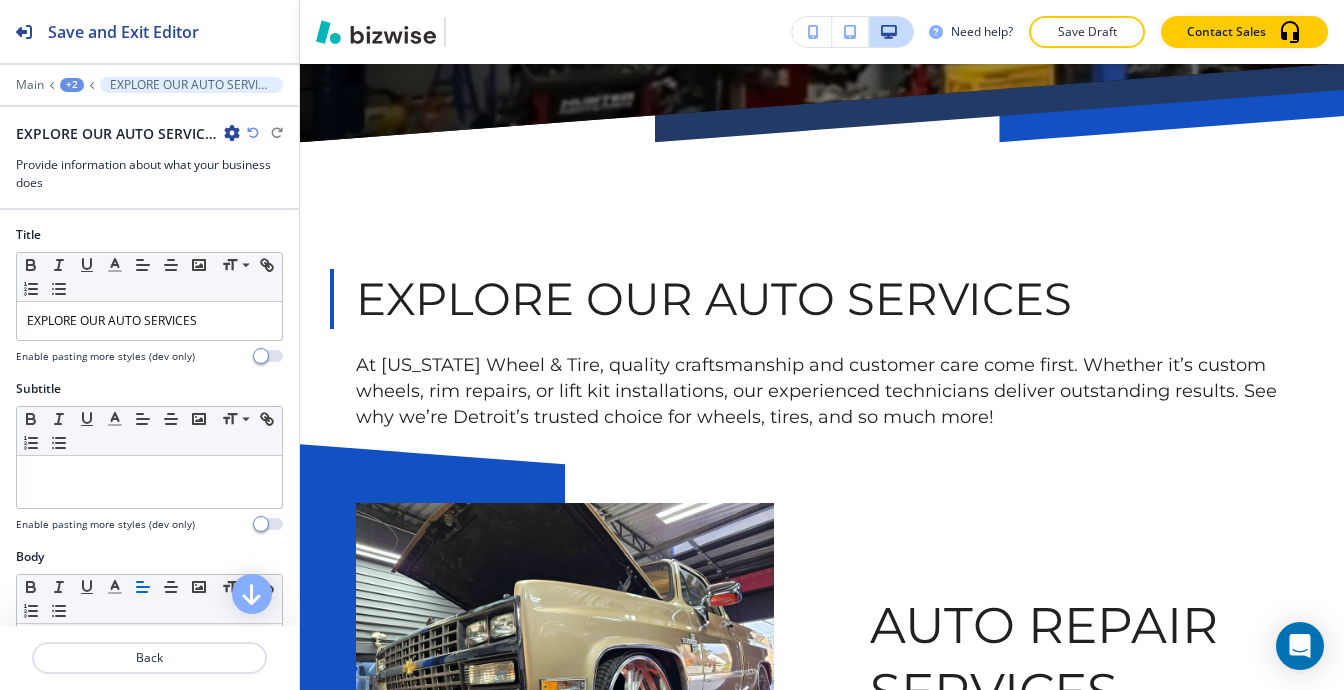 scroll, scrollTop: 2904, scrollLeft: 0, axis: vertical 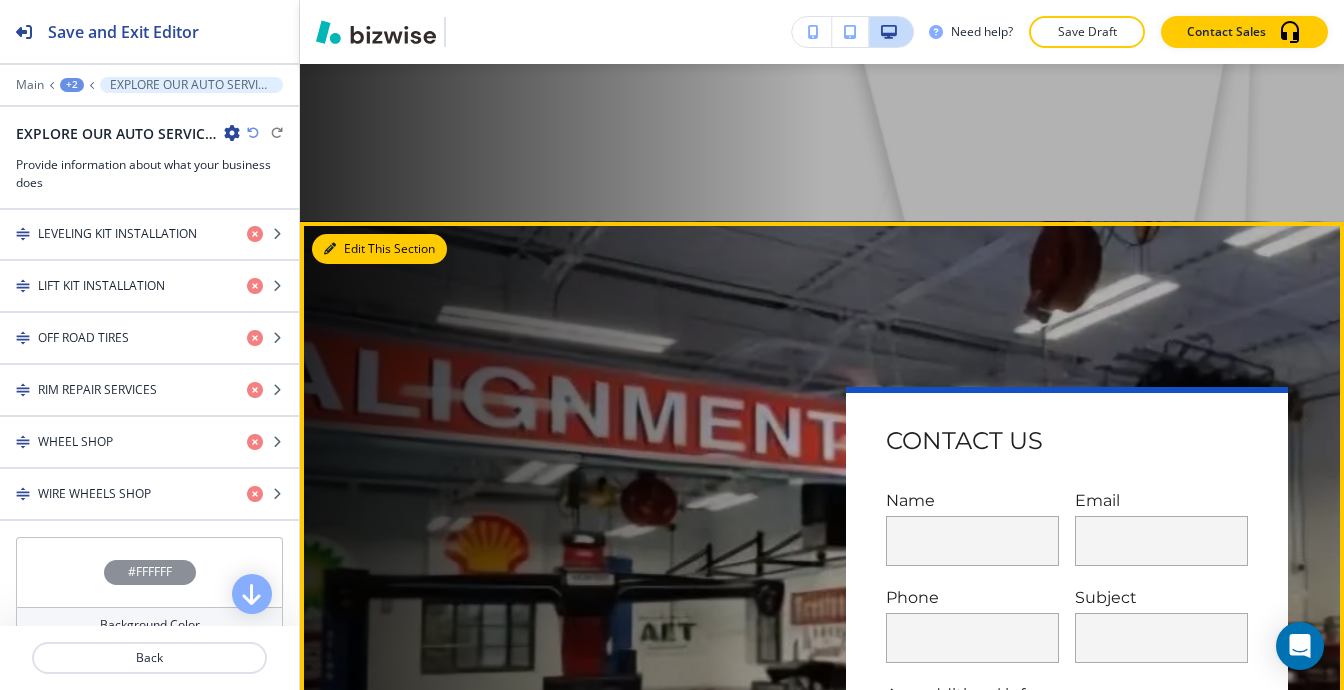 click at bounding box center [330, 249] 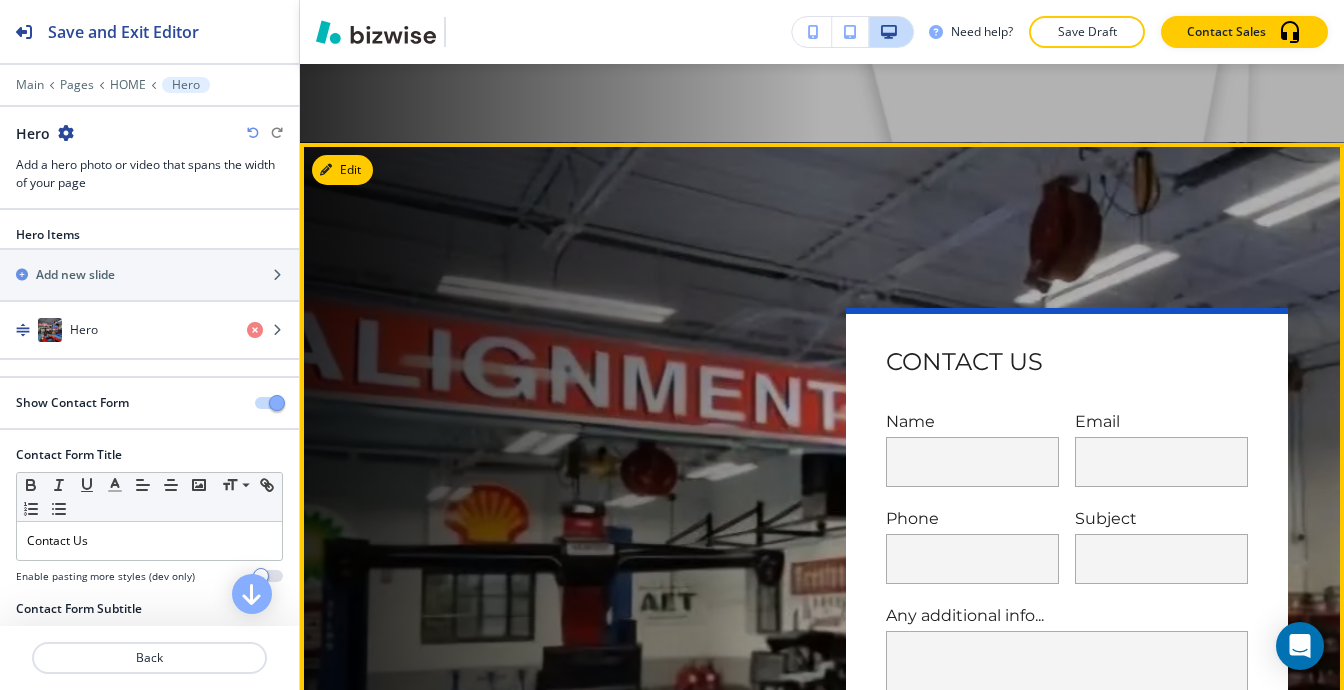 scroll, scrollTop: 1961, scrollLeft: 0, axis: vertical 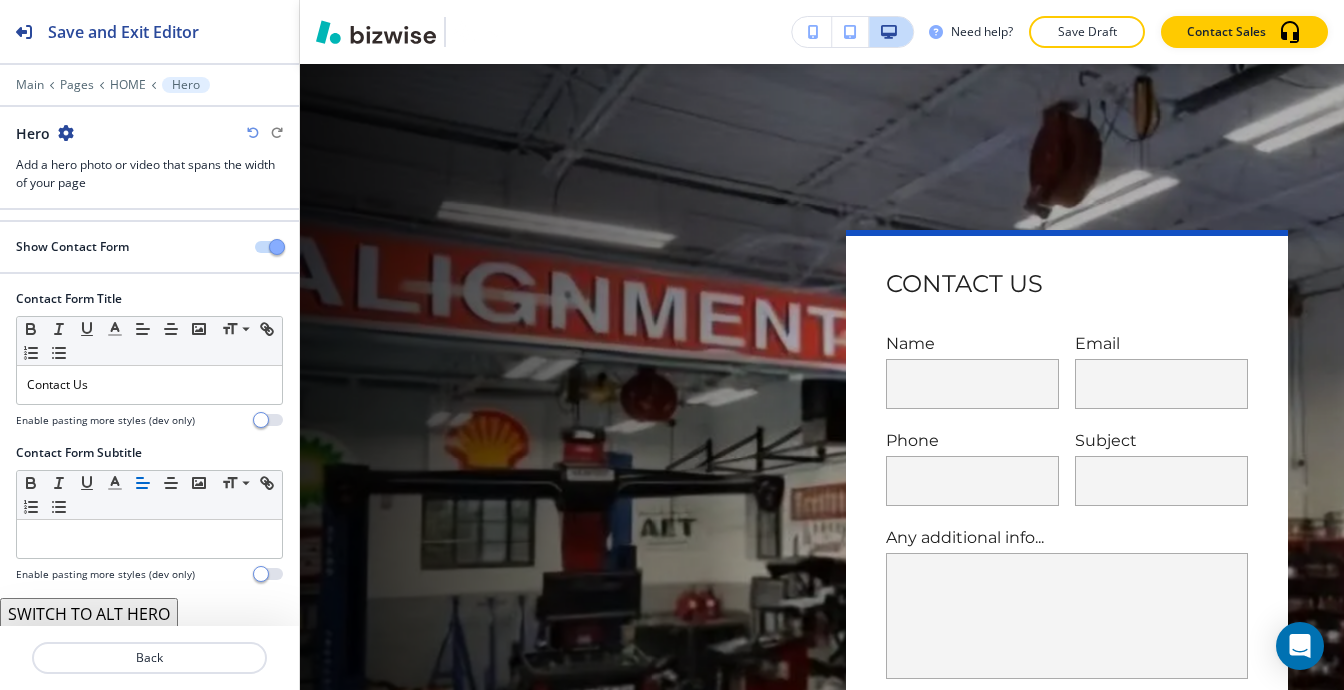 click on "SWITCH TO ALT HERO" at bounding box center (89, 614) 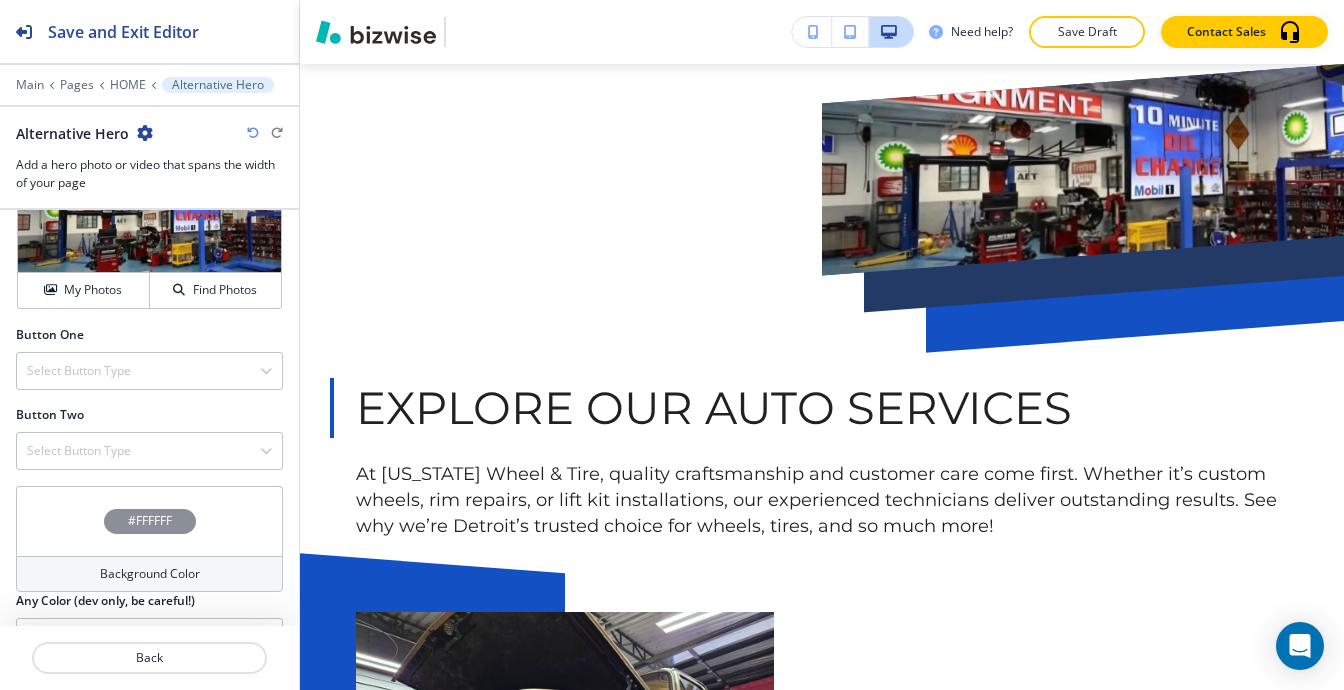 scroll, scrollTop: 624, scrollLeft: 0, axis: vertical 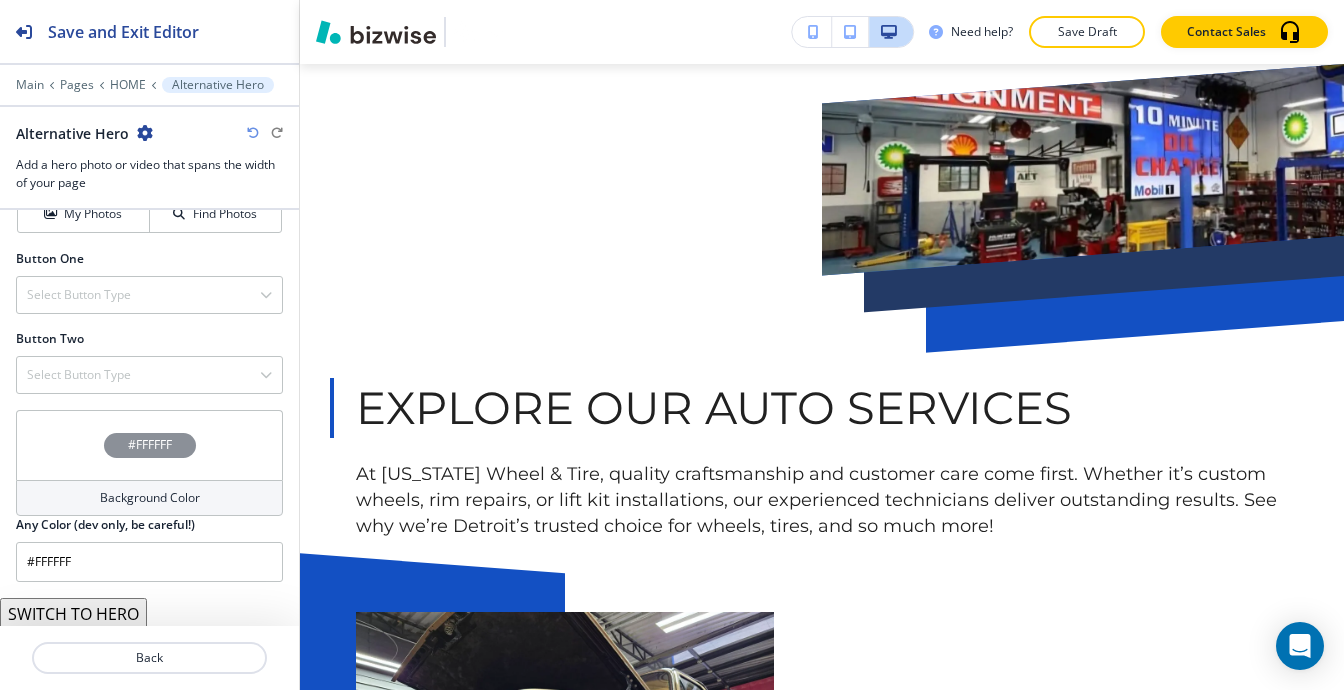 click on "SWITCH TO HERO" at bounding box center (73, 614) 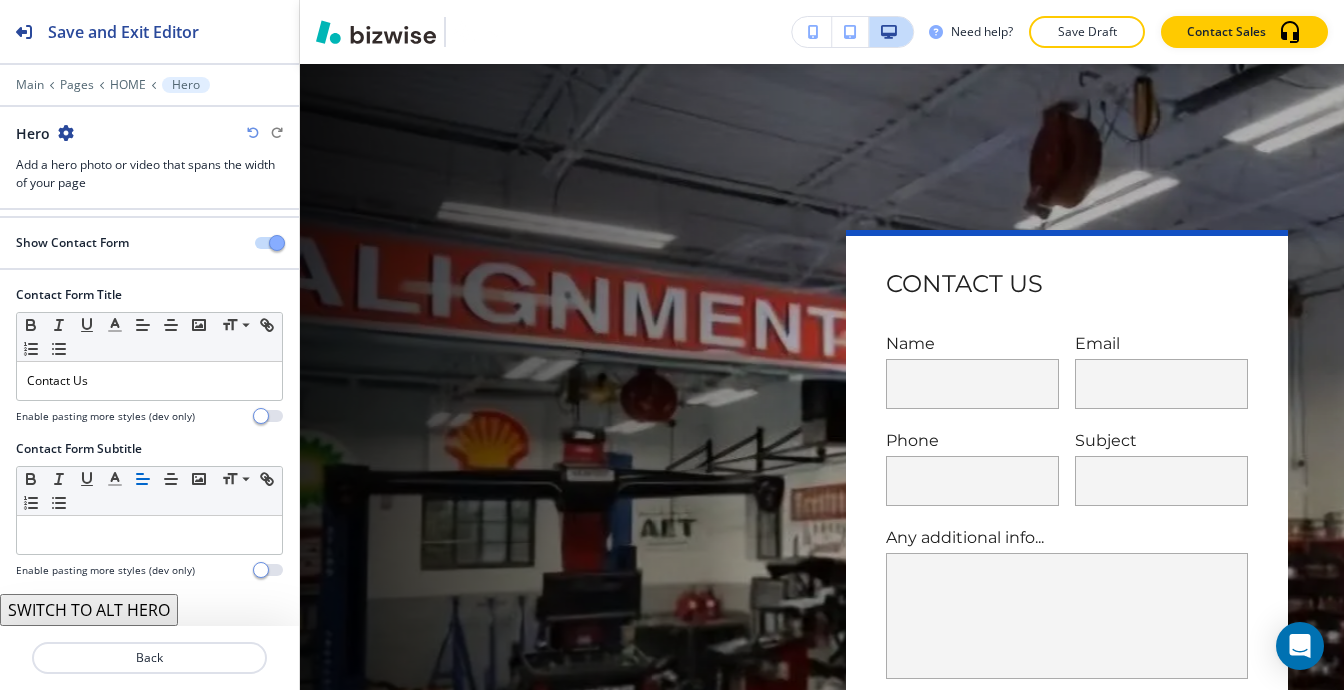 scroll, scrollTop: 156, scrollLeft: 0, axis: vertical 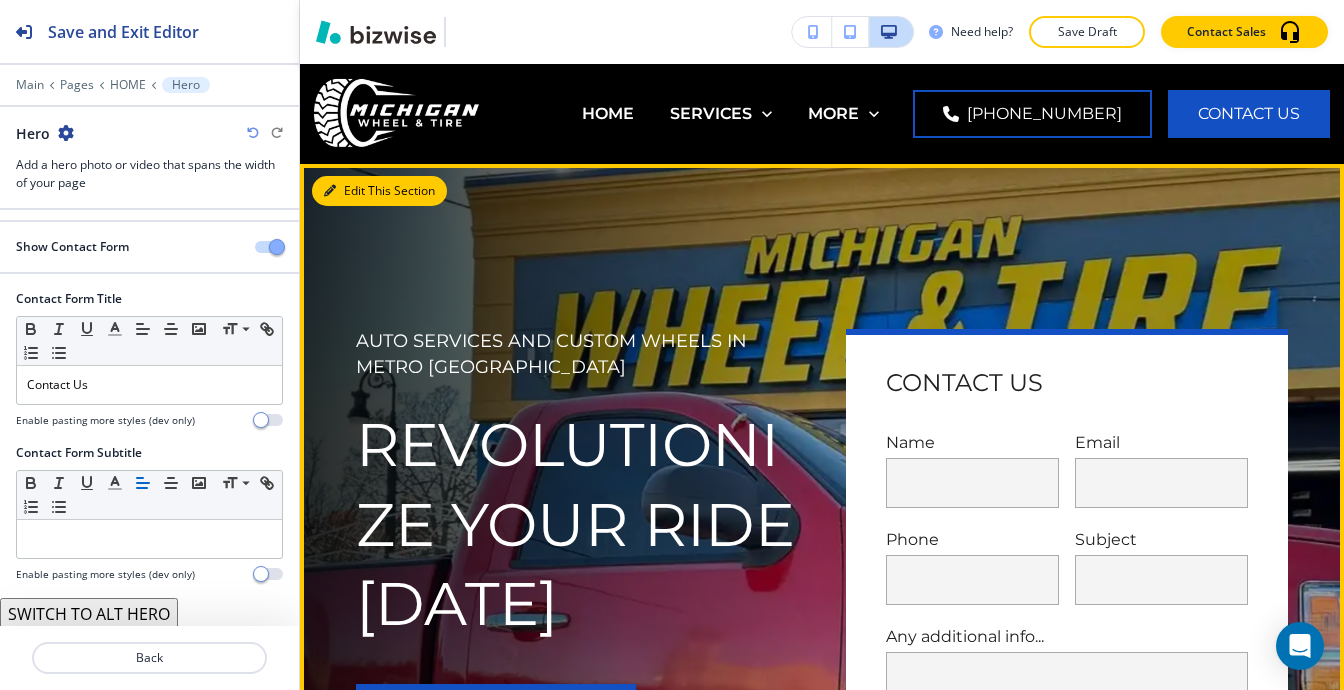 click on "Edit This Section" at bounding box center [379, 191] 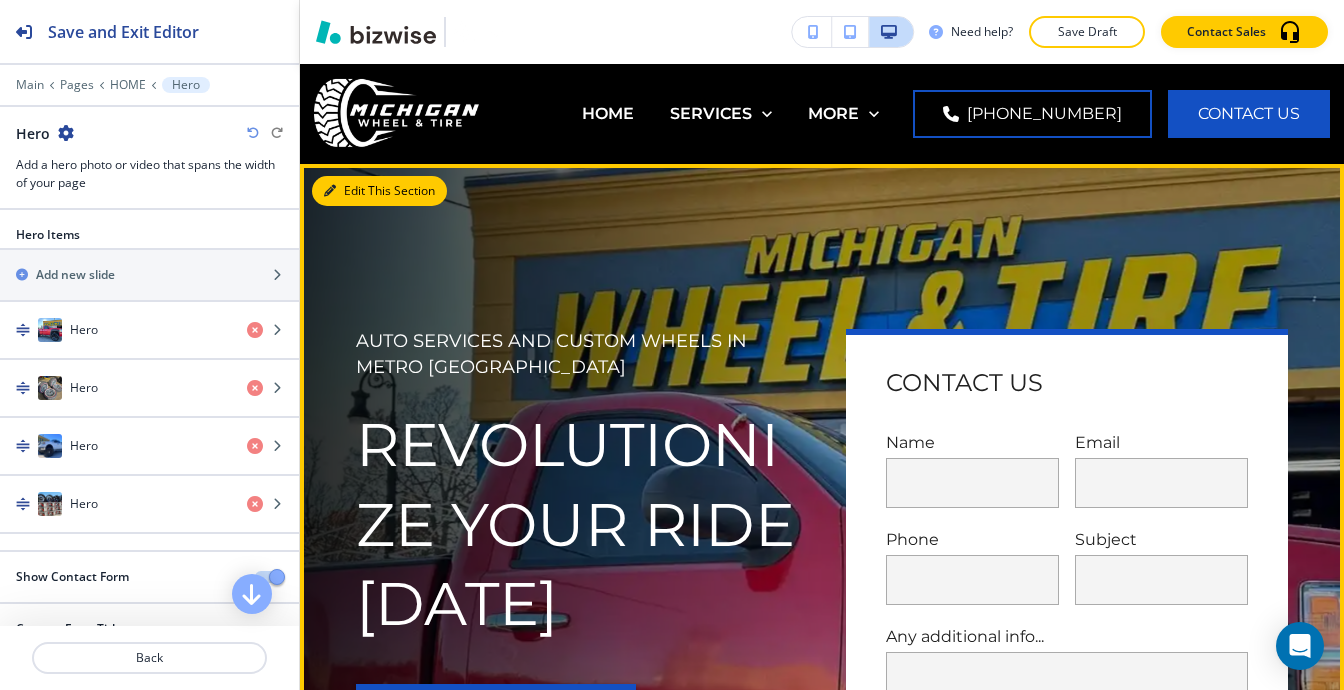 scroll, scrollTop: 100, scrollLeft: 0, axis: vertical 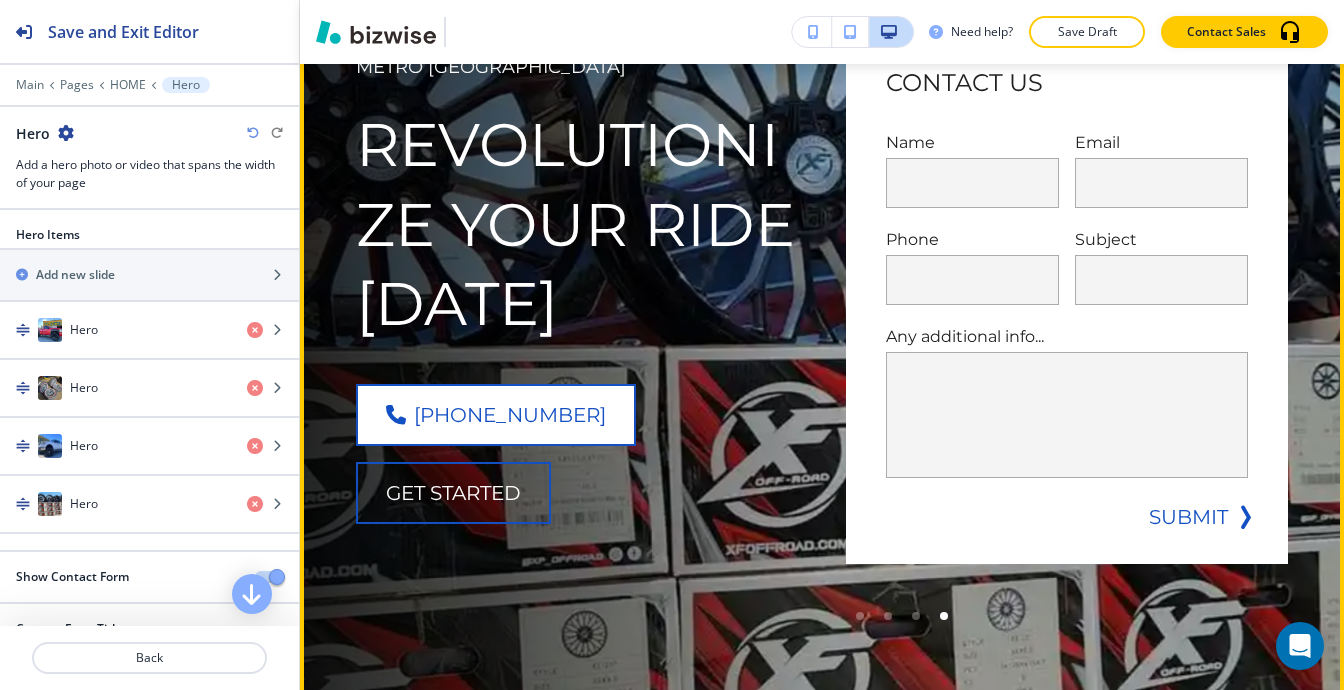 click on "[PHONE_NUMBER]" at bounding box center (496, 415) 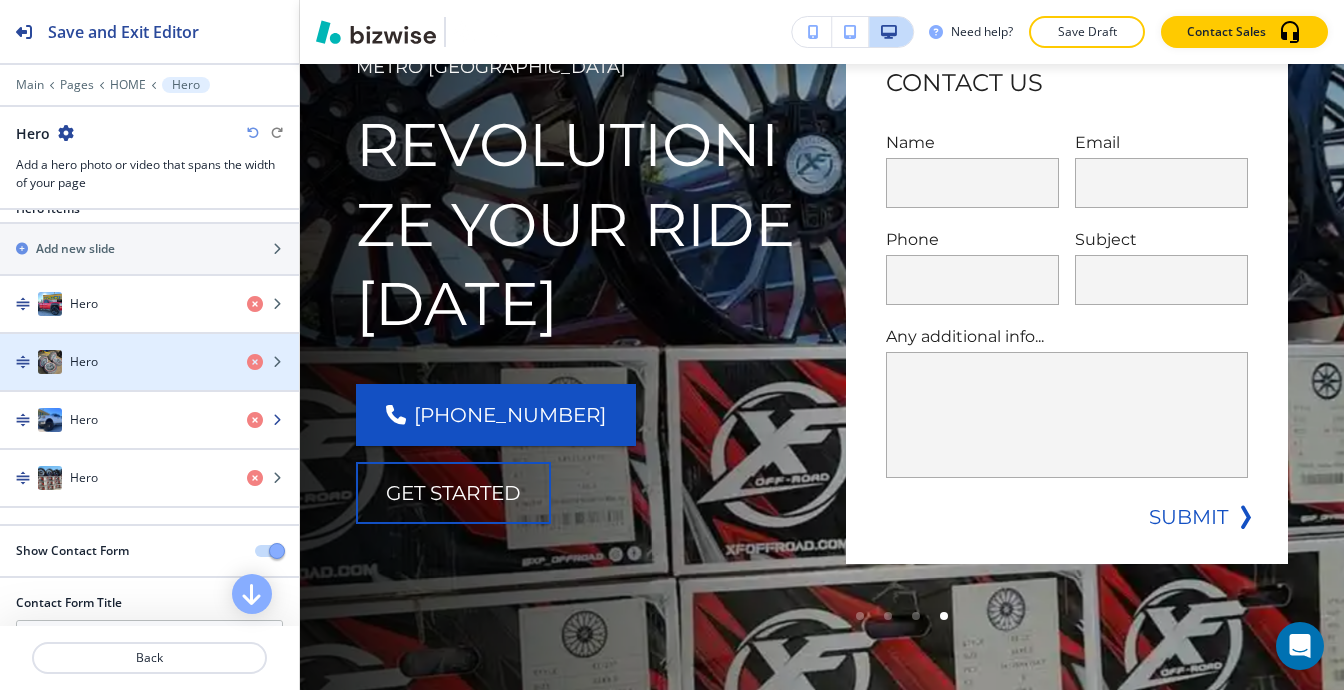 scroll, scrollTop: 0, scrollLeft: 0, axis: both 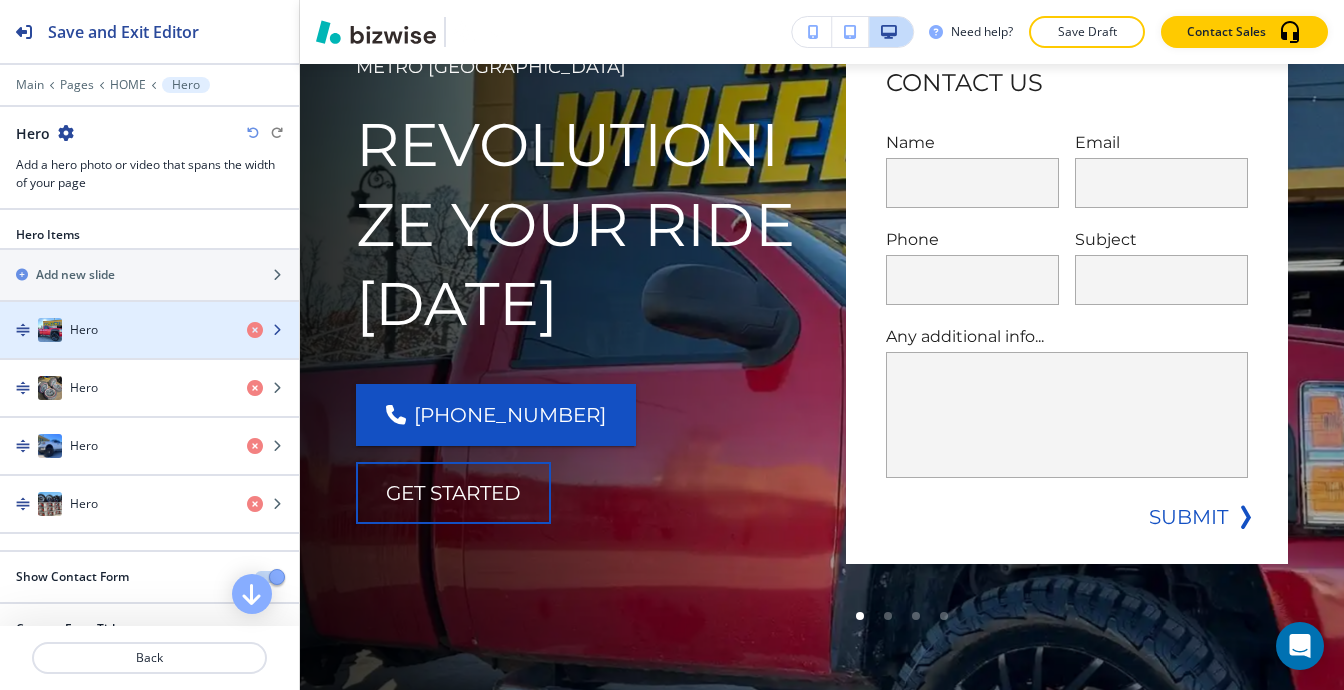 click at bounding box center (149, 350) 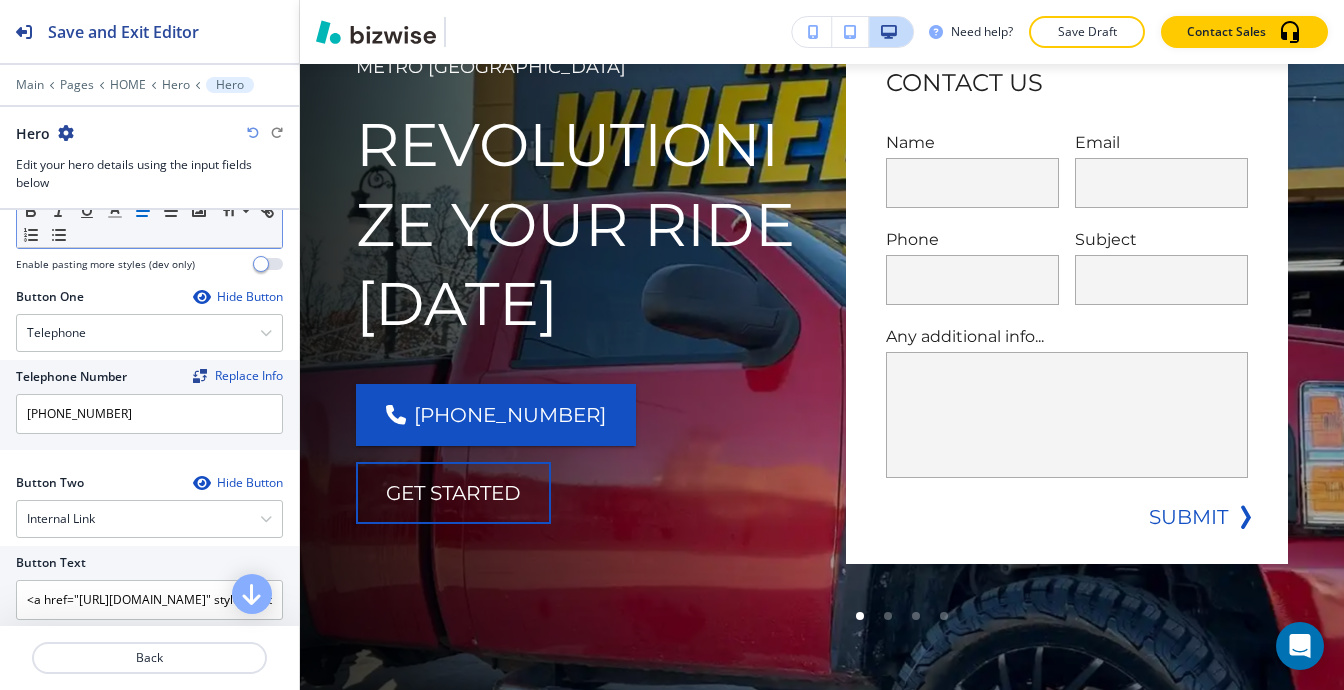 scroll, scrollTop: 808, scrollLeft: 0, axis: vertical 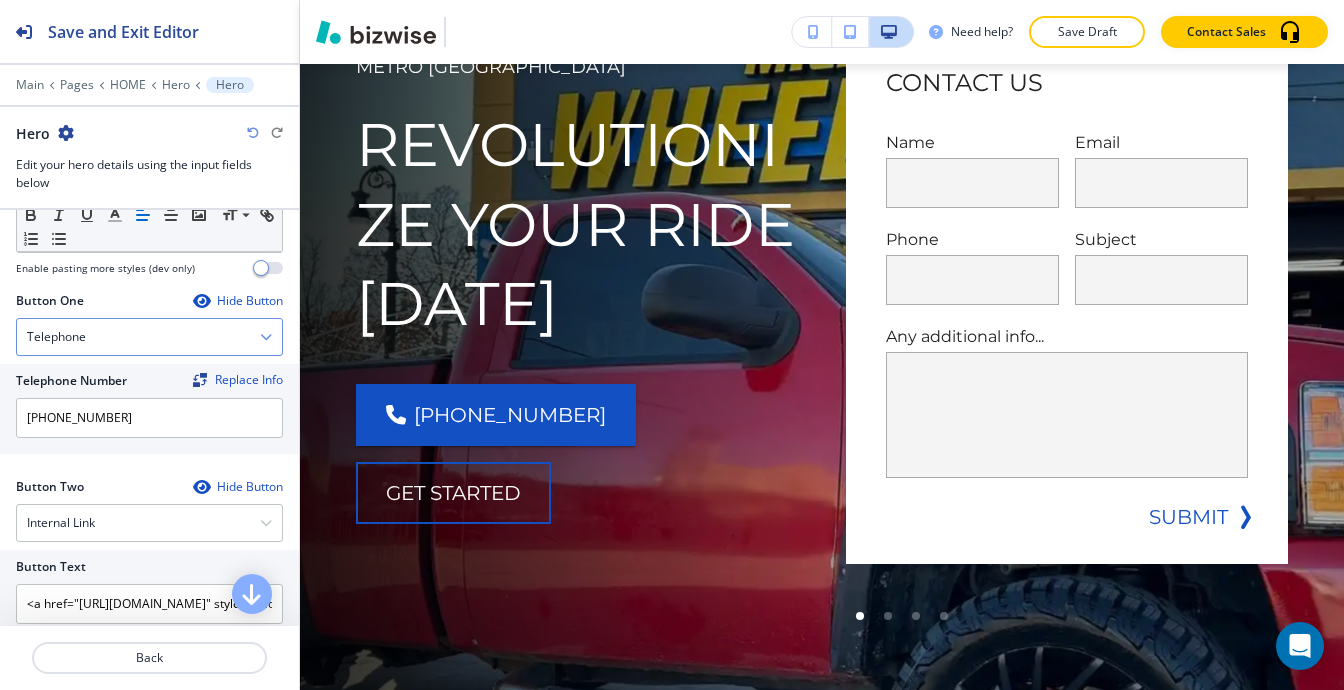 click on "Telephone" at bounding box center (149, 337) 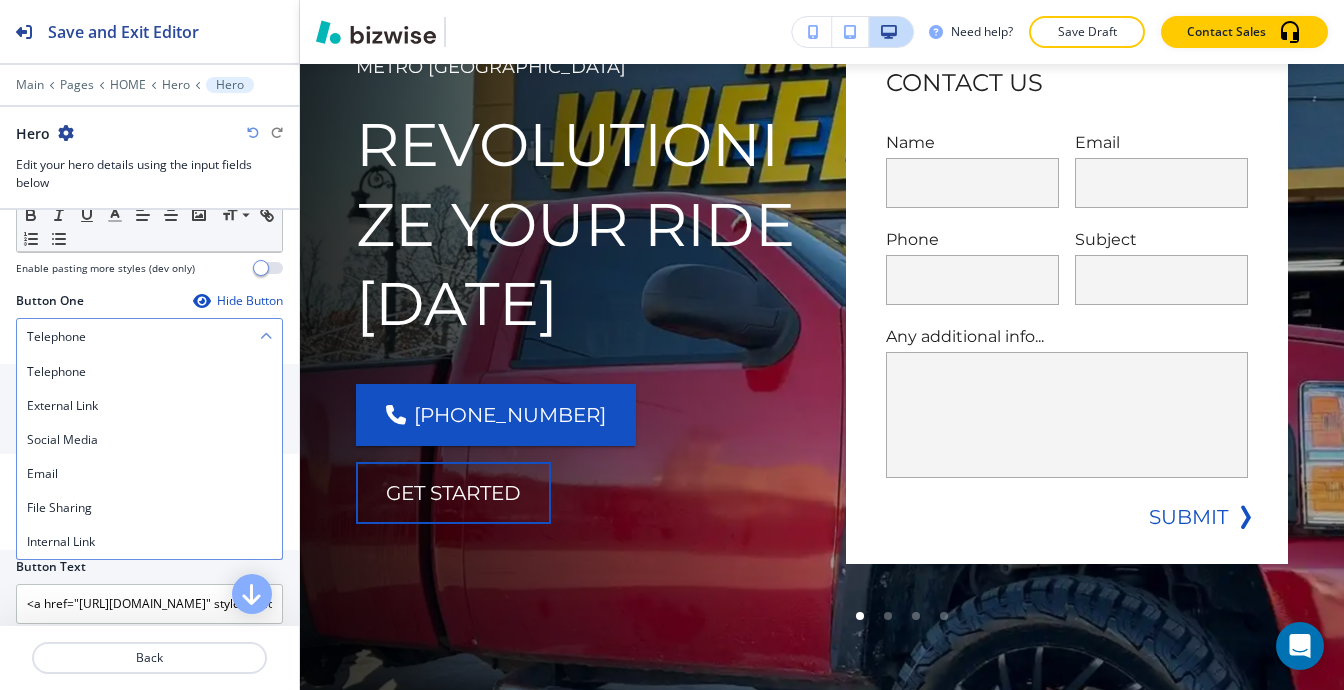click on "Telephone" at bounding box center (149, 337) 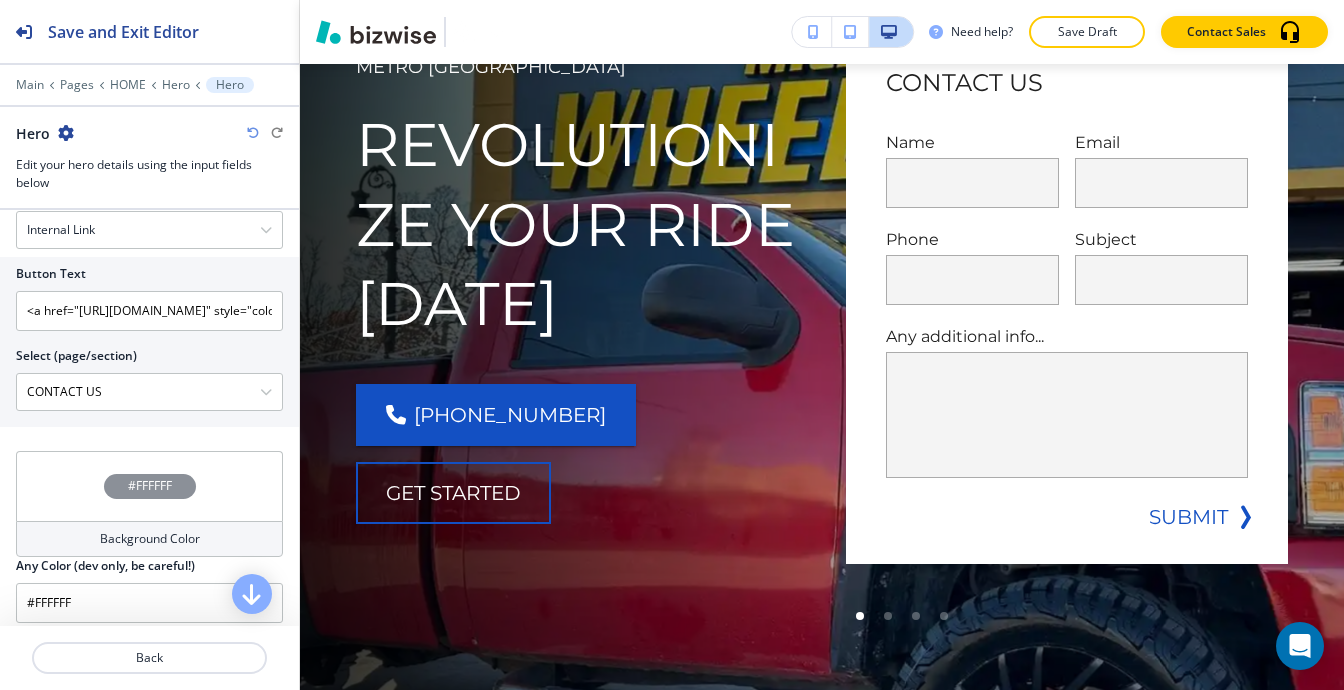 scroll, scrollTop: 1108, scrollLeft: 0, axis: vertical 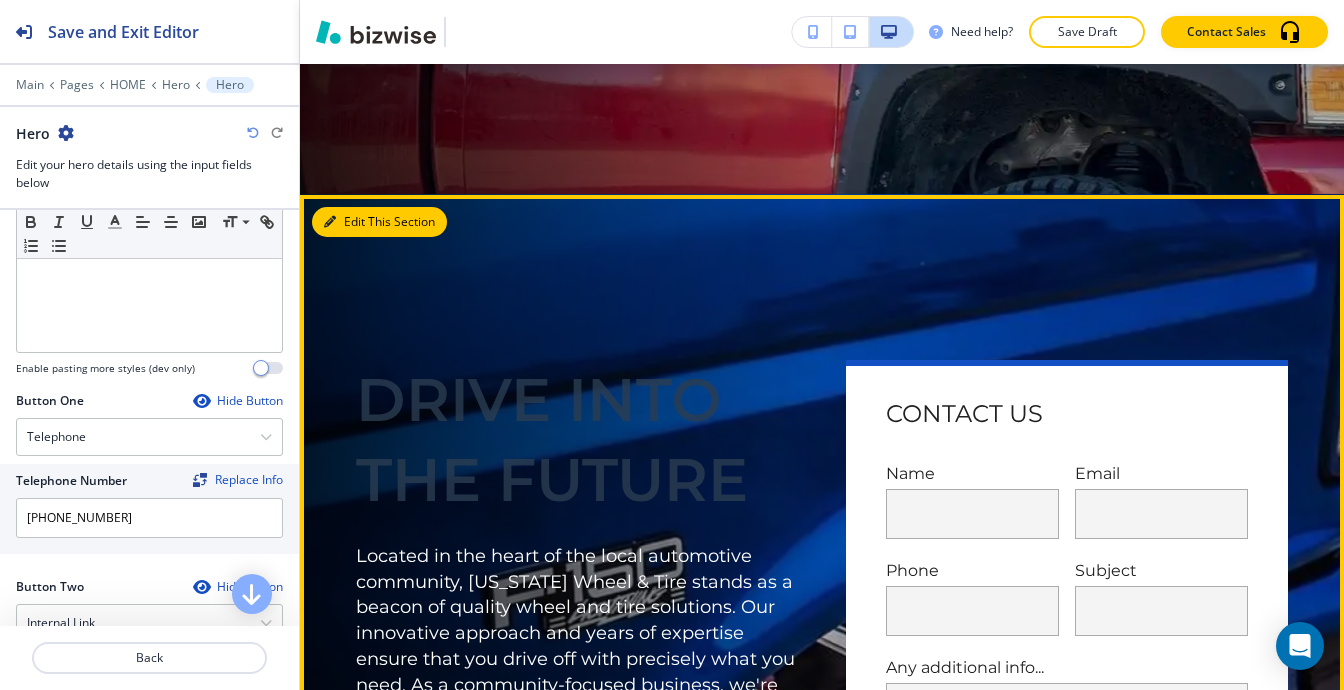 click on "Edit This Section" at bounding box center [379, 222] 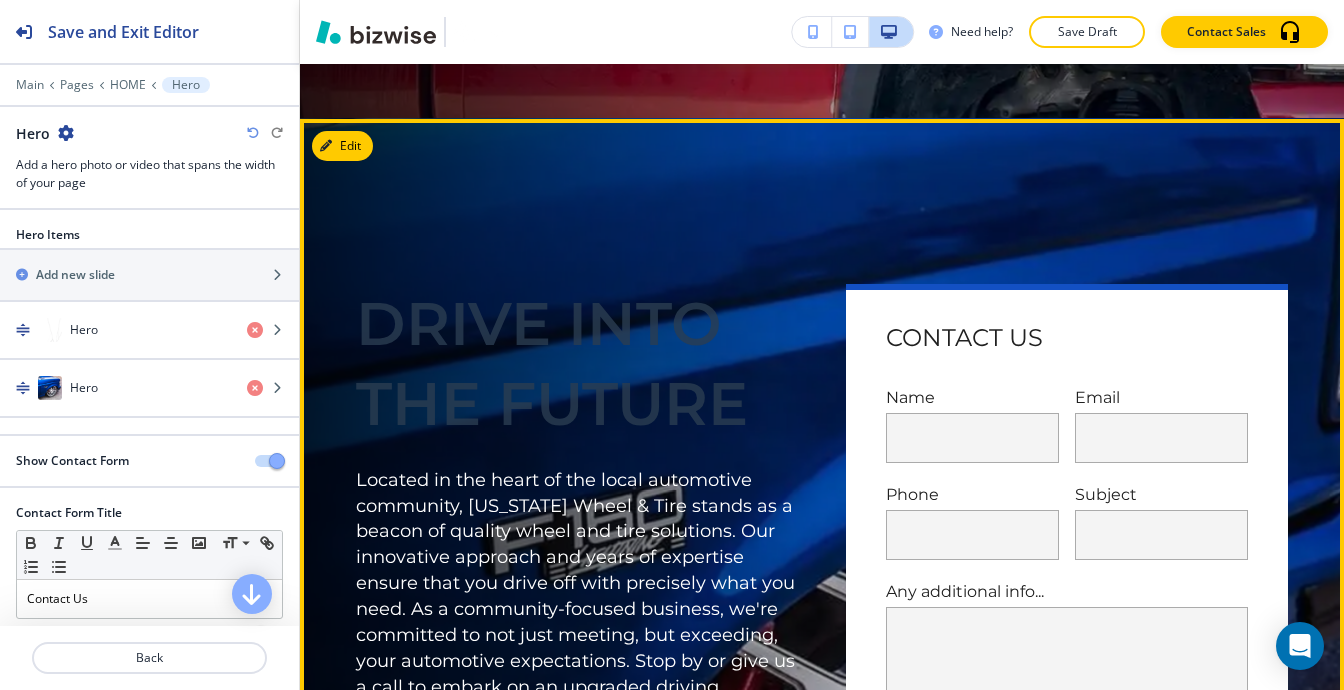 scroll, scrollTop: 1030, scrollLeft: 0, axis: vertical 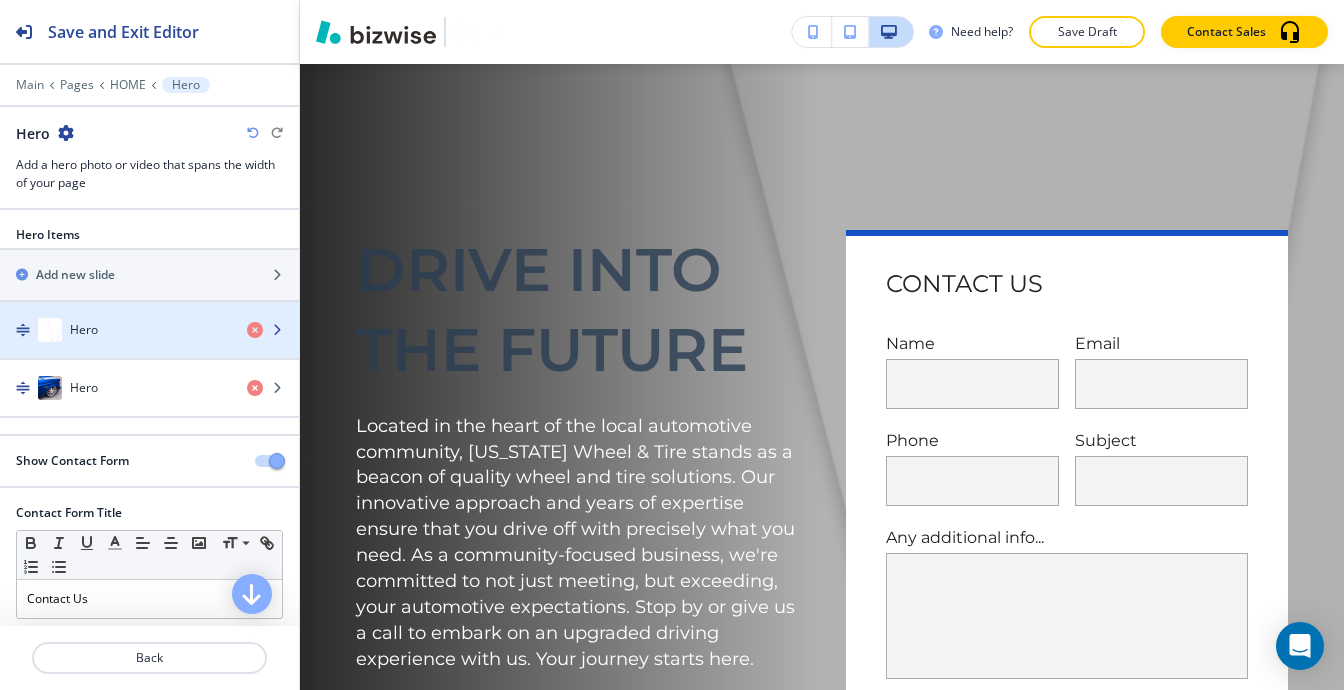 click on "Hero" at bounding box center [115, 330] 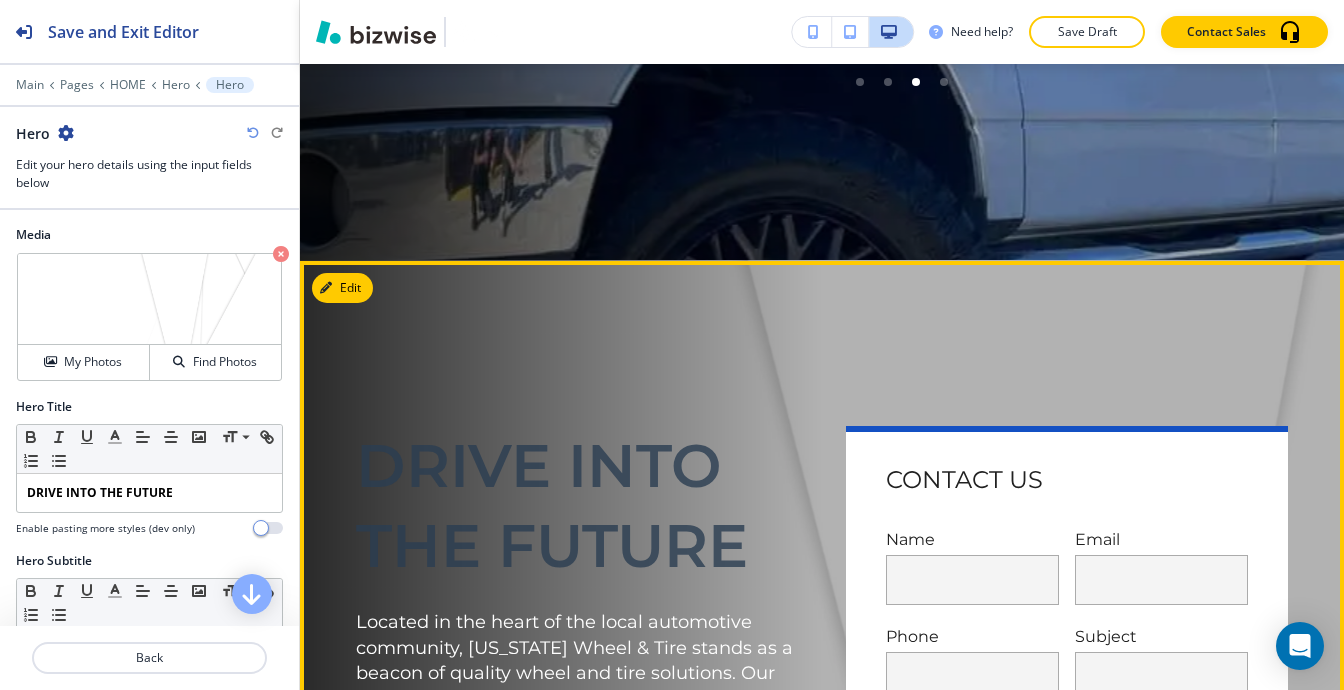scroll, scrollTop: 830, scrollLeft: 0, axis: vertical 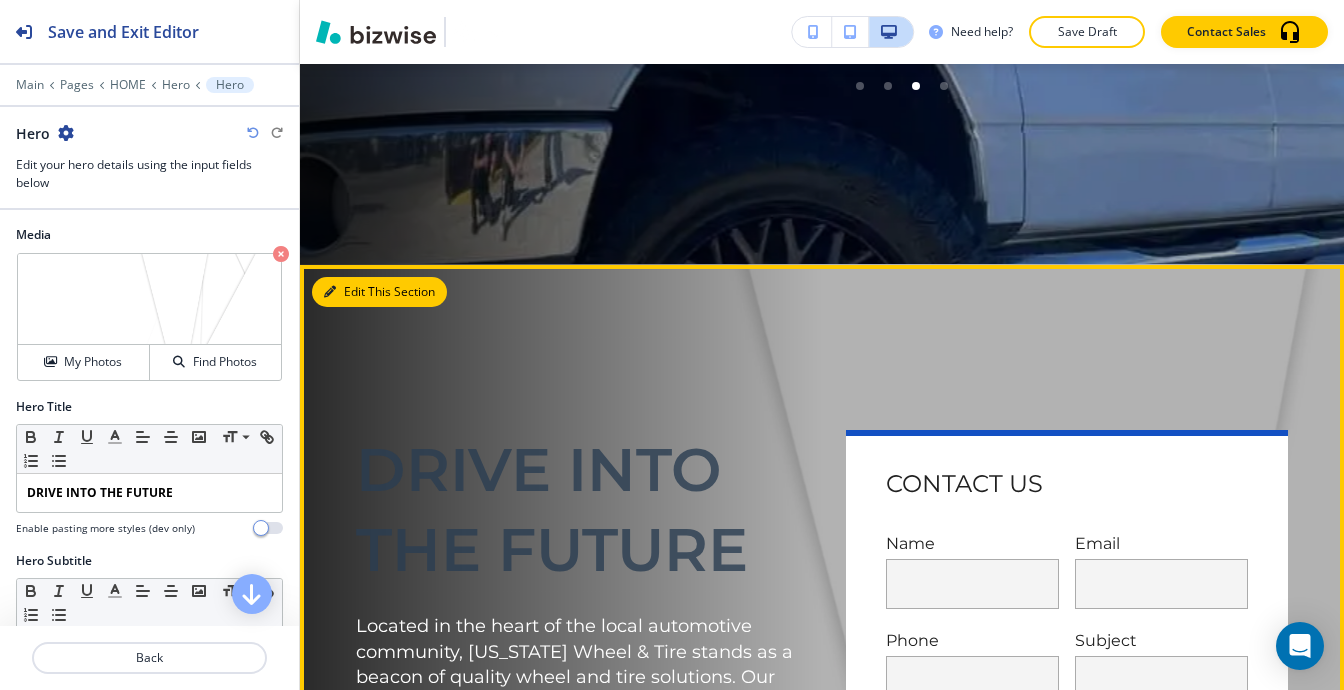 click on "Edit This Section" at bounding box center [379, 292] 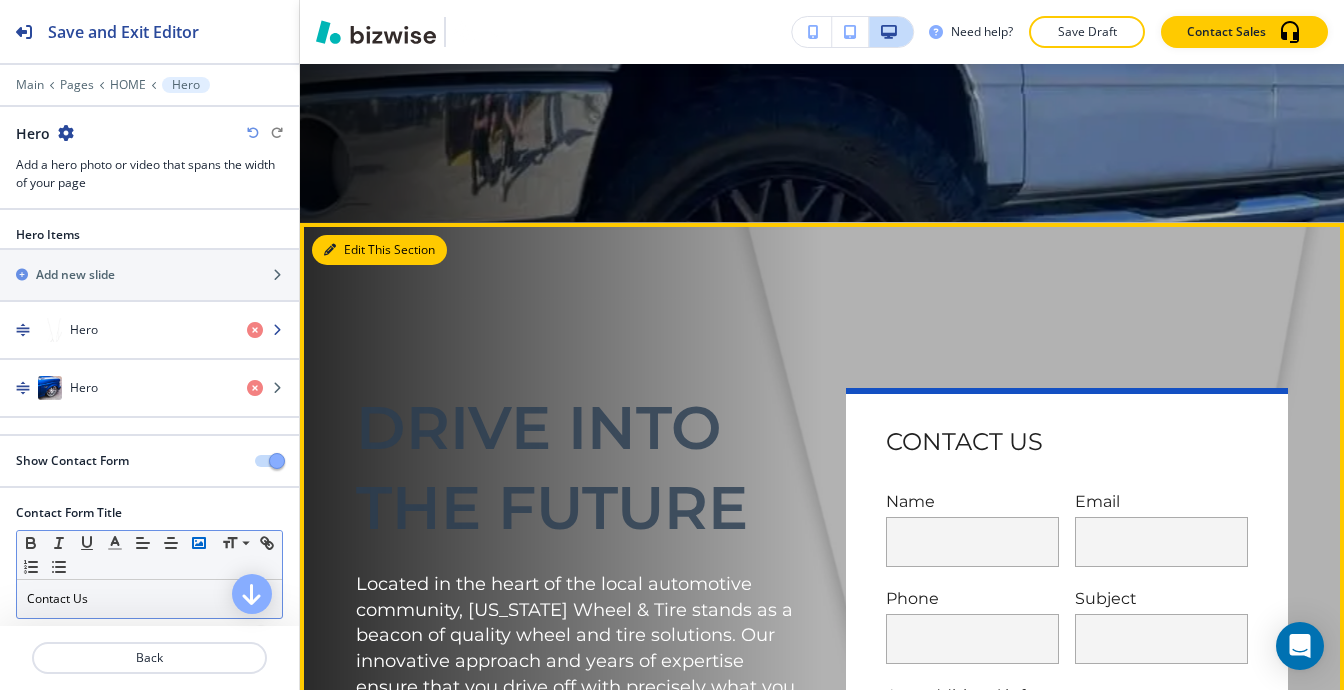 scroll, scrollTop: 1029, scrollLeft: 0, axis: vertical 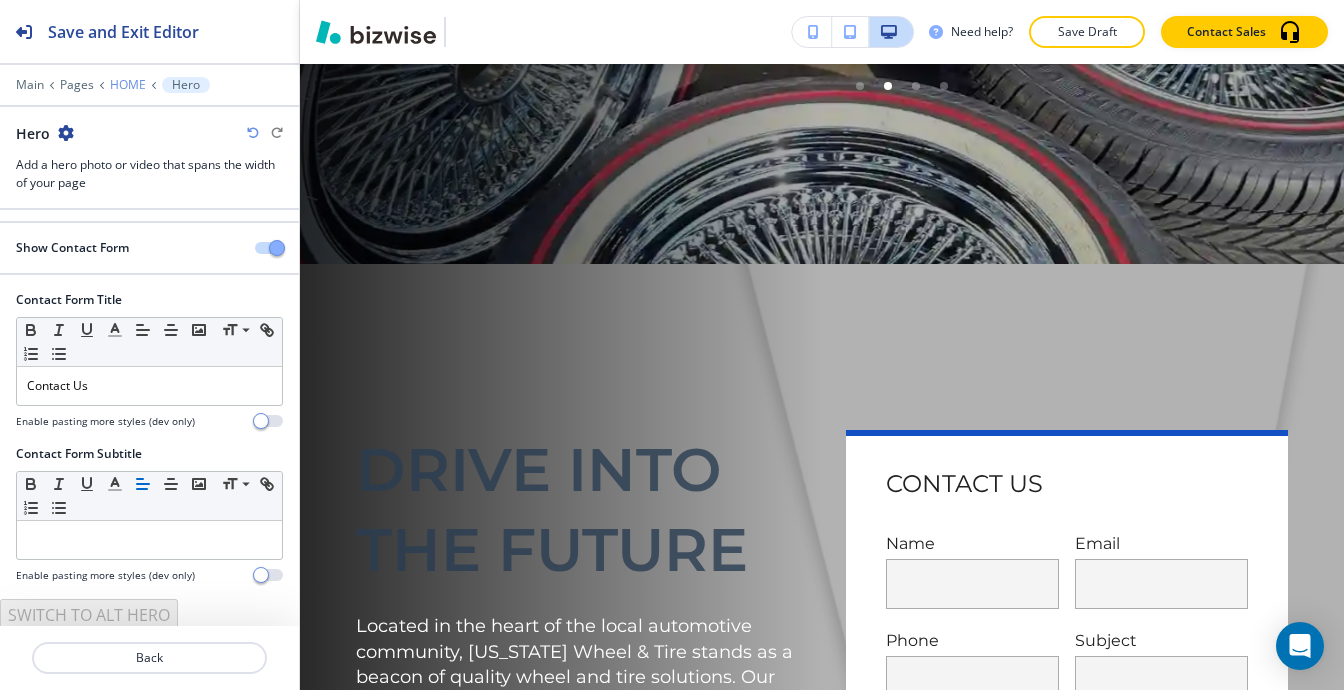 click on "HOME" at bounding box center [128, 85] 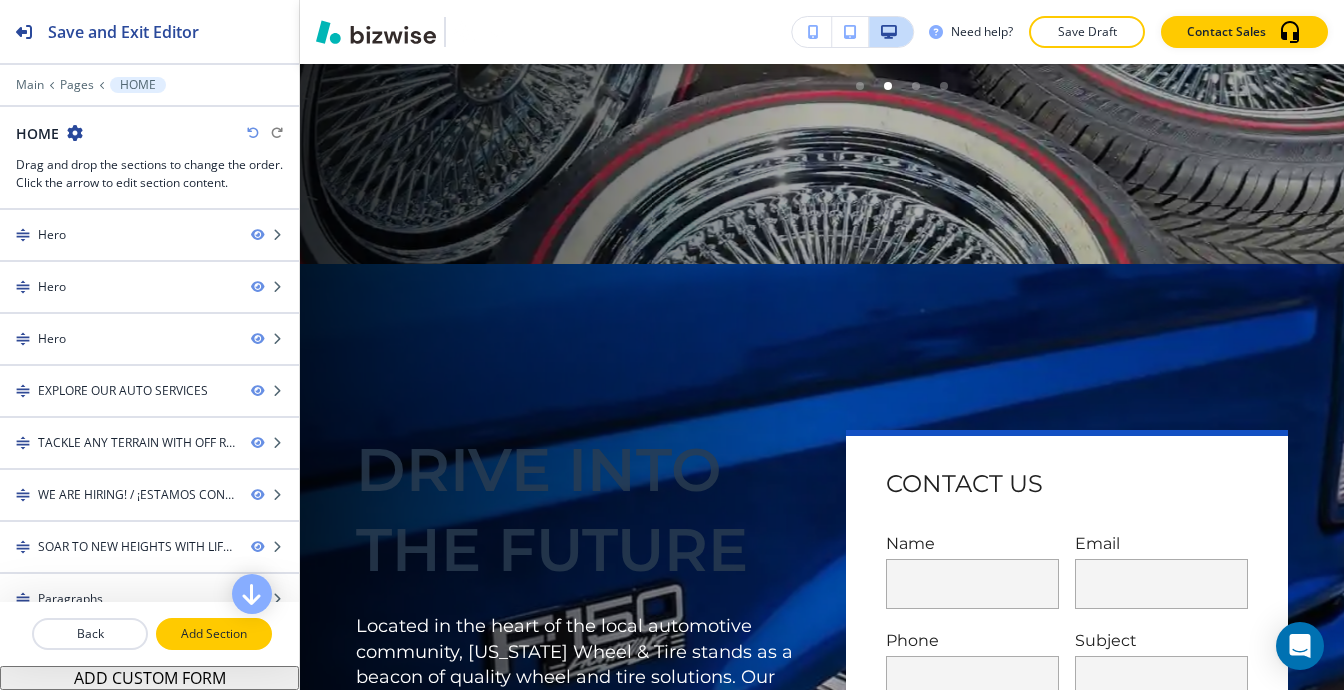 click on "Add Section" at bounding box center [214, 634] 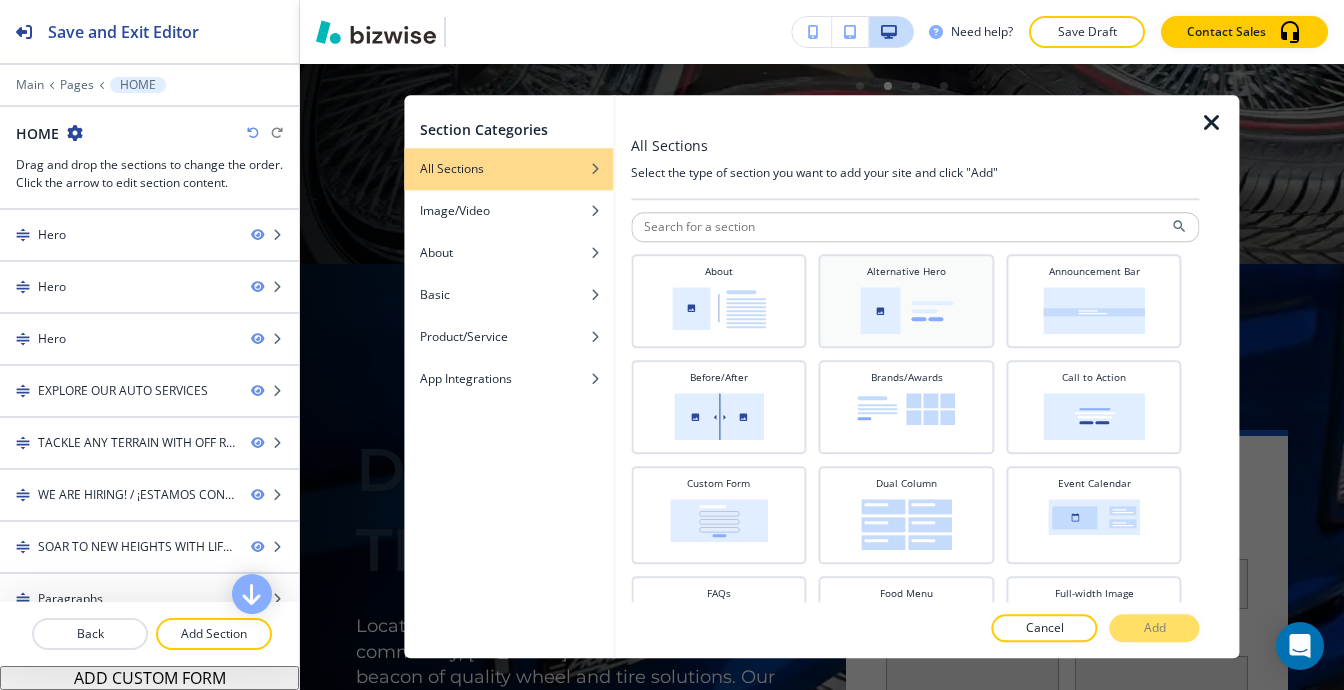 click on "Alternative Hero" at bounding box center (906, 271) 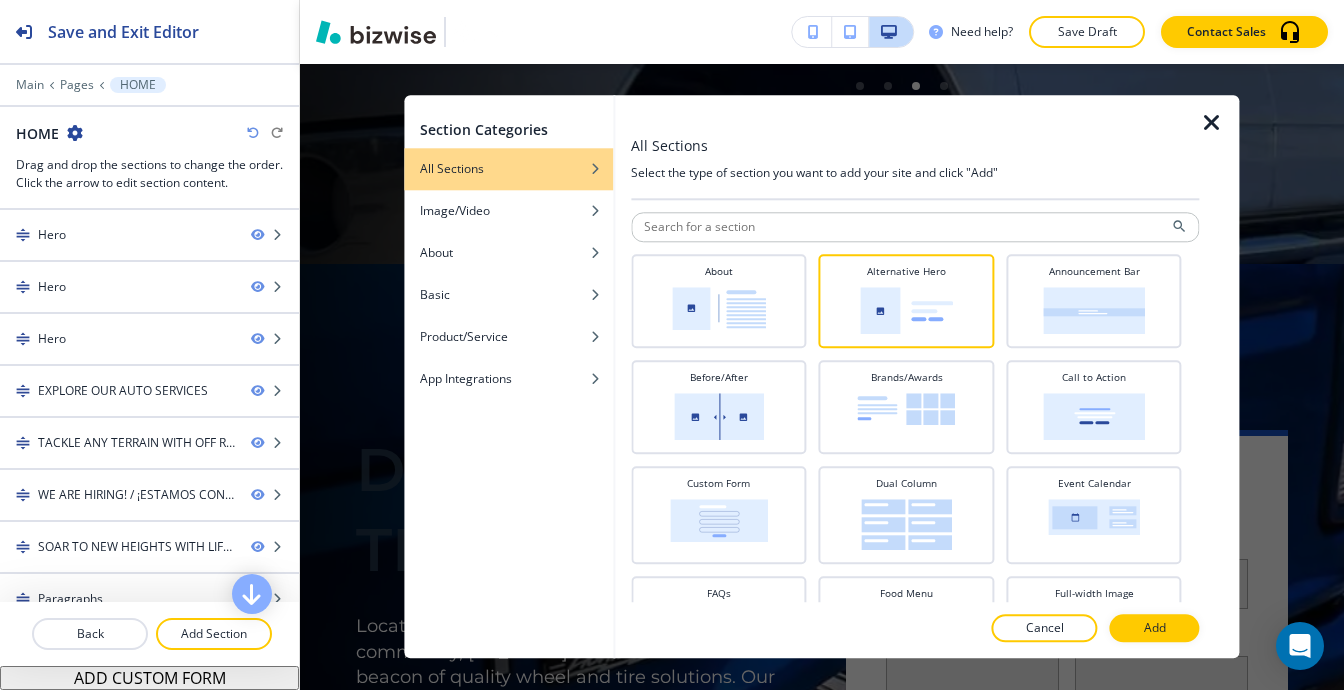 click on "Add" at bounding box center [1155, 629] 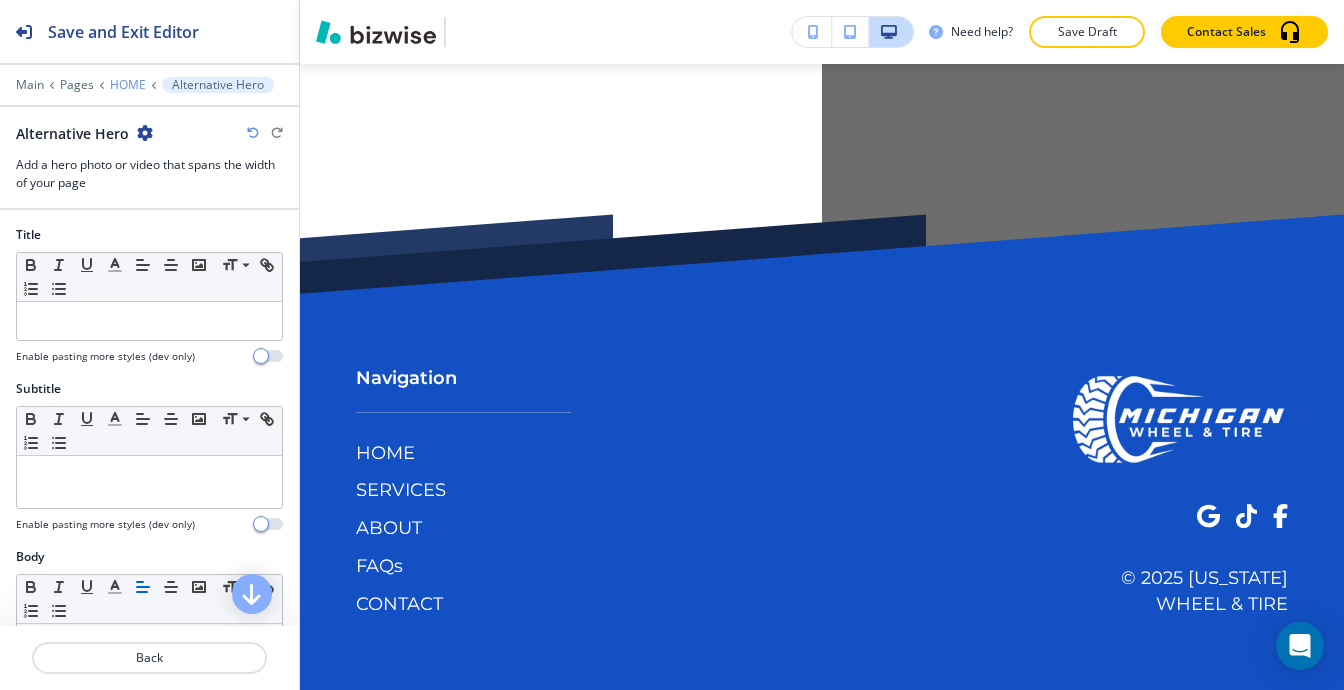 click on "HOME" at bounding box center (128, 85) 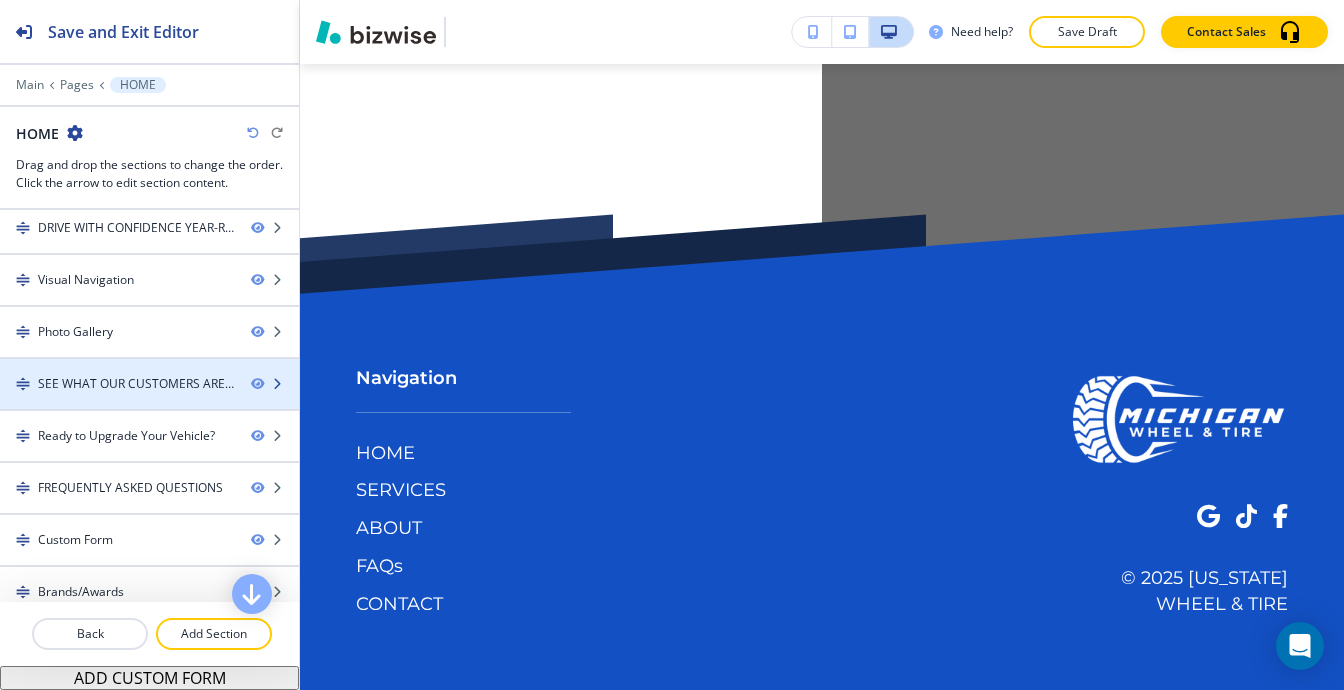 scroll, scrollTop: 638, scrollLeft: 0, axis: vertical 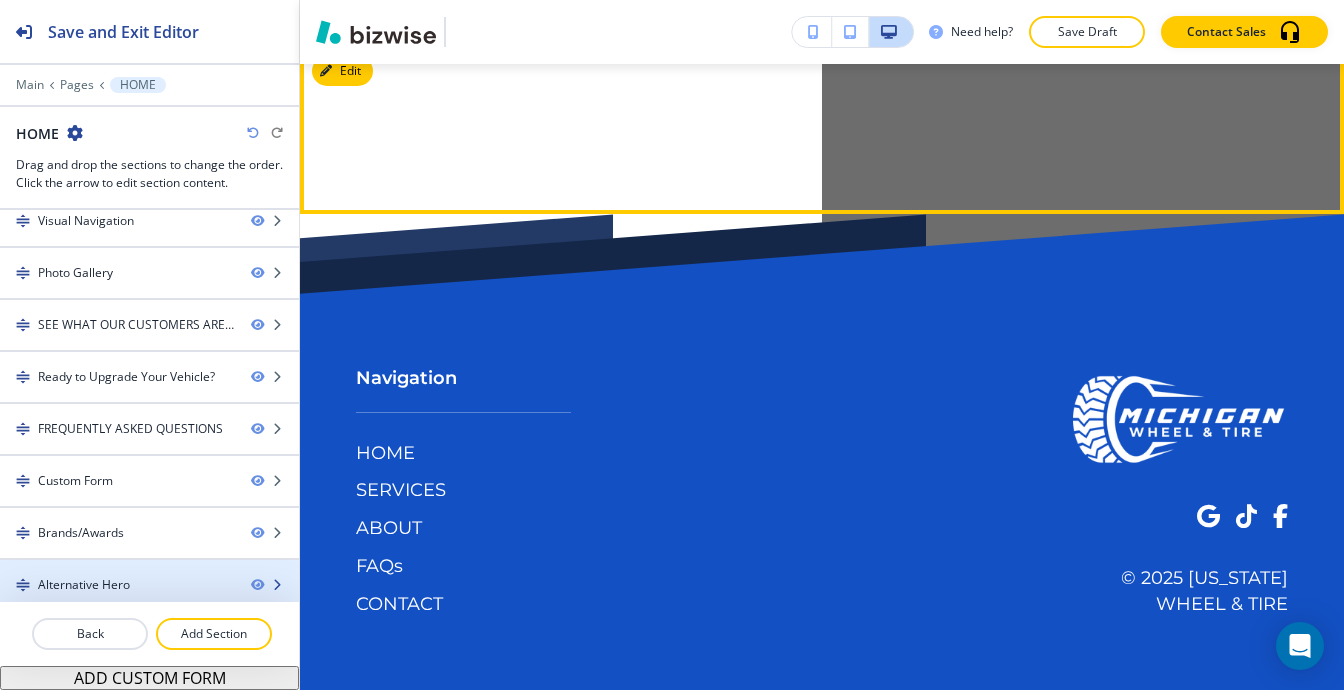 type 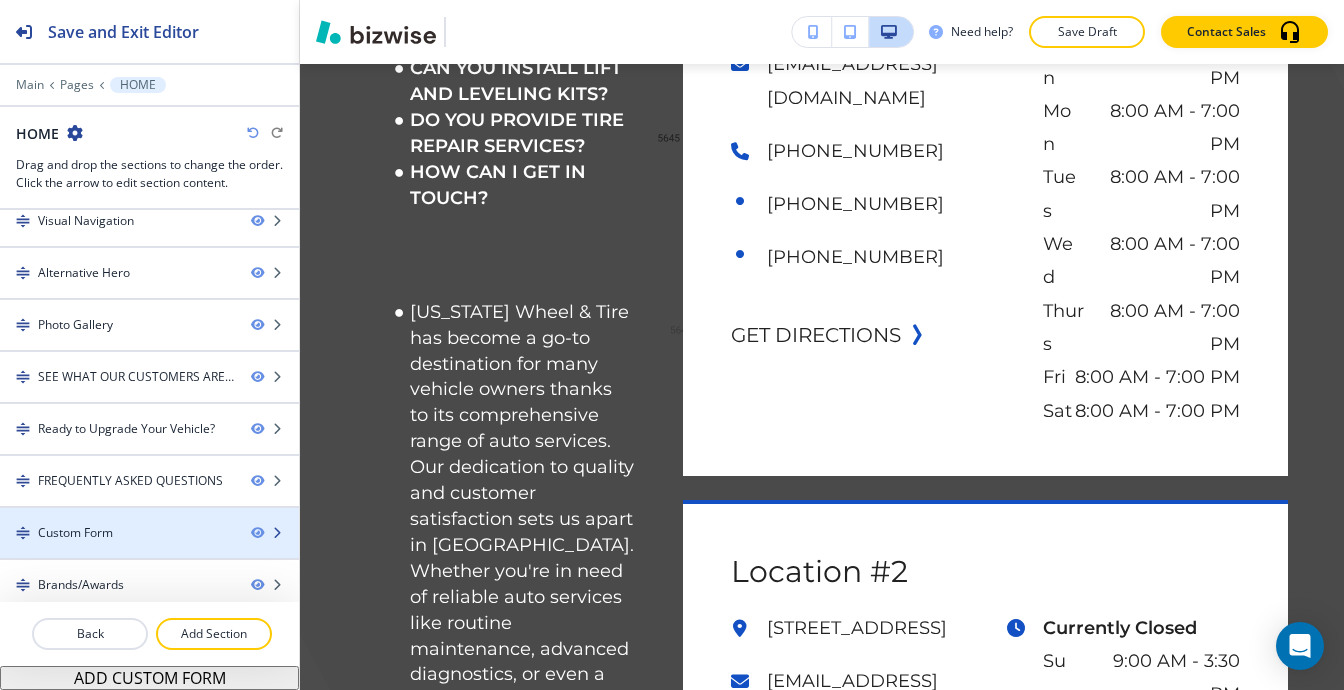 scroll, scrollTop: 40332, scrollLeft: 0, axis: vertical 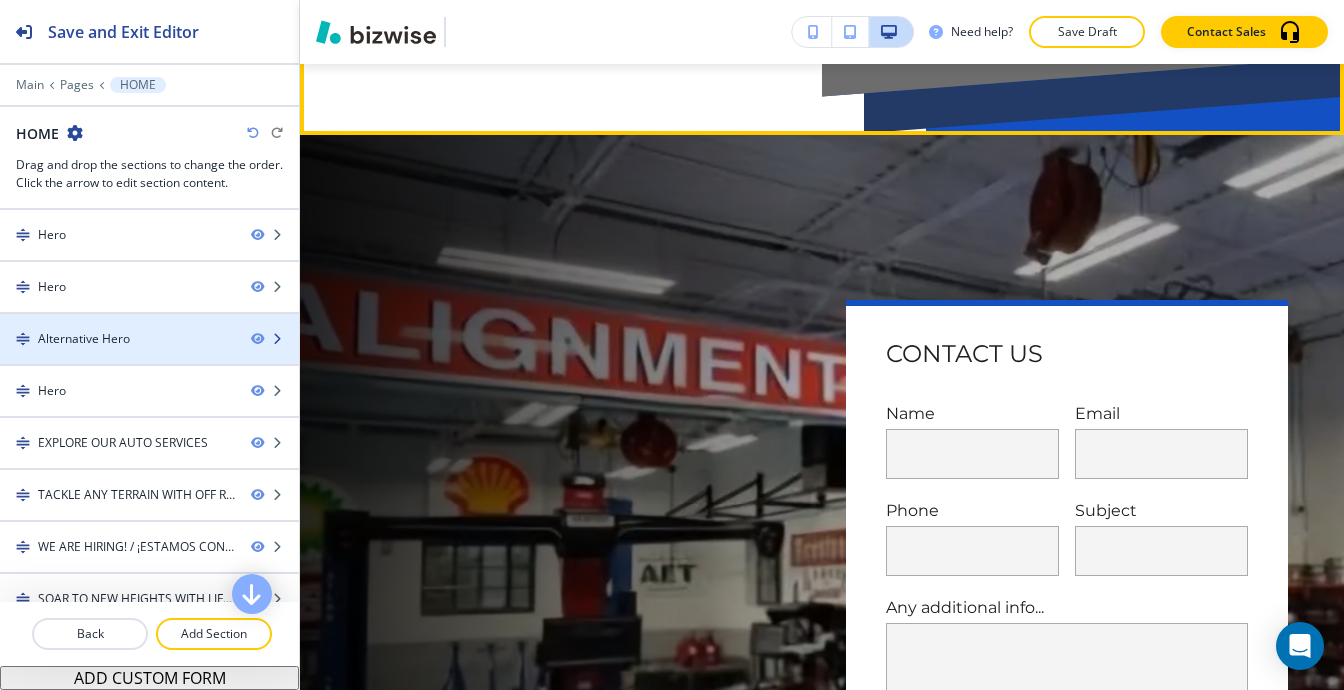 click on "Alternative Hero" at bounding box center (84, 339) 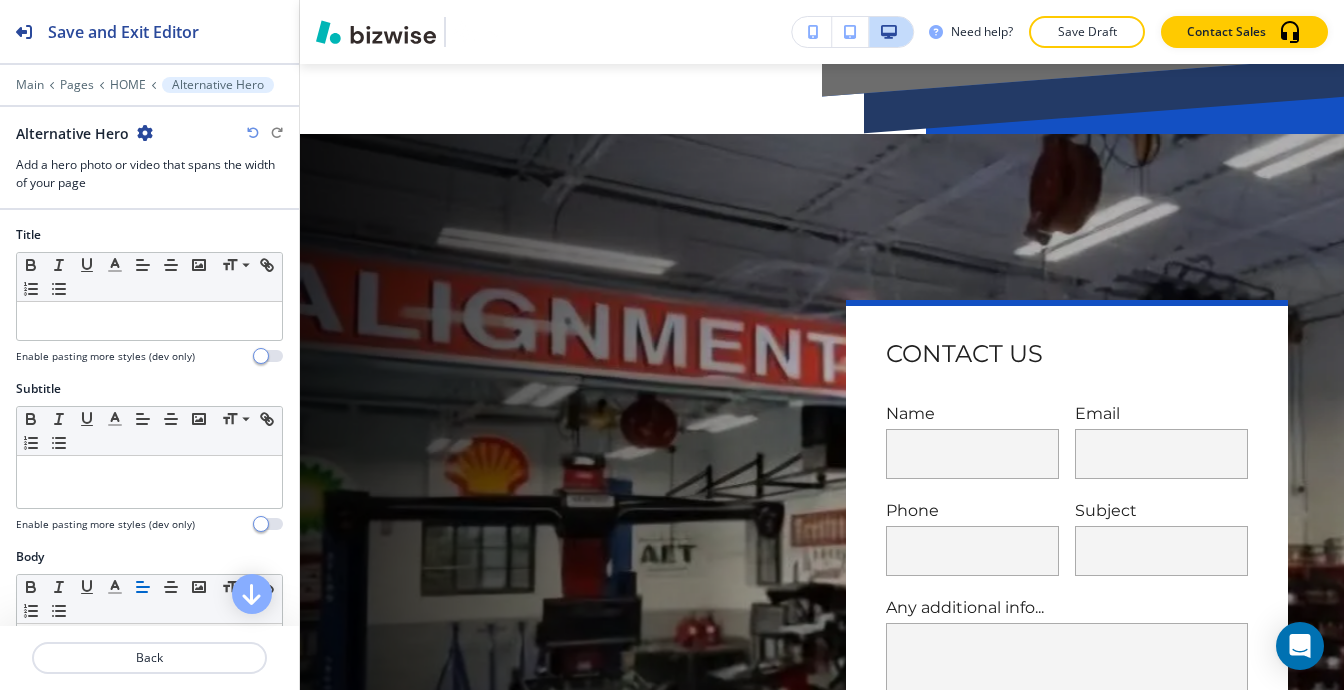 scroll, scrollTop: 1961, scrollLeft: 0, axis: vertical 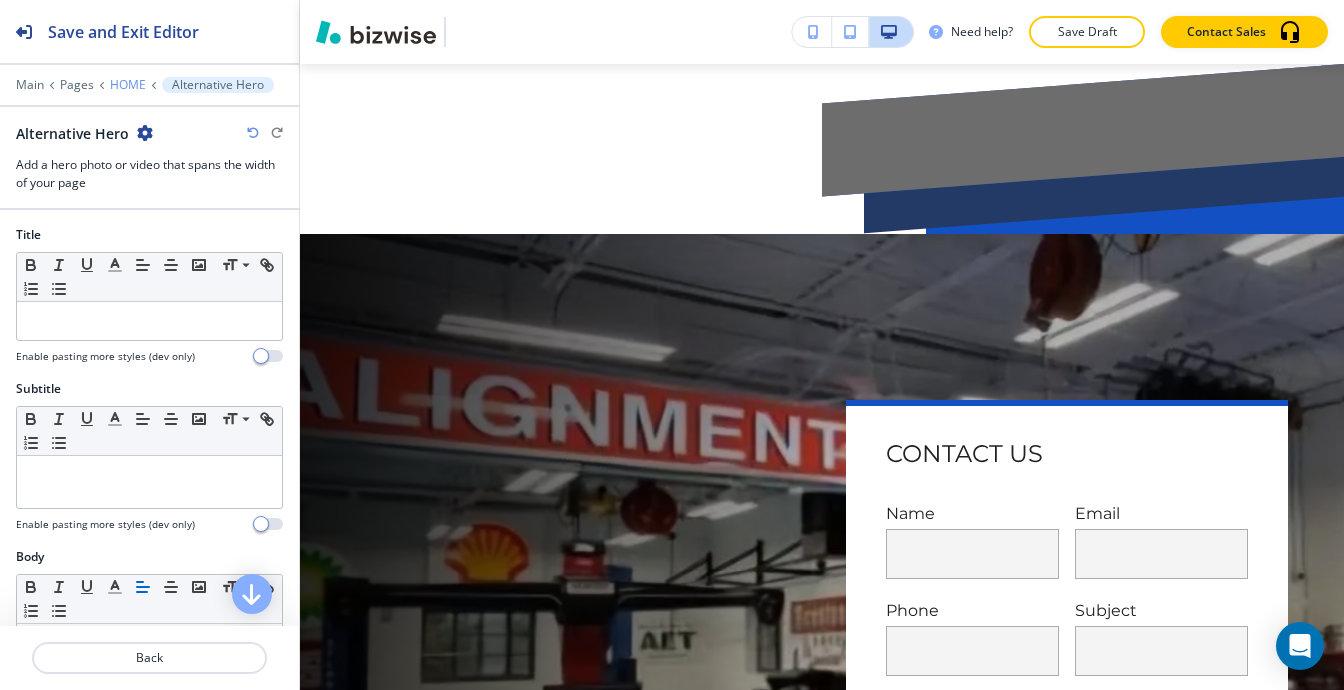 click on "HOME" at bounding box center [128, 85] 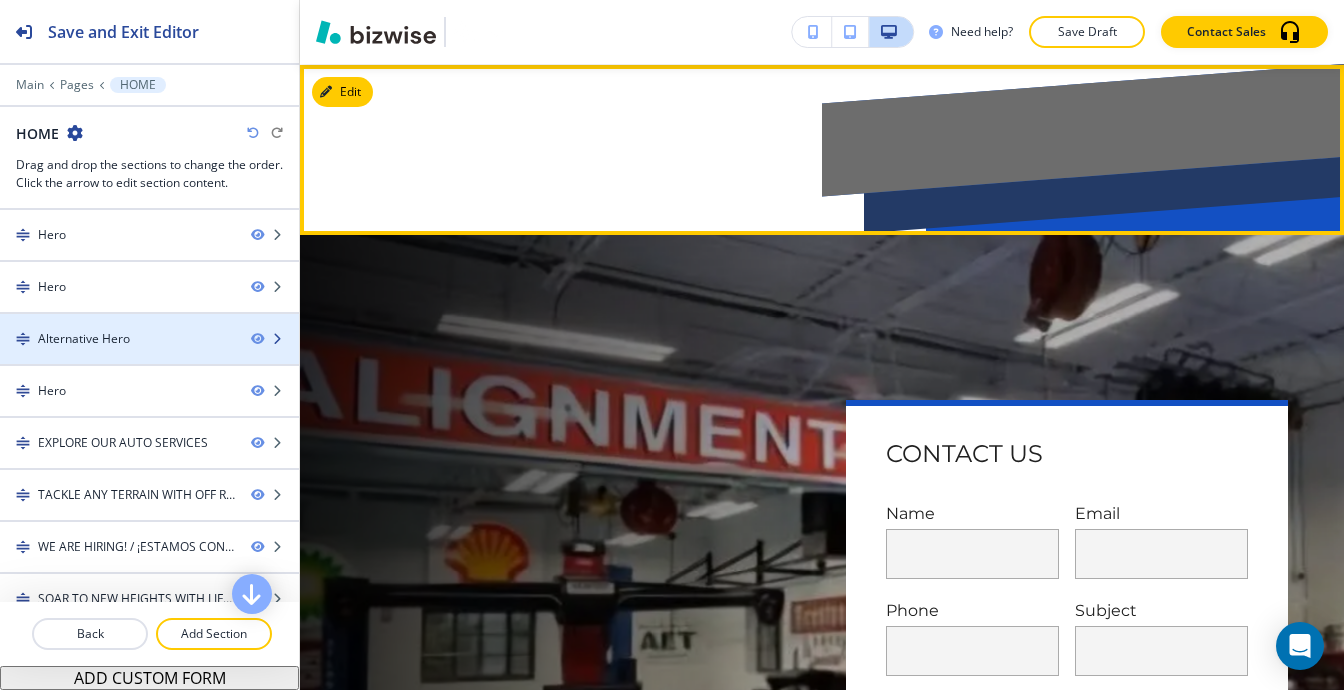 type 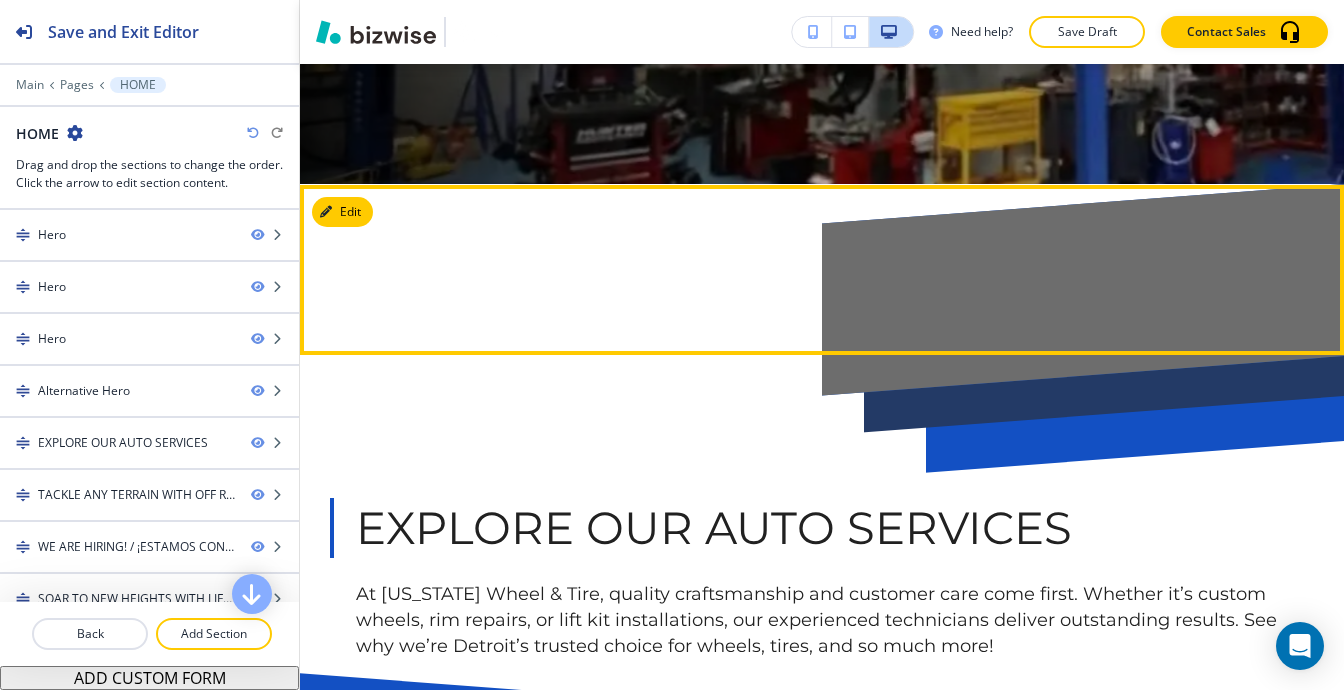 scroll, scrollTop: 2625, scrollLeft: 0, axis: vertical 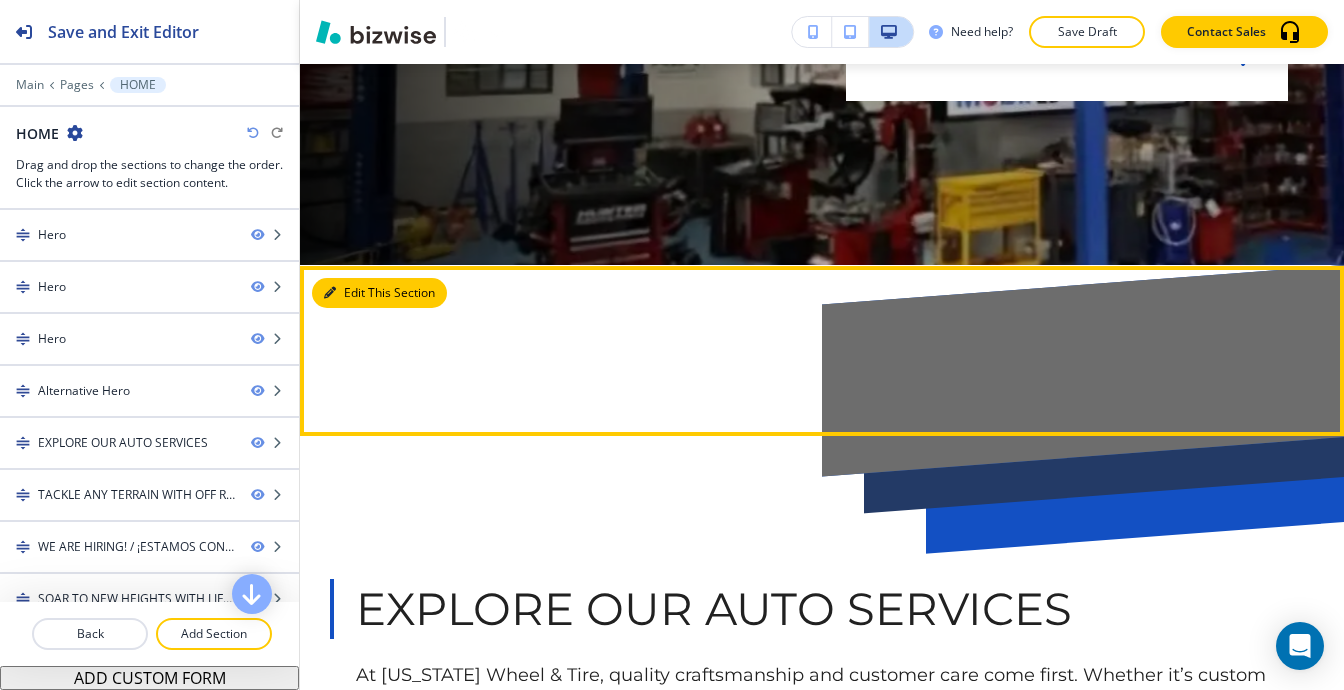 click on "Edit This Section" at bounding box center [379, 293] 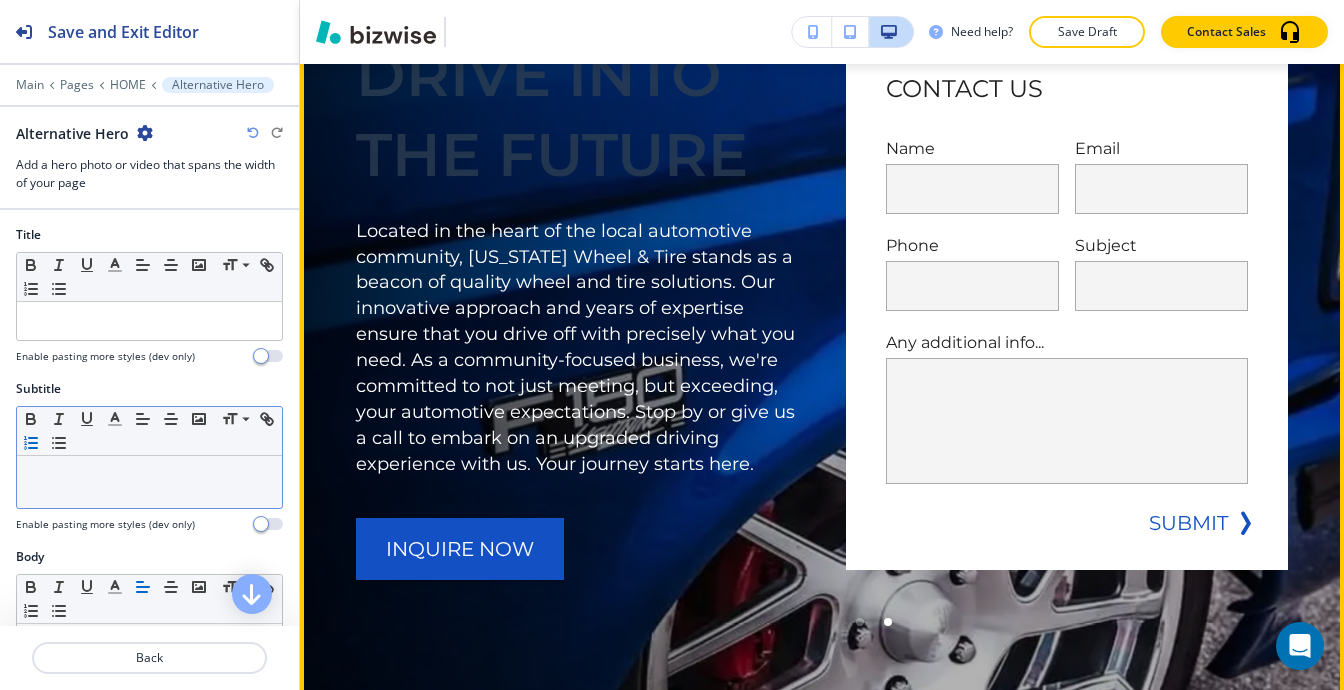scroll, scrollTop: 1625, scrollLeft: 0, axis: vertical 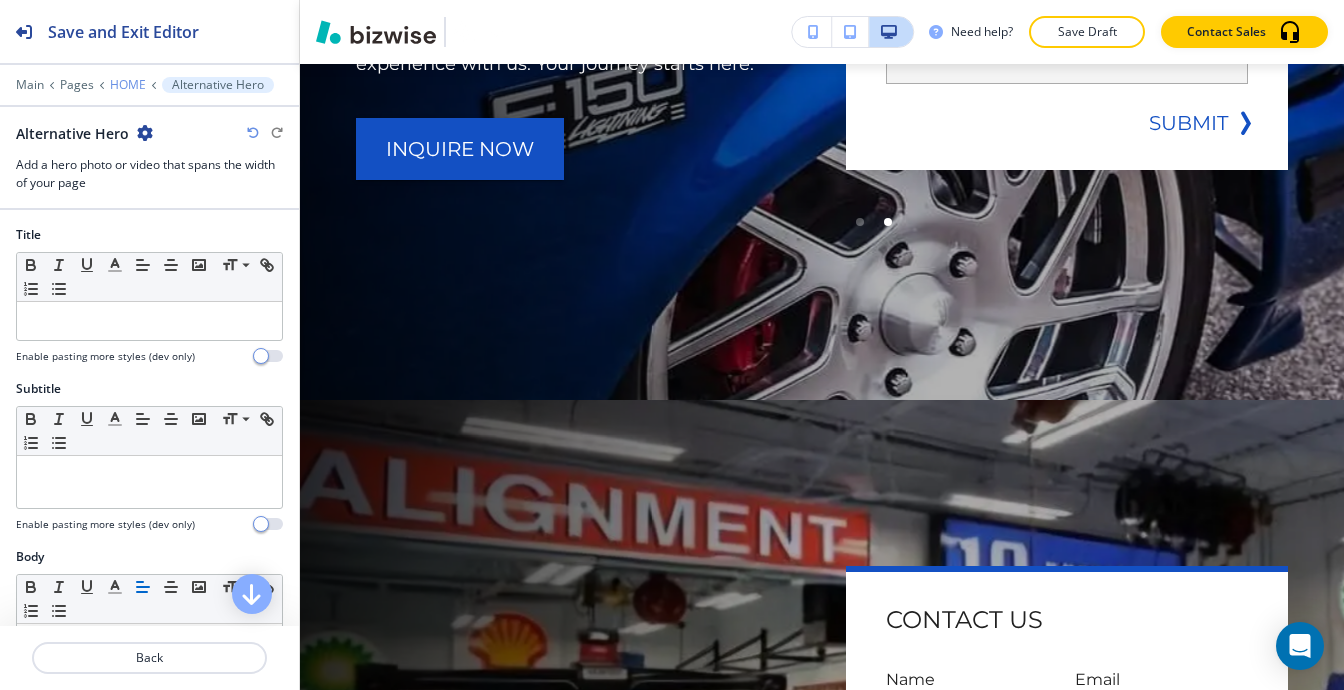 click on "HOME" at bounding box center (128, 85) 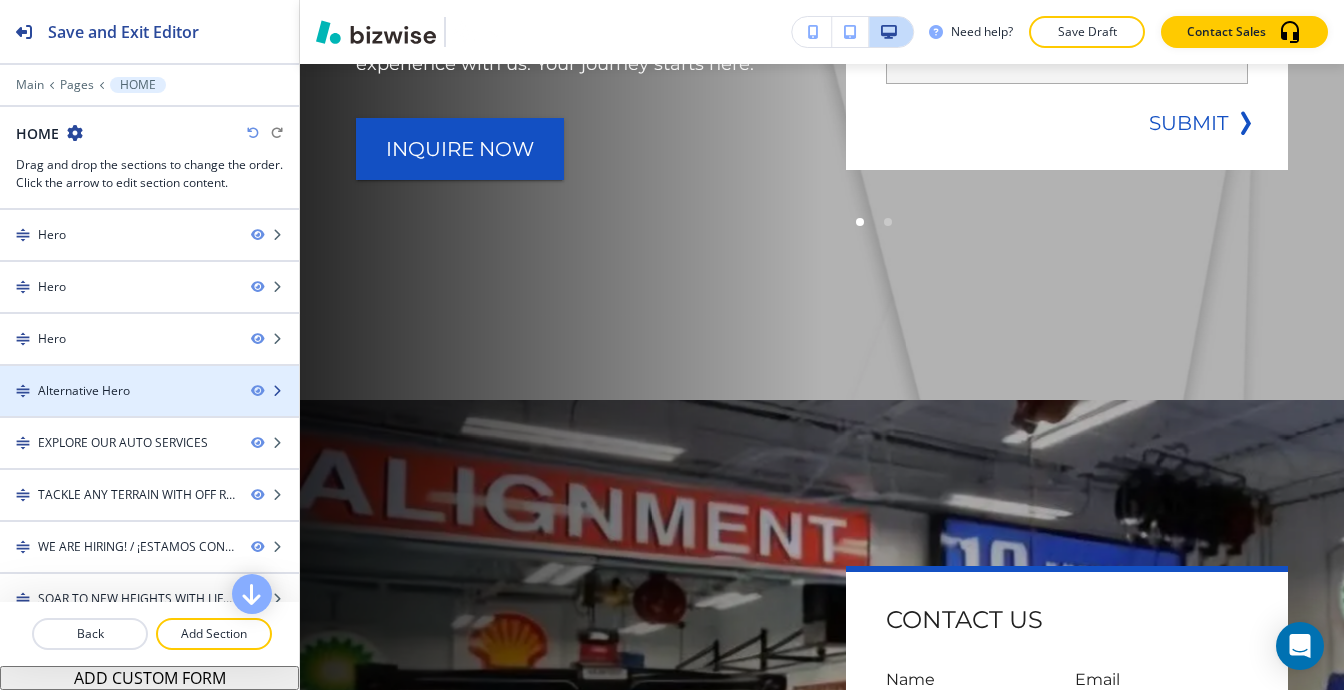 type 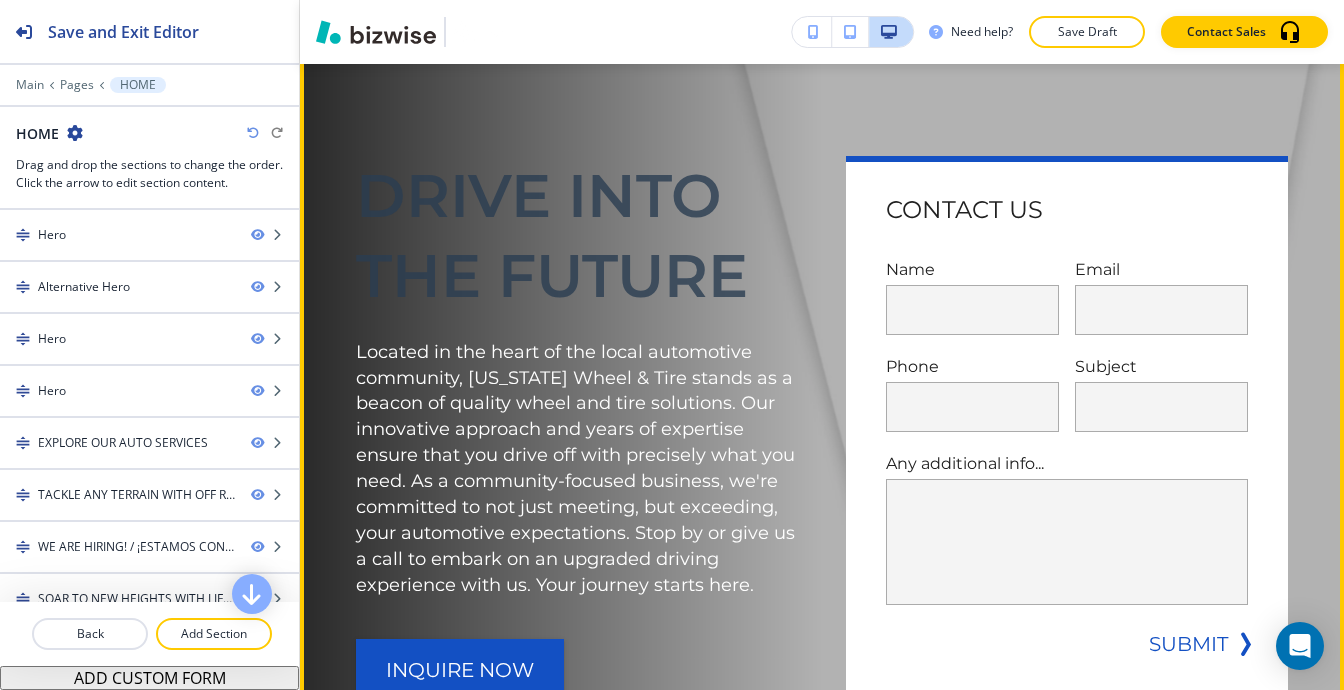 scroll, scrollTop: 1276, scrollLeft: 0, axis: vertical 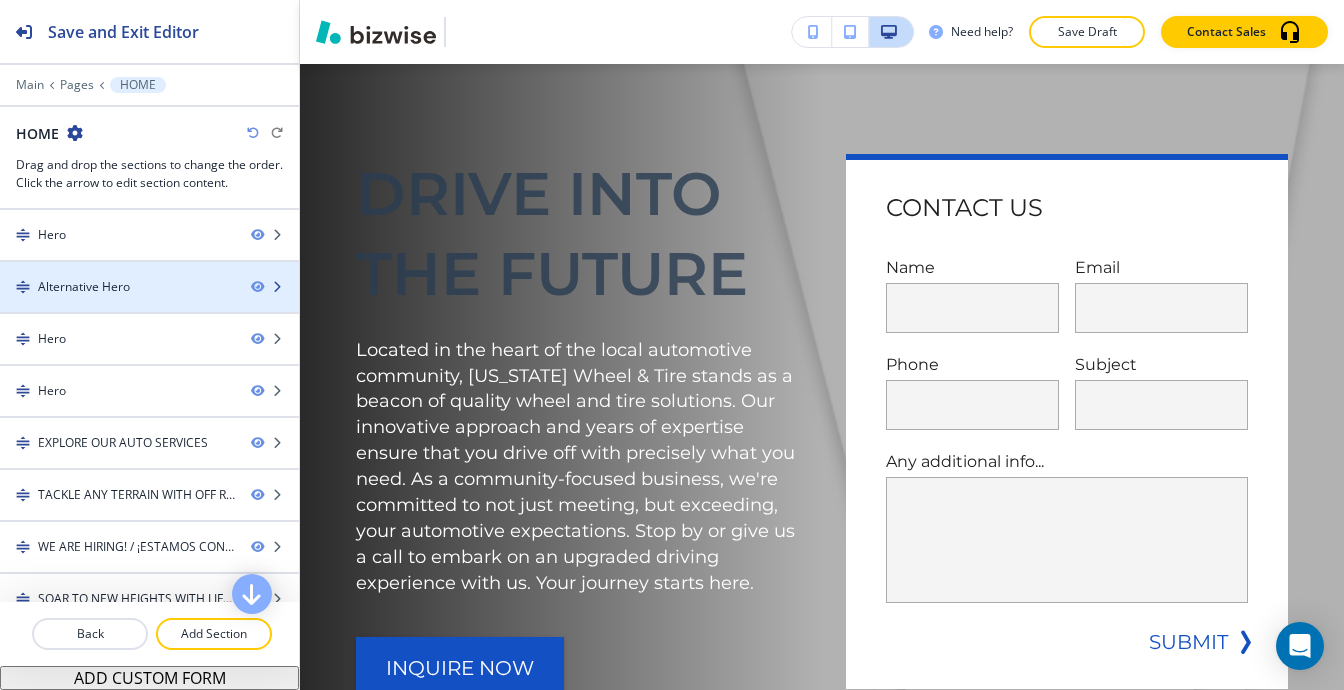 click on "Alternative Hero" at bounding box center (84, 287) 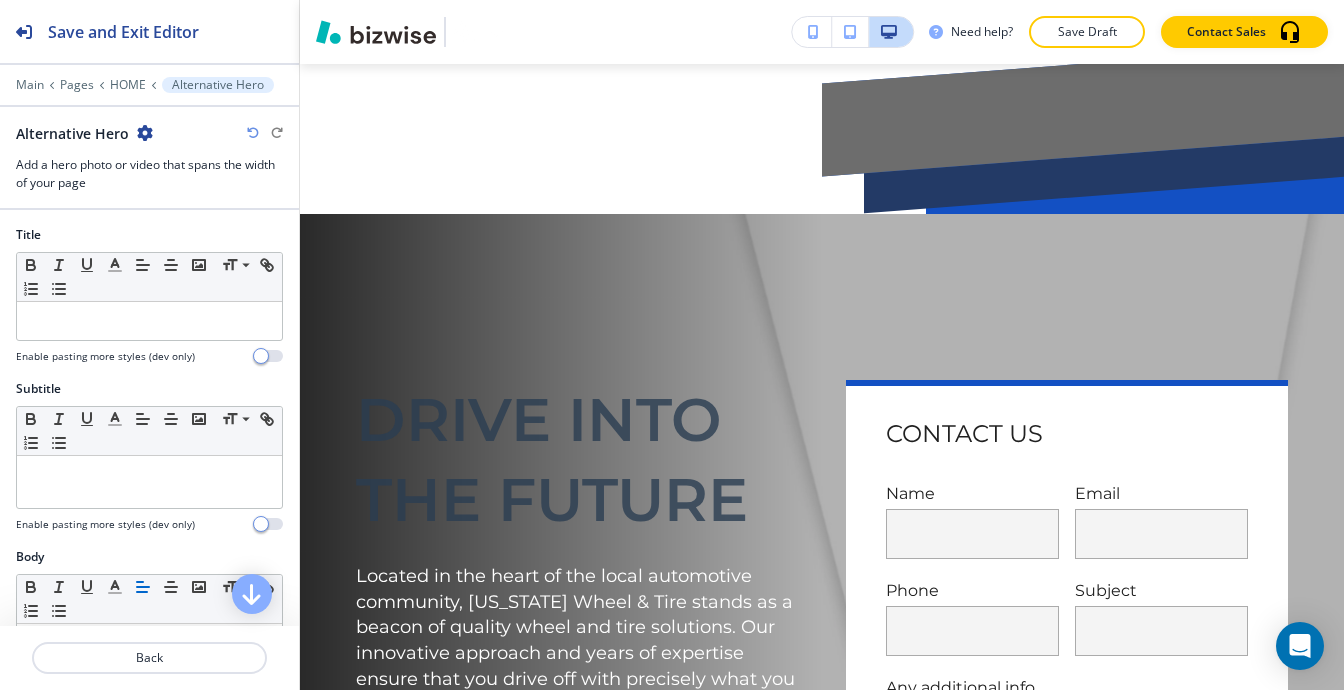 scroll, scrollTop: 1030, scrollLeft: 0, axis: vertical 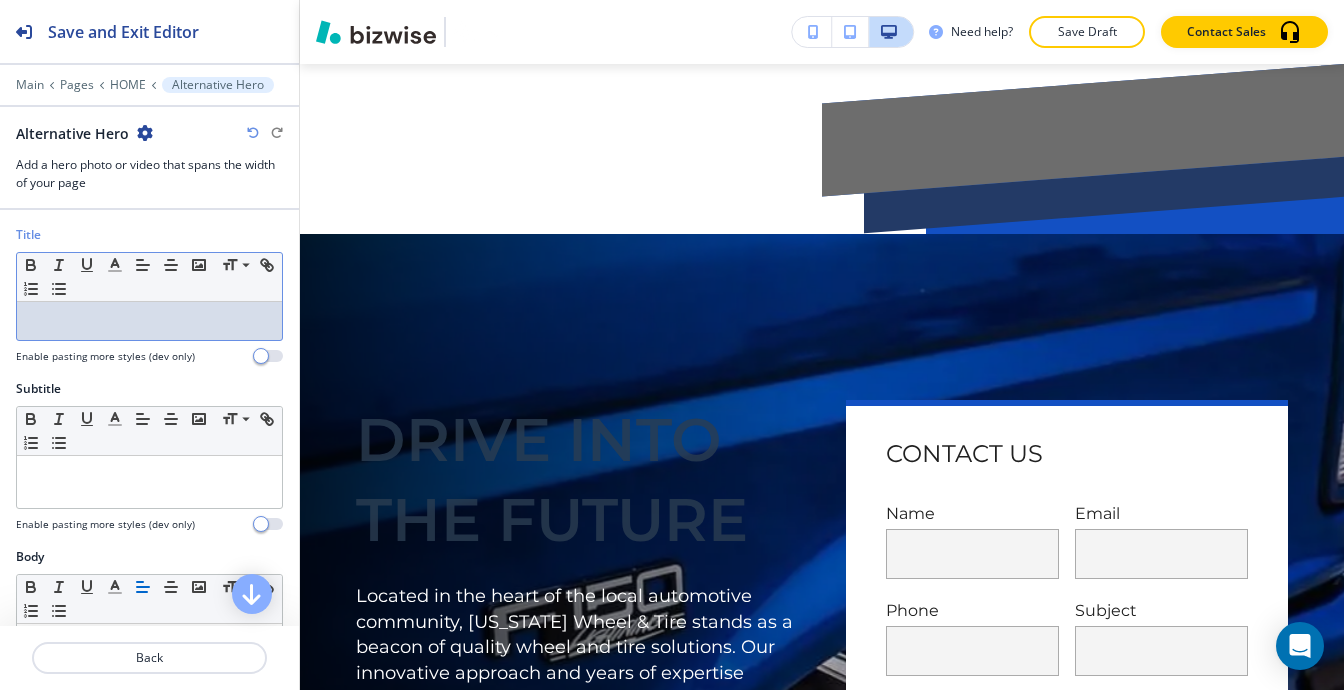 click at bounding box center [149, 321] 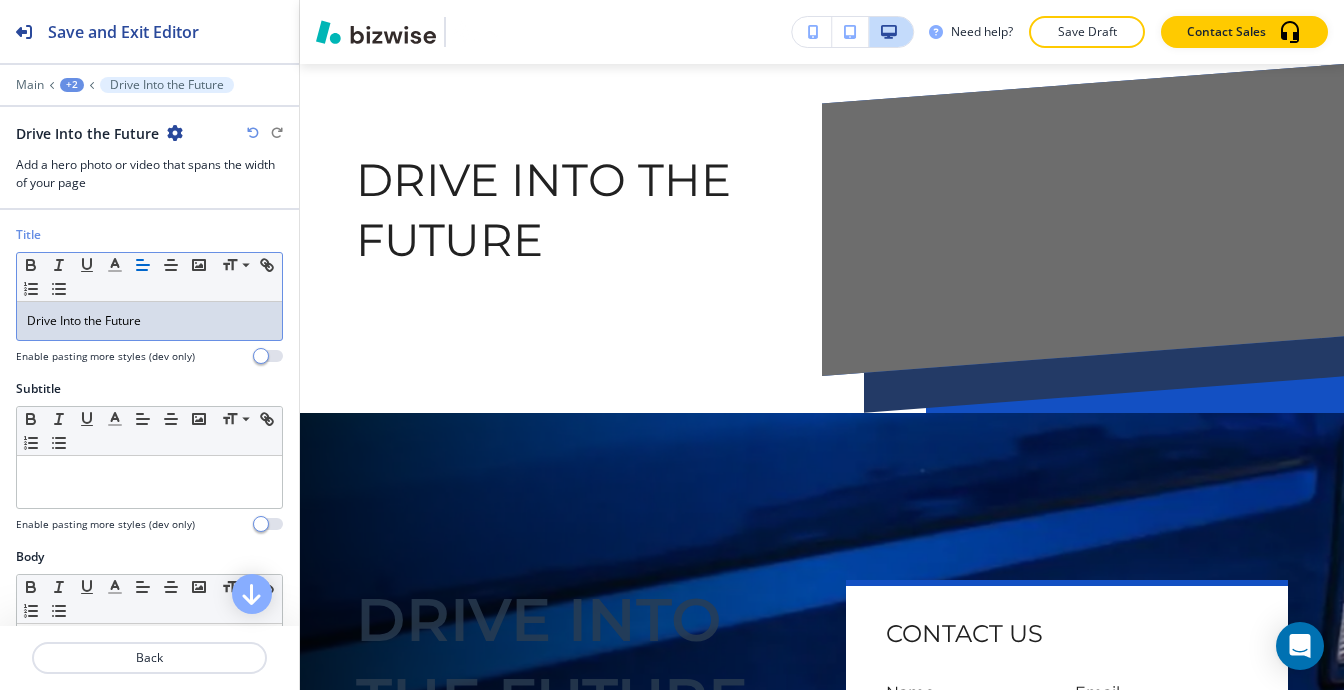 scroll, scrollTop: 0, scrollLeft: 0, axis: both 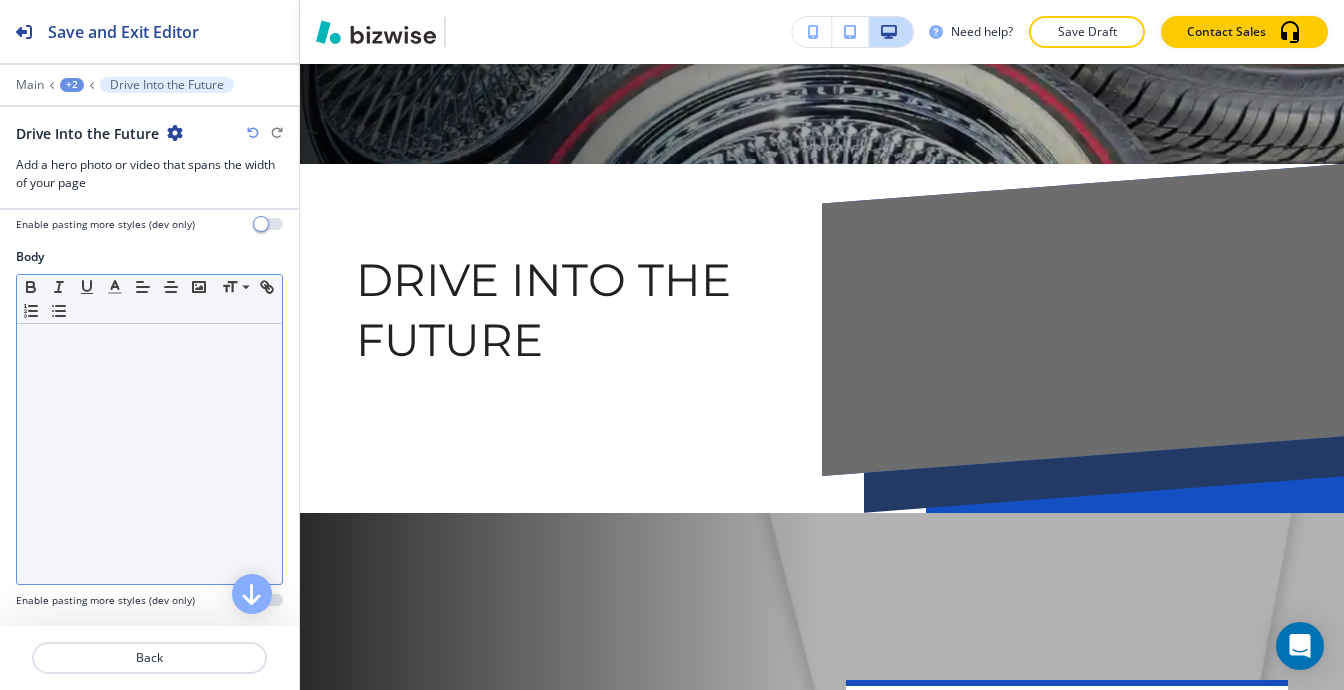 click at bounding box center (149, 454) 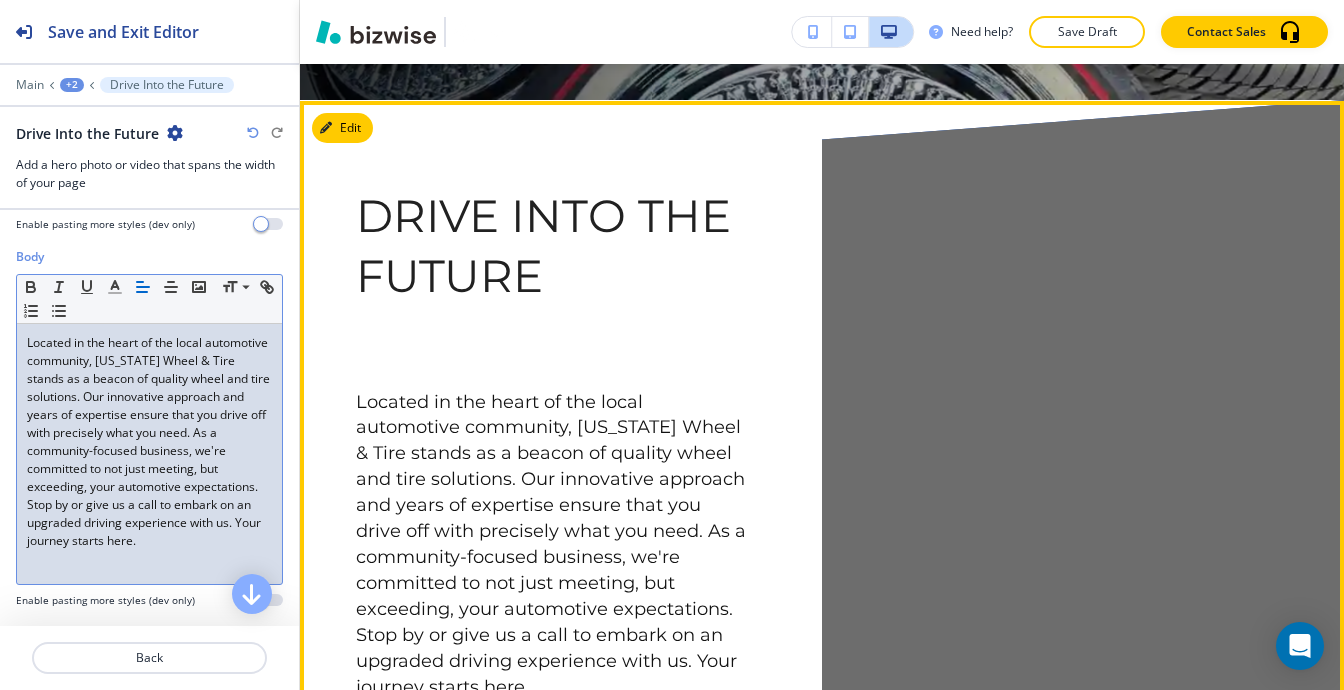 scroll, scrollTop: 1130, scrollLeft: 0, axis: vertical 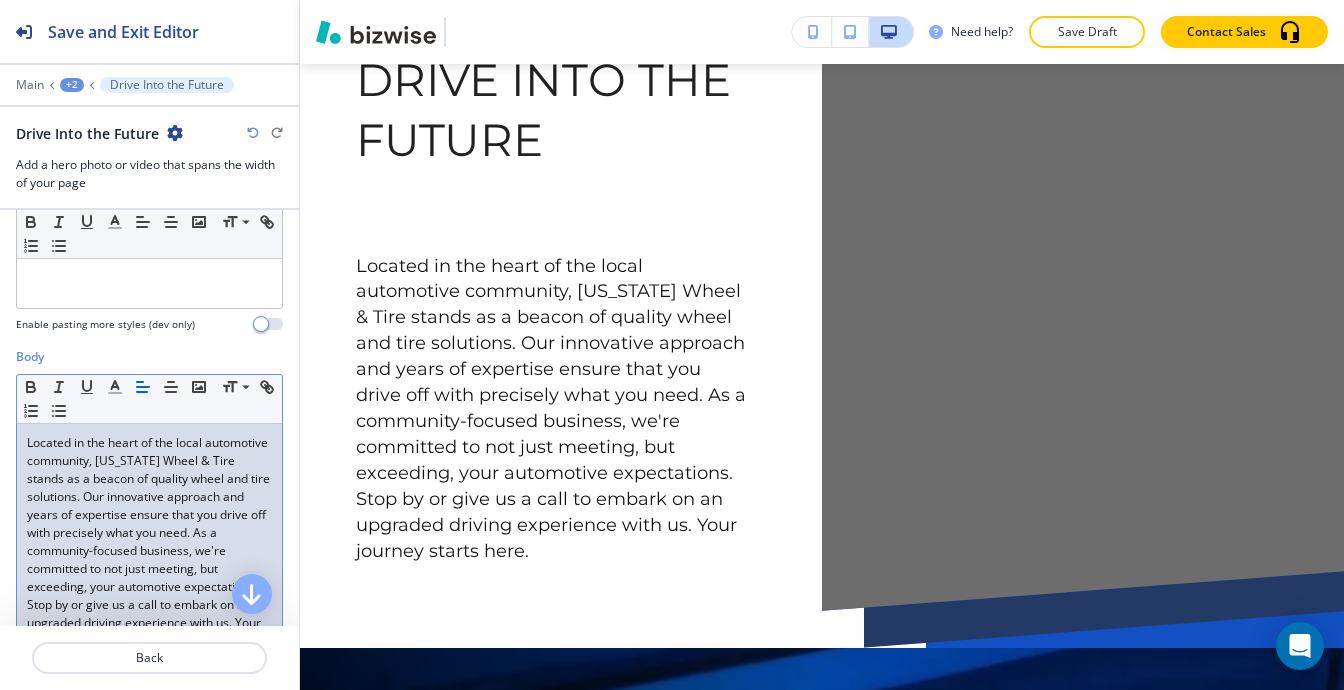 click on "Located in the heart of the local automotive community, [US_STATE] Wheel & Tire stands as a beacon of quality wheel and tire solutions. Our innovative approach and years of expertise ensure that you drive off with precisely what you need. As a community-focused business, we're committed to not just meeting, but exceeding, your automotive expectations. Stop by or give us a call to embark on an upgraded driving experience with us. Your journey starts here." at bounding box center (150, 541) 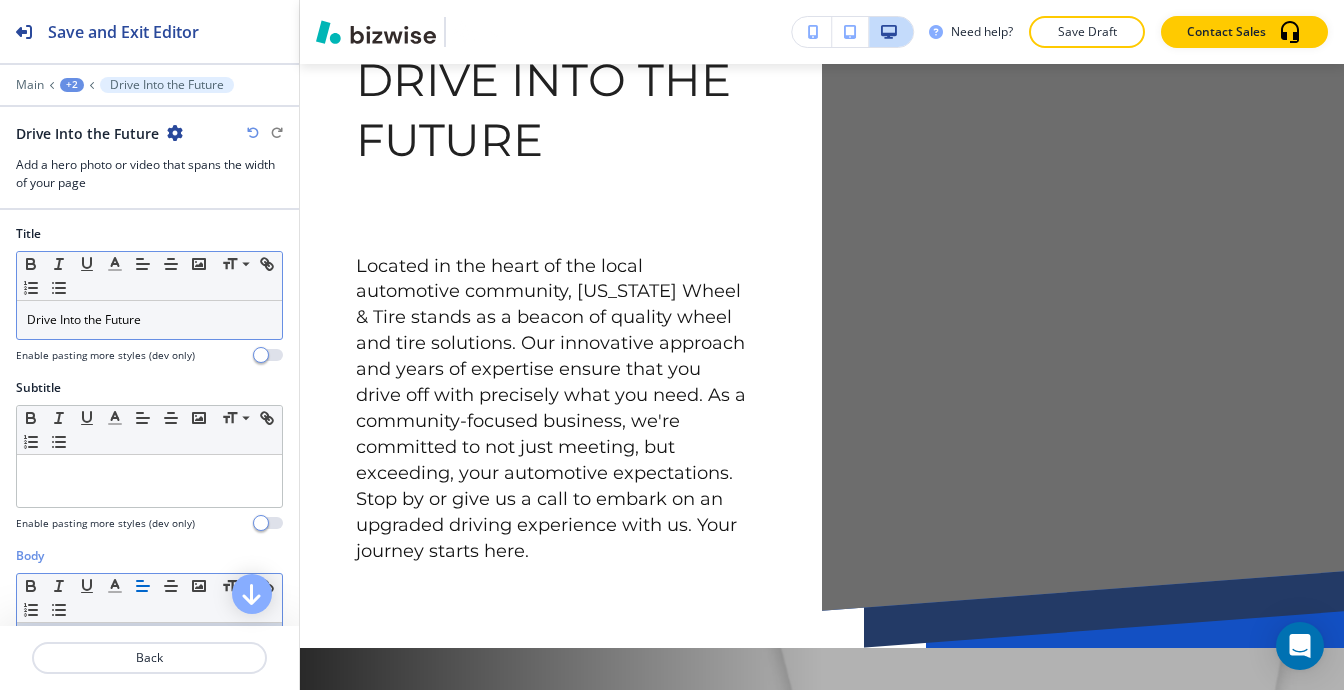 scroll, scrollTop: 0, scrollLeft: 0, axis: both 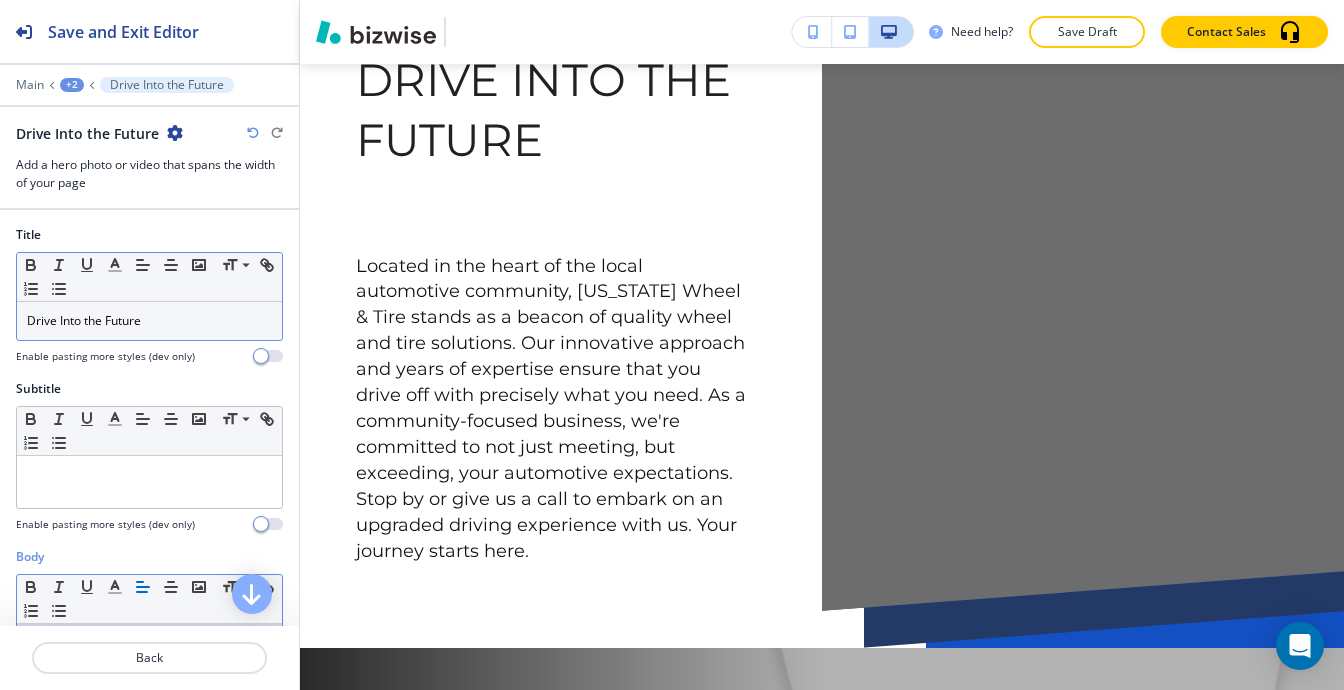 click on "Drive Into the Future" at bounding box center [149, 321] 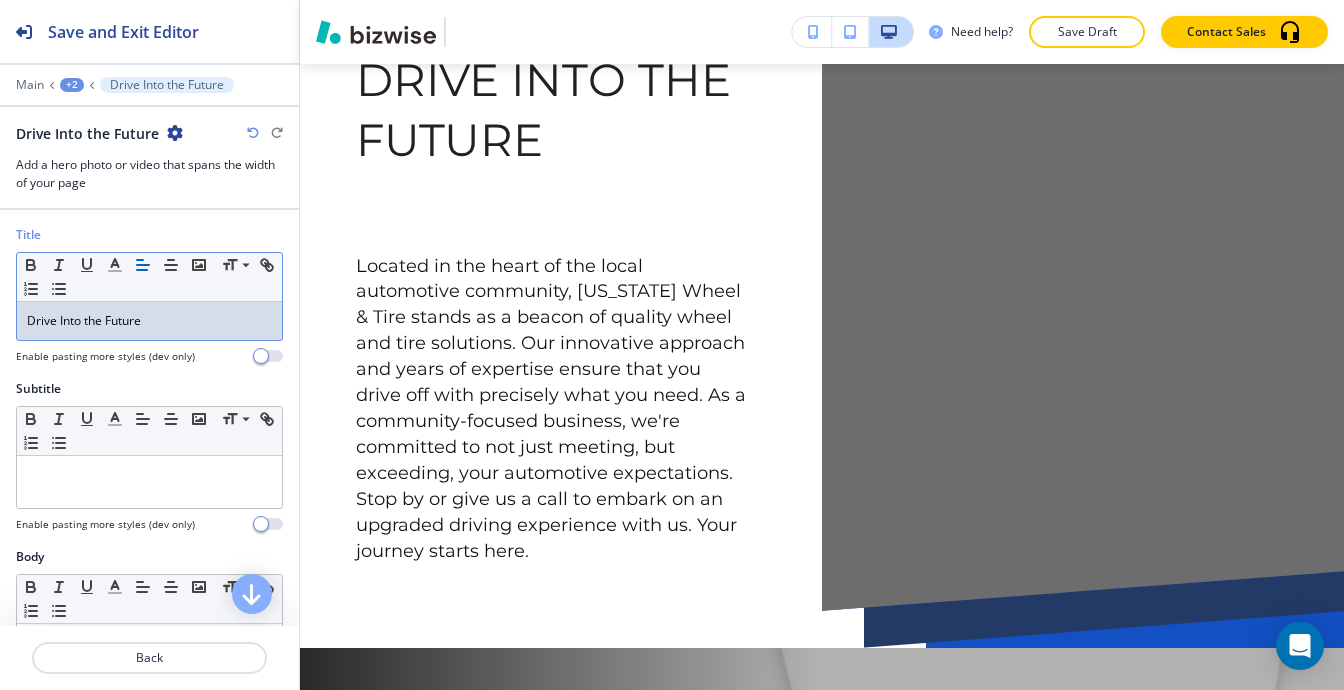 click on "Drive Into the Future" at bounding box center [149, 321] 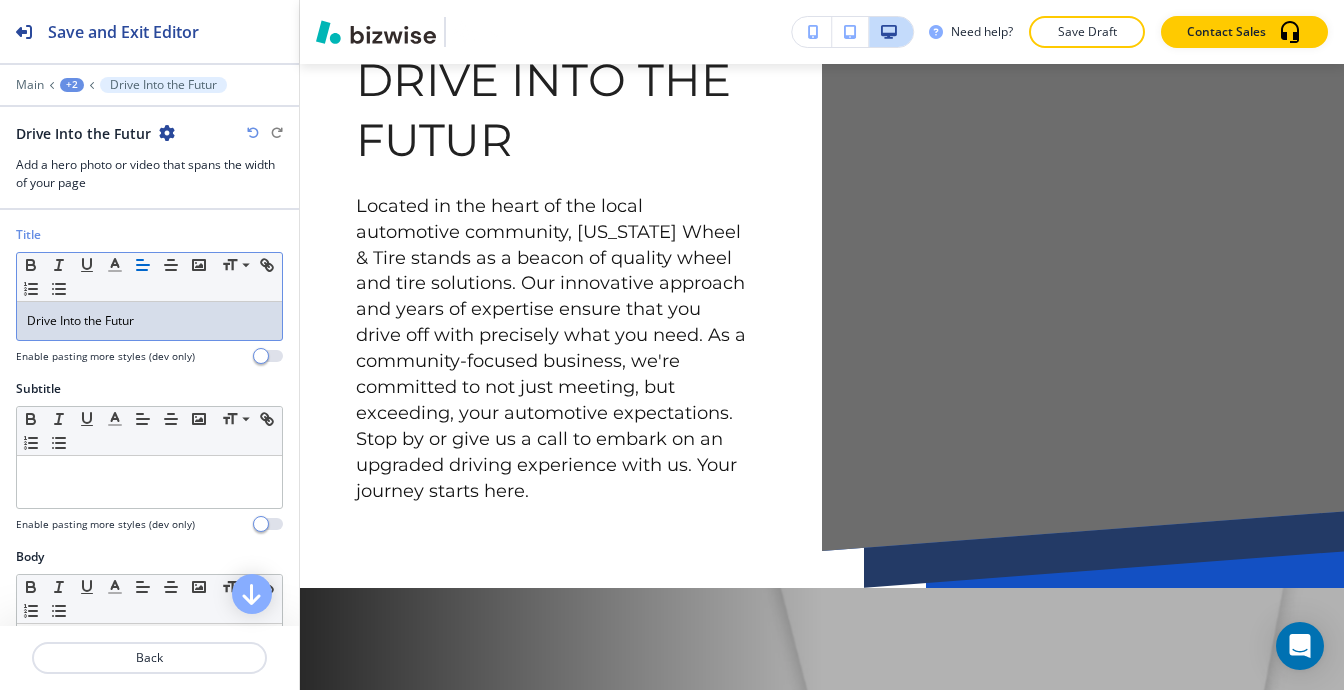 click on "Drive Into the Futur" at bounding box center (149, 321) 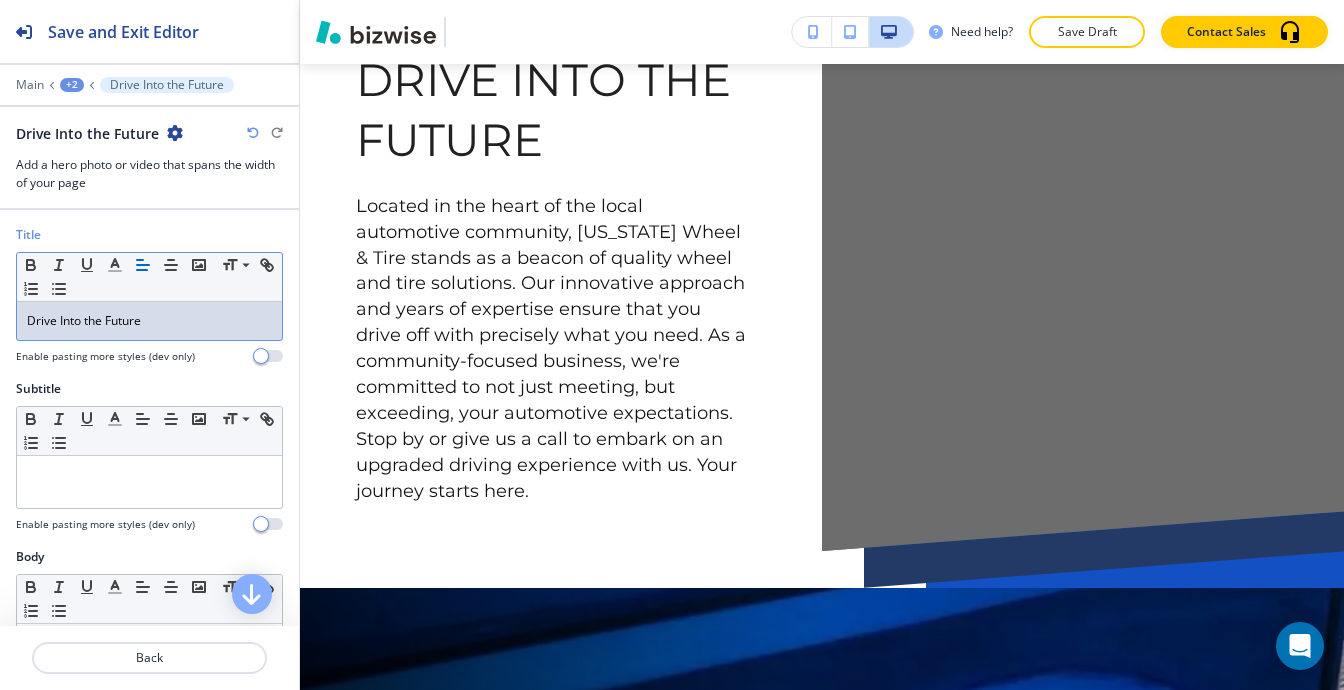 click on "Drive Into the Future" at bounding box center [149, 321] 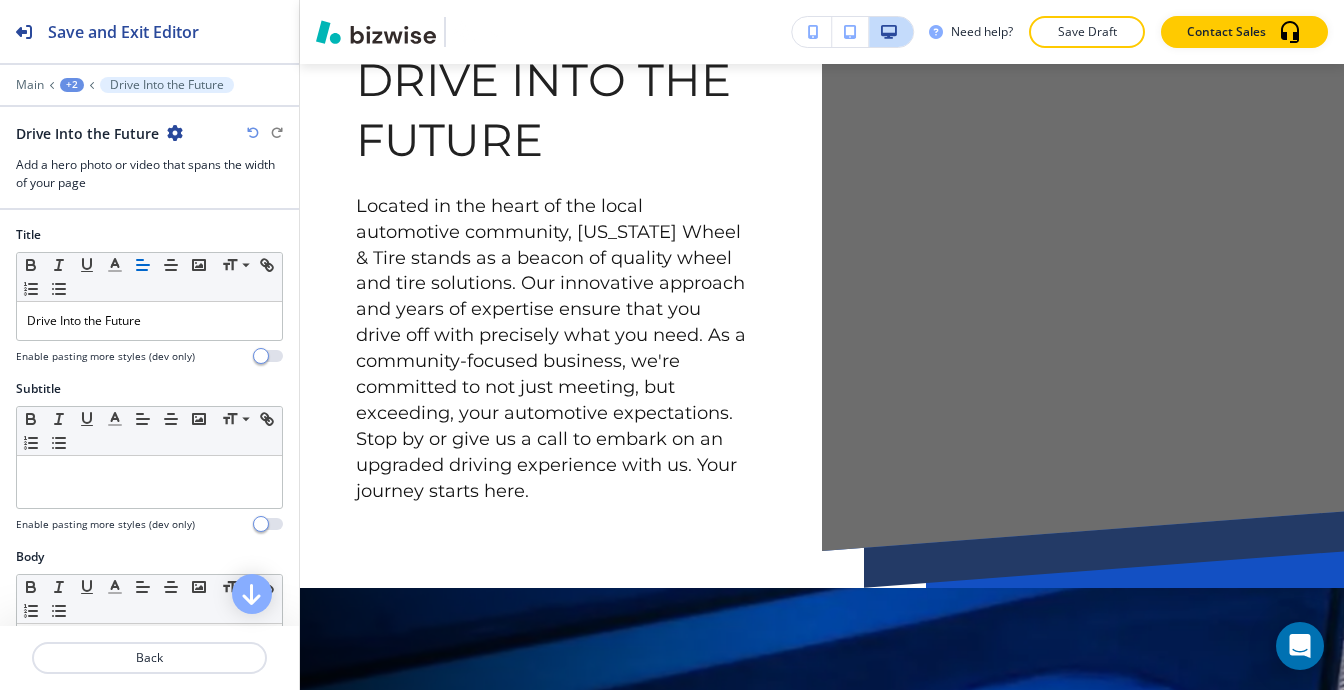click at bounding box center [149, 345] 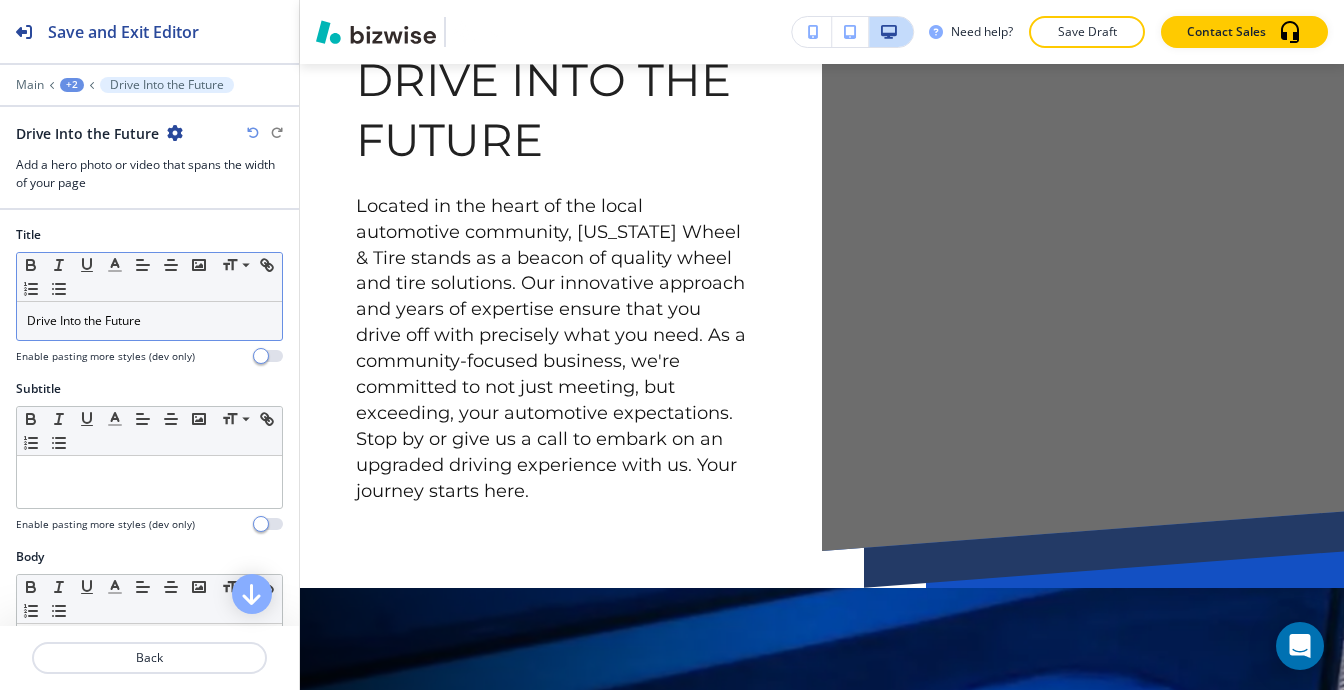 click on "Drive Into the Future" at bounding box center [149, 321] 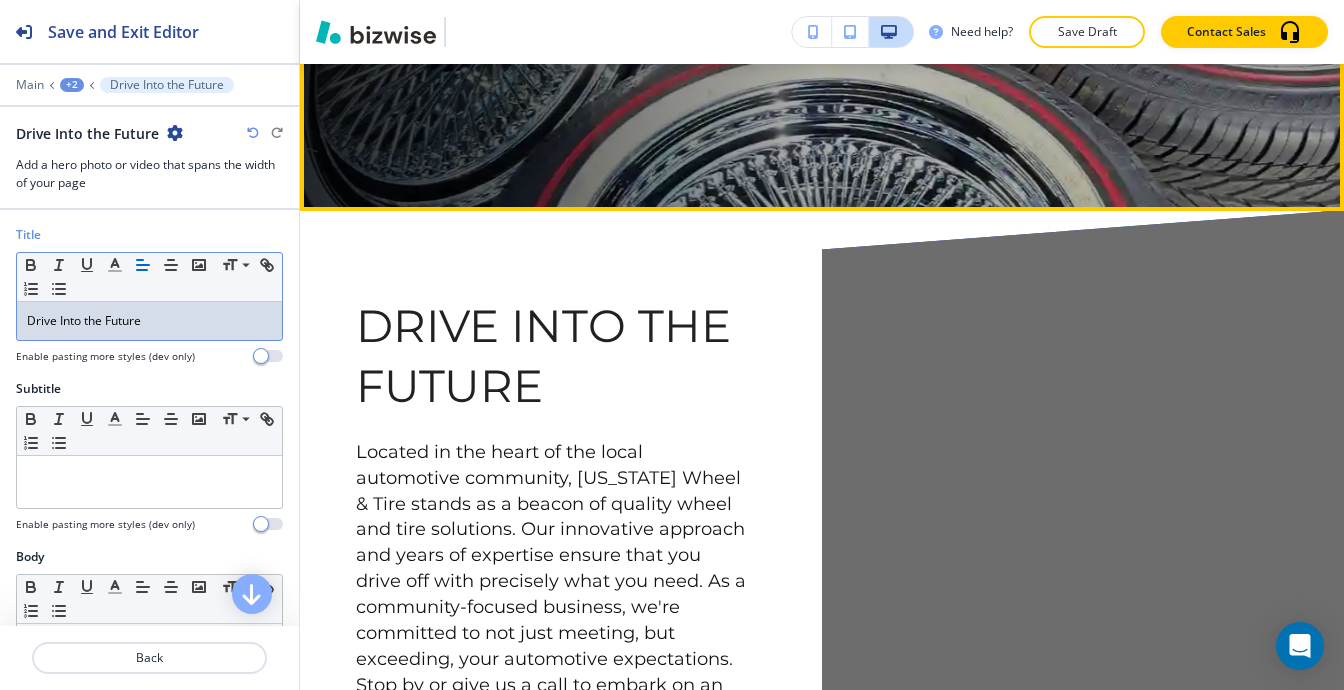 scroll, scrollTop: 930, scrollLeft: 0, axis: vertical 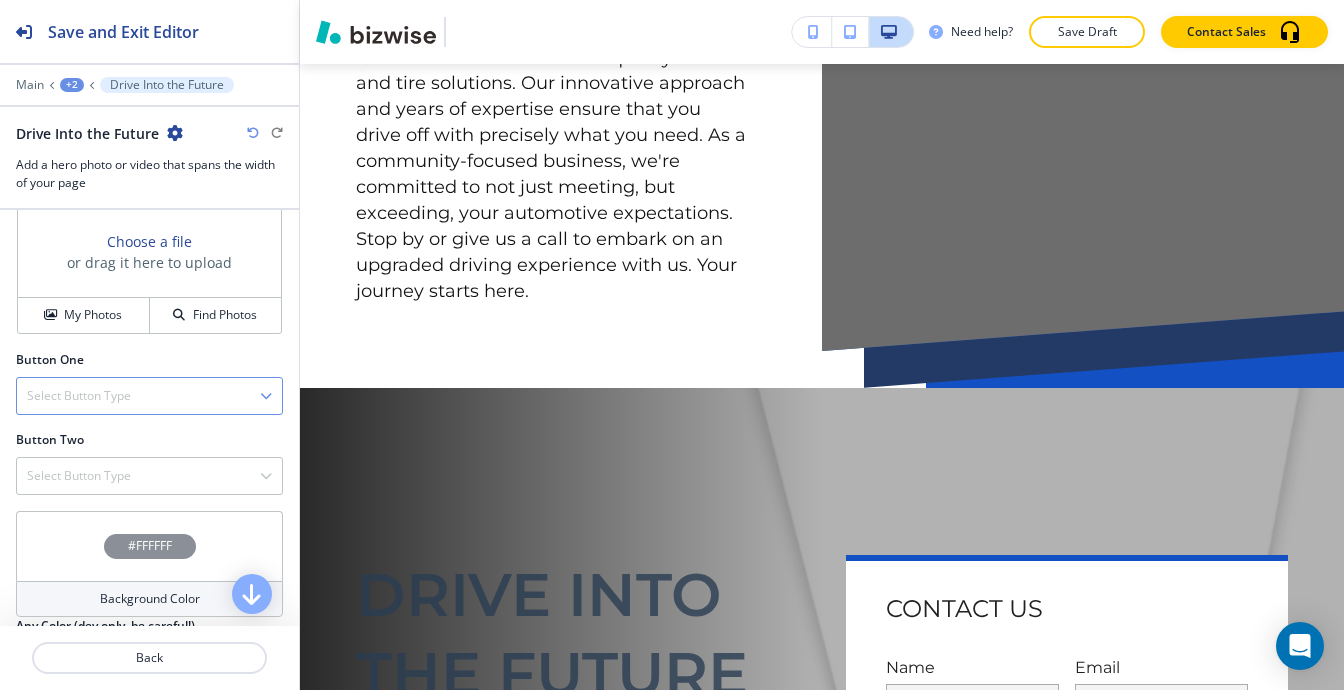 click on "Select Button Type" at bounding box center (149, 396) 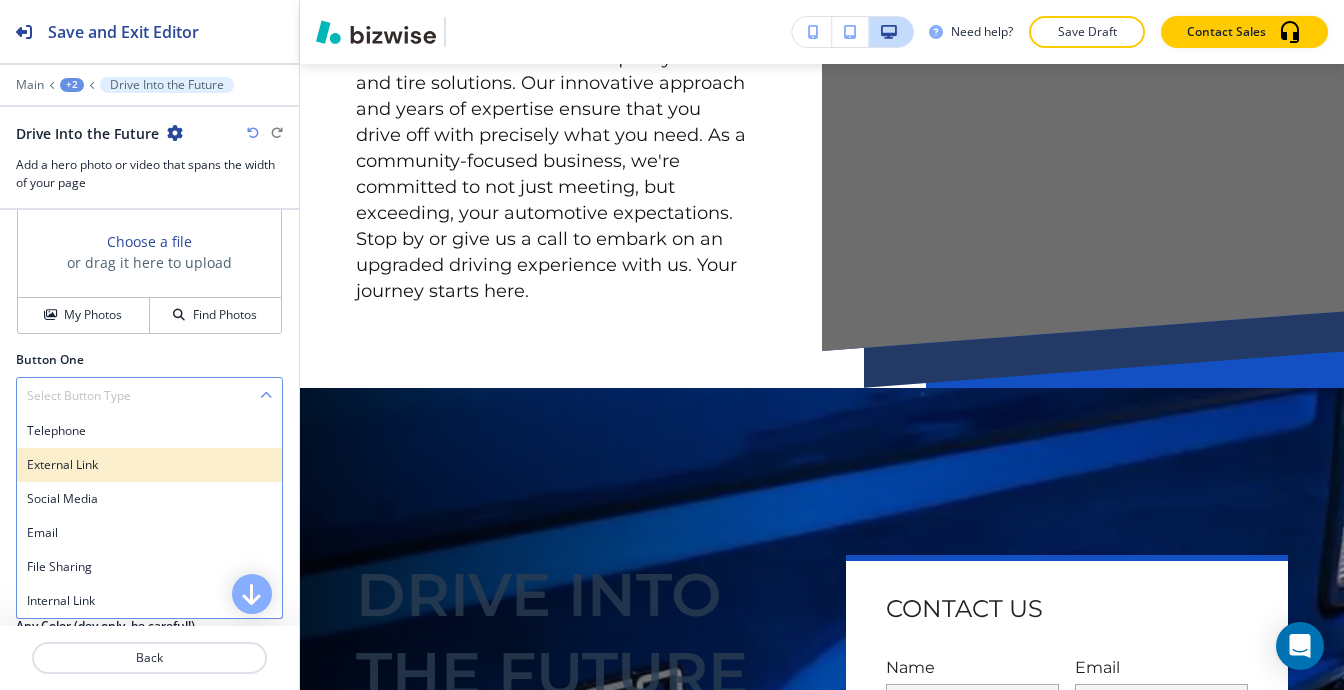 click on "External Link" at bounding box center (149, 465) 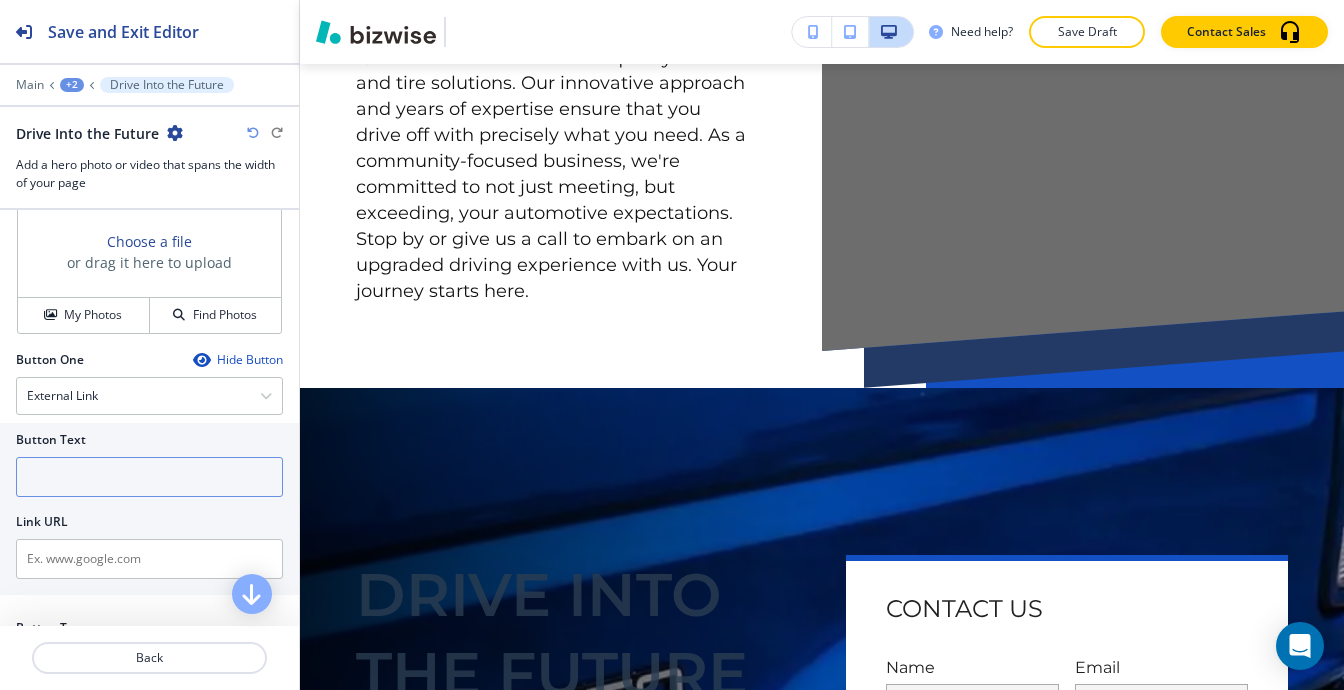 scroll, scrollTop: 845, scrollLeft: 0, axis: vertical 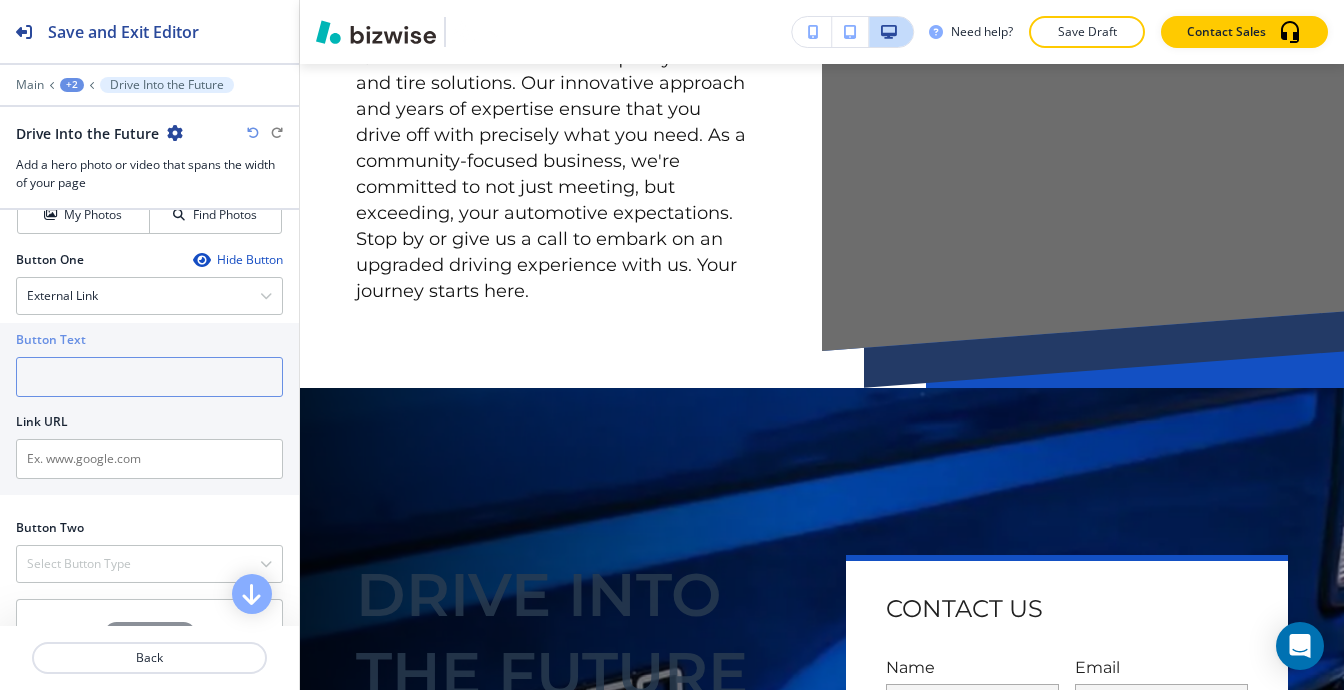 click at bounding box center (149, 377) 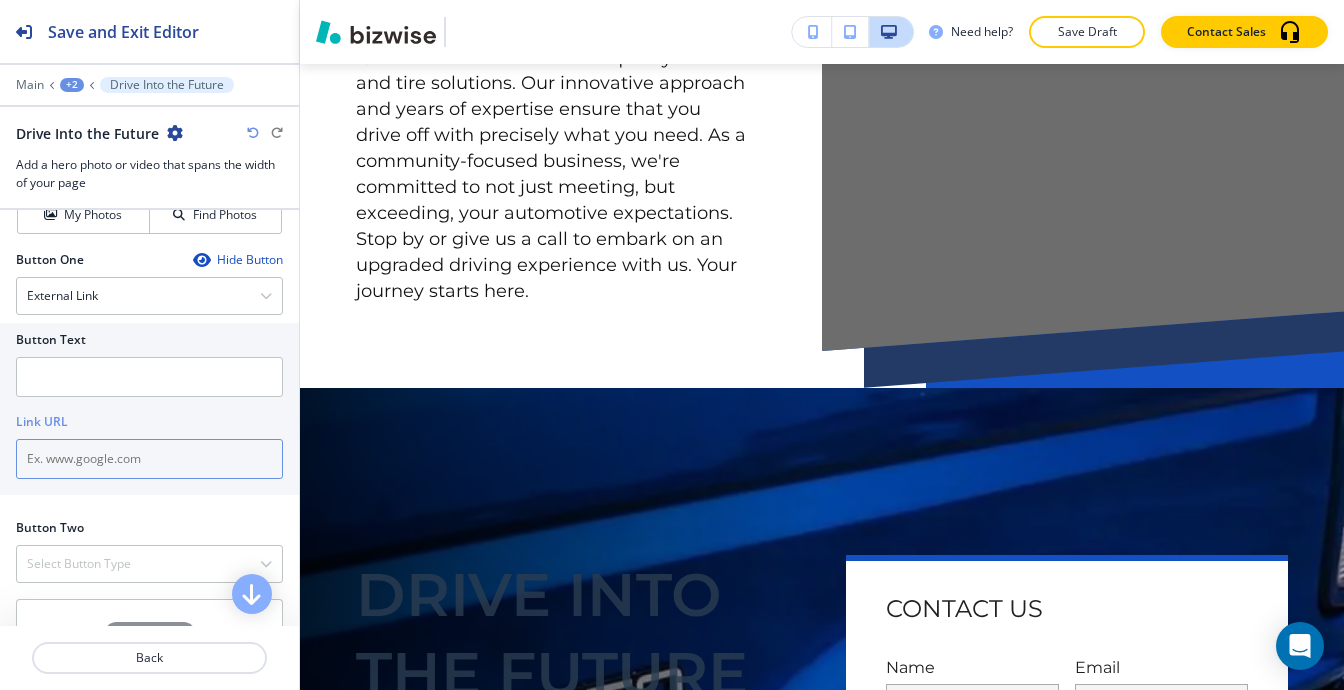click at bounding box center (149, 459) 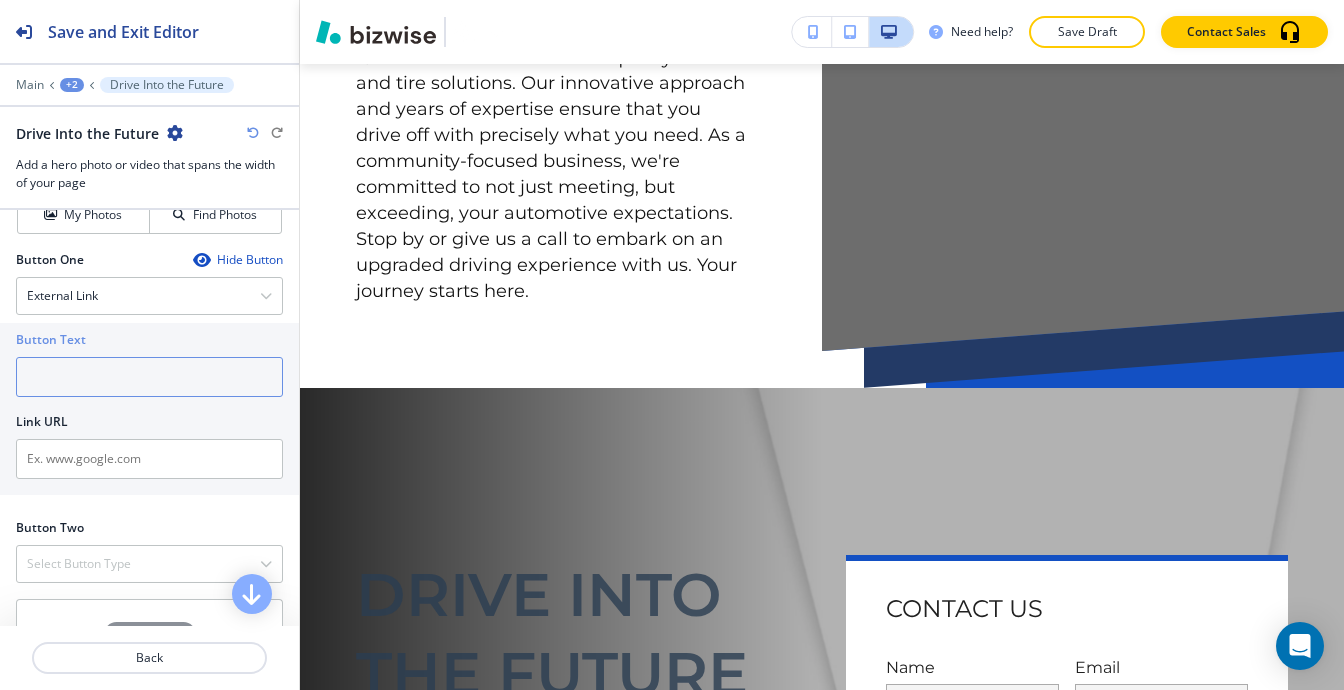 click at bounding box center [149, 377] 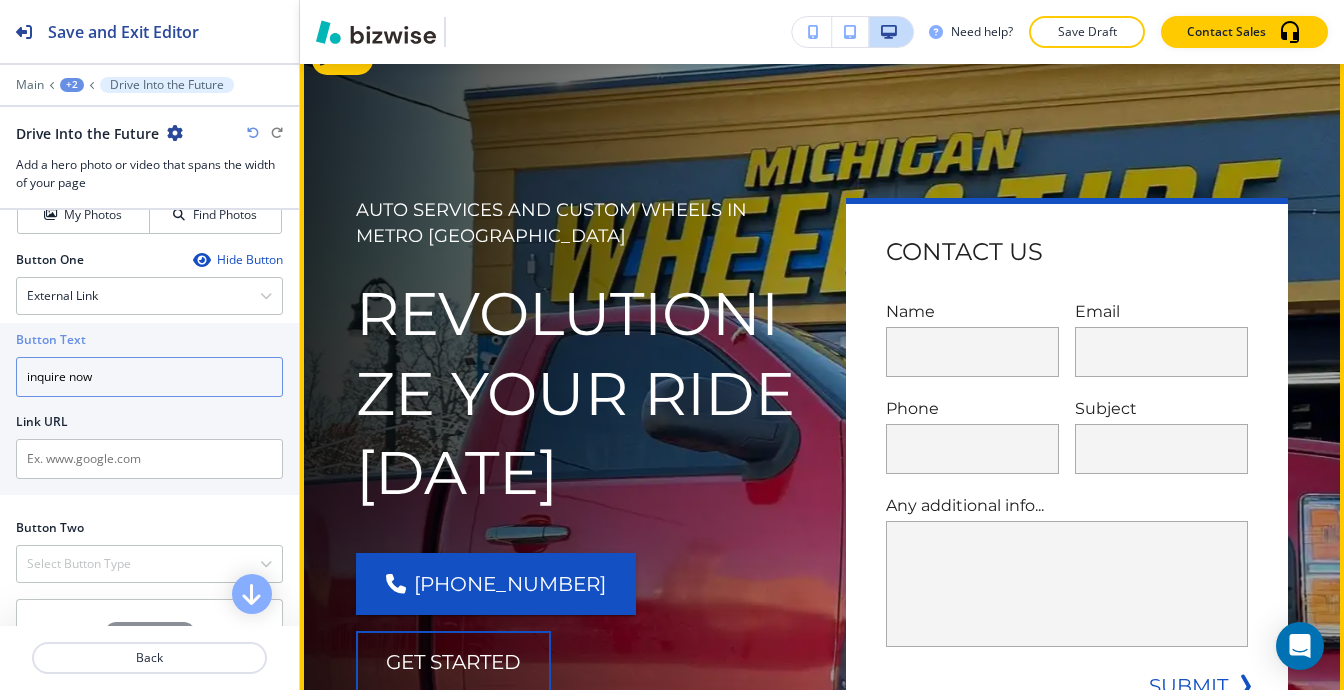 type on "inquire now" 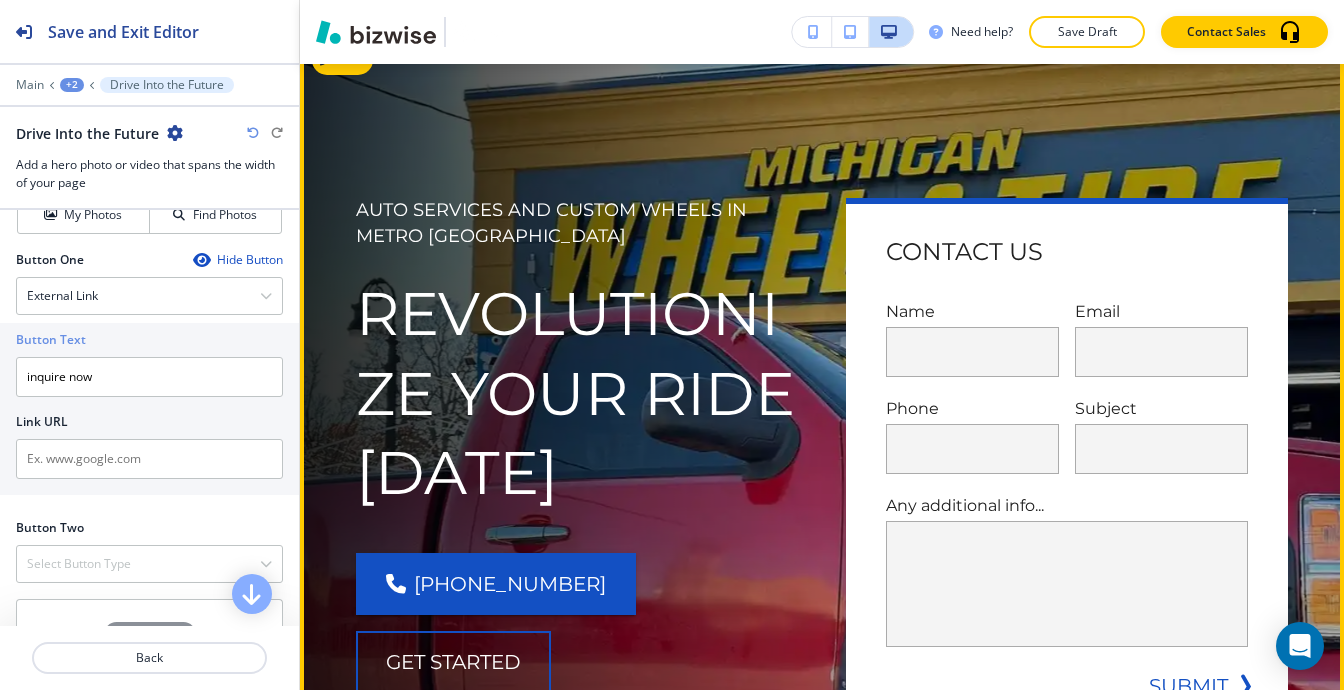 scroll, scrollTop: 130, scrollLeft: 0, axis: vertical 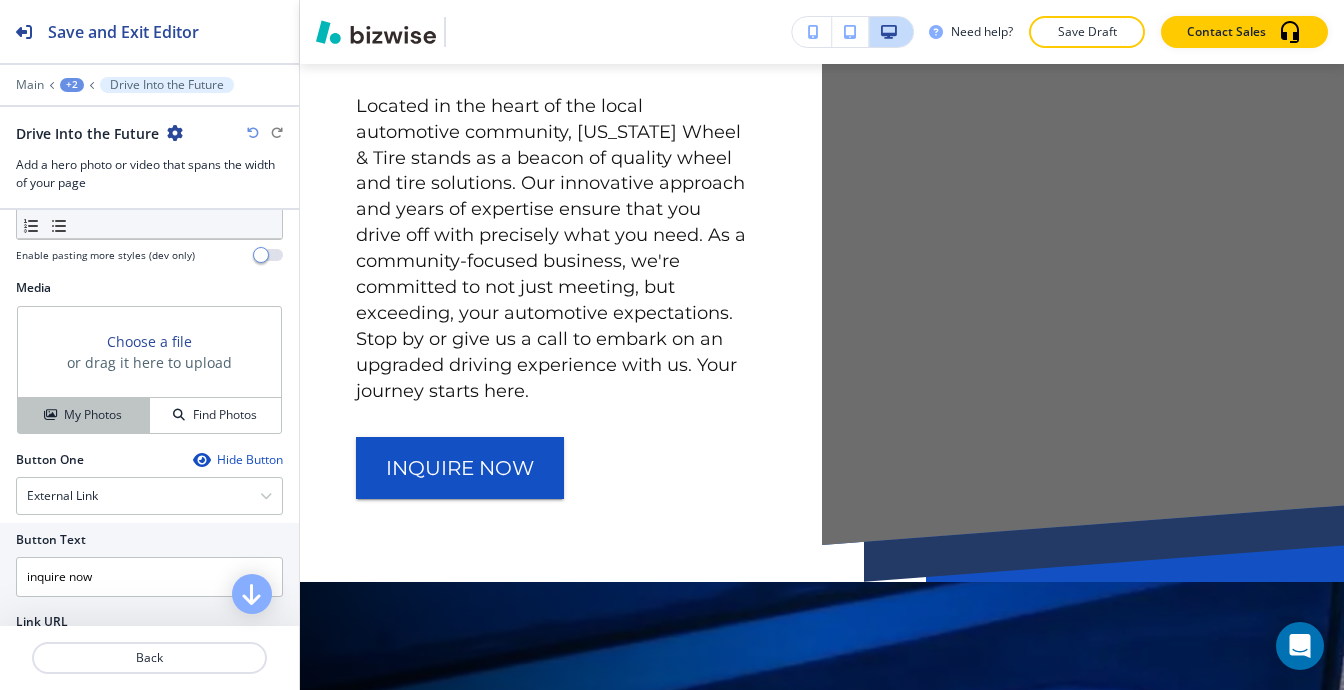 click on "My Photos" at bounding box center (93, 415) 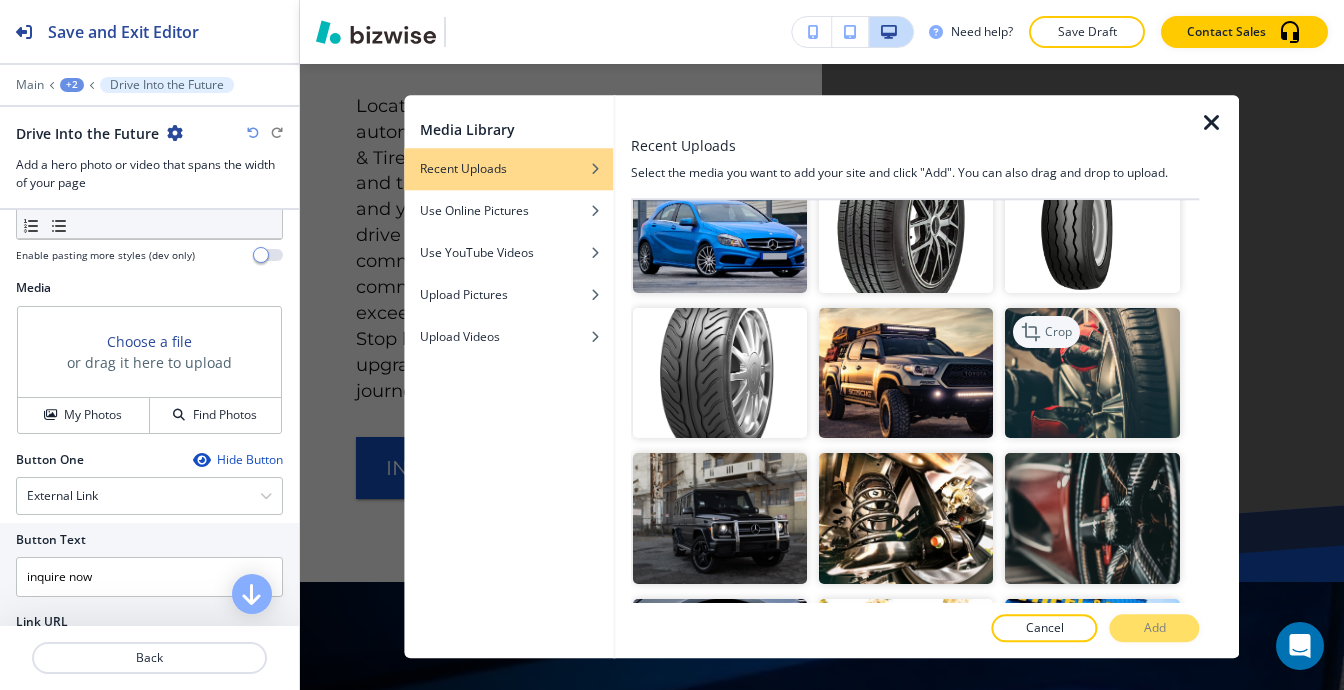 scroll, scrollTop: 1600, scrollLeft: 0, axis: vertical 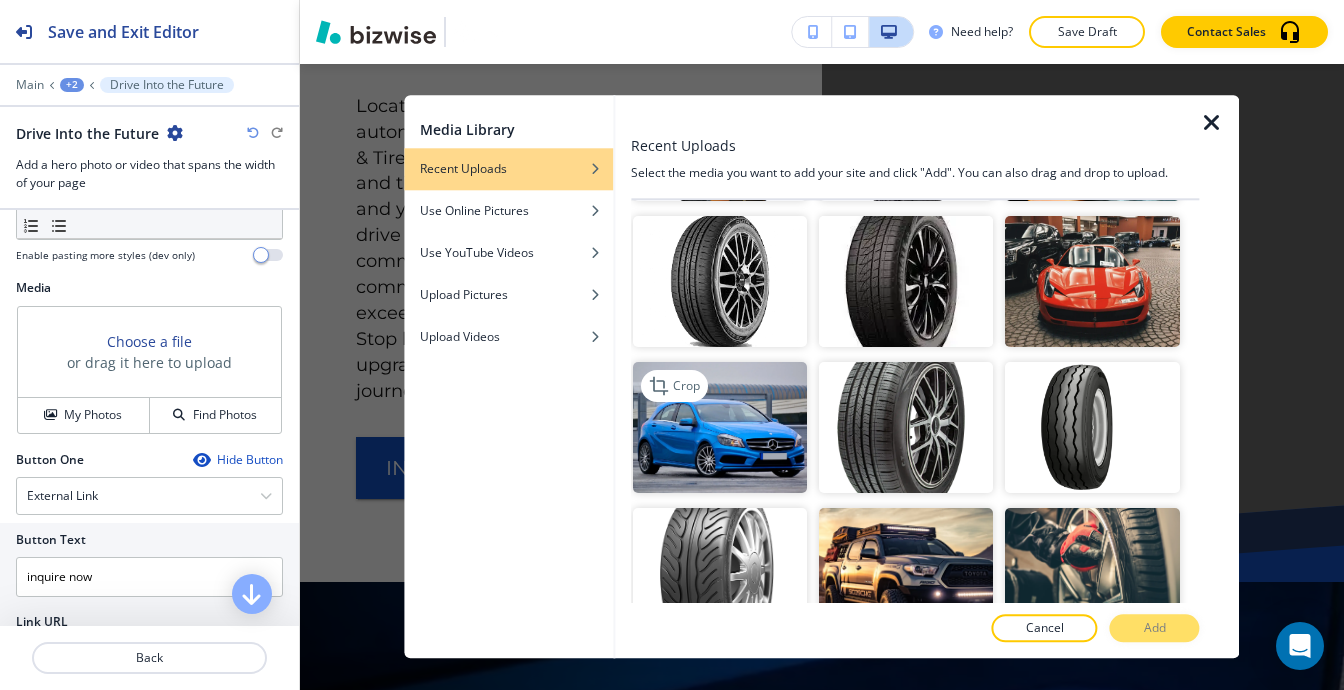 type 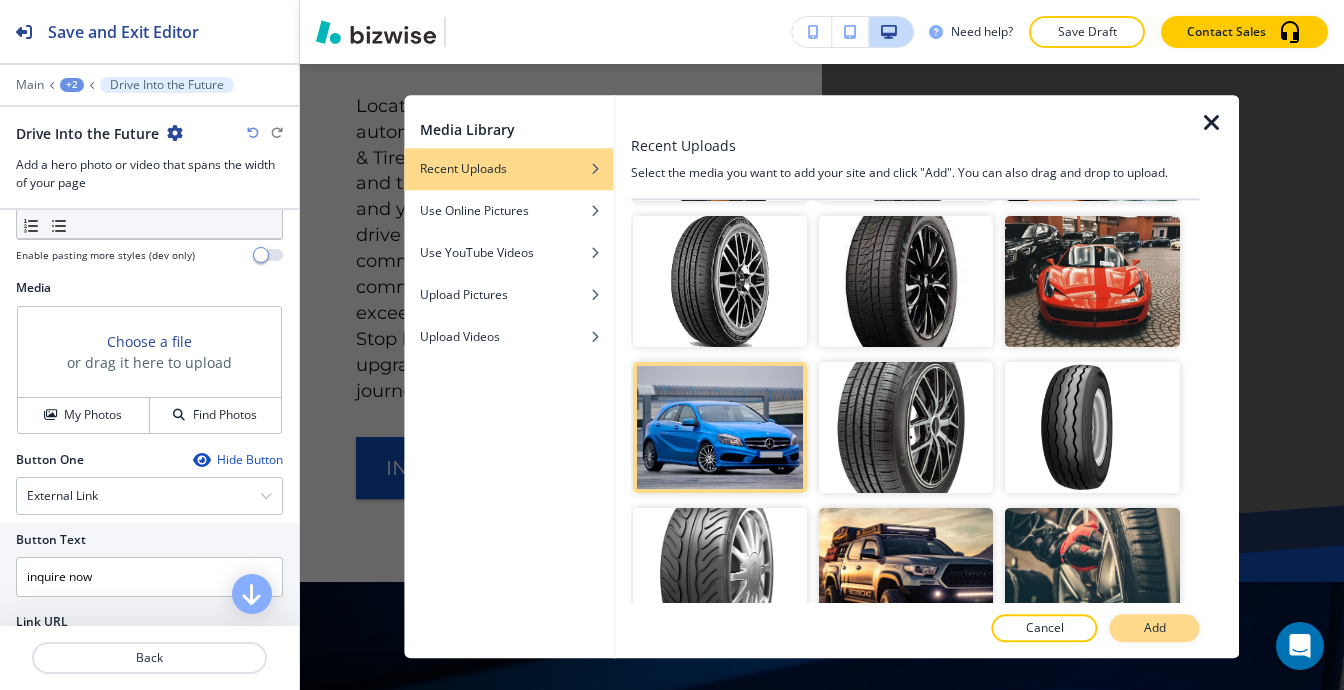 click on "Add" at bounding box center [1155, 629] 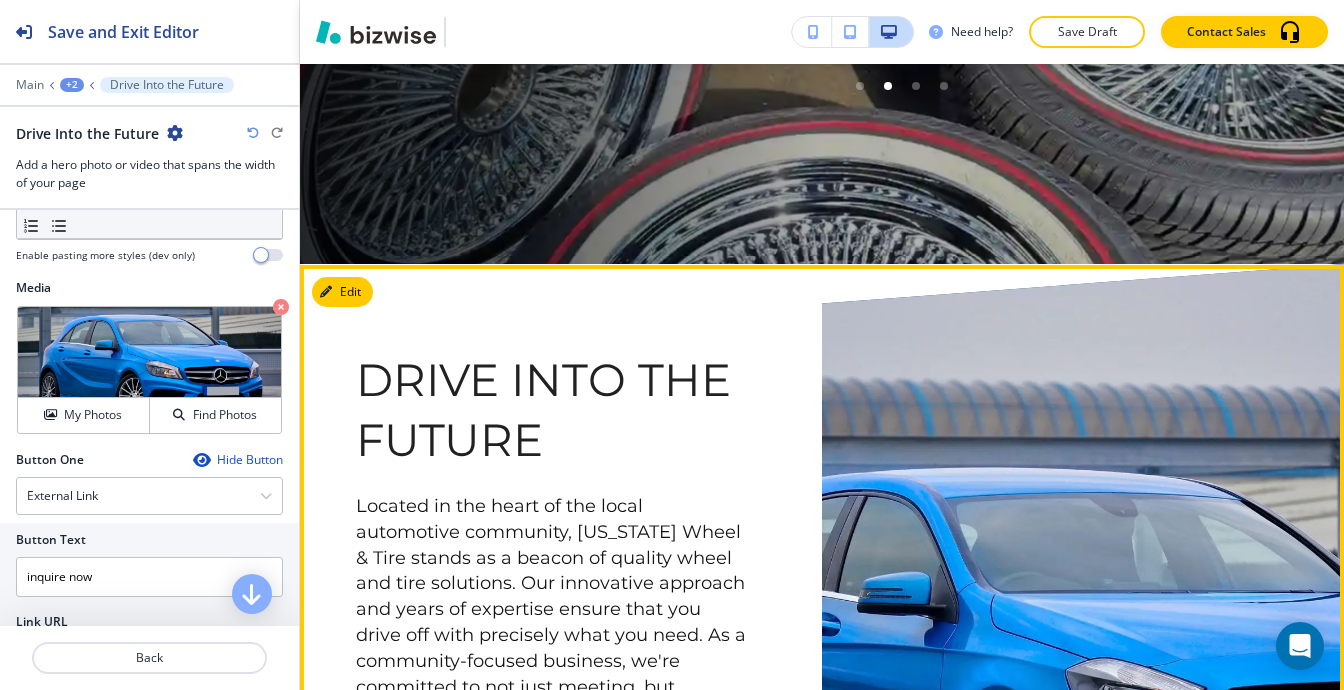scroll, scrollTop: 1030, scrollLeft: 0, axis: vertical 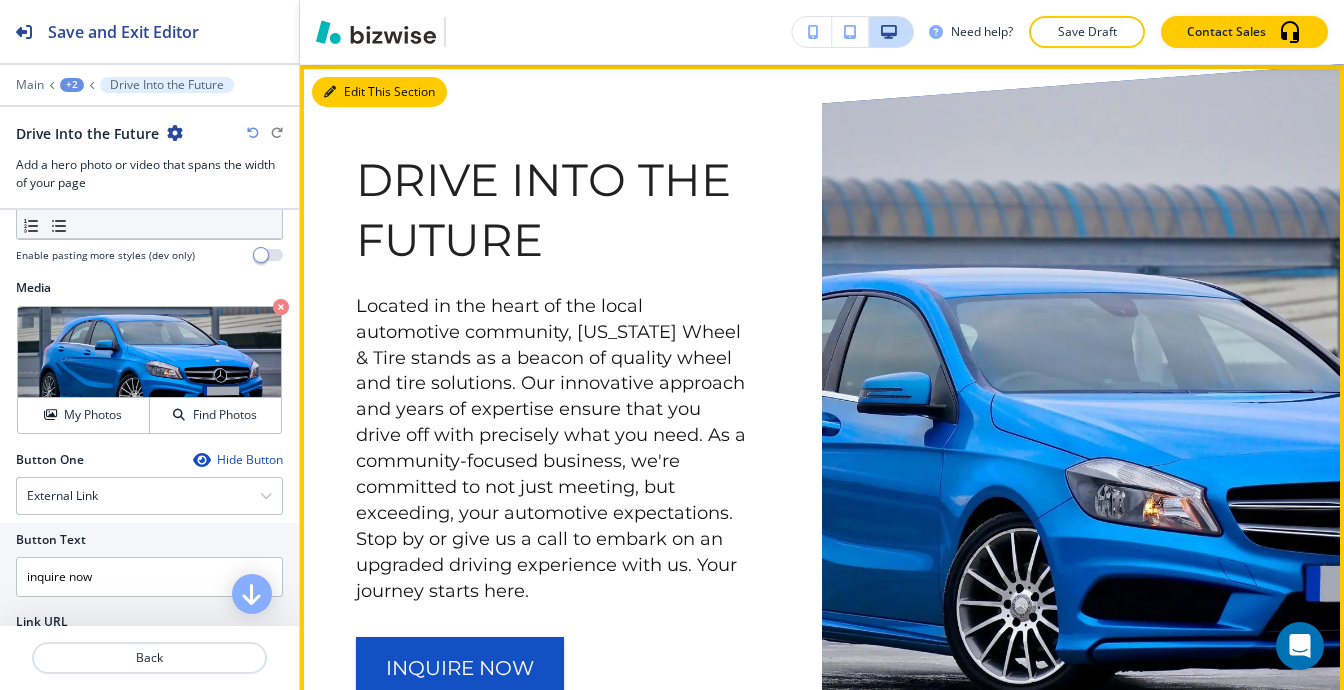 click on "Edit This Section" at bounding box center (379, 92) 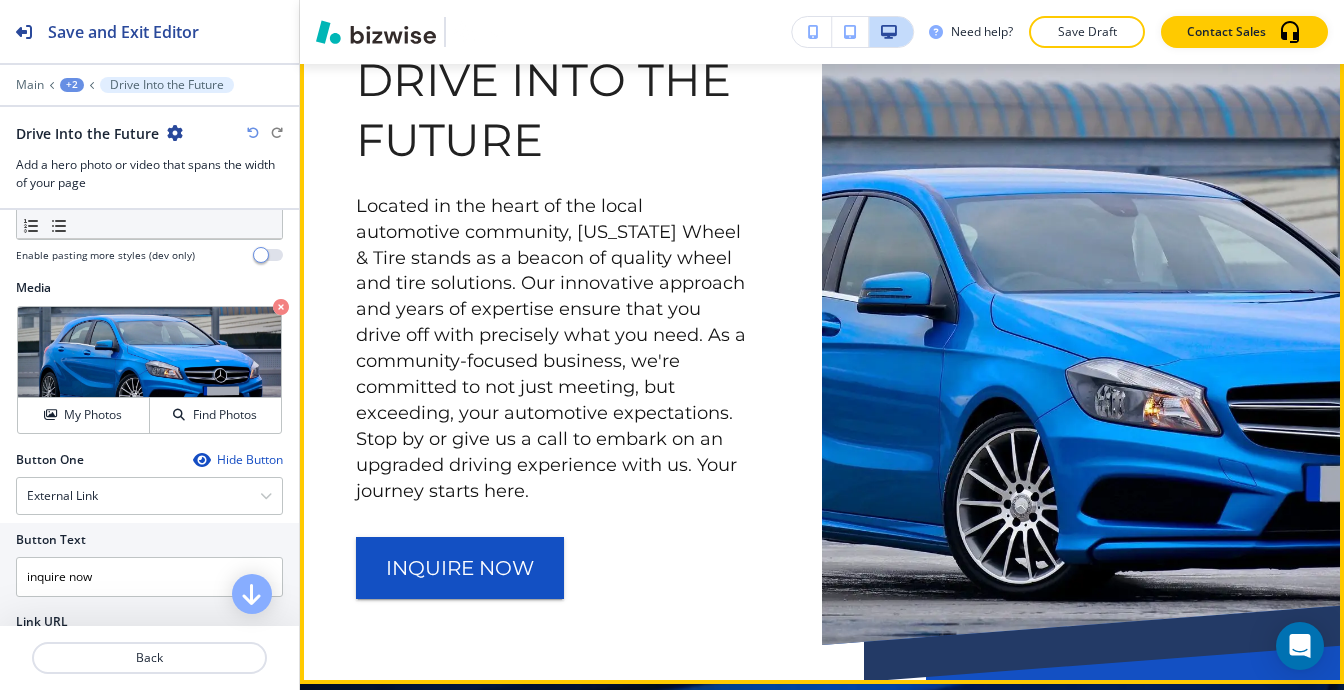 scroll, scrollTop: 830, scrollLeft: 0, axis: vertical 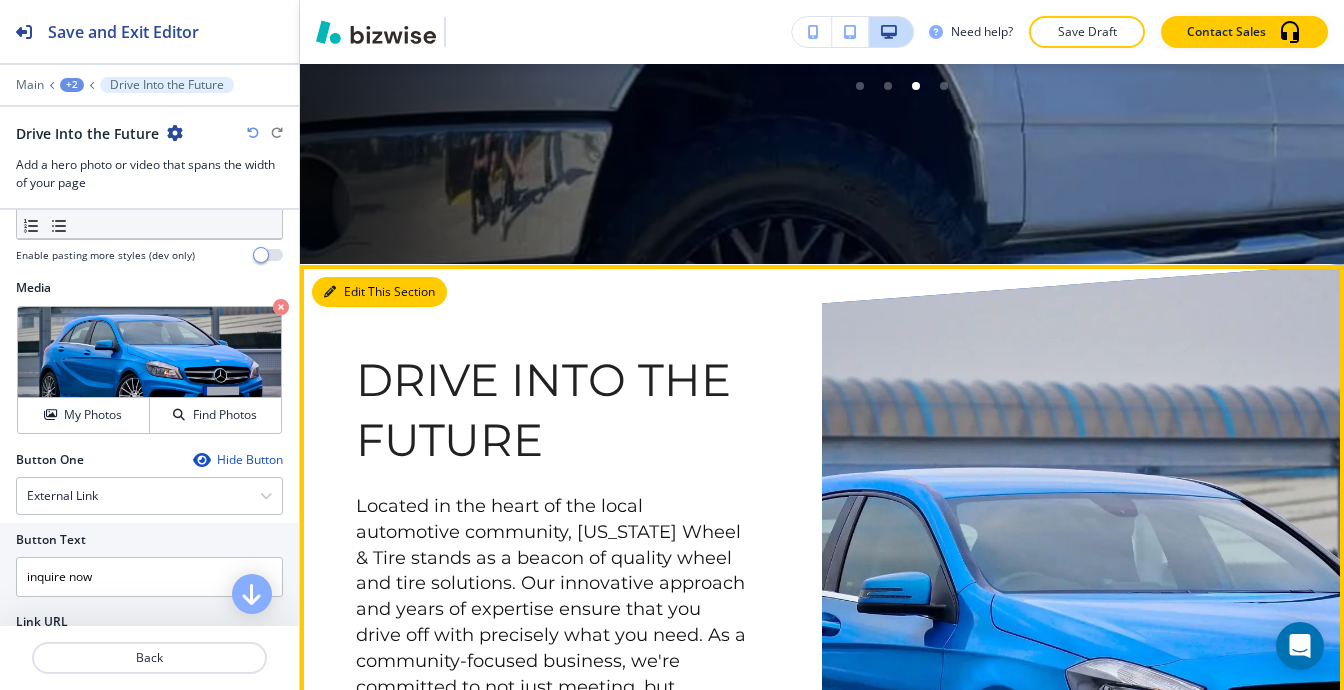 click on "Edit This Section" at bounding box center (379, 292) 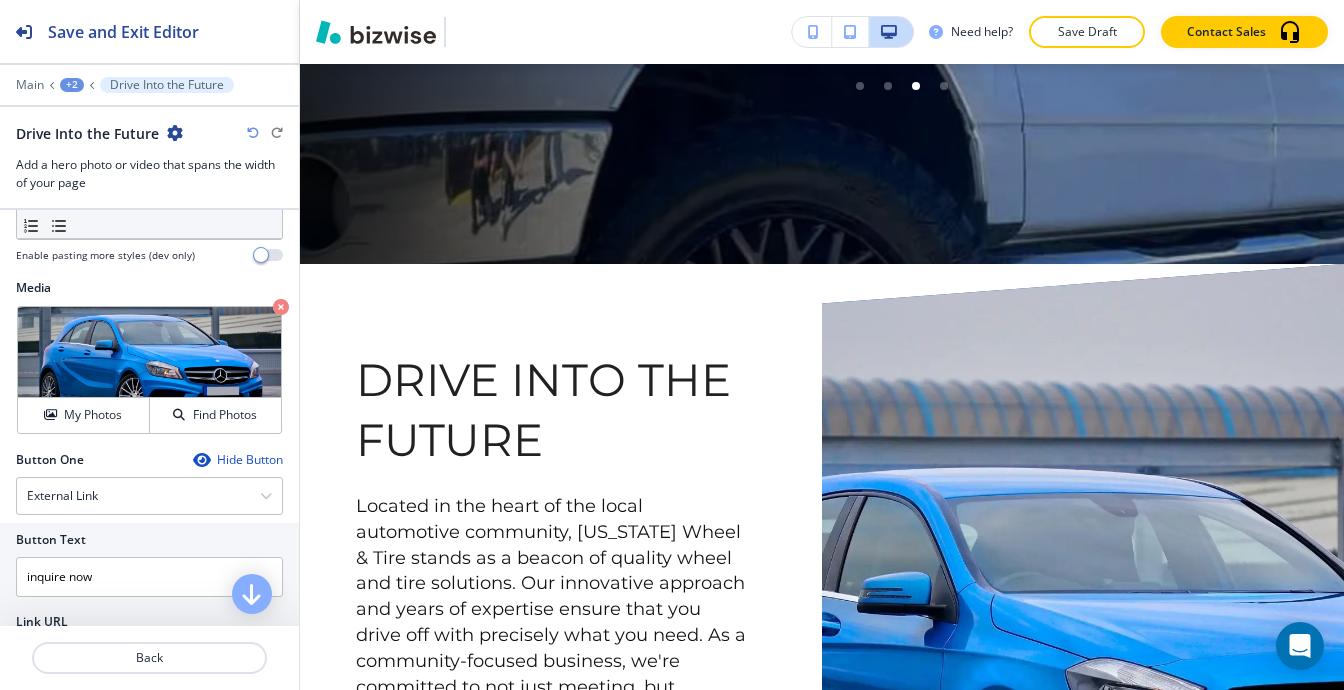 click on "+2" at bounding box center [72, 85] 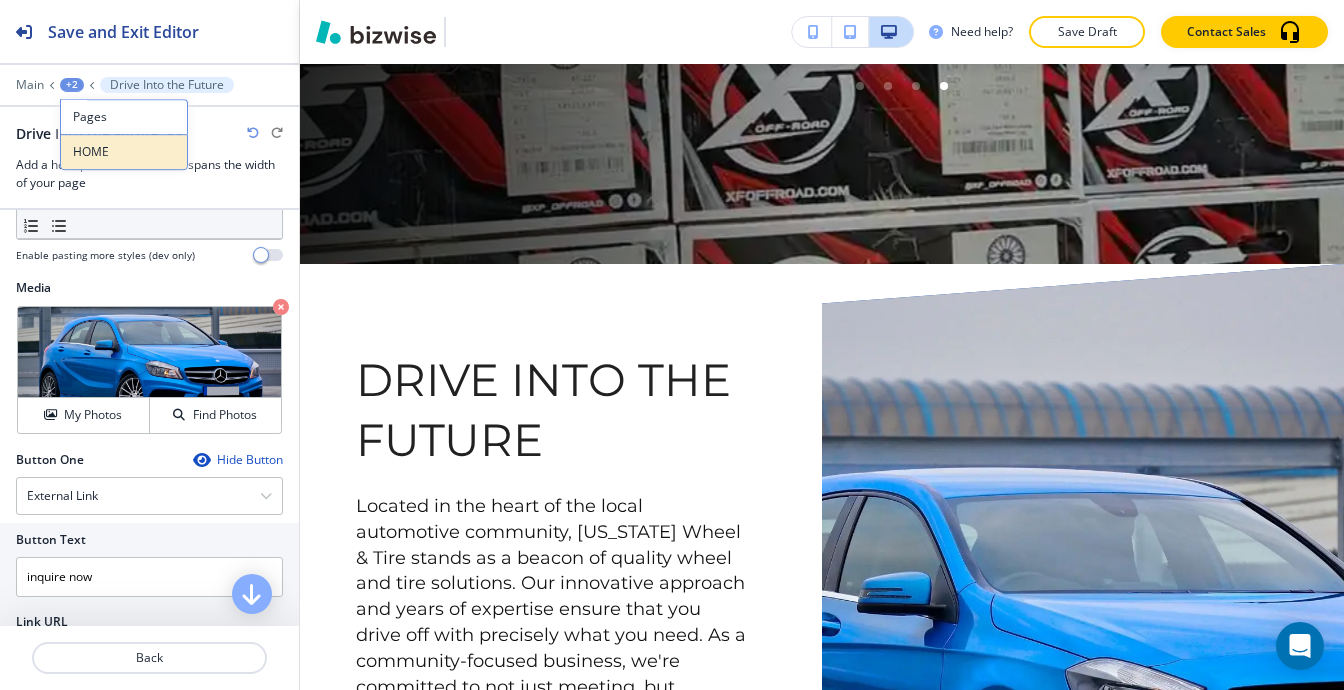 click on "HOME" at bounding box center [124, 152] 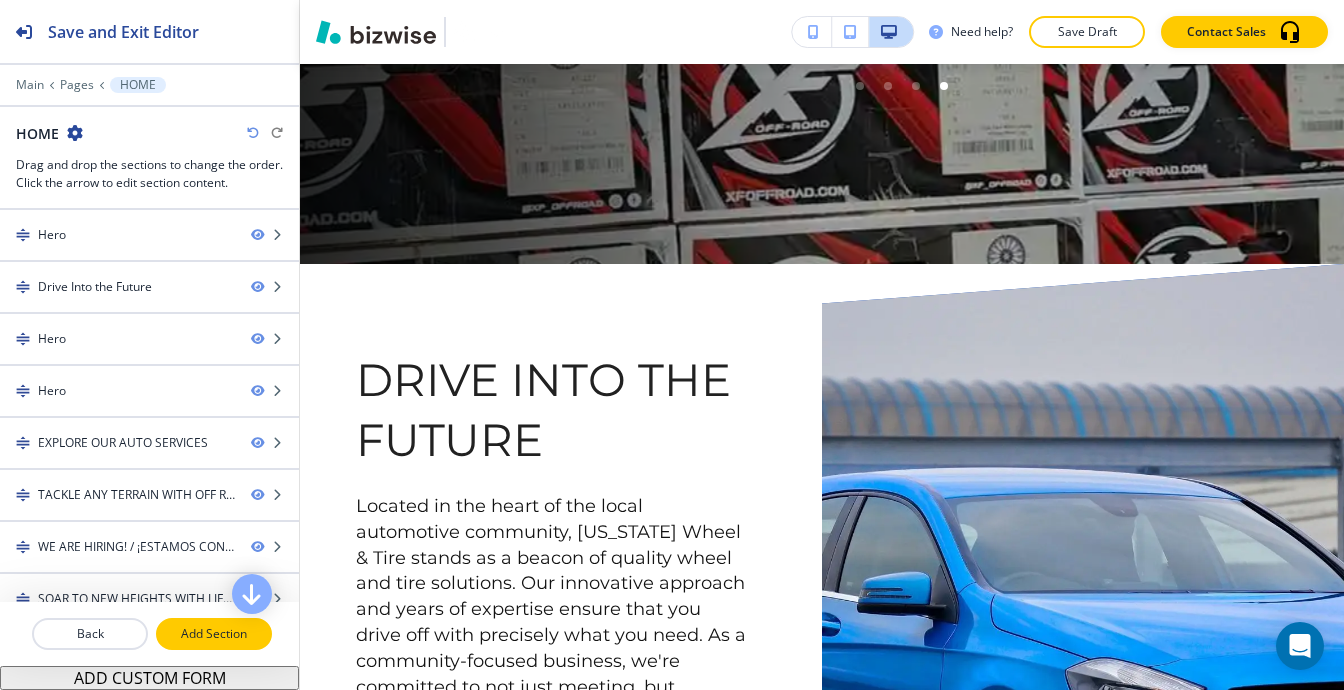 click on "Add Section" at bounding box center (214, 634) 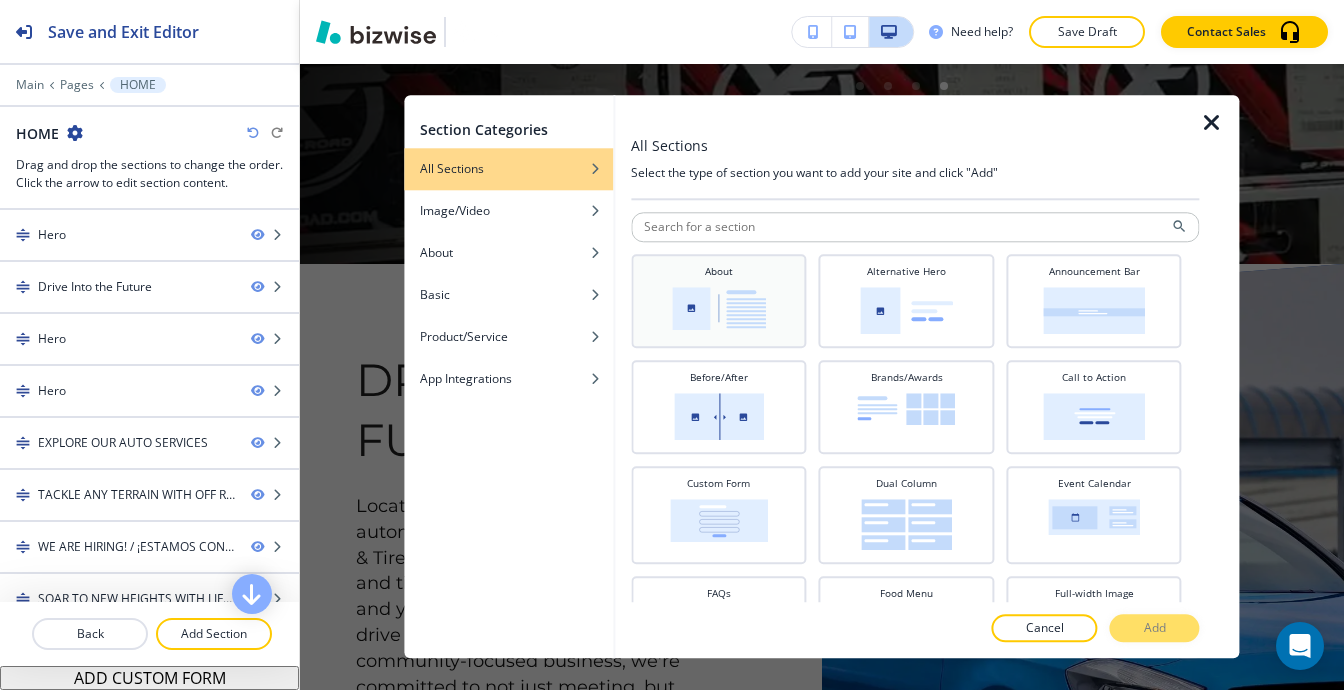 click at bounding box center (719, 308) 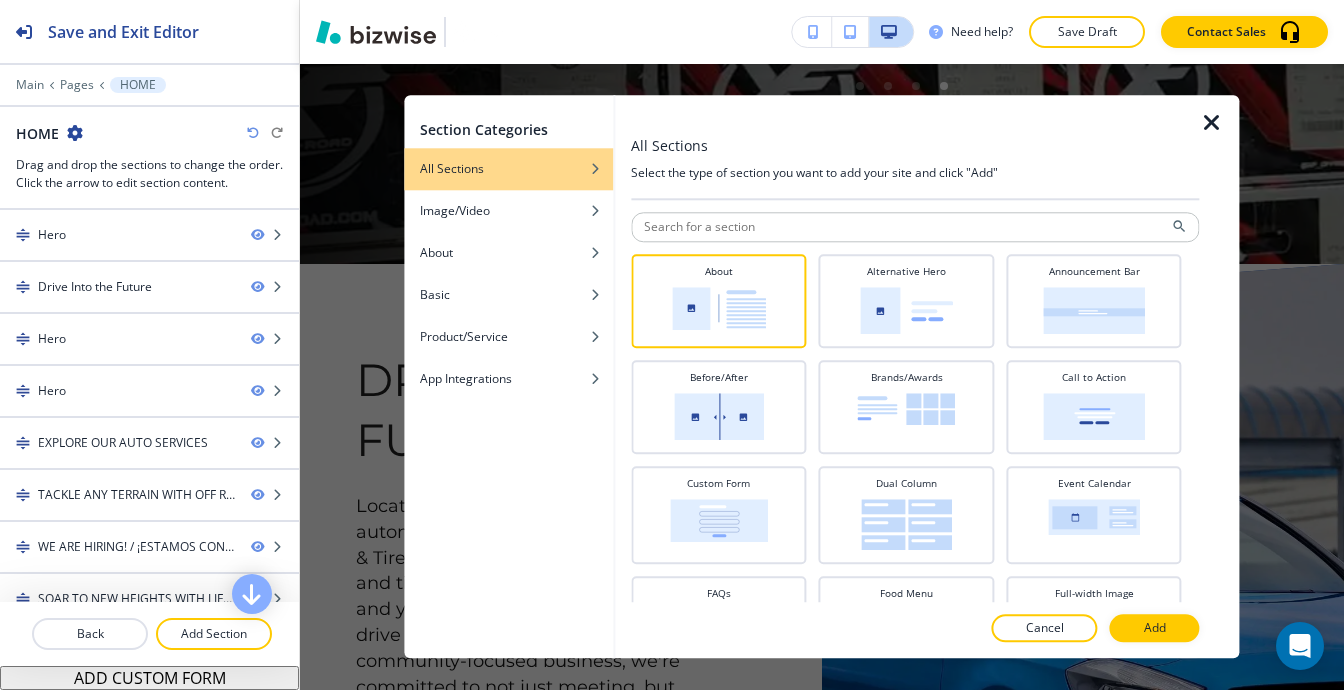 drag, startPoint x: 1151, startPoint y: 619, endPoint x: 1142, endPoint y: 603, distance: 18.35756 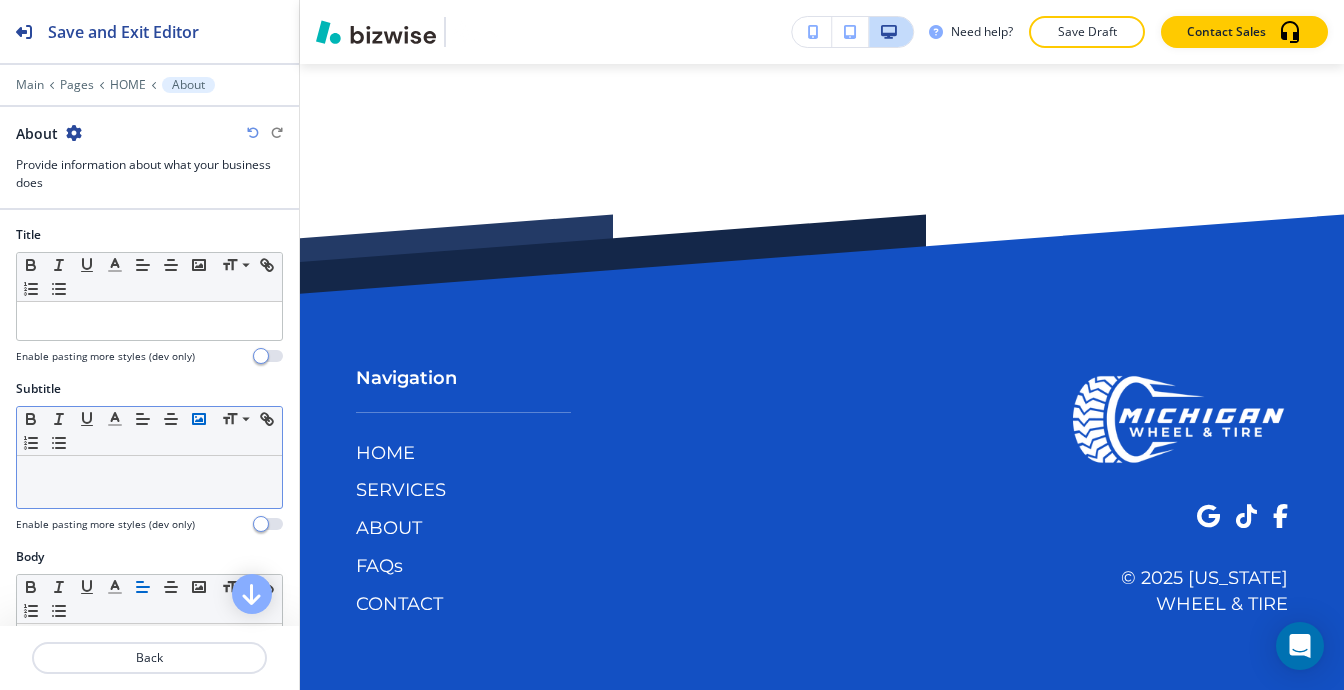 scroll, scrollTop: 53332, scrollLeft: 0, axis: vertical 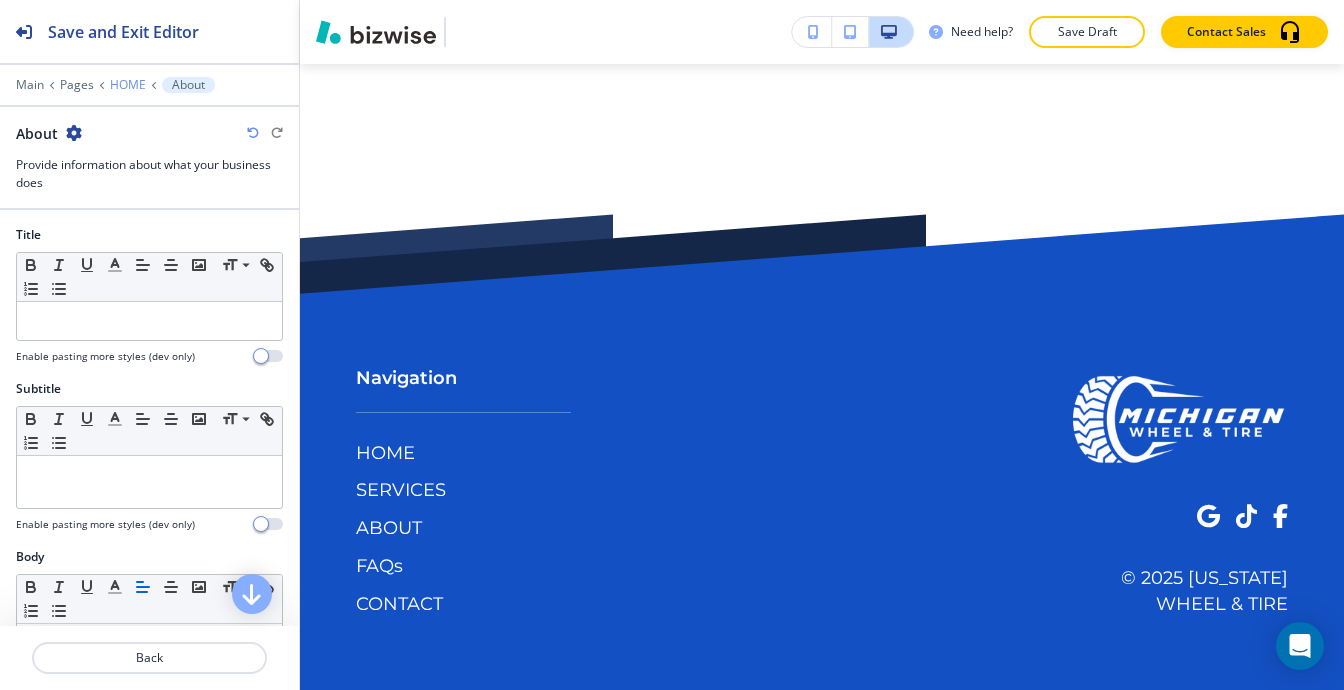 click on "HOME" at bounding box center (128, 85) 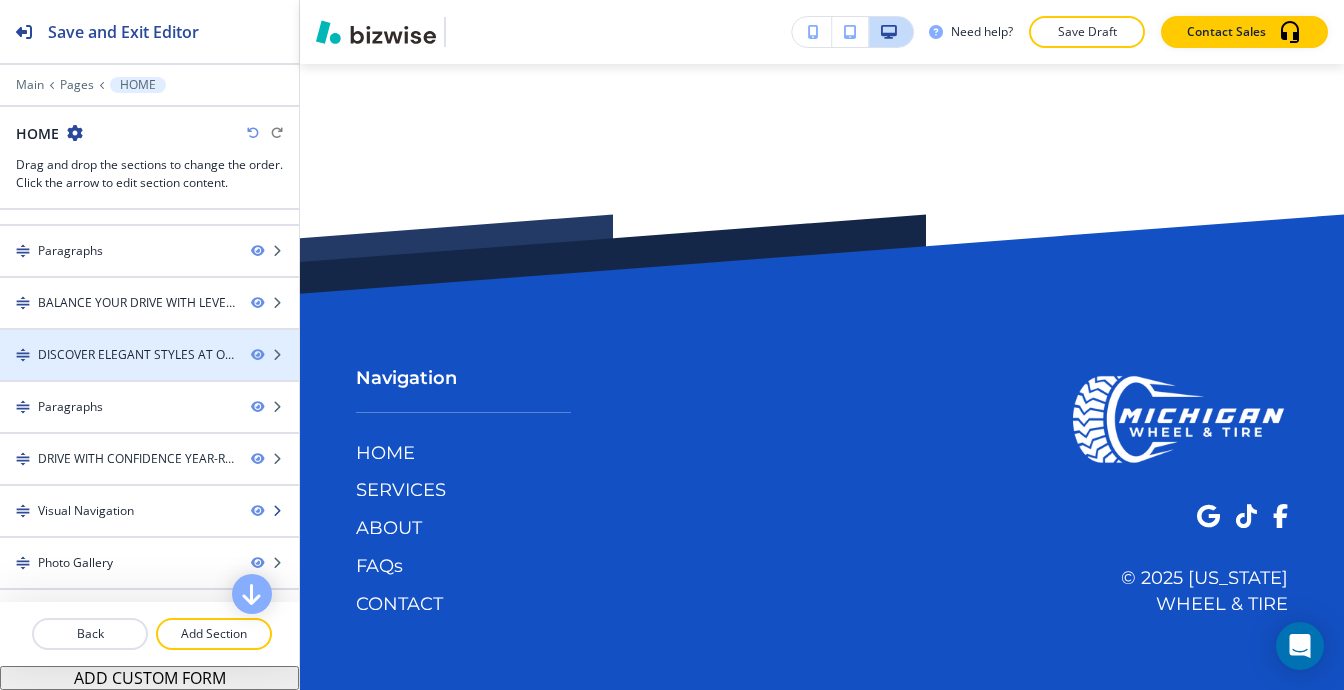 scroll, scrollTop: 689, scrollLeft: 0, axis: vertical 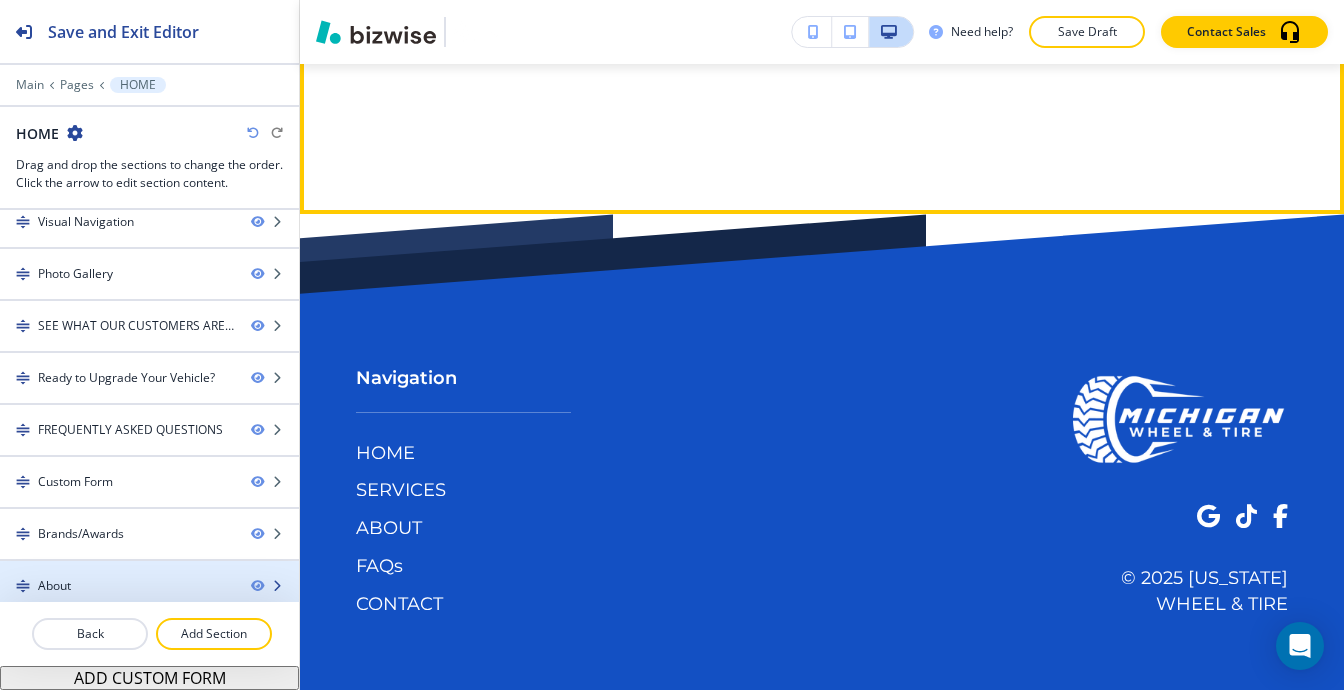 type 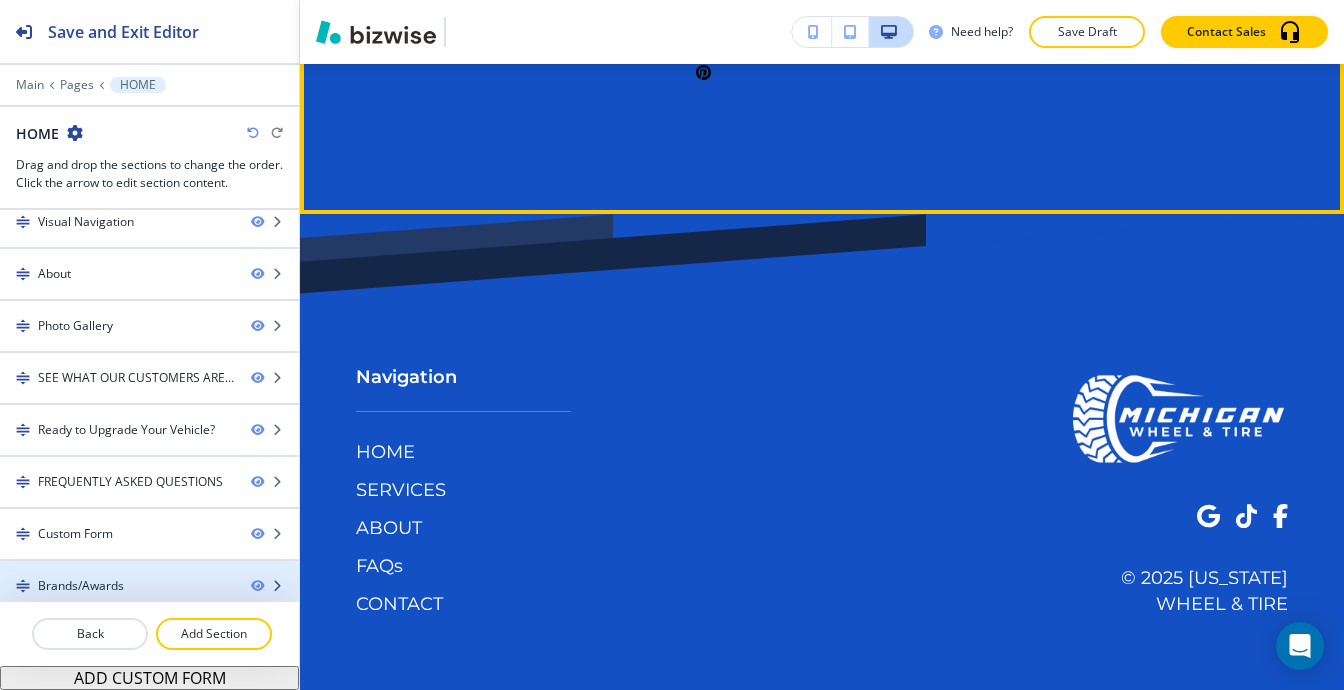 scroll, scrollTop: 42580, scrollLeft: 0, axis: vertical 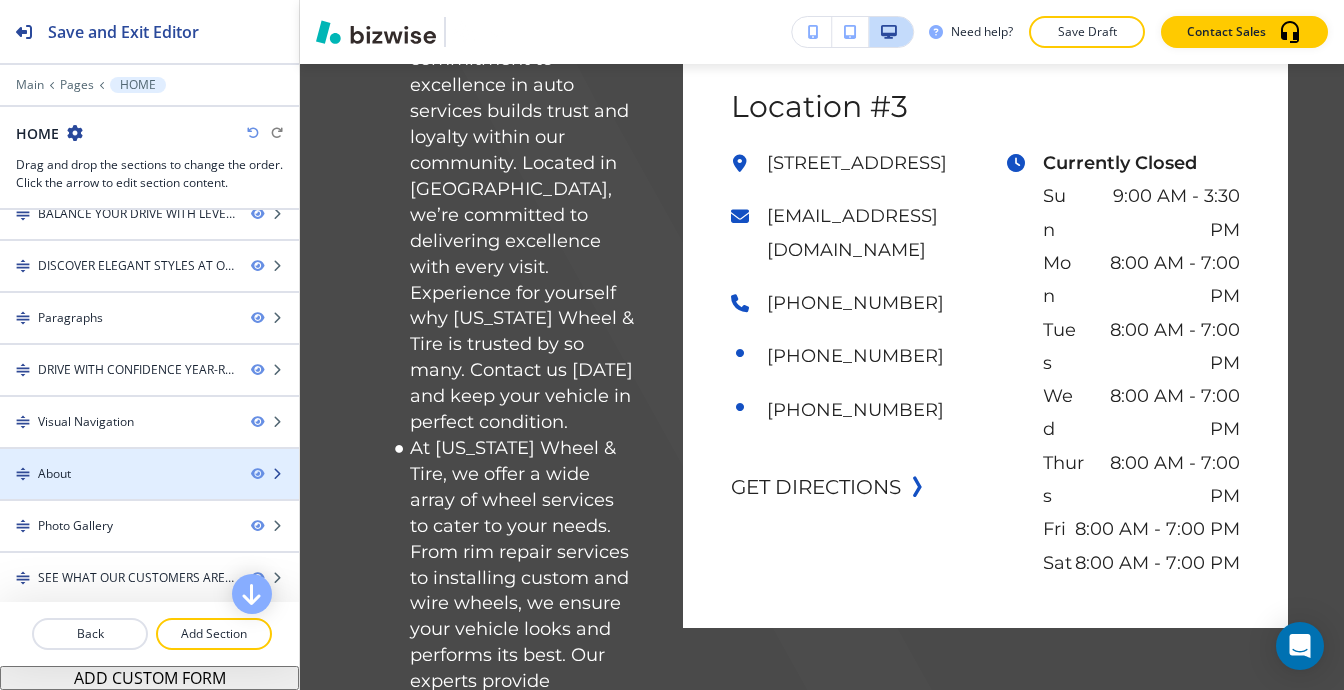click on "About" at bounding box center [117, 474] 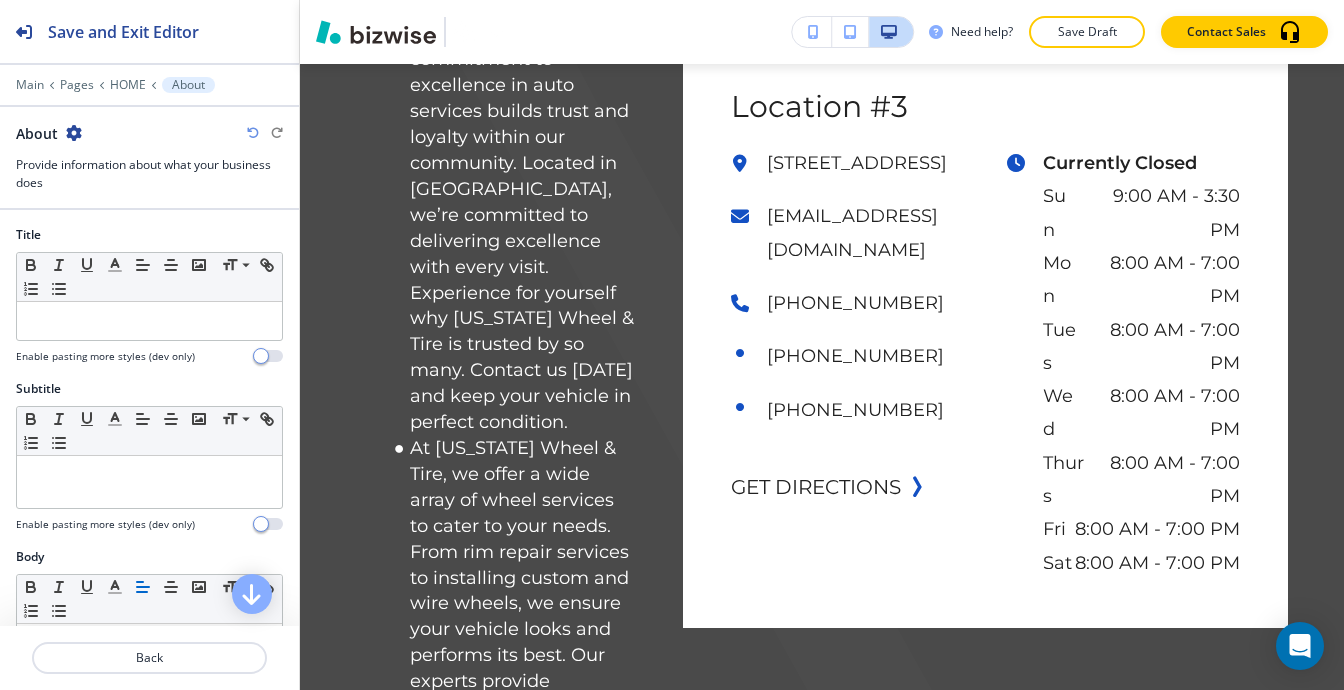 click on "Main Pages HOME About" at bounding box center [149, 85] 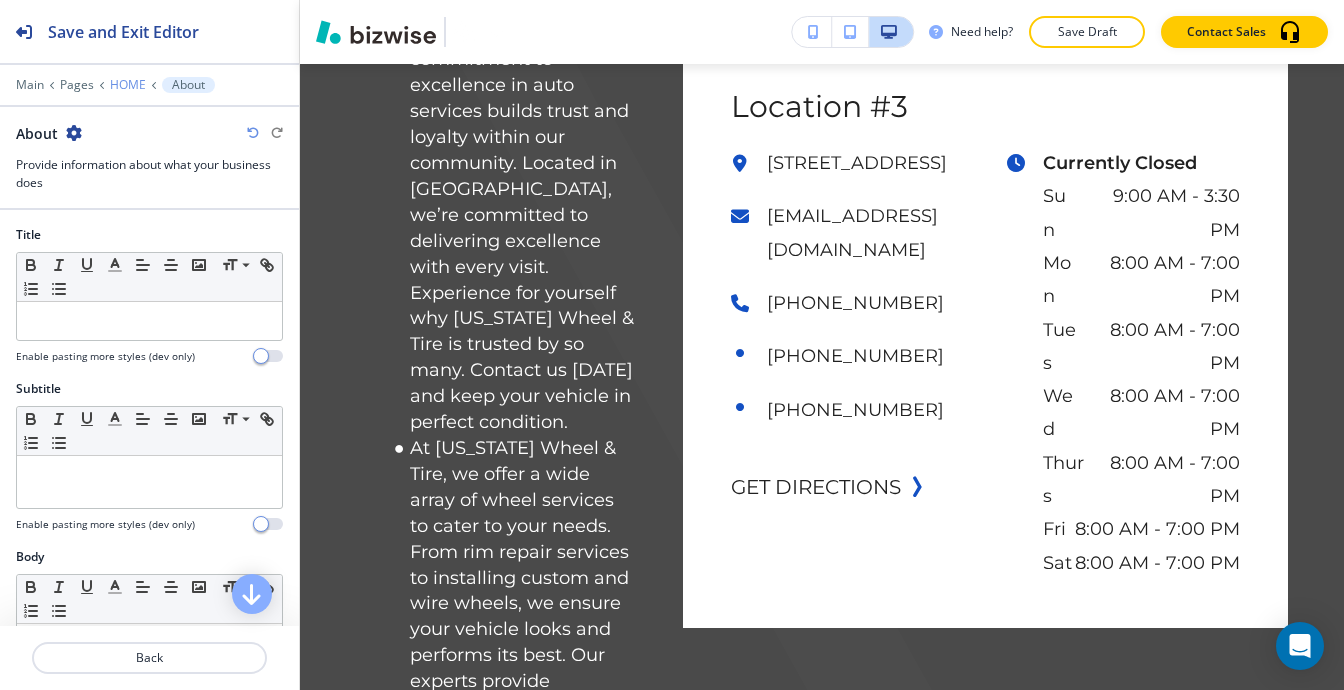 click on "HOME" at bounding box center [128, 85] 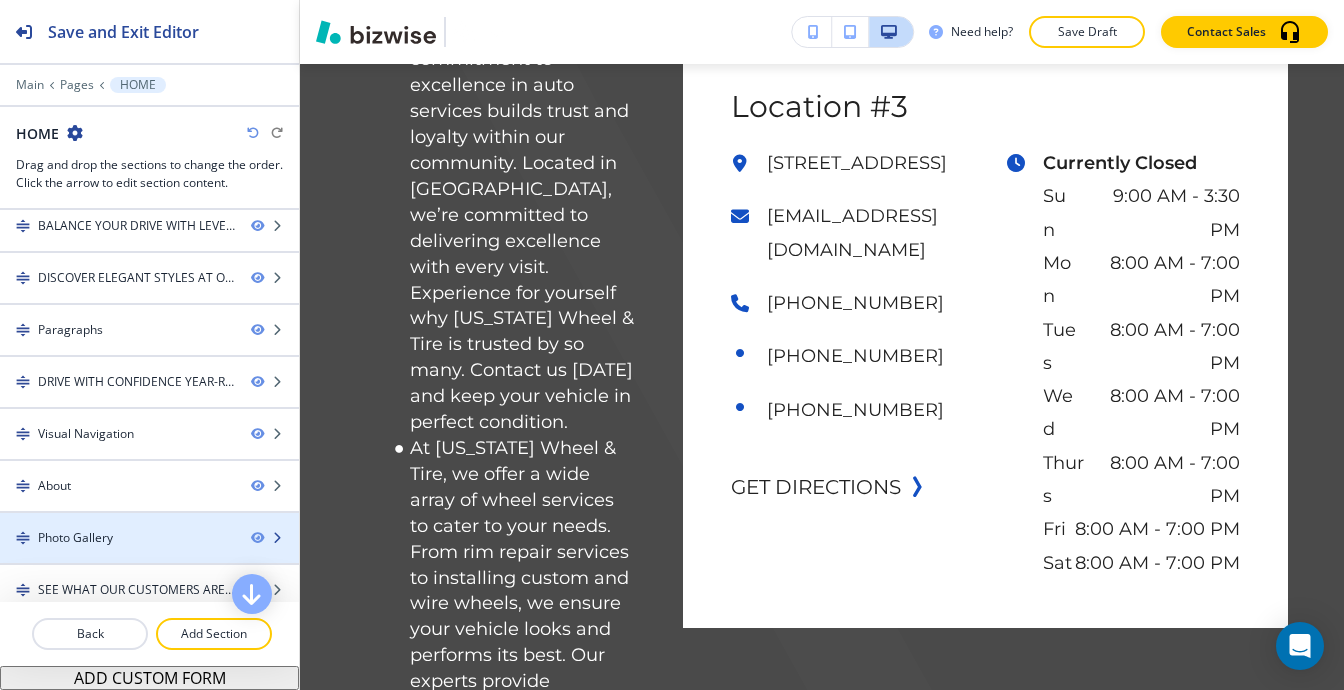 scroll, scrollTop: 500, scrollLeft: 0, axis: vertical 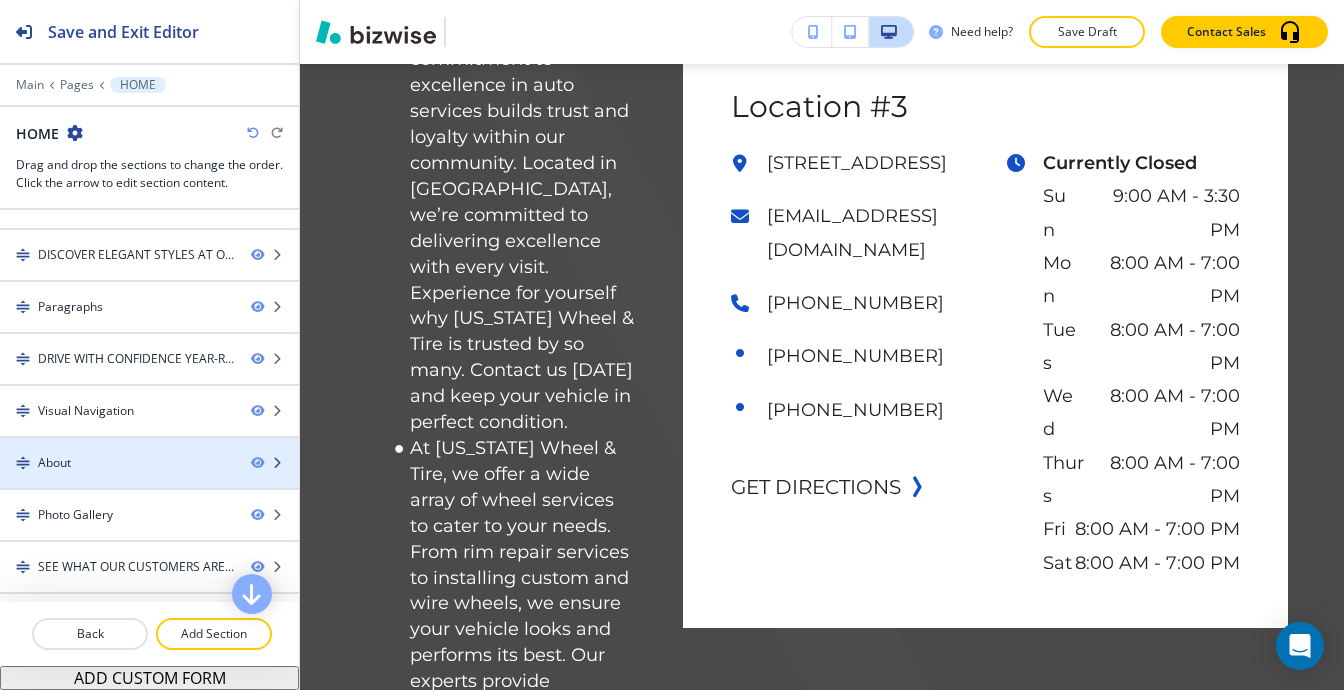 type 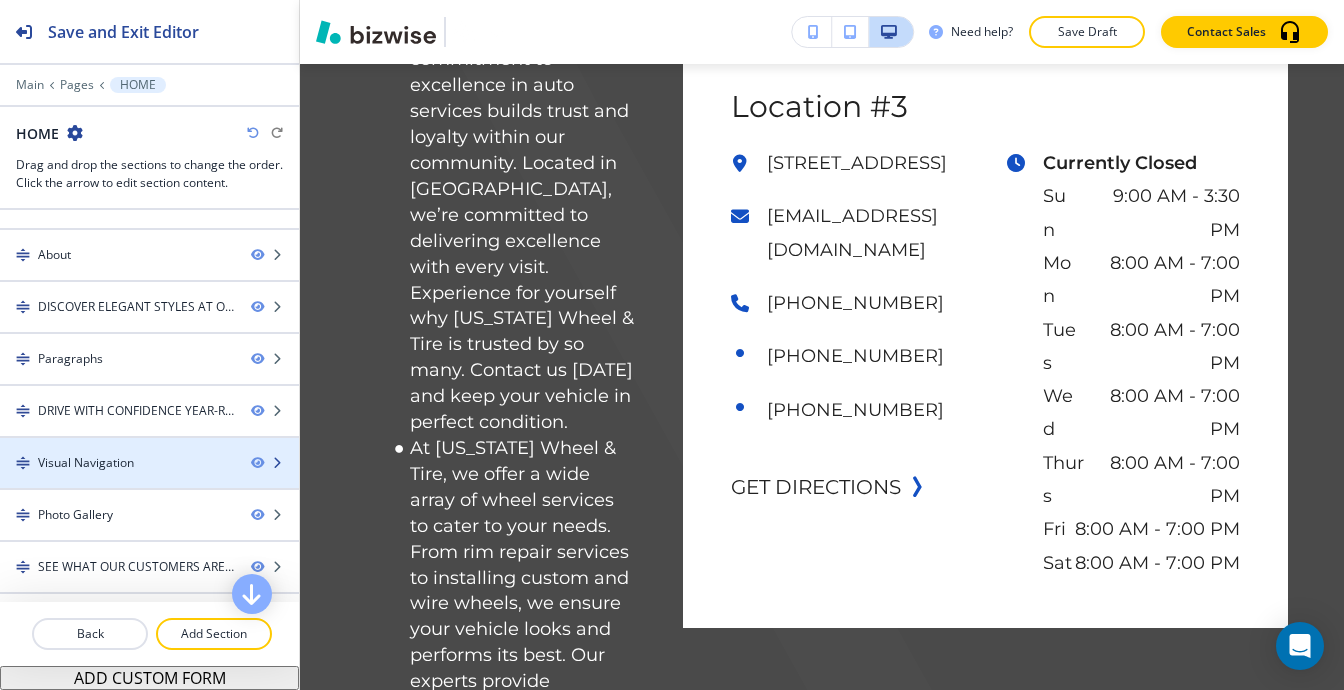 scroll, scrollTop: 14314, scrollLeft: 0, axis: vertical 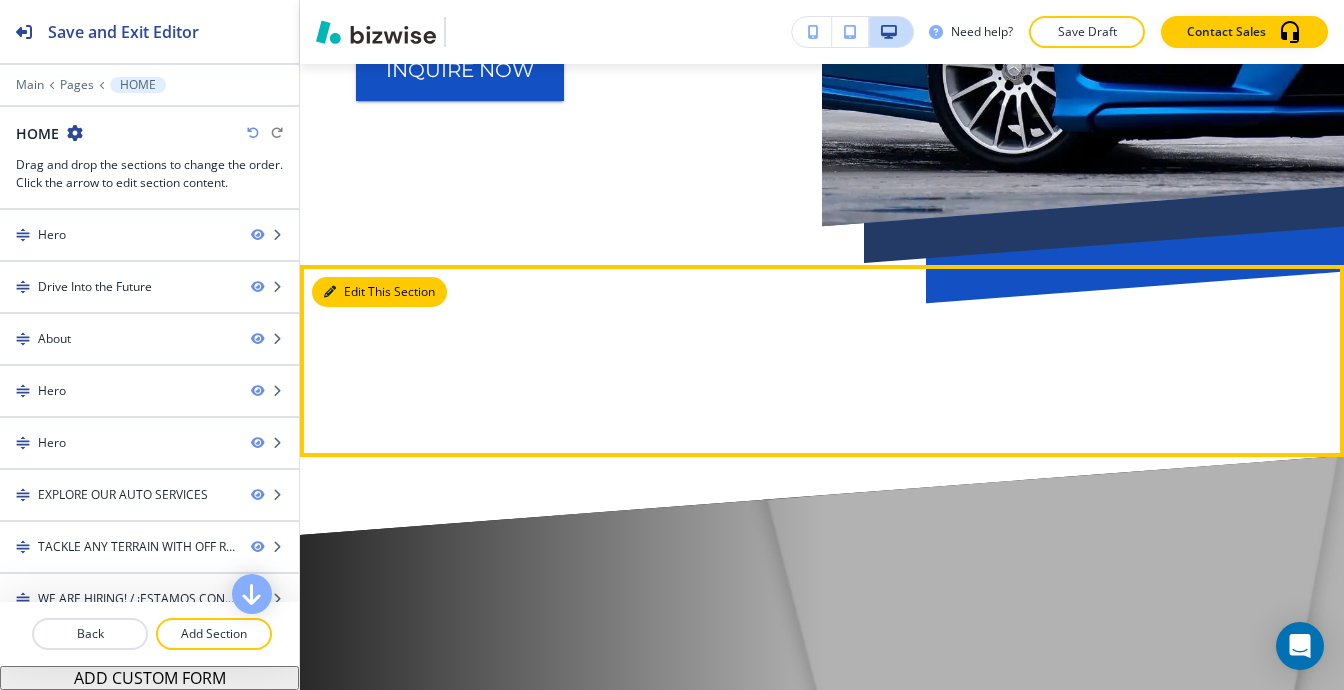 click on "Edit This Section" at bounding box center (379, 292) 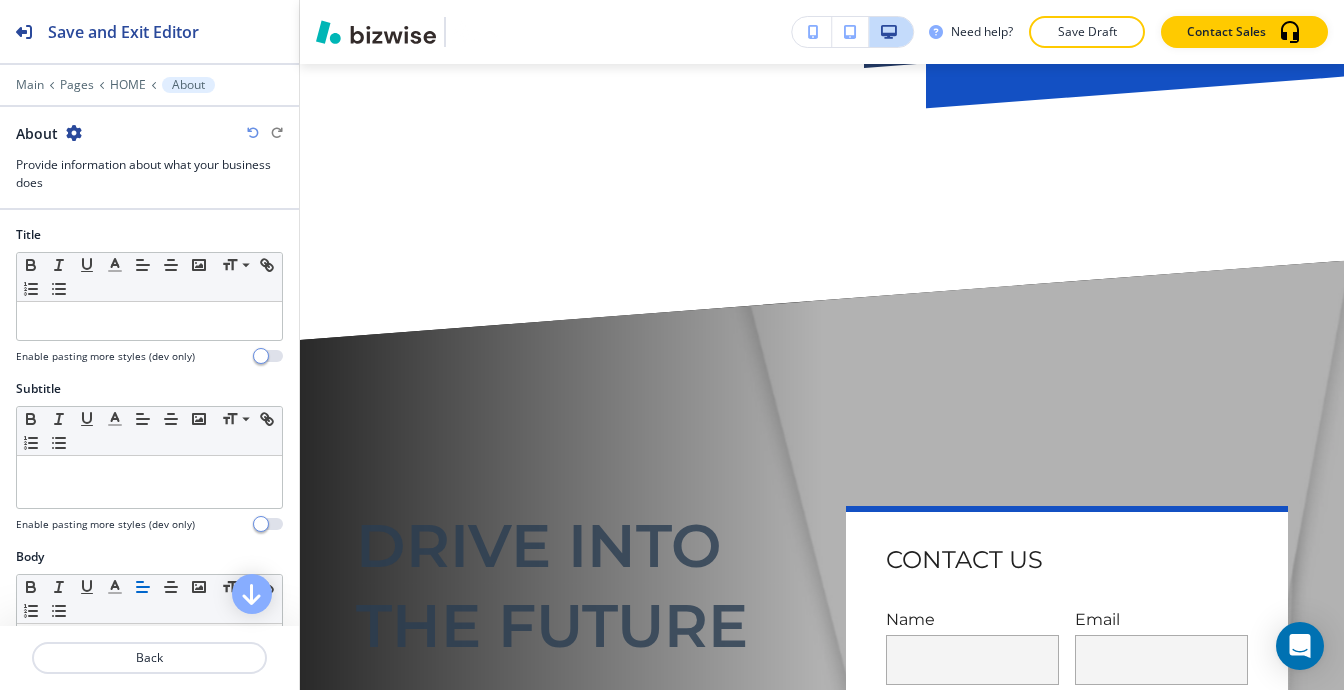 scroll, scrollTop: 1828, scrollLeft: 0, axis: vertical 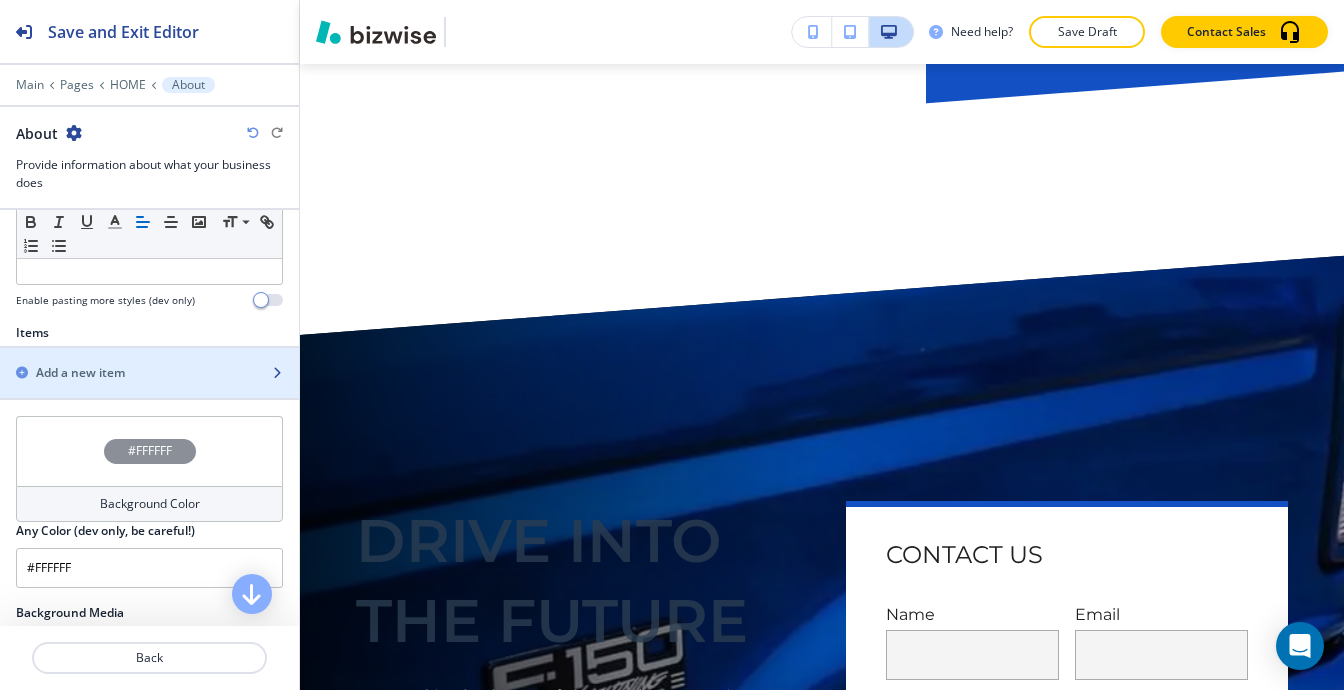 click on "Add a new item" at bounding box center (80, 373) 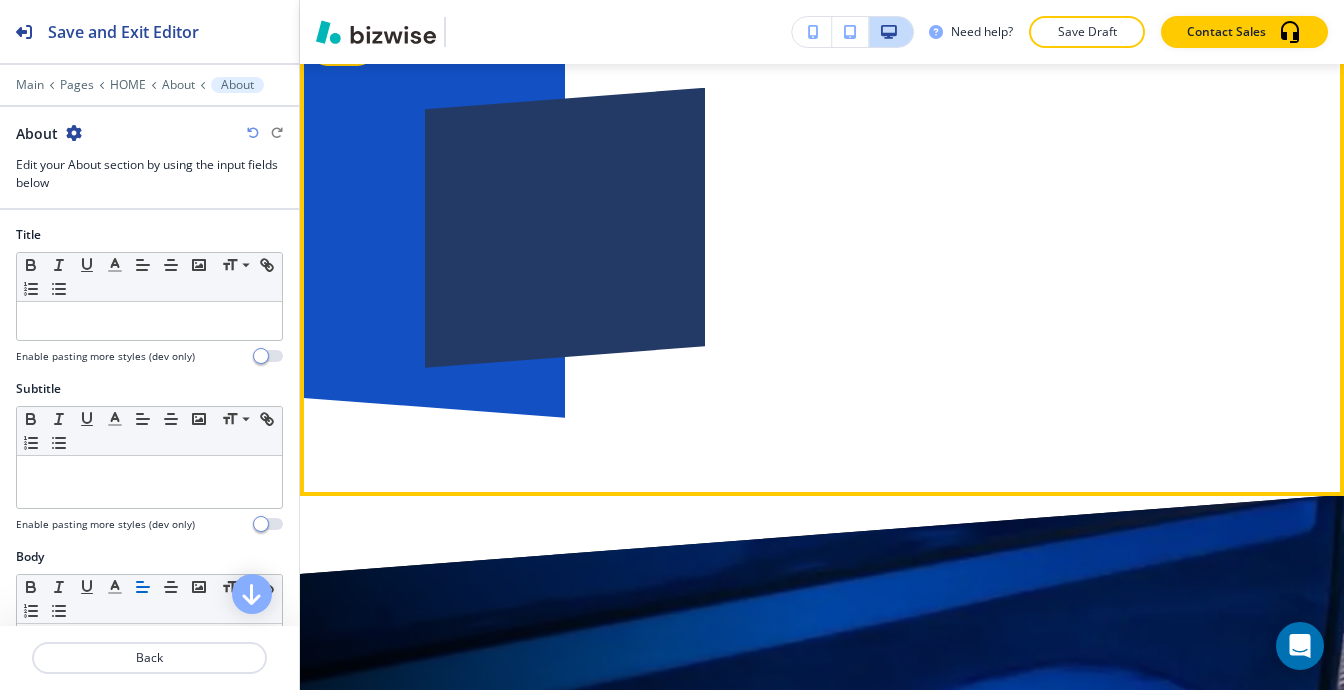 scroll, scrollTop: 1836, scrollLeft: 0, axis: vertical 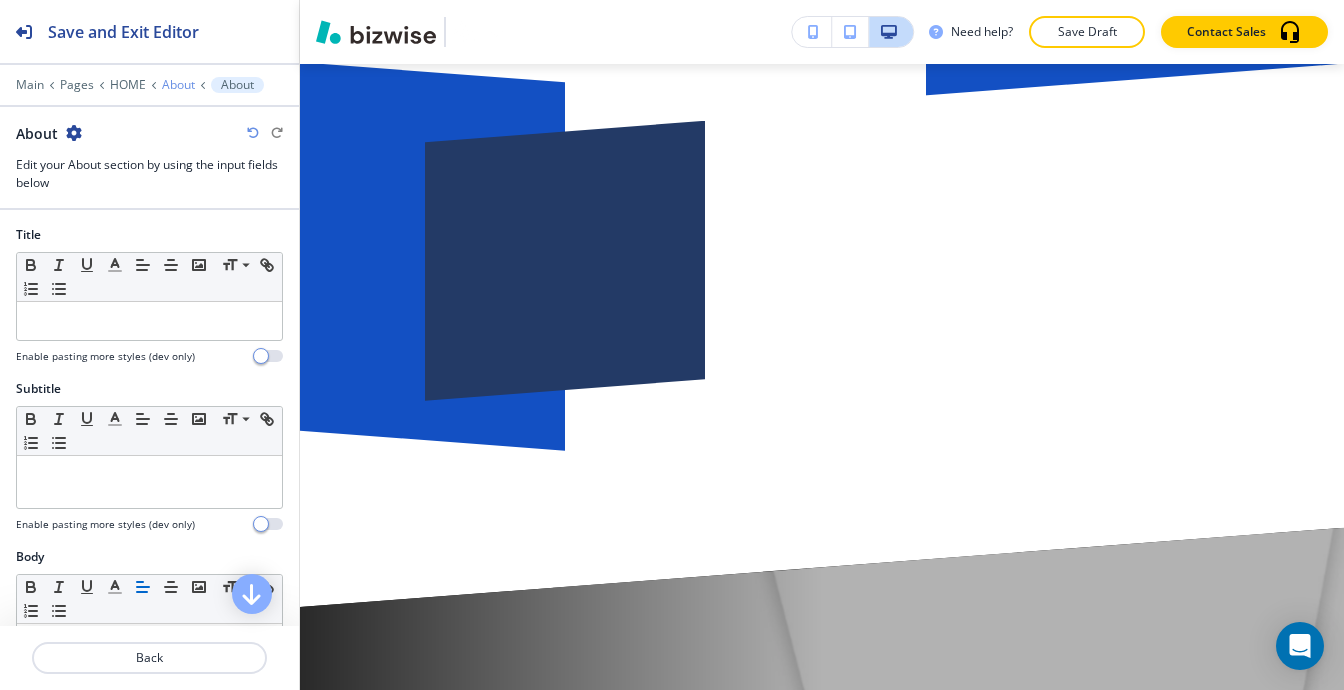 click on "About" at bounding box center (178, 85) 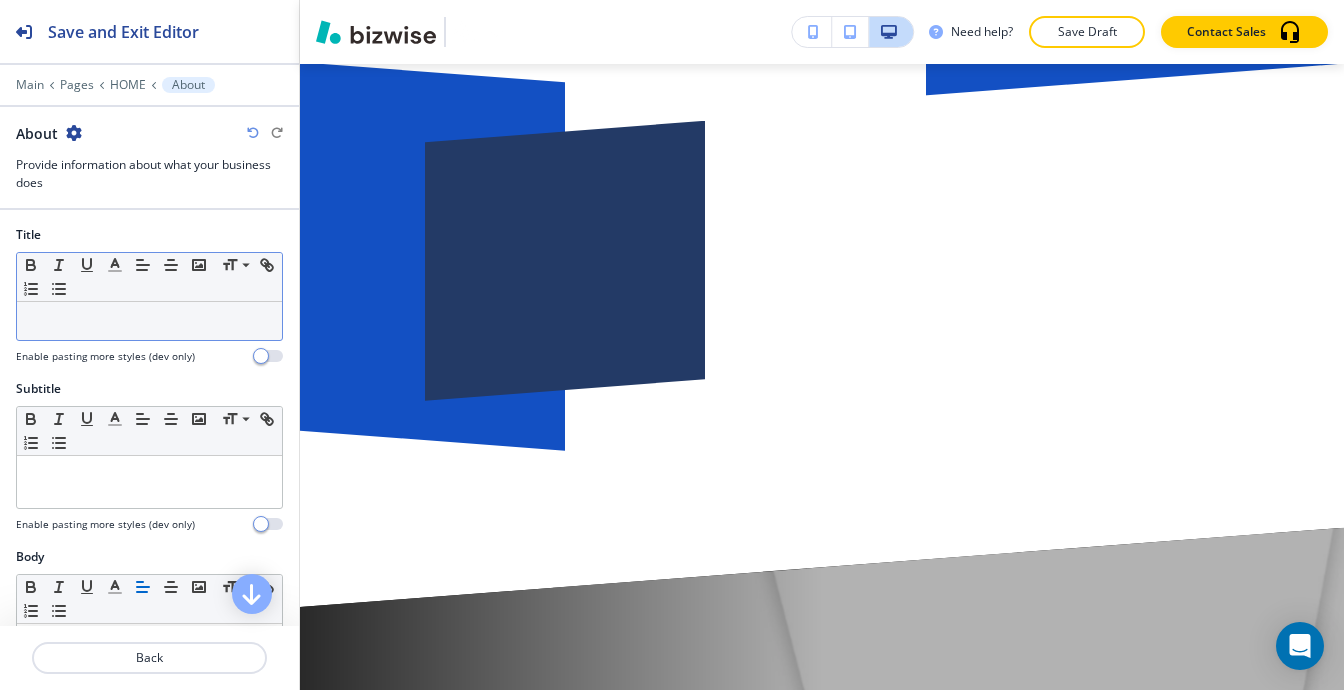scroll, scrollTop: 1828, scrollLeft: 0, axis: vertical 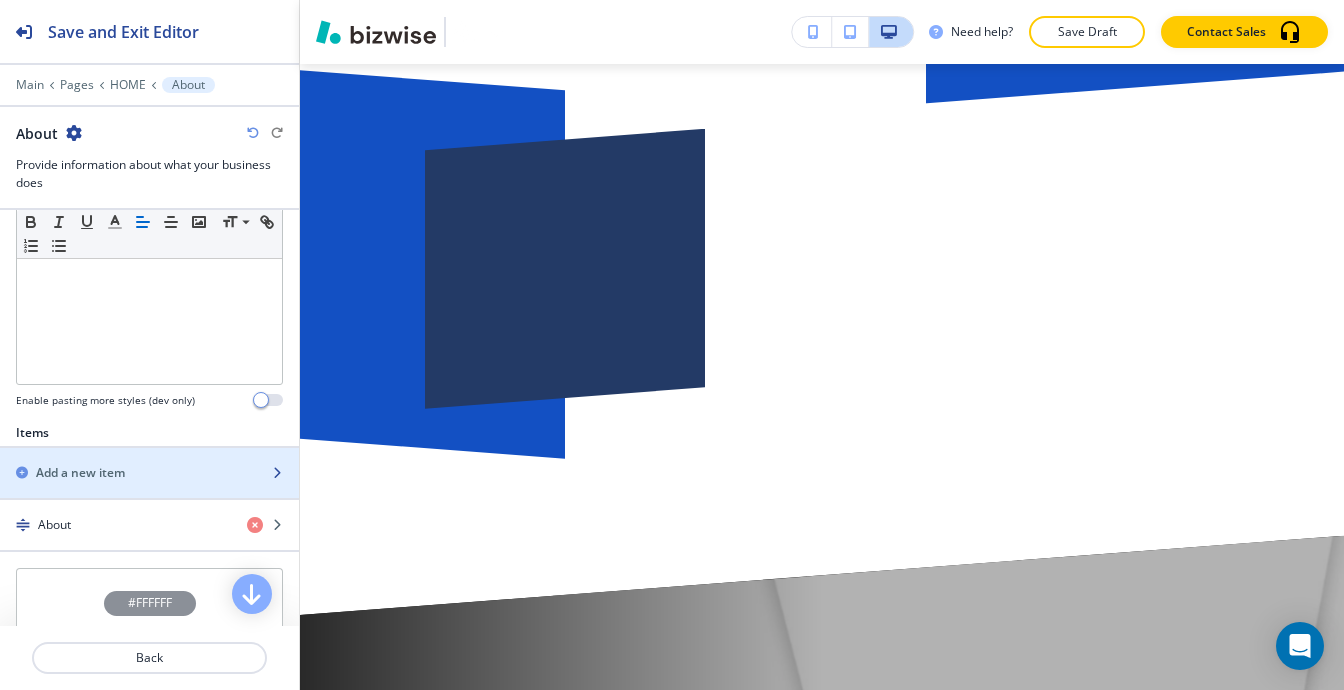 click on "Add a new item" at bounding box center (80, 473) 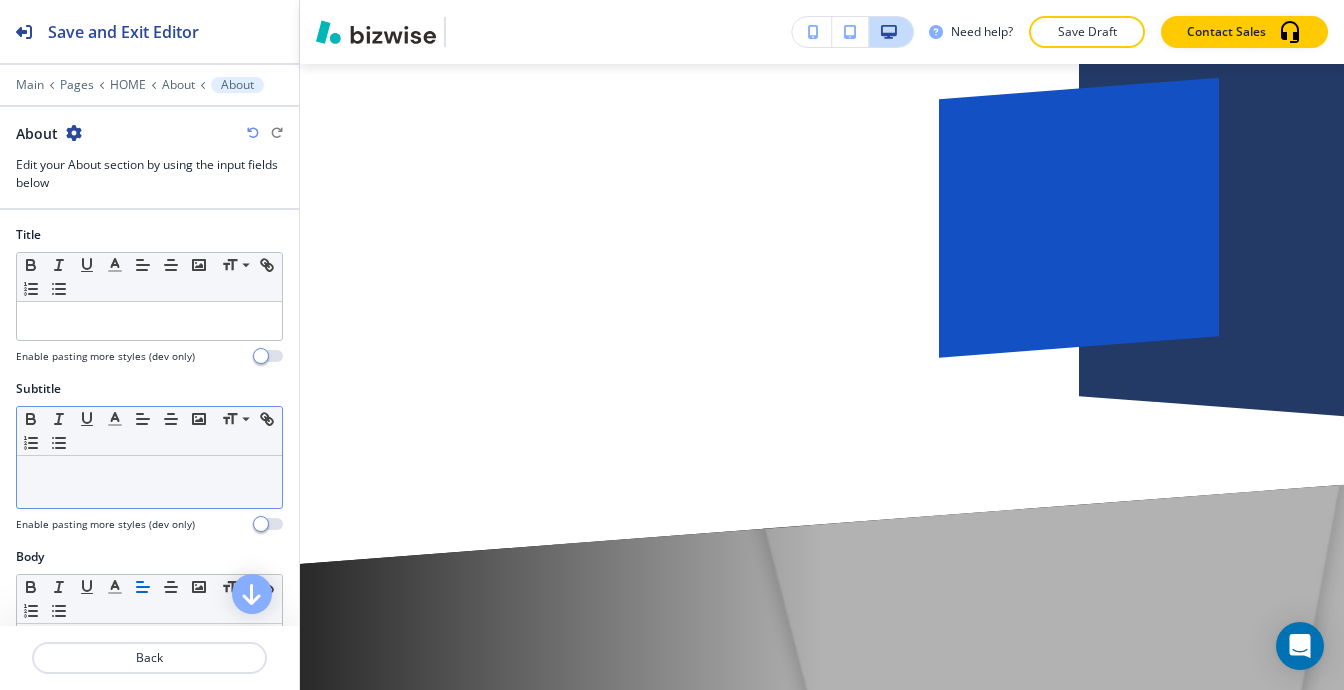 scroll, scrollTop: 2408, scrollLeft: 0, axis: vertical 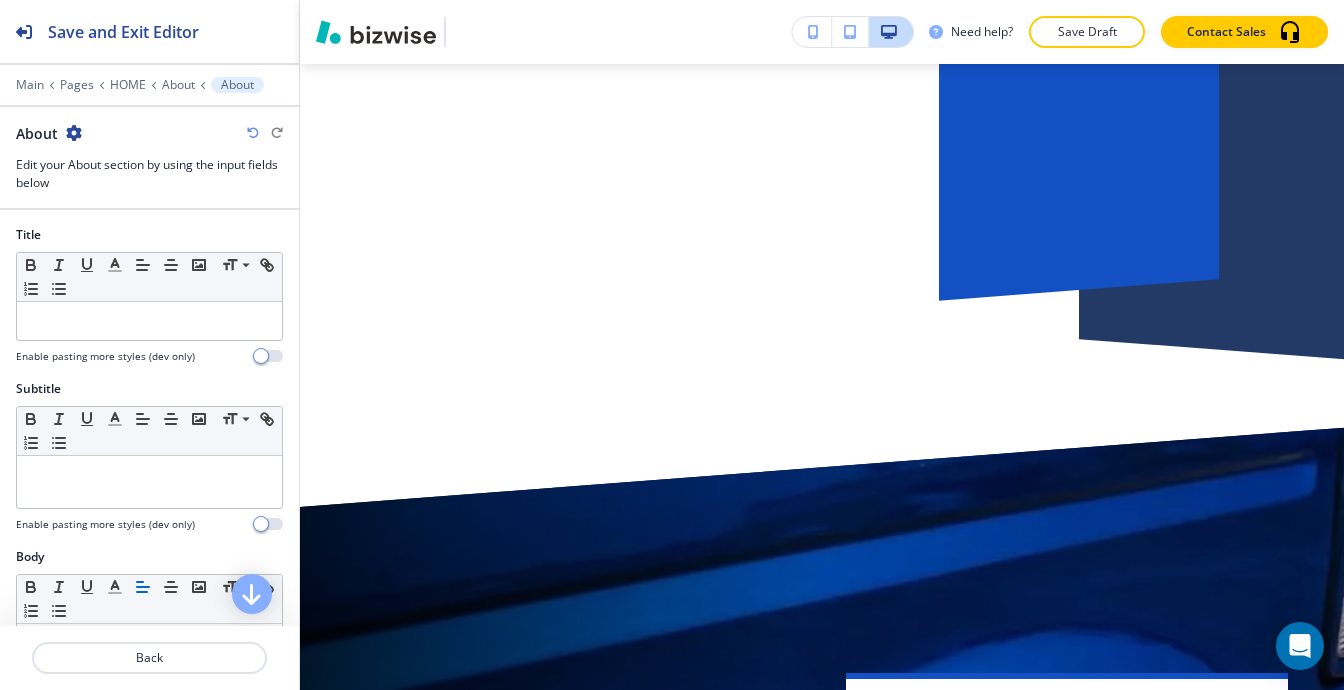 click at bounding box center [149, 99] 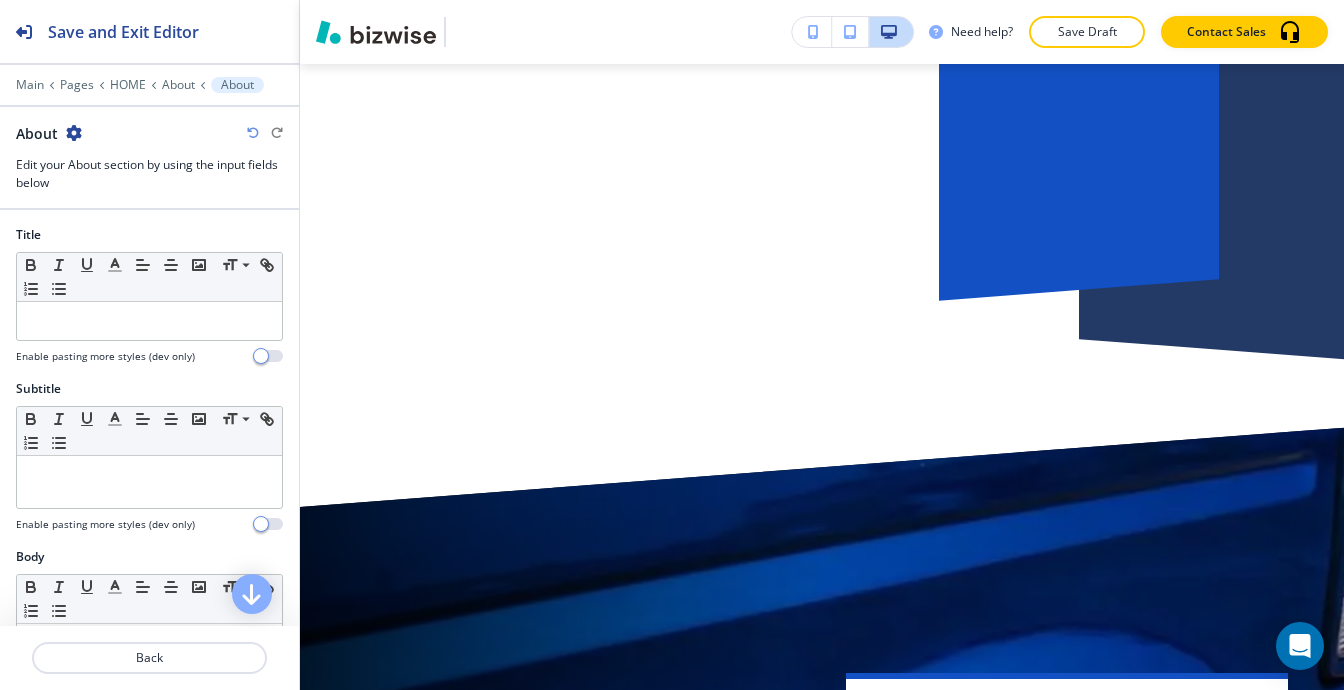 click on "About" at bounding box center [178, 85] 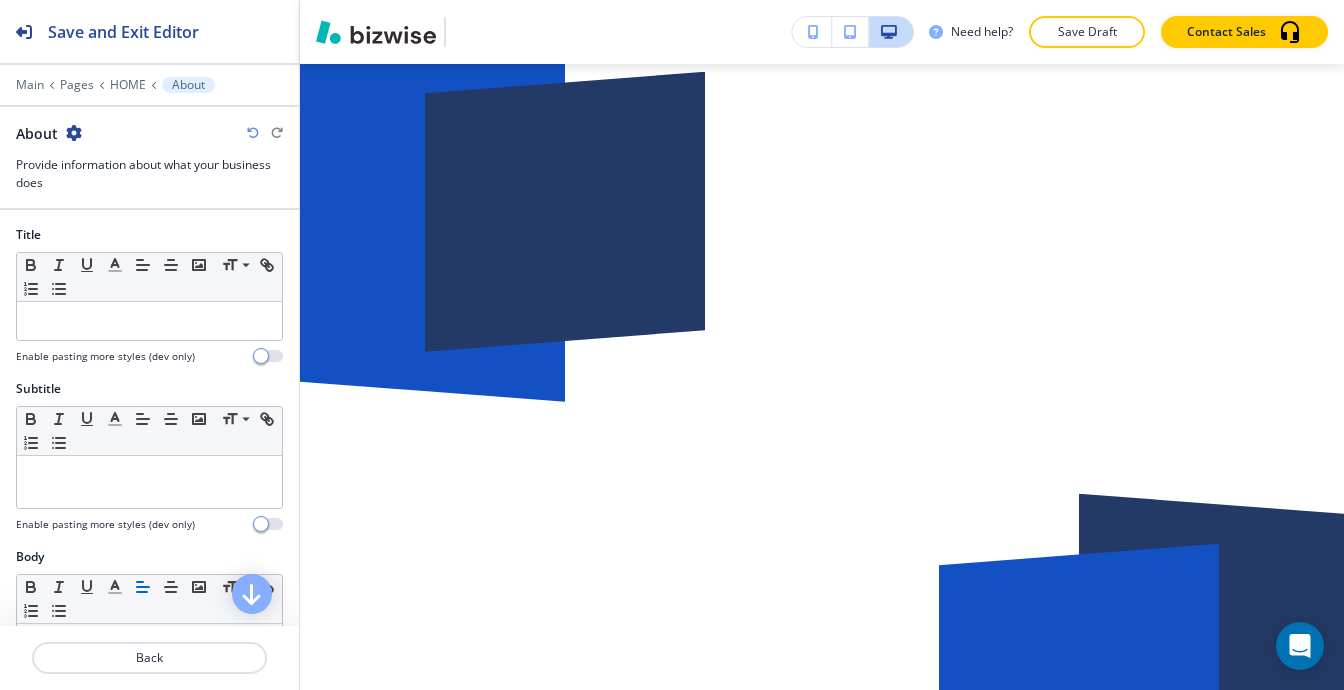 scroll, scrollTop: 1828, scrollLeft: 0, axis: vertical 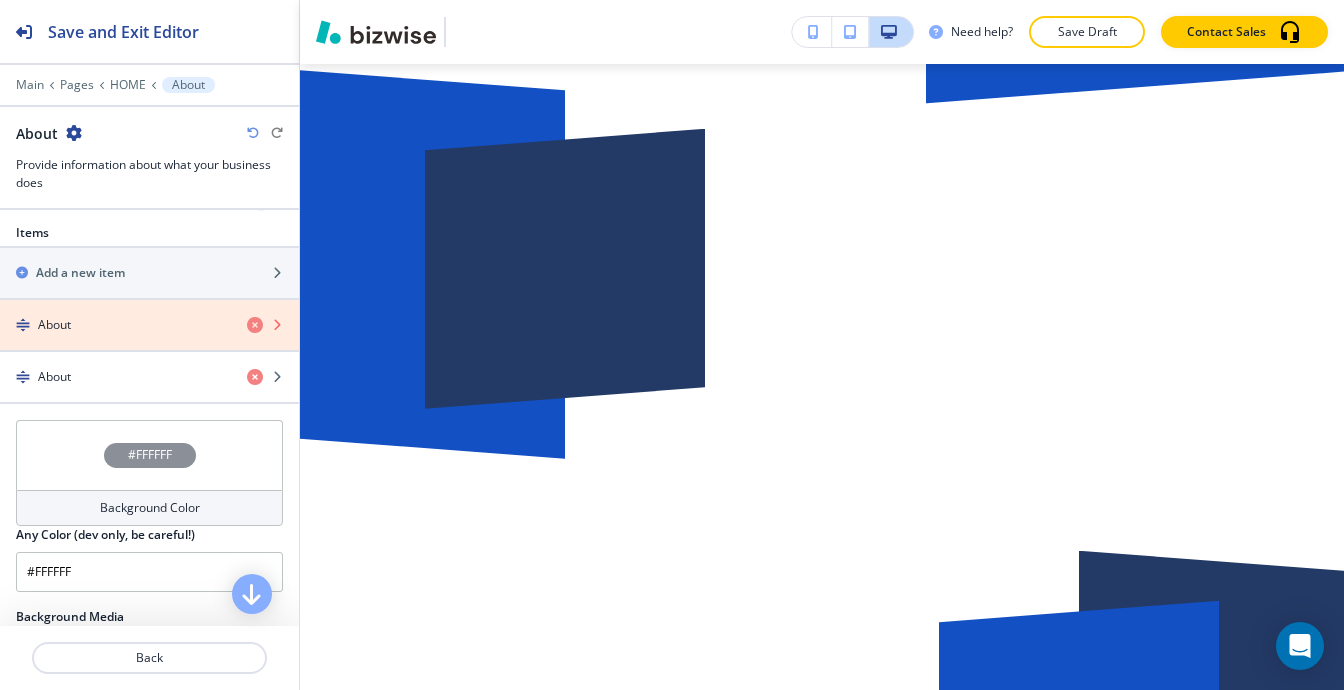 click at bounding box center [255, 325] 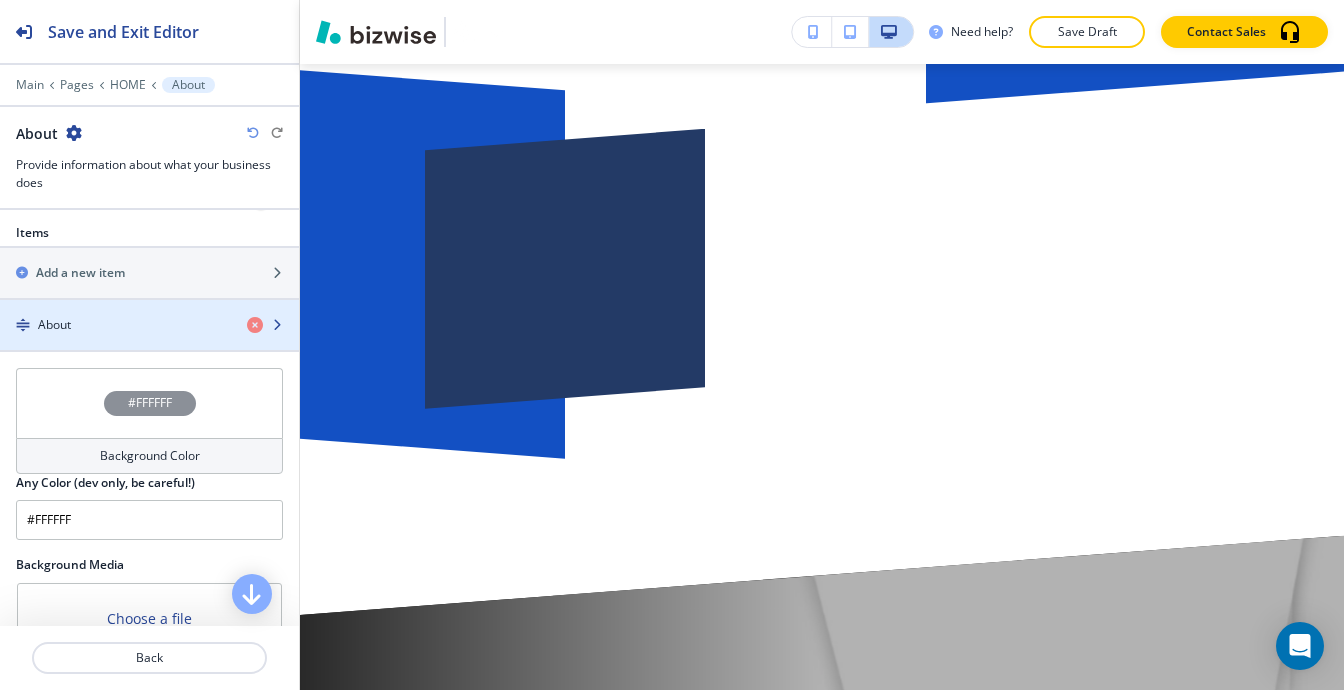 click at bounding box center (149, 342) 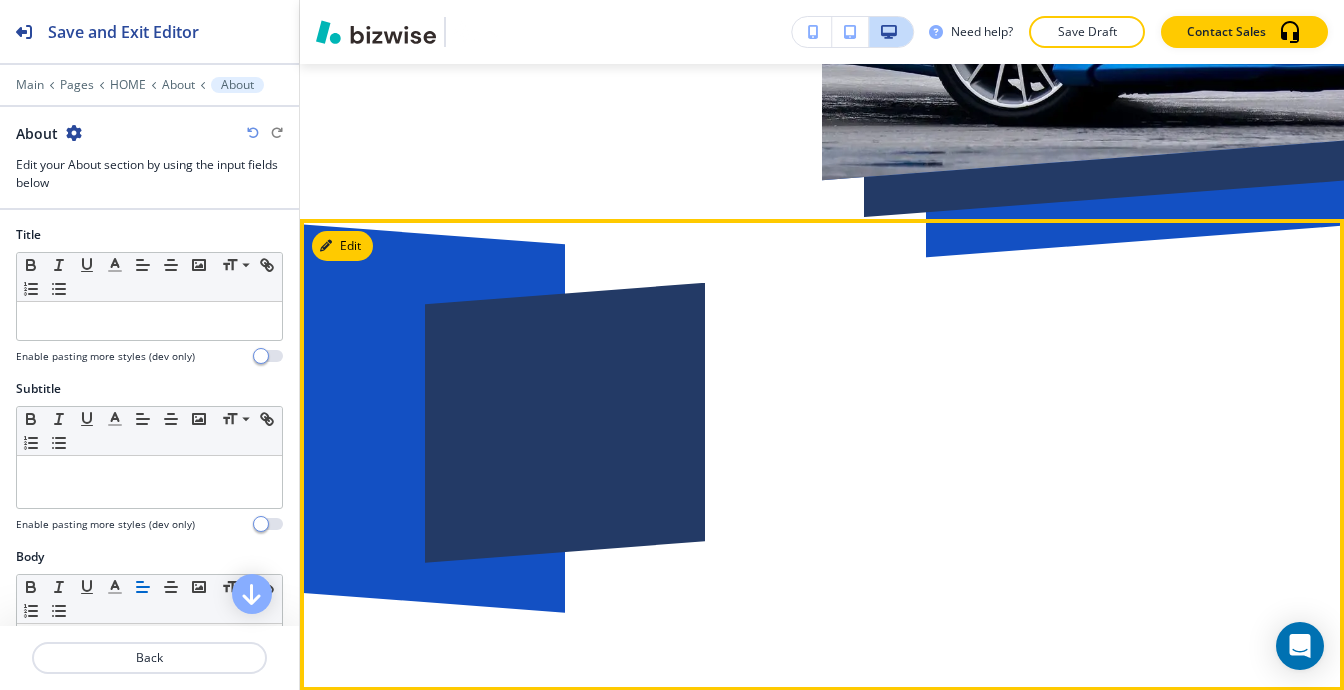 scroll, scrollTop: 1496, scrollLeft: 0, axis: vertical 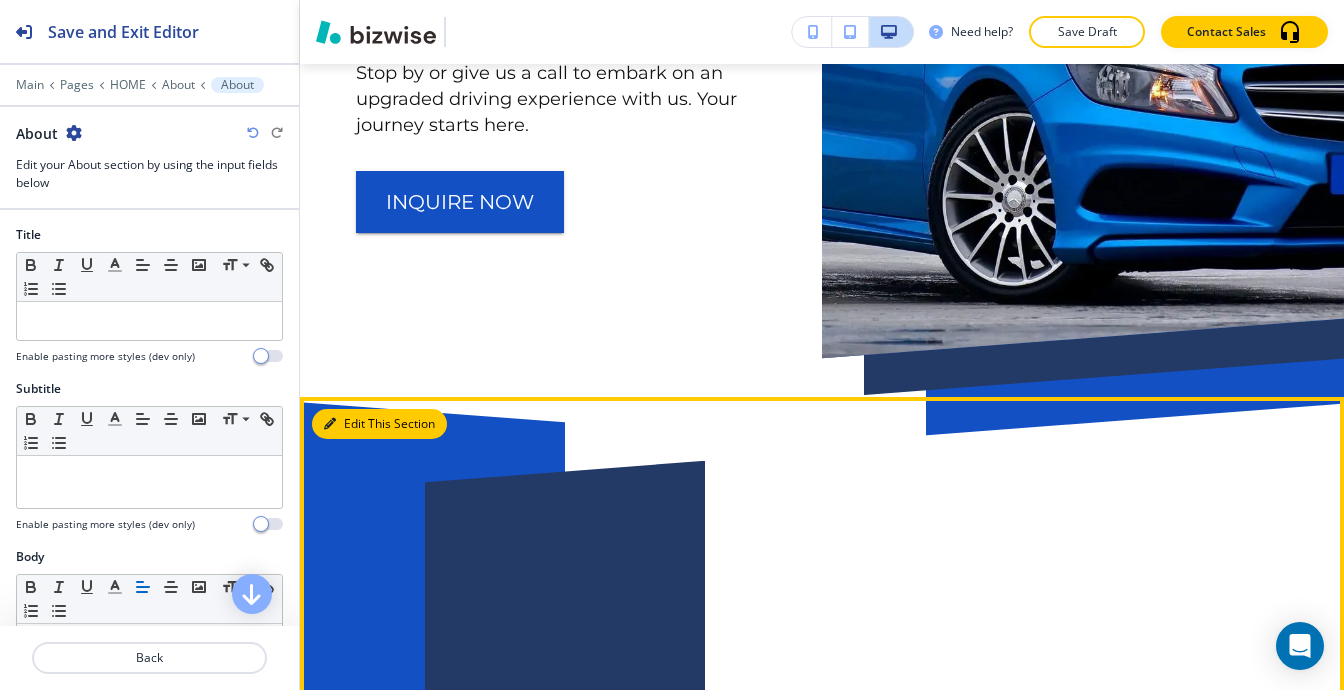 click on "Edit This Section" at bounding box center [379, 424] 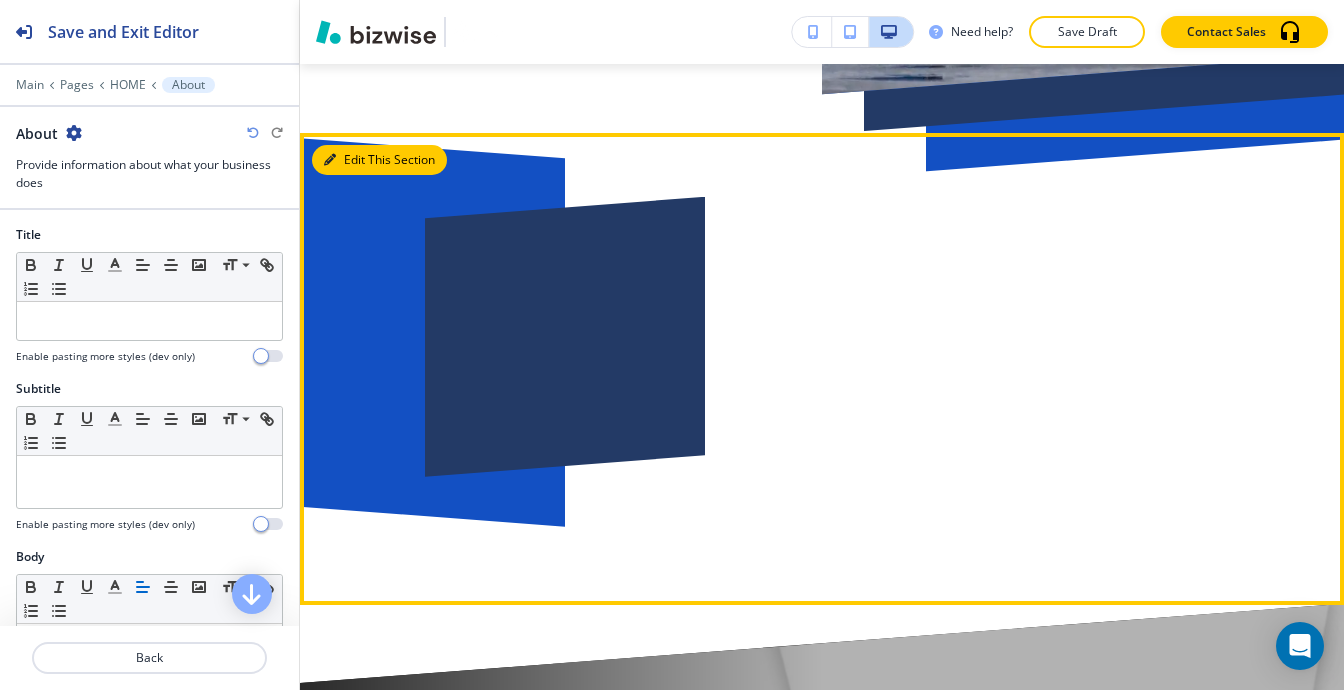 scroll, scrollTop: 1828, scrollLeft: 0, axis: vertical 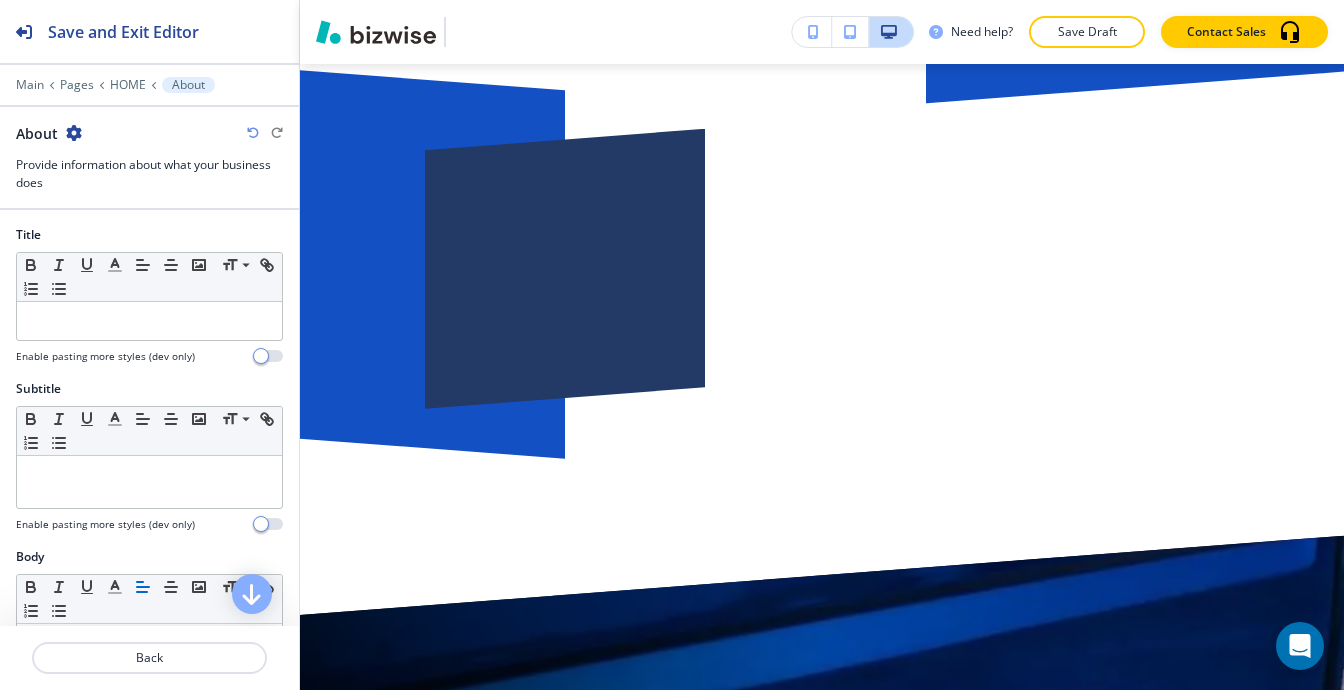 click at bounding box center [149, 99] 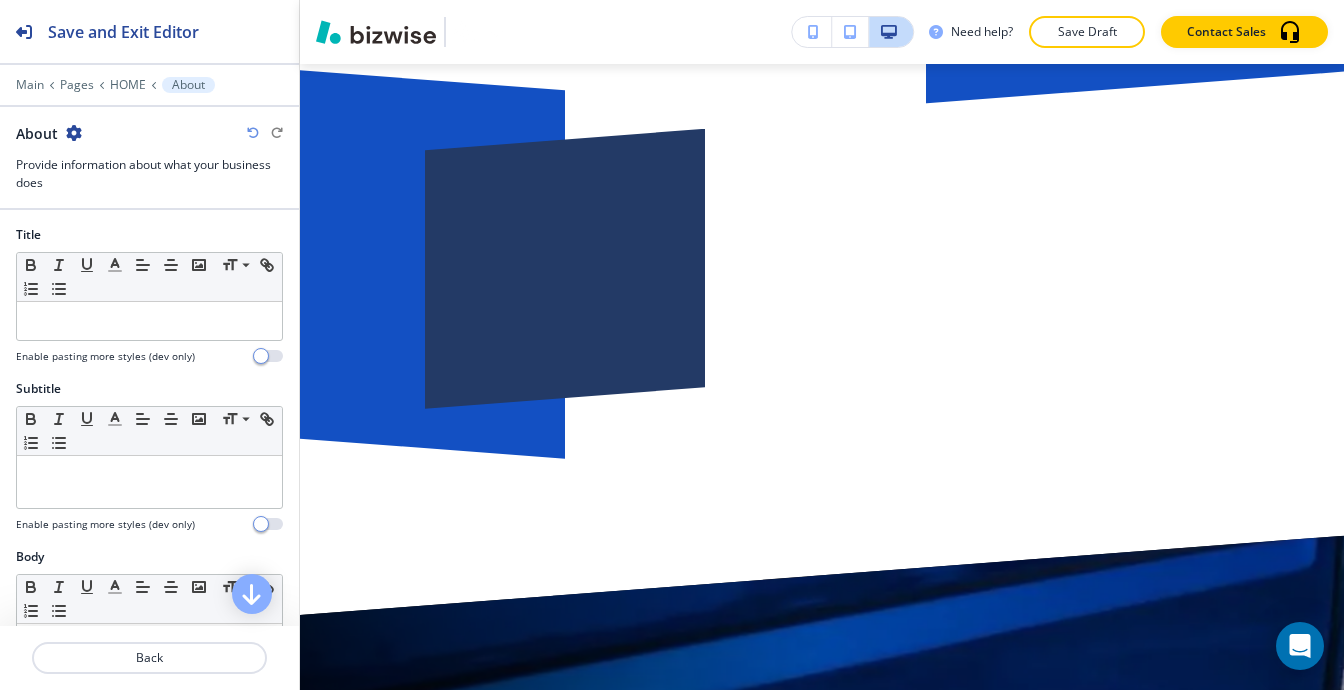 click at bounding box center (149, 71) 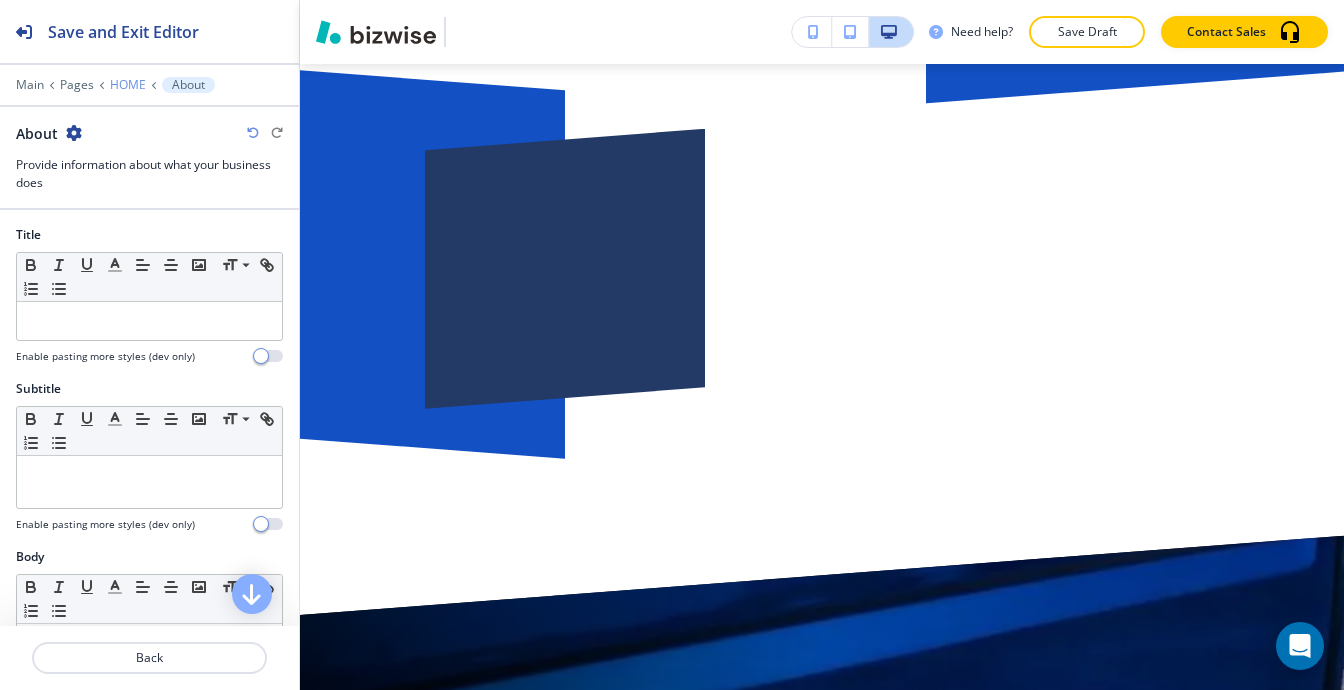 click on "HOME" at bounding box center [128, 85] 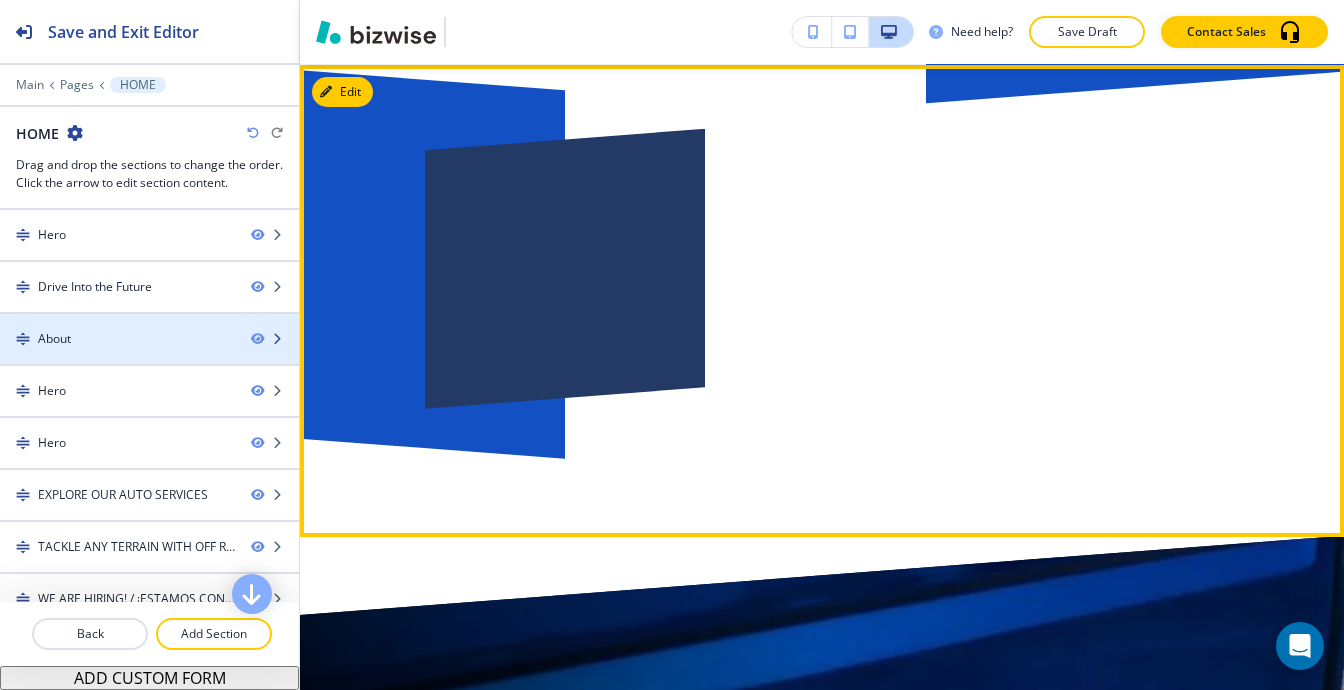 click on "About" at bounding box center [117, 339] 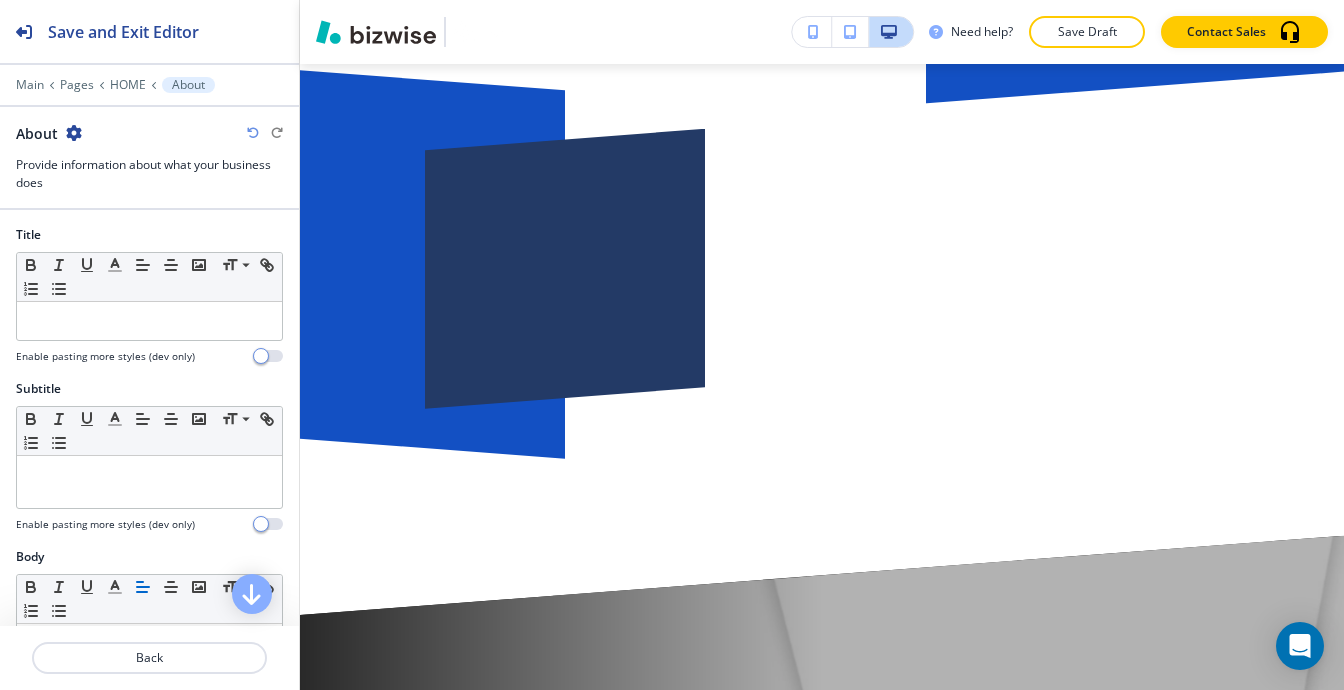 click at bounding box center [149, 99] 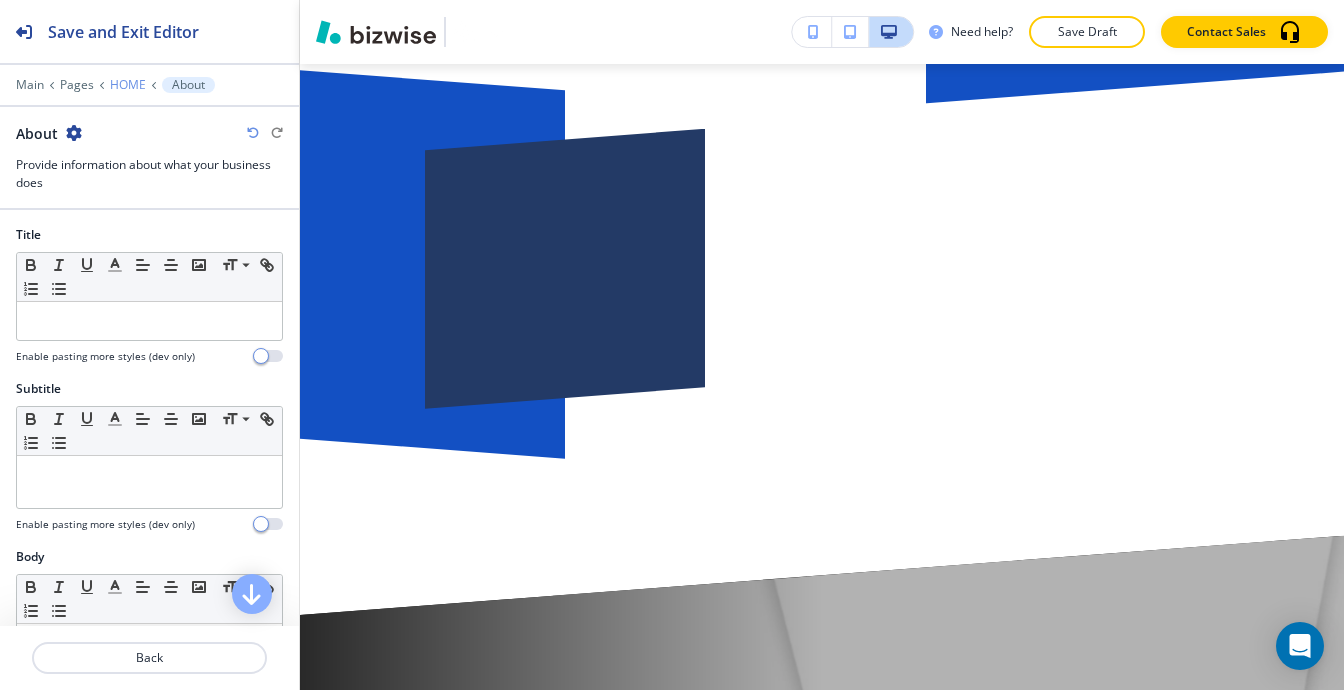 click on "HOME" at bounding box center (128, 85) 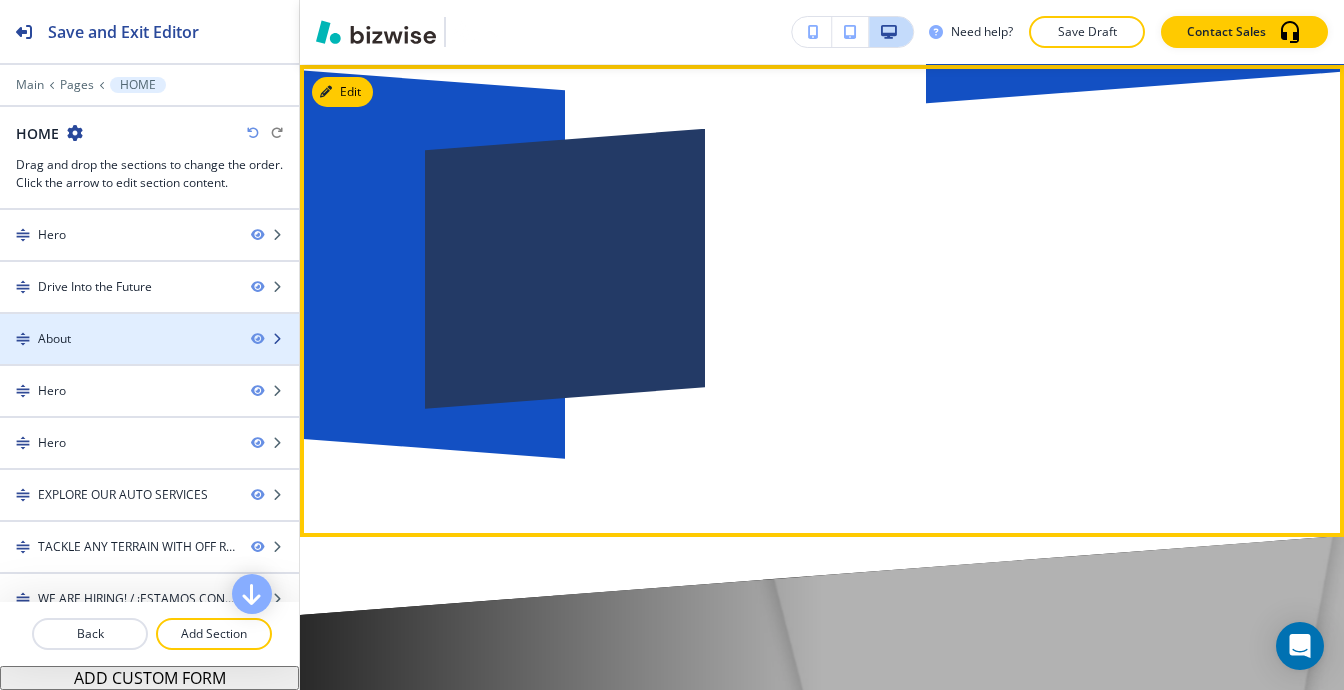 click on "About" at bounding box center [117, 339] 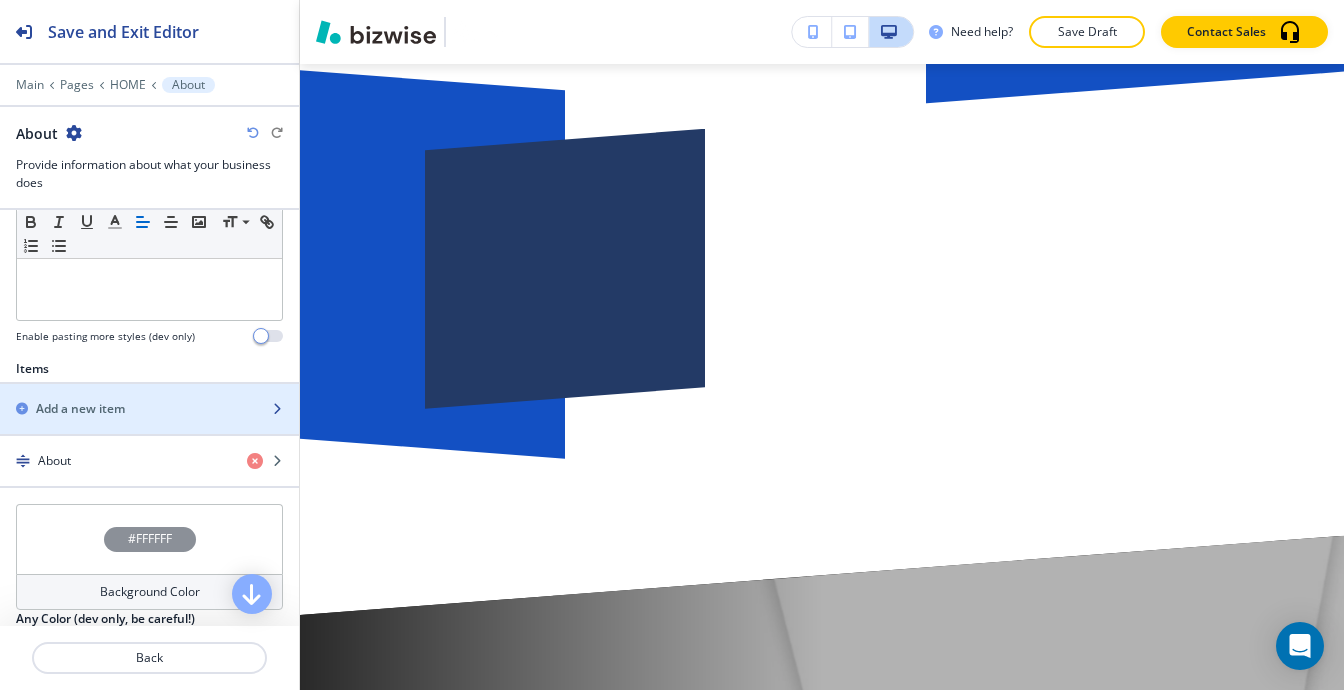 scroll, scrollTop: 600, scrollLeft: 0, axis: vertical 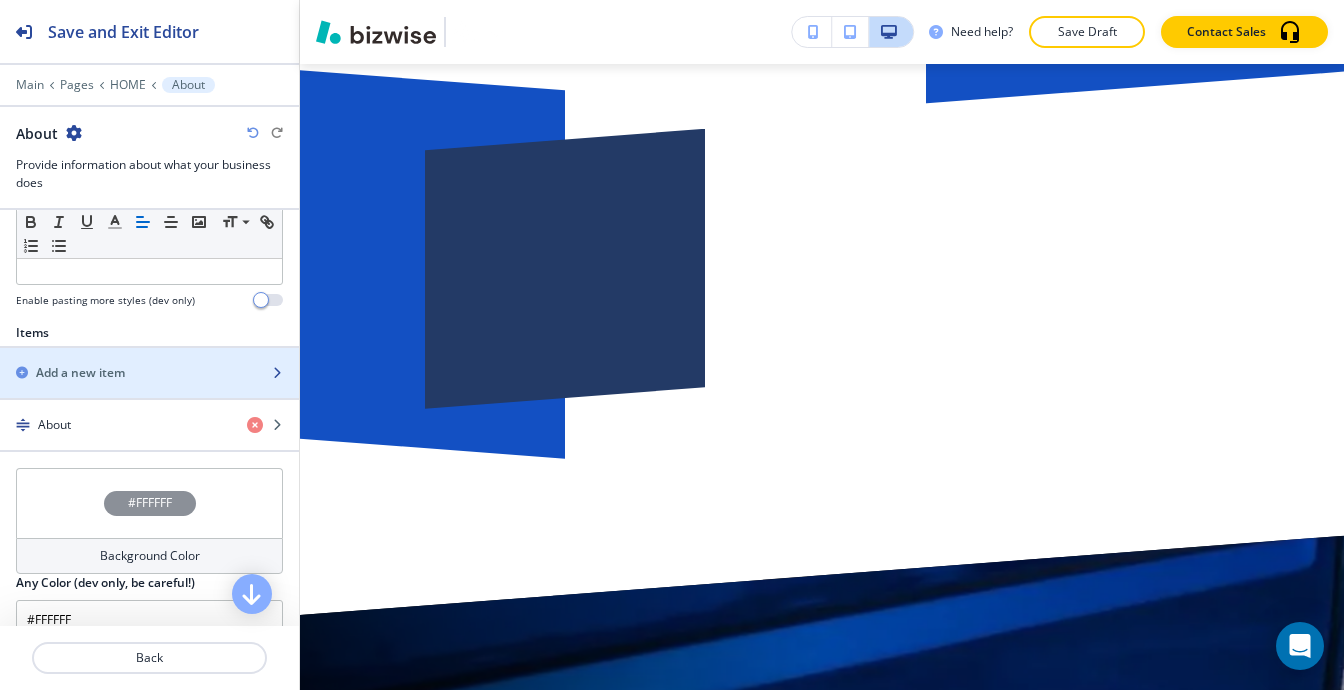 click on "Add a new item" at bounding box center (127, 373) 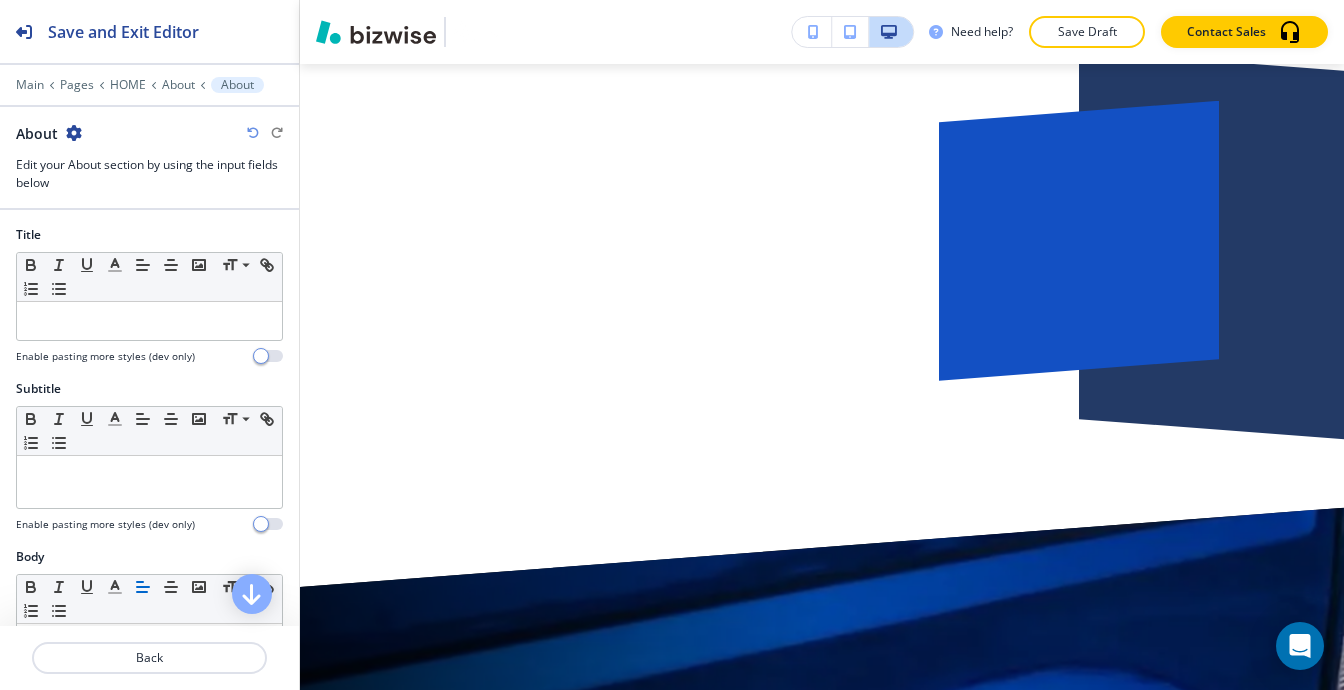 scroll, scrollTop: 2408, scrollLeft: 0, axis: vertical 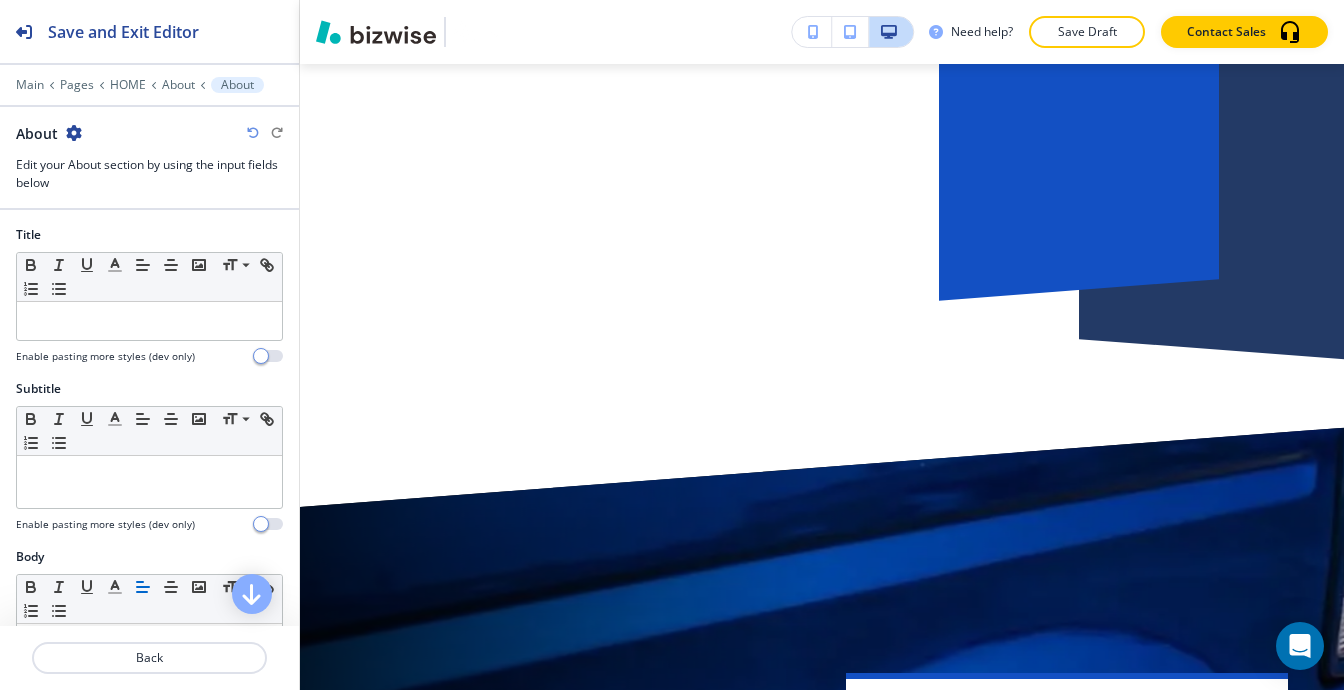 click at bounding box center [149, 99] 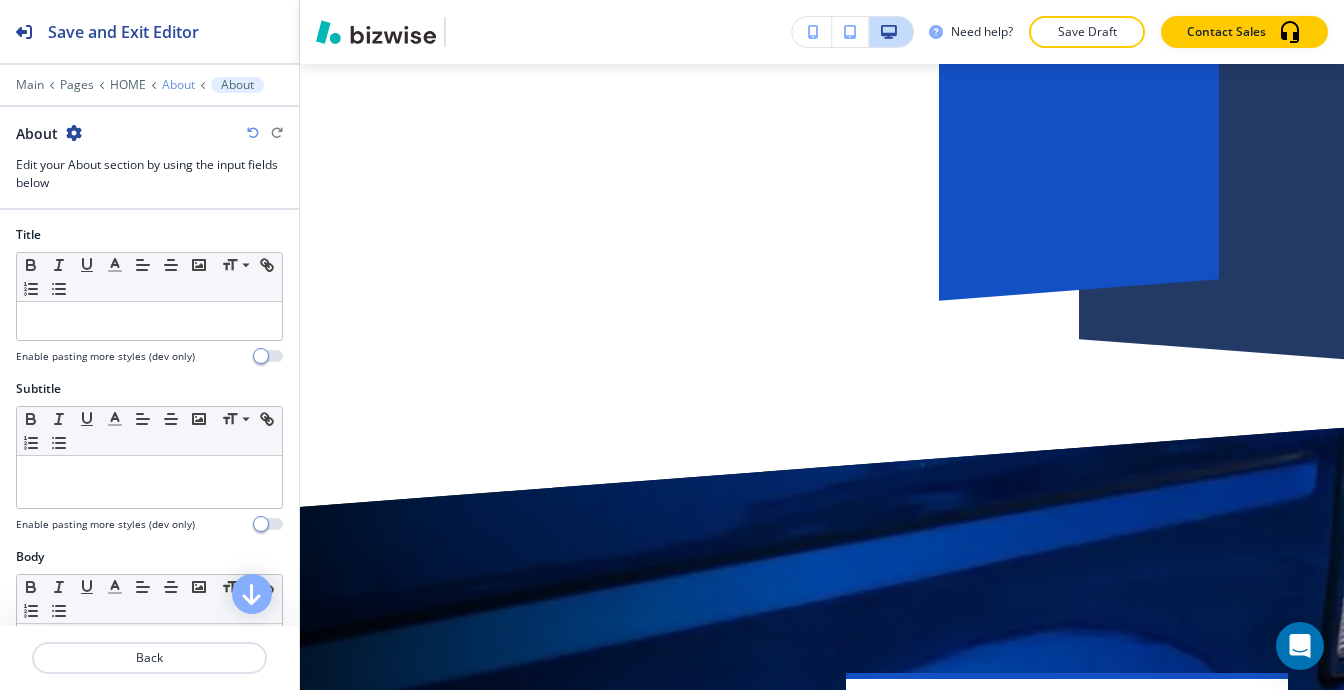 click on "About" at bounding box center [178, 85] 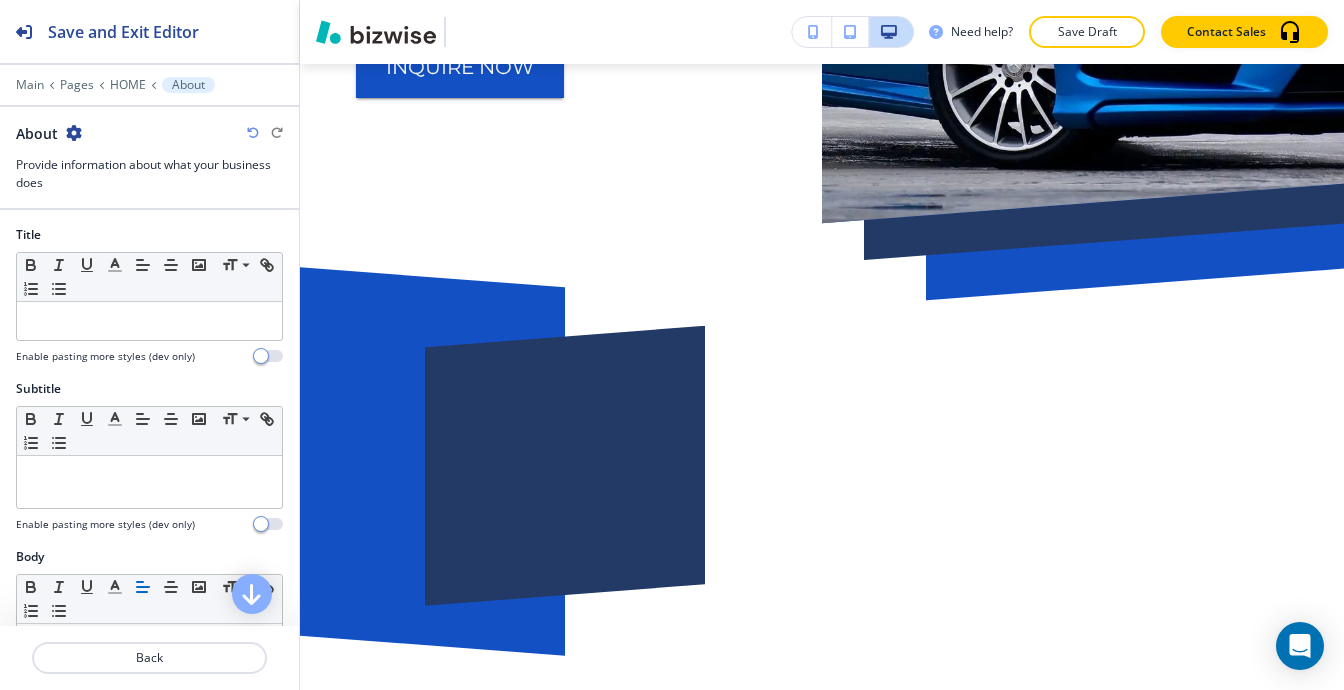 scroll, scrollTop: 1628, scrollLeft: 0, axis: vertical 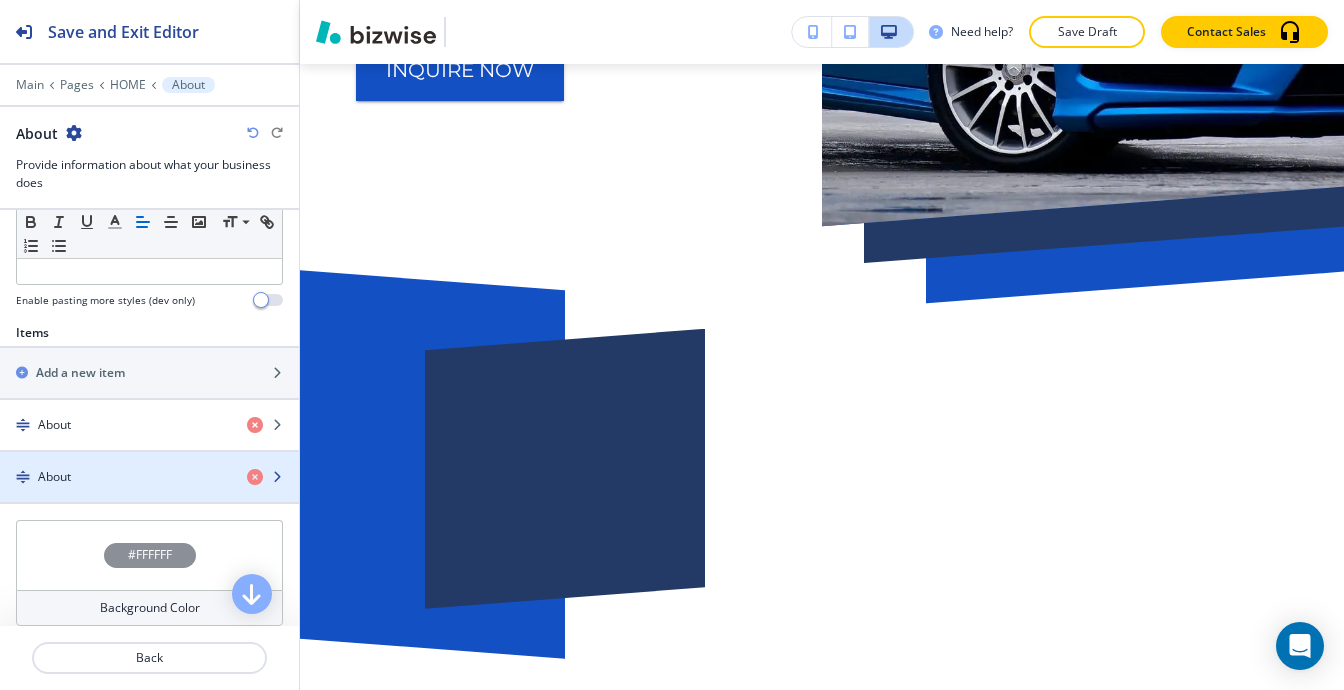 type 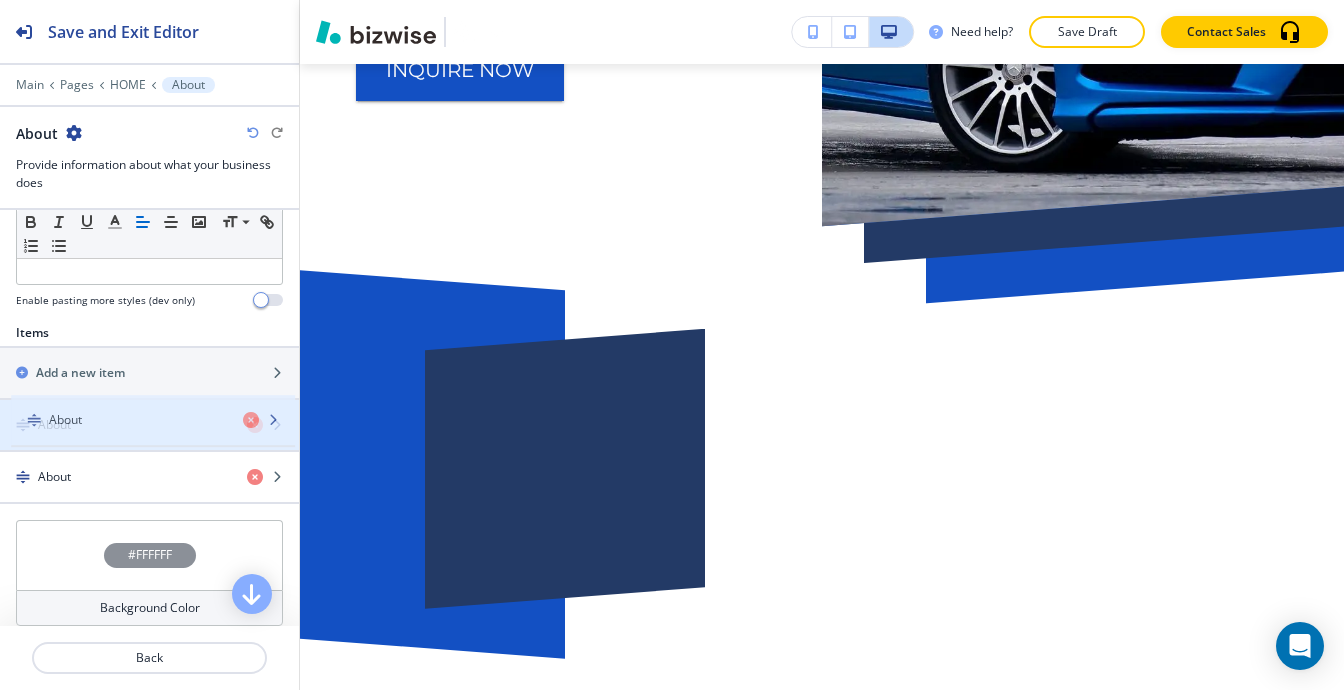 drag, startPoint x: 99, startPoint y: 467, endPoint x: 110, endPoint y: 415, distance: 53.15073 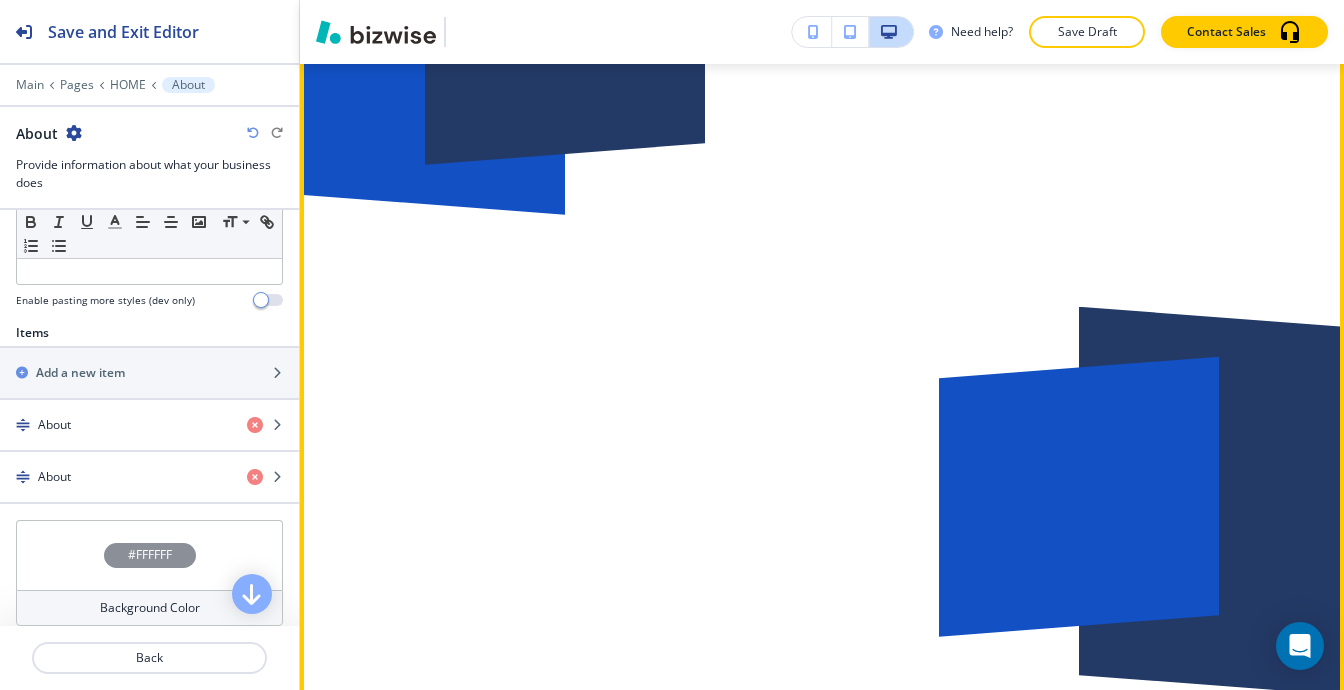 scroll, scrollTop: 2128, scrollLeft: 0, axis: vertical 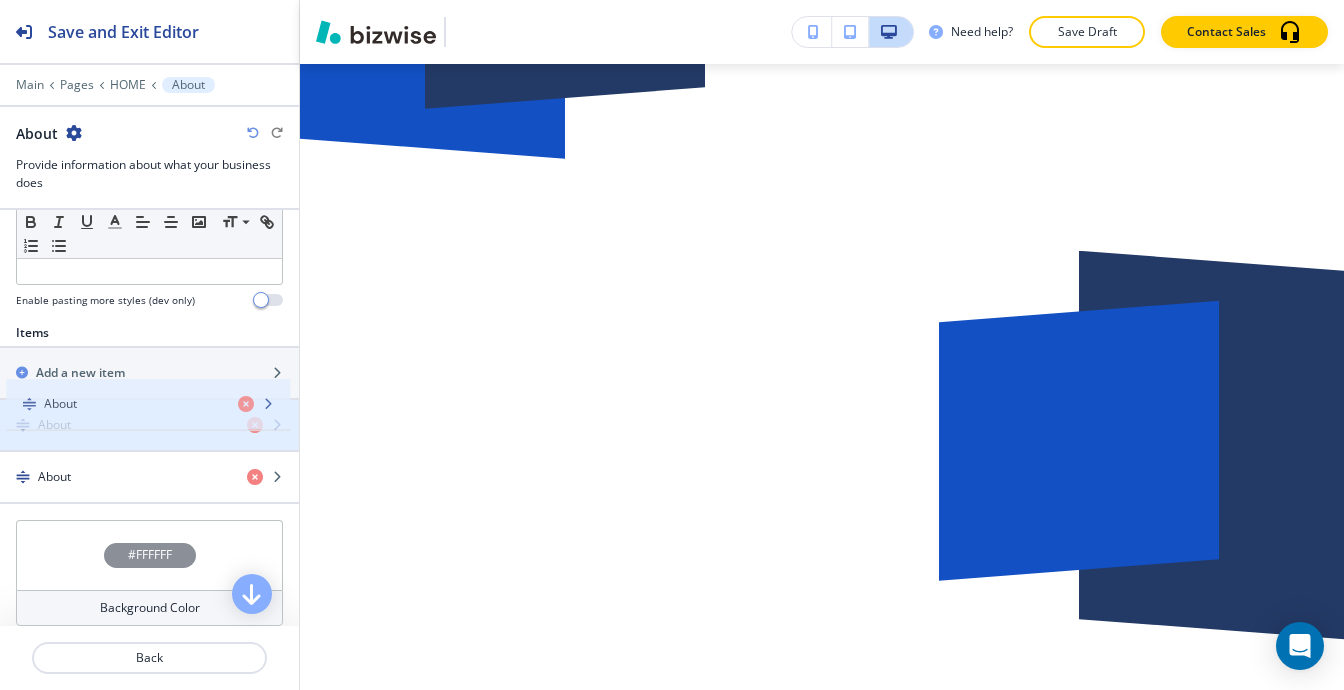 drag, startPoint x: 106, startPoint y: 481, endPoint x: 112, endPoint y: 418, distance: 63.28507 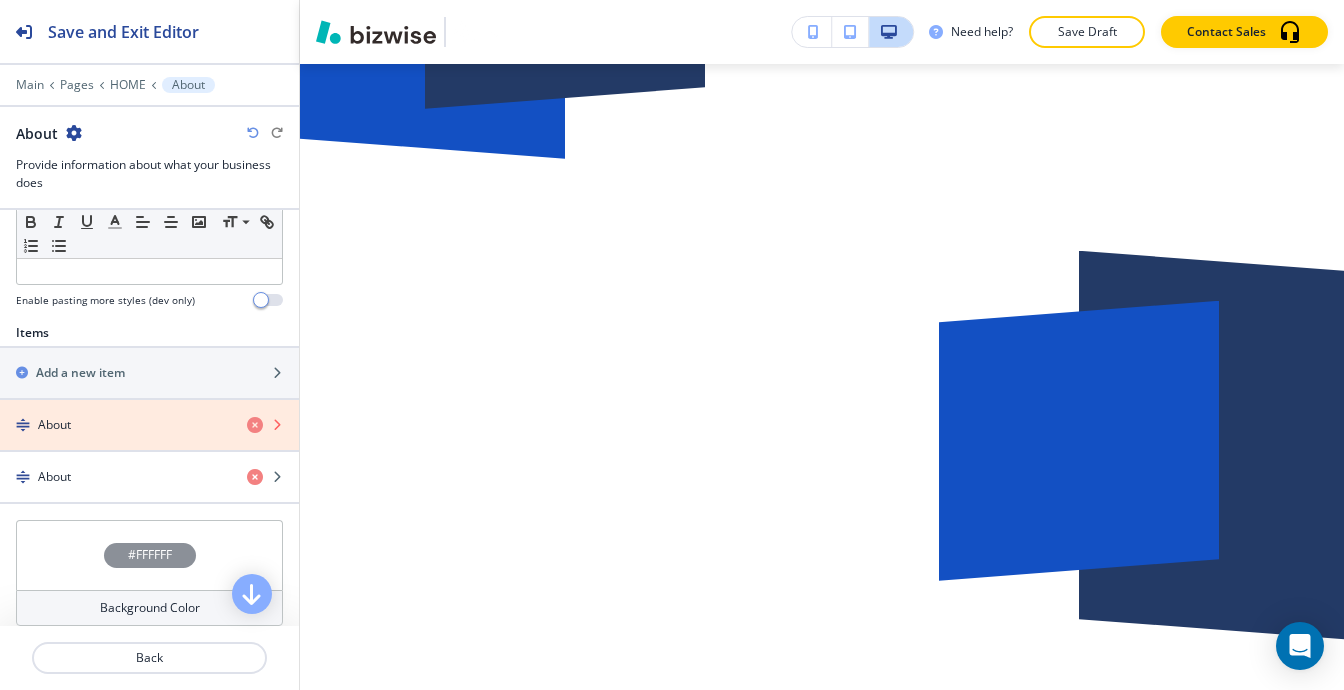 click at bounding box center [255, 425] 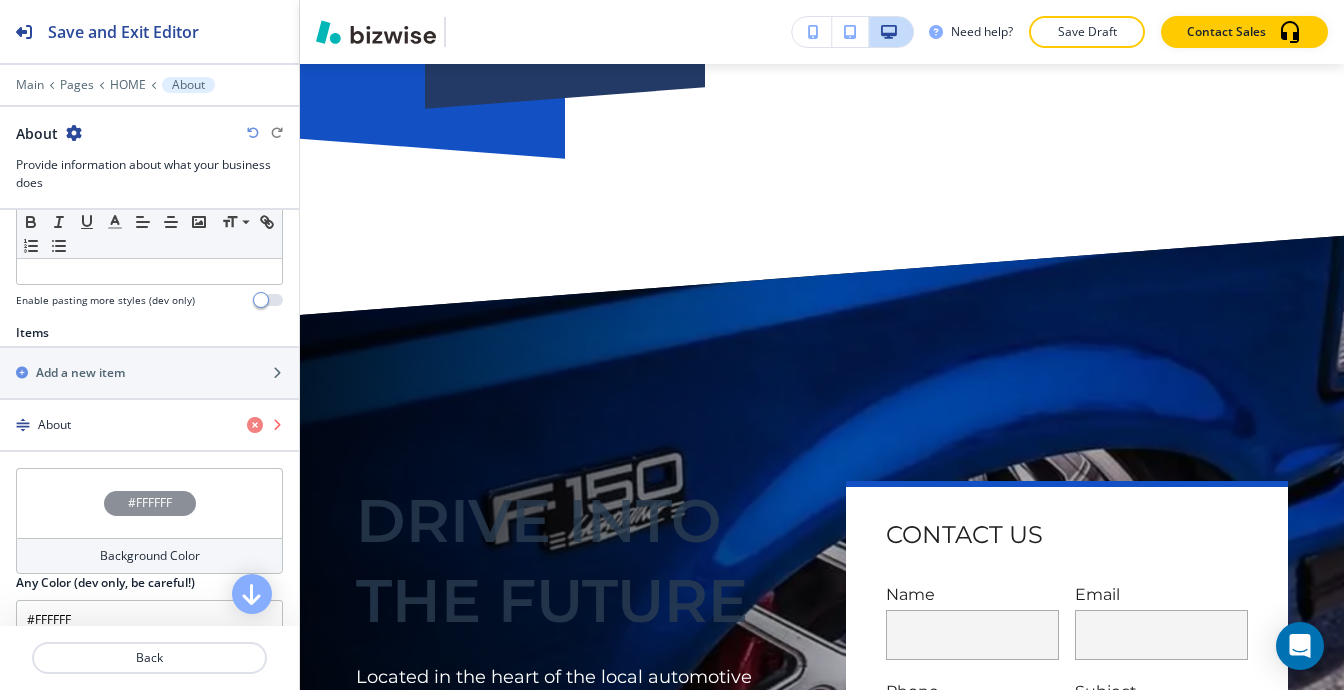 click at bounding box center [255, 425] 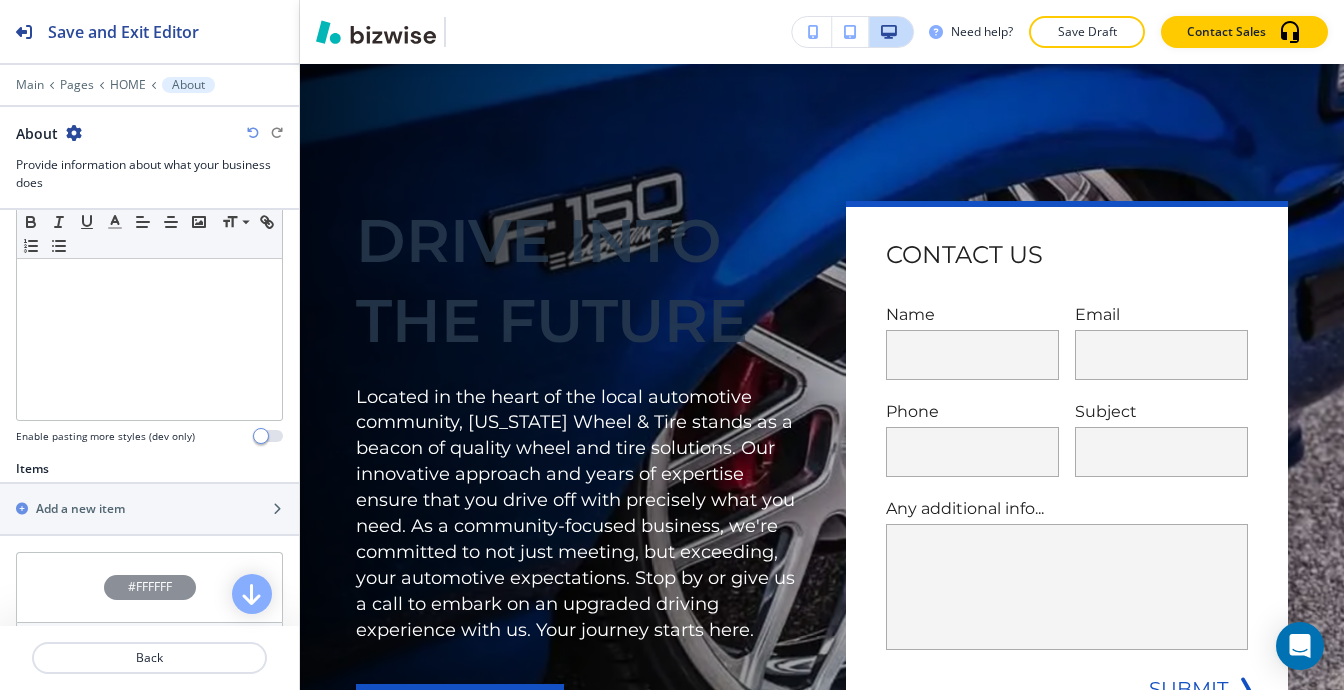 scroll, scrollTop: 200, scrollLeft: 0, axis: vertical 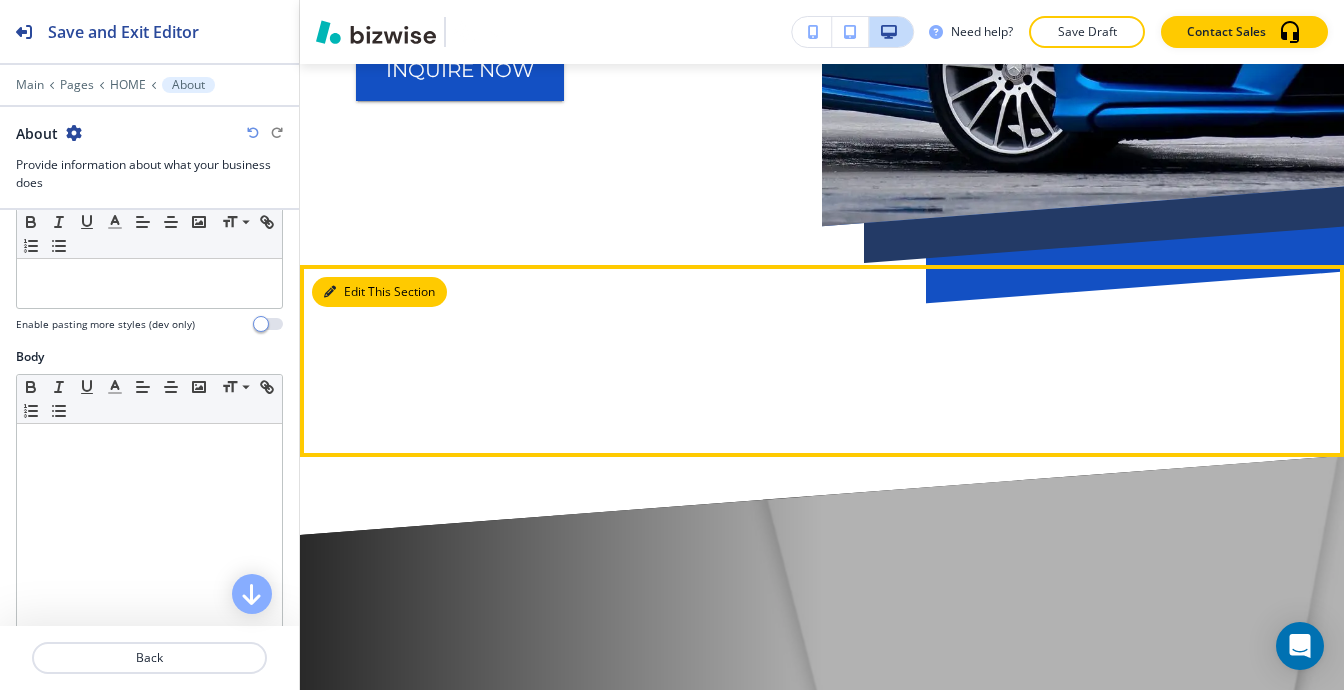 click on "Edit This Section" at bounding box center (379, 292) 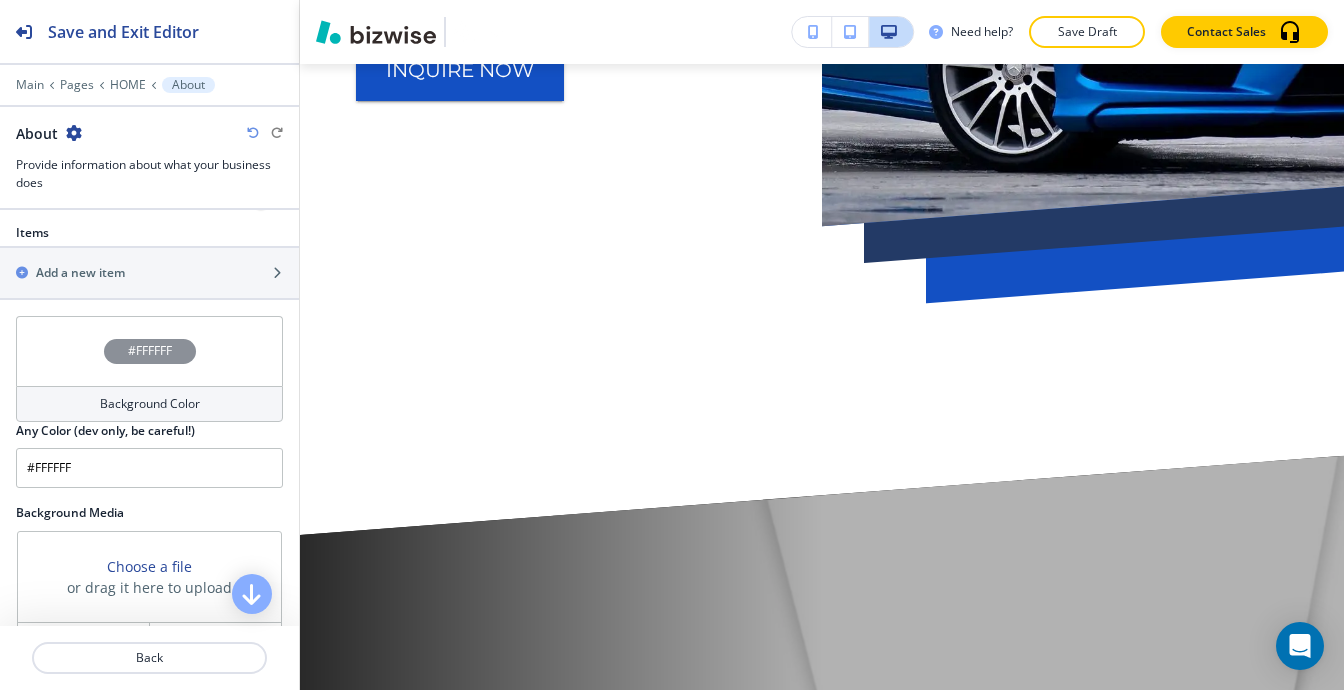 scroll, scrollTop: 882, scrollLeft: 0, axis: vertical 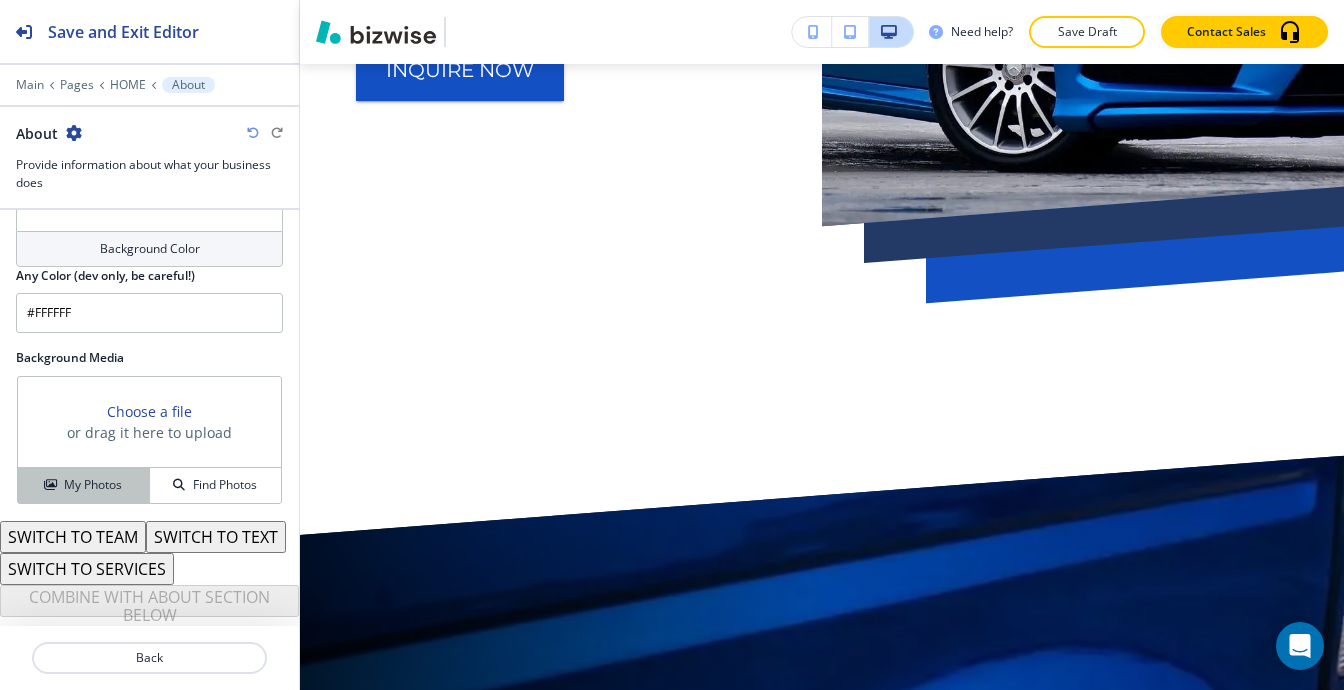 click on "My Photos" at bounding box center (93, 485) 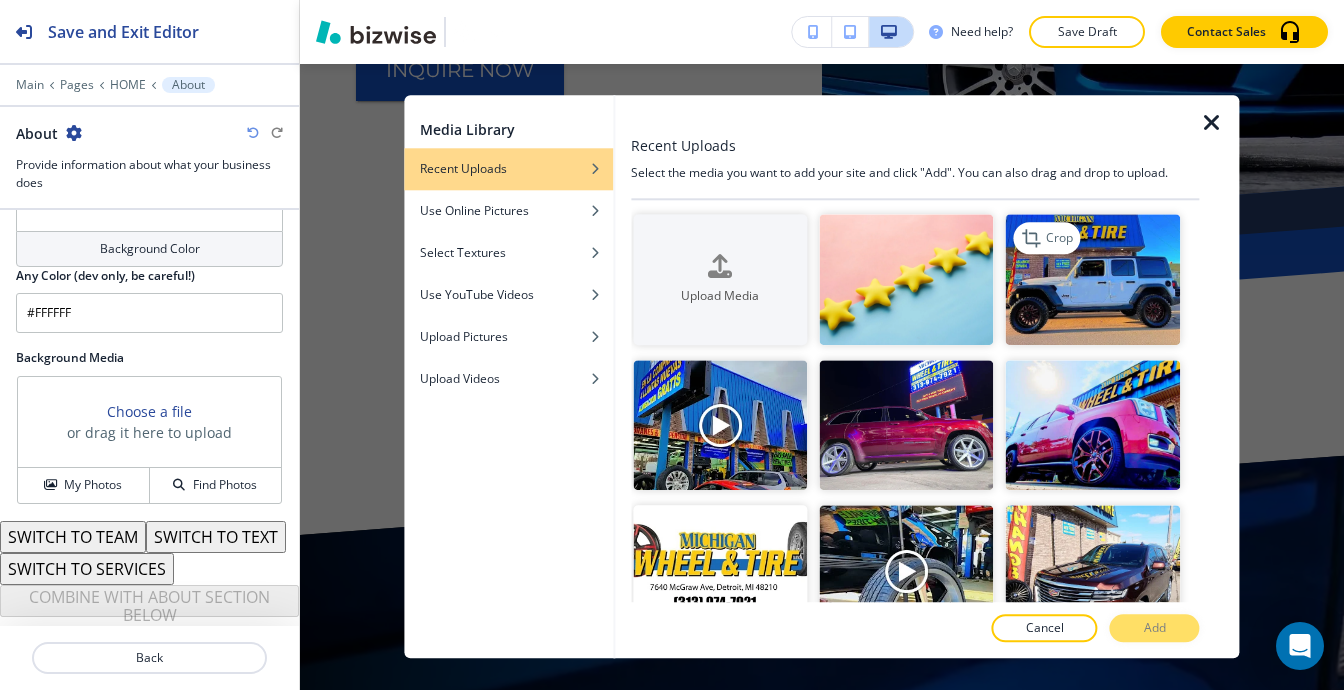 click at bounding box center [1093, 279] 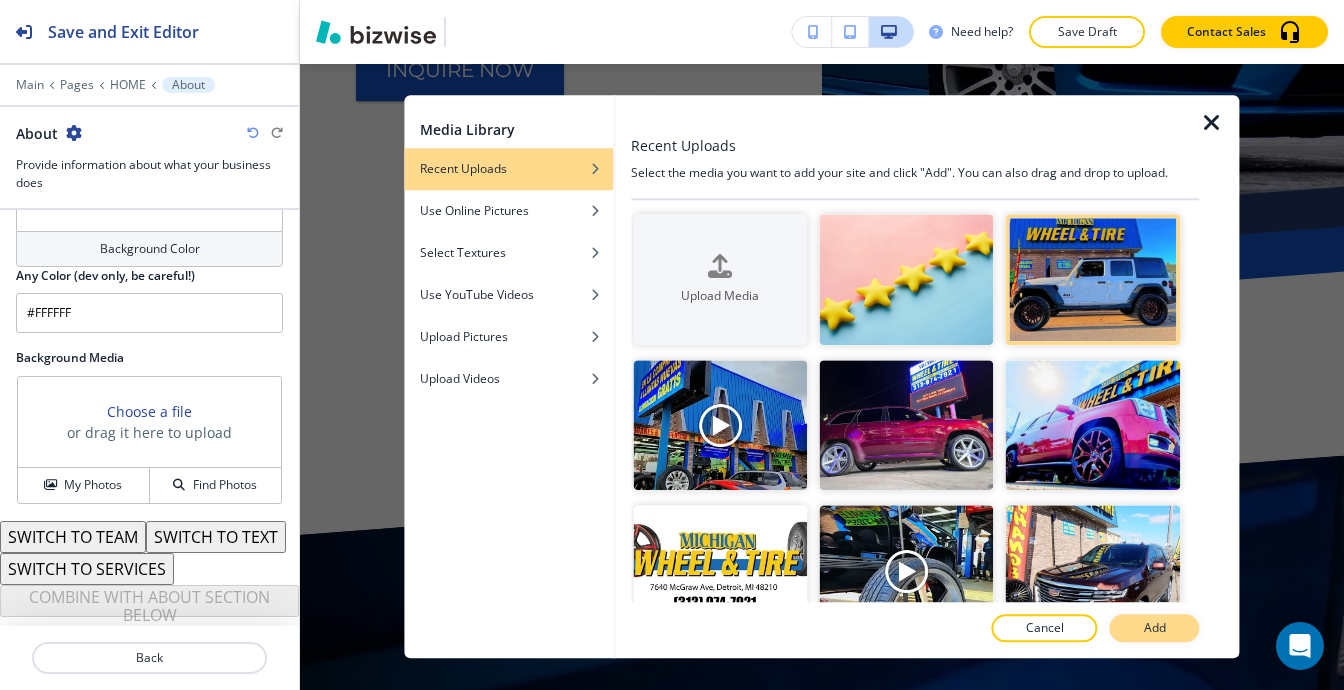 click on "Add" at bounding box center (1155, 629) 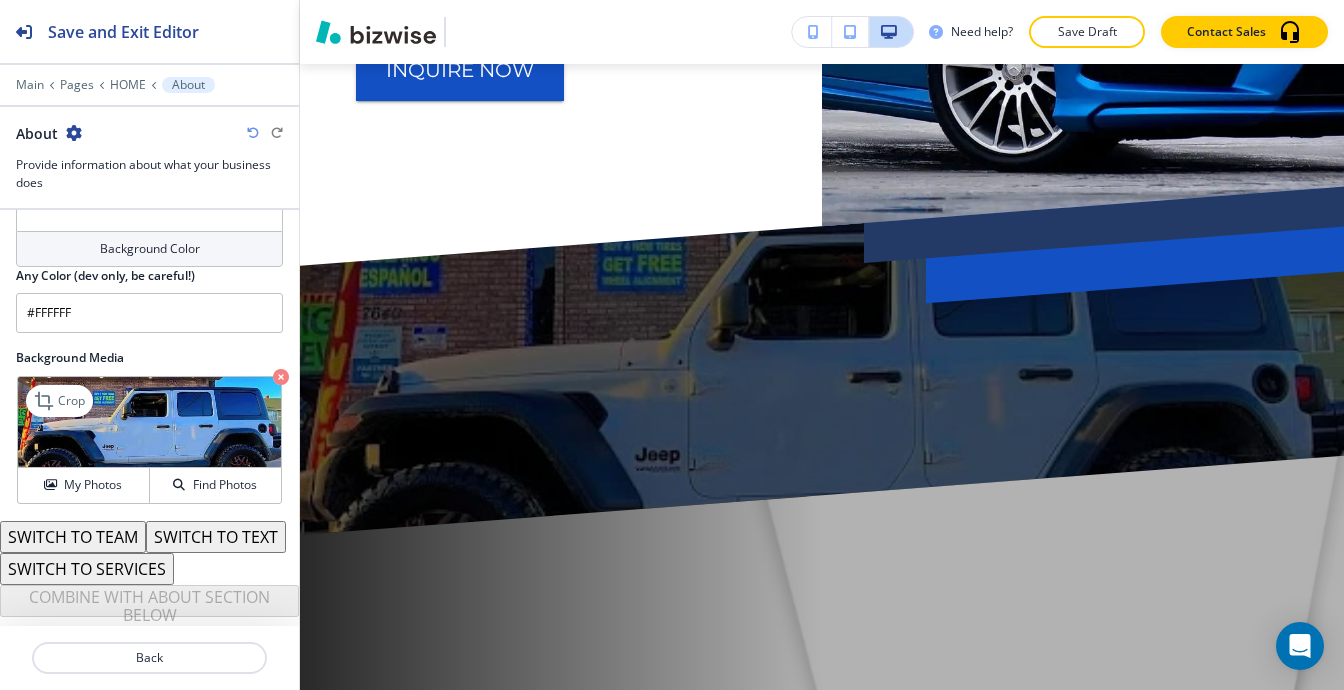 click at bounding box center [281, 377] 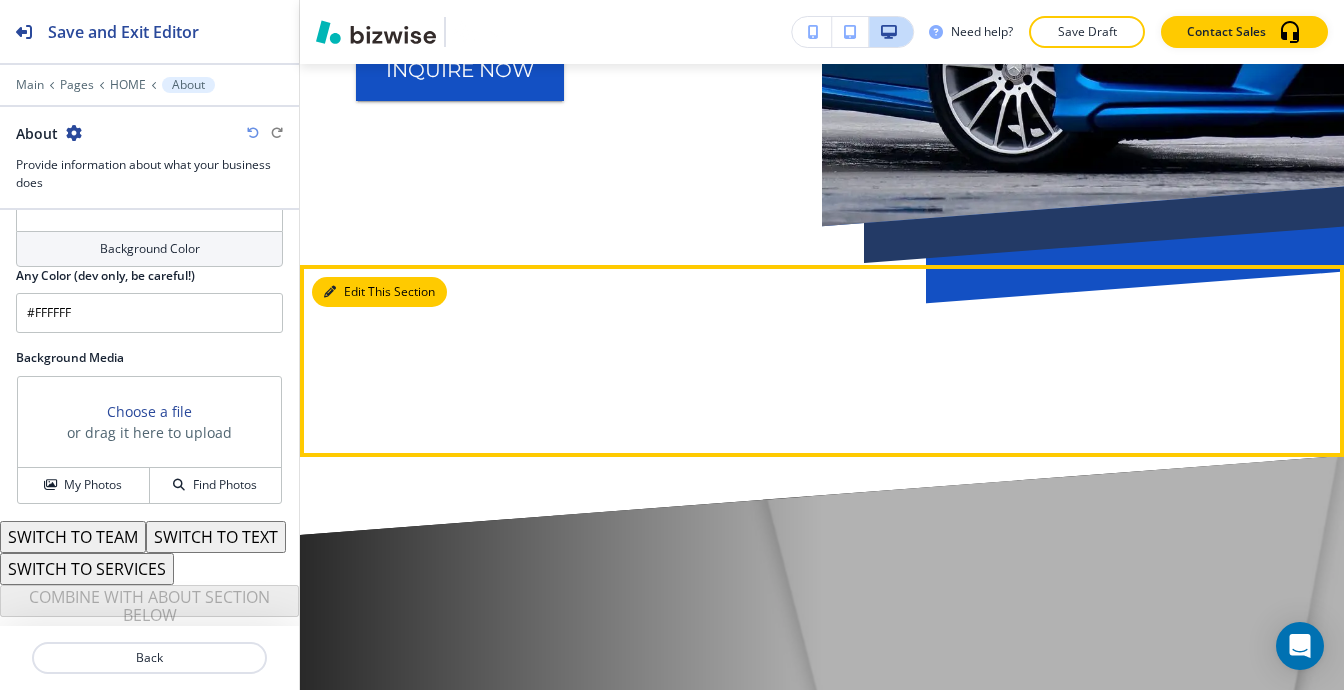 click on "Edit This Section" at bounding box center [379, 292] 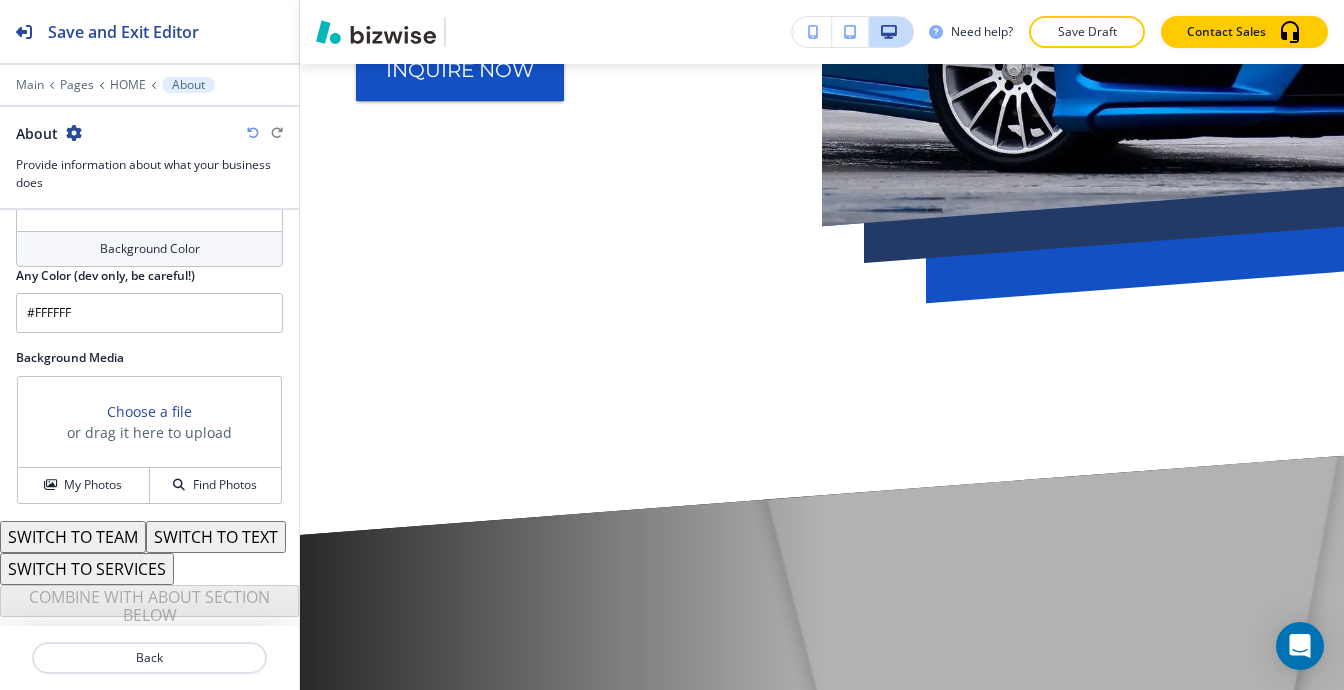 click at bounding box center (74, 133) 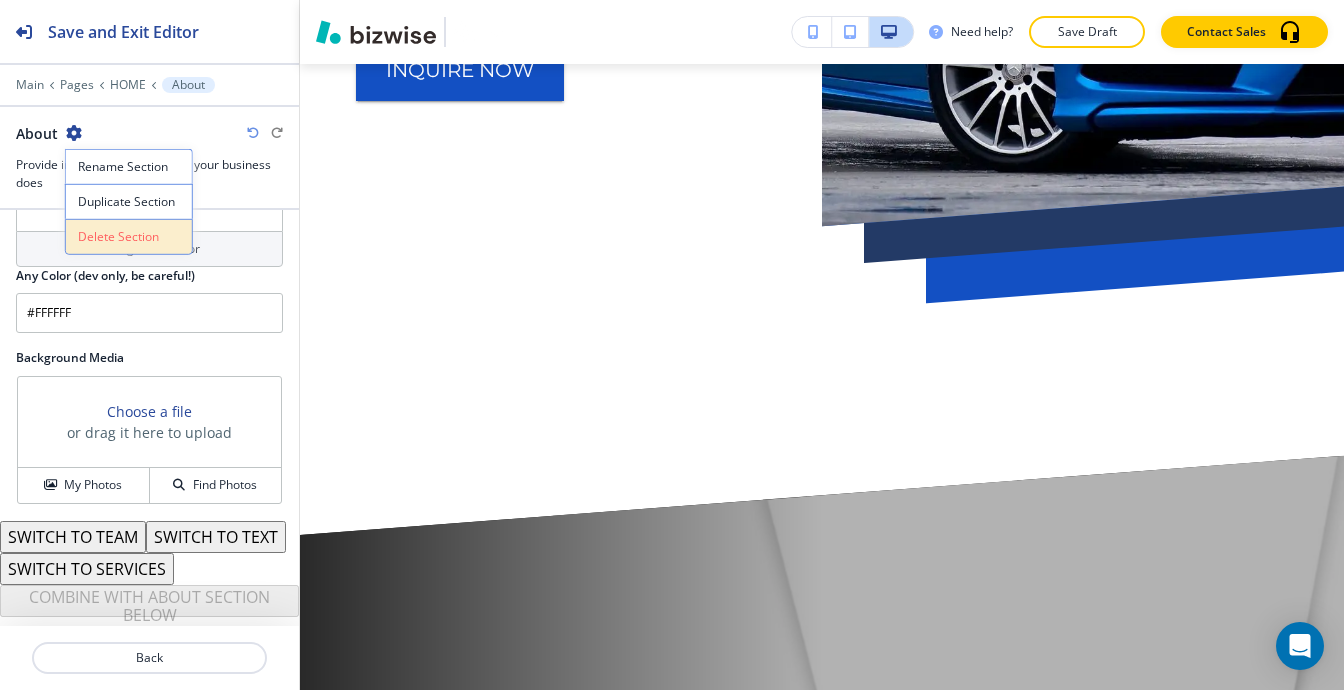 click on "Delete Section" at bounding box center [129, 237] 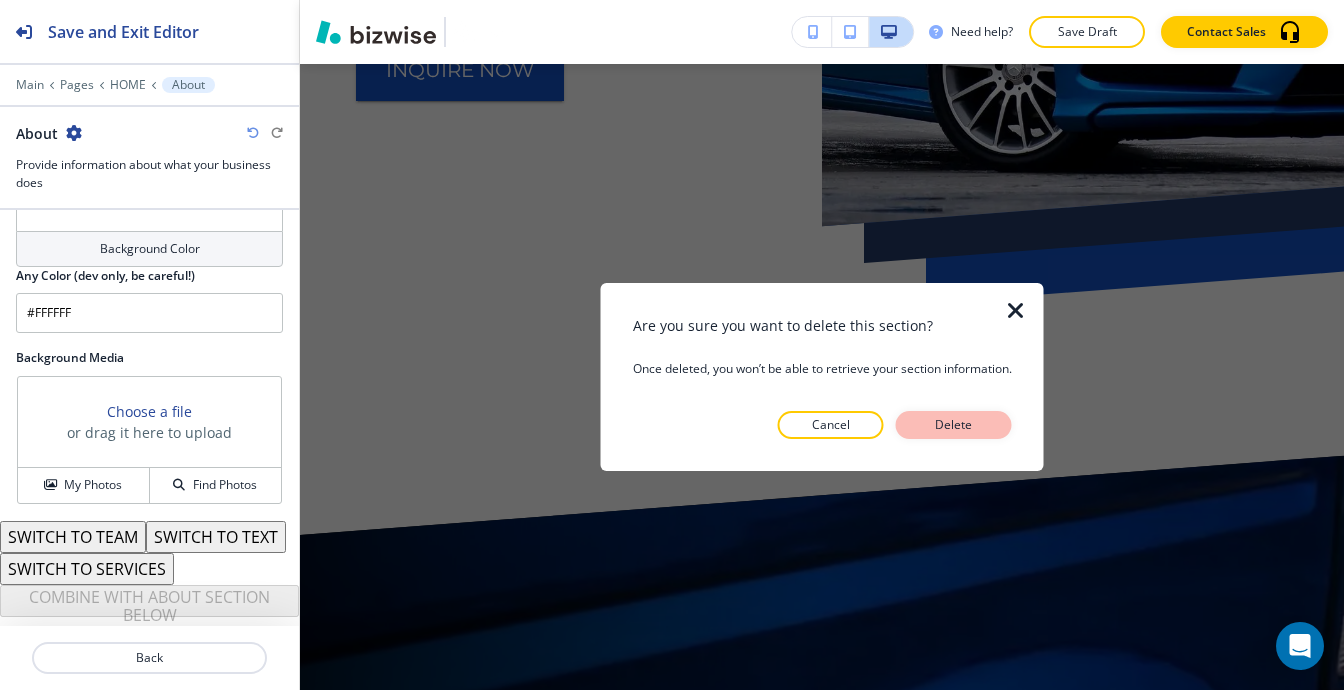 click on "Delete" at bounding box center (954, 425) 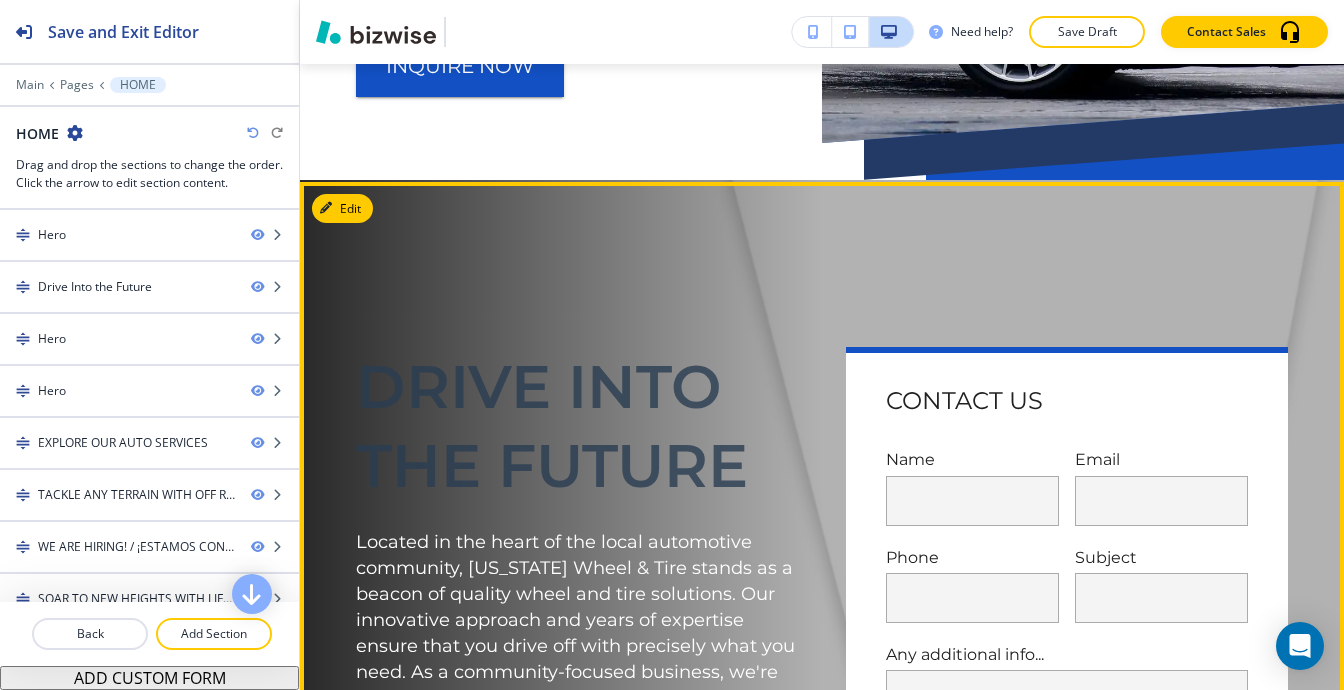 scroll, scrollTop: 1628, scrollLeft: 0, axis: vertical 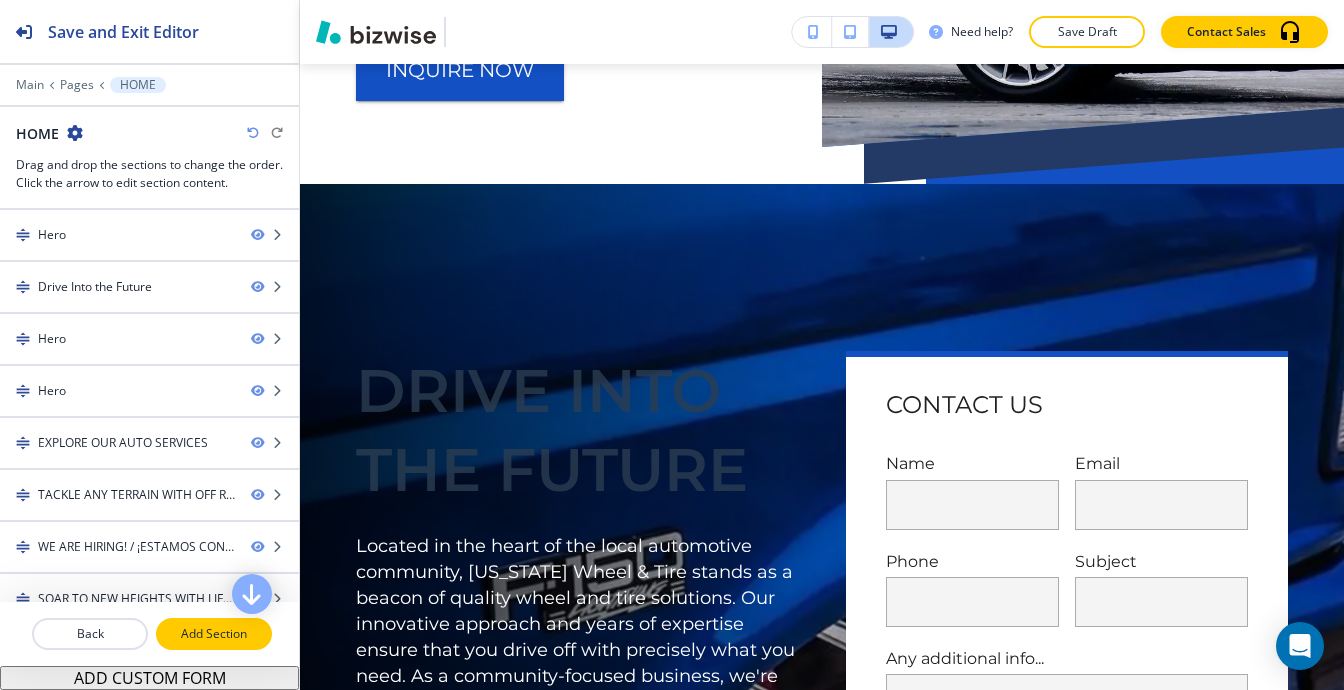 click on "Add Section" at bounding box center [214, 634] 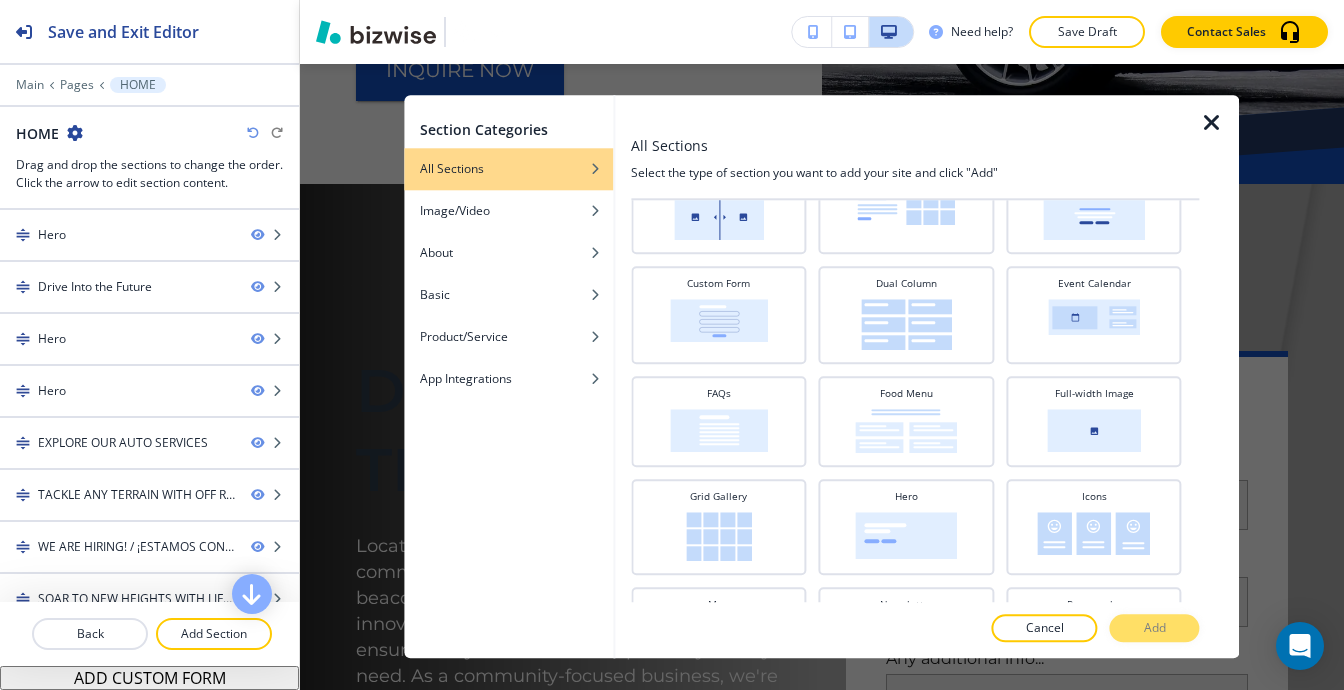 scroll, scrollTop: 0, scrollLeft: 0, axis: both 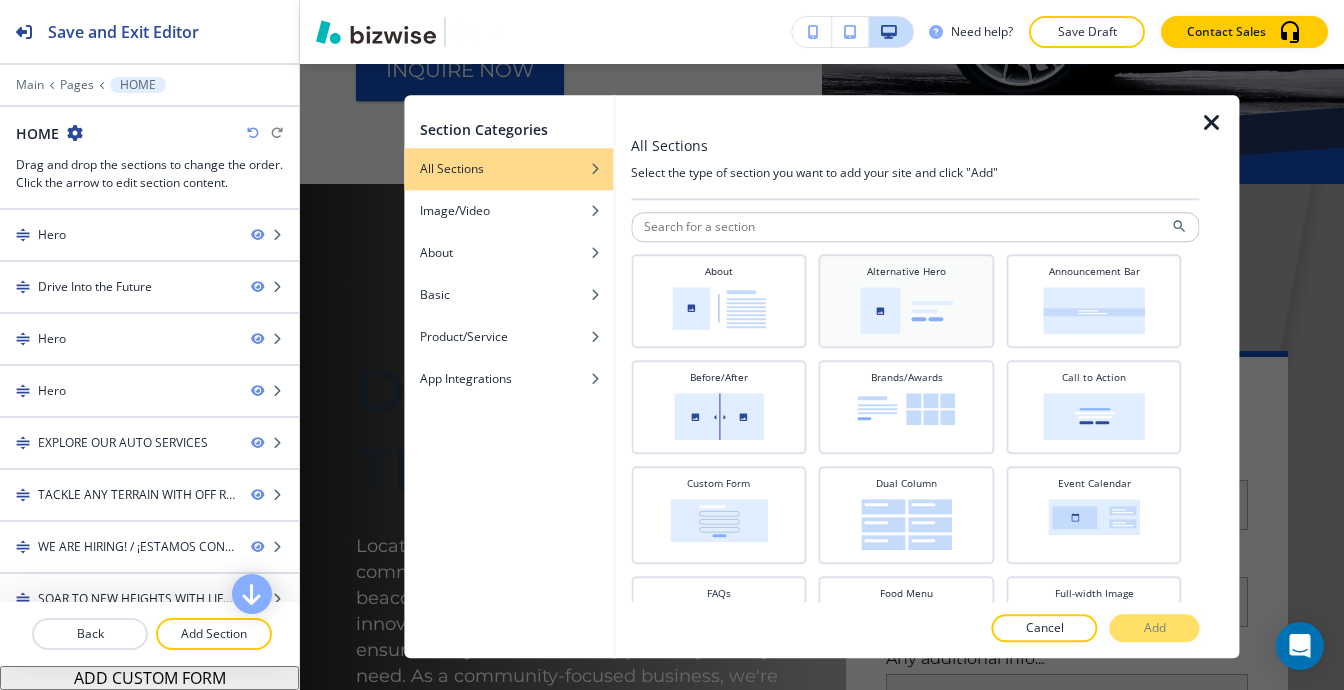 click at bounding box center (906, 310) 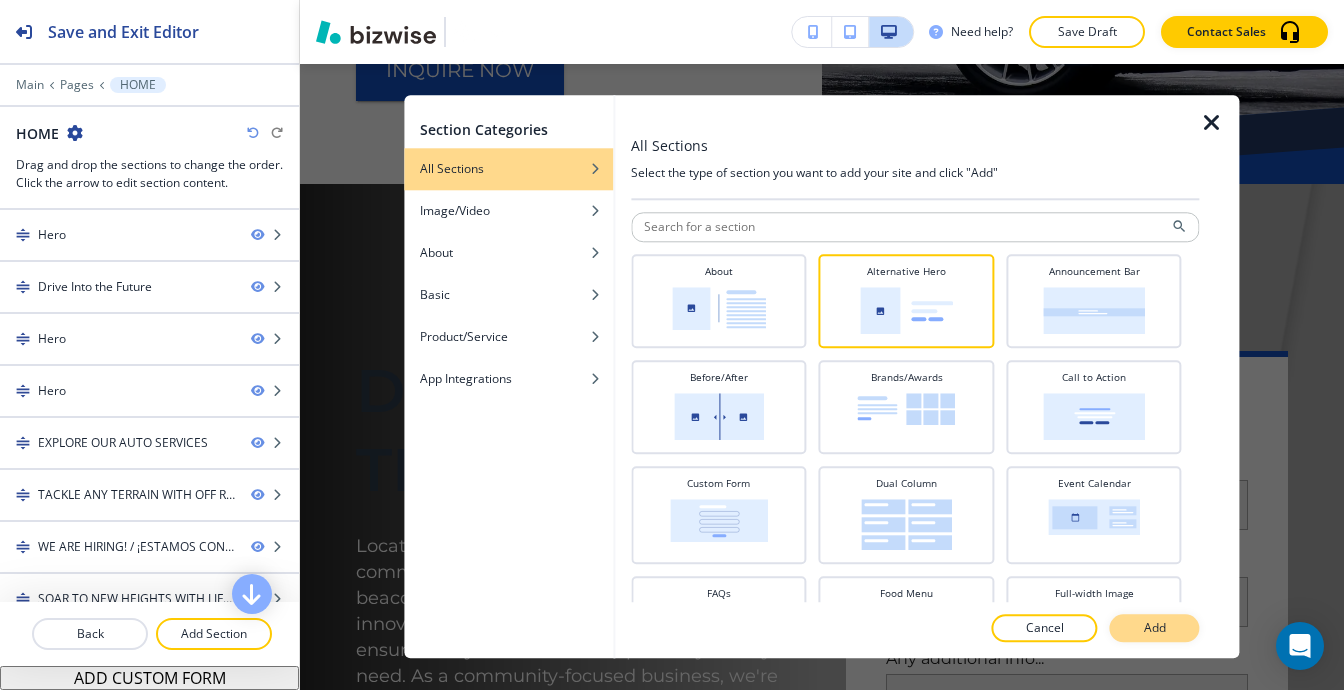 click on "Add" at bounding box center (1155, 629) 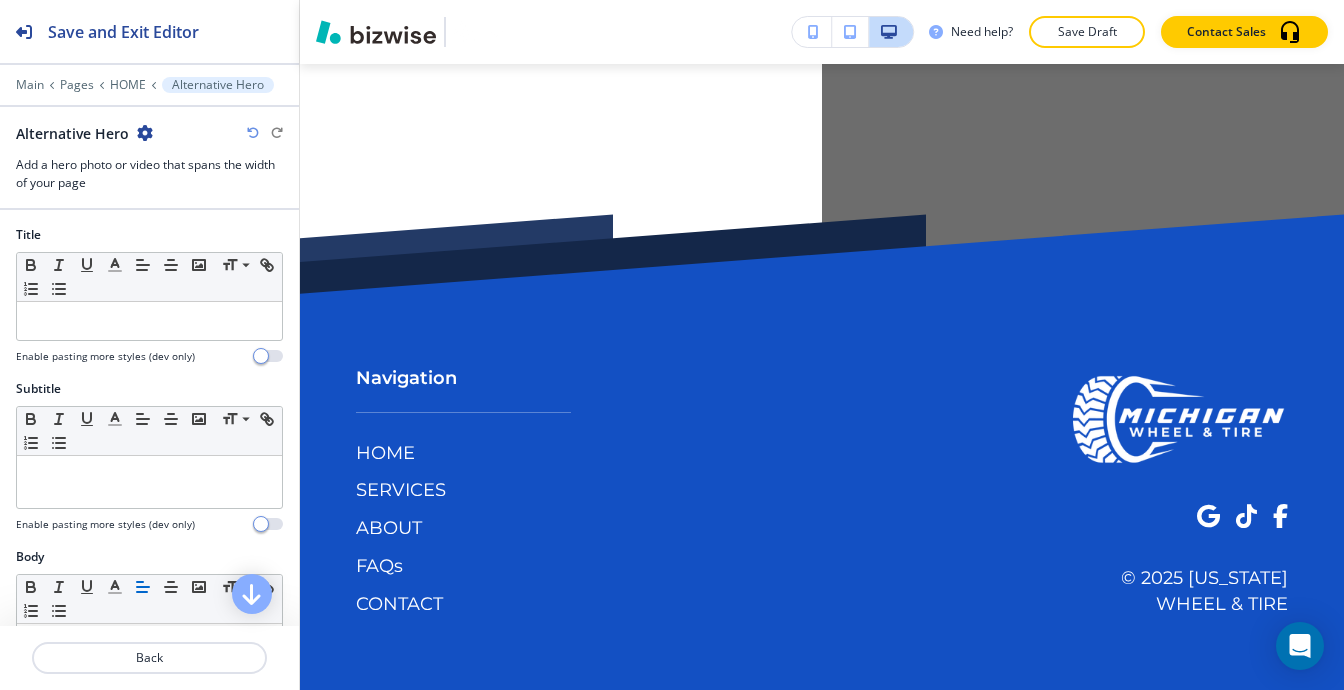 scroll, scrollTop: 53176, scrollLeft: 0, axis: vertical 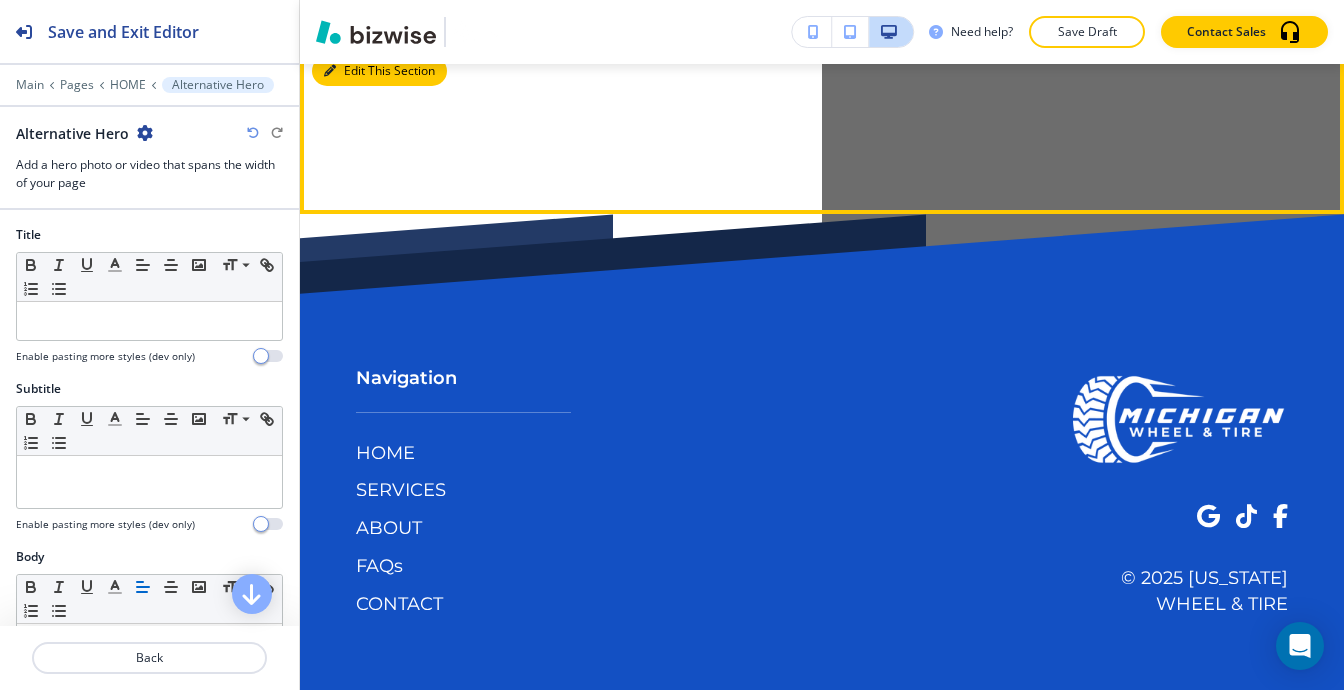 click on "Edit This Section" at bounding box center (379, 71) 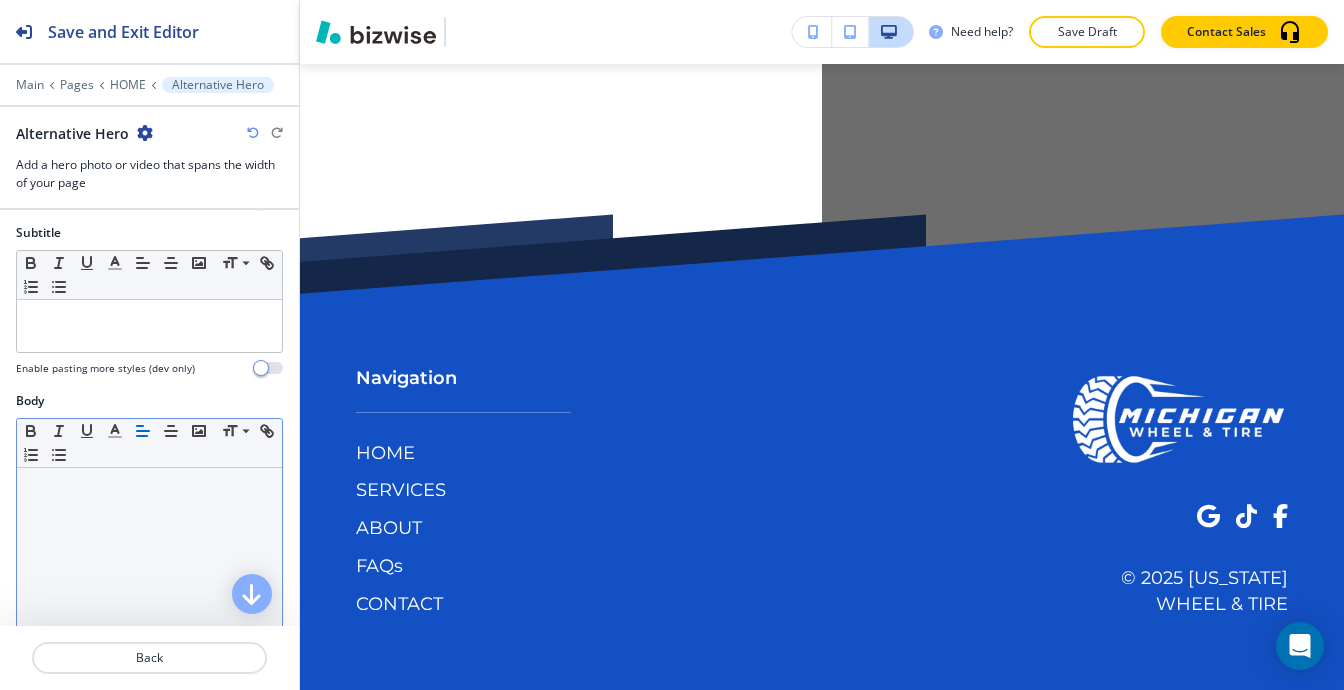 scroll, scrollTop: 0, scrollLeft: 0, axis: both 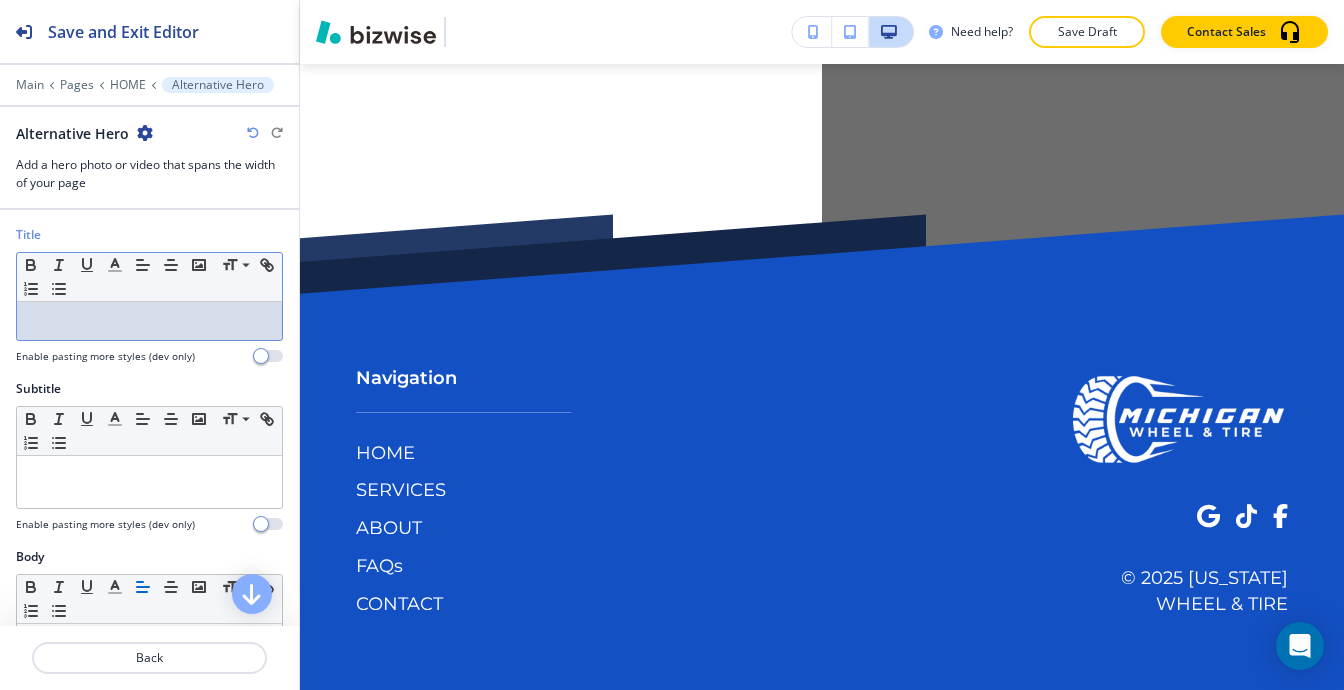 click at bounding box center [149, 321] 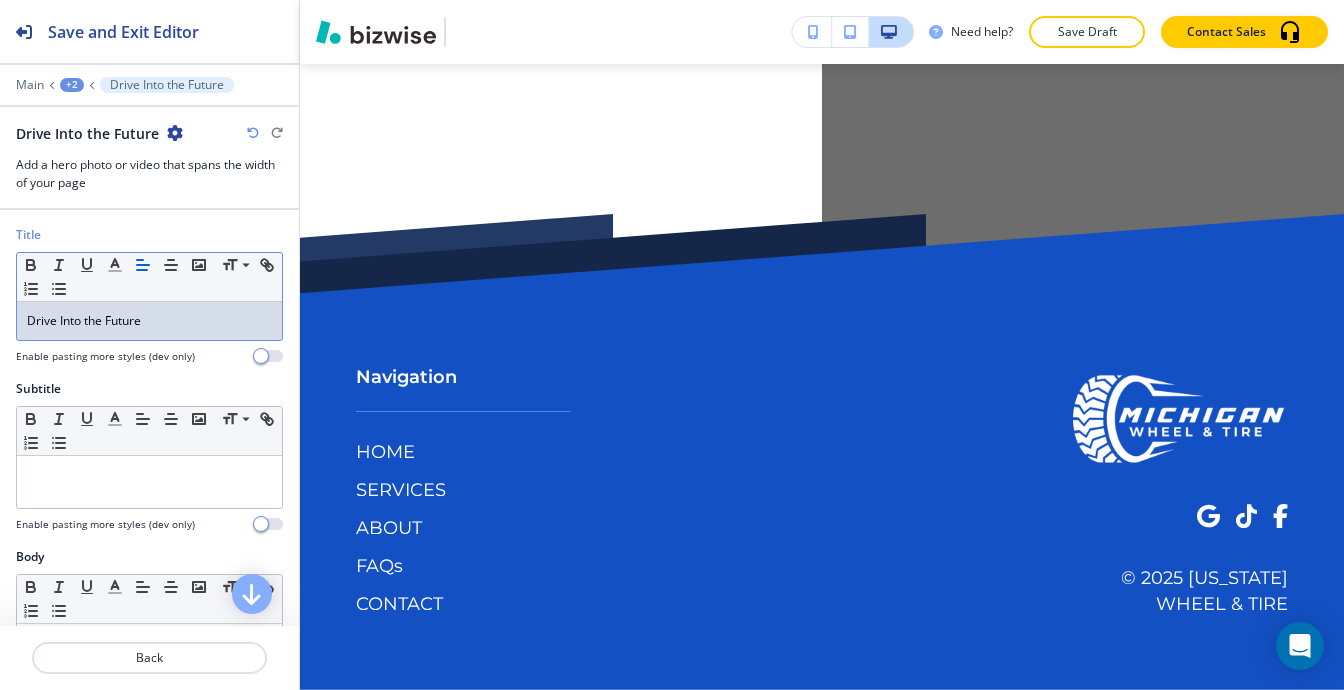 scroll, scrollTop: 0, scrollLeft: 0, axis: both 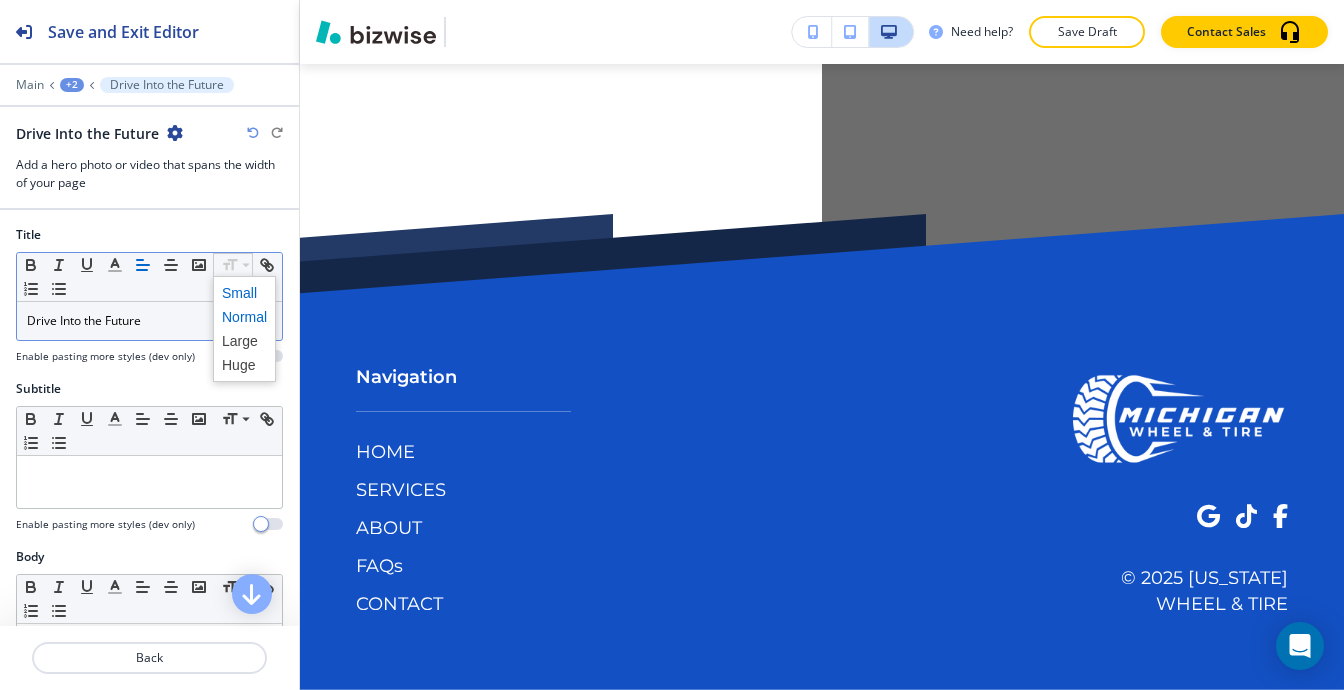click at bounding box center [244, 293] 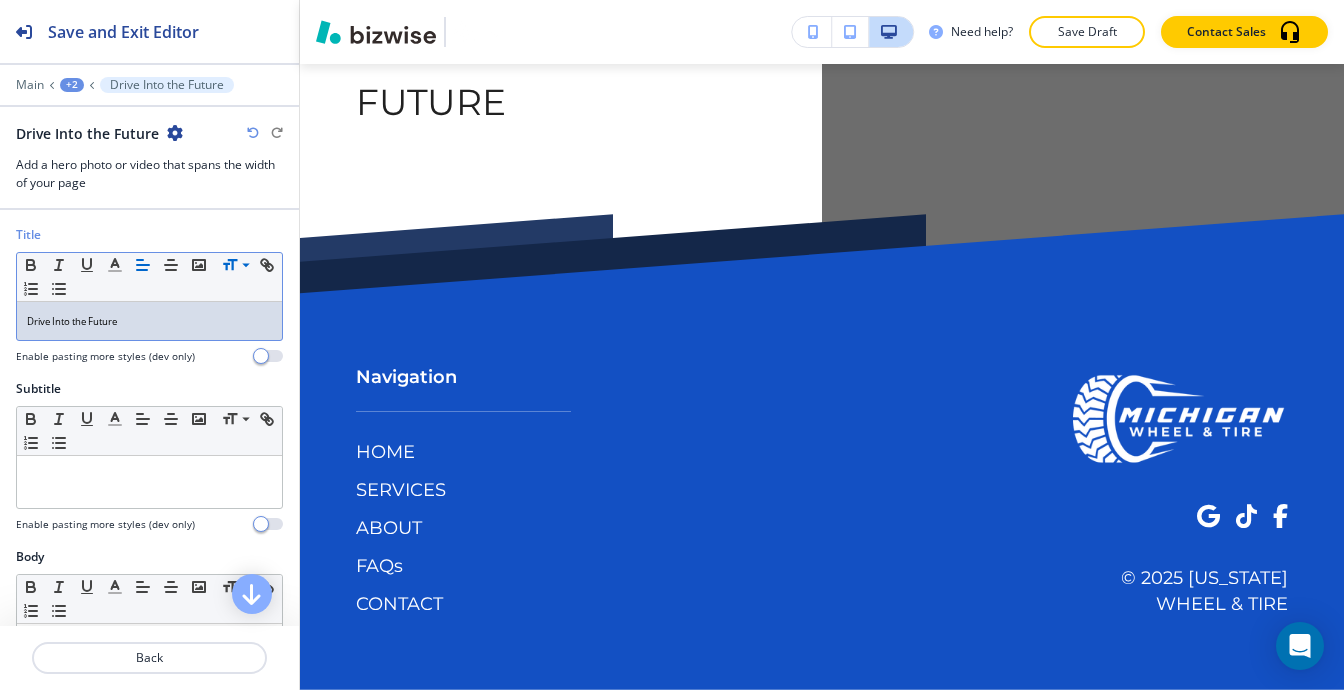 scroll, scrollTop: 53476, scrollLeft: 0, axis: vertical 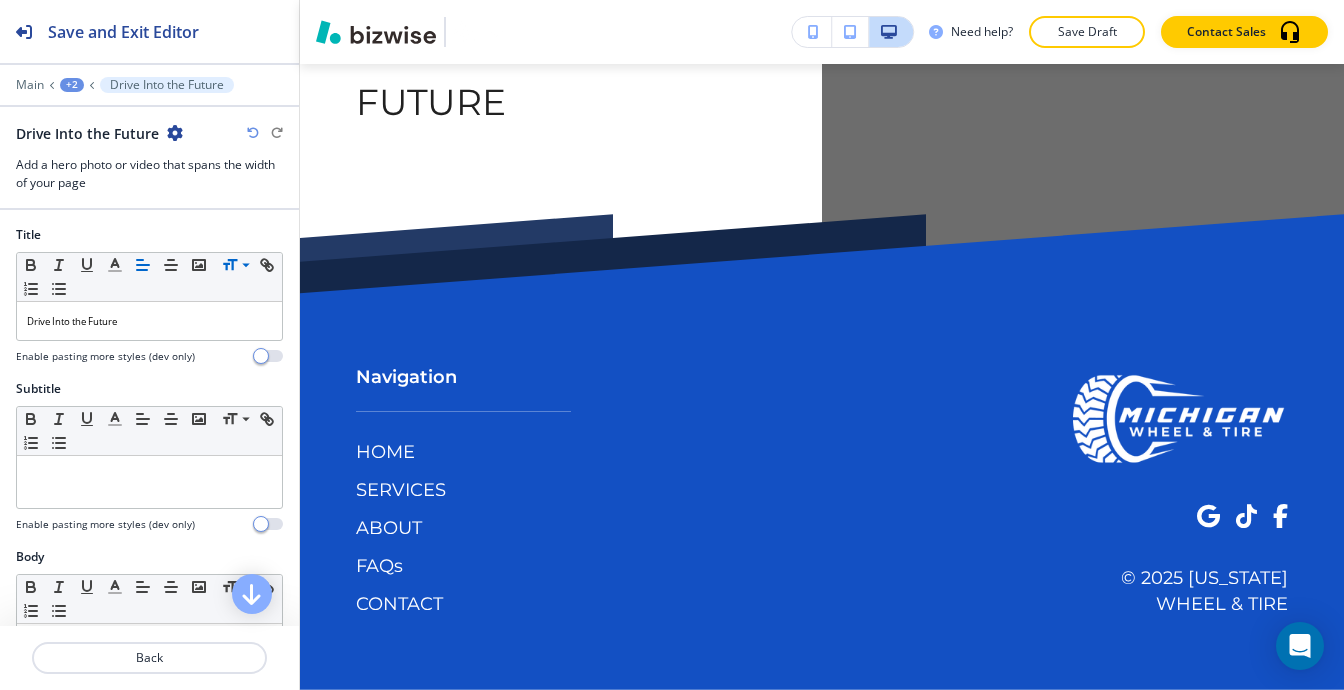 click 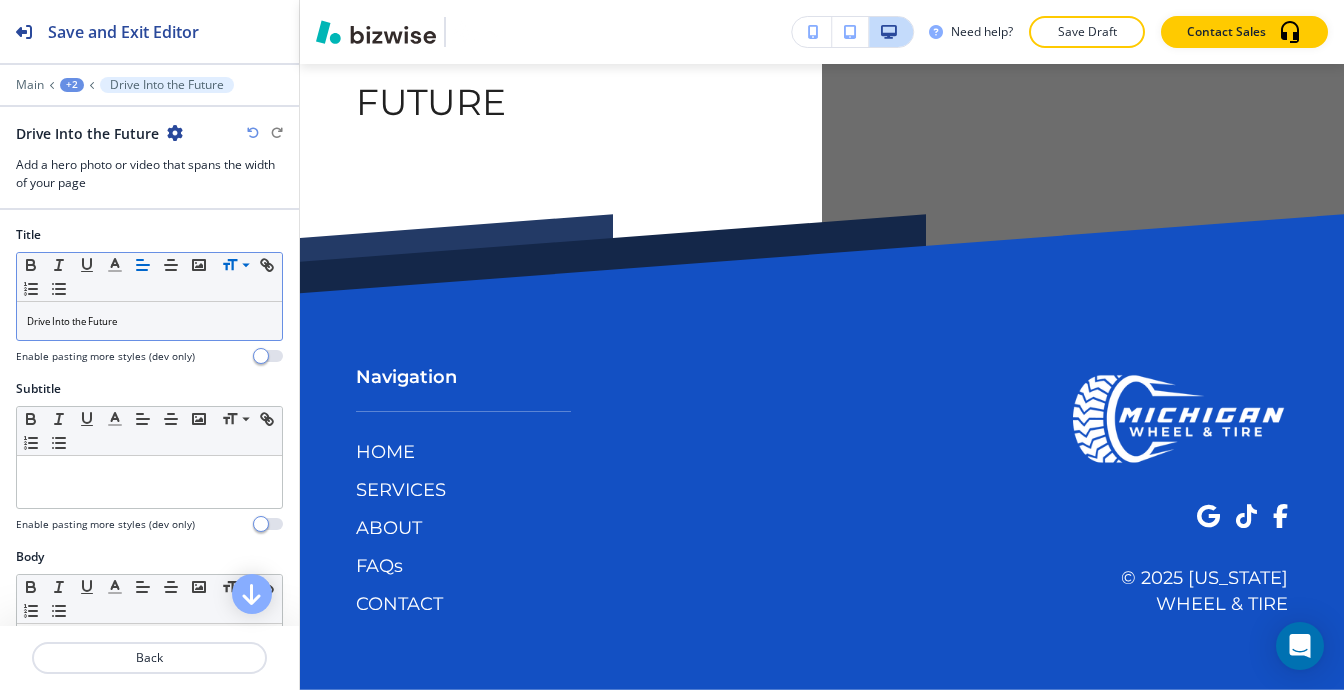 click 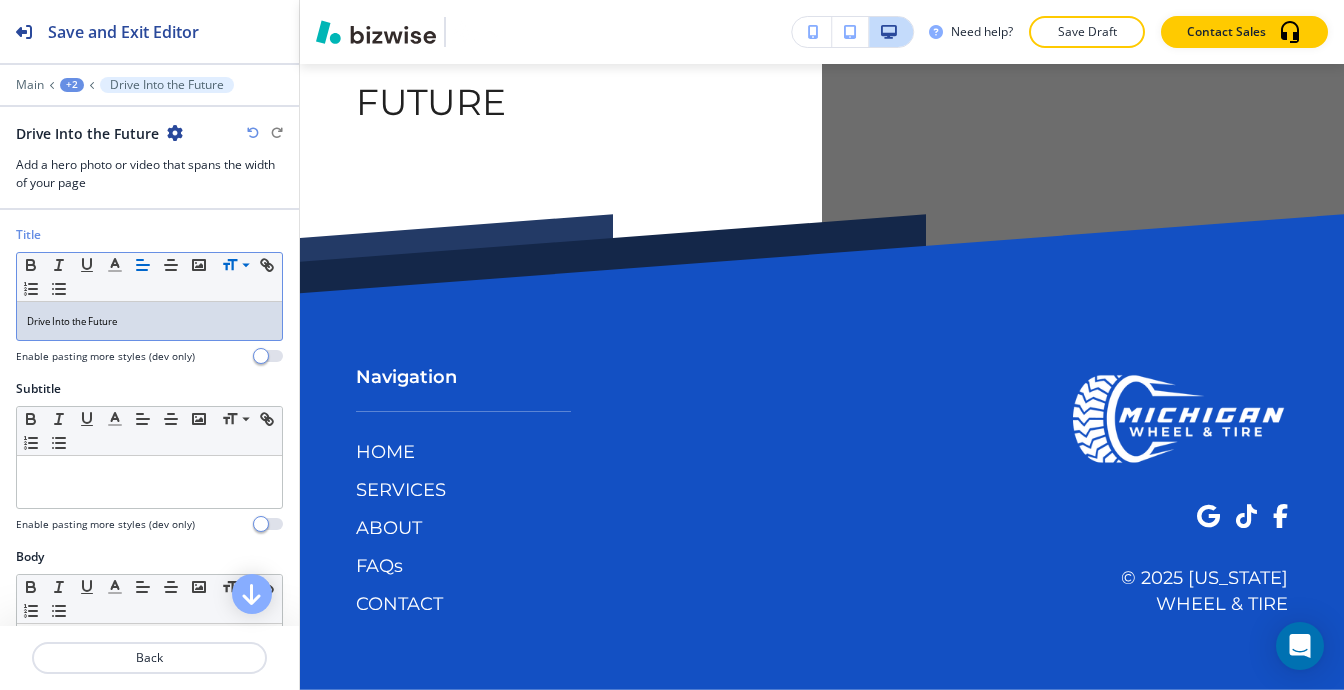 click on "Drive Into the Future" at bounding box center (149, 321) 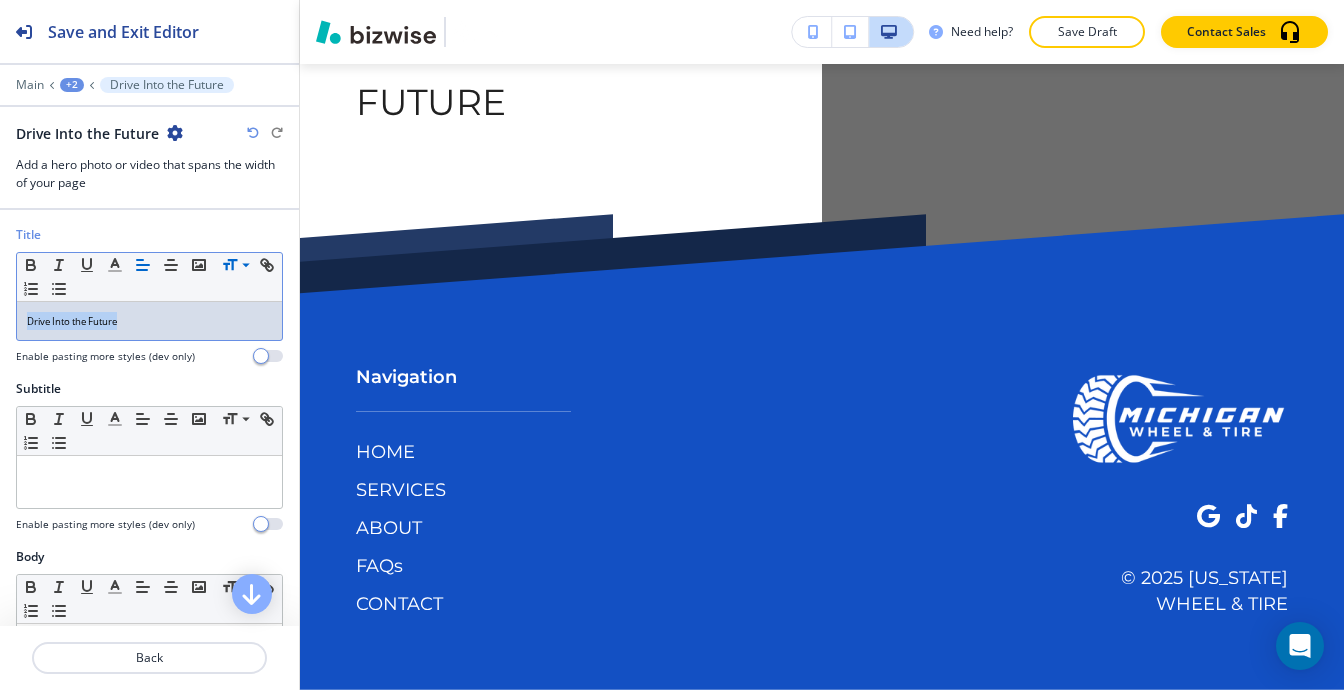 click 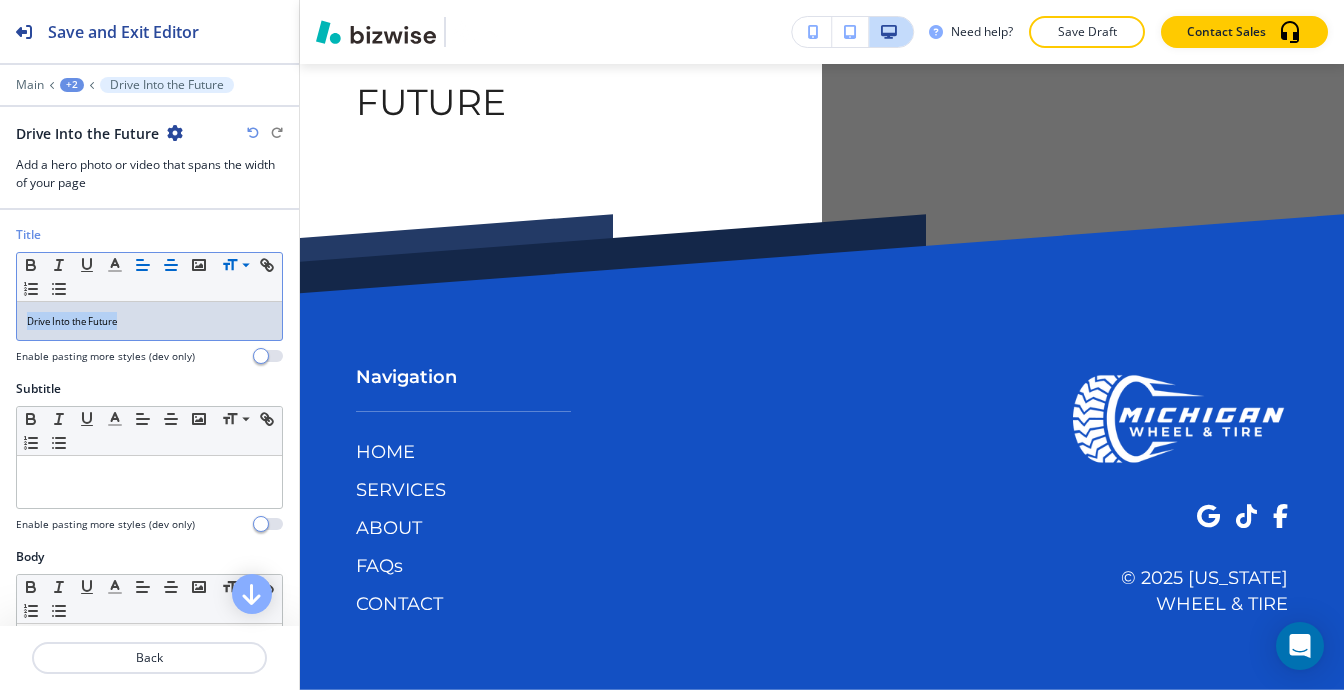 click 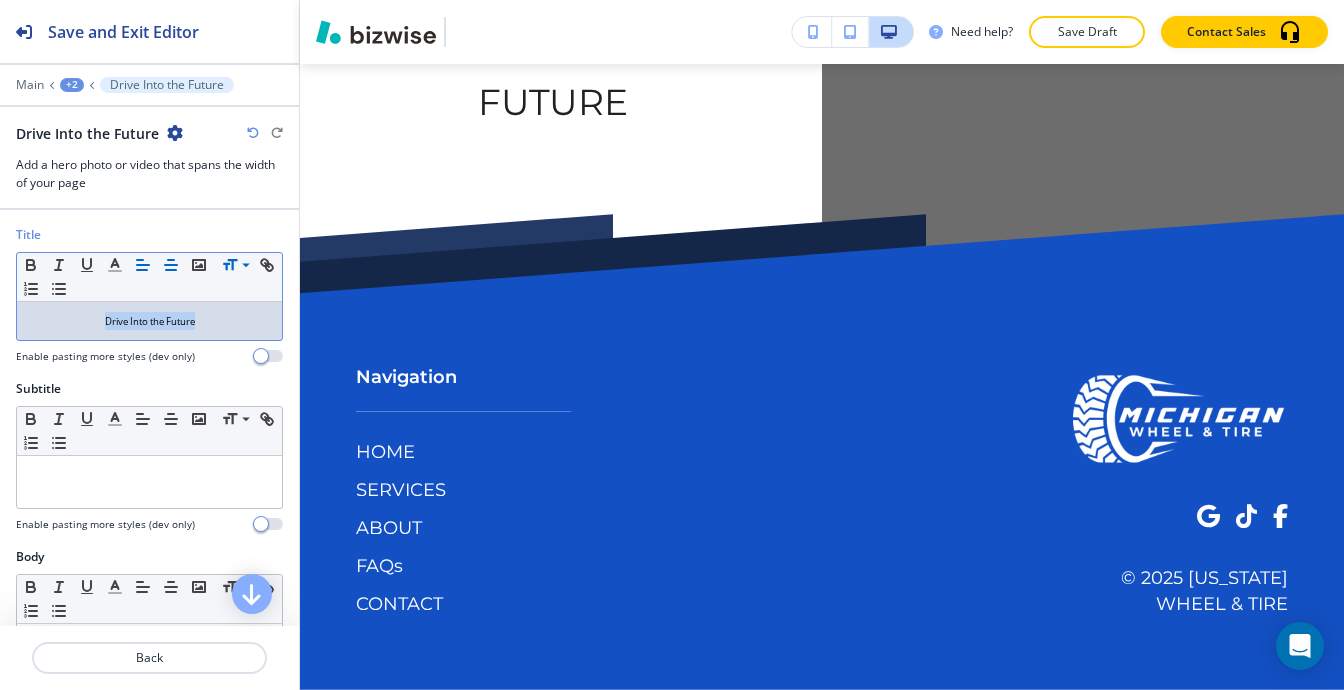 click 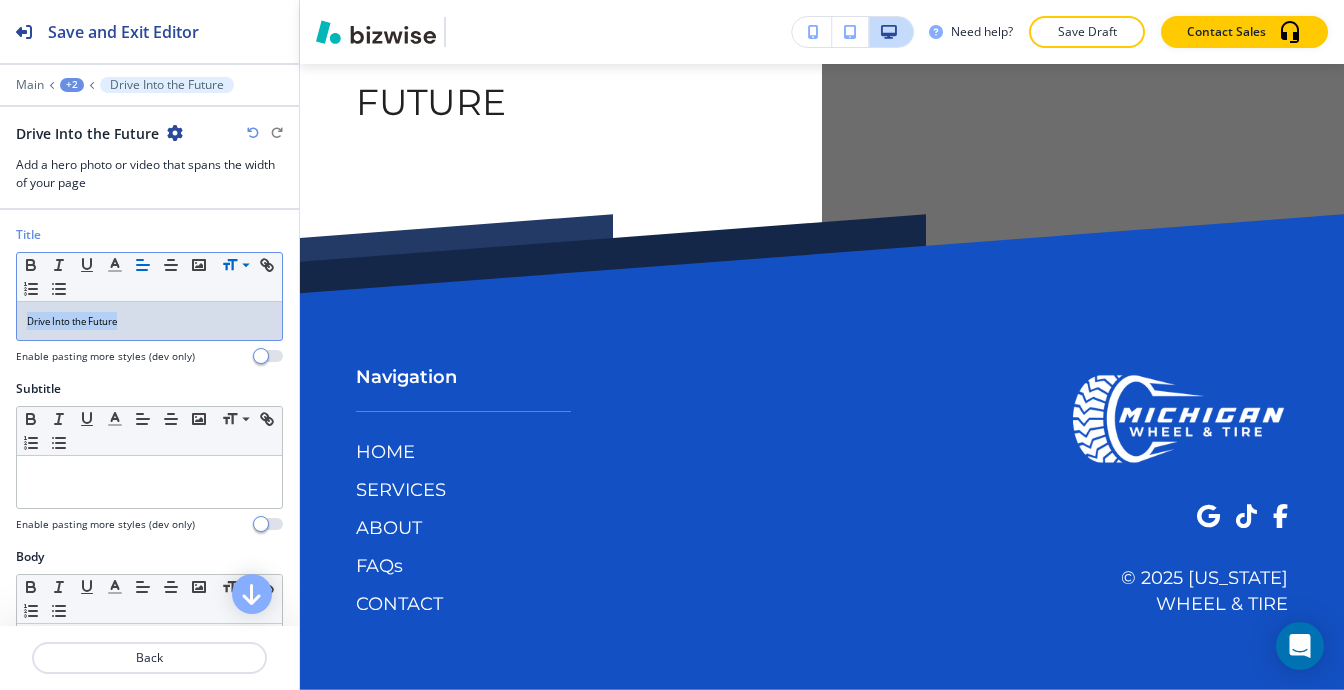 click on "Drive Into the Future" at bounding box center [149, 321] 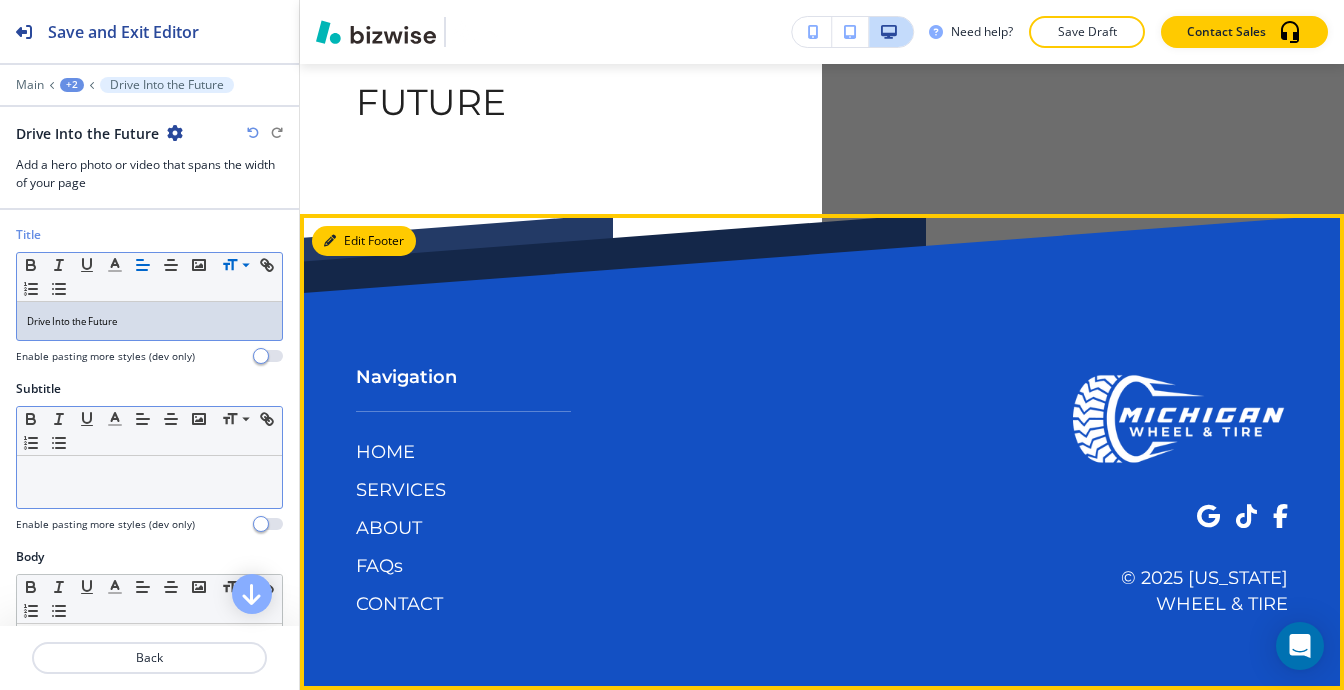 scroll, scrollTop: 53576, scrollLeft: 0, axis: vertical 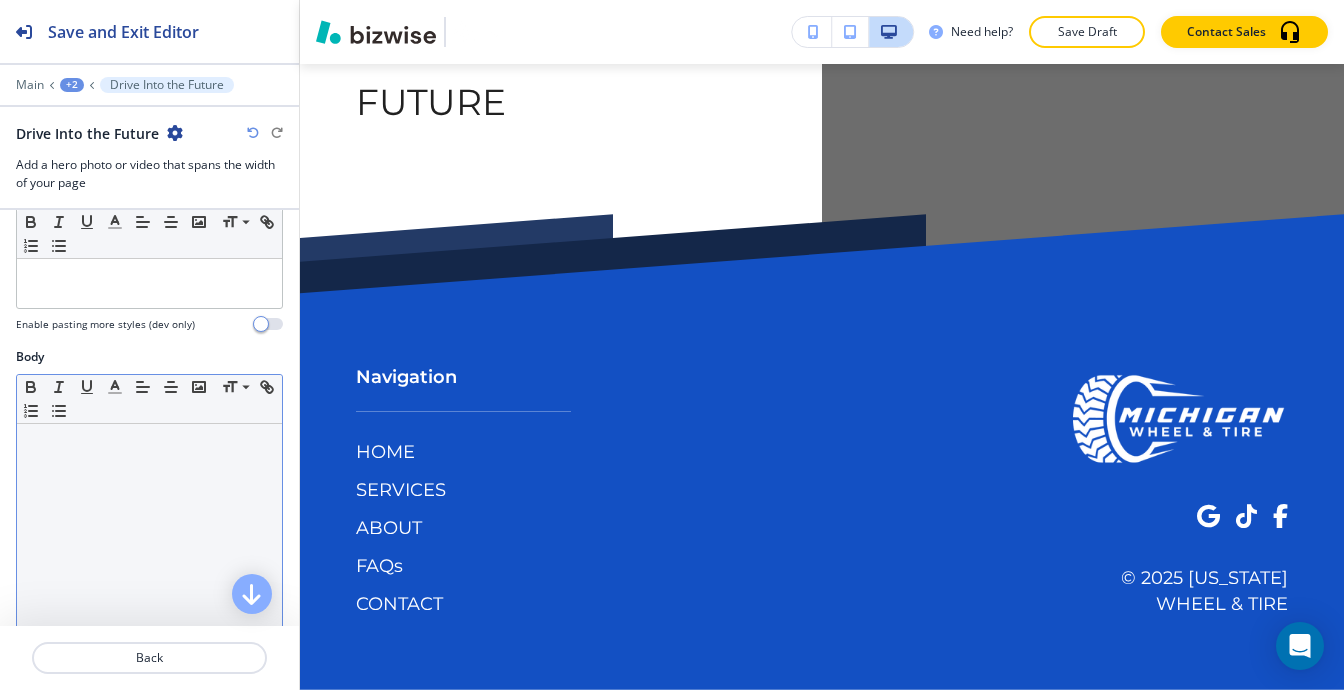 click at bounding box center [149, 443] 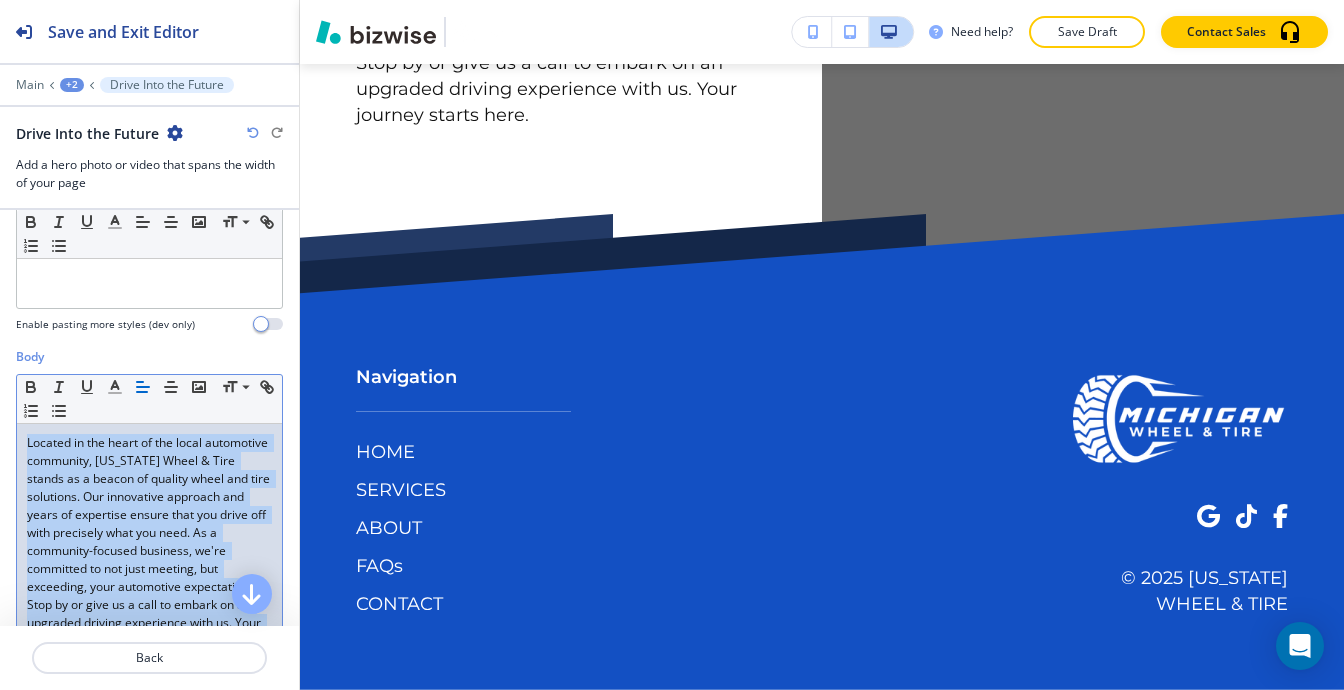 click on "Located in the heart of the local automotive community, [US_STATE] Wheel & Tire stands as a beacon of quality wheel and tire solutions. Our innovative approach and years of expertise ensure that you drive off with precisely what you need. As a community-focused business, we're committed to not just meeting, but exceeding, your automotive expectations. Stop by or give us a call to embark on an upgraded driving experience with us. Your journey starts here." at bounding box center (150, 541) 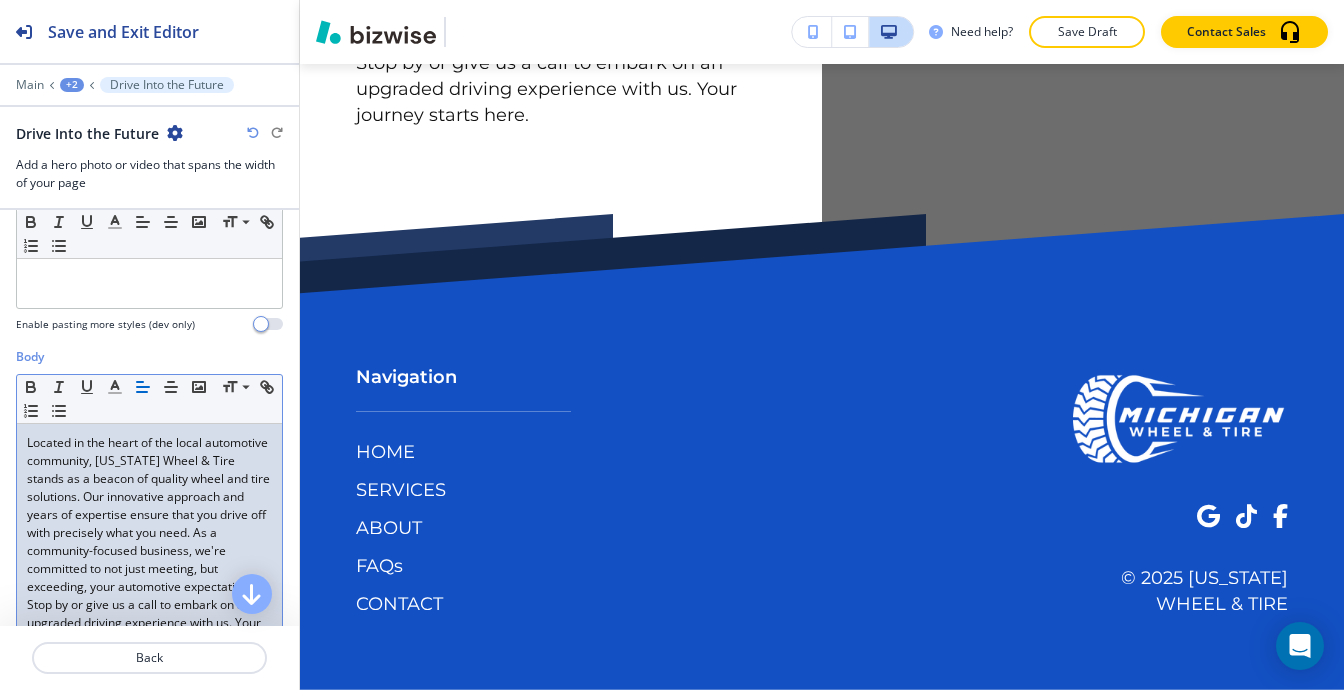 click on "Located in the heart of the local automotive community, [US_STATE] Wheel & Tire stands as a beacon of quality wheel and tire solutions. Our innovative approach and years of expertise ensure that you drive off with precisely what you need. As a community-focused business, we're committed to not just meeting, but exceeding, your automotive expectations. Stop by or give us a call to embark on an upgraded driving experience with us. Your journey starts here." at bounding box center [150, 541] 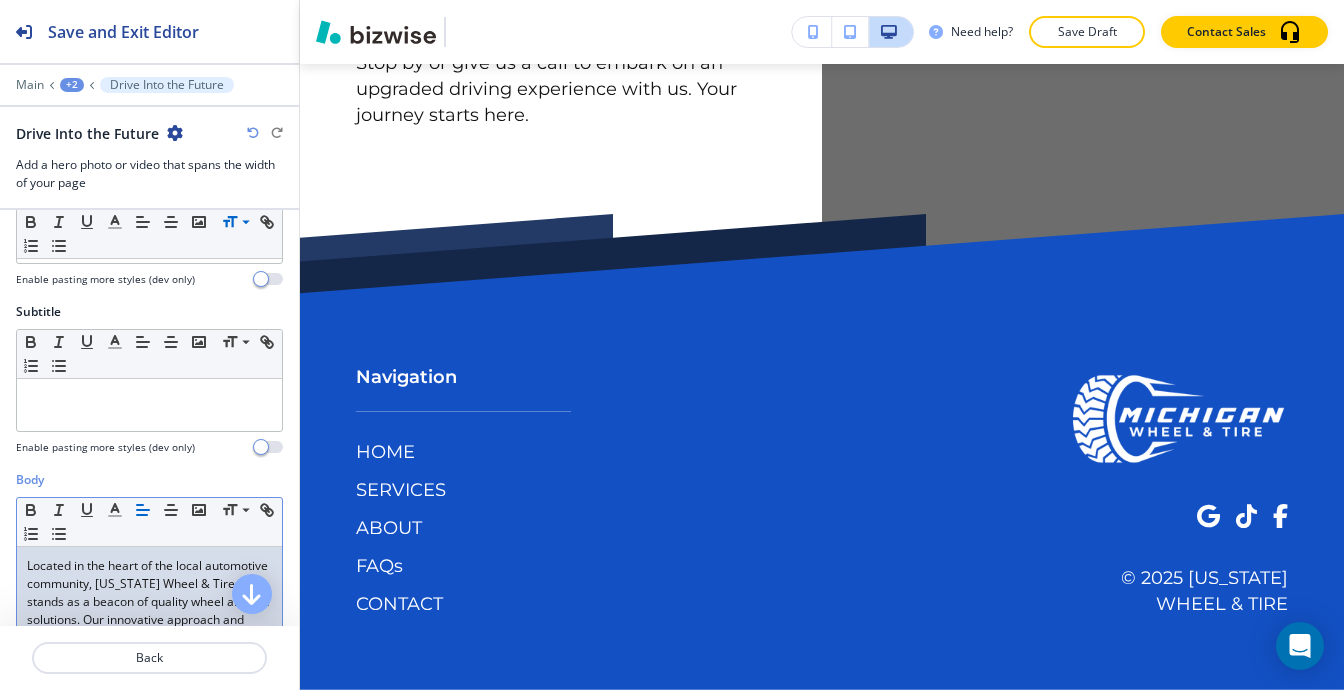 scroll, scrollTop: 0, scrollLeft: 0, axis: both 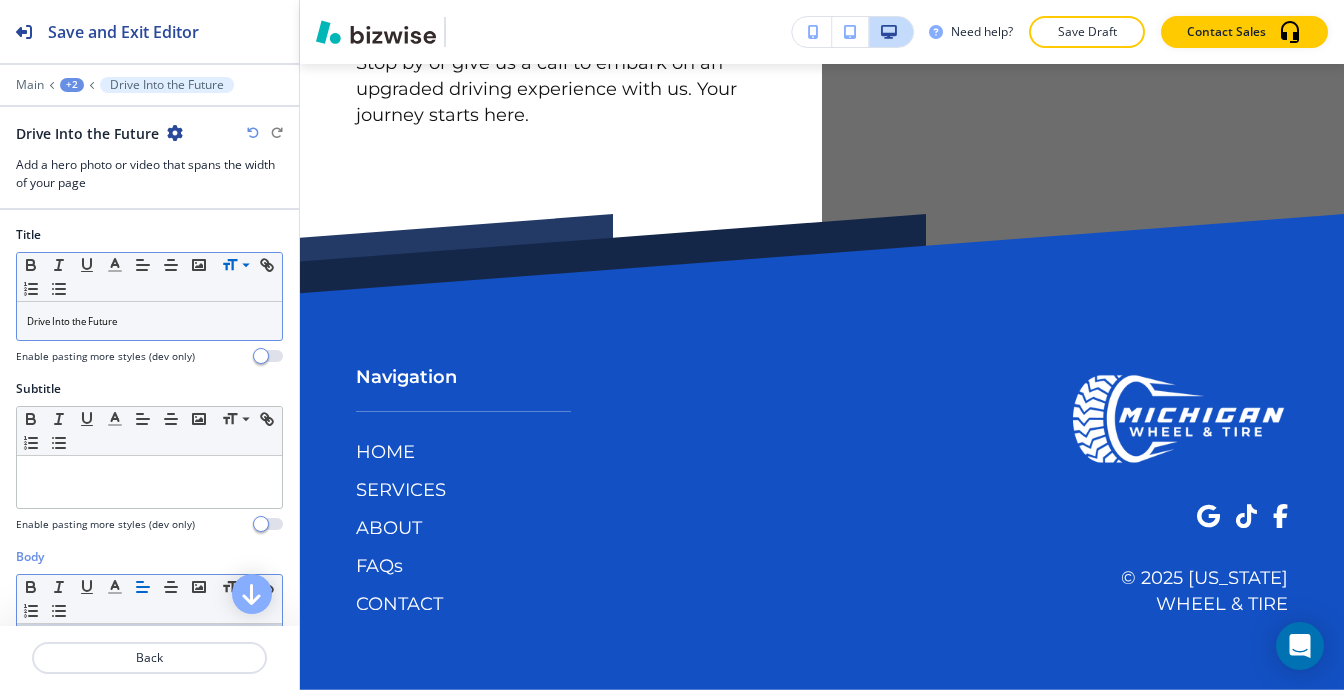 click on "Drive Into the Future" at bounding box center [149, 321] 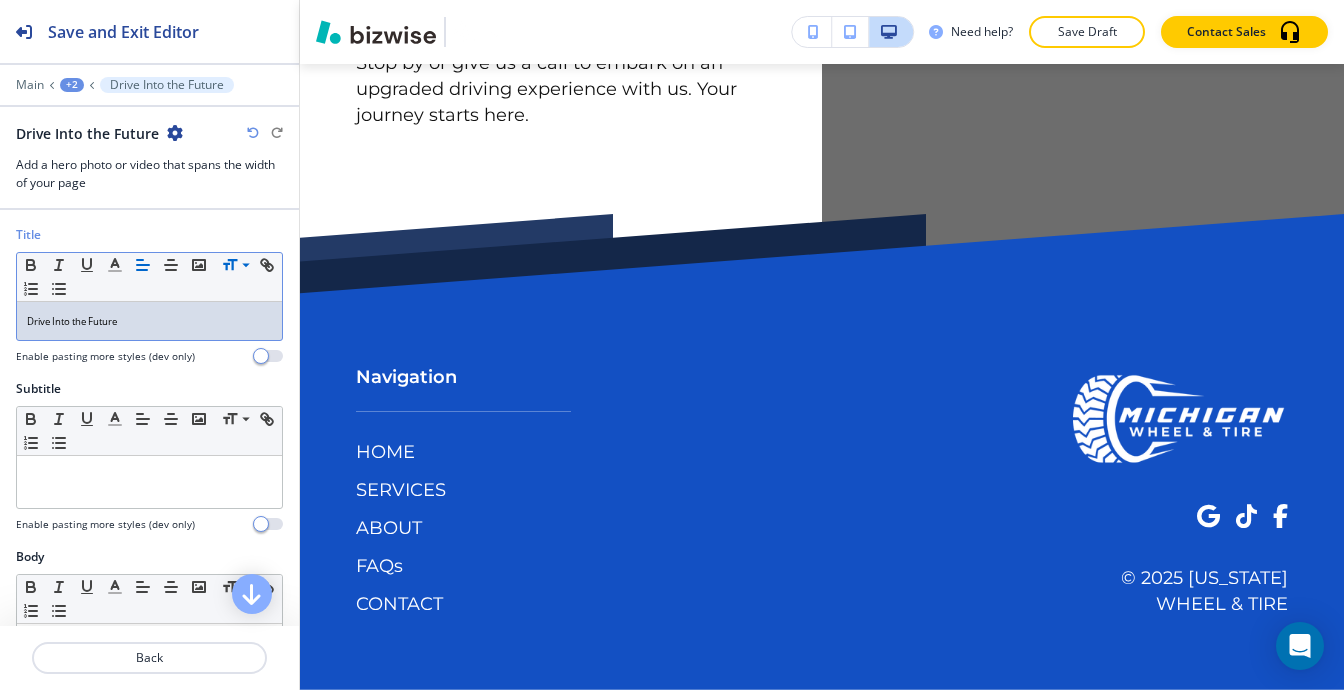 type 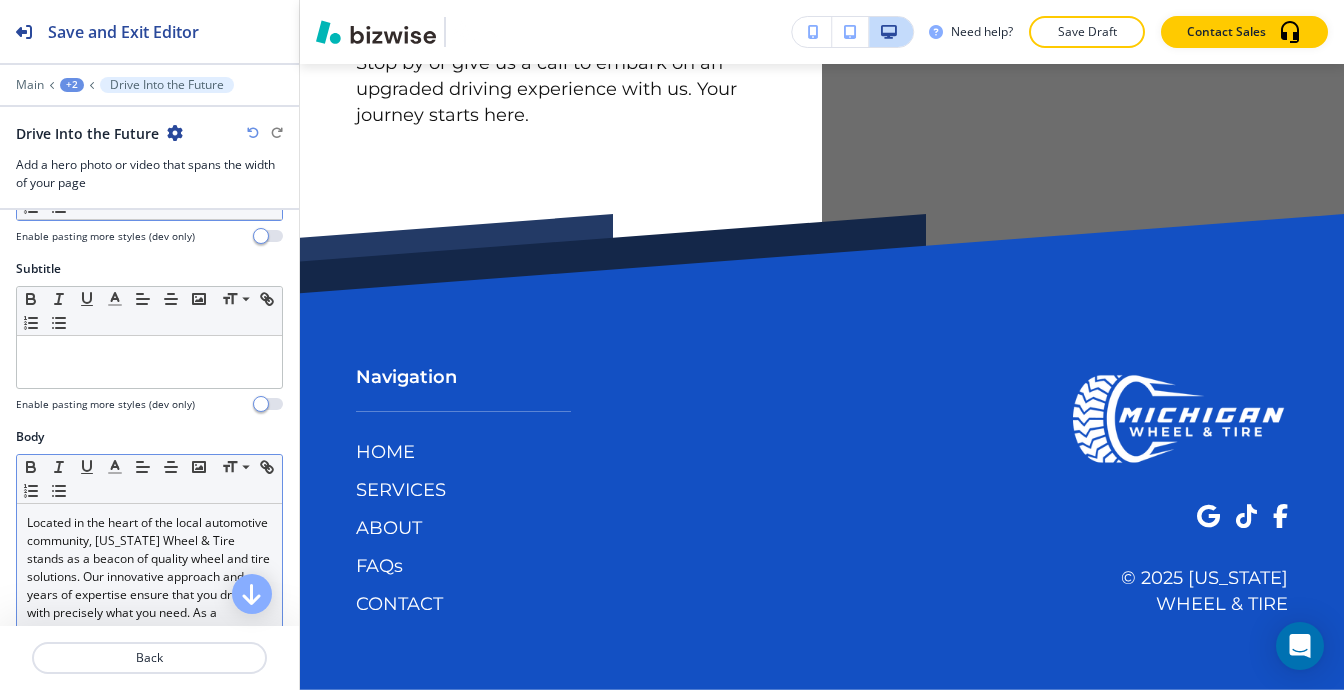 scroll, scrollTop: 200, scrollLeft: 0, axis: vertical 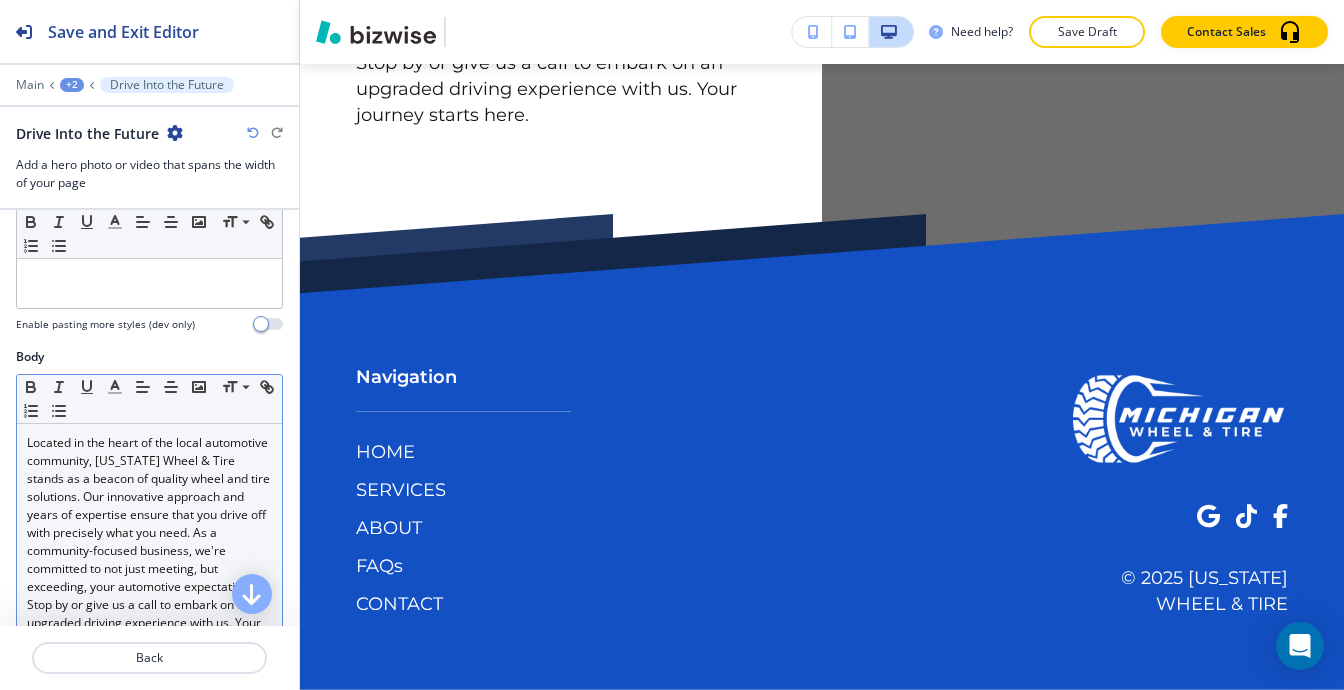 click on "Located in the heart of the local automotive community, [US_STATE] Wheel & Tire stands as a beacon of quality wheel and tire solutions. Our innovative approach and years of expertise ensure that you drive off with precisely what you need. As a community-focused business, we're committed to not just meeting, but exceeding, your automotive expectations. Stop by or give us a call to embark on an upgraded driving experience with us. Your journey starts here." at bounding box center [150, 541] 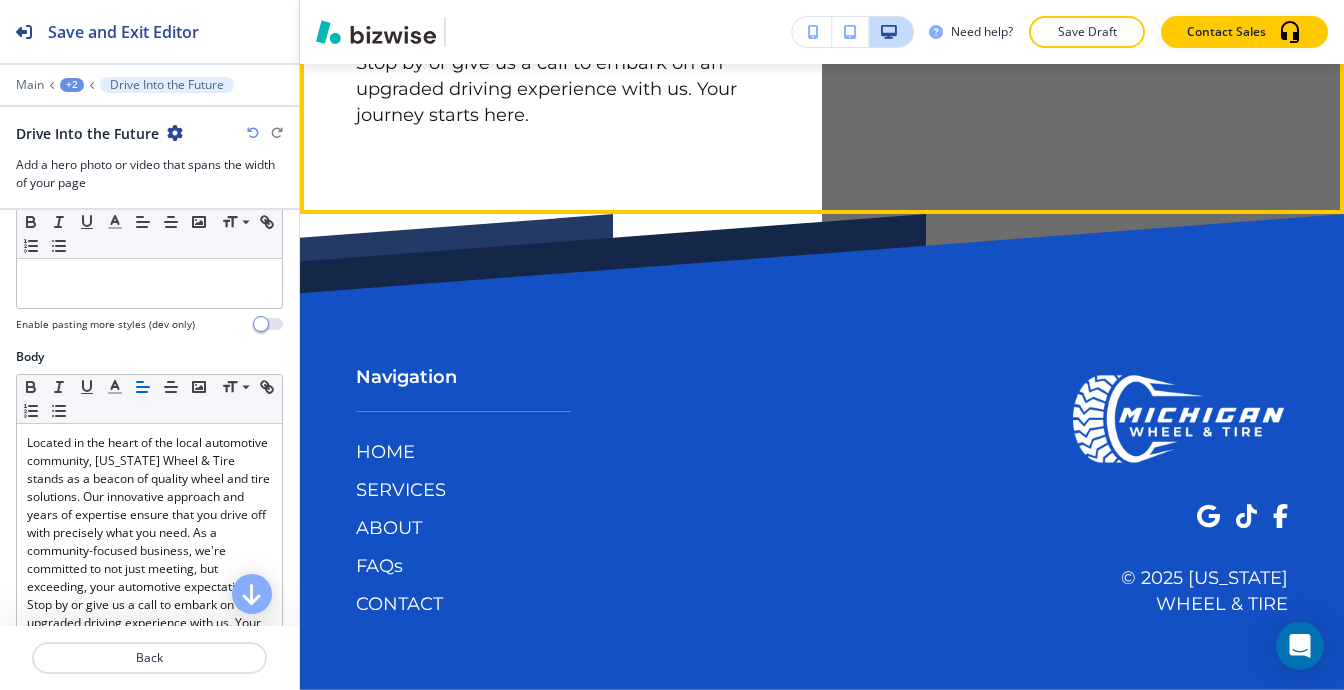 click on "Drive Into the Future" at bounding box center [509, -263] 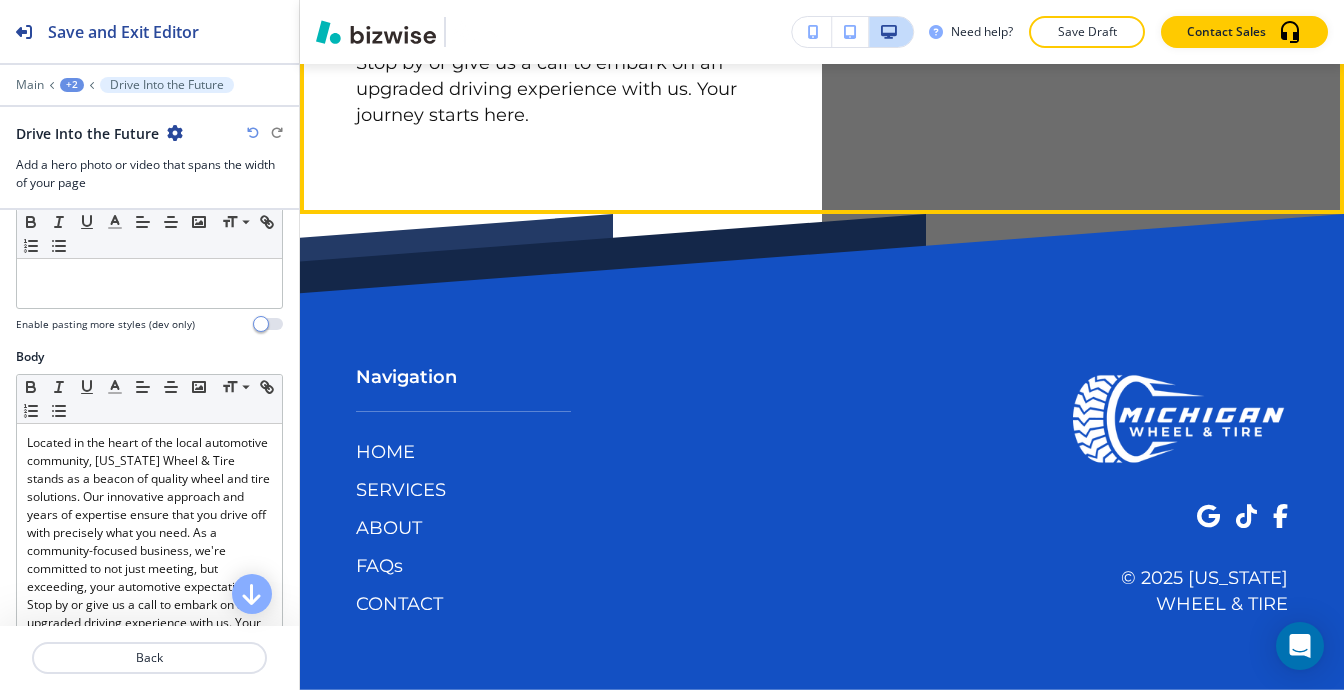 click on "Edit This Section" at bounding box center [379, -384] 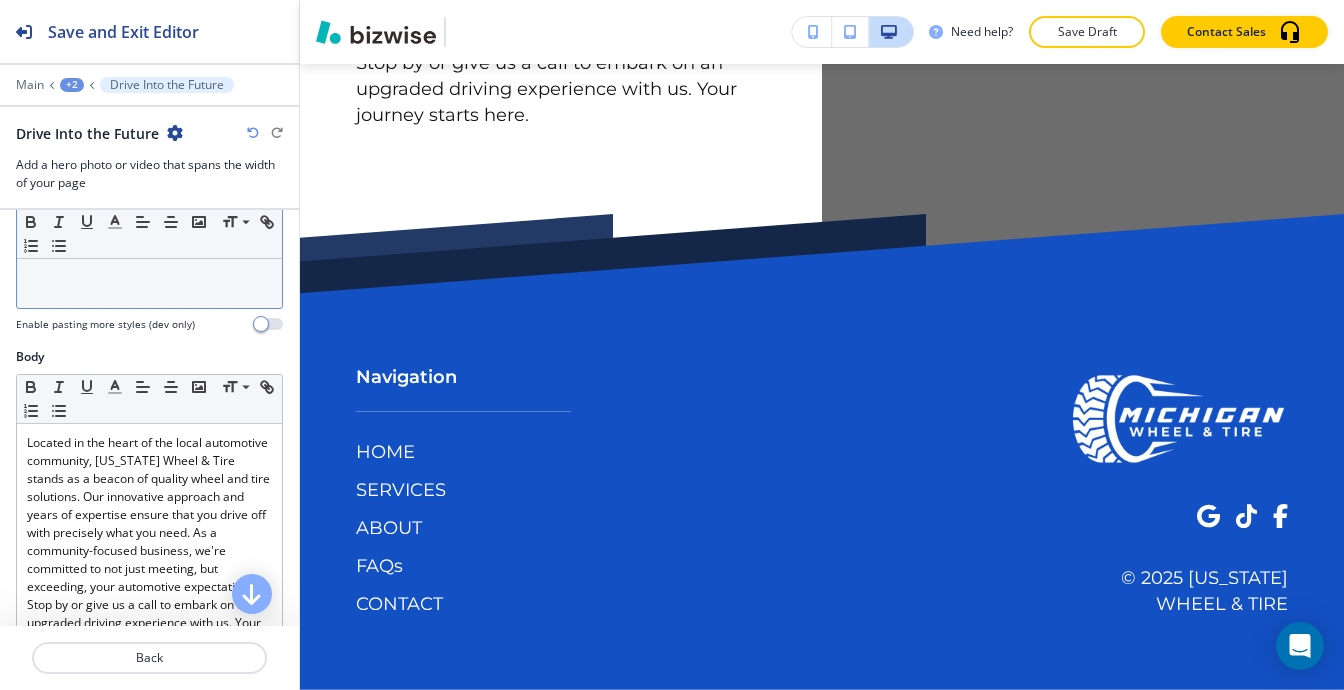 click at bounding box center [149, 282] 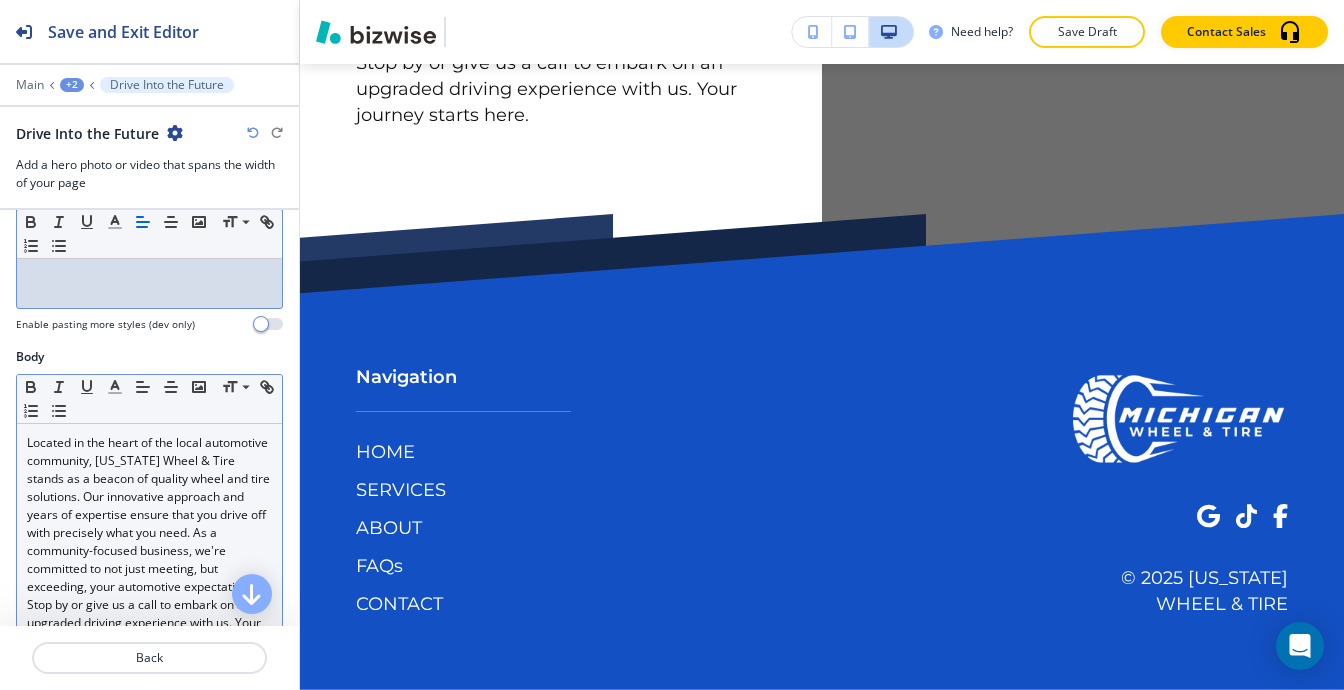 scroll, scrollTop: 53976, scrollLeft: 0, axis: vertical 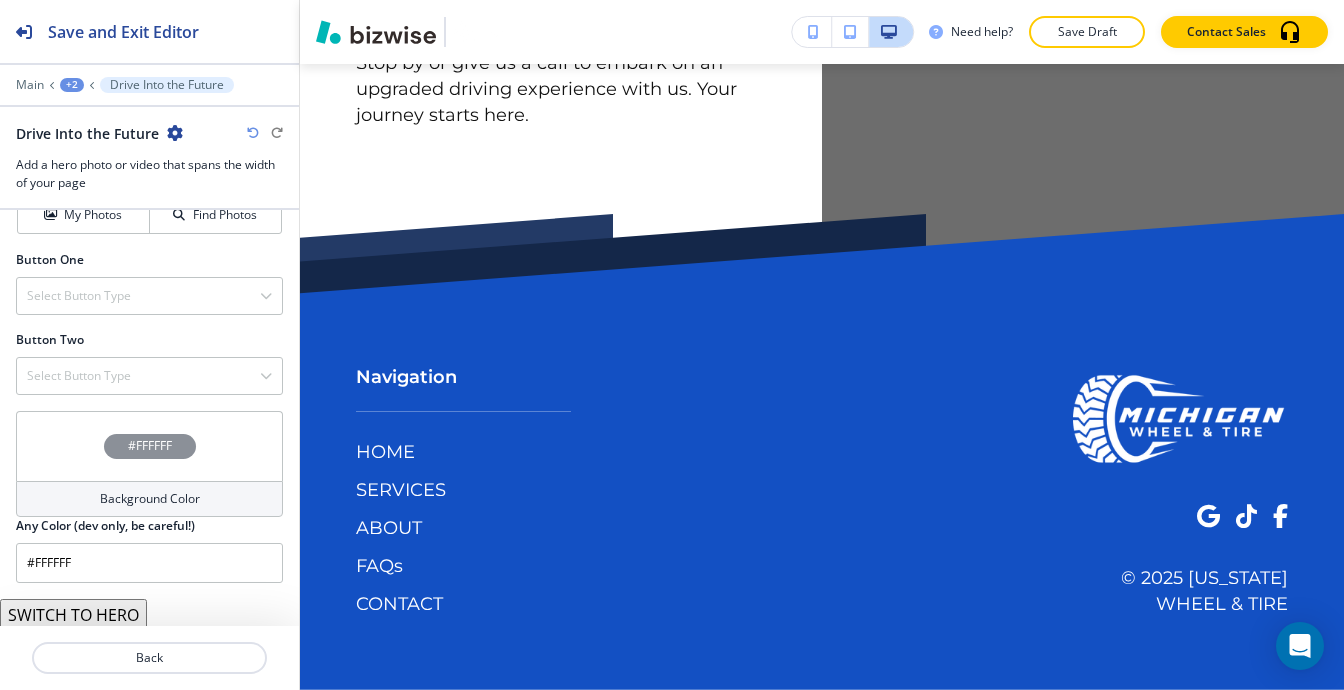 click on "SWITCH TO HERO" at bounding box center [73, 615] 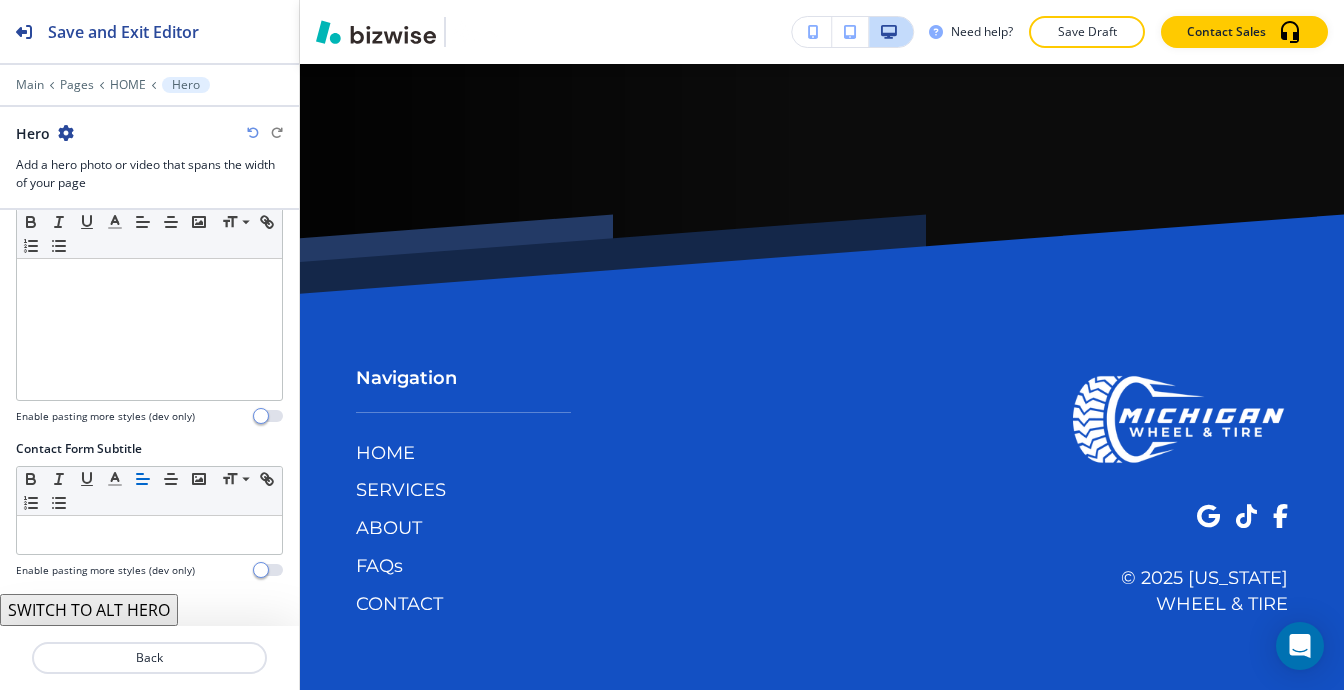 scroll, scrollTop: 372, scrollLeft: 0, axis: vertical 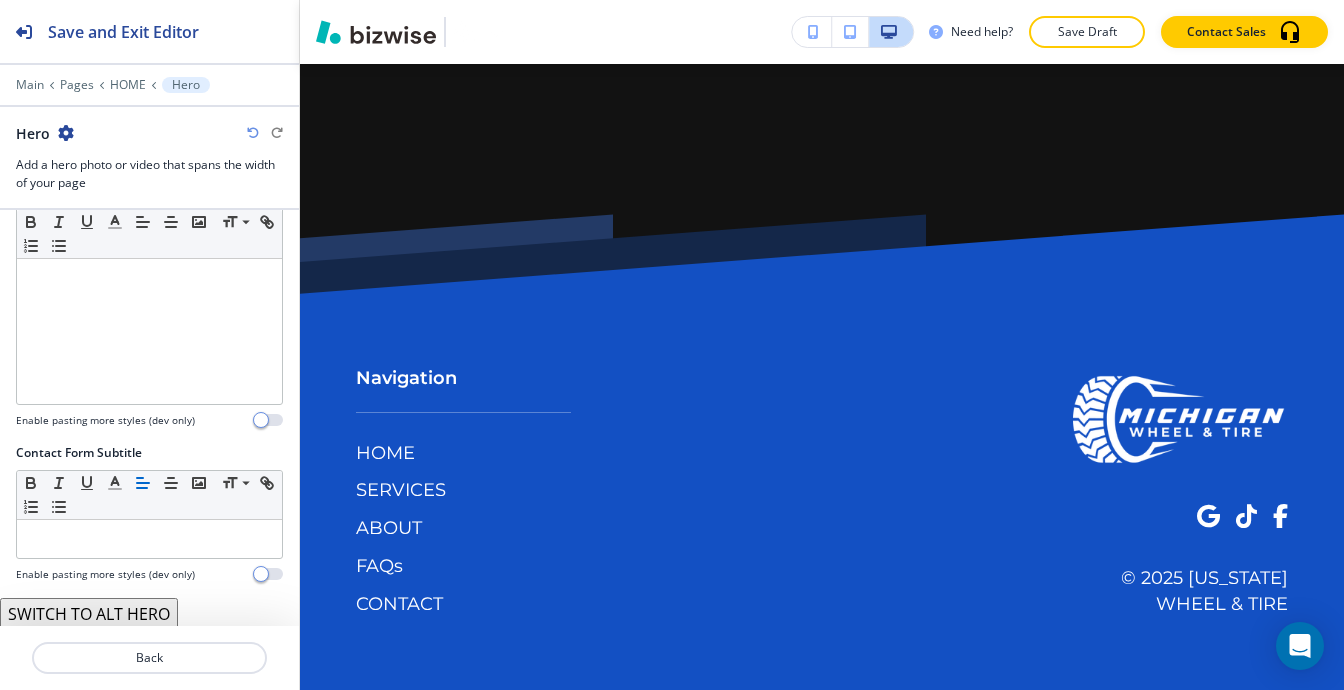 click on "SWITCH TO ALT HERO" at bounding box center (89, 614) 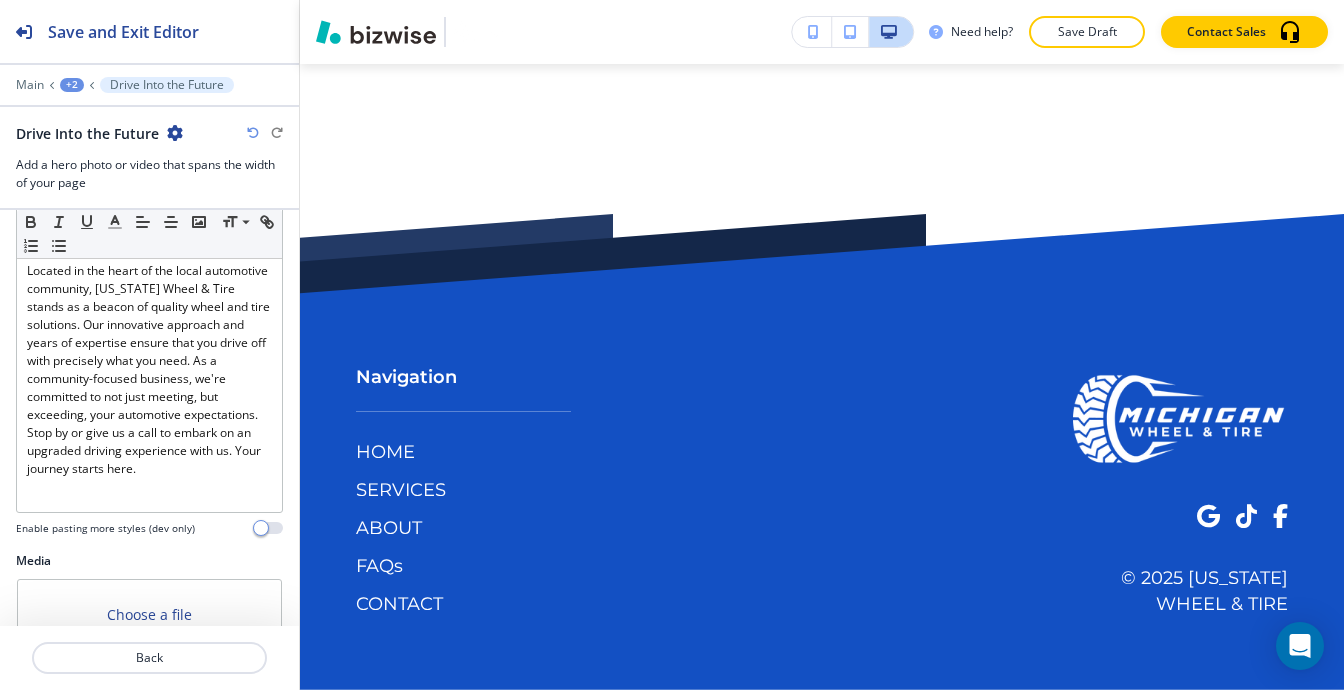 scroll, scrollTop: 845, scrollLeft: 0, axis: vertical 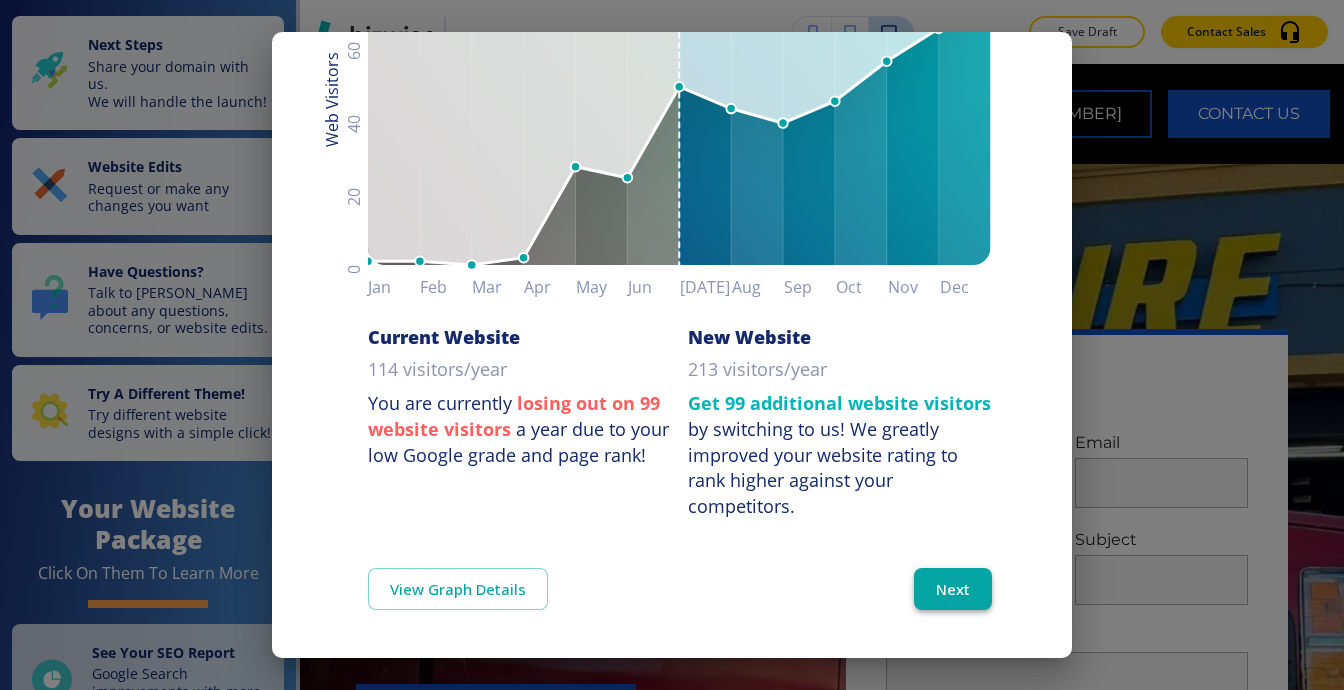 click on "Next" at bounding box center [953, 589] 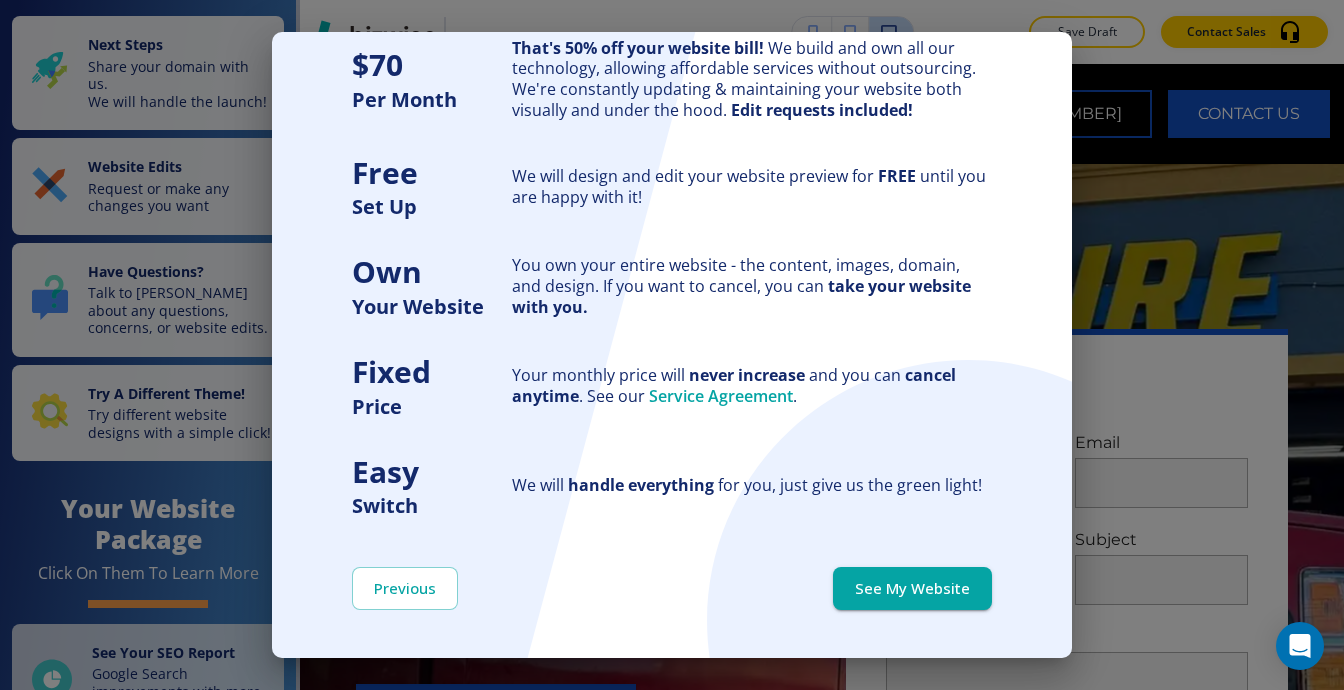 scroll, scrollTop: 0, scrollLeft: 0, axis: both 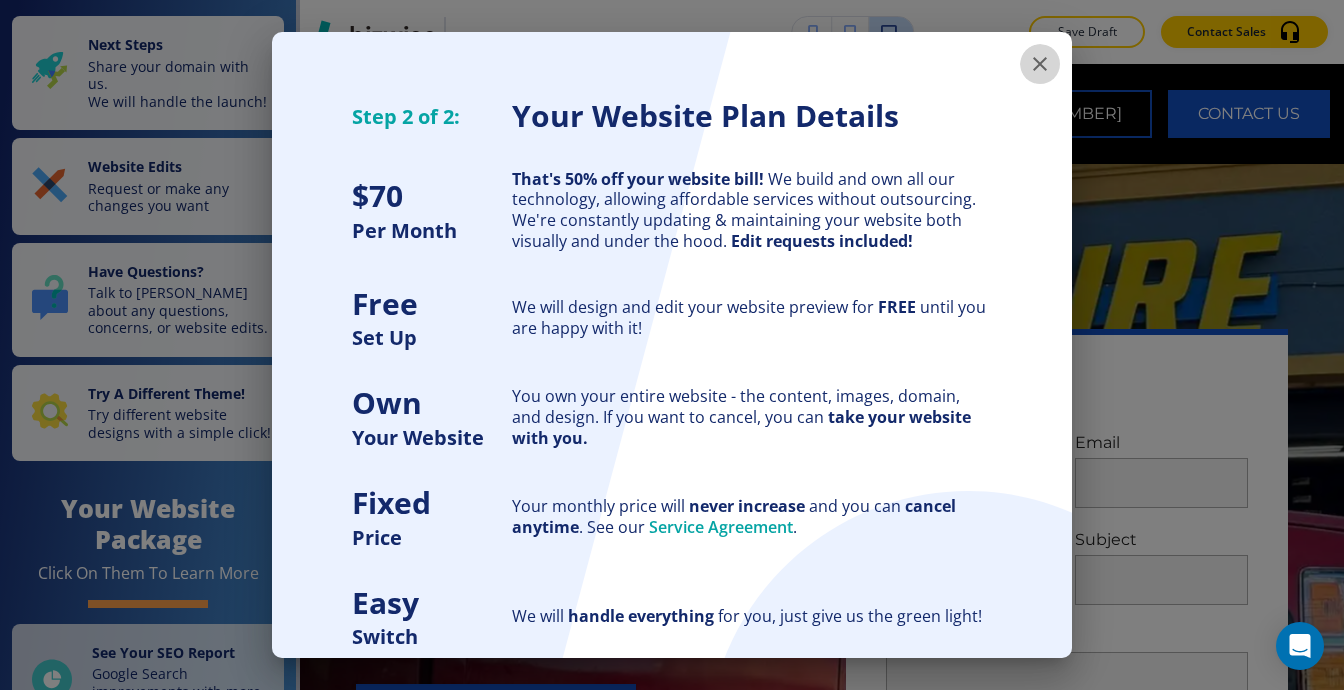 click 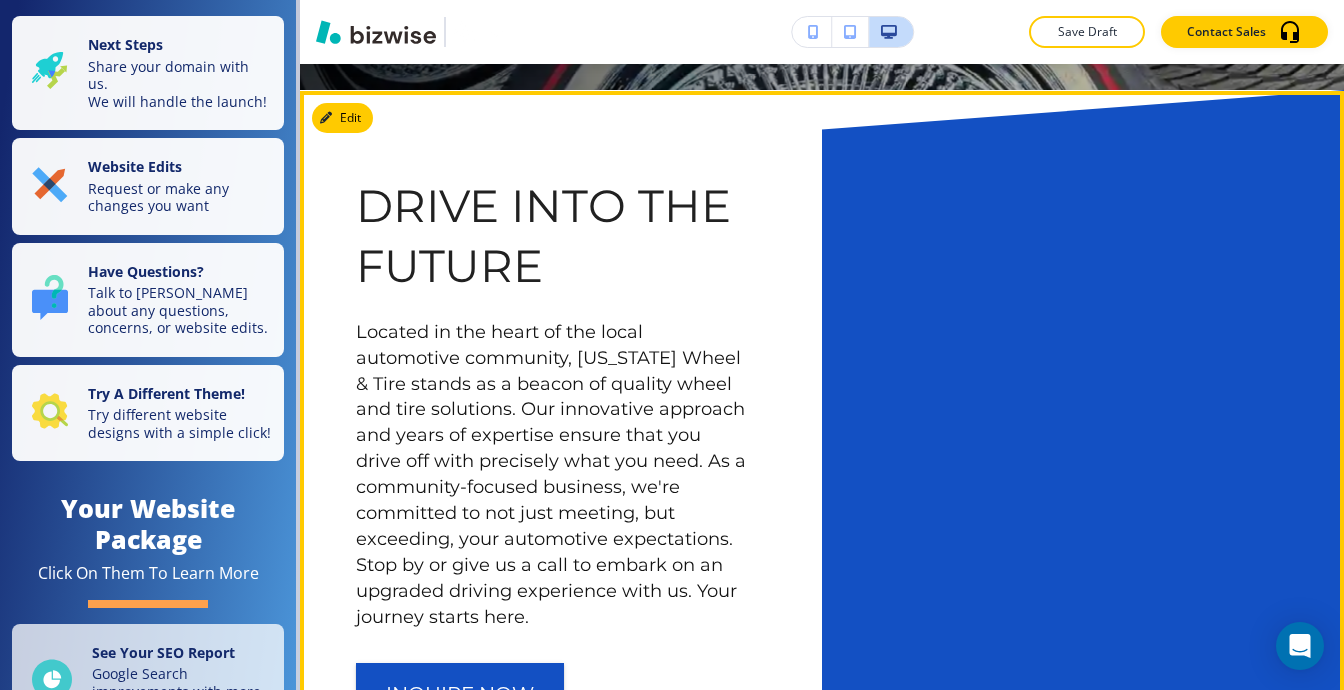 scroll, scrollTop: 900, scrollLeft: 0, axis: vertical 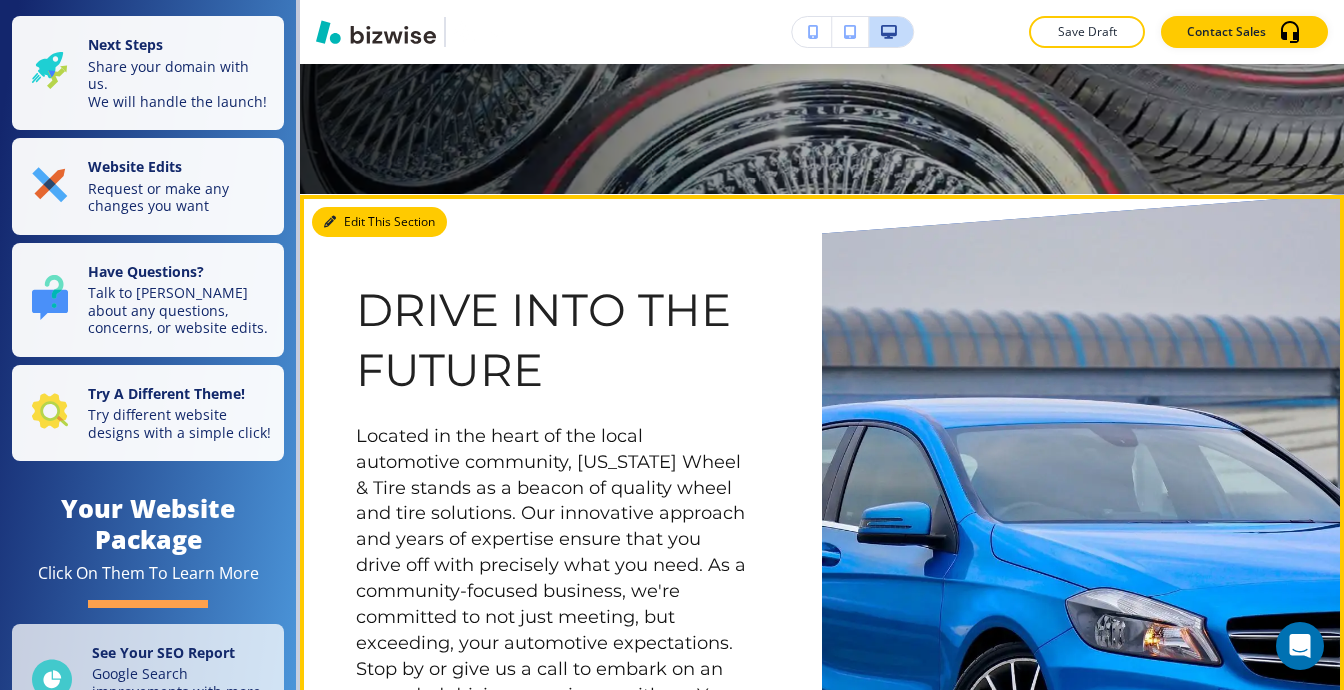 click on "Edit This Section" at bounding box center [379, 222] 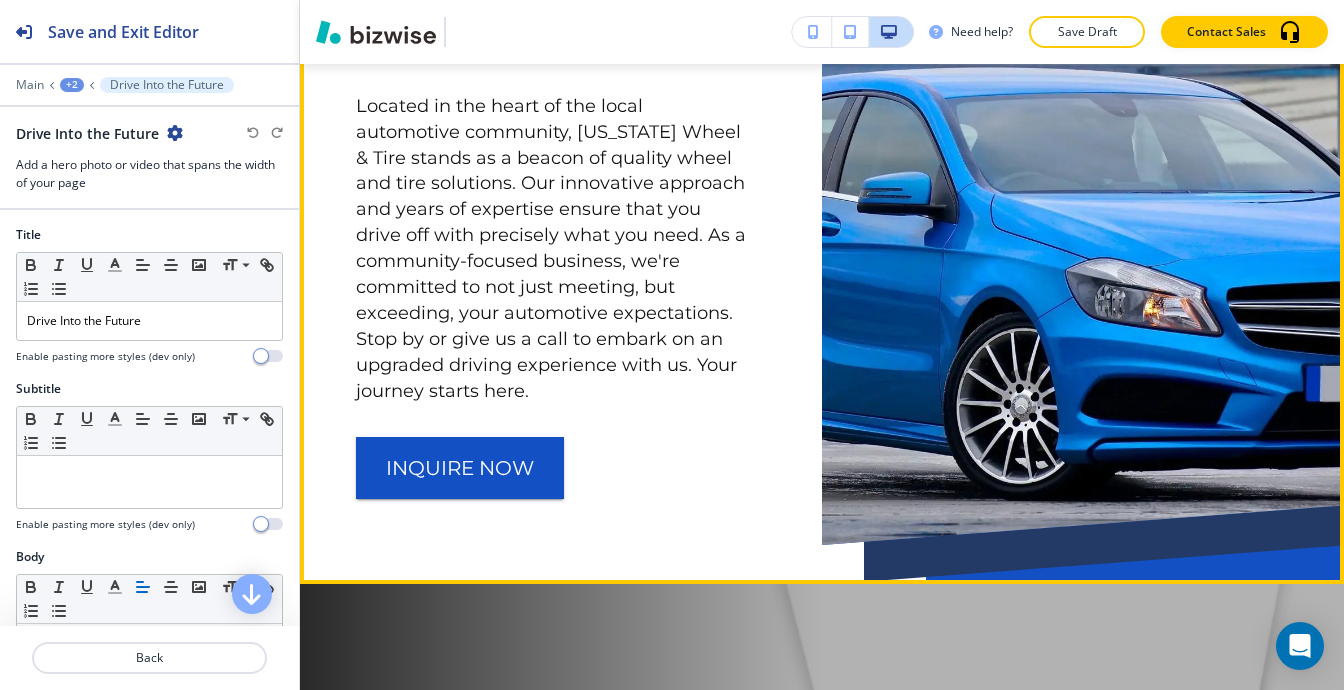 scroll, scrollTop: 1030, scrollLeft: 0, axis: vertical 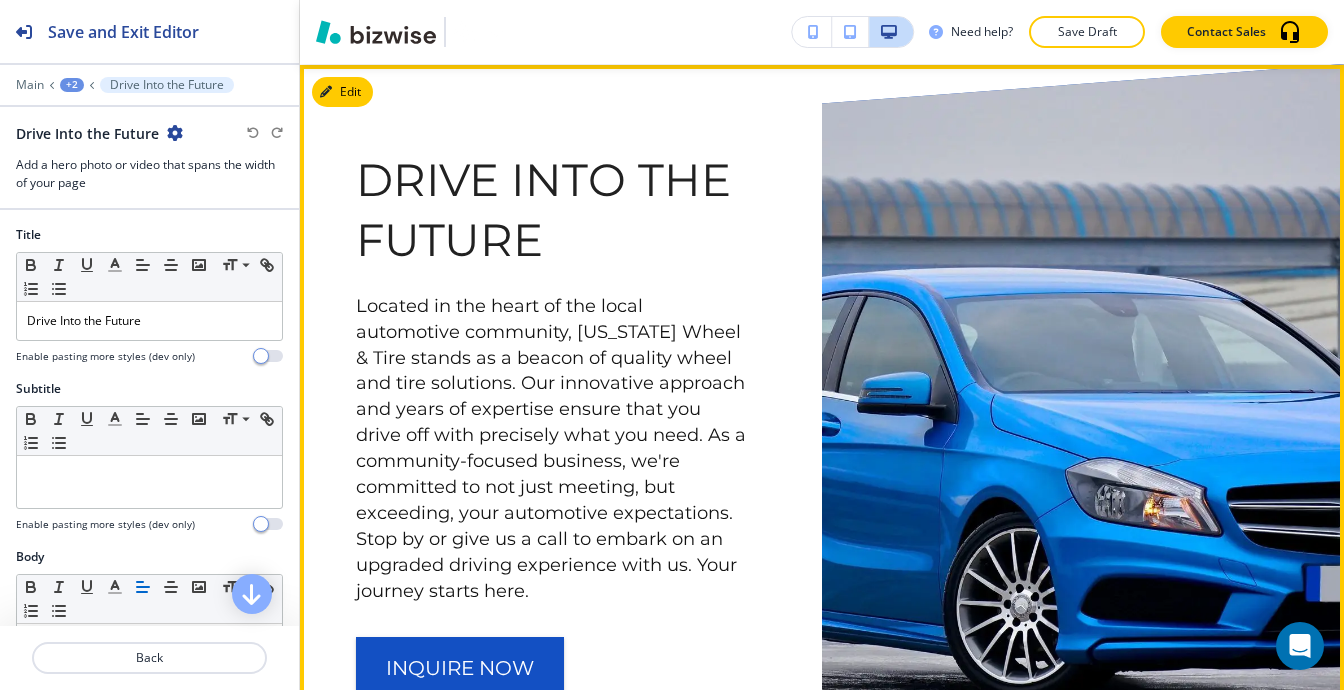 click on "Drive Into the Future" at bounding box center [553, 210] 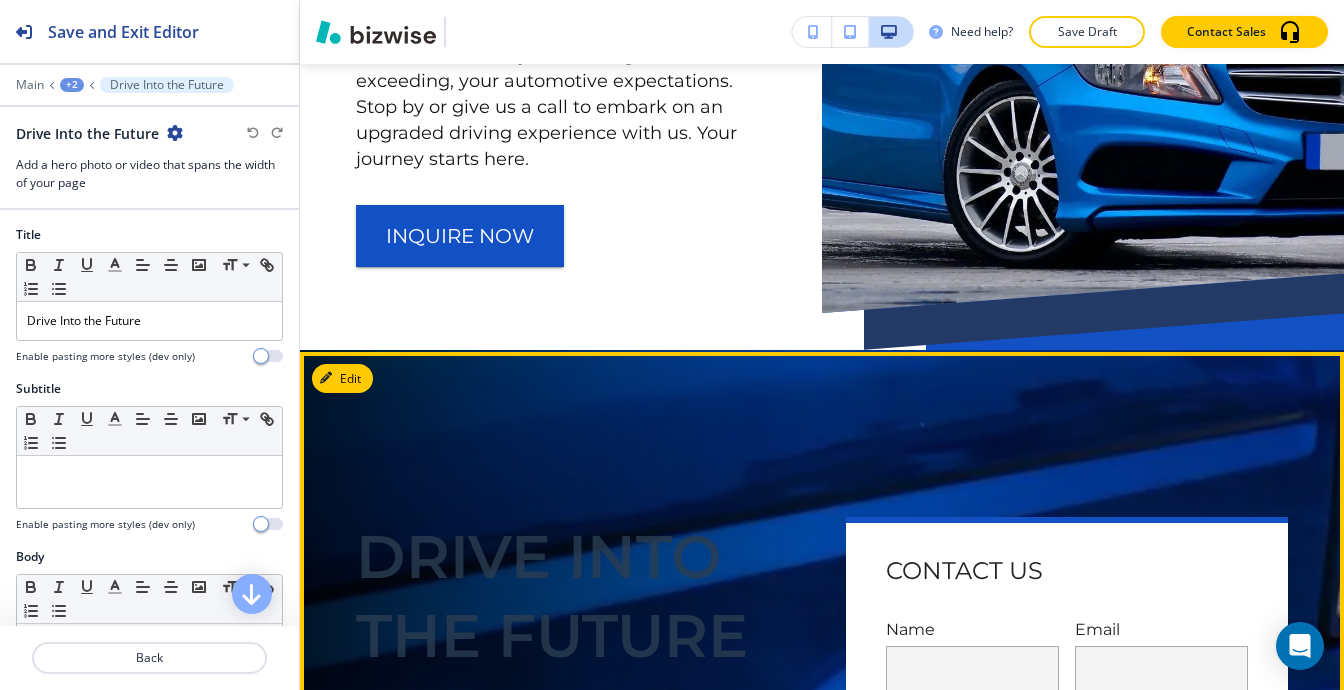 scroll, scrollTop: 1630, scrollLeft: 0, axis: vertical 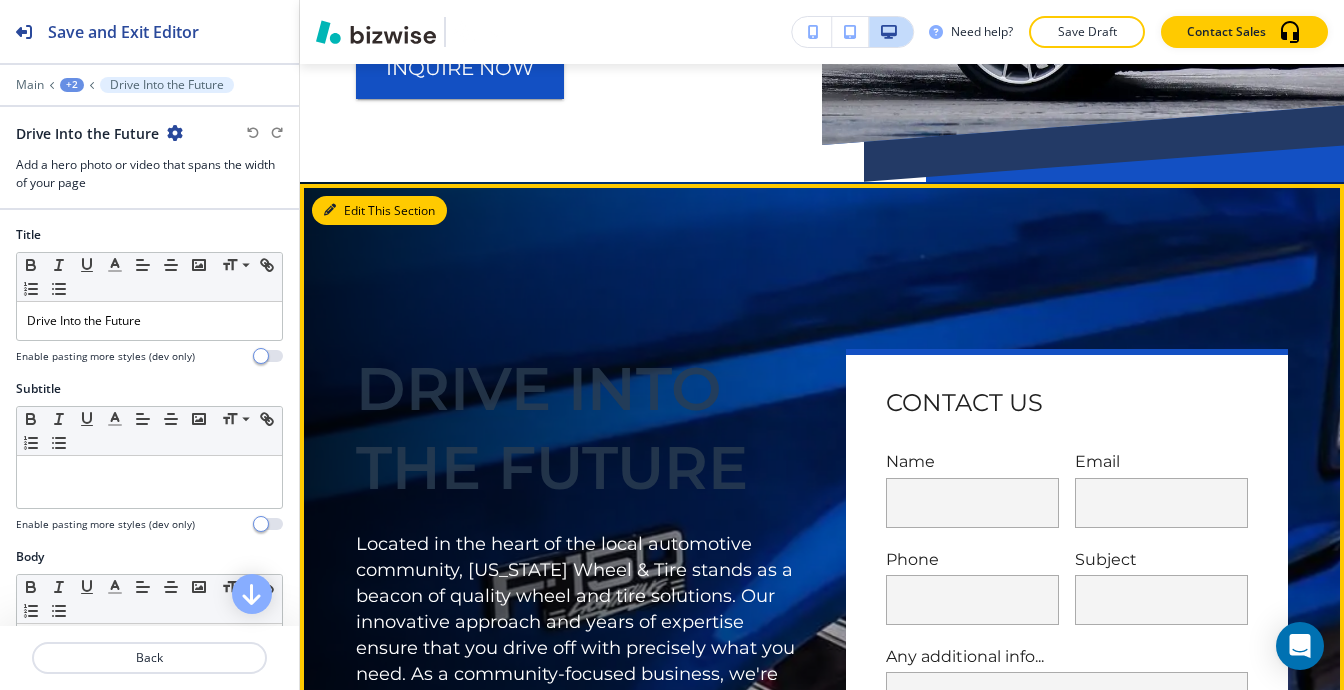 click on "Edit This Section" at bounding box center [379, 211] 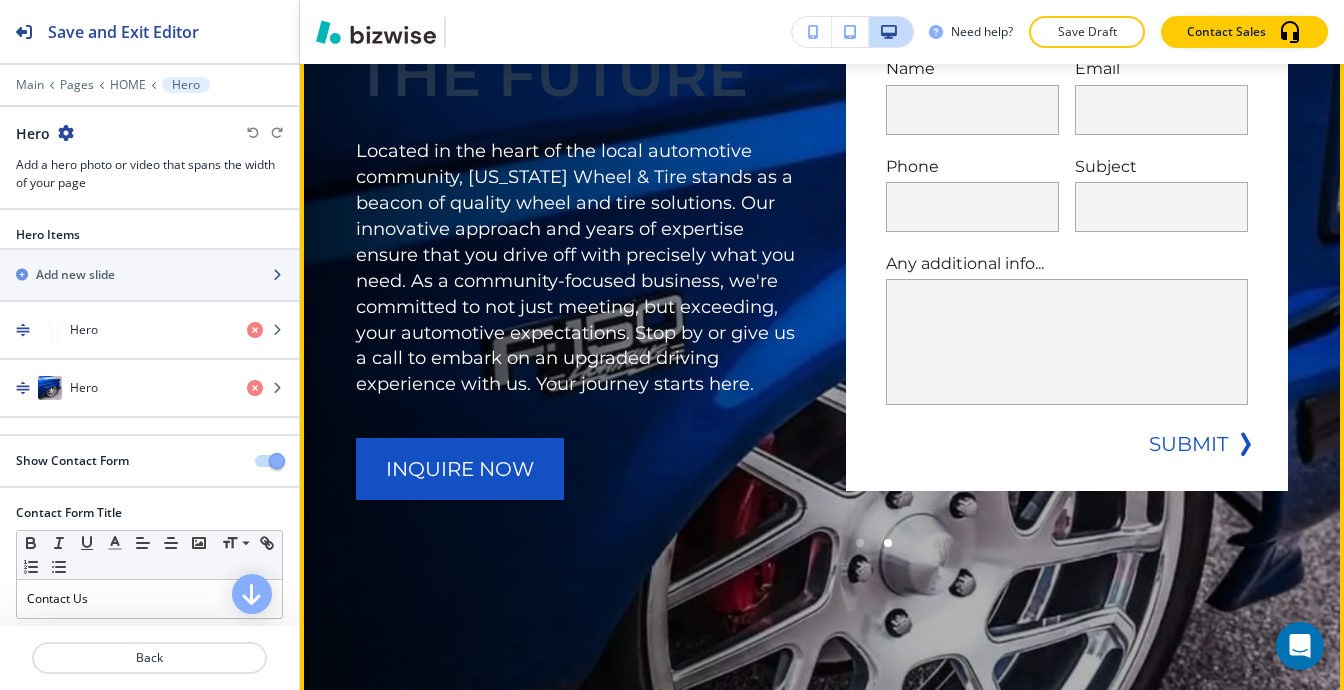 scroll, scrollTop: 1948, scrollLeft: 0, axis: vertical 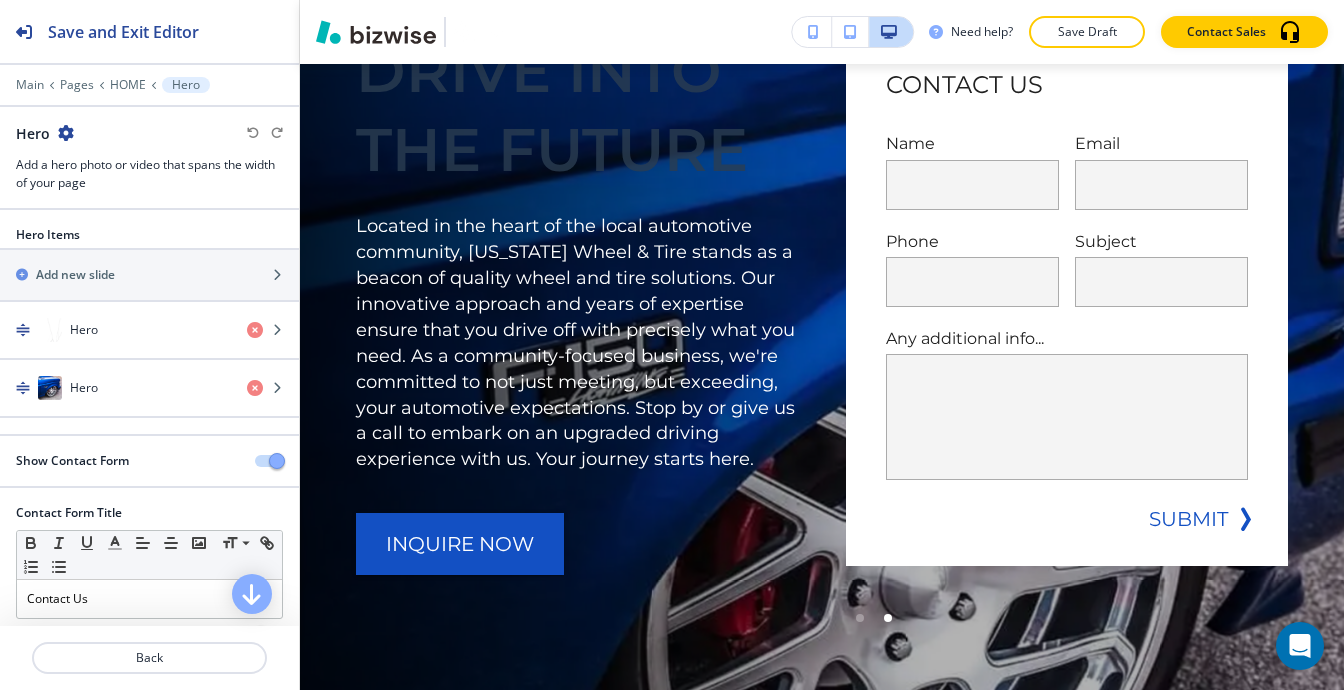 click at bounding box center (66, 133) 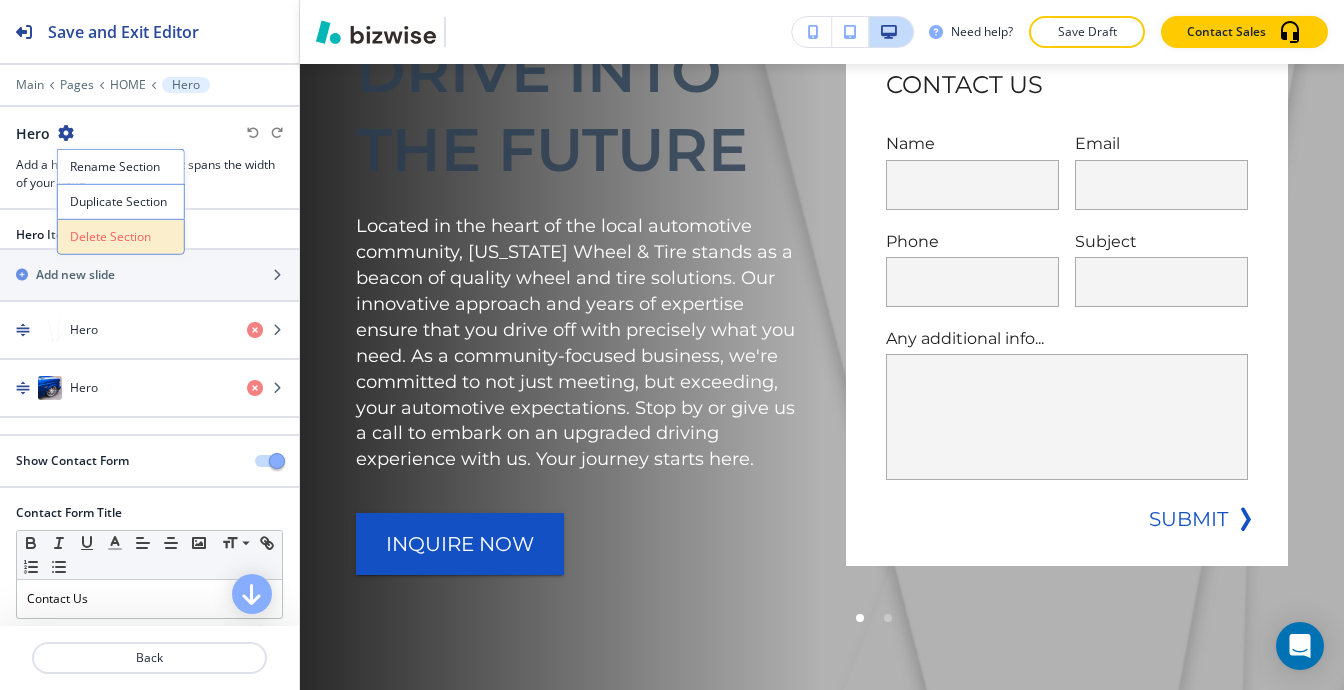click on "Delete Section" at bounding box center (121, 237) 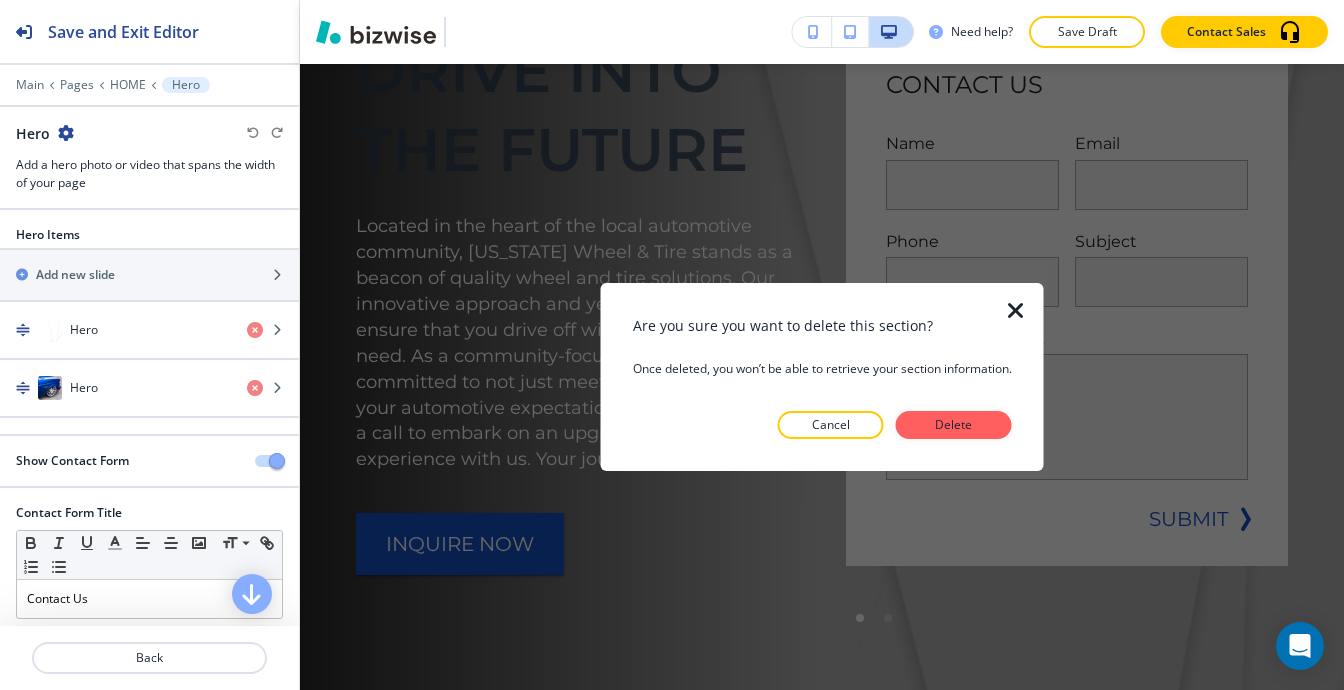 click on "Delete" at bounding box center [954, 425] 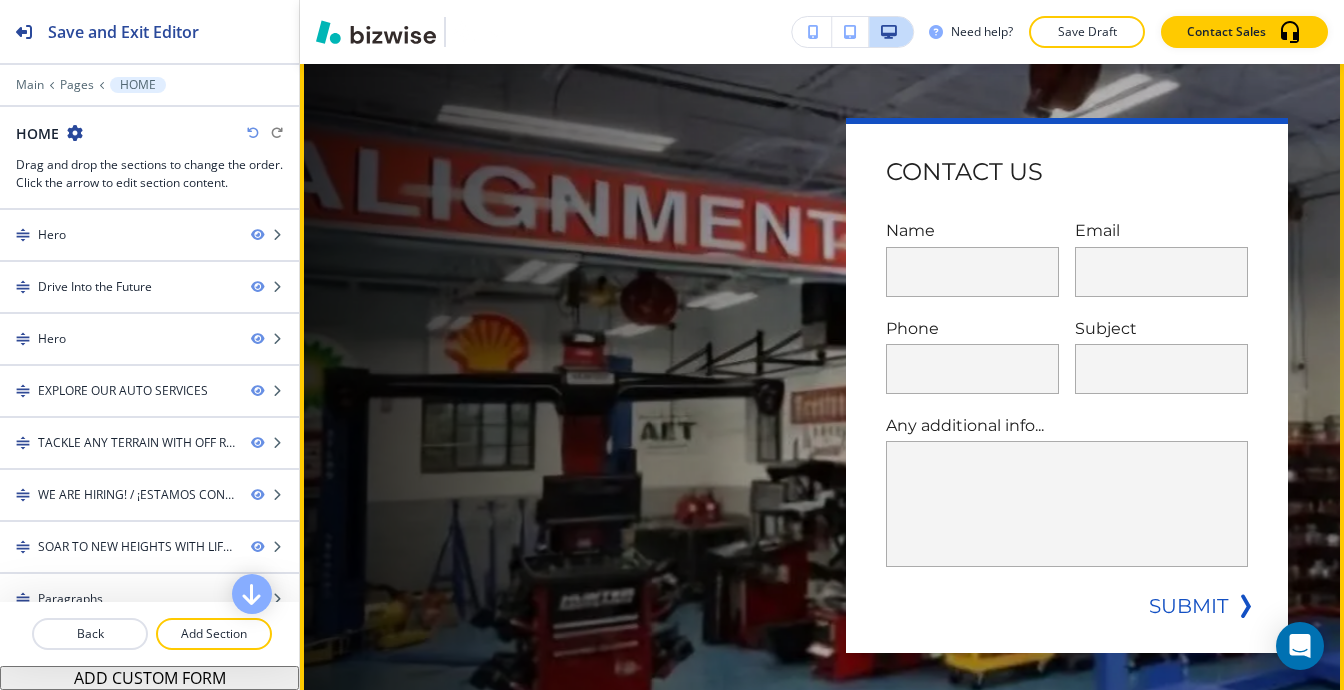 scroll, scrollTop: 1748, scrollLeft: 0, axis: vertical 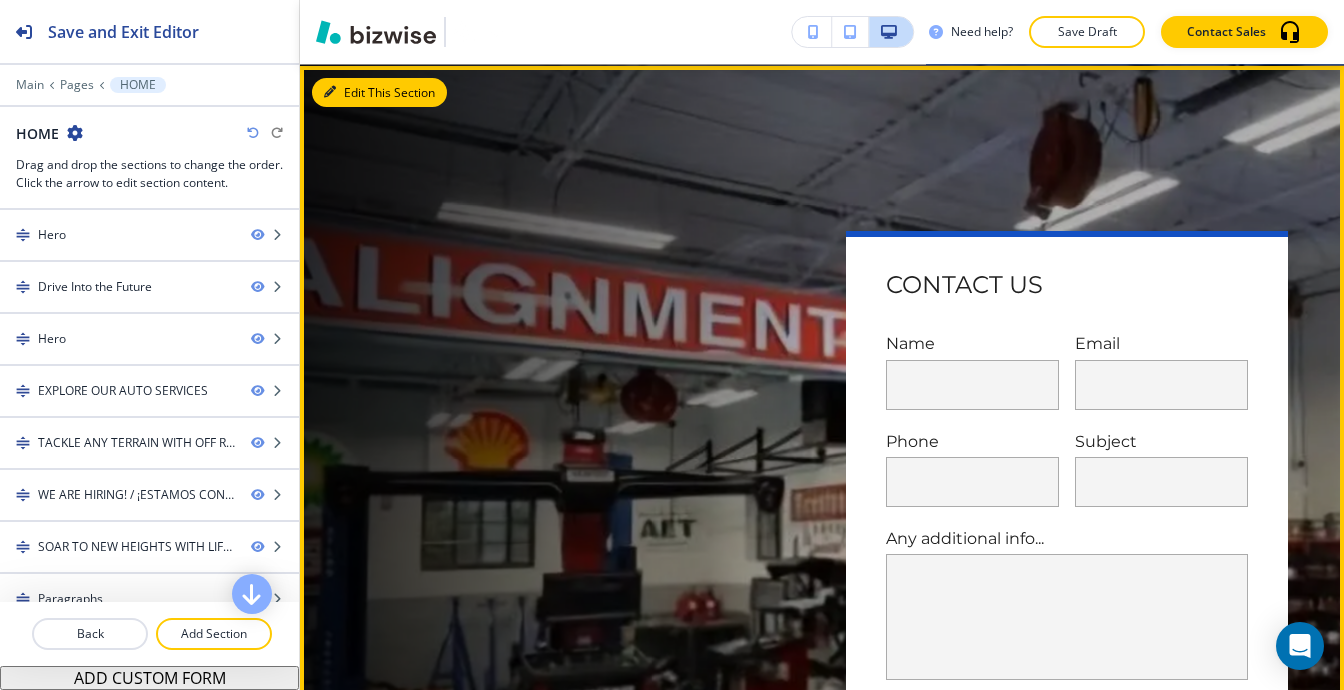 click on "Edit This Section" at bounding box center (379, 93) 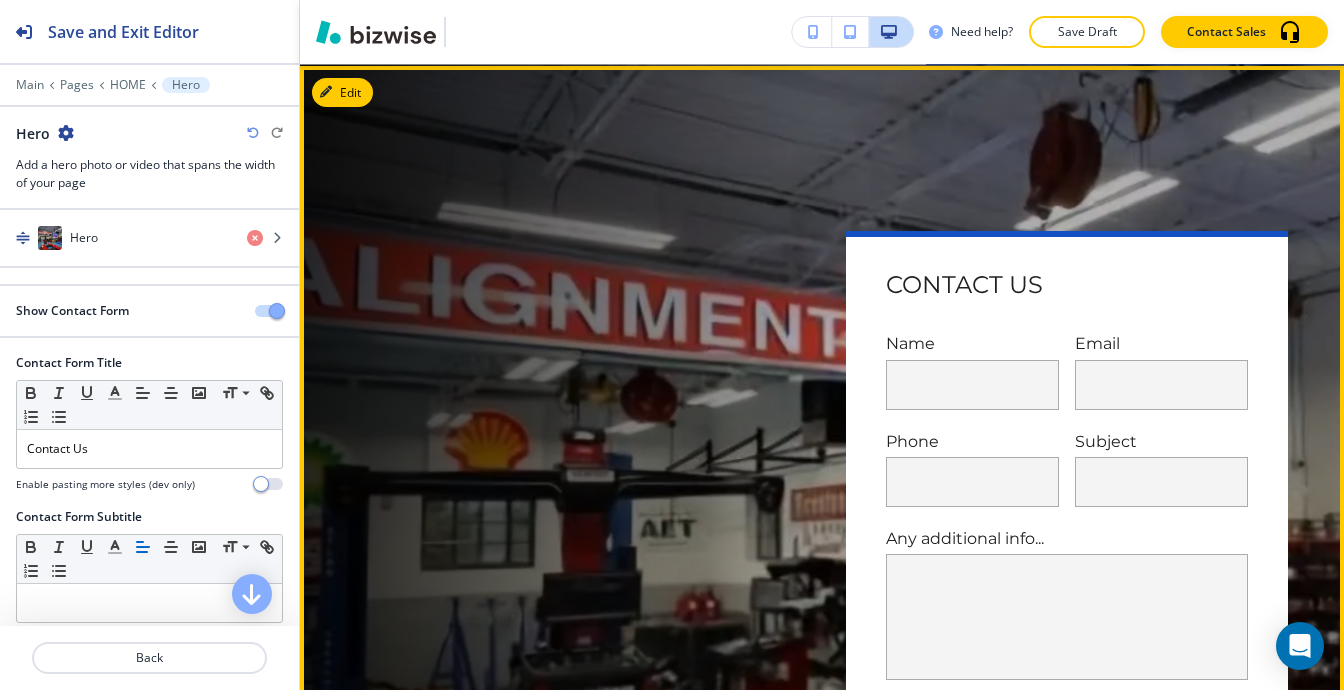 scroll, scrollTop: 0, scrollLeft: 0, axis: both 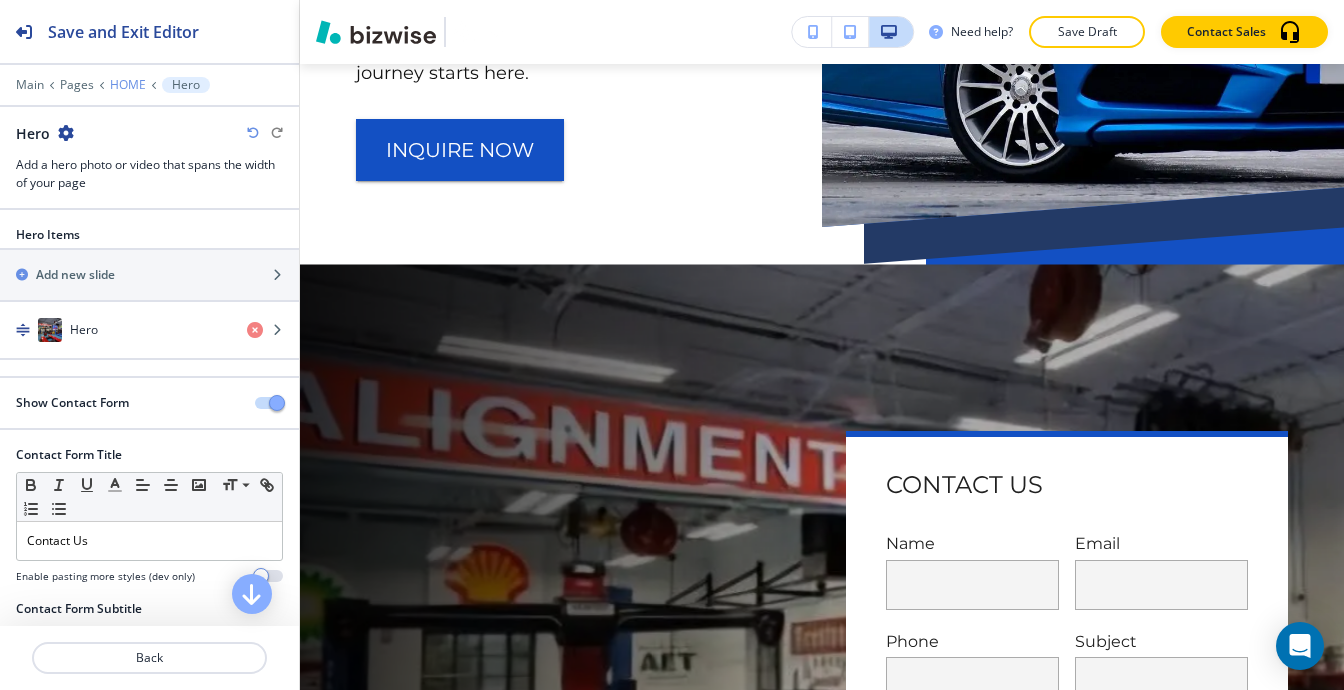click on "HOME" at bounding box center [128, 85] 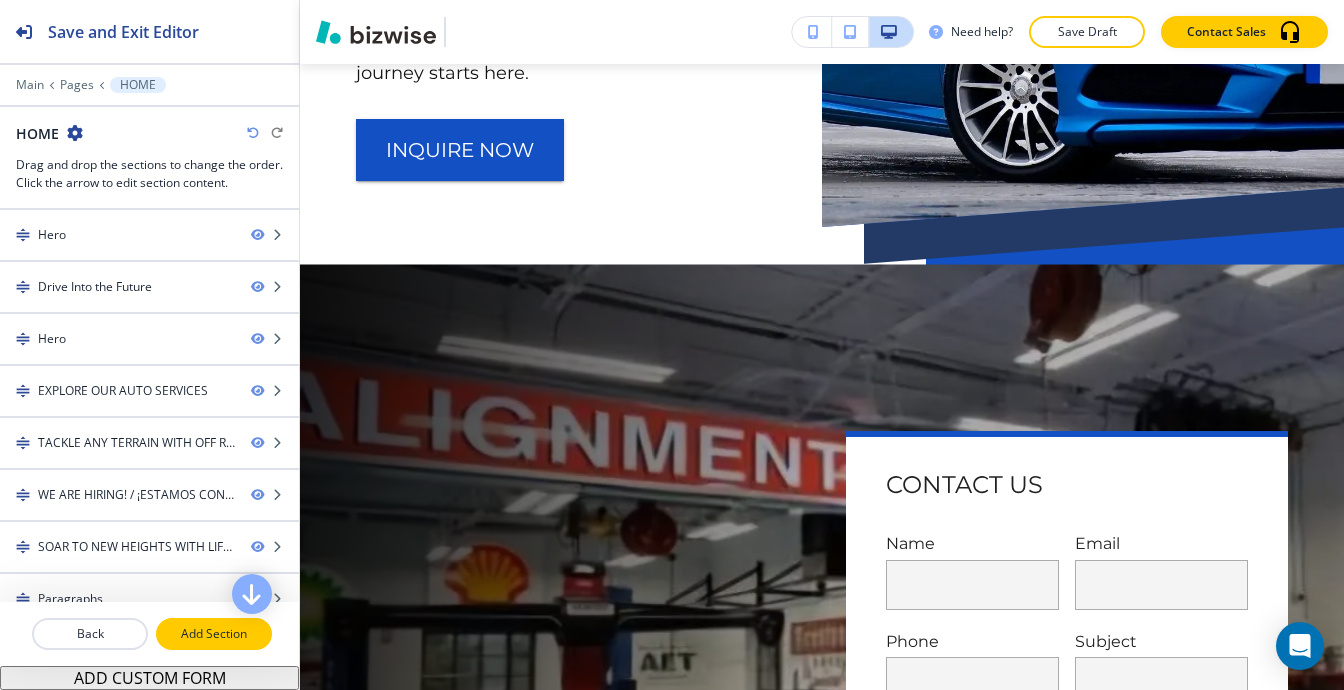 click on "Add Section" at bounding box center [214, 634] 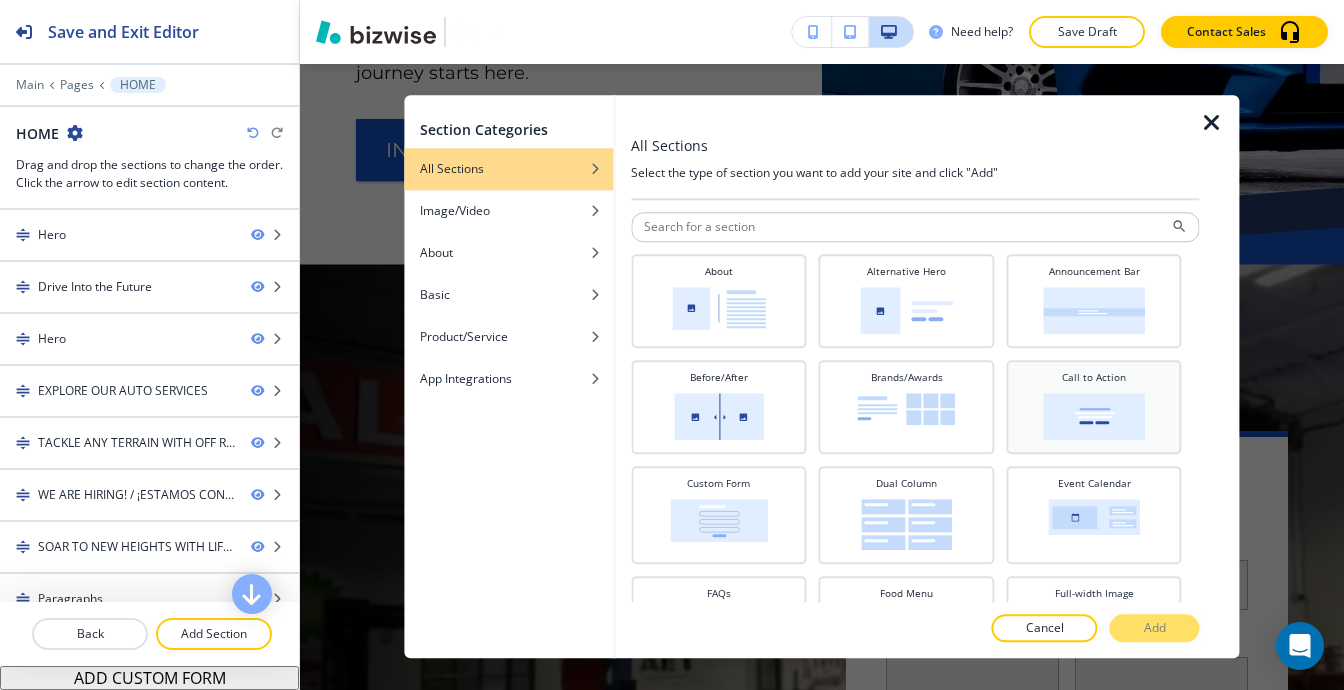 click at bounding box center (1094, 416) 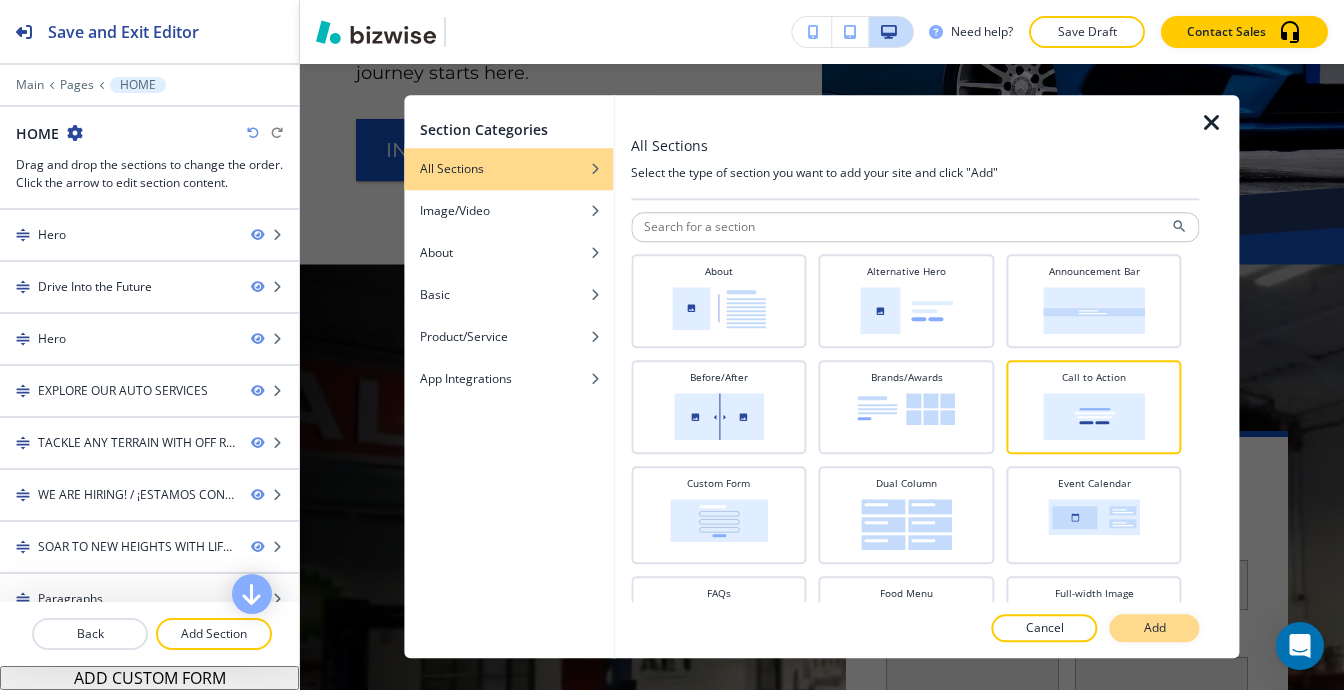 click on "Add" at bounding box center (1155, 629) 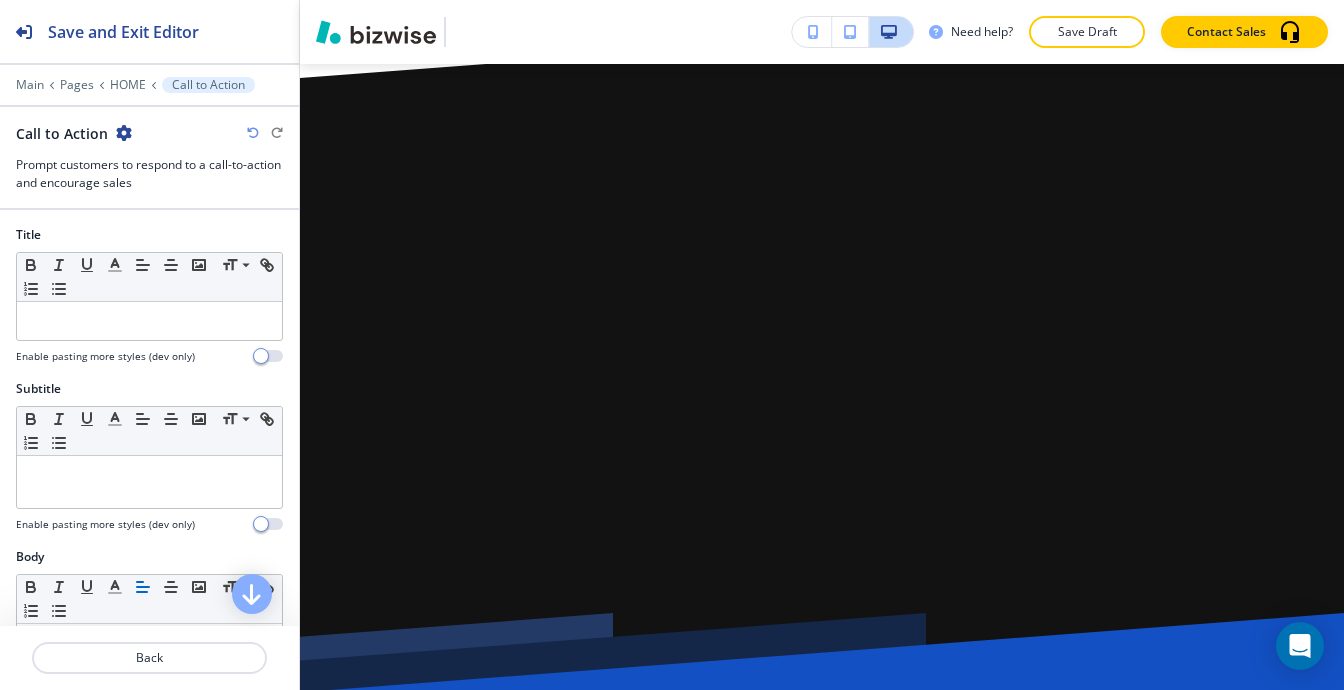 scroll, scrollTop: 46071, scrollLeft: 0, axis: vertical 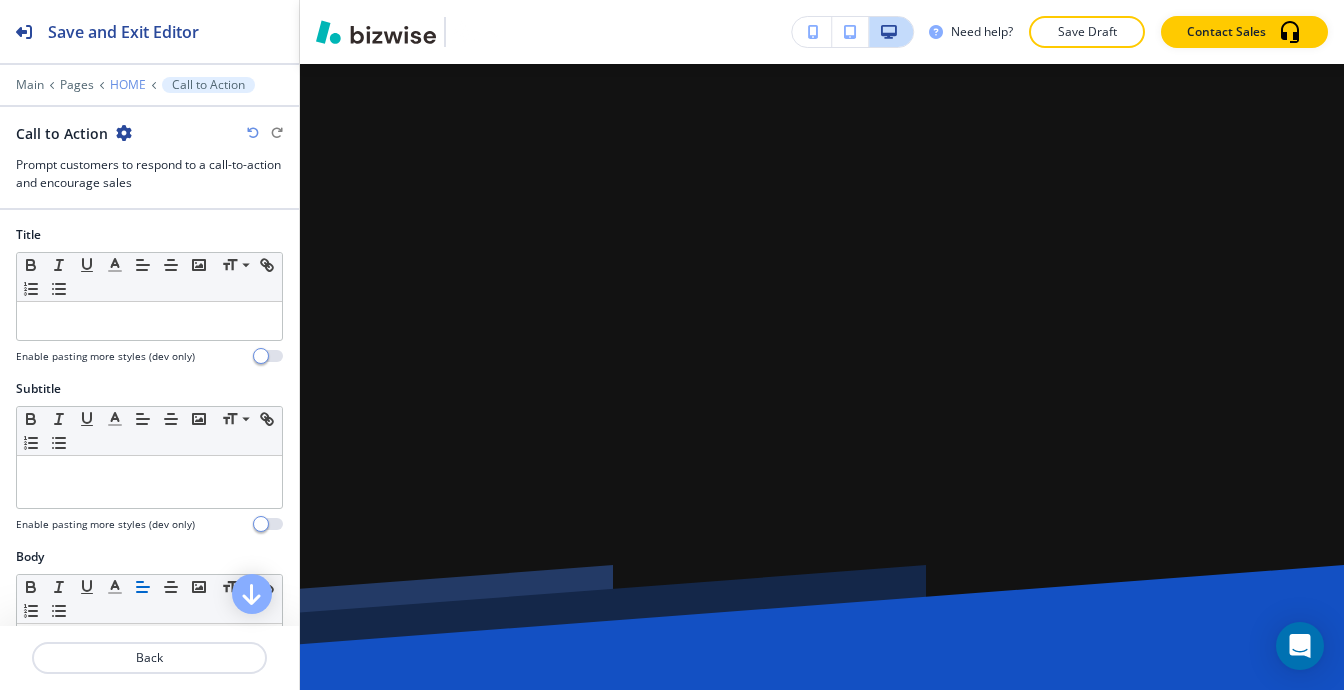 click on "HOME" at bounding box center (128, 85) 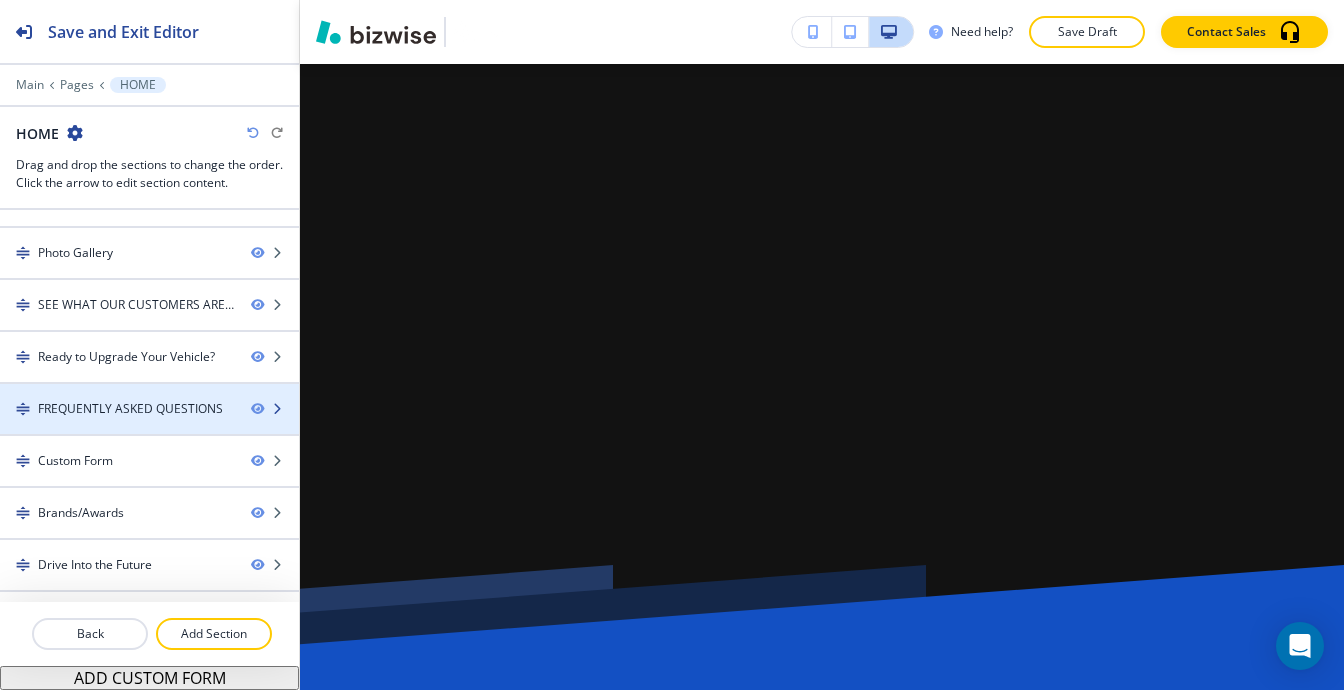 scroll, scrollTop: 689, scrollLeft: 0, axis: vertical 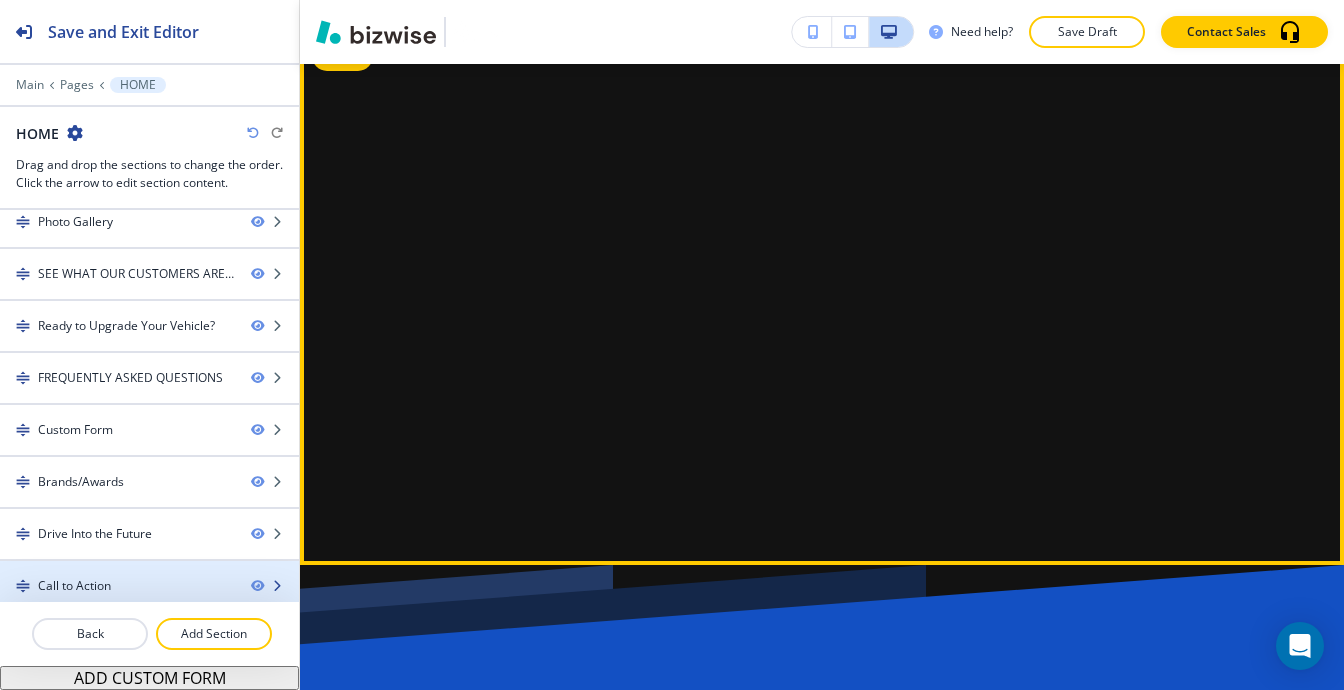type 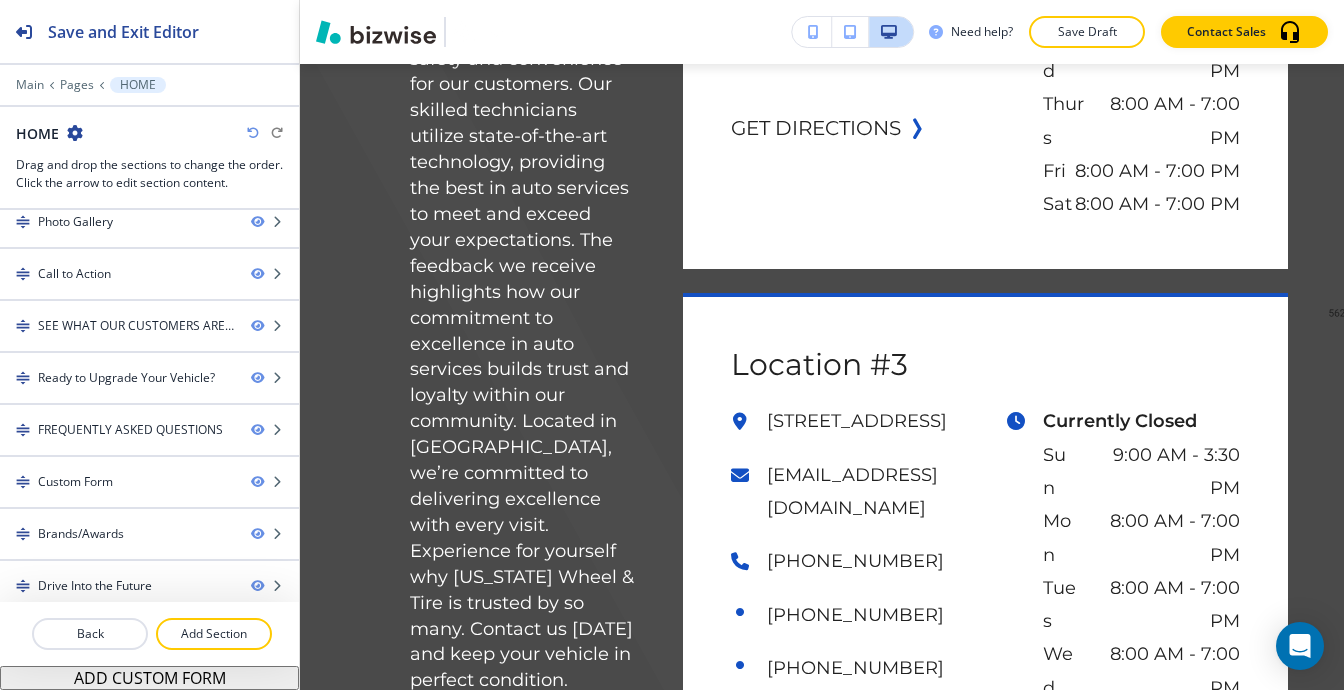 scroll, scrollTop: 40411, scrollLeft: 0, axis: vertical 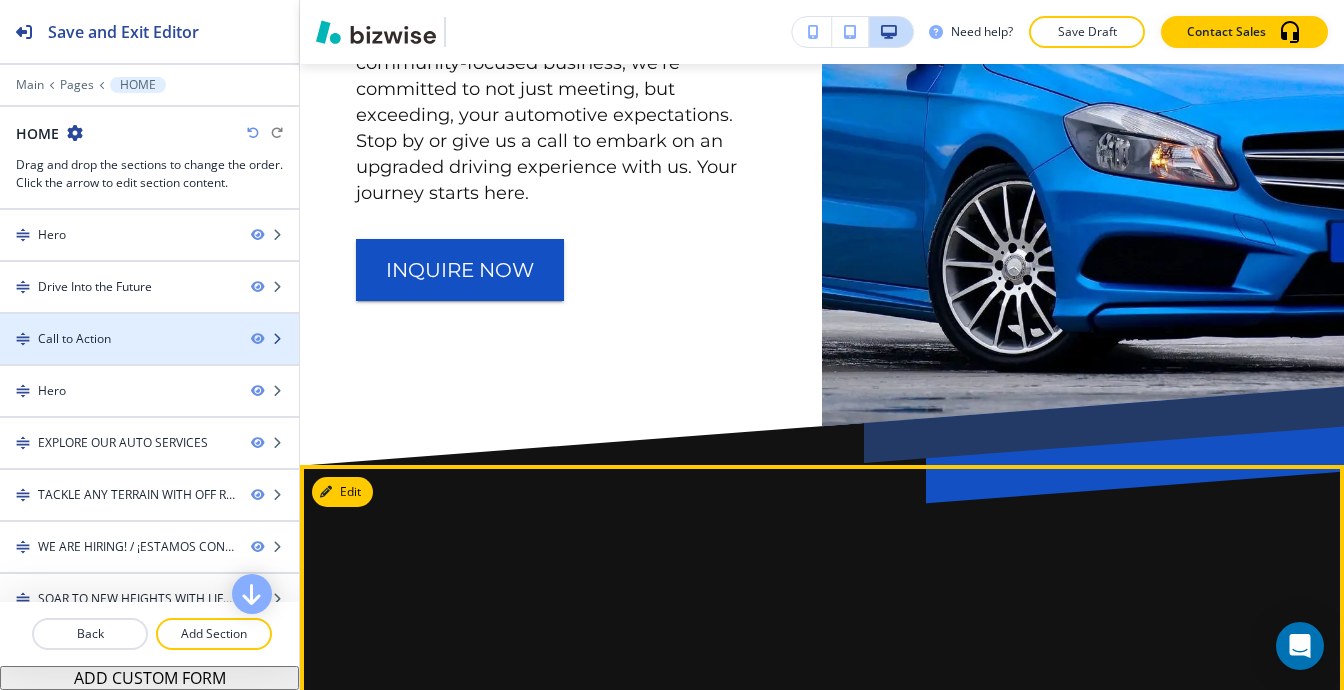 click on "Call to Action" at bounding box center (74, 339) 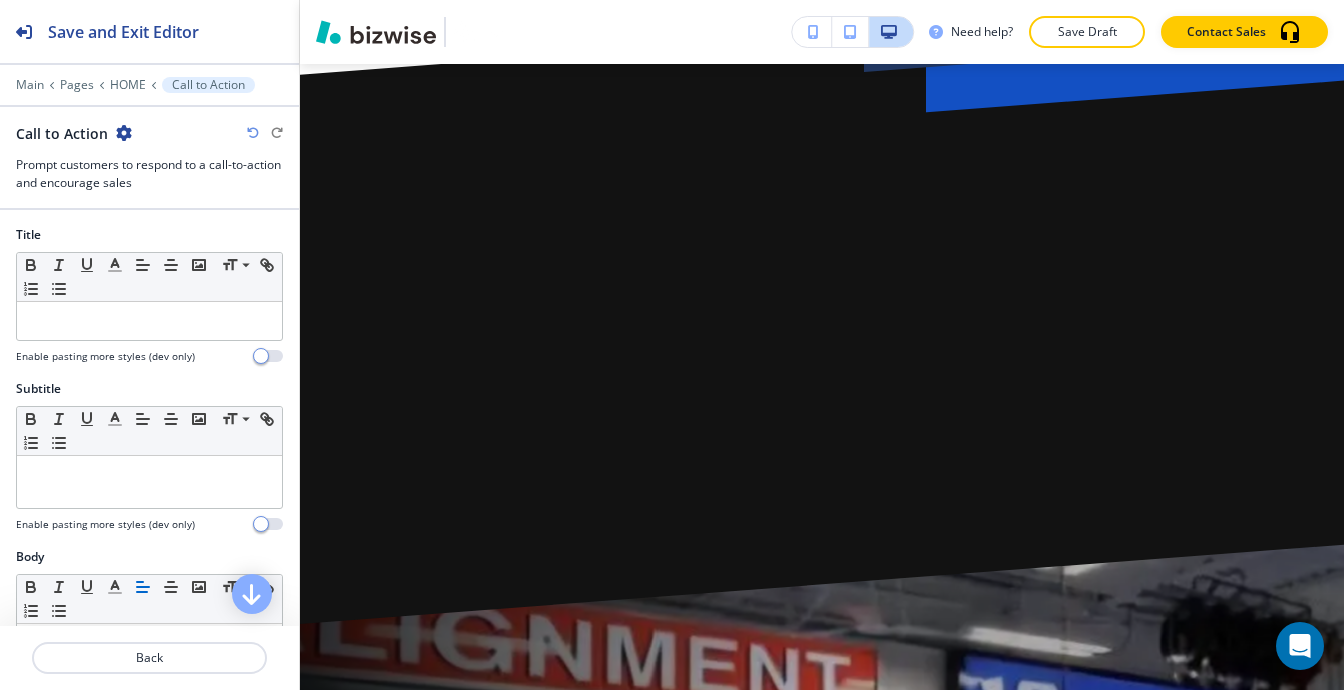 scroll, scrollTop: 1828, scrollLeft: 0, axis: vertical 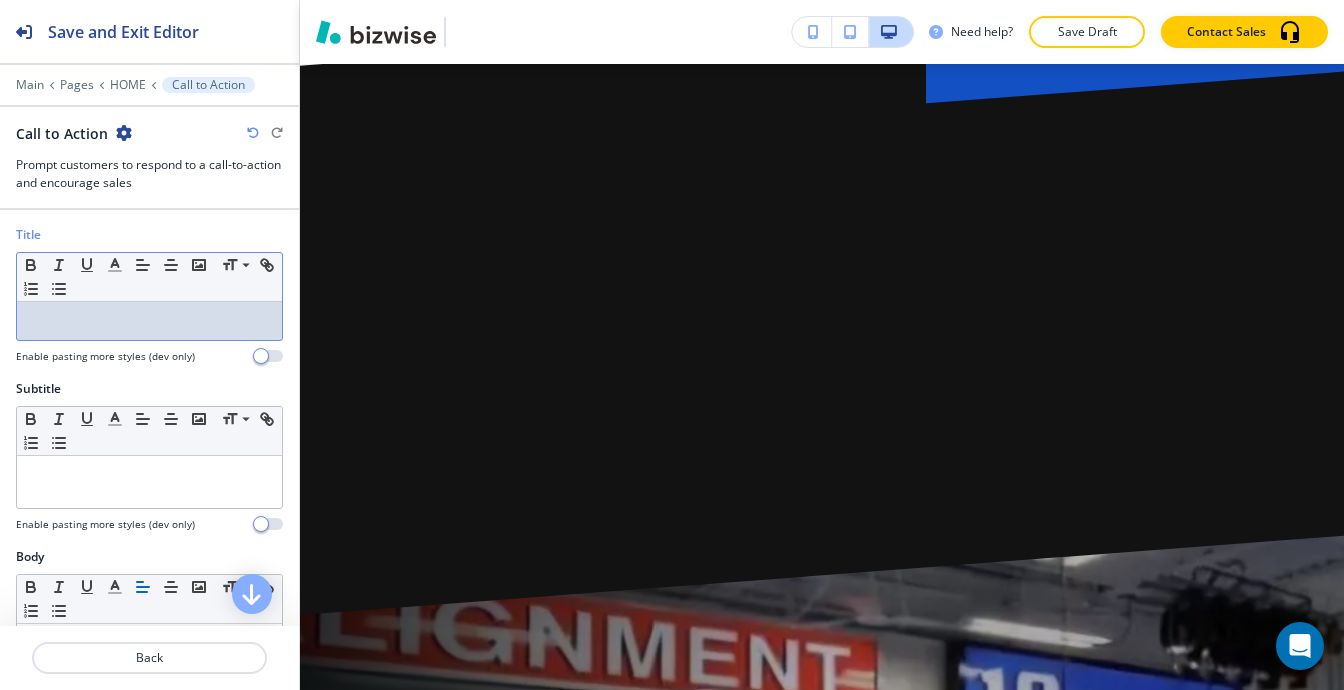 click at bounding box center (149, 321) 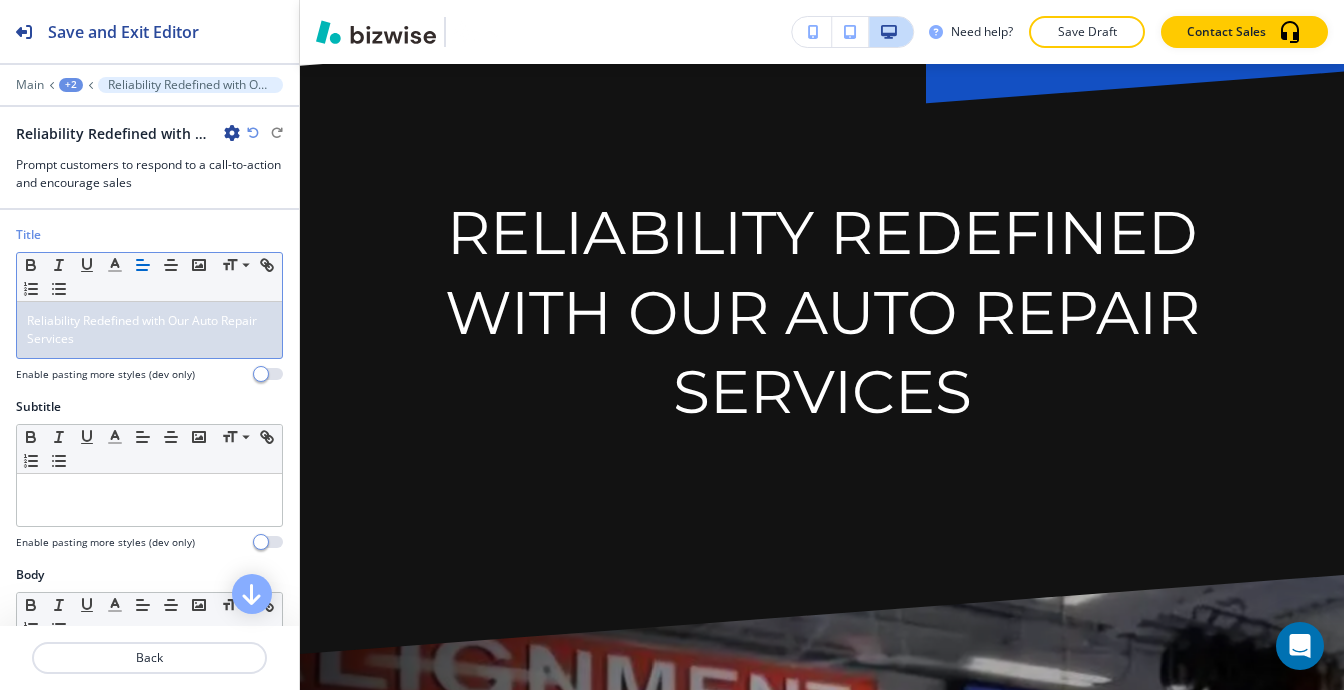 scroll, scrollTop: 0, scrollLeft: 0, axis: both 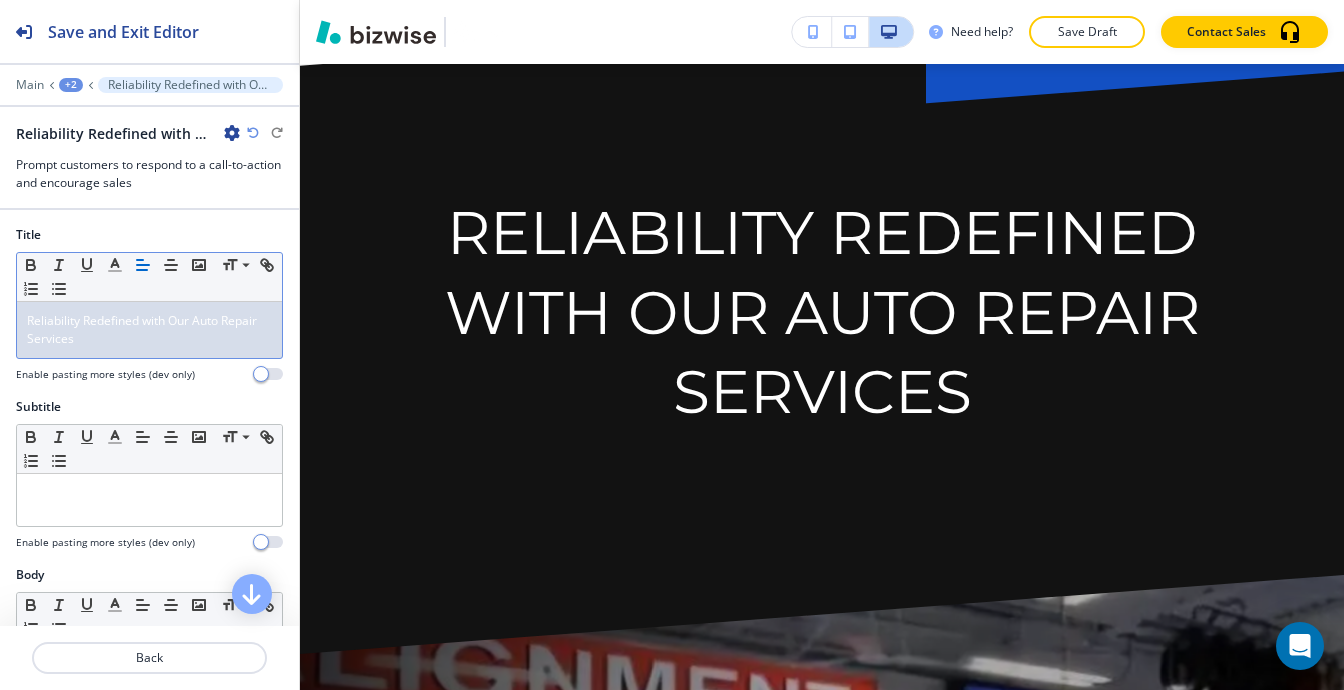 click on "Reliability Redefined with Our Auto Repair Services" at bounding box center [143, 329] 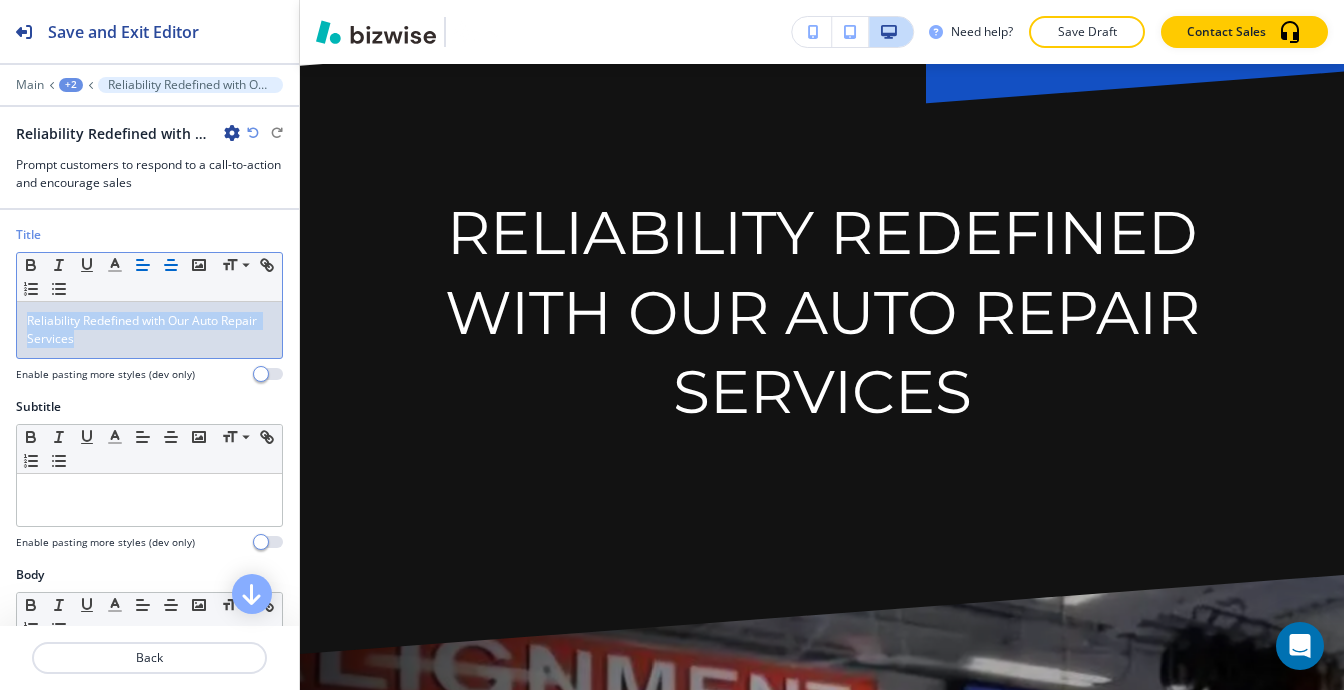 click 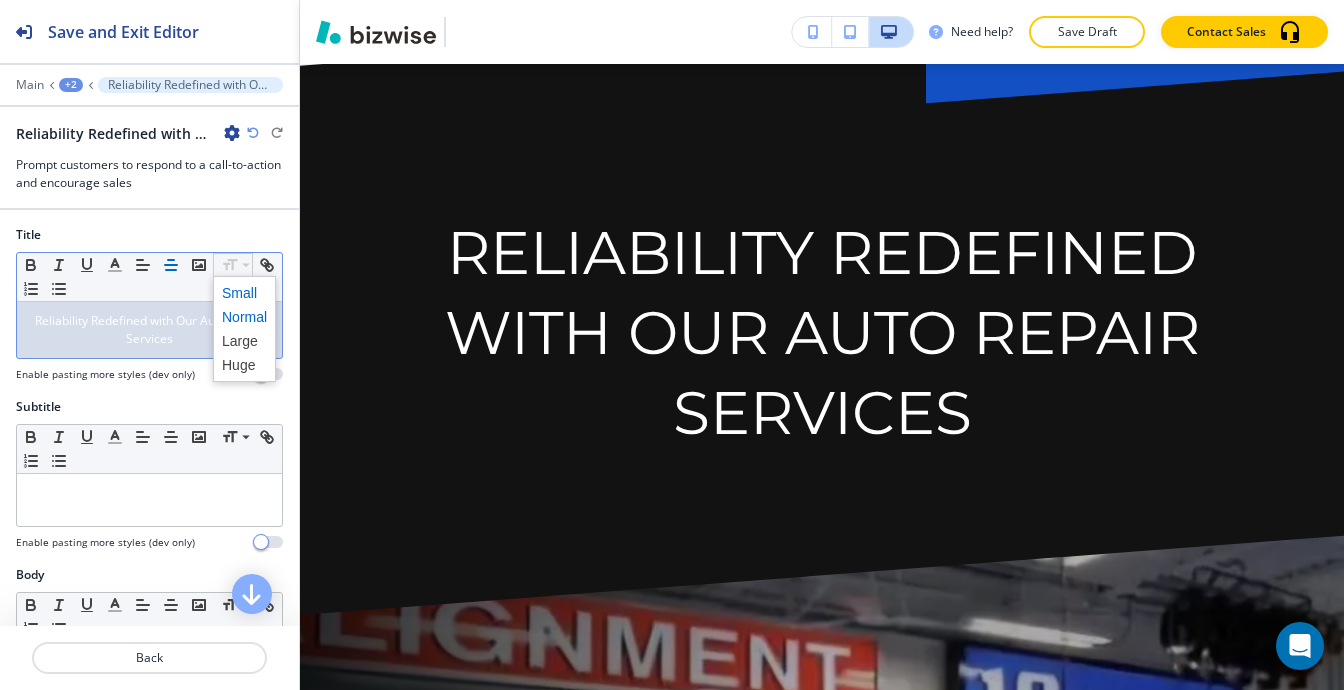 click at bounding box center [244, 293] 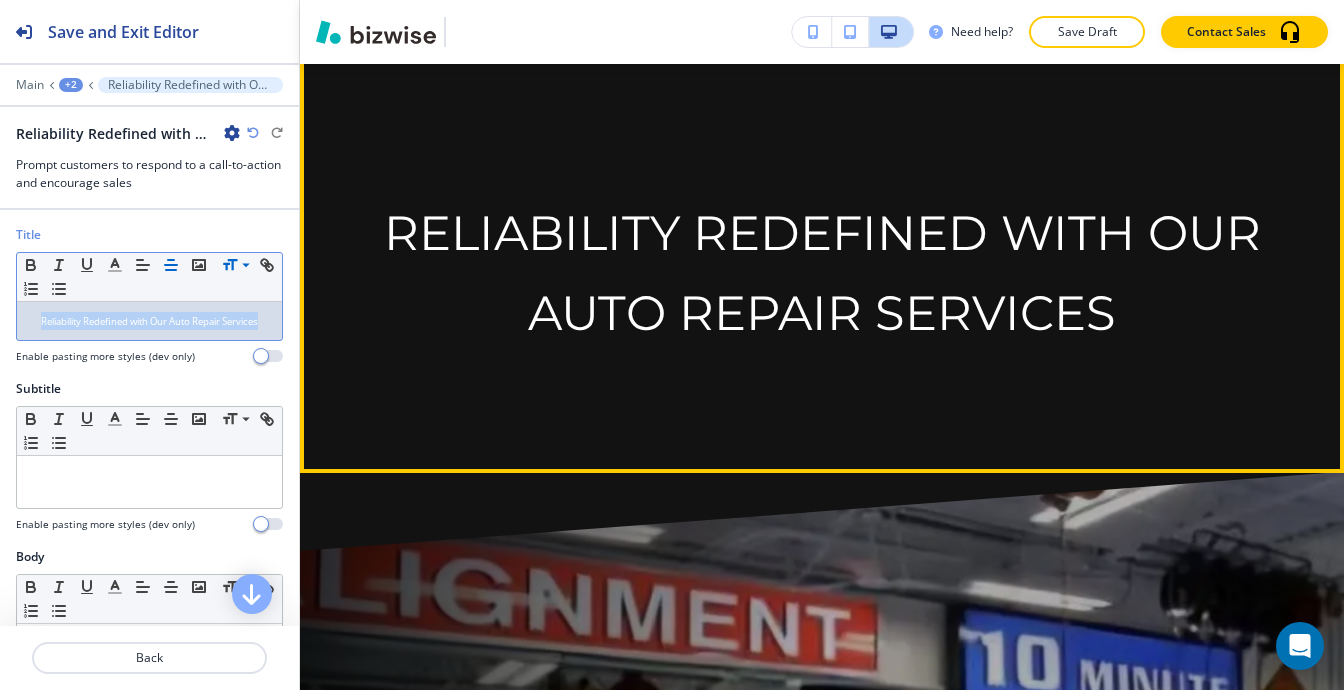 scroll, scrollTop: 1928, scrollLeft: 0, axis: vertical 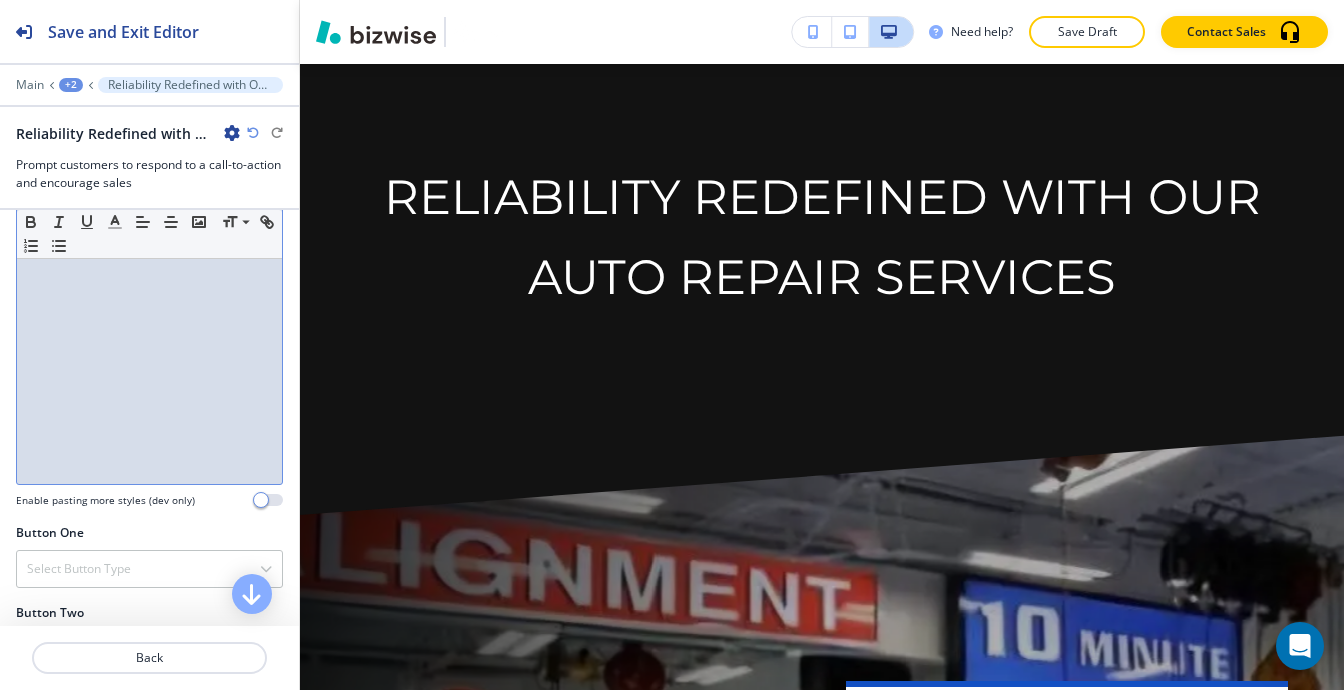 click at bounding box center (149, 354) 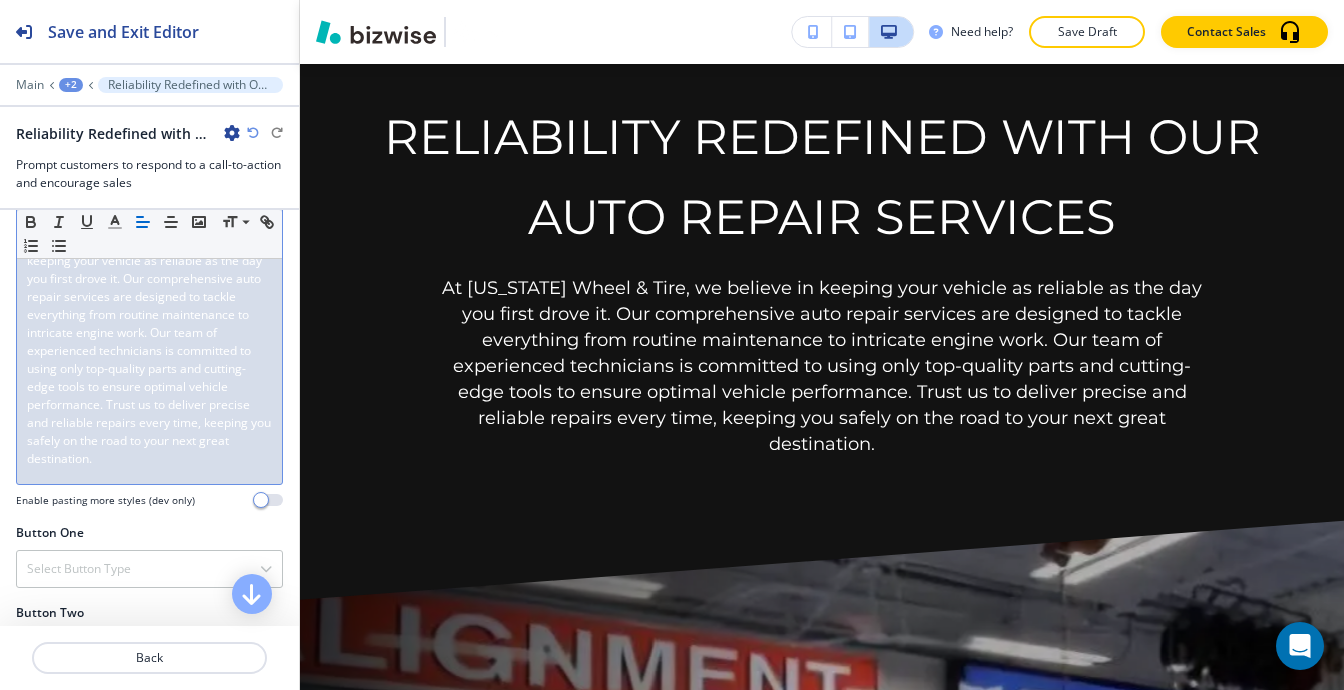 click on "At [US_STATE] Wheel & Tire, we believe in keeping your vehicle as reliable as the day you first drove it. Our comprehensive auto repair services are designed to tackle everything from routine maintenance to intricate engine work. Our team of experienced technicians is committed to using only top-quality parts and cutting-edge tools to ensure optimal vehicle performance. Trust us to deliver precise and reliable repairs every time, keeping you safely on the road to your next great destination." at bounding box center [150, 350] 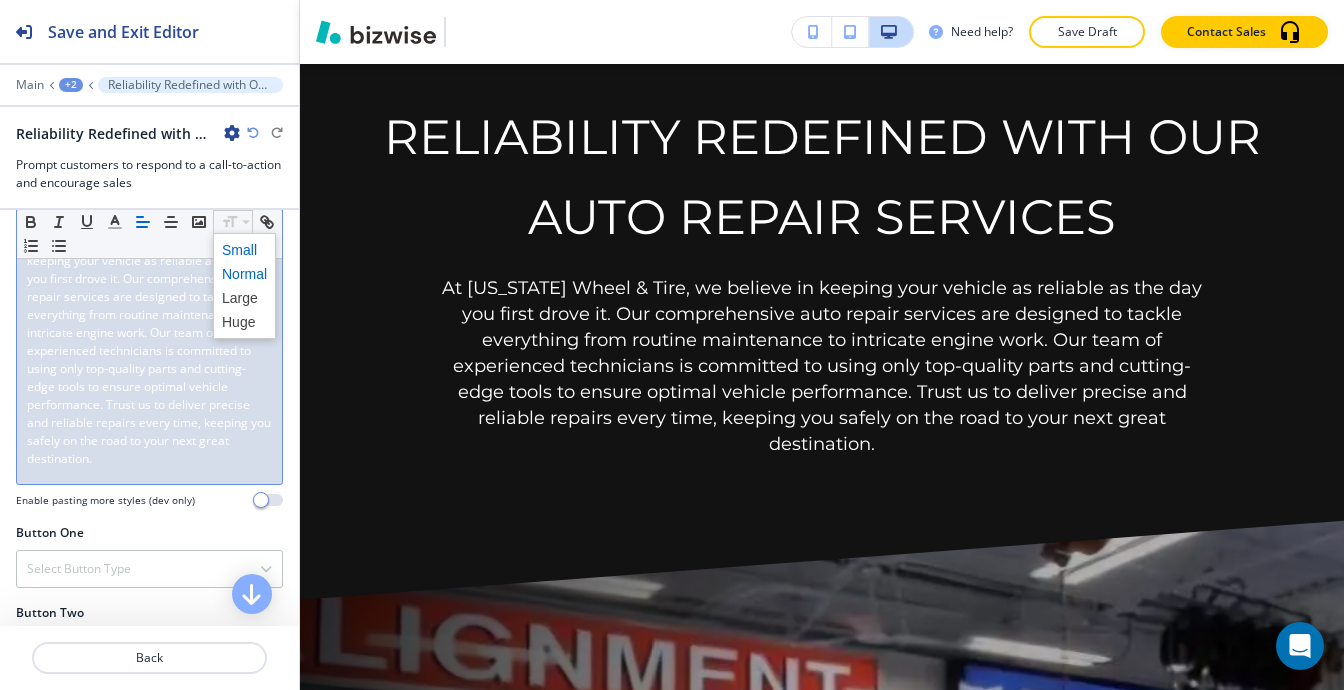 click at bounding box center (244, 250) 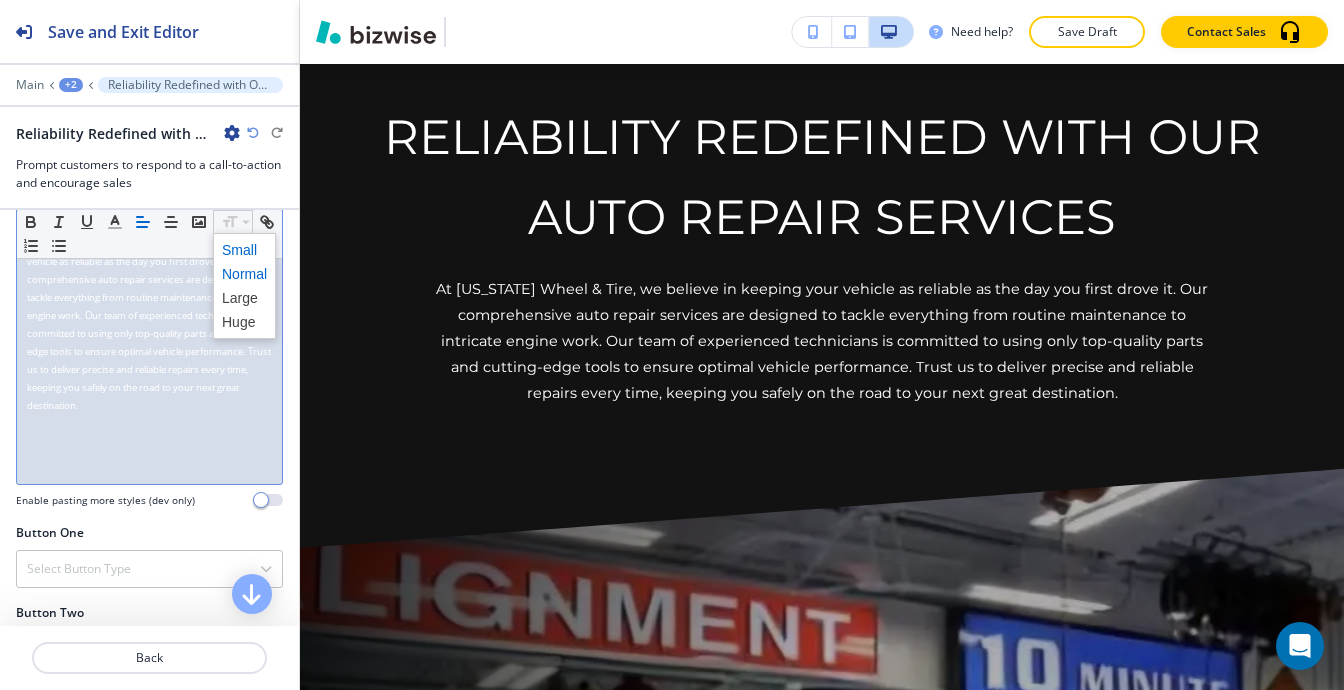 click at bounding box center [244, 274] 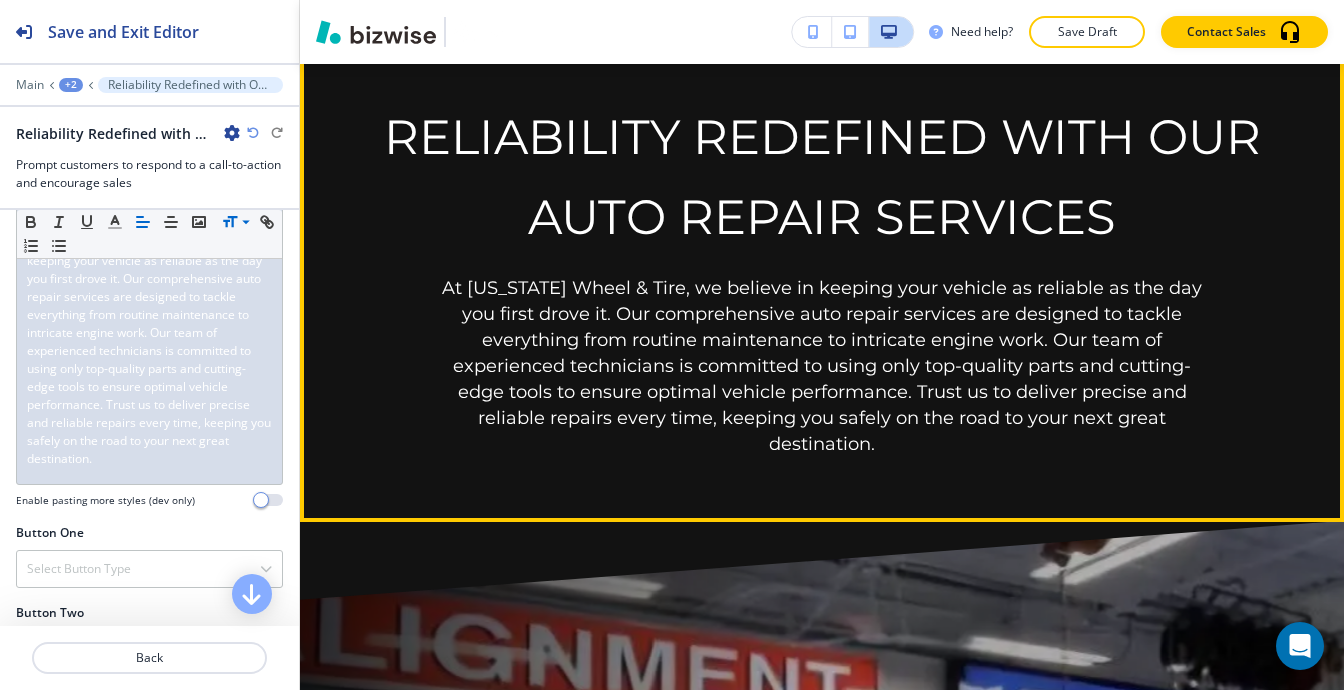 click on "At [US_STATE] Wheel & Tire, we believe in keeping your vehicle as reliable as the day you first drove it. Our comprehensive auto repair services are designed to tackle everything from routine maintenance to intricate engine work. Our team of experienced technicians is committed to using only top-quality parts and cutting-edge tools to ensure optimal vehicle performance. Trust us to deliver precise and reliable repairs every time, keeping you safely on the road to your next great destination." at bounding box center [824, 365] 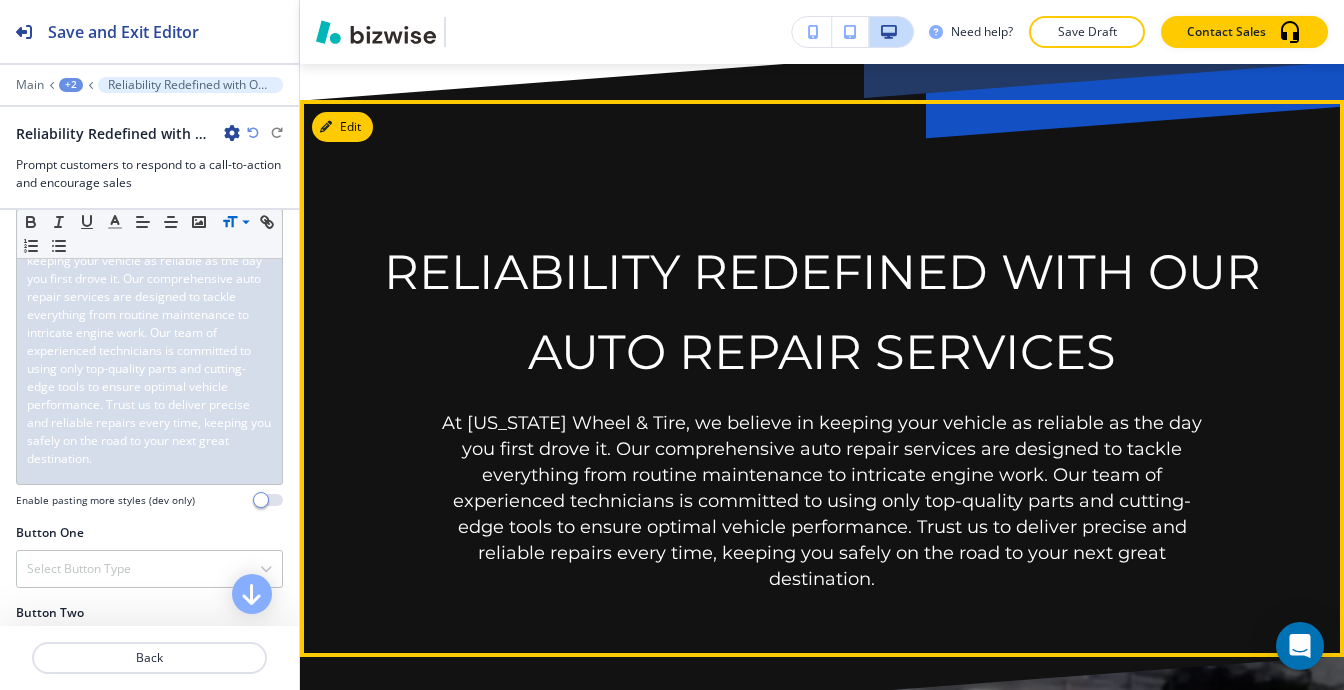 scroll, scrollTop: 1928, scrollLeft: 0, axis: vertical 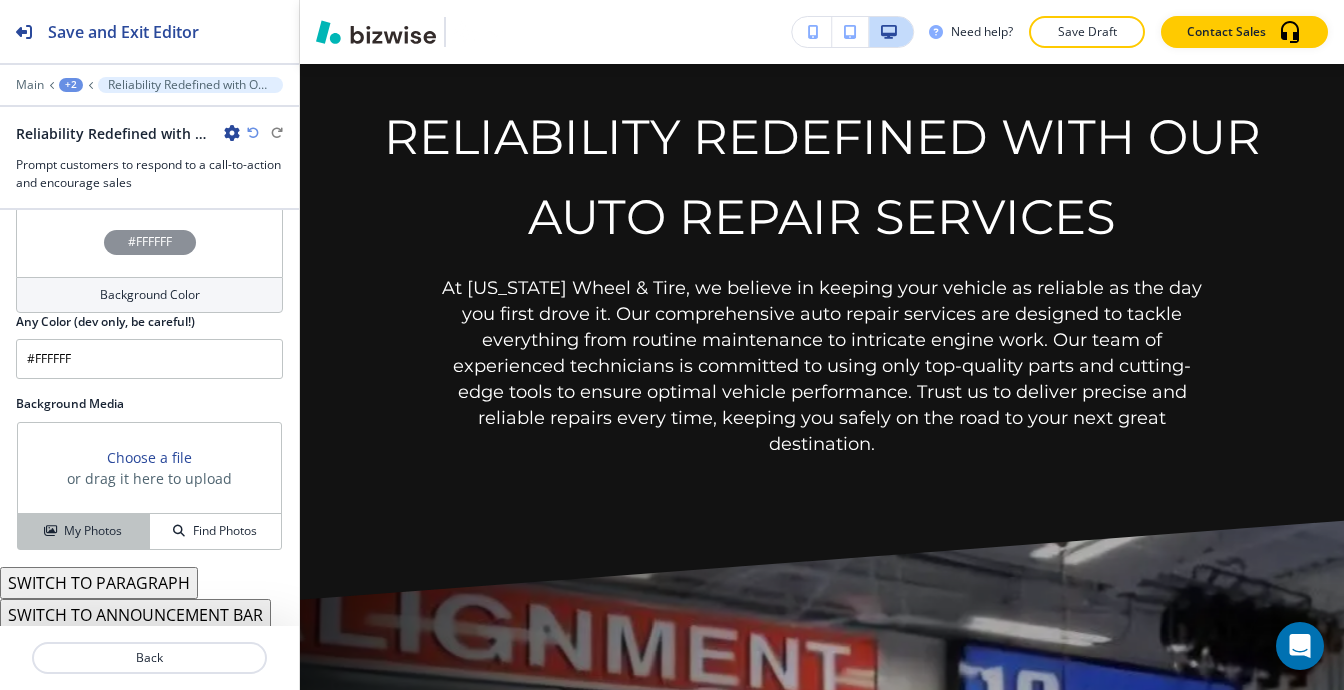 click on "My Photos" at bounding box center [93, 531] 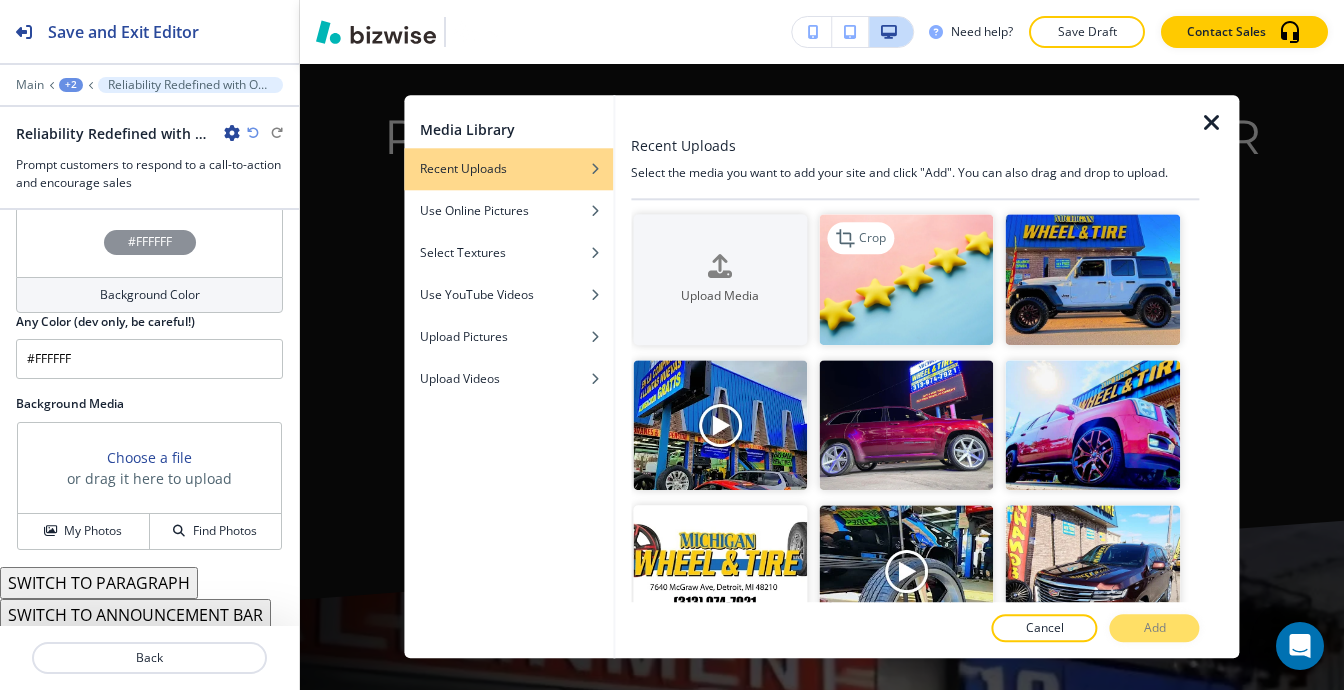 type 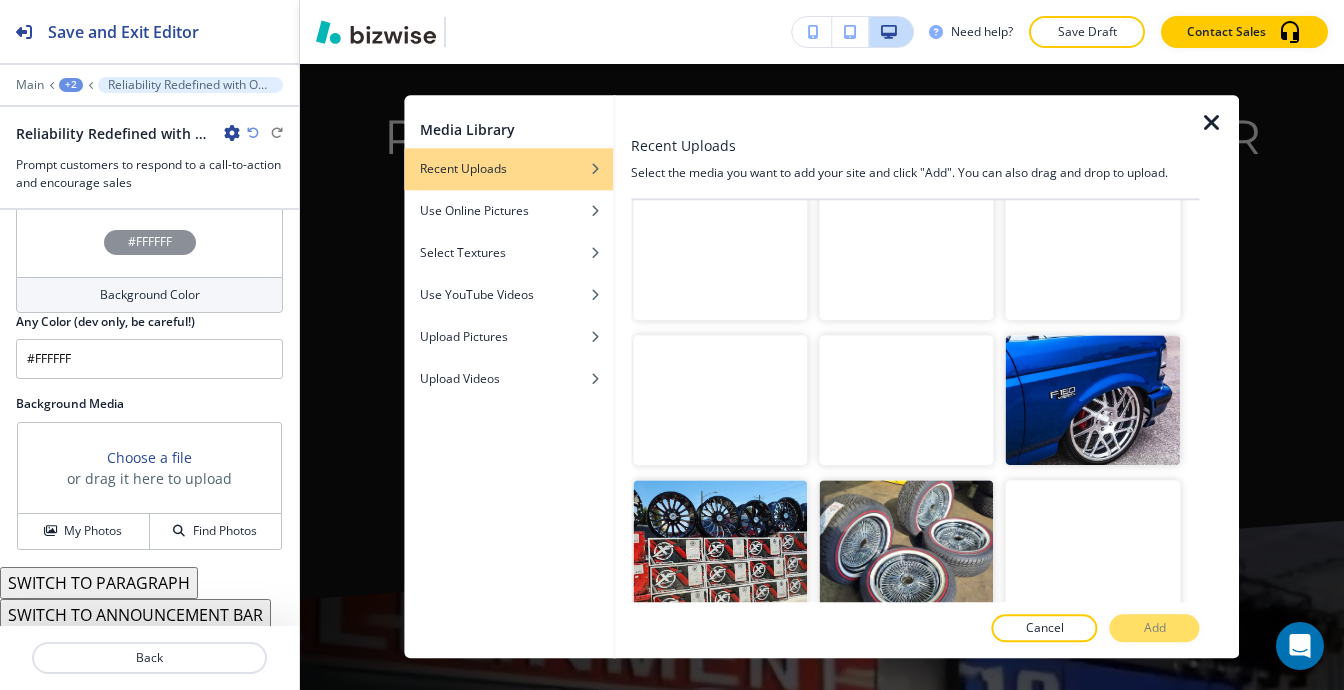 scroll, scrollTop: 7826, scrollLeft: 0, axis: vertical 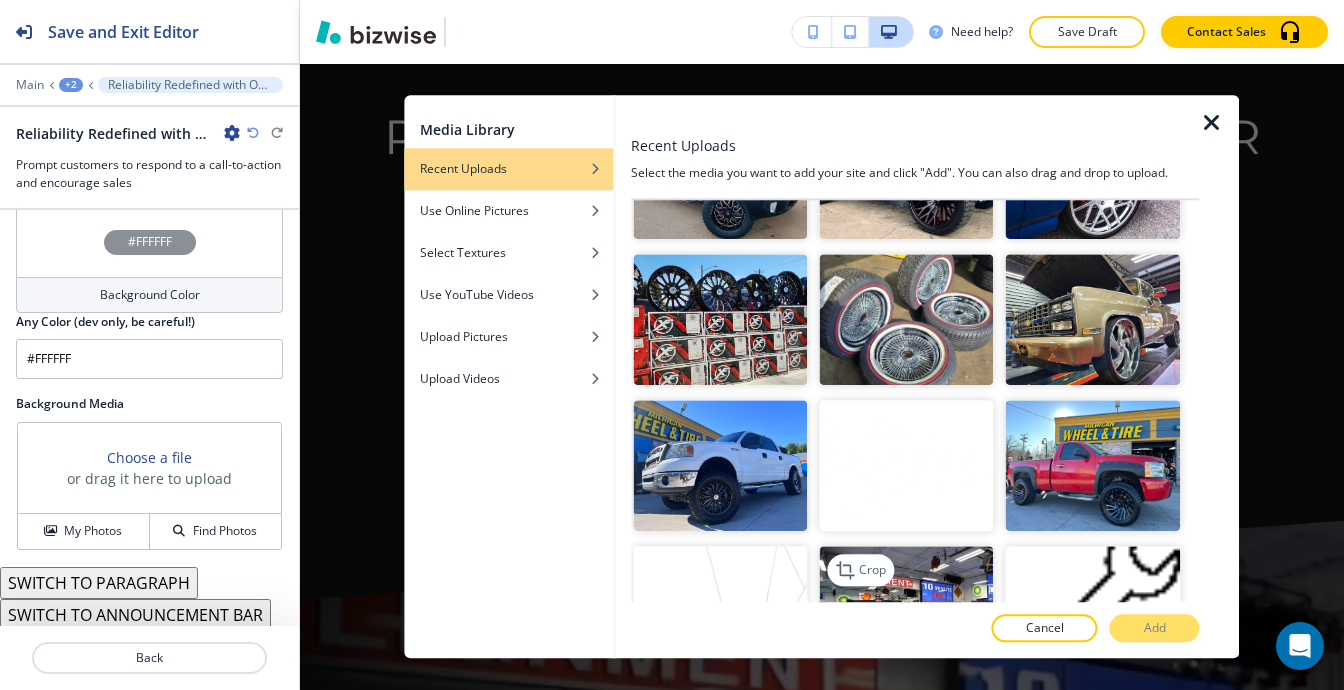 click at bounding box center (906, 611) 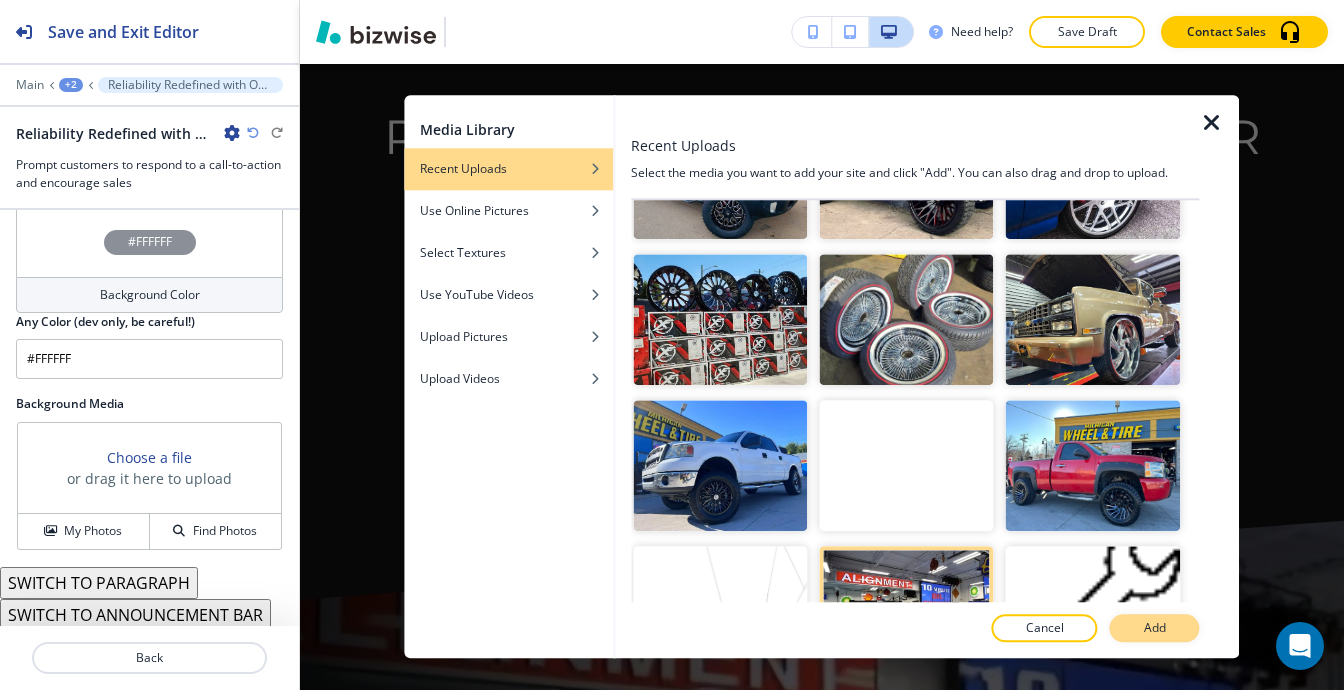 click on "Add" at bounding box center [1155, 629] 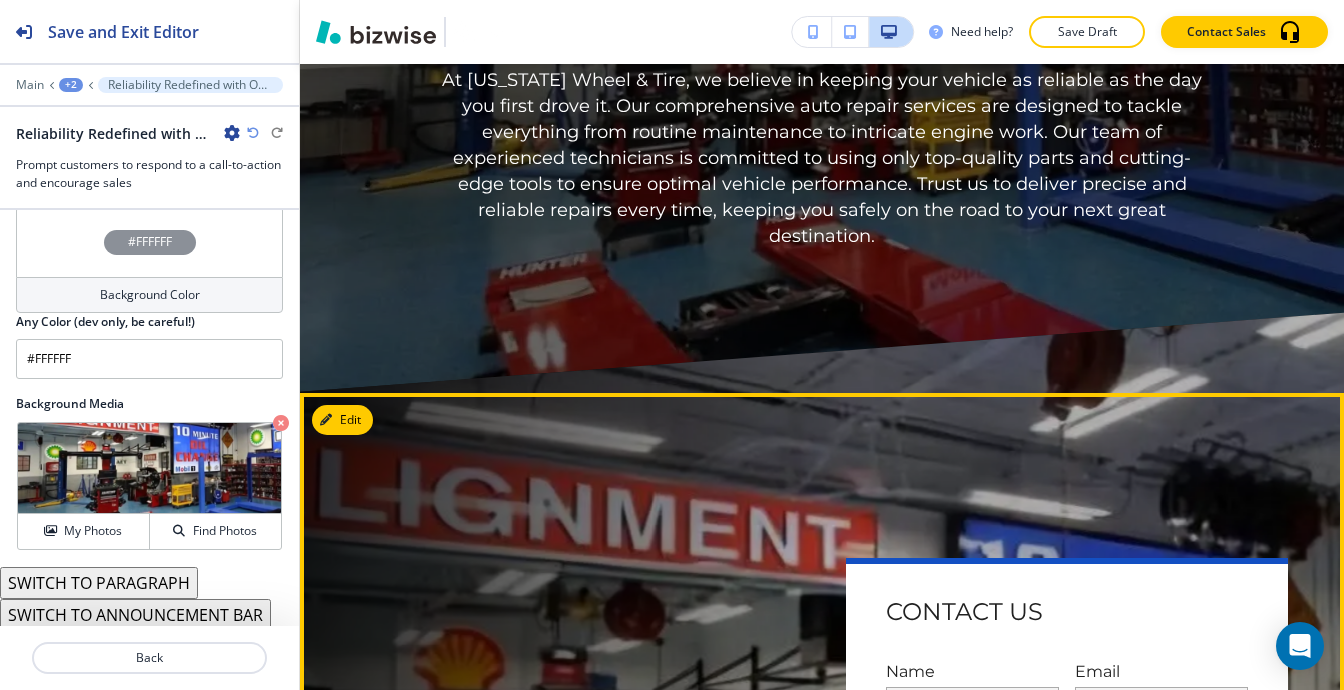 scroll, scrollTop: 2028, scrollLeft: 0, axis: vertical 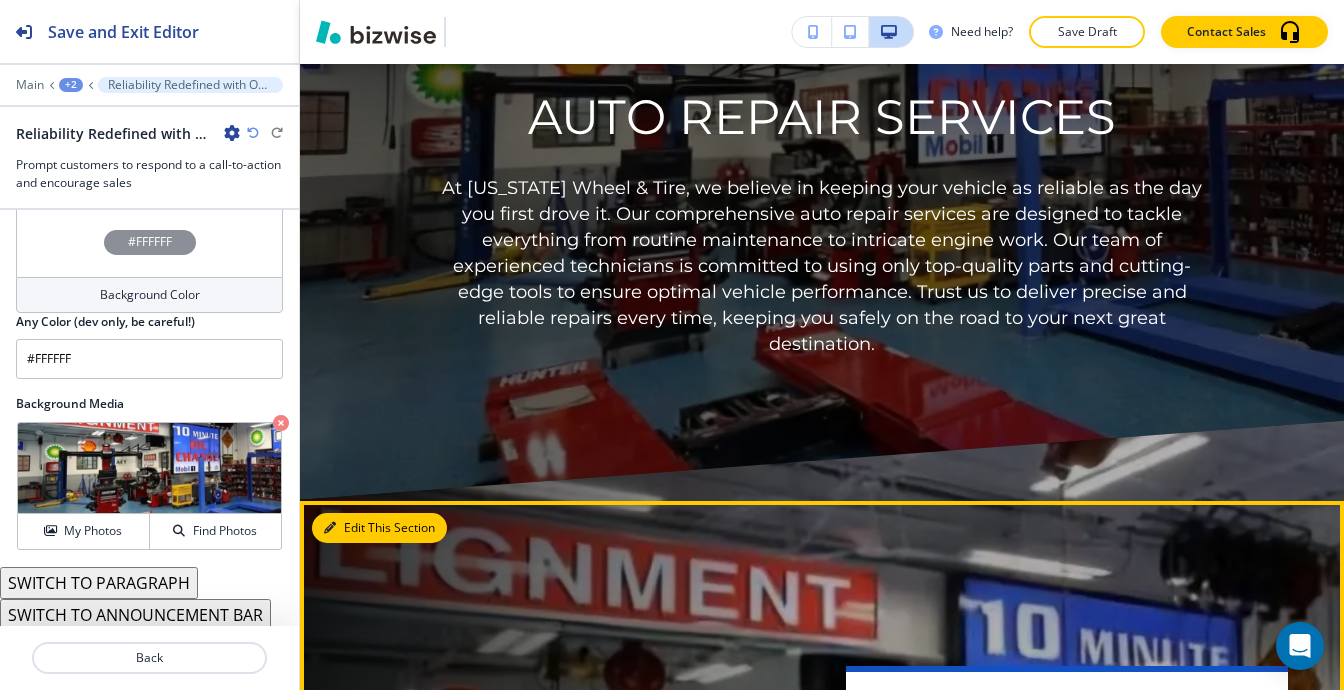 click on "Edit This Section" at bounding box center (379, 528) 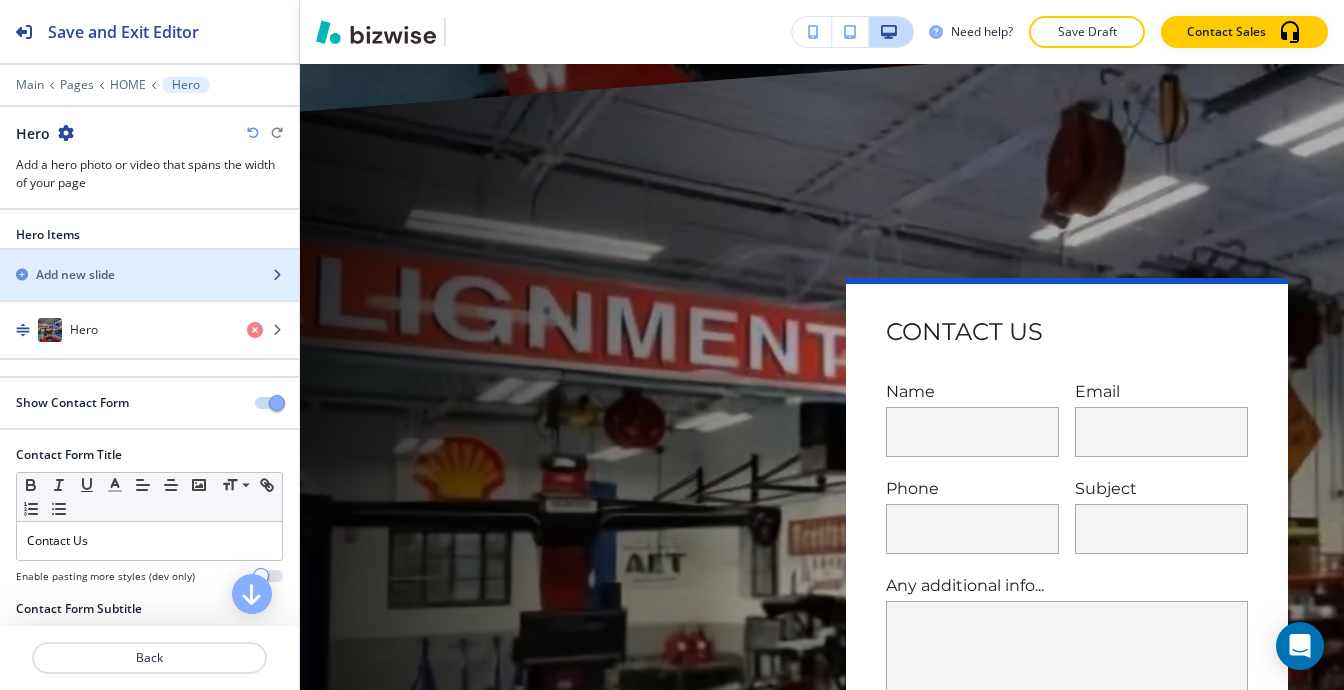 scroll, scrollTop: 2437, scrollLeft: 0, axis: vertical 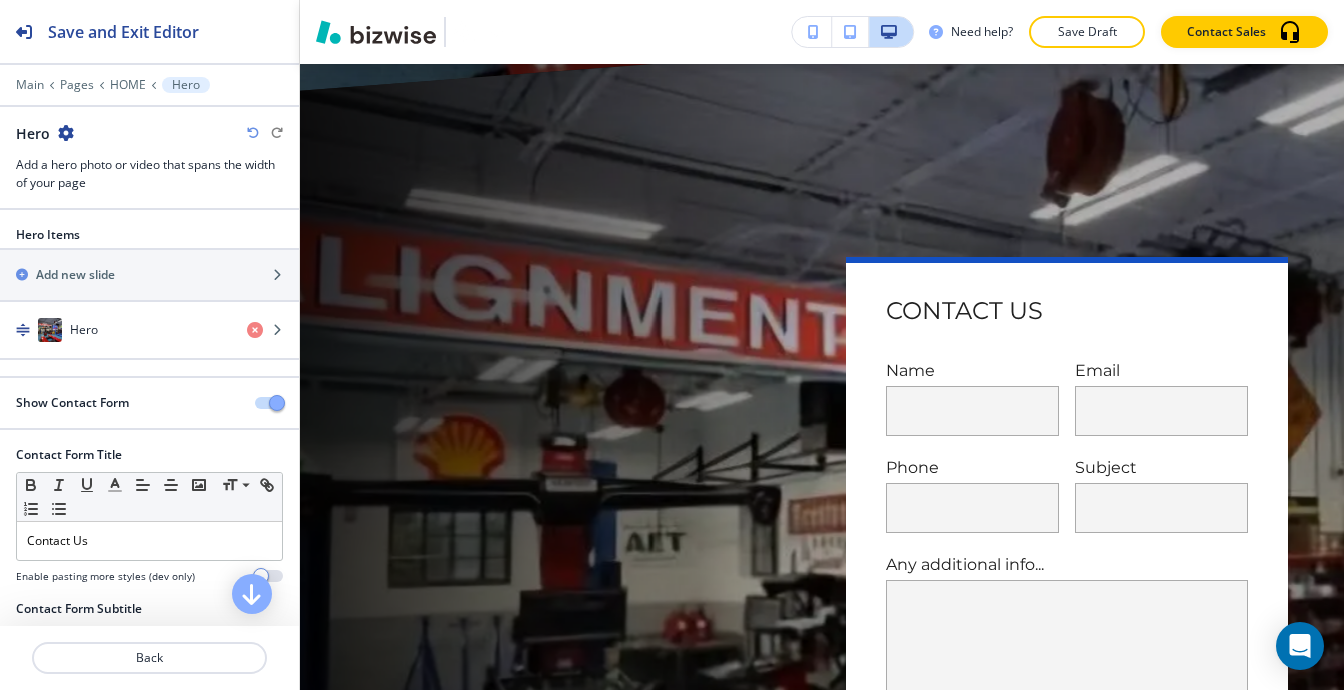 click at bounding box center [66, 133] 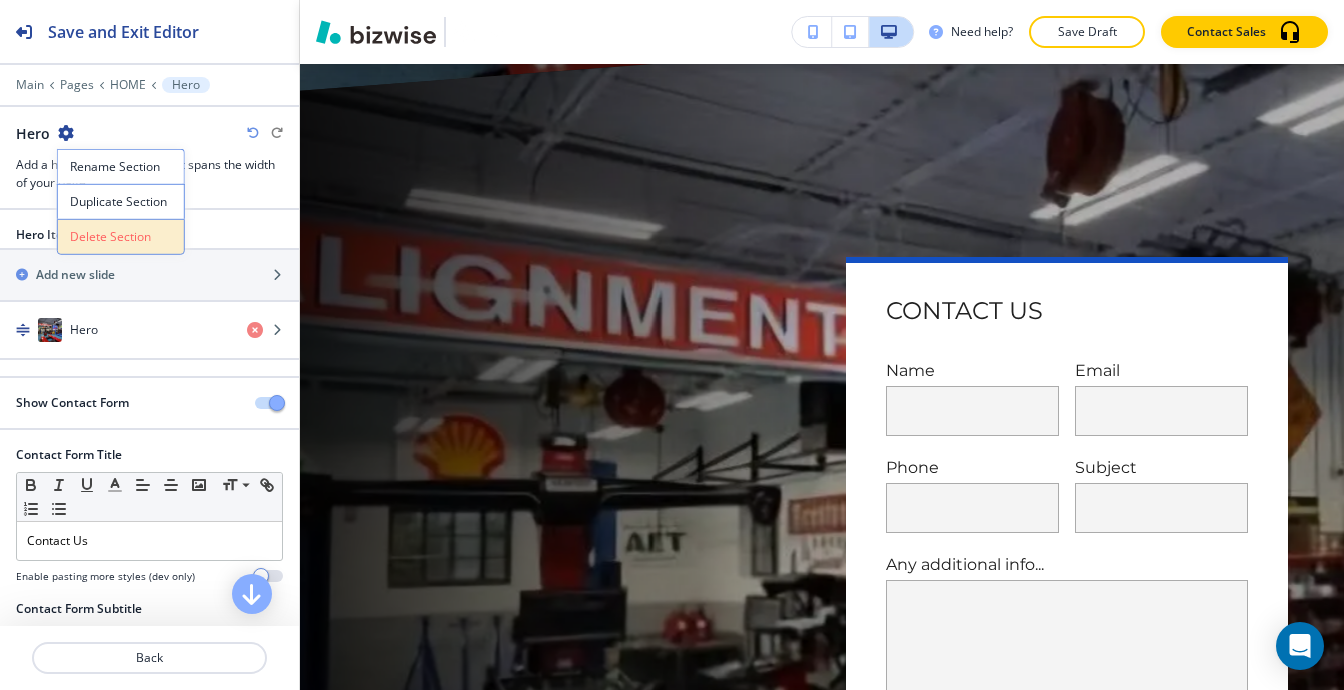 click on "Delete Section" at bounding box center (121, 237) 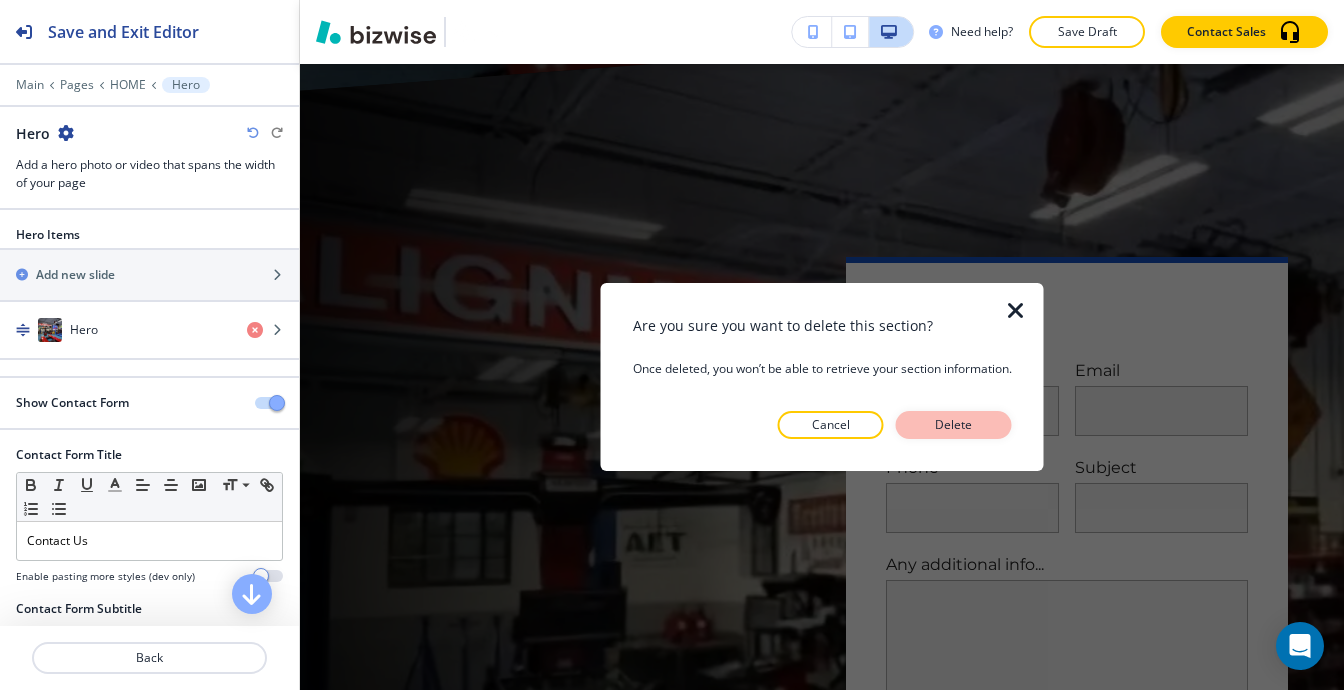 click on "Delete" at bounding box center (954, 425) 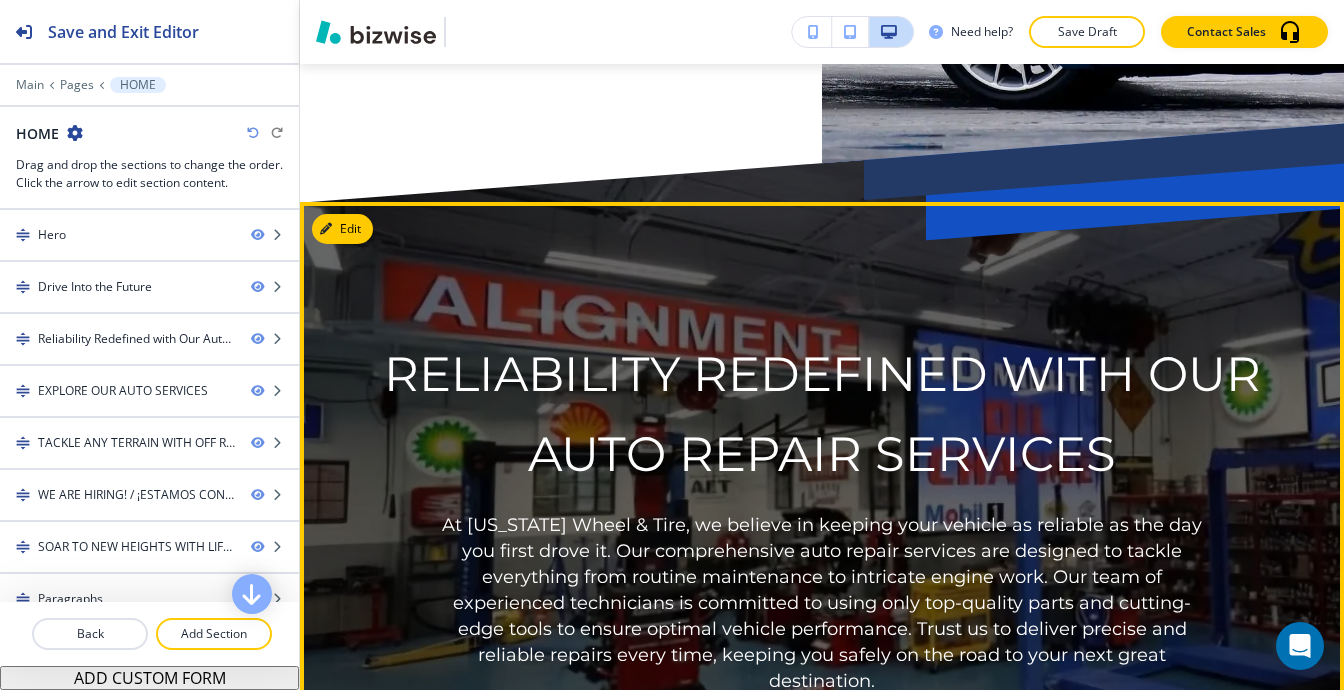 scroll, scrollTop: 1837, scrollLeft: 0, axis: vertical 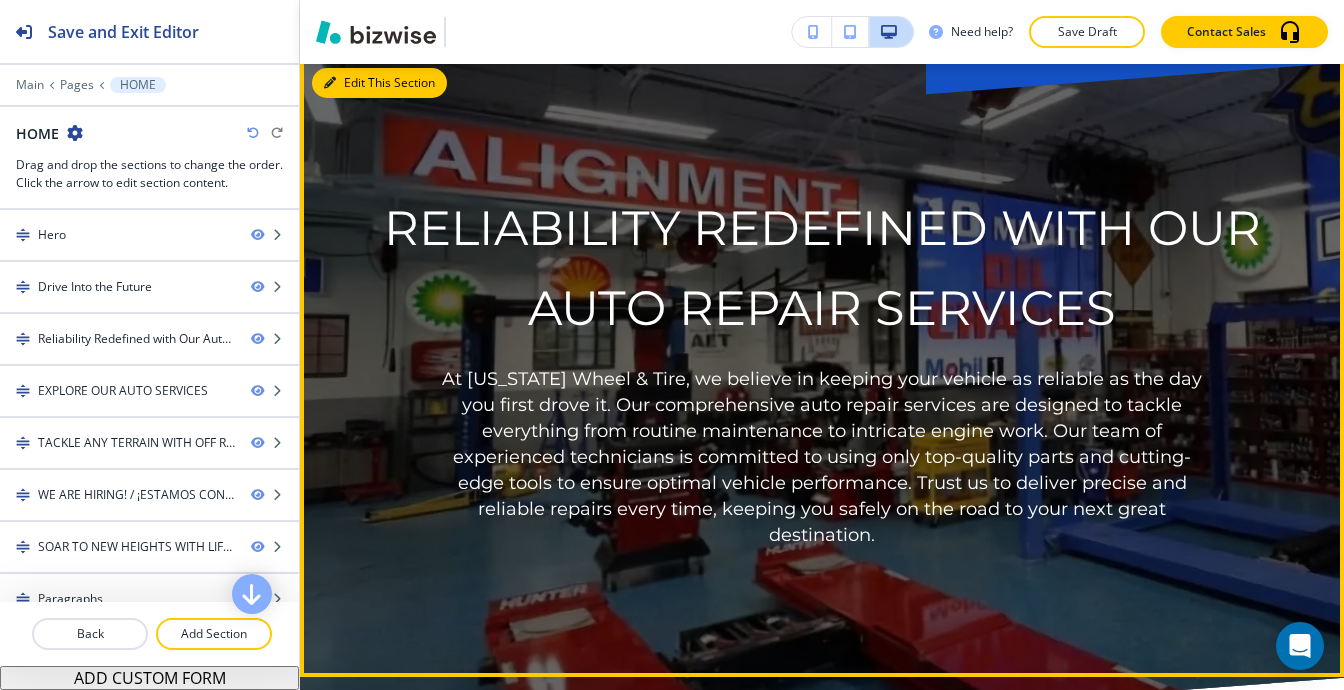 click on "Edit This Section" at bounding box center (379, 83) 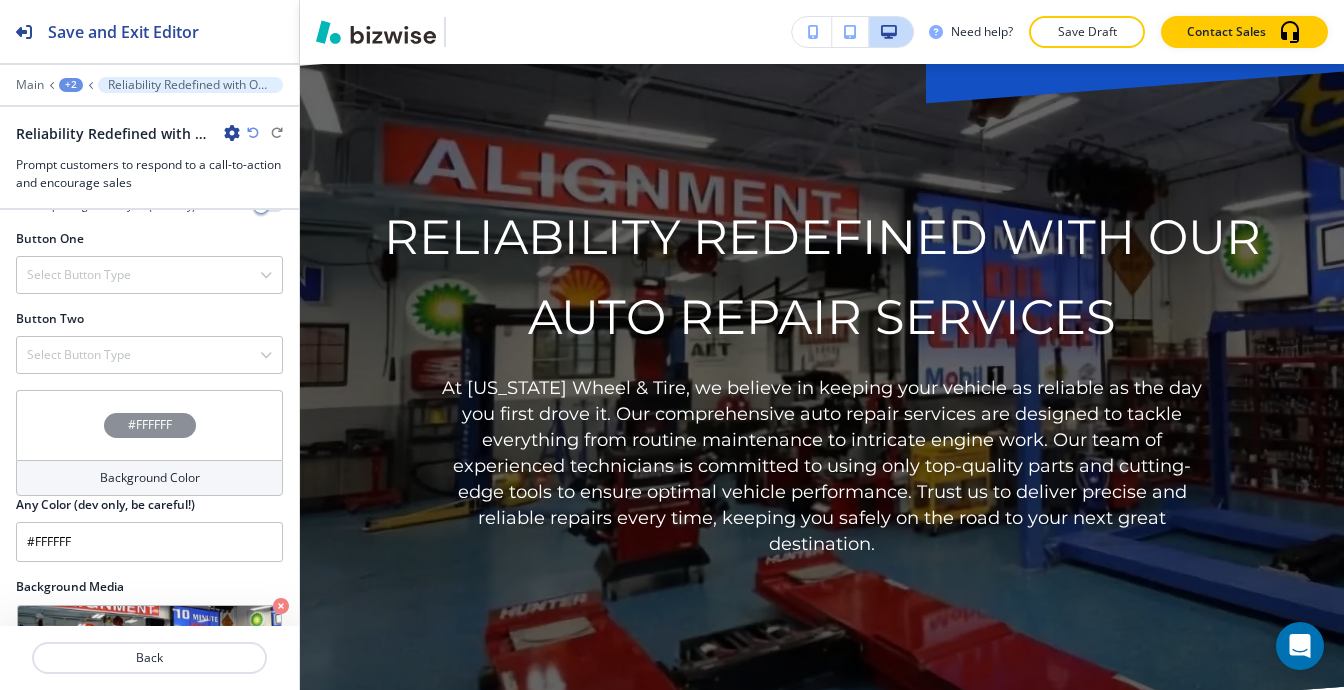 scroll, scrollTop: 896, scrollLeft: 0, axis: vertical 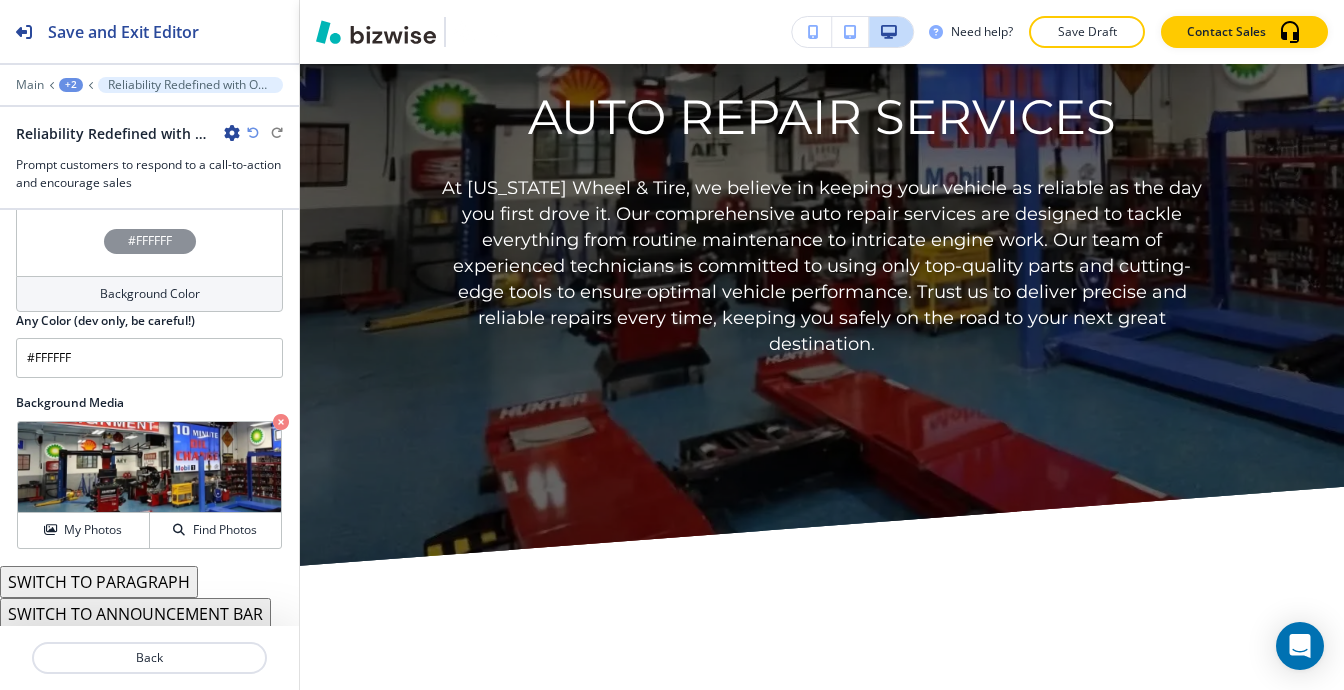 click on "SWITCH TO PARAGRAPH" at bounding box center [99, 582] 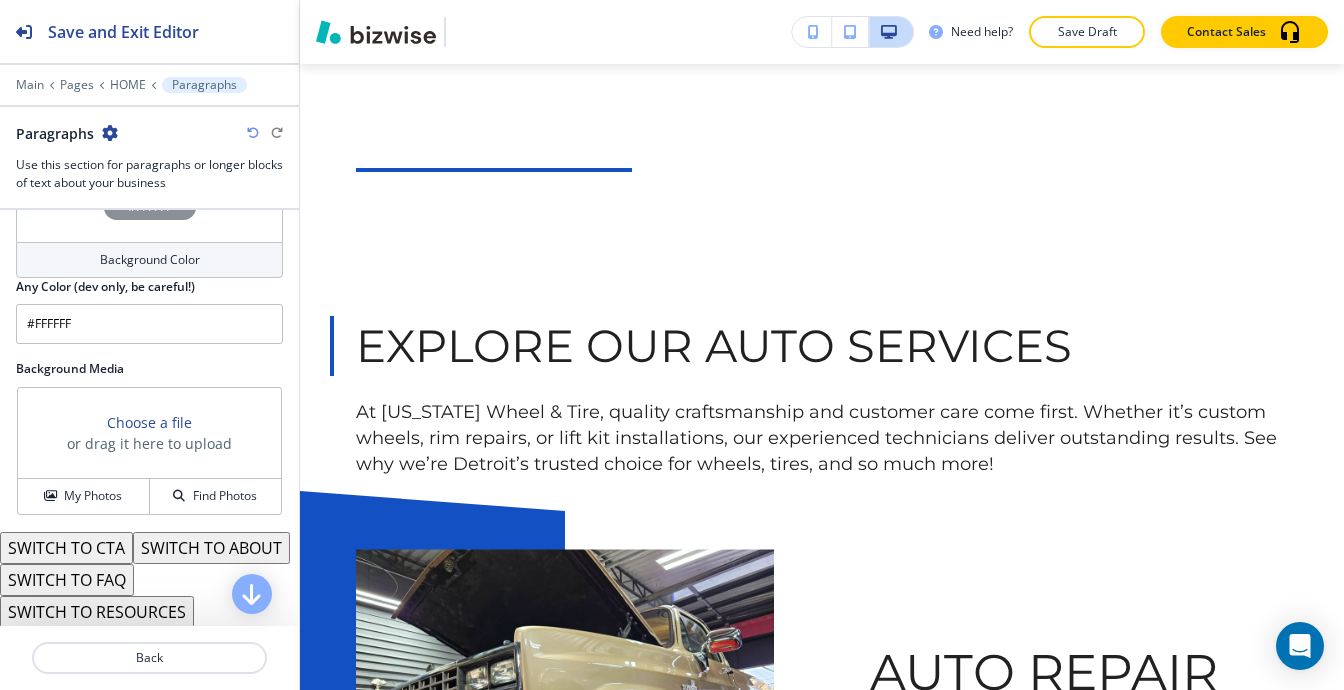 scroll, scrollTop: 861, scrollLeft: 0, axis: vertical 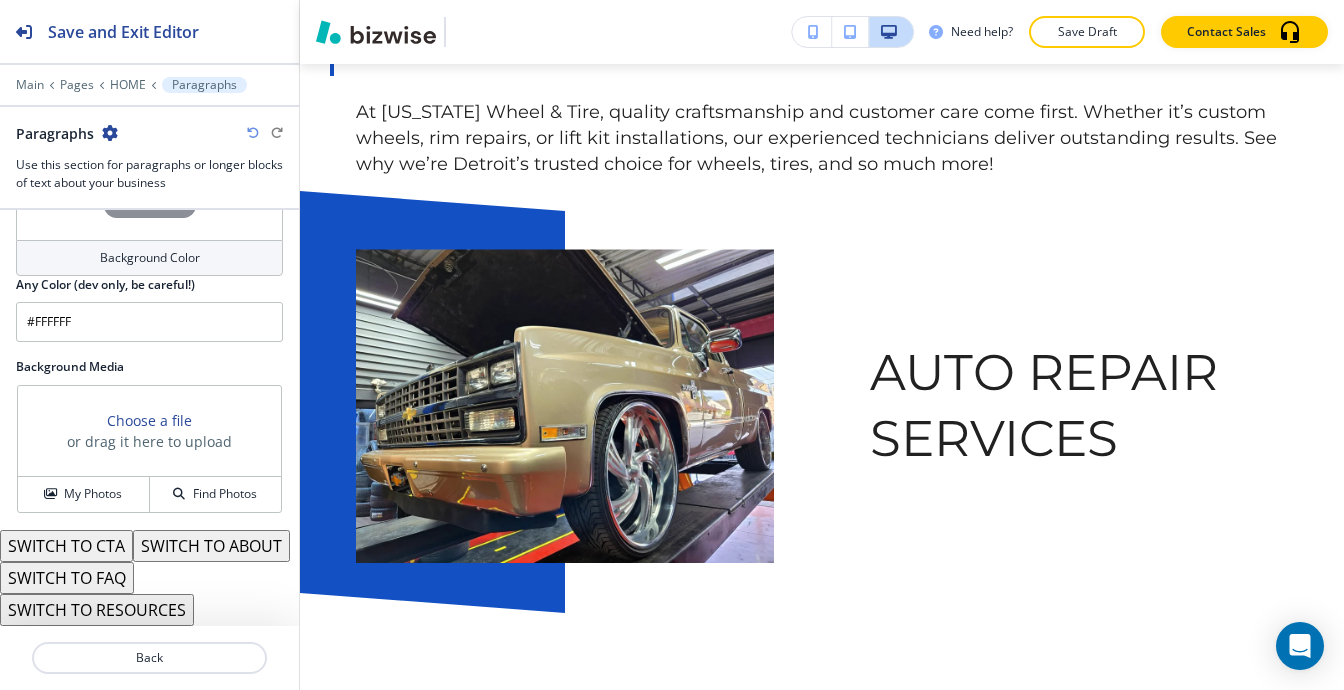 click on "SWITCH TO ABOUT" at bounding box center (211, 546) 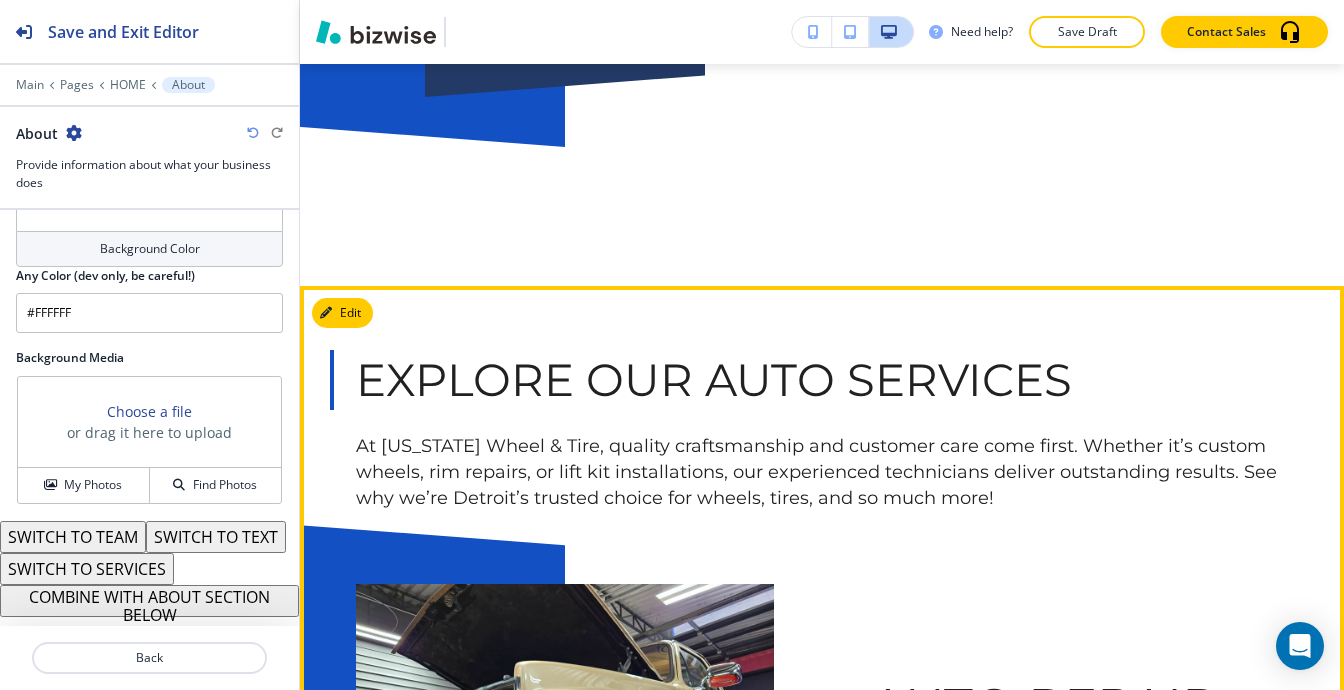 scroll, scrollTop: 1865, scrollLeft: 0, axis: vertical 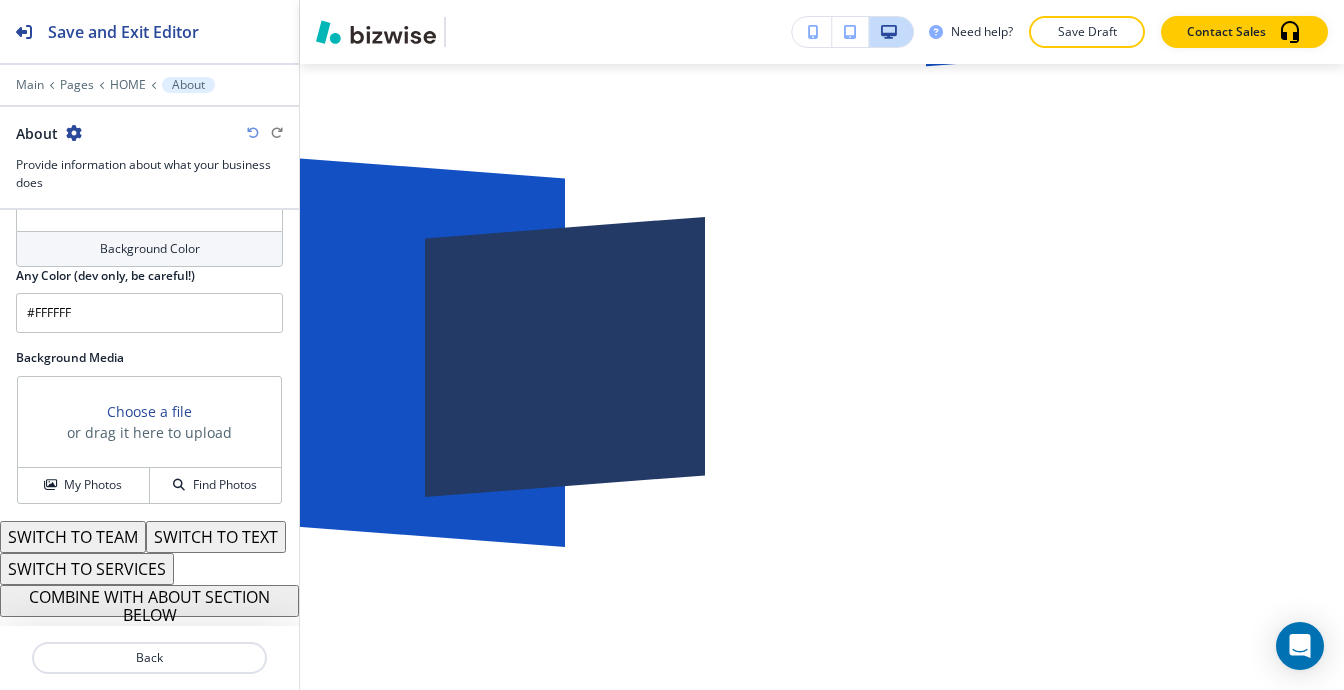 click on "COMBINE WITH ABOUT SECTION BELOW" at bounding box center [149, 601] 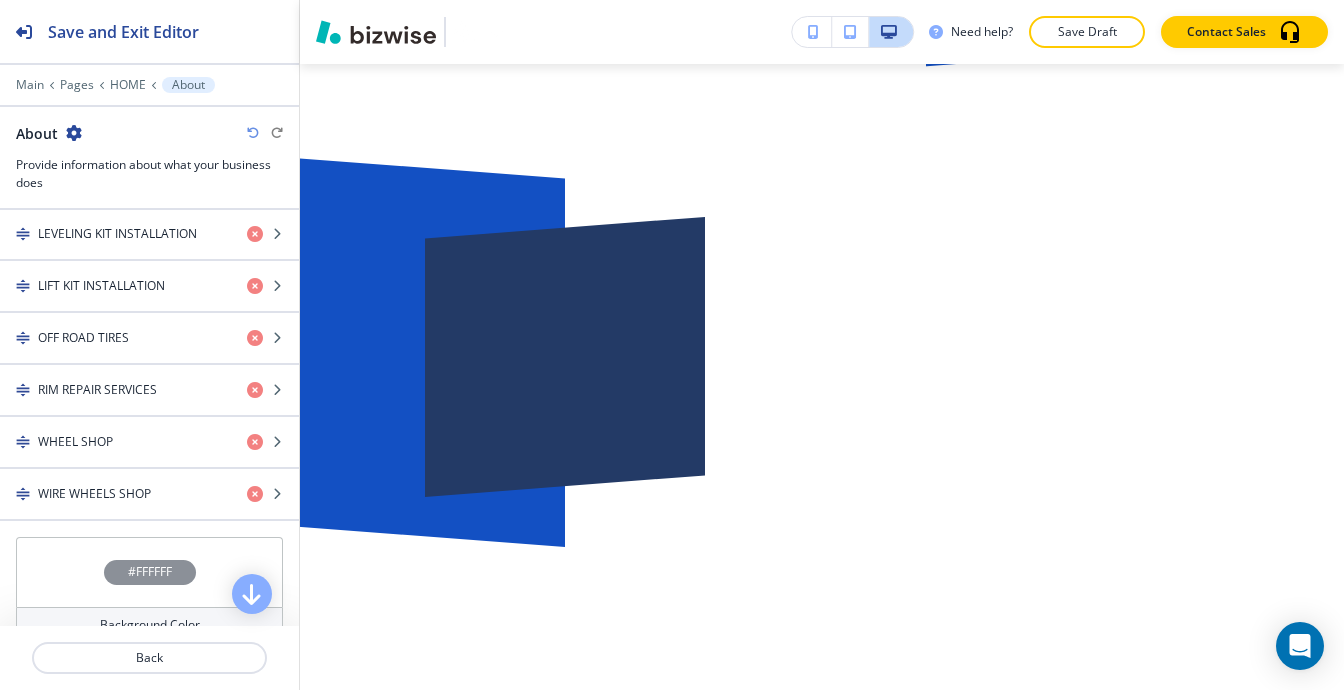 scroll, scrollTop: 1347, scrollLeft: 0, axis: vertical 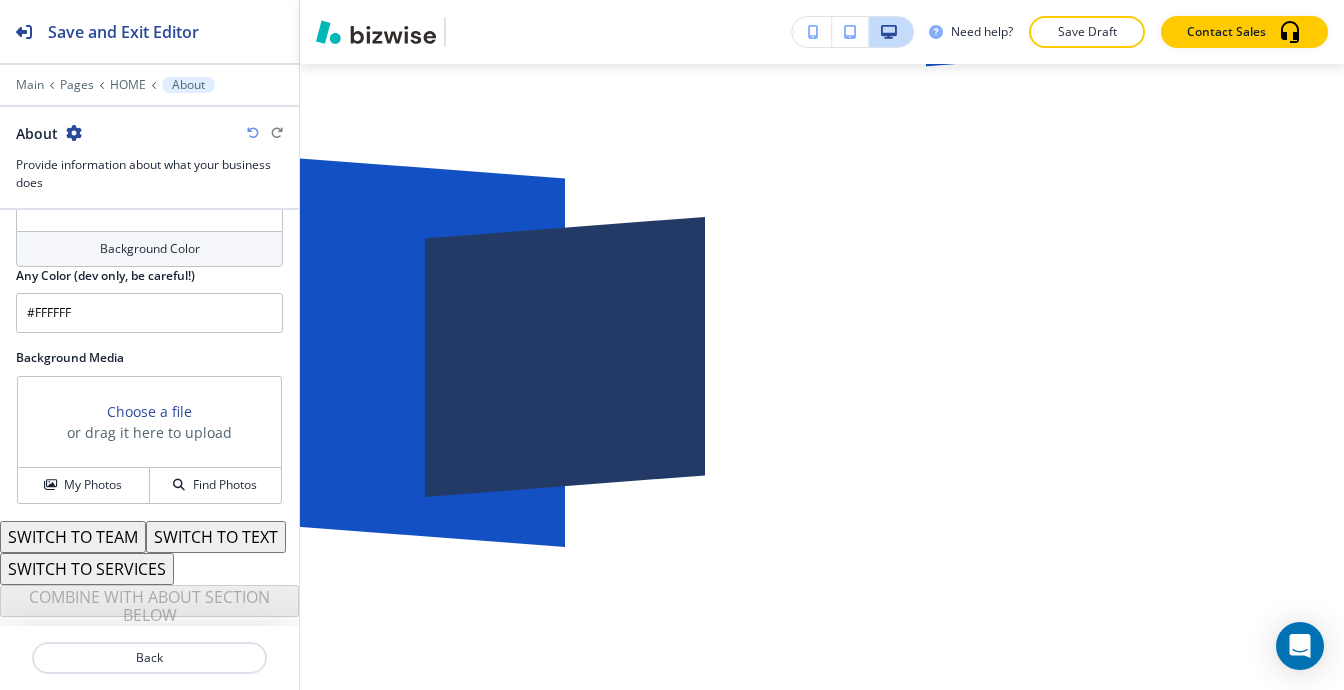 click on "SWITCH TO TEAM" at bounding box center [73, 537] 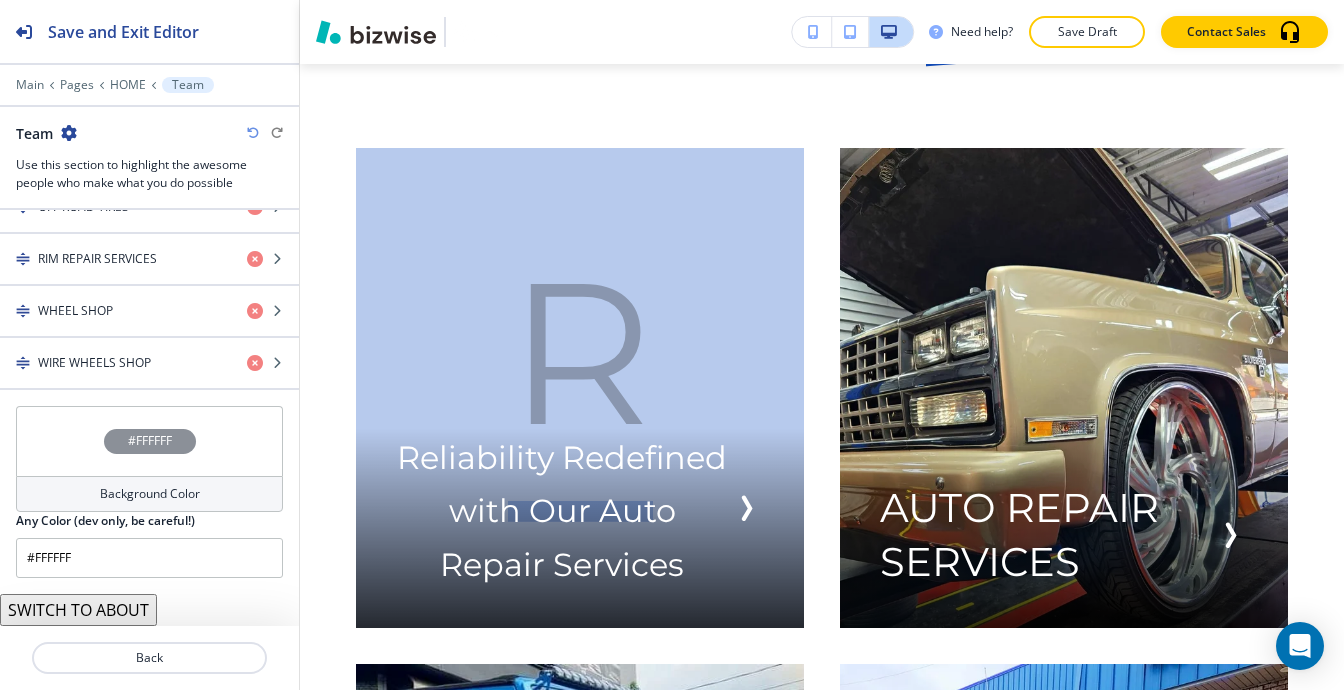 scroll, scrollTop: 1070, scrollLeft: 0, axis: vertical 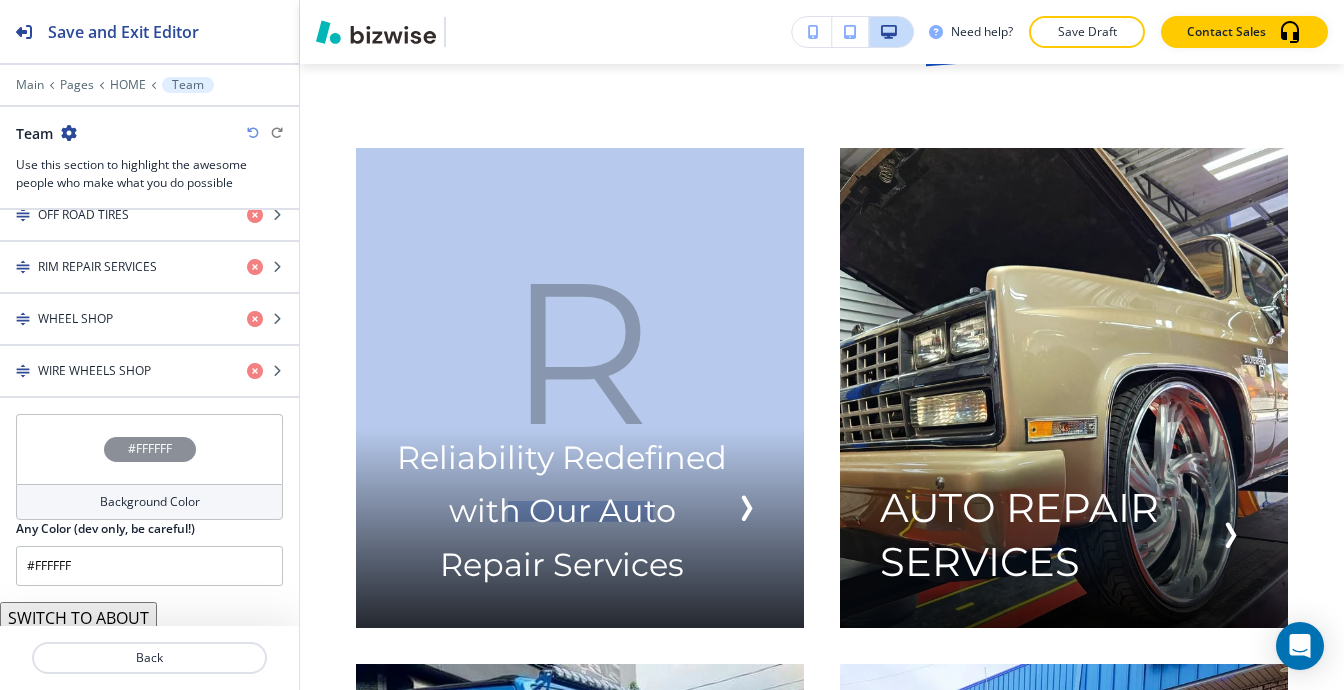 click on "SWITCH TO ABOUT" at bounding box center [78, 618] 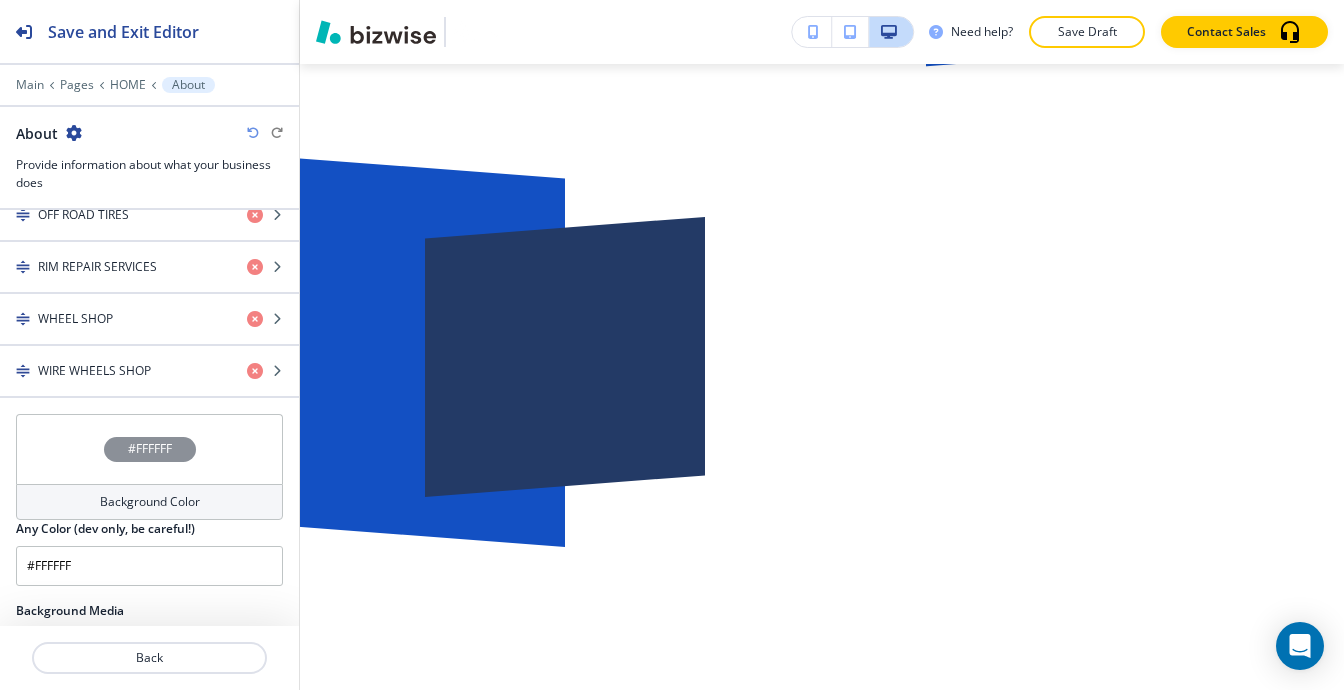 scroll, scrollTop: 1347, scrollLeft: 0, axis: vertical 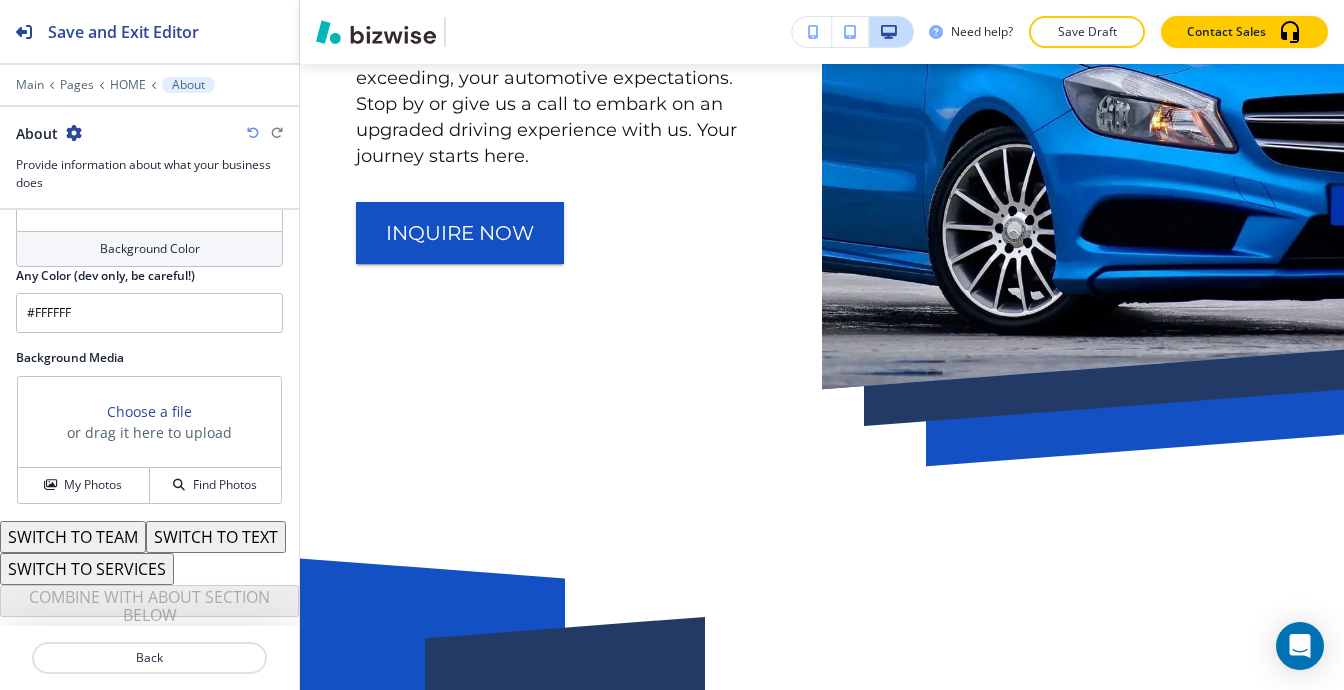 click on "SWITCH TO TEXT" at bounding box center (216, 537) 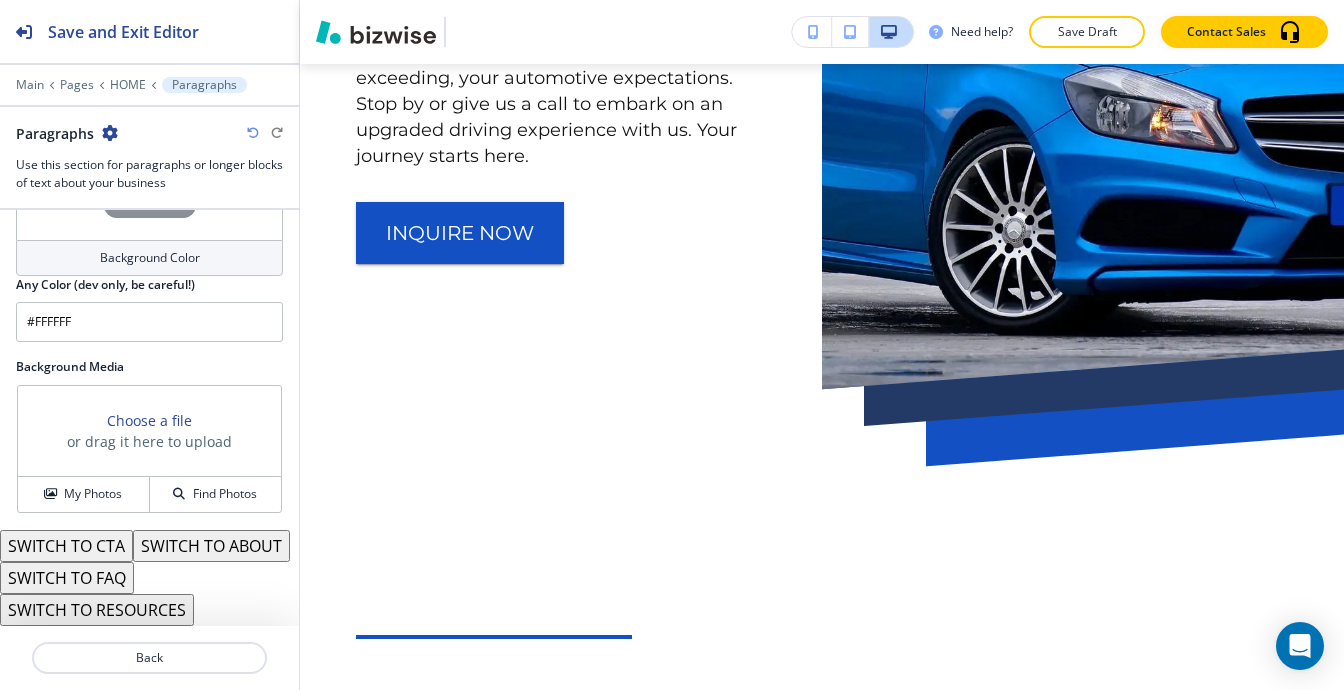 scroll, scrollTop: 1338, scrollLeft: 0, axis: vertical 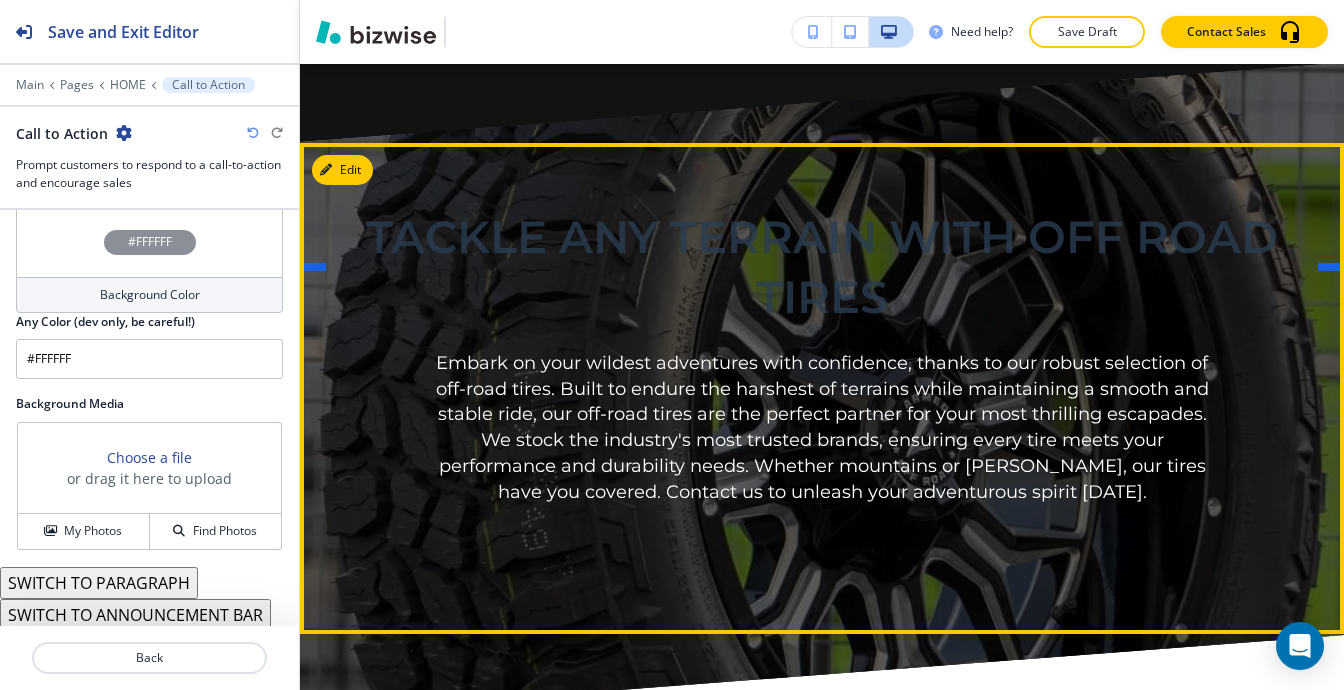 type 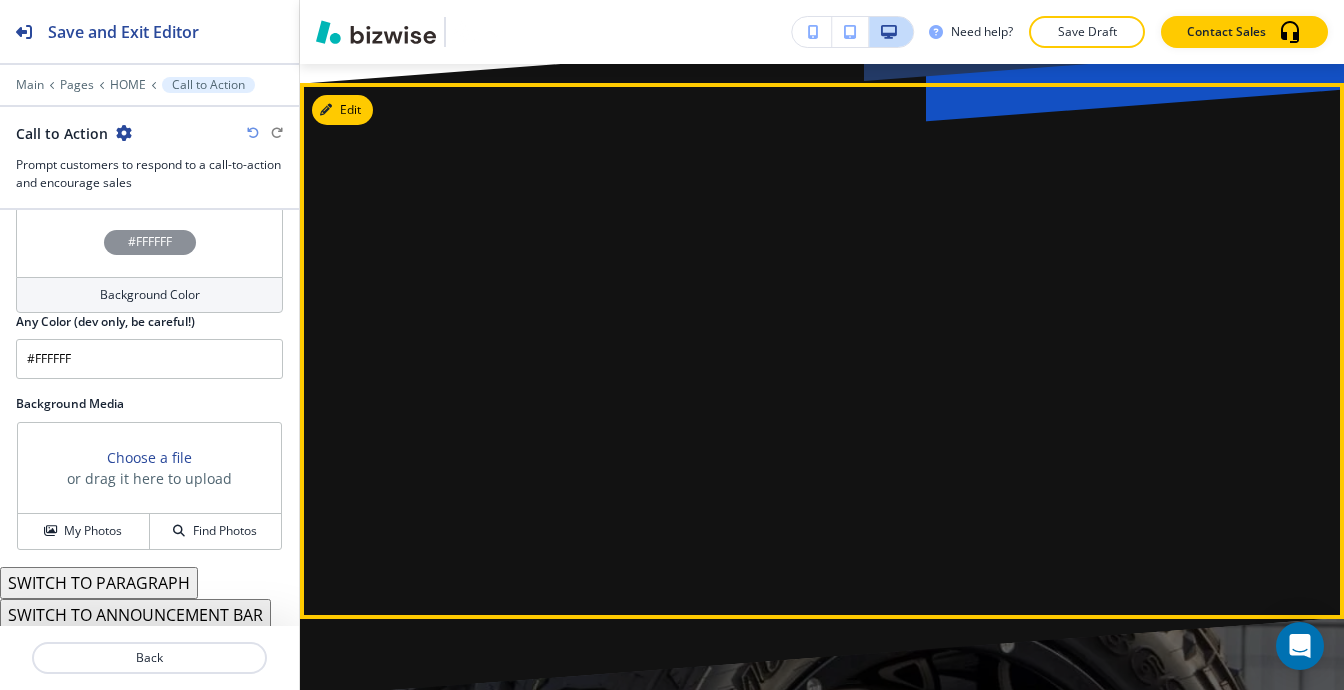 scroll, scrollTop: 1665, scrollLeft: 0, axis: vertical 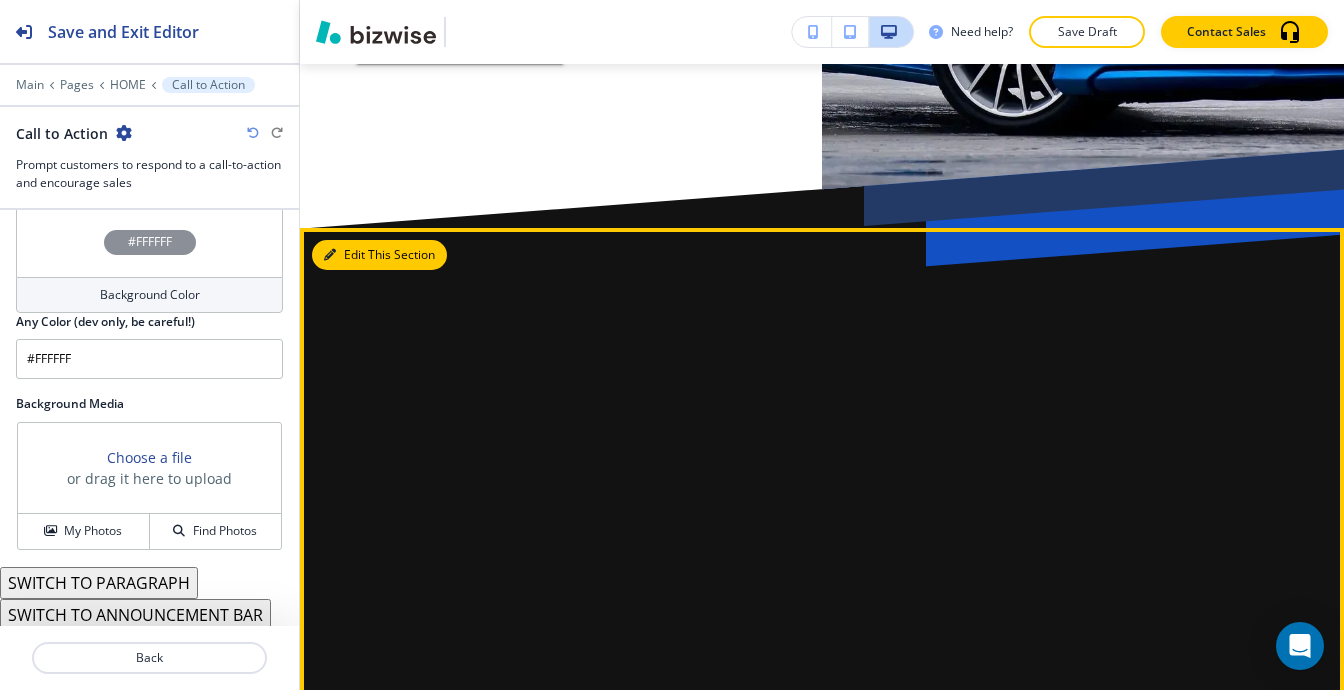 click at bounding box center [330, 255] 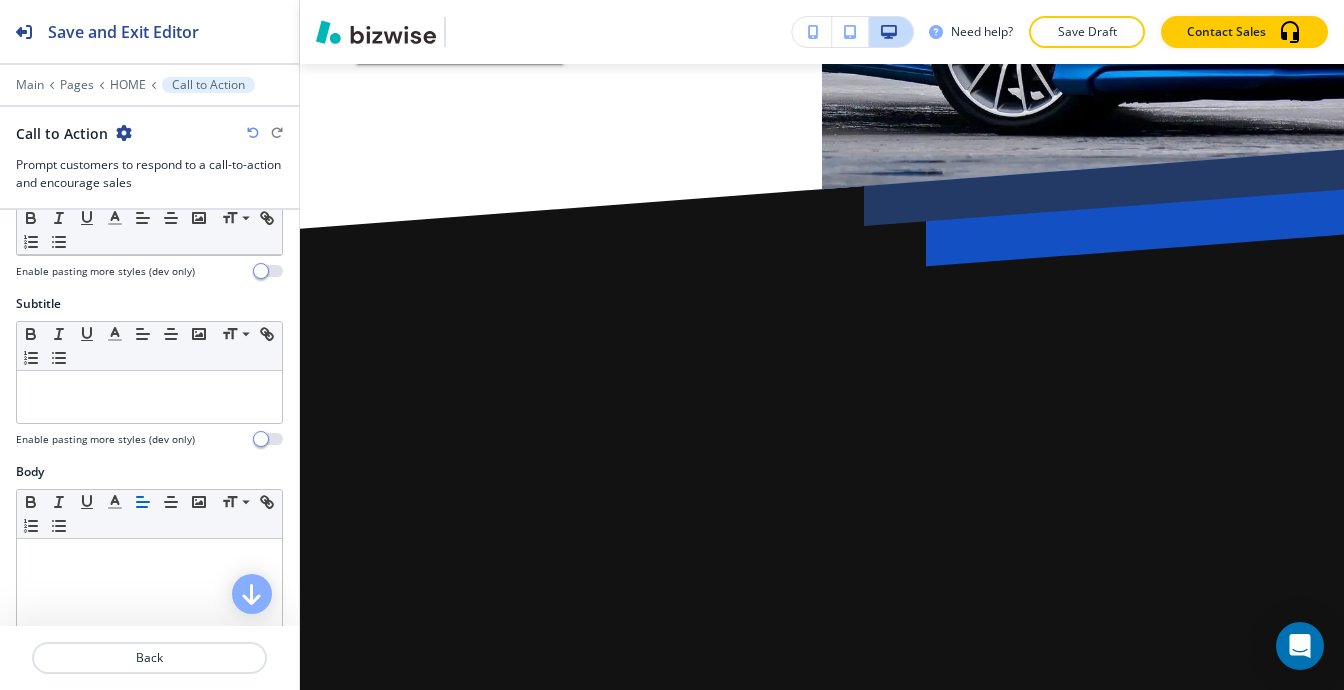scroll, scrollTop: 0, scrollLeft: 0, axis: both 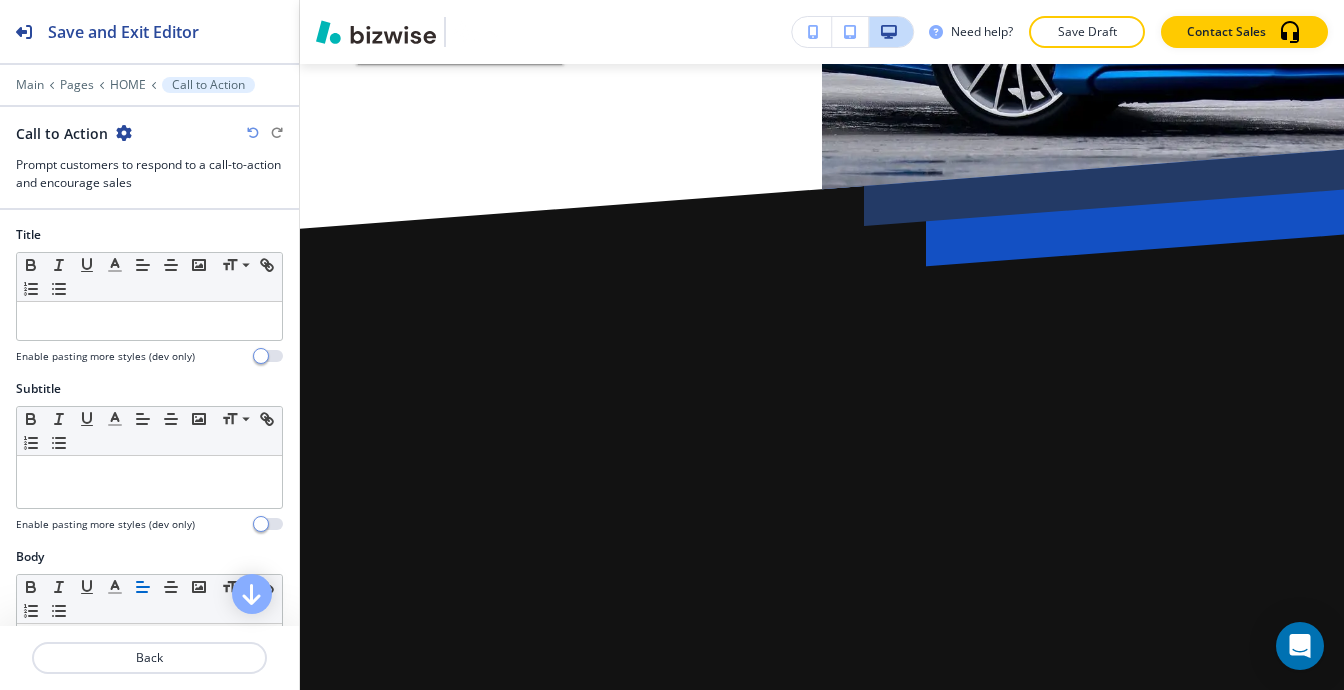 click on "Main Pages HOME Call to Action" at bounding box center [149, 85] 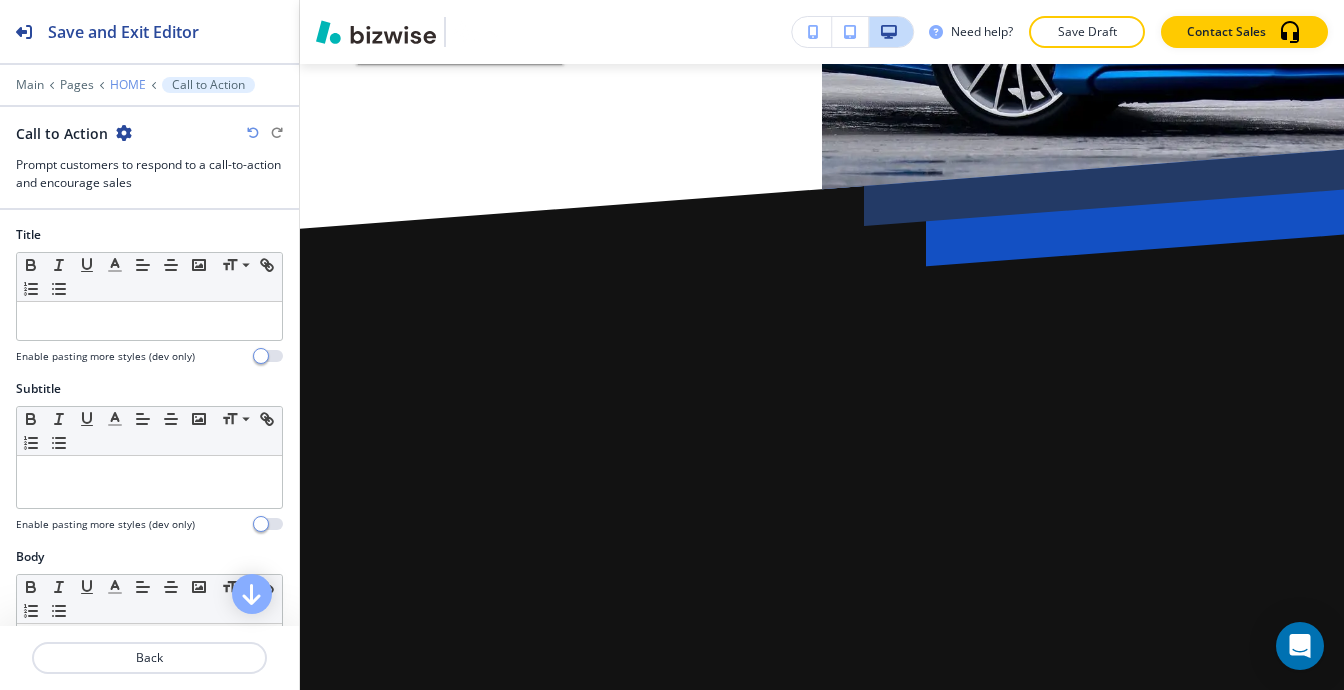 click on "HOME" at bounding box center [128, 85] 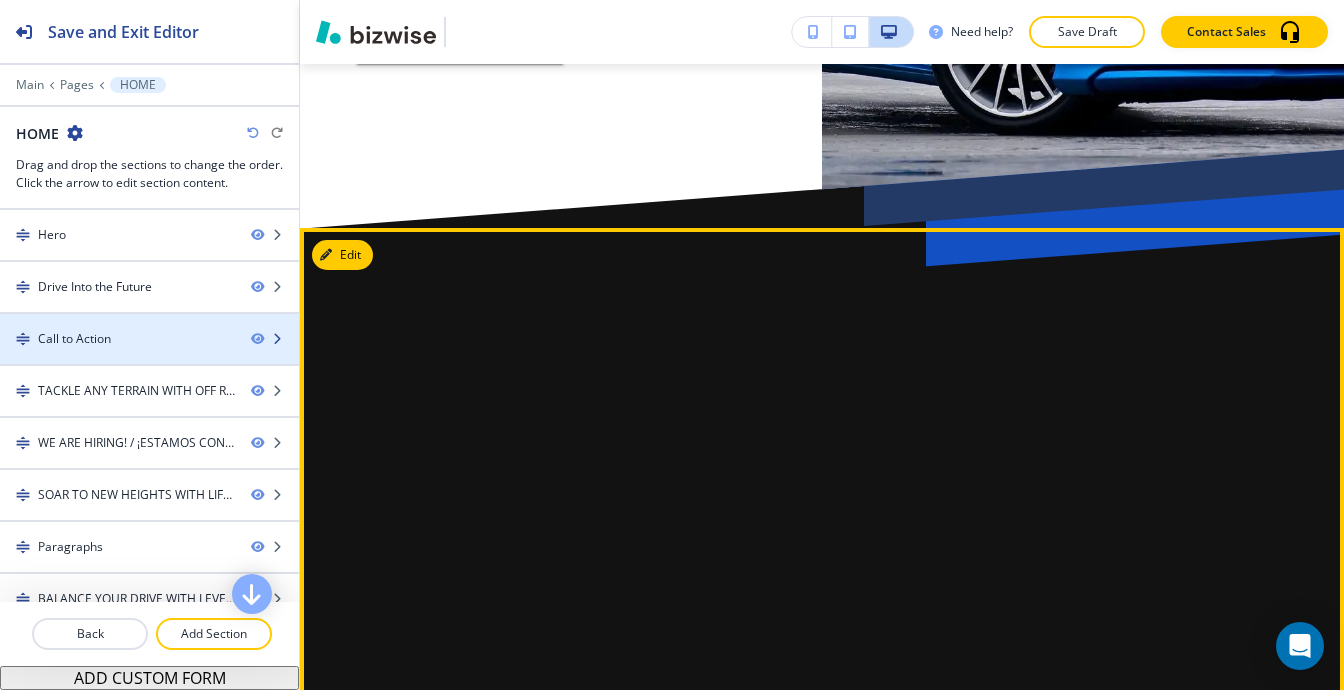 click at bounding box center [149, 356] 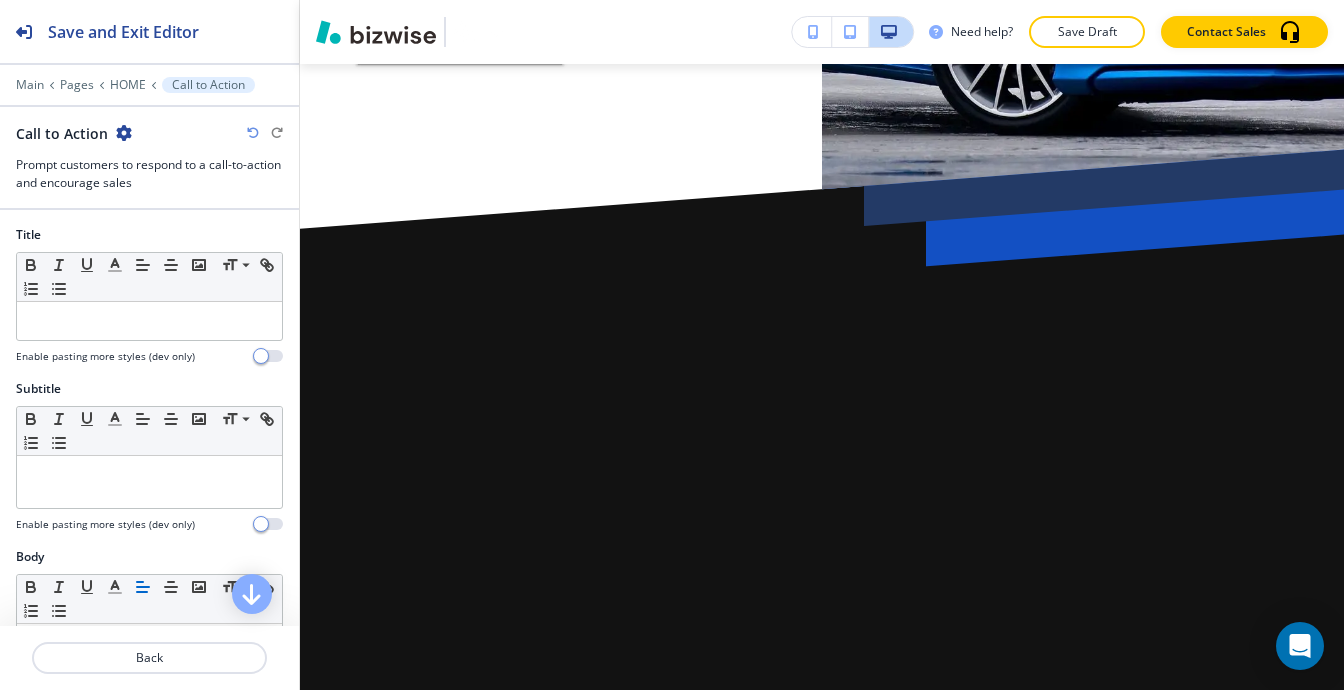 scroll, scrollTop: 1828, scrollLeft: 0, axis: vertical 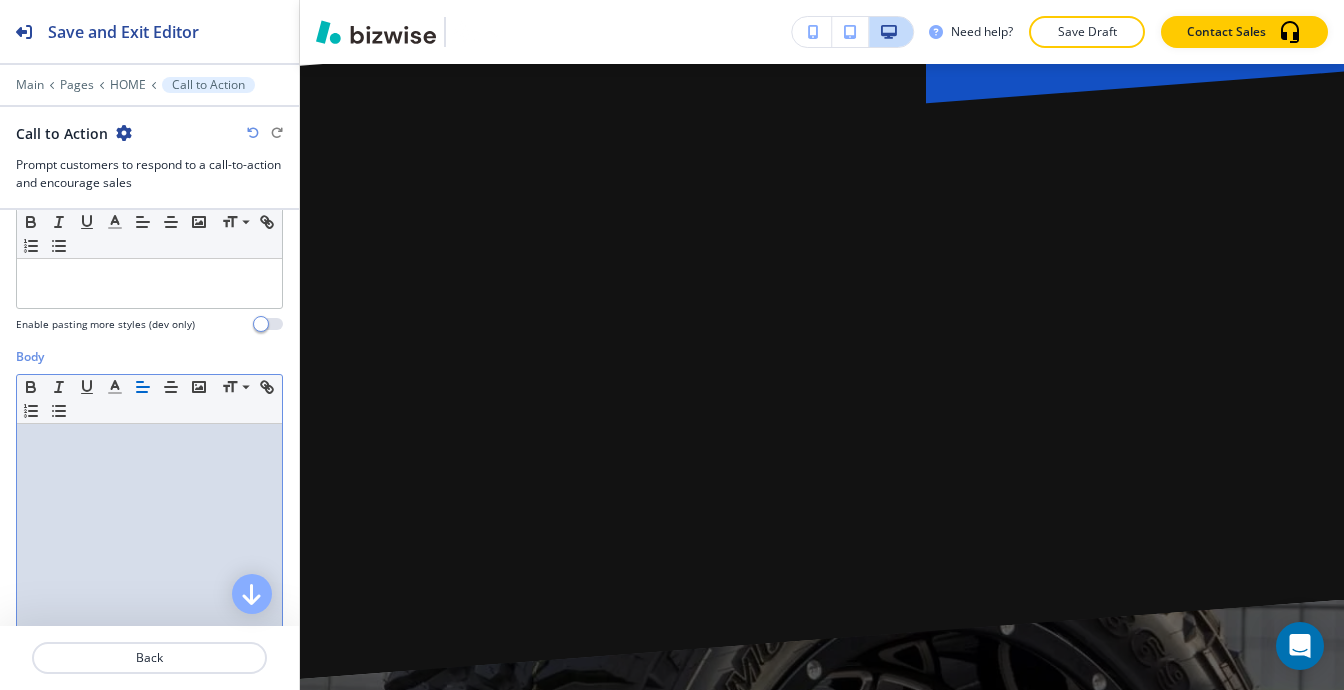 click at bounding box center (149, 554) 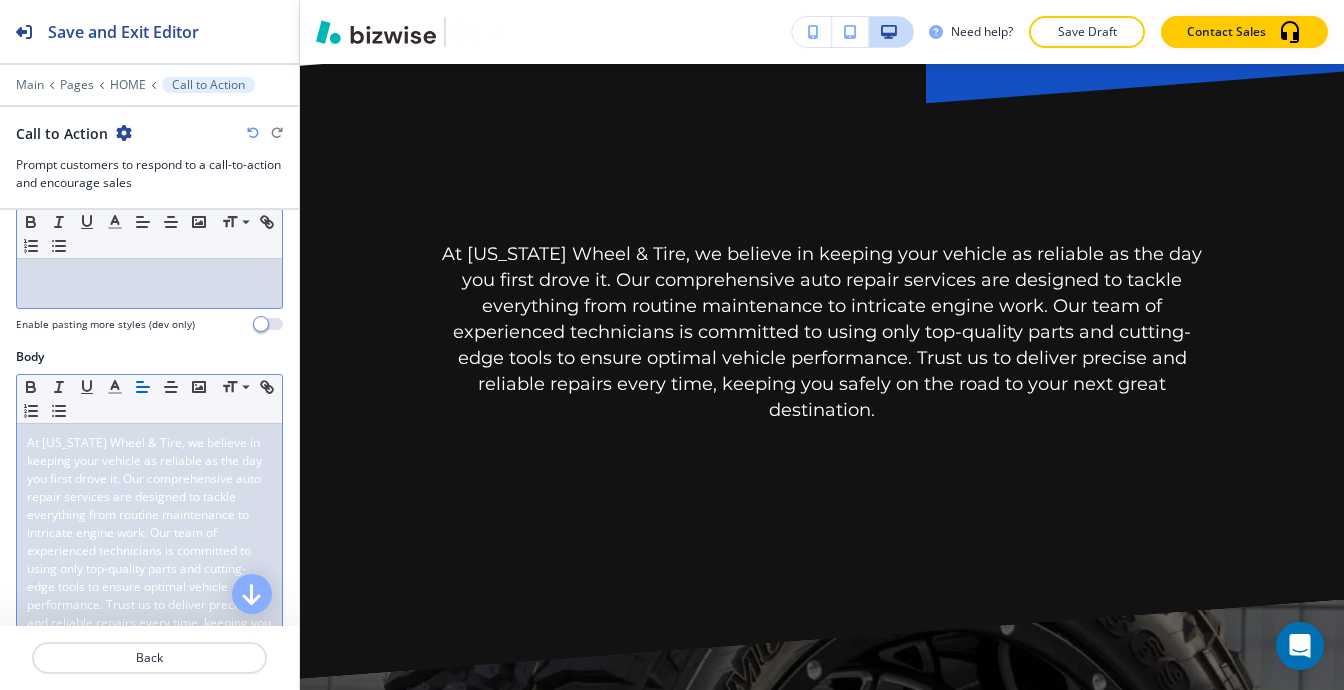click at bounding box center [149, 275] 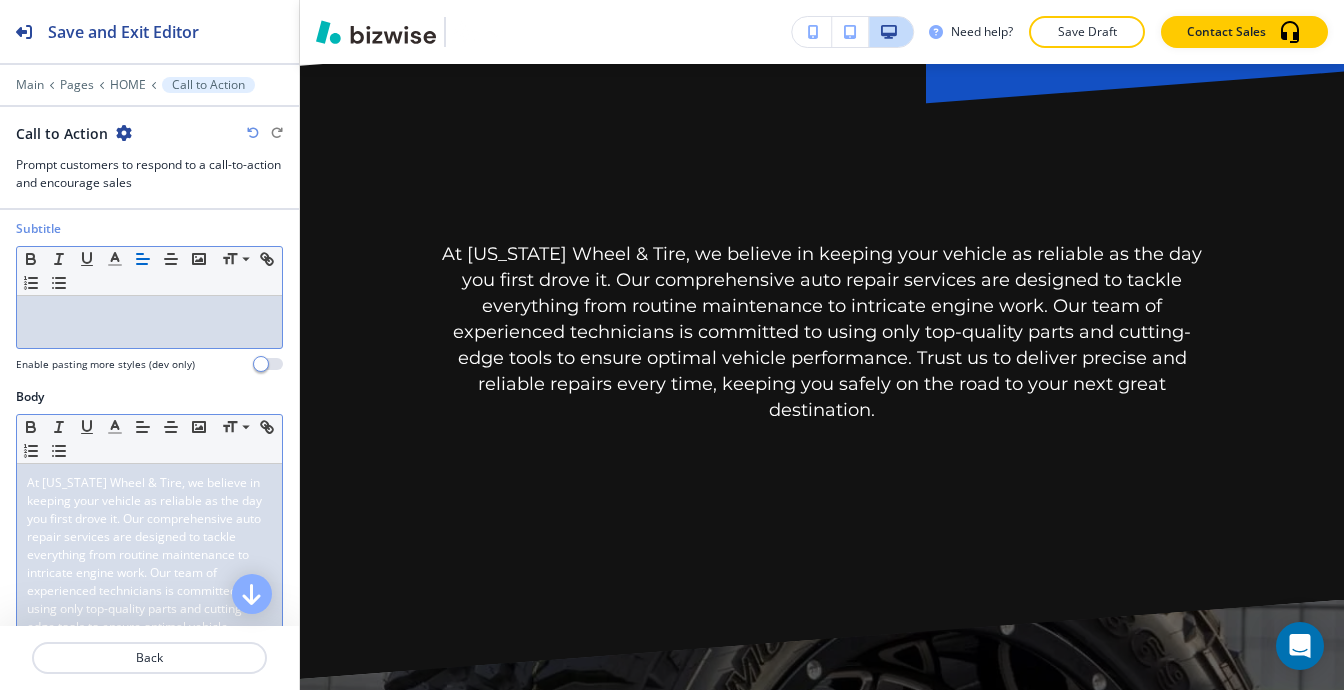 scroll, scrollTop: 100, scrollLeft: 0, axis: vertical 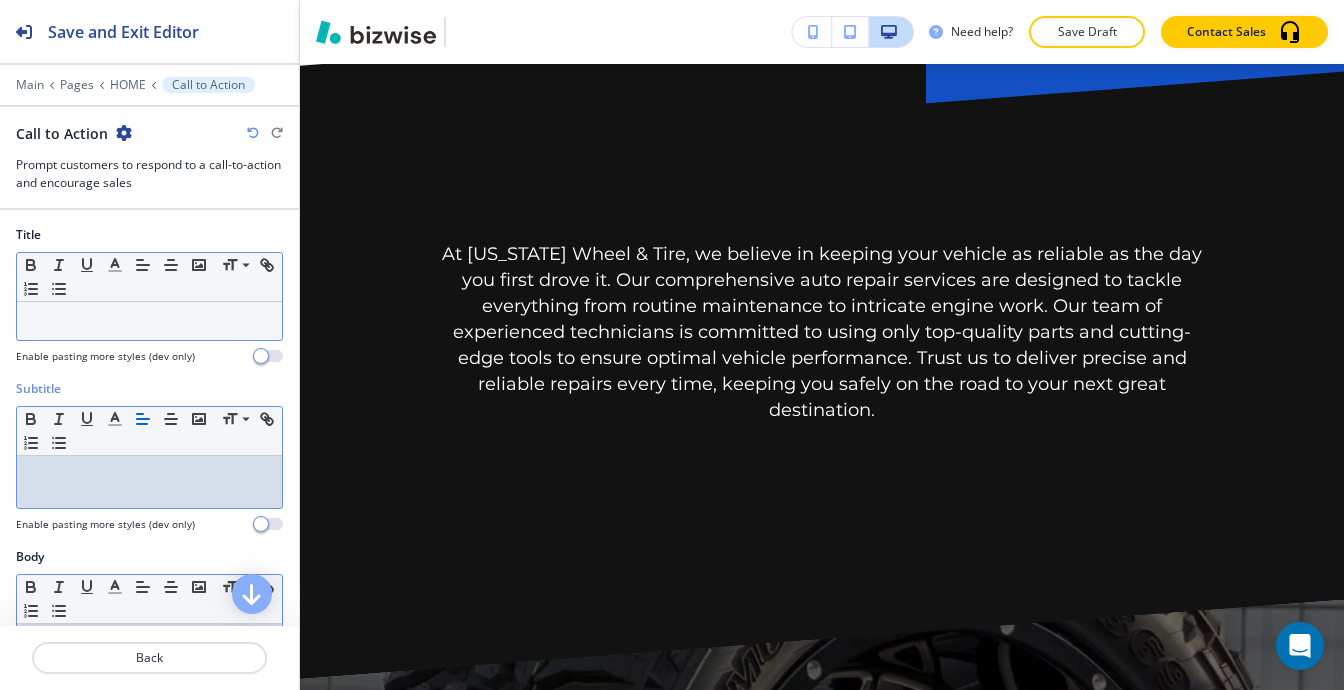 click at bounding box center [149, 321] 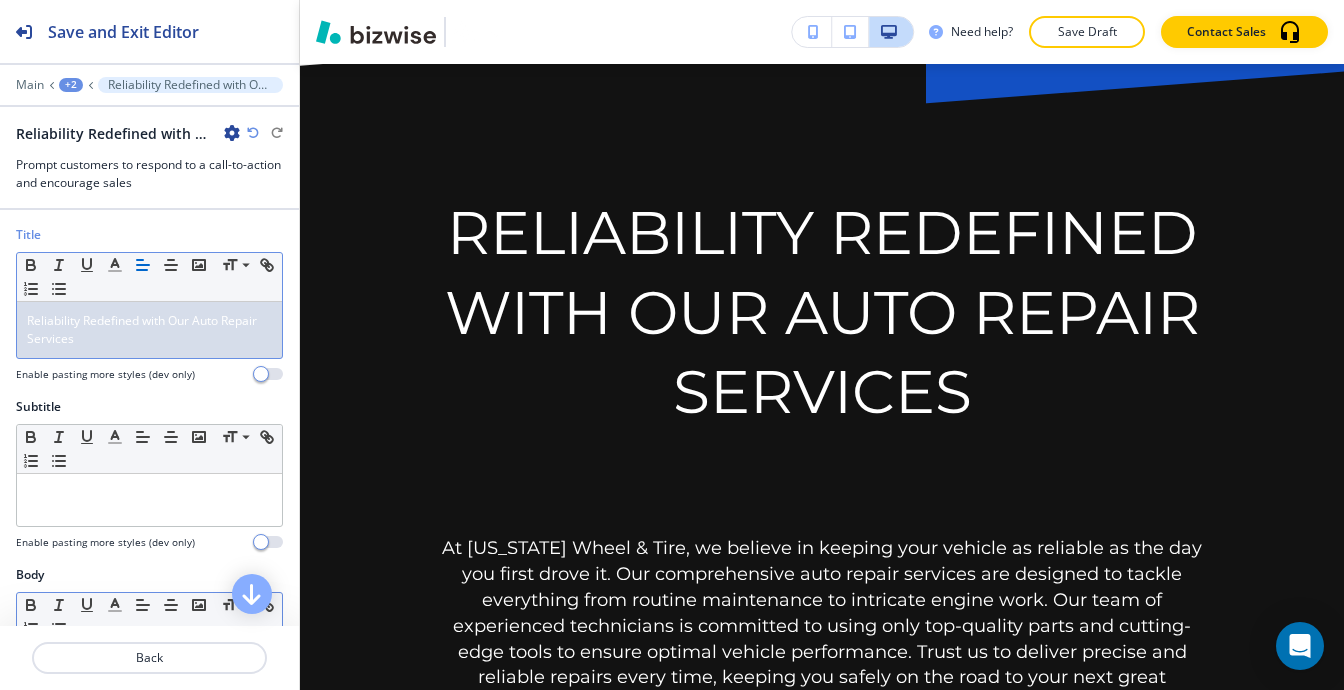 scroll, scrollTop: 0, scrollLeft: 0, axis: both 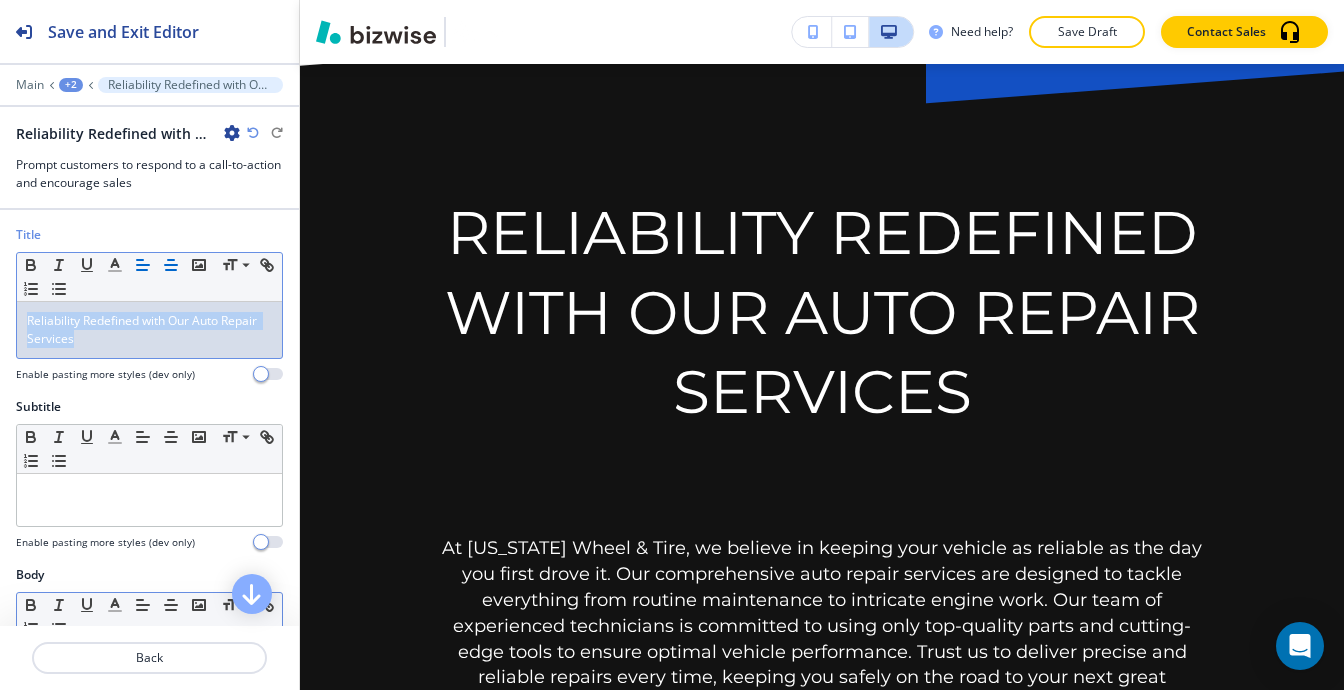 click 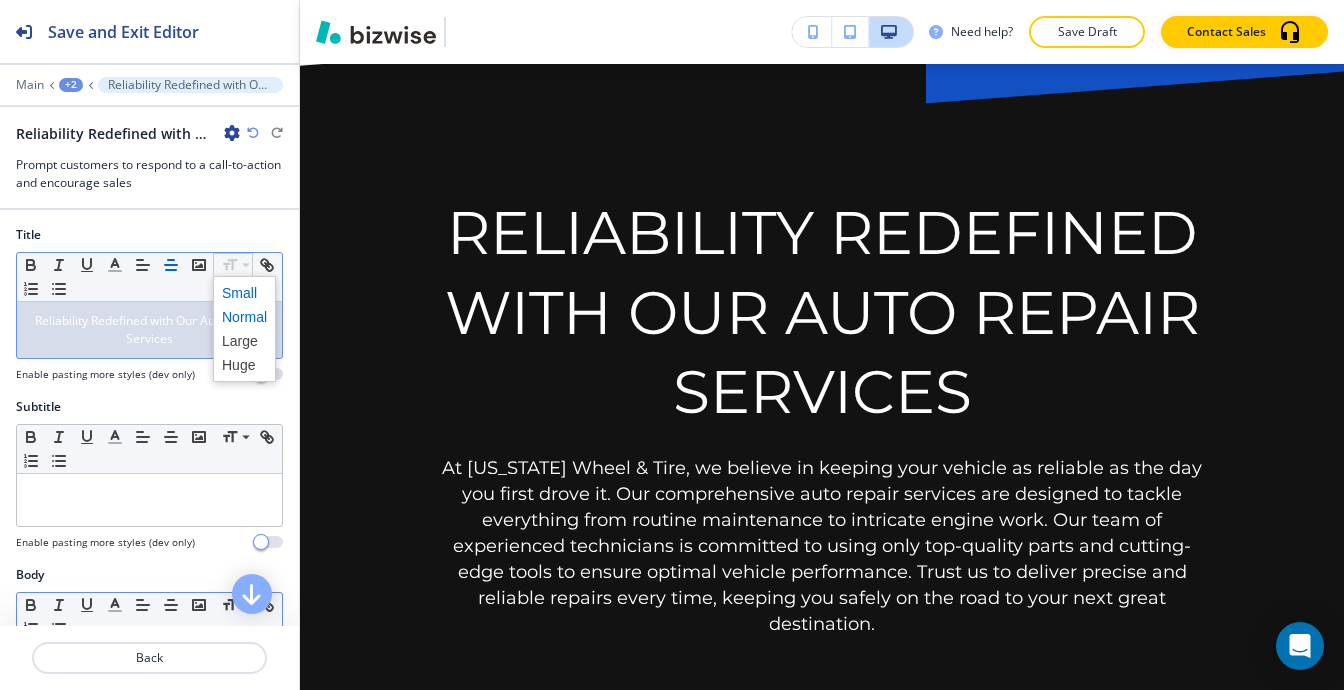 click at bounding box center [244, 293] 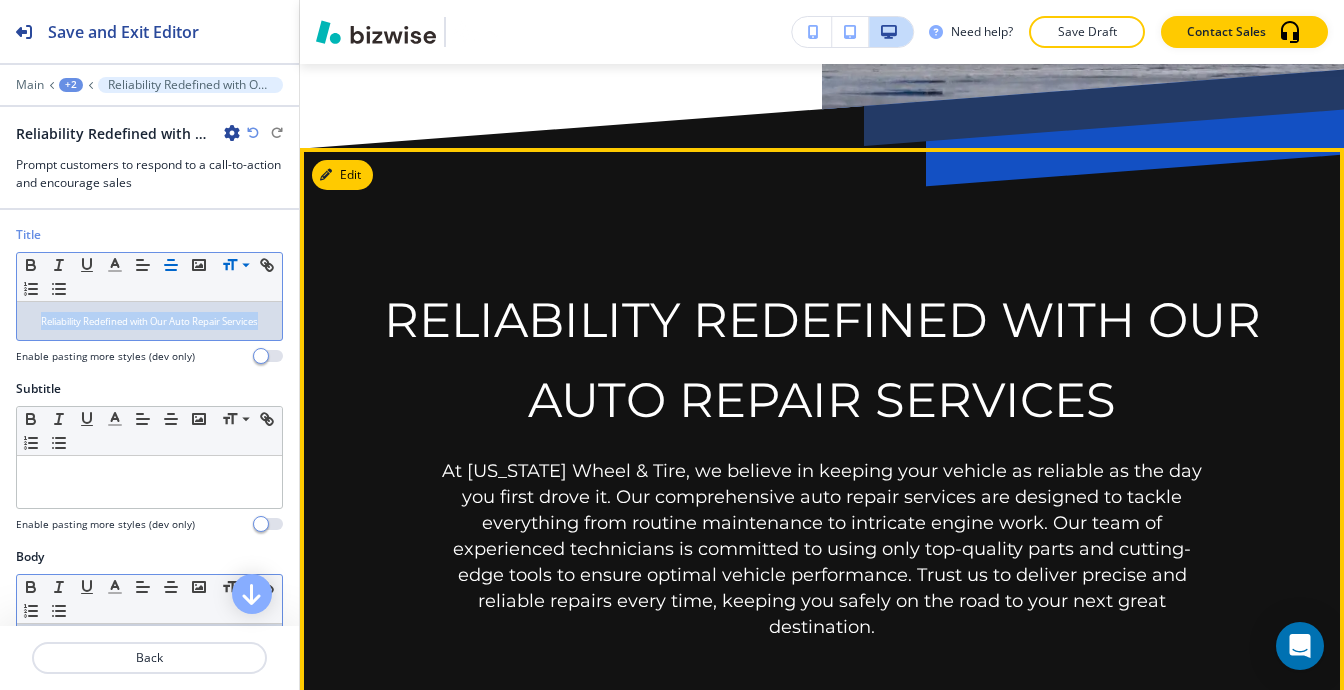 scroll, scrollTop: 1628, scrollLeft: 0, axis: vertical 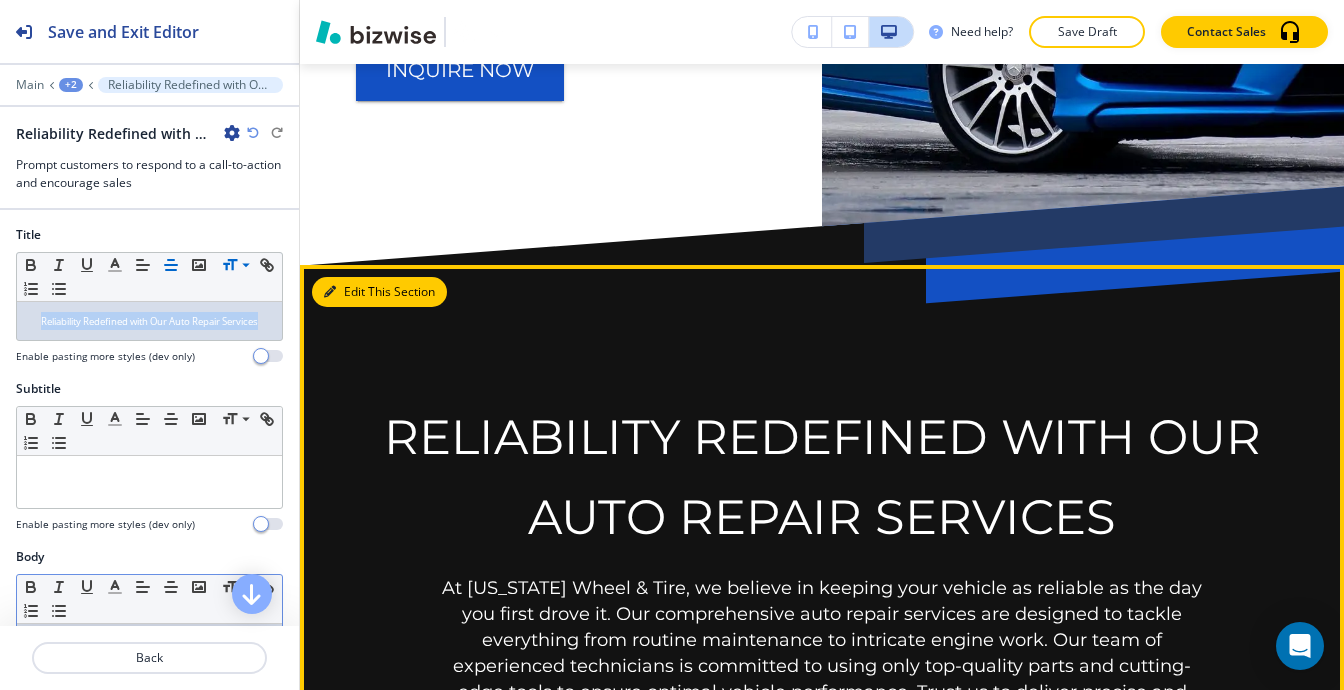 click on "Edit This Section" at bounding box center (379, 292) 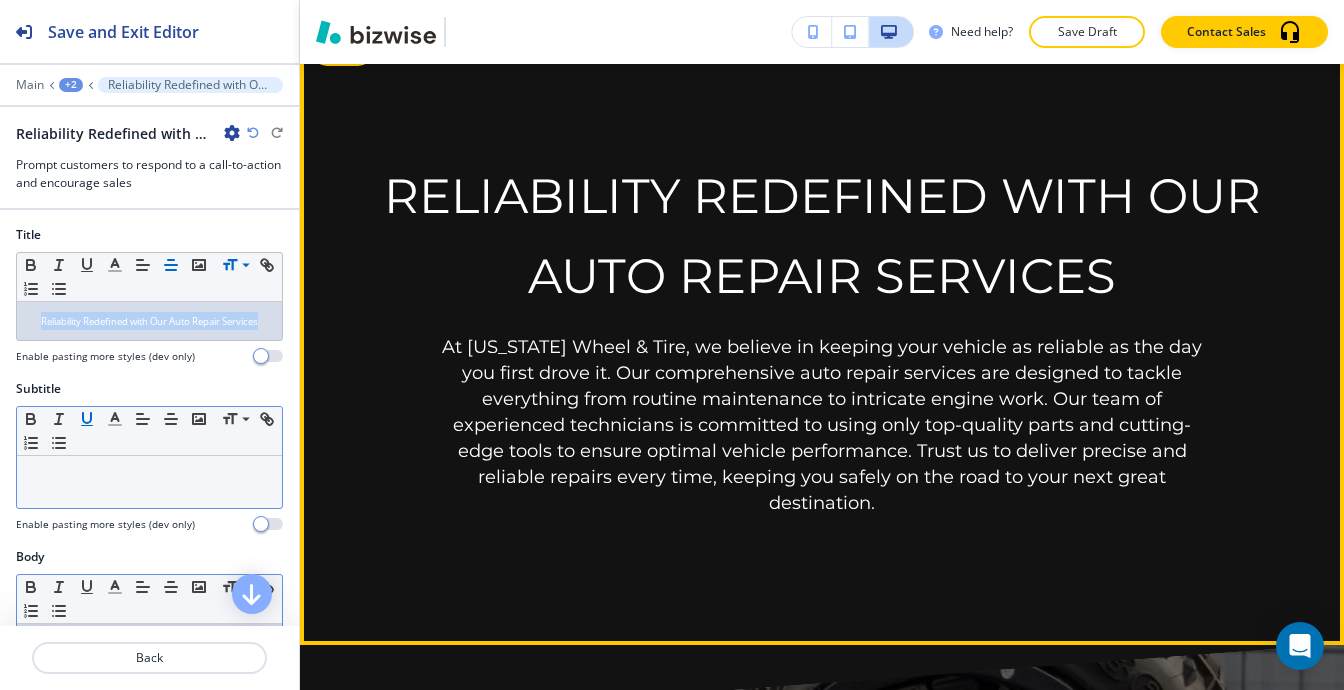 scroll, scrollTop: 2028, scrollLeft: 0, axis: vertical 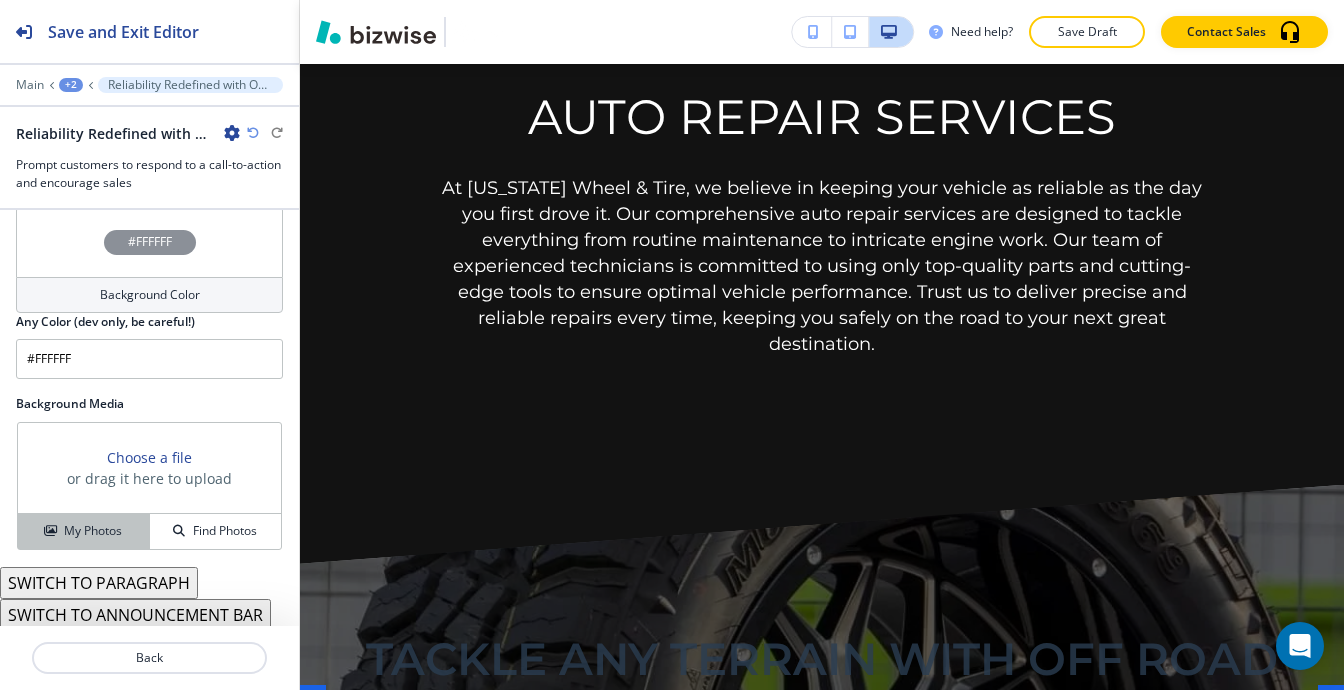 click on "My Photos" at bounding box center (83, 531) 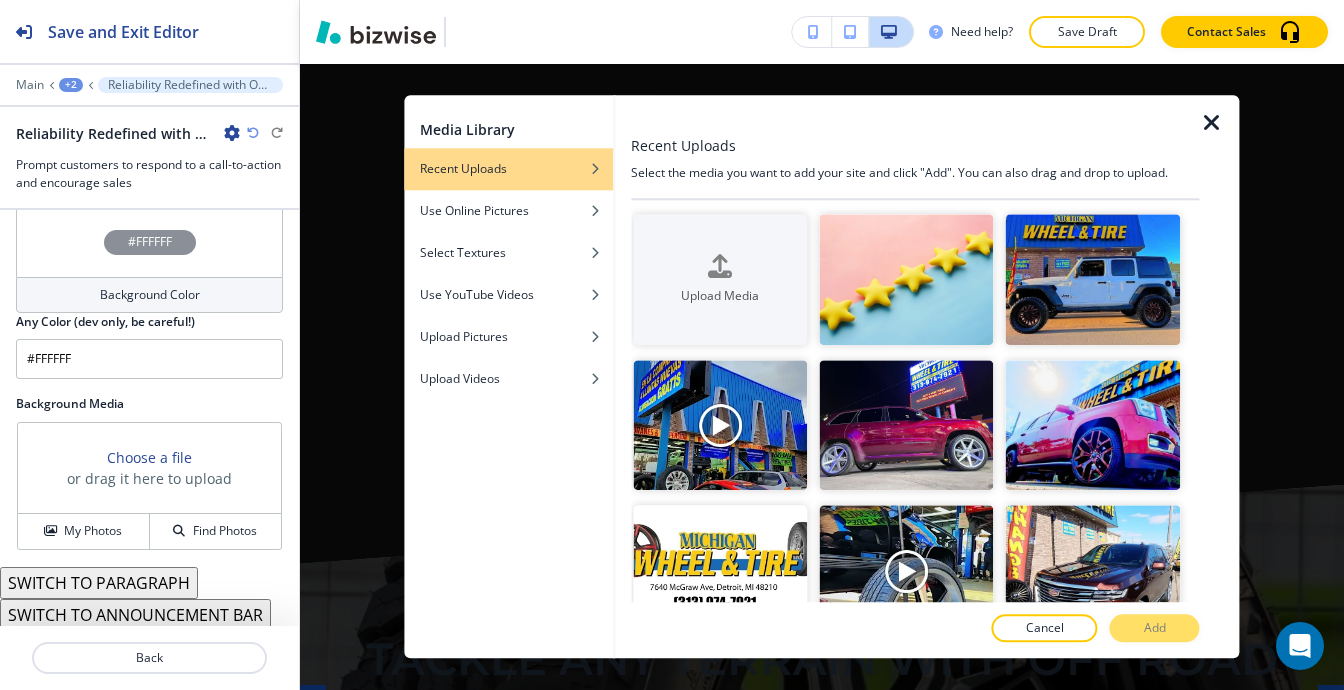 click on "SWITCH TO ANNOUNCEMENT BAR" at bounding box center [135, 615] 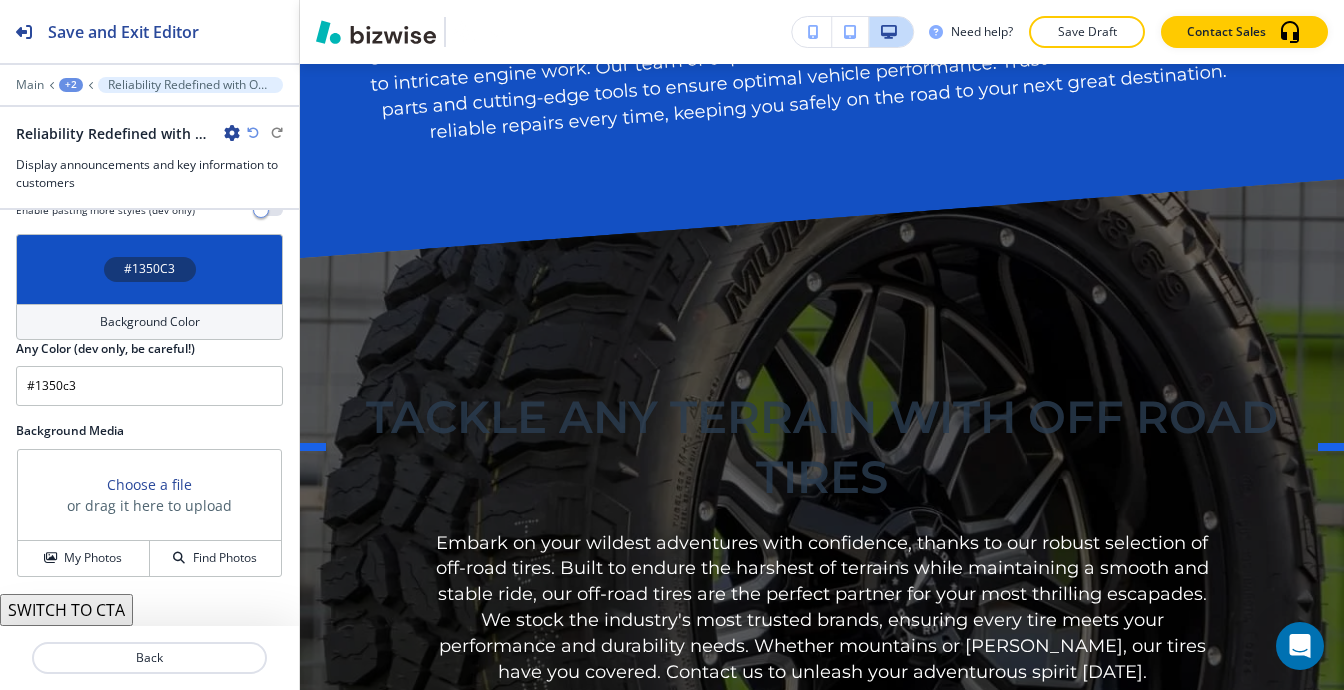 scroll, scrollTop: 513, scrollLeft: 0, axis: vertical 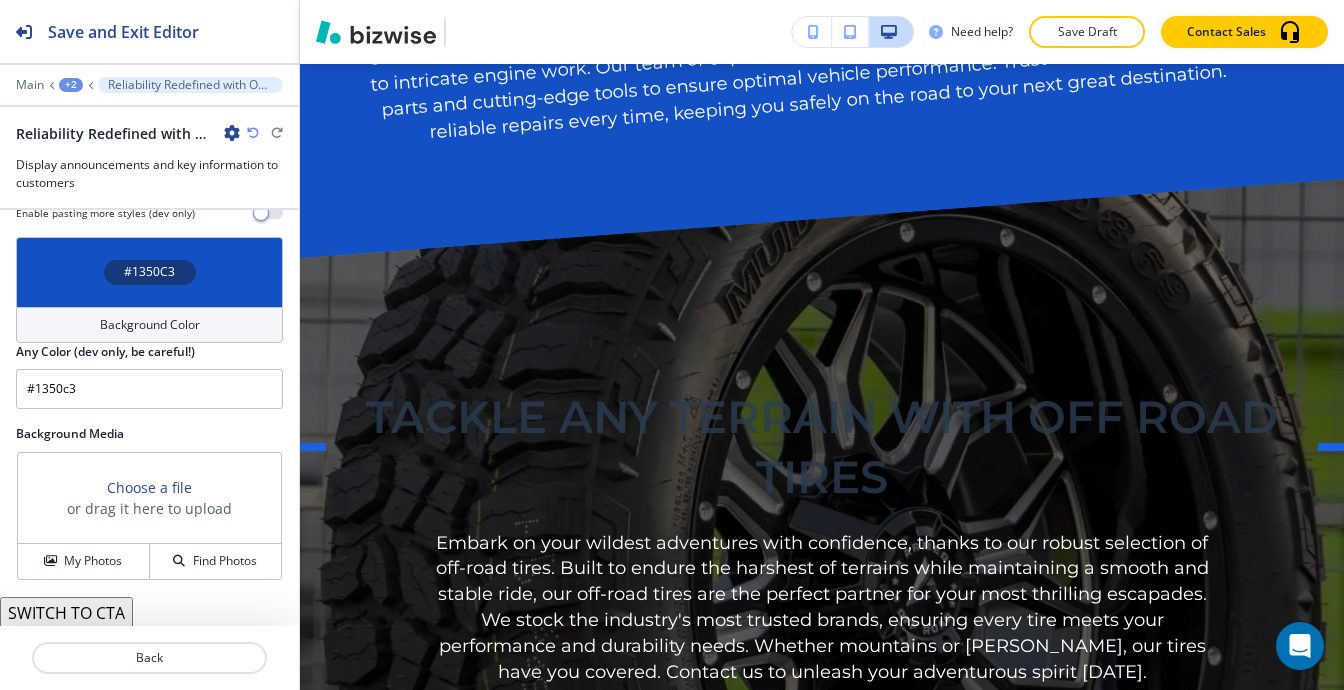 click on "SWITCH TO CTA" at bounding box center [149, 613] 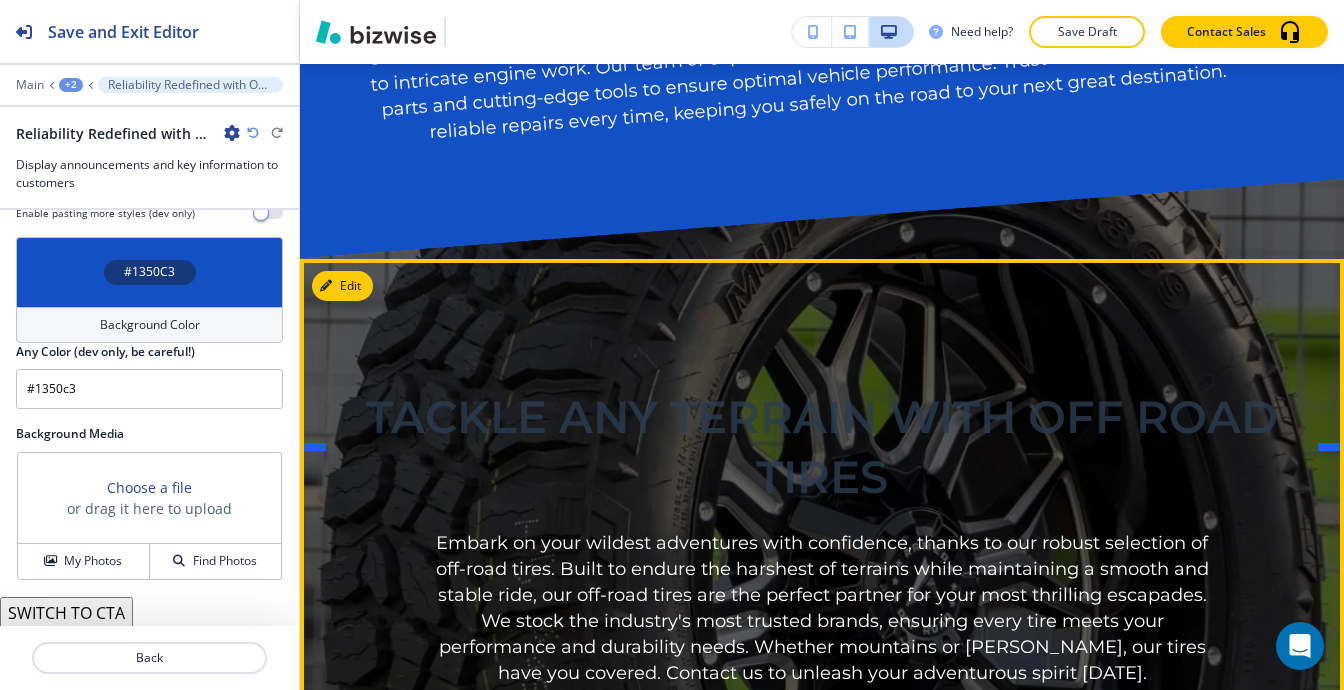 scroll, scrollTop: 1828, scrollLeft: 0, axis: vertical 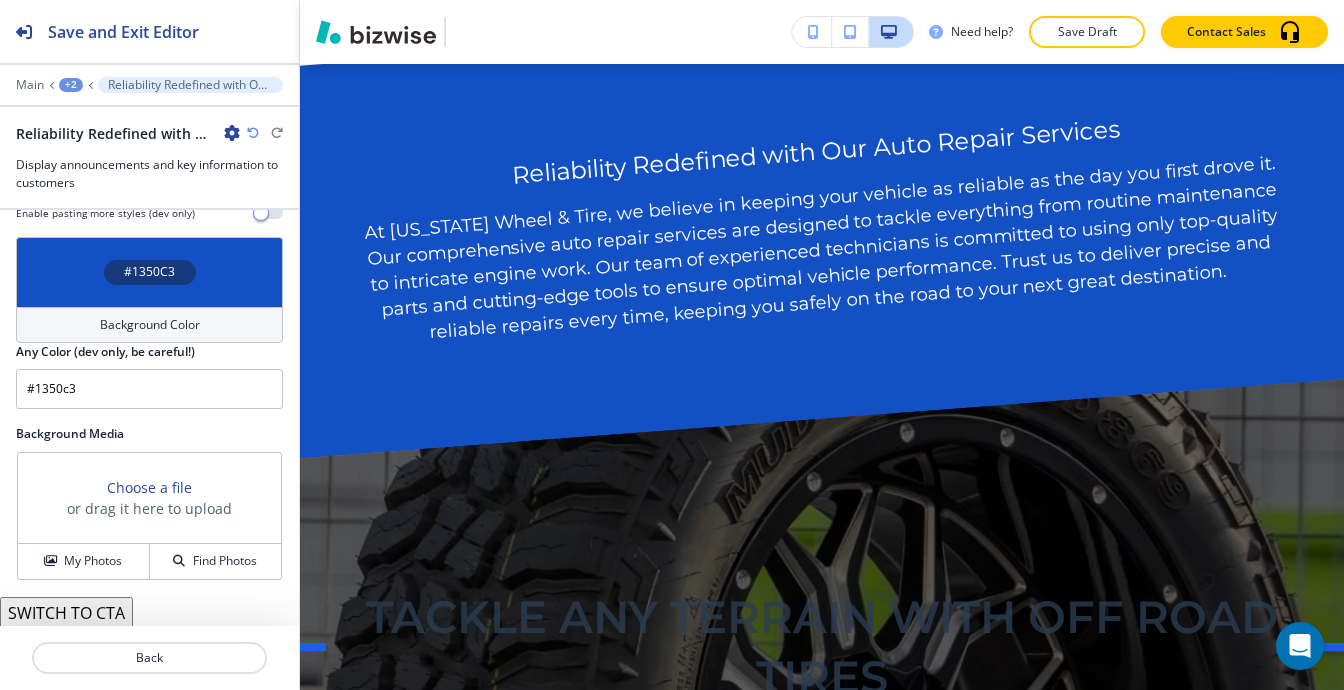 click on "SWITCH TO CTA" at bounding box center (66, 613) 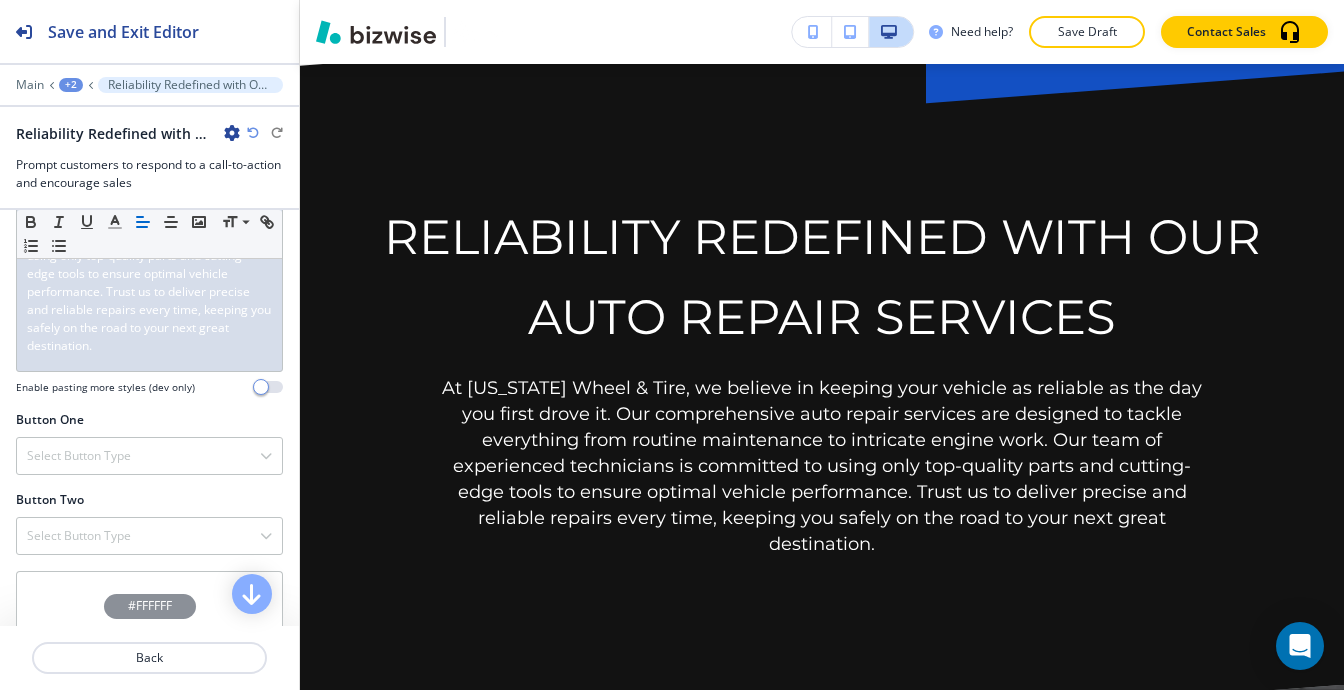 scroll, scrollTop: 311, scrollLeft: 0, axis: vertical 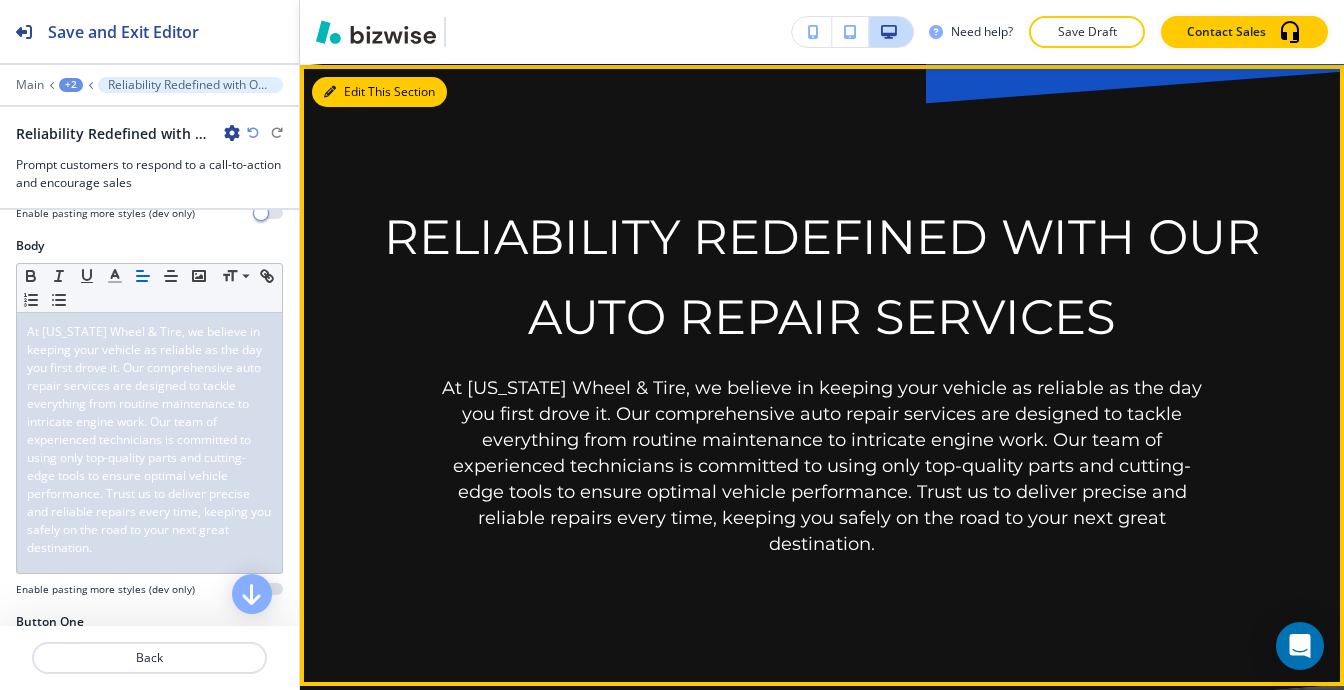 click on "Edit This Section" at bounding box center (379, 92) 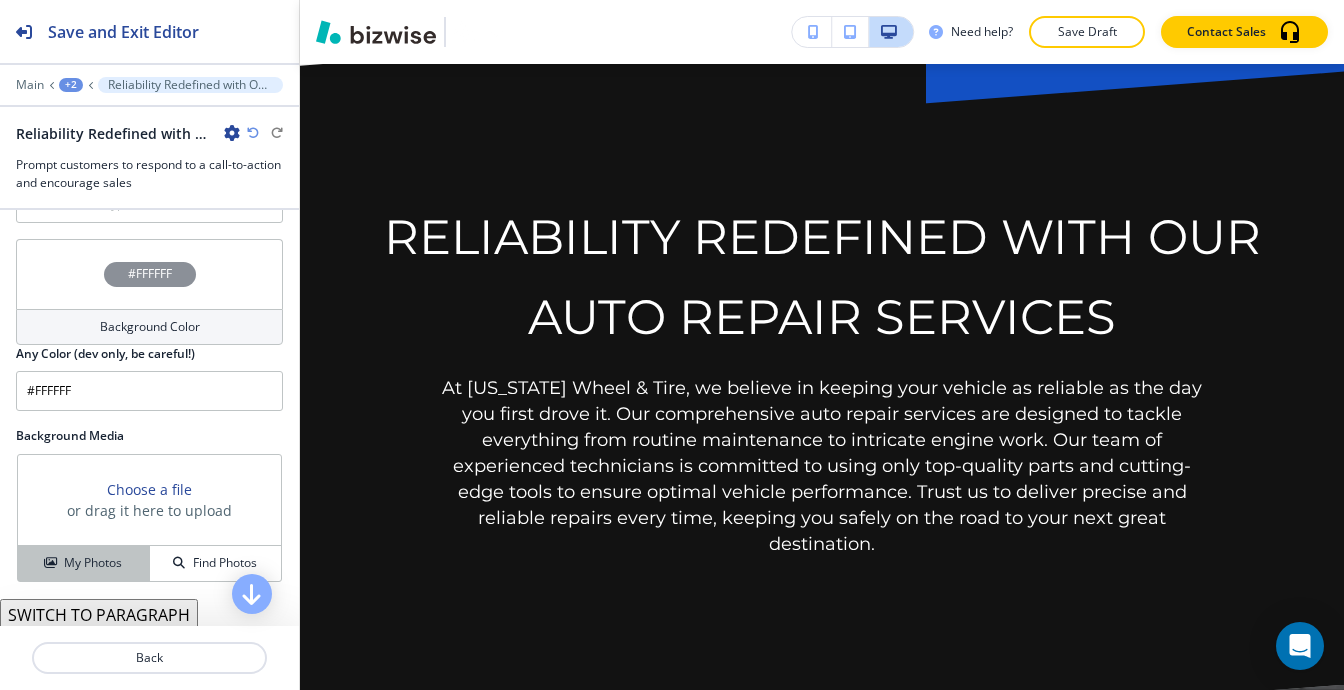 scroll, scrollTop: 877, scrollLeft: 0, axis: vertical 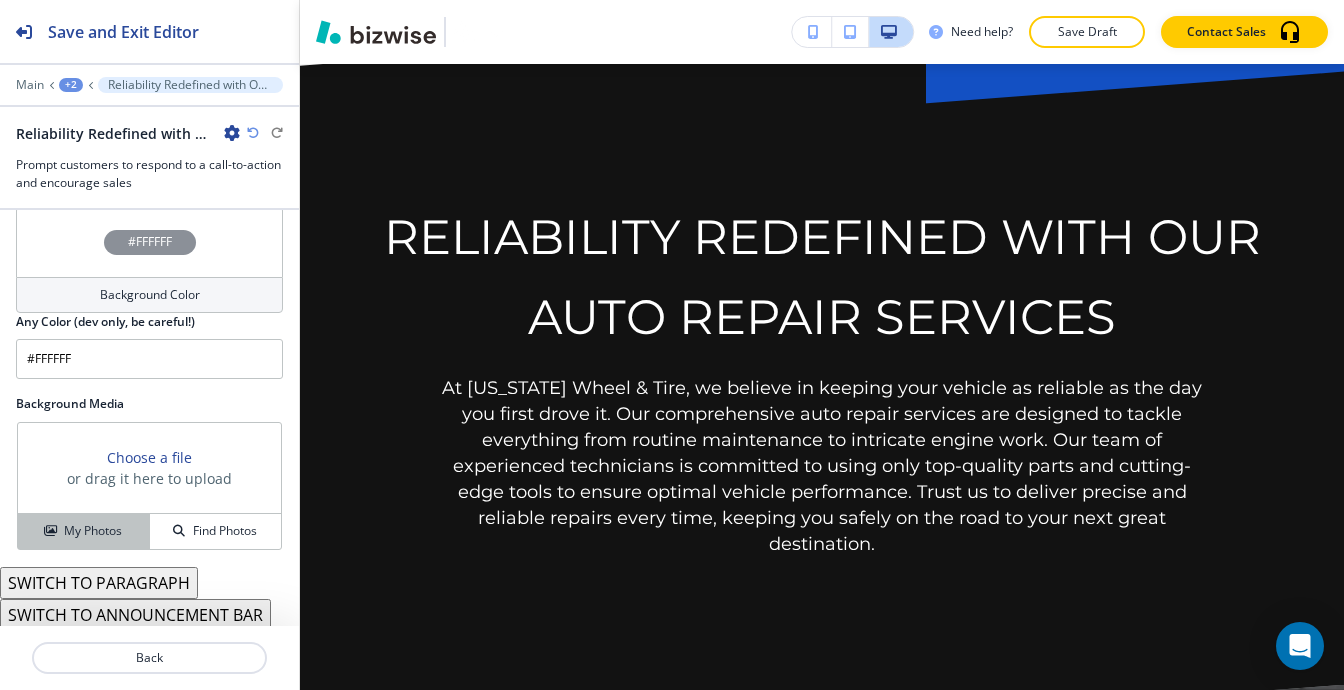 click on "My Photos" at bounding box center (93, 531) 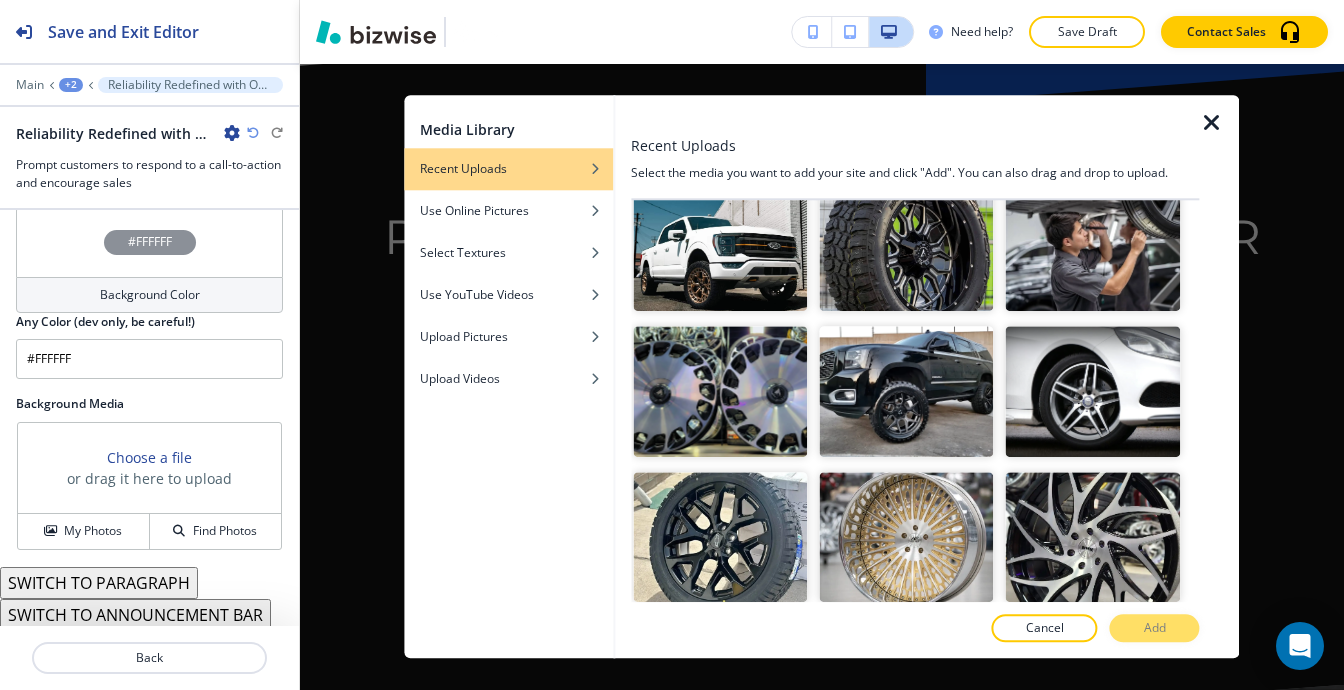 scroll, scrollTop: 7126, scrollLeft: 0, axis: vertical 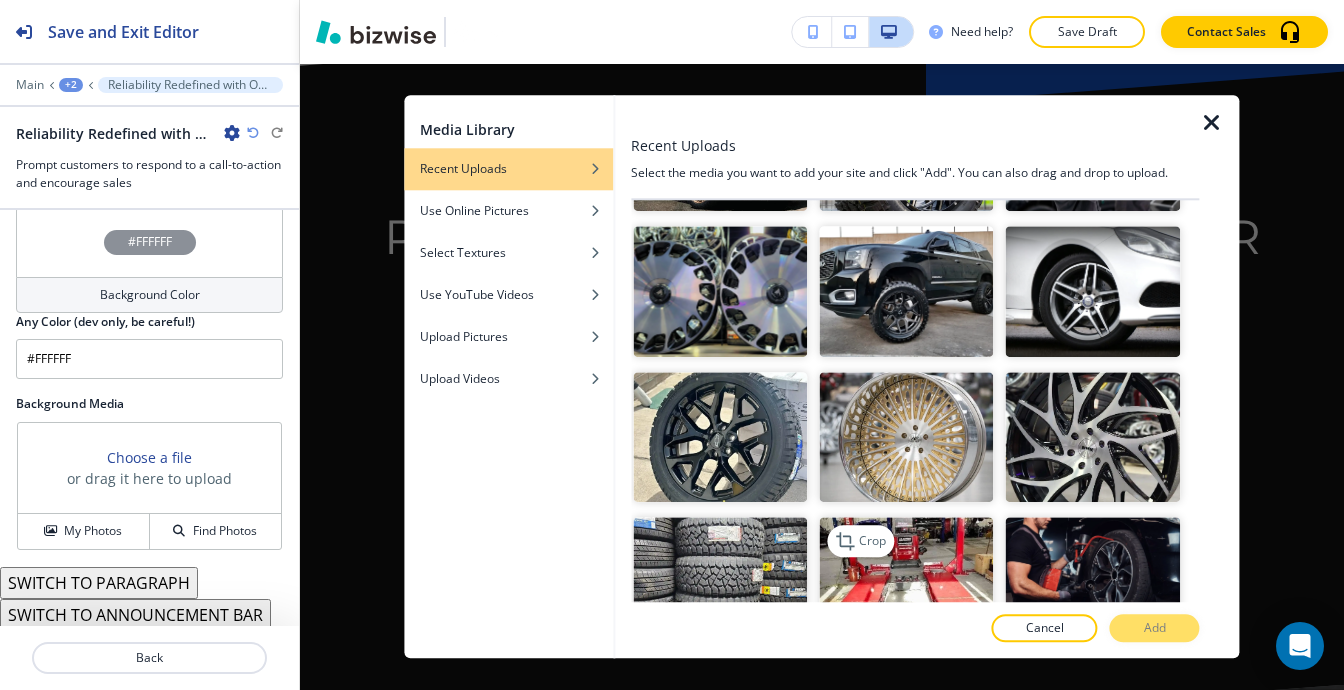 type 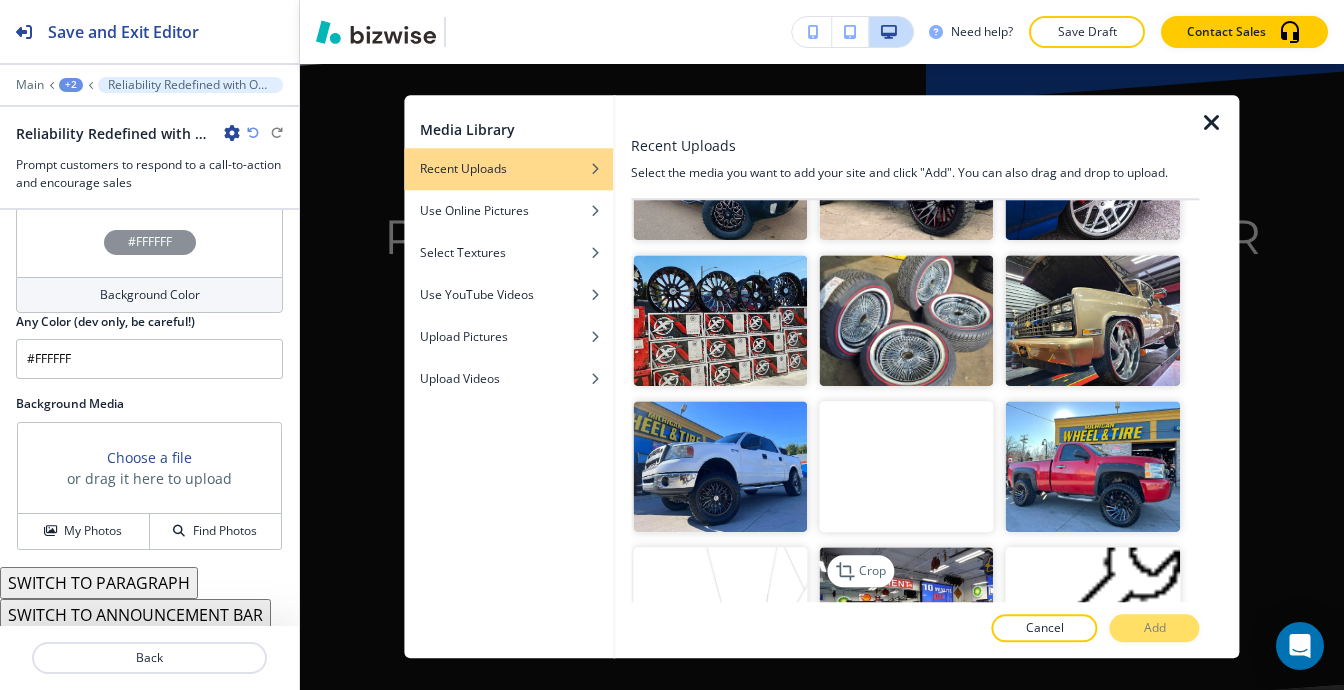 scroll, scrollTop: 7826, scrollLeft: 0, axis: vertical 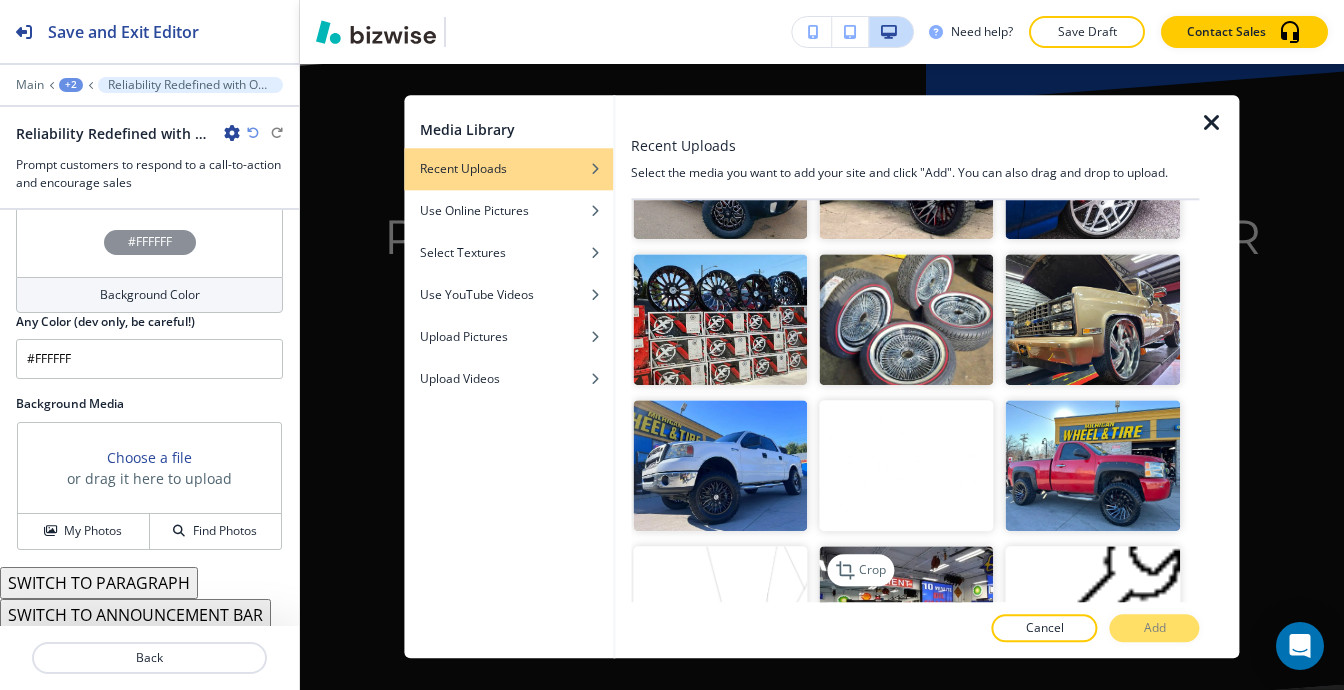 click at bounding box center (906, 611) 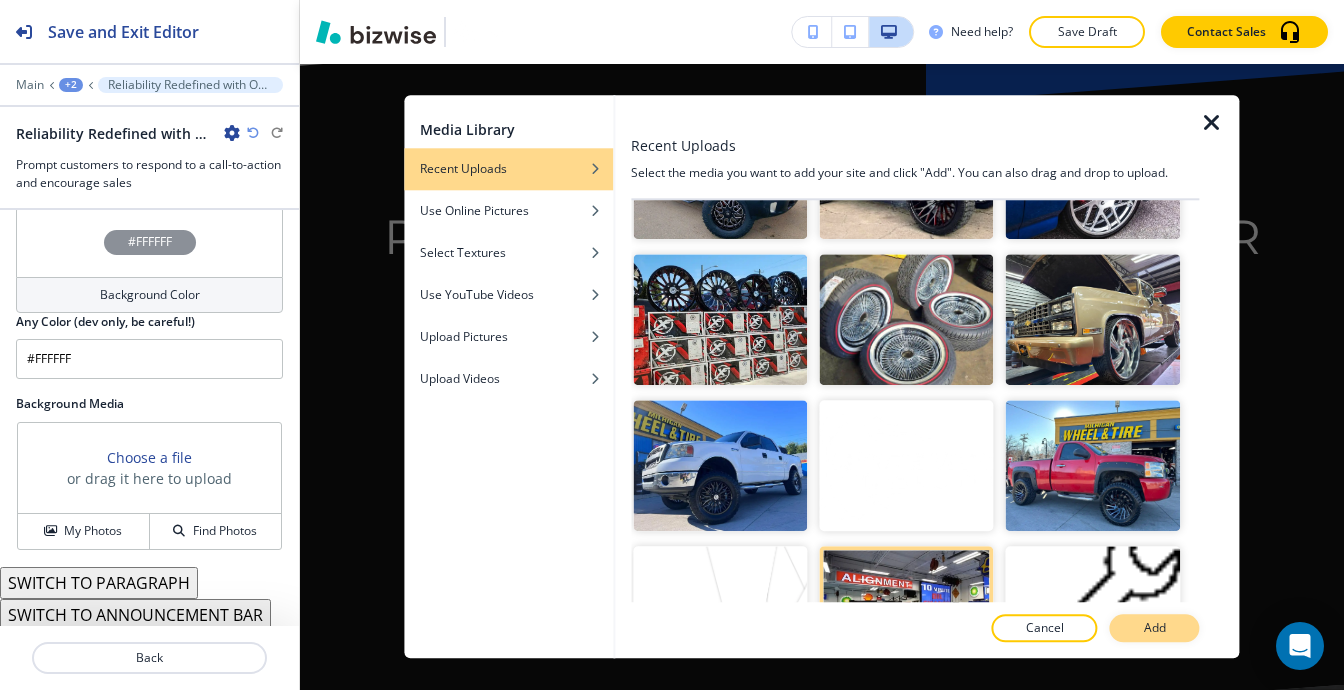 click on "Add" at bounding box center (1155, 629) 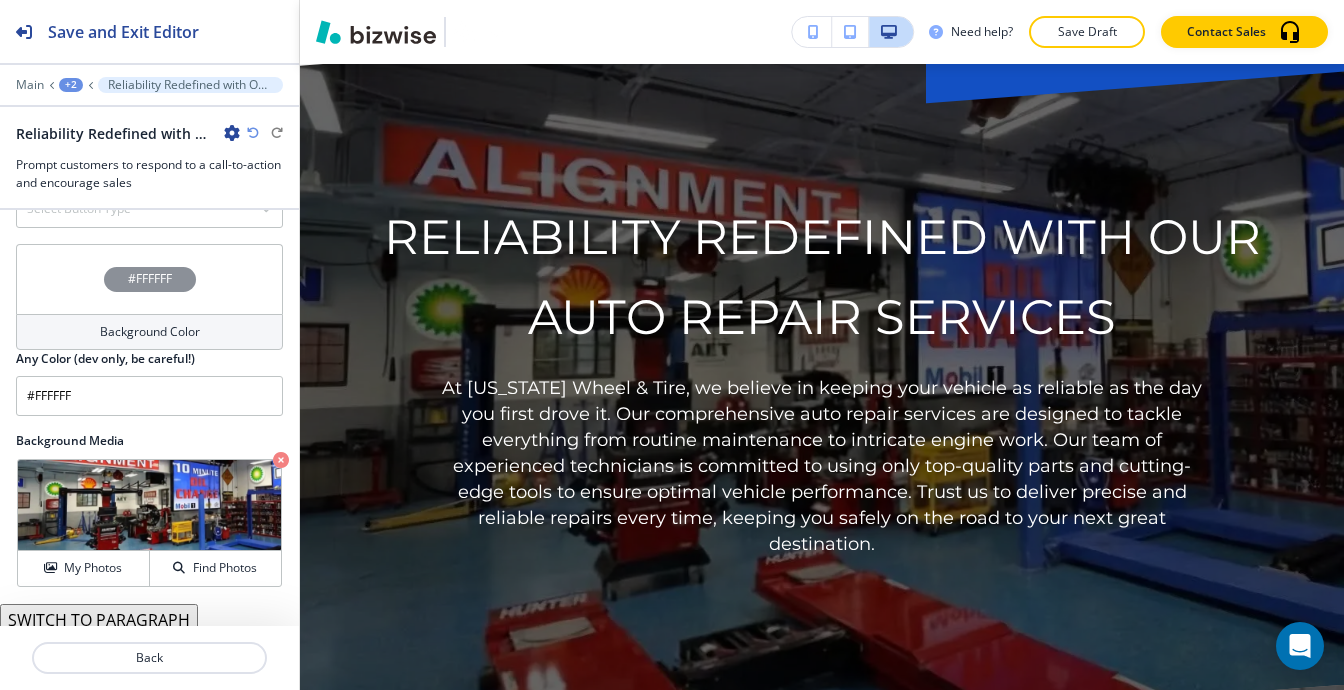 scroll, scrollTop: 777, scrollLeft: 0, axis: vertical 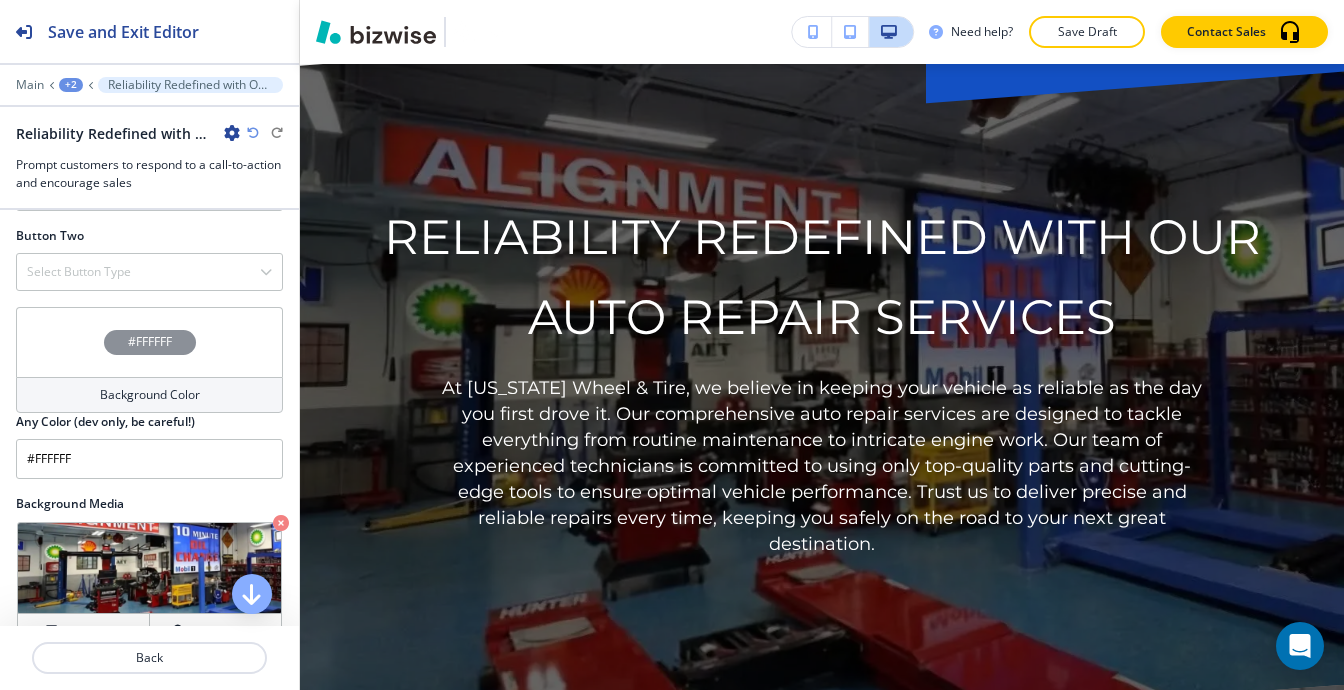click on "#FFFFFF" at bounding box center (150, 342) 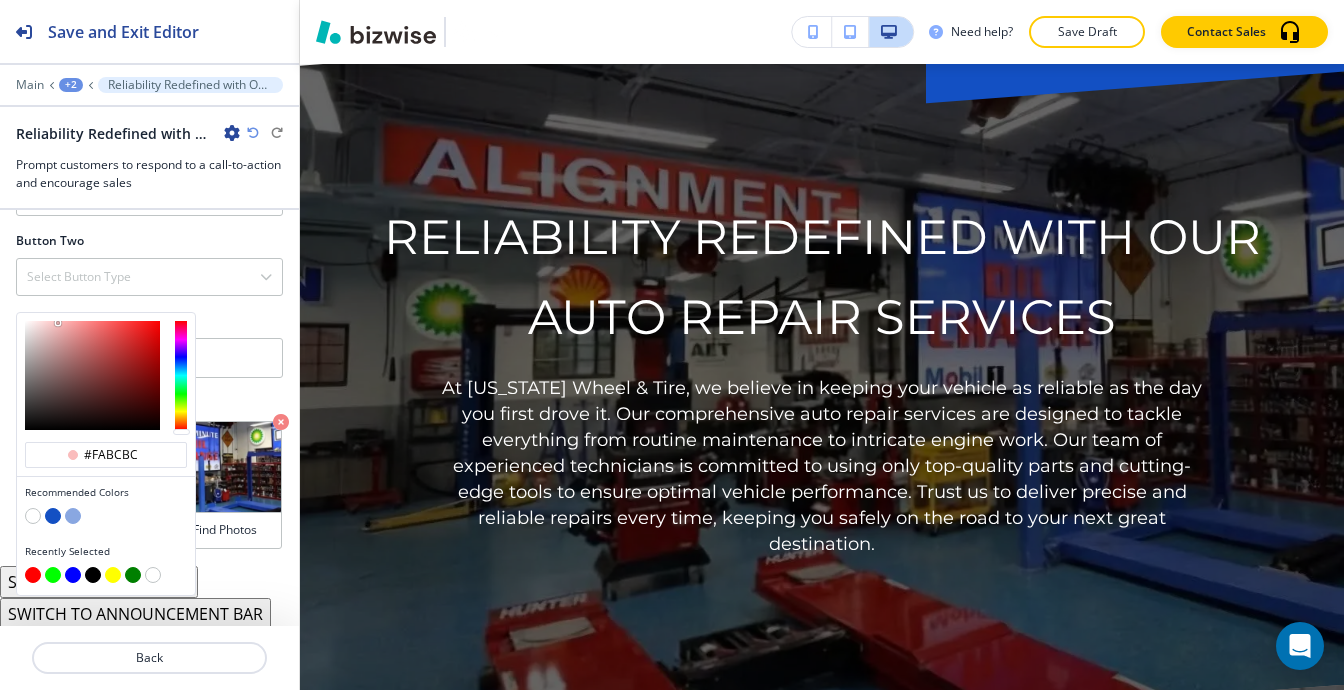 drag, startPoint x: 114, startPoint y: 377, endPoint x: 65, endPoint y: 314, distance: 79.81228 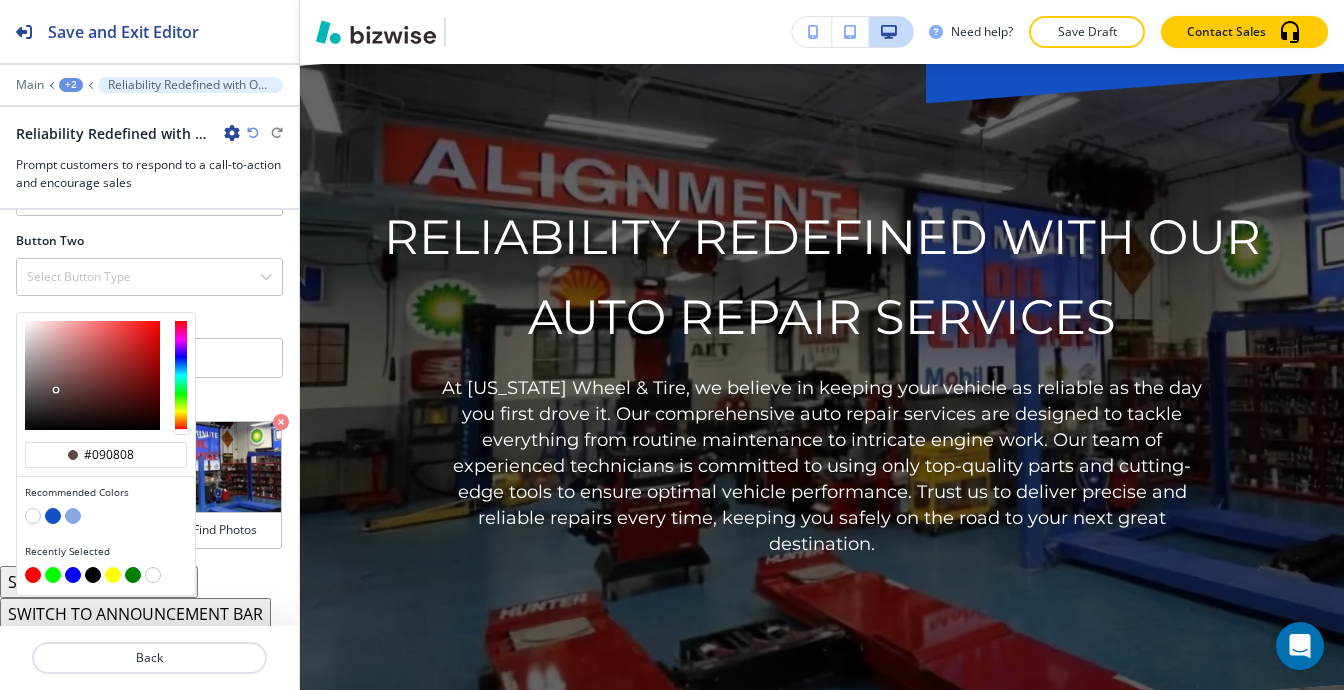 type on "#020202" 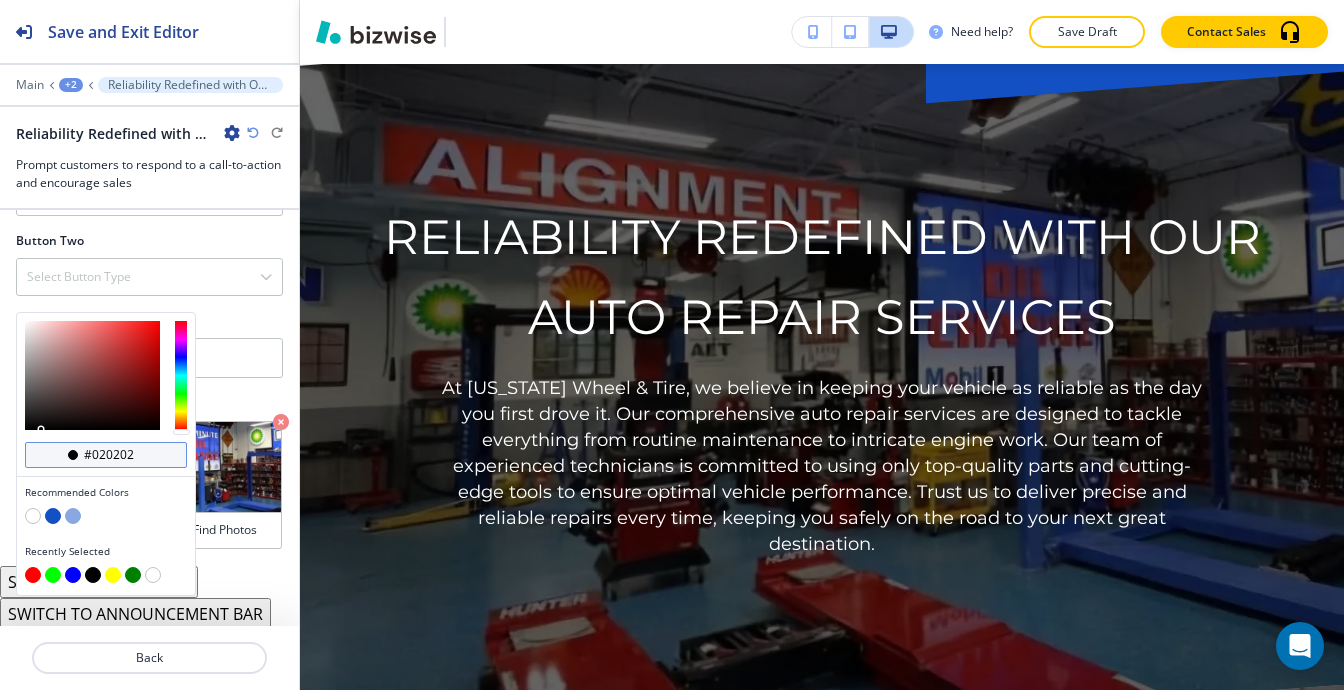 drag, startPoint x: 68, startPoint y: 364, endPoint x: 97, endPoint y: 455, distance: 95.50916 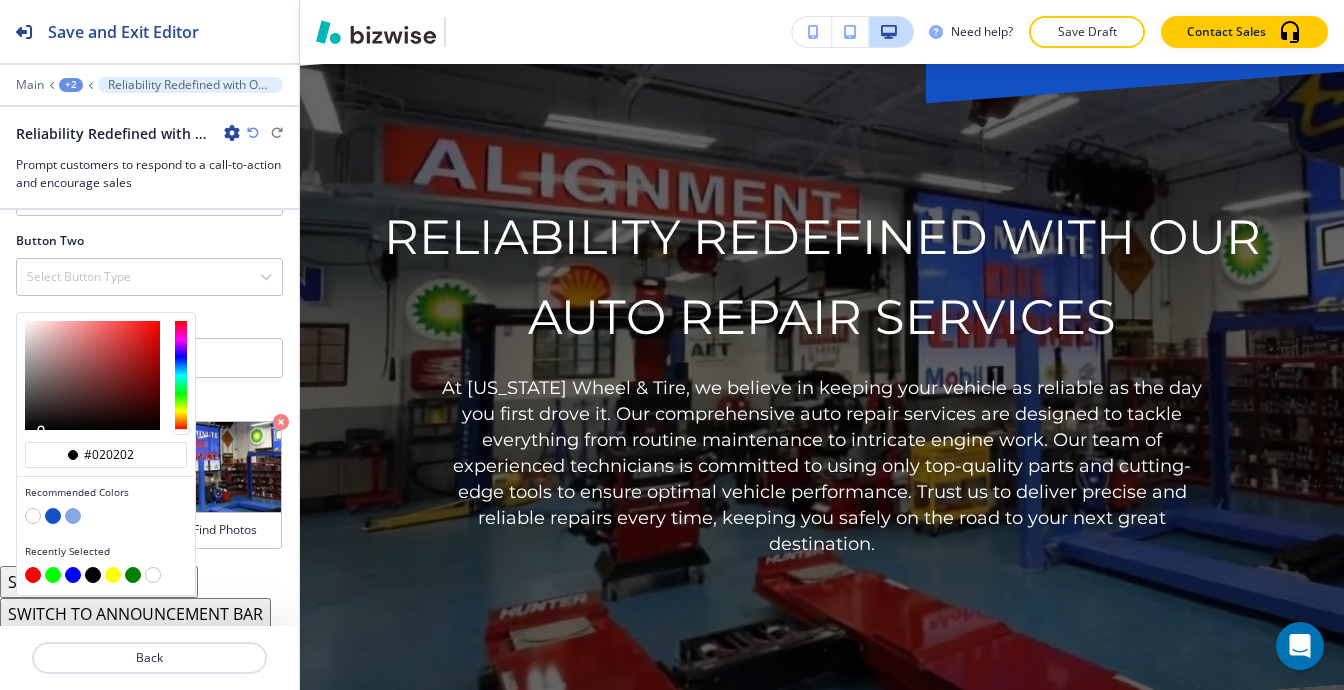 click at bounding box center [73, 516] 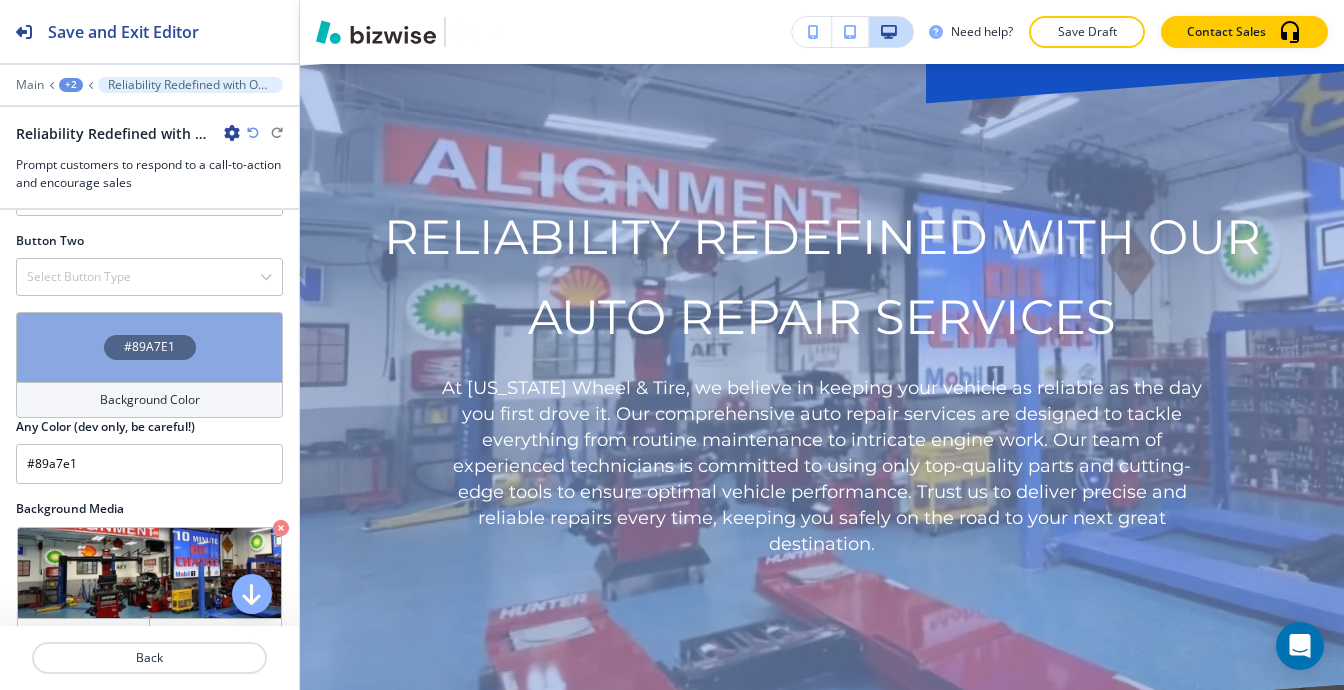 click on "#89A7E1" at bounding box center [149, 347] 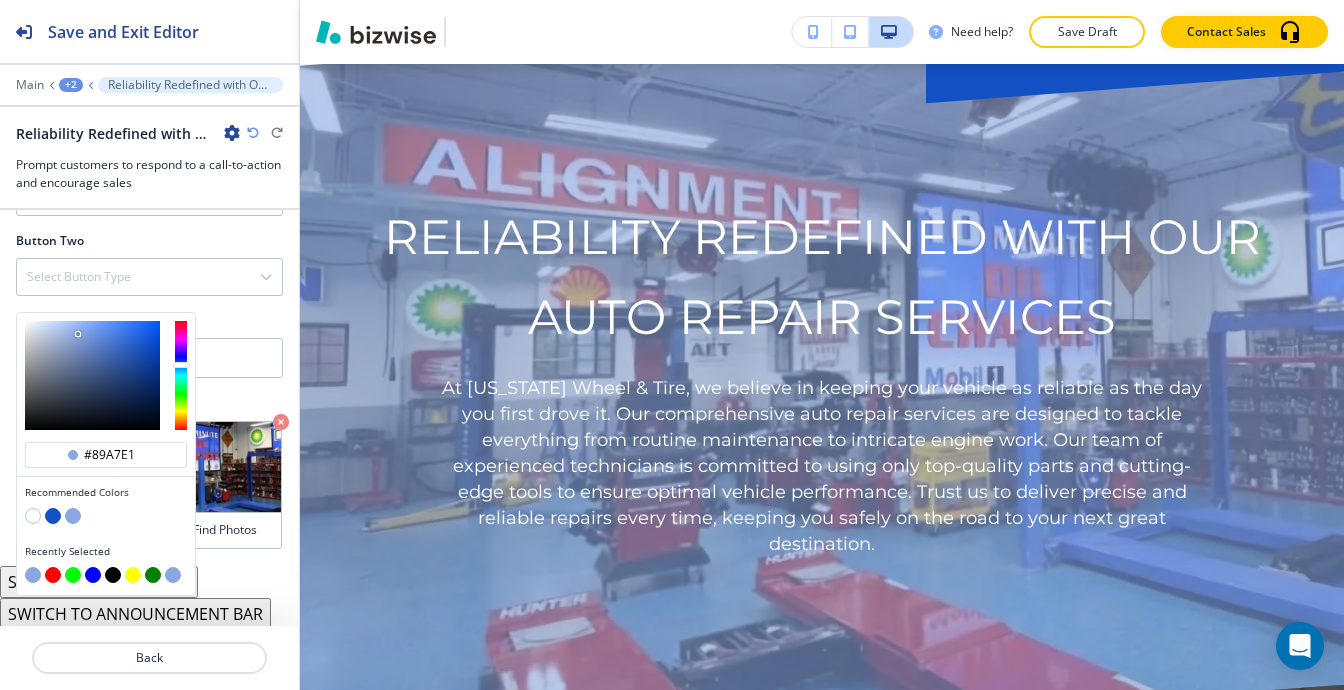 click at bounding box center [113, 575] 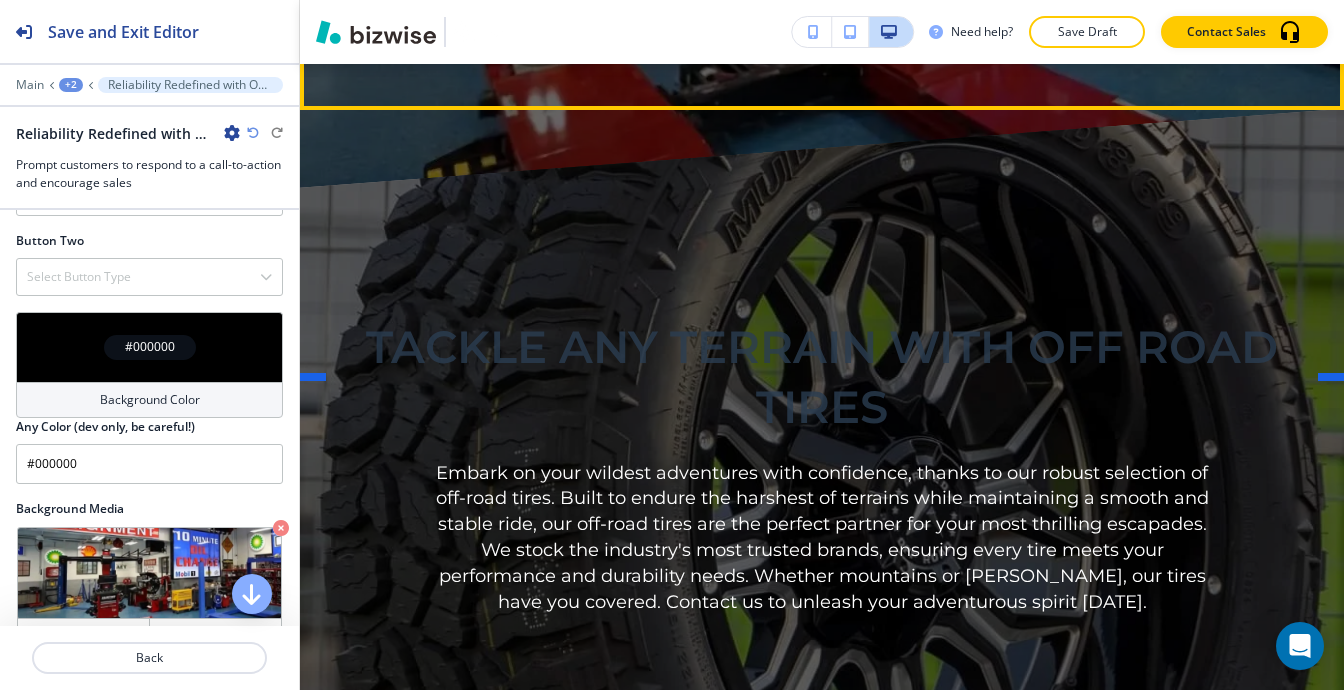 scroll, scrollTop: 2428, scrollLeft: 0, axis: vertical 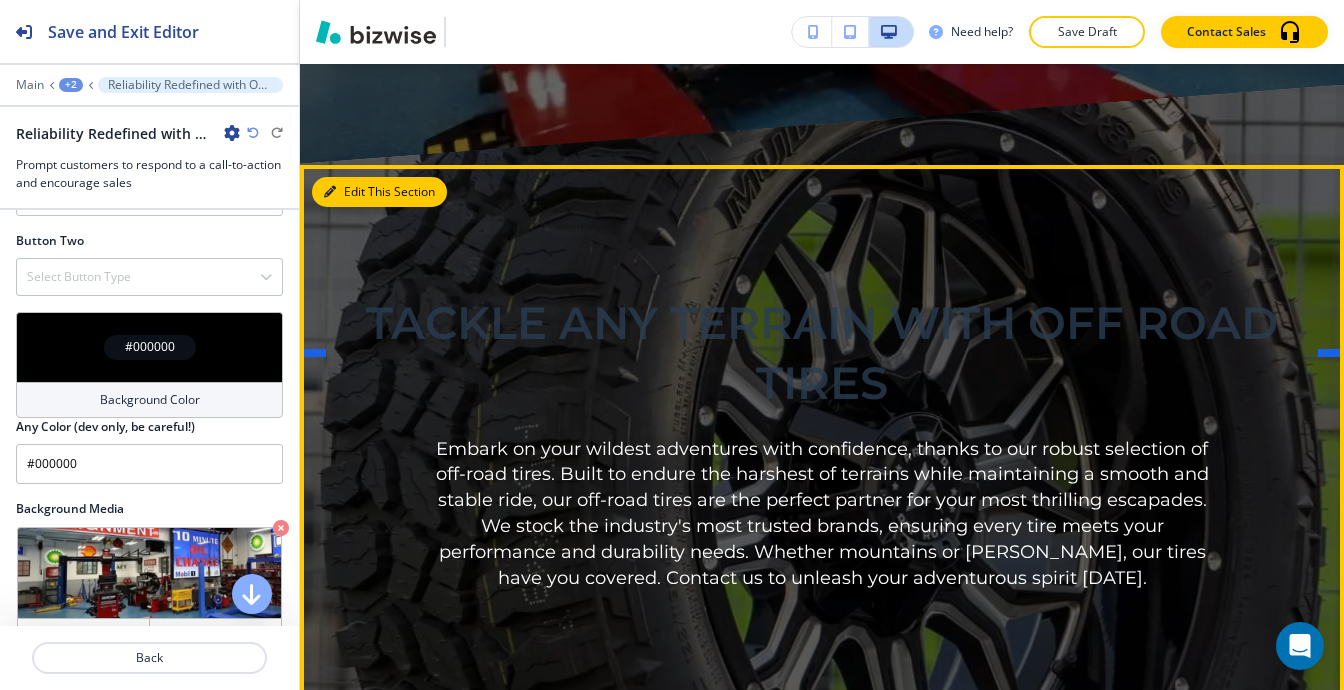 click on "Edit This Section" at bounding box center [379, 192] 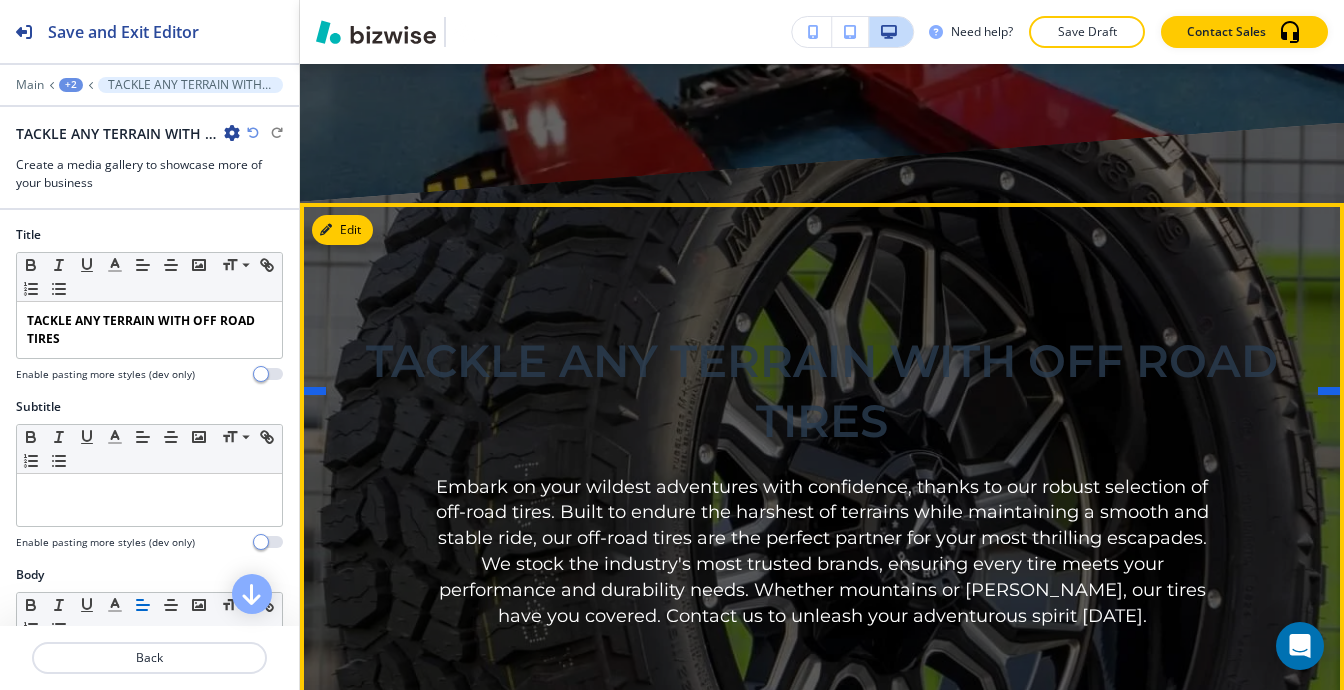 scroll, scrollTop: 2990, scrollLeft: 0, axis: vertical 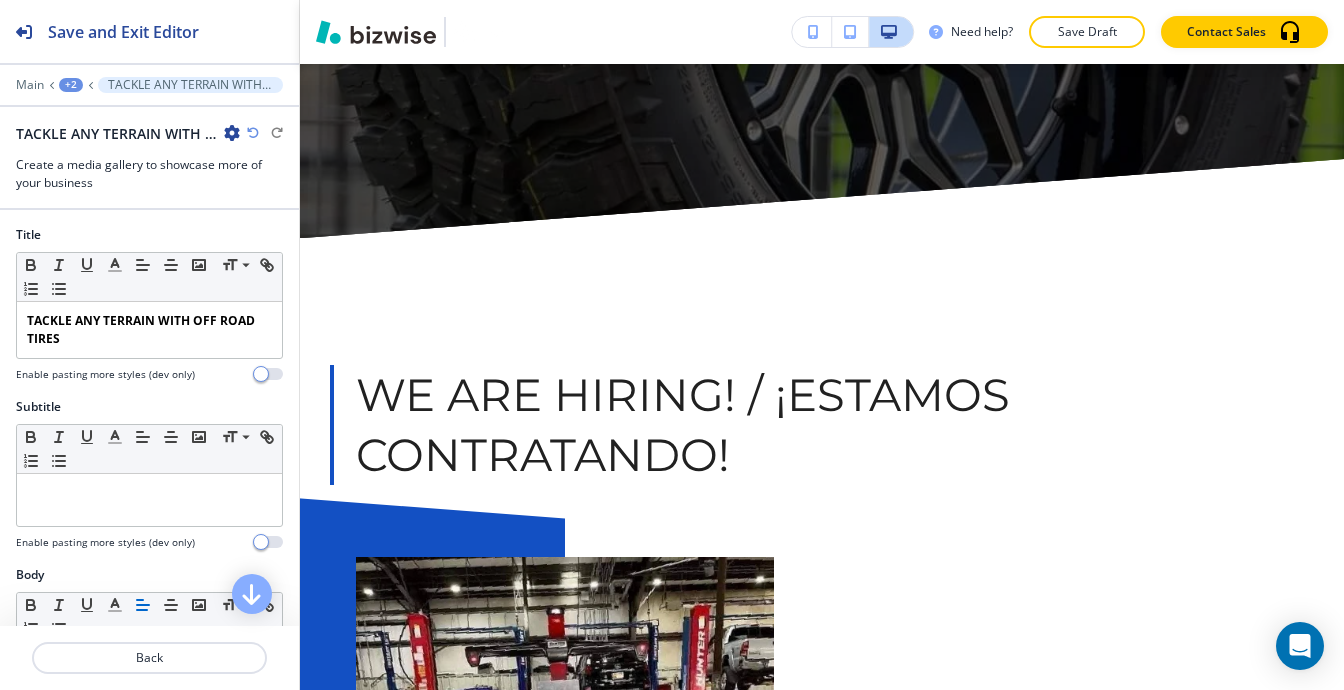 click on "+2" at bounding box center [71, 85] 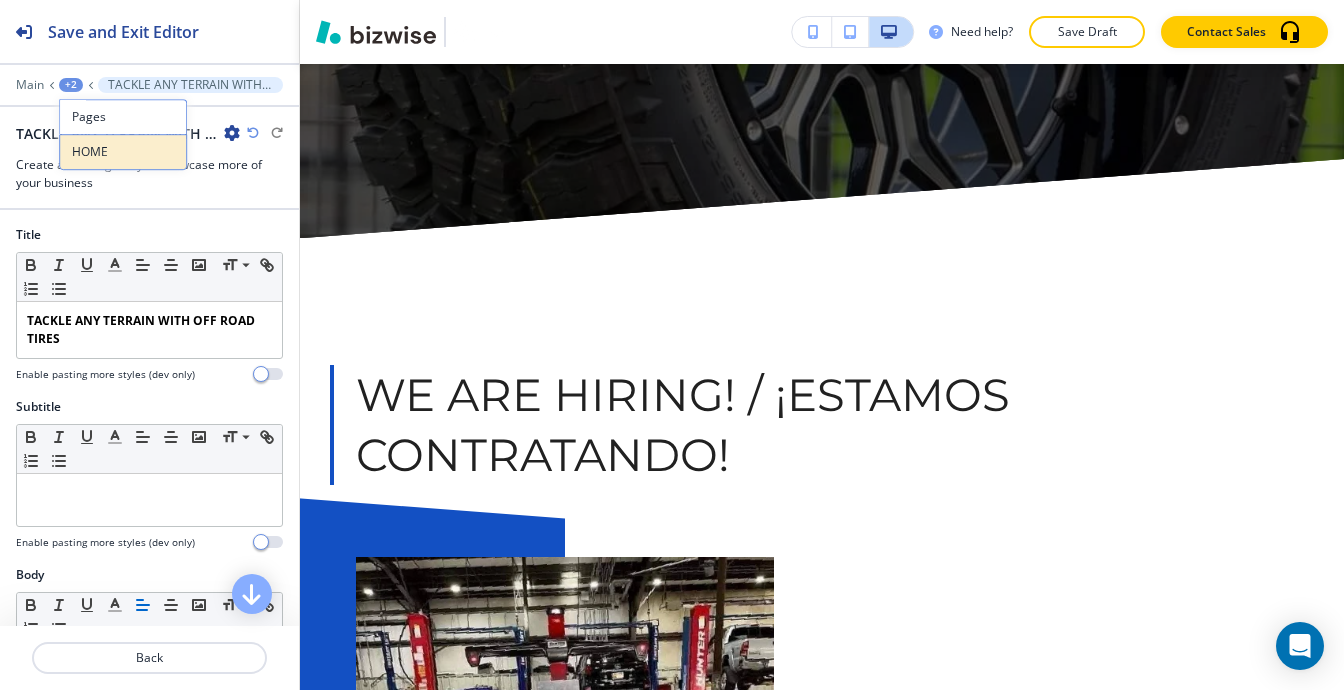click on "HOME" at bounding box center [123, 152] 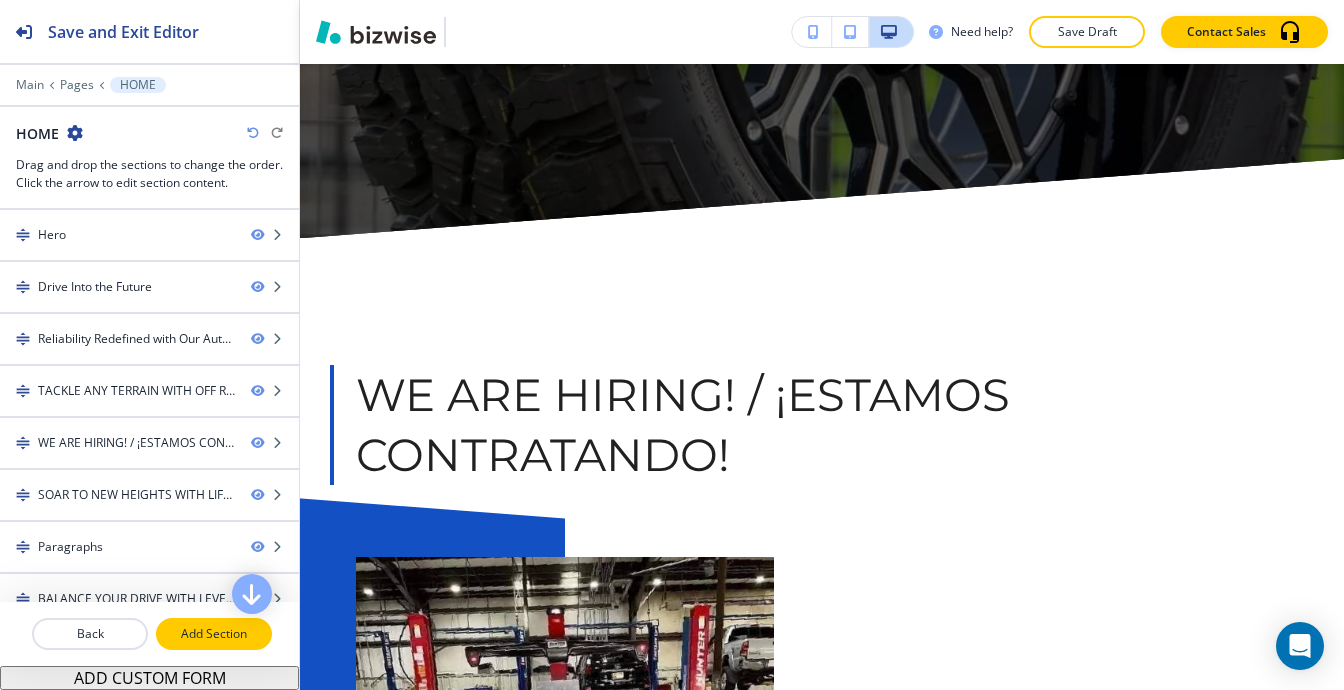 click on "Add Section" at bounding box center (214, 634) 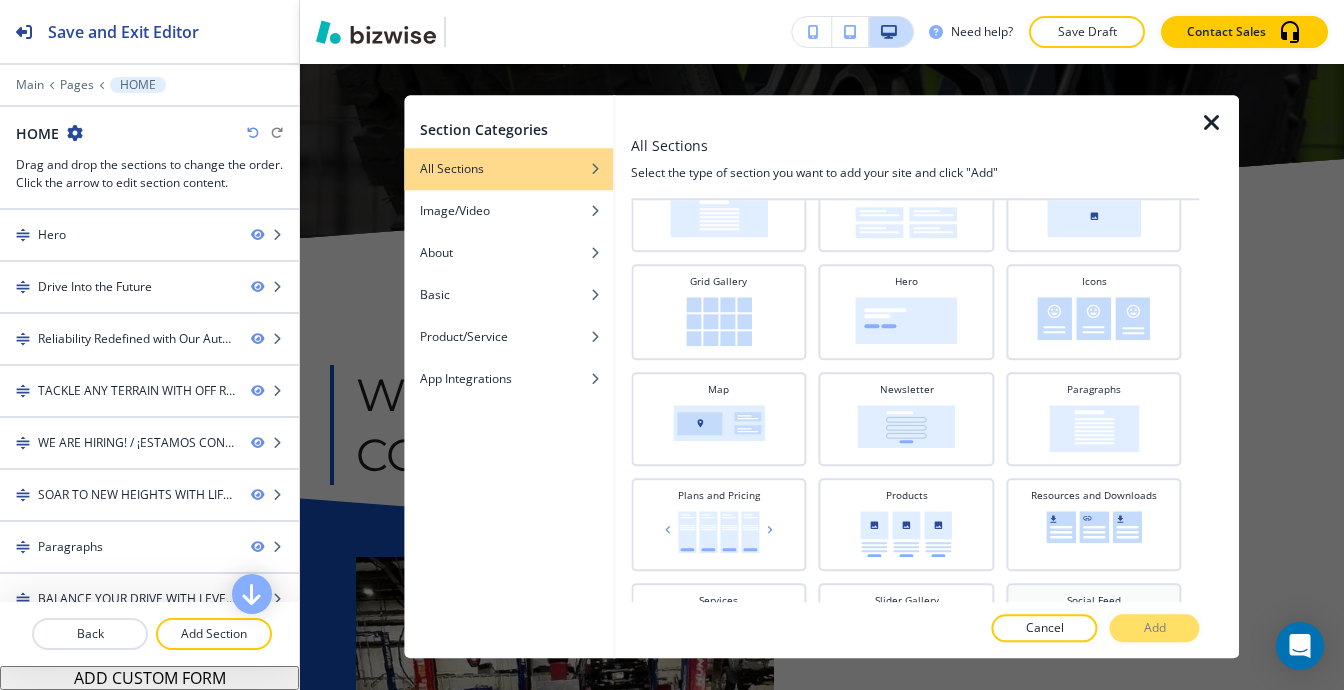 scroll, scrollTop: 403, scrollLeft: 0, axis: vertical 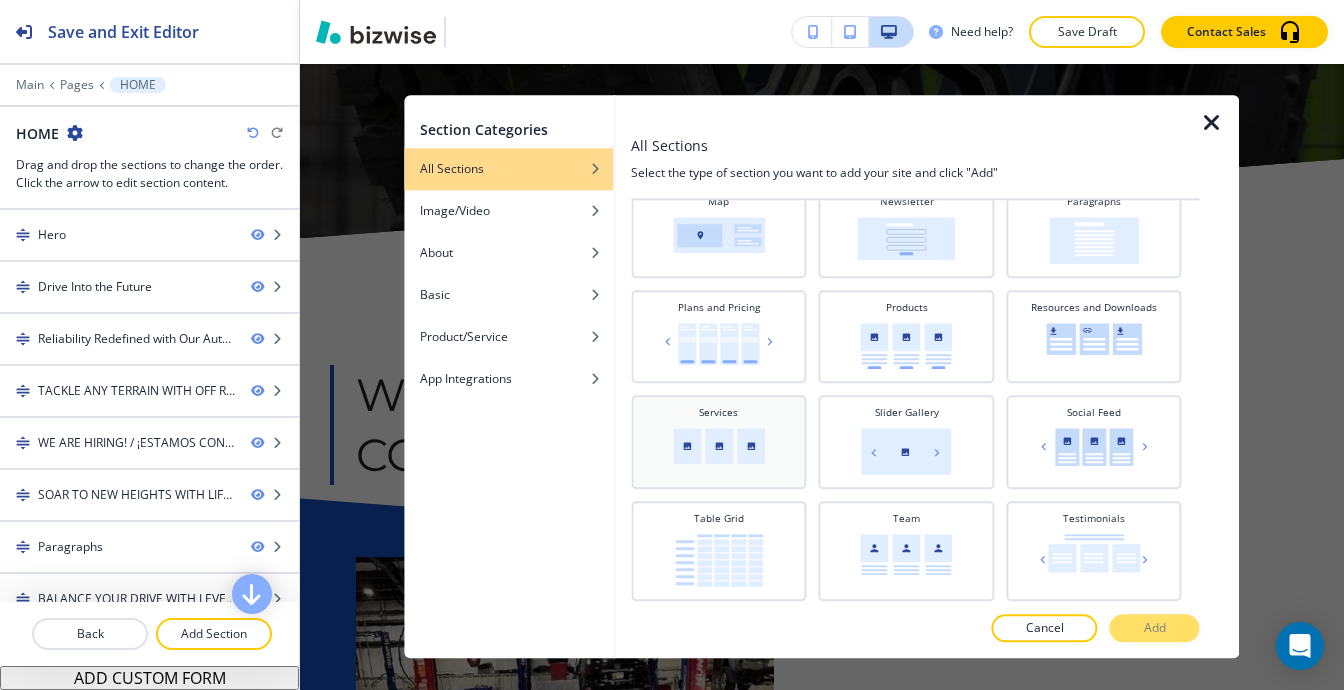 click at bounding box center (719, 446) 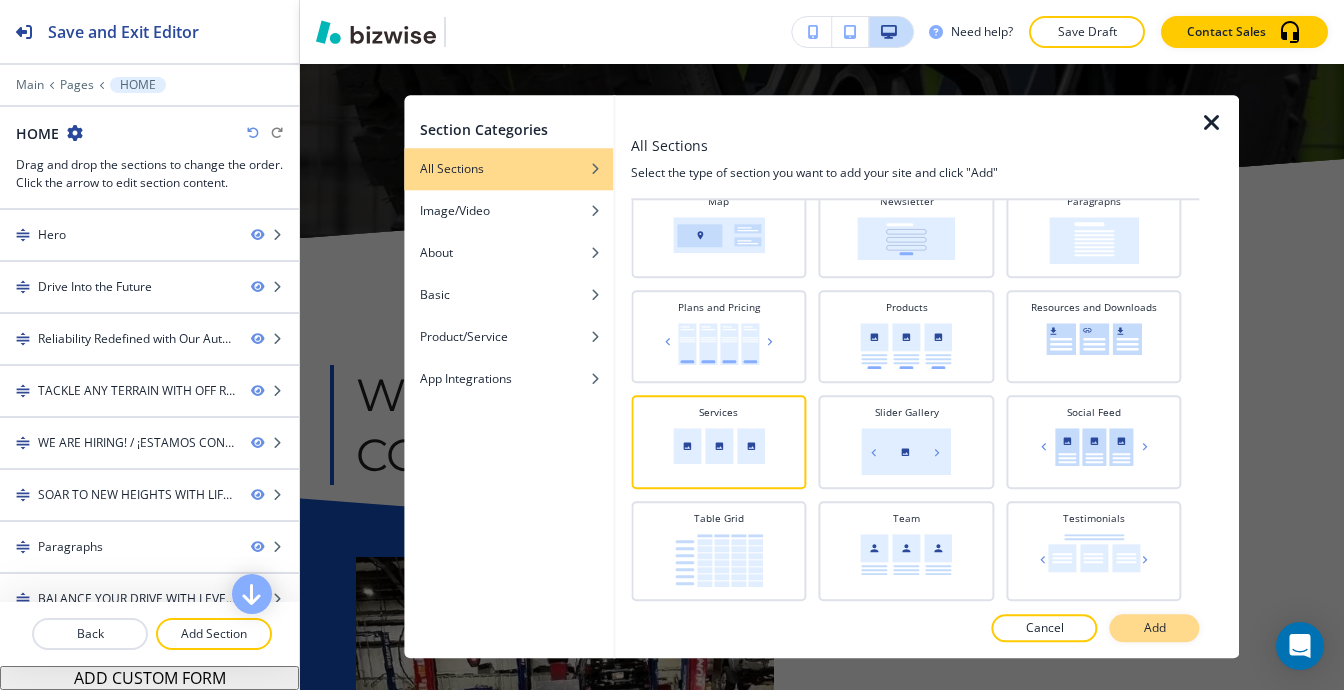 click on "Add" at bounding box center [1155, 629] 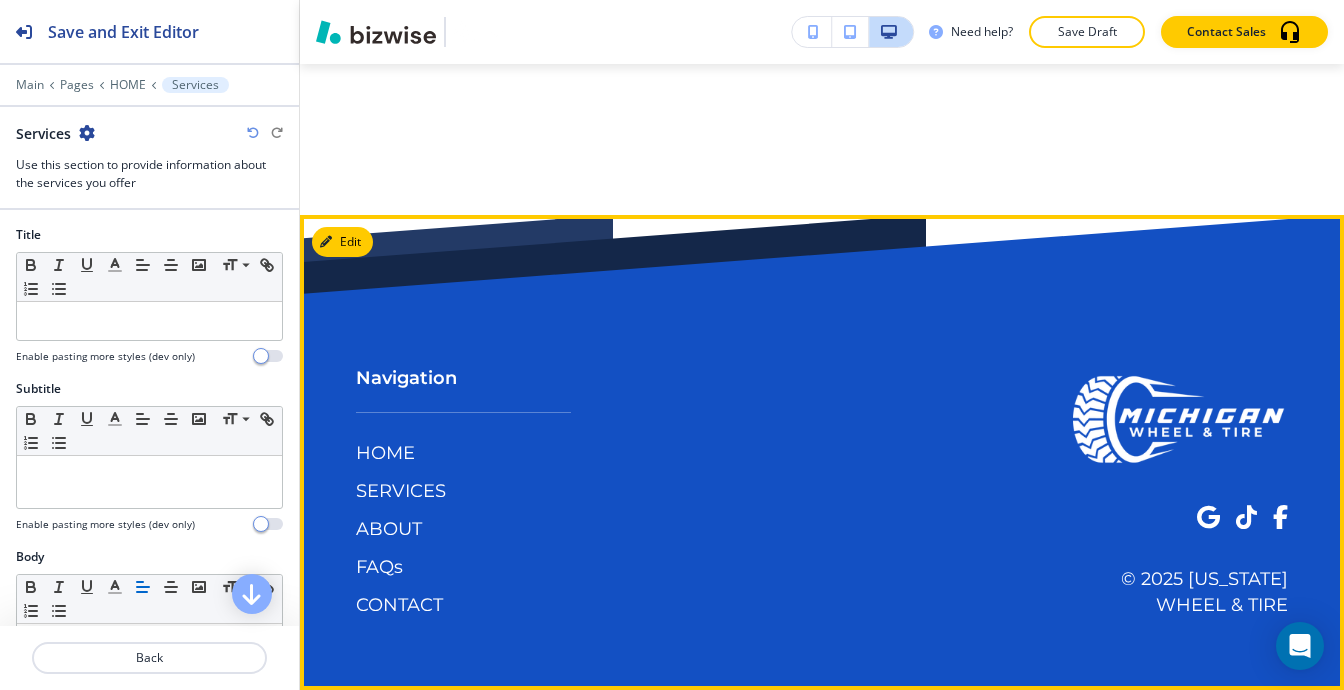 scroll, scrollTop: 47433, scrollLeft: 0, axis: vertical 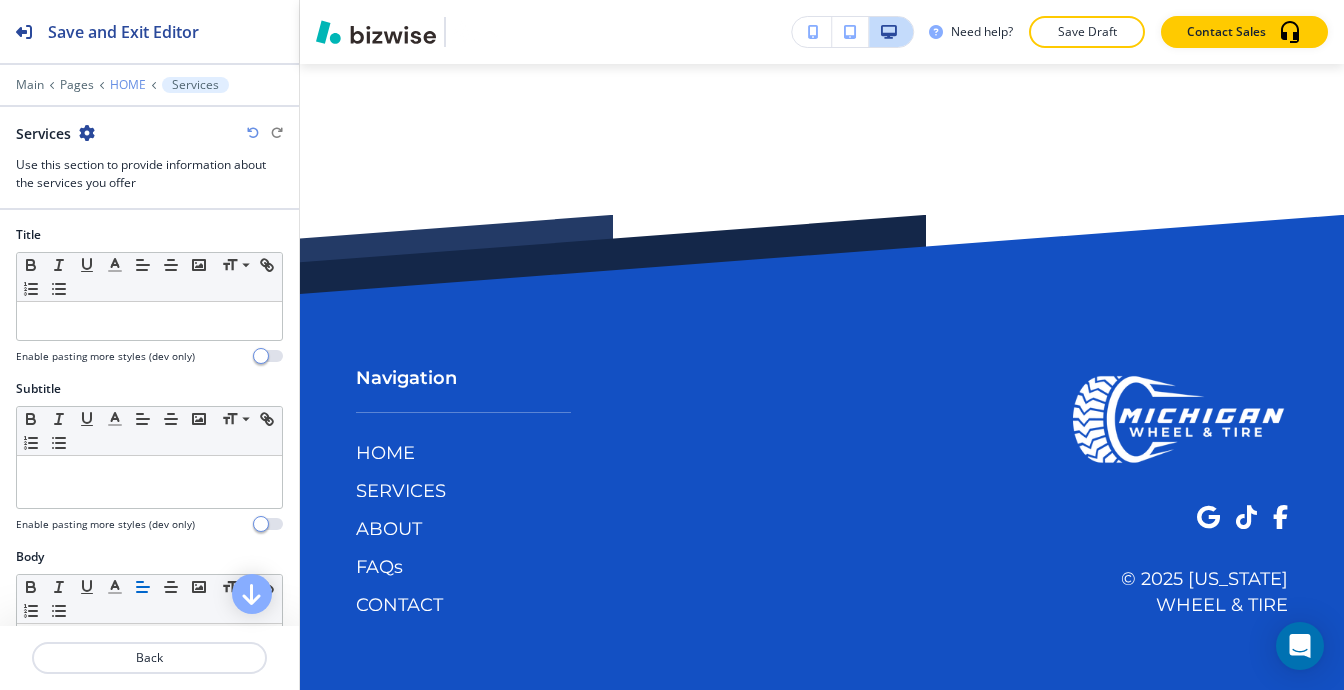 click on "HOME" at bounding box center (128, 85) 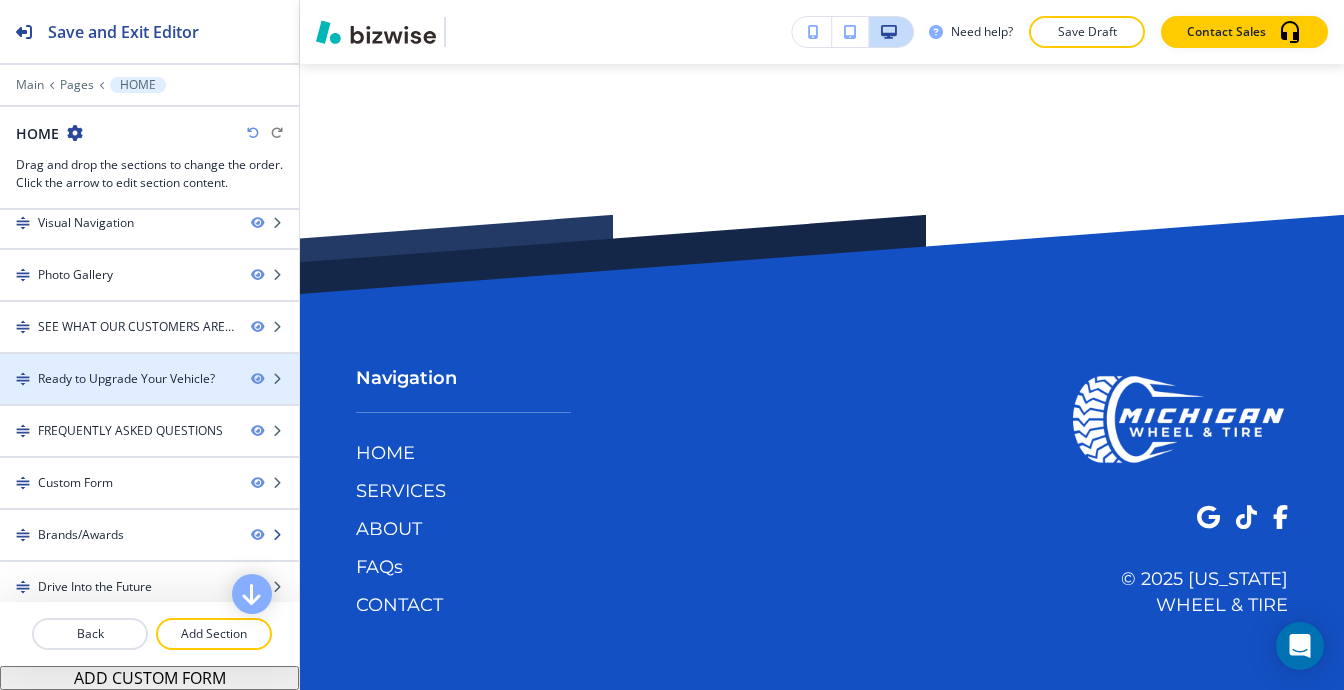 scroll, scrollTop: 638, scrollLeft: 0, axis: vertical 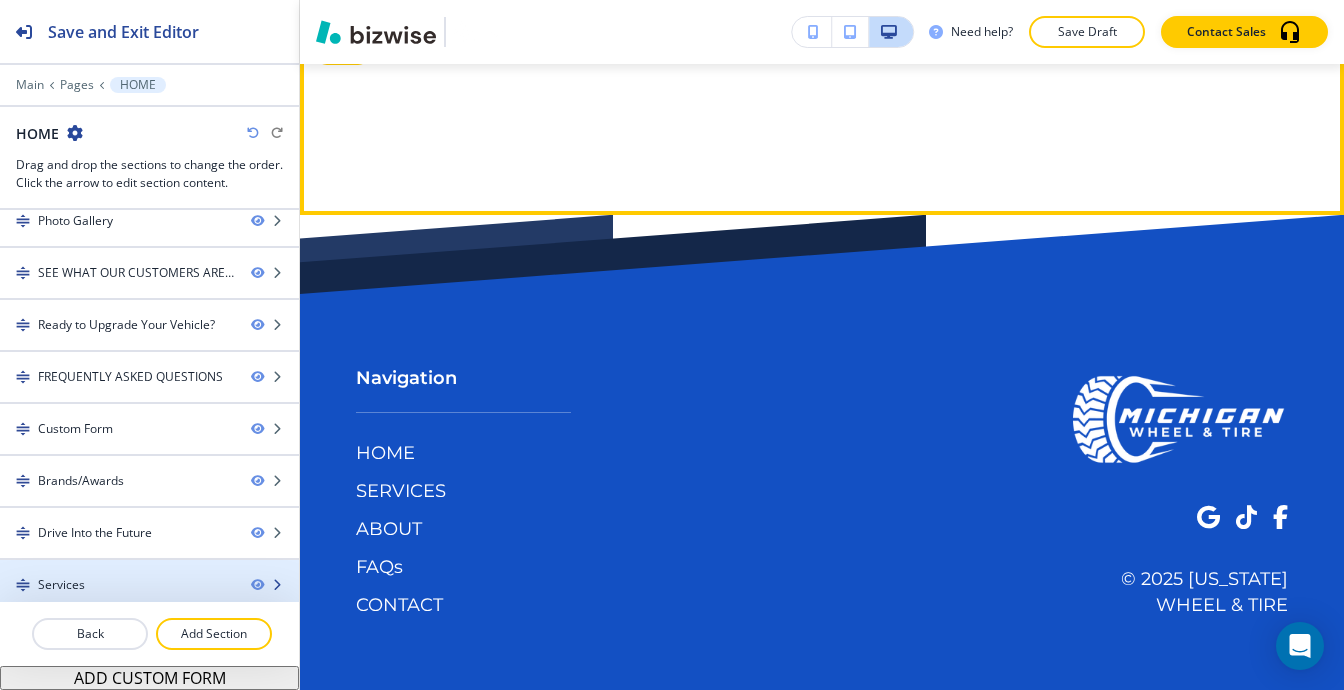 type 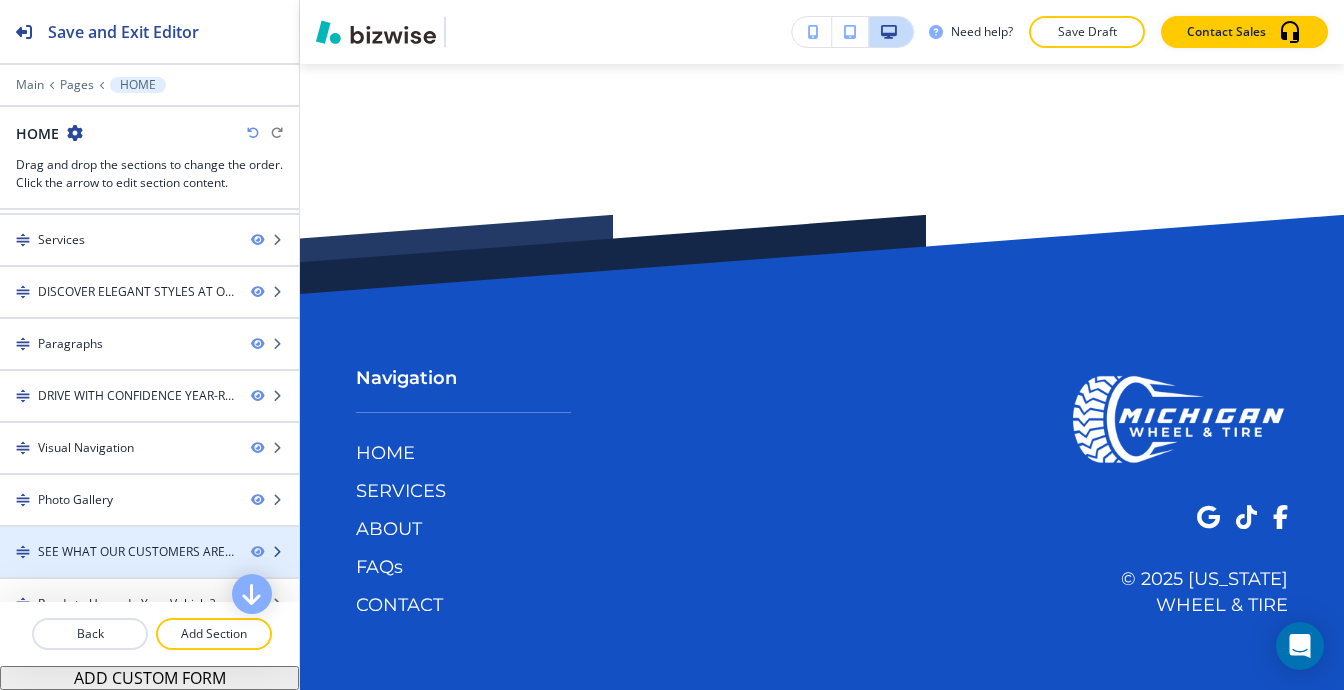 scroll, scrollTop: 382, scrollLeft: 0, axis: vertical 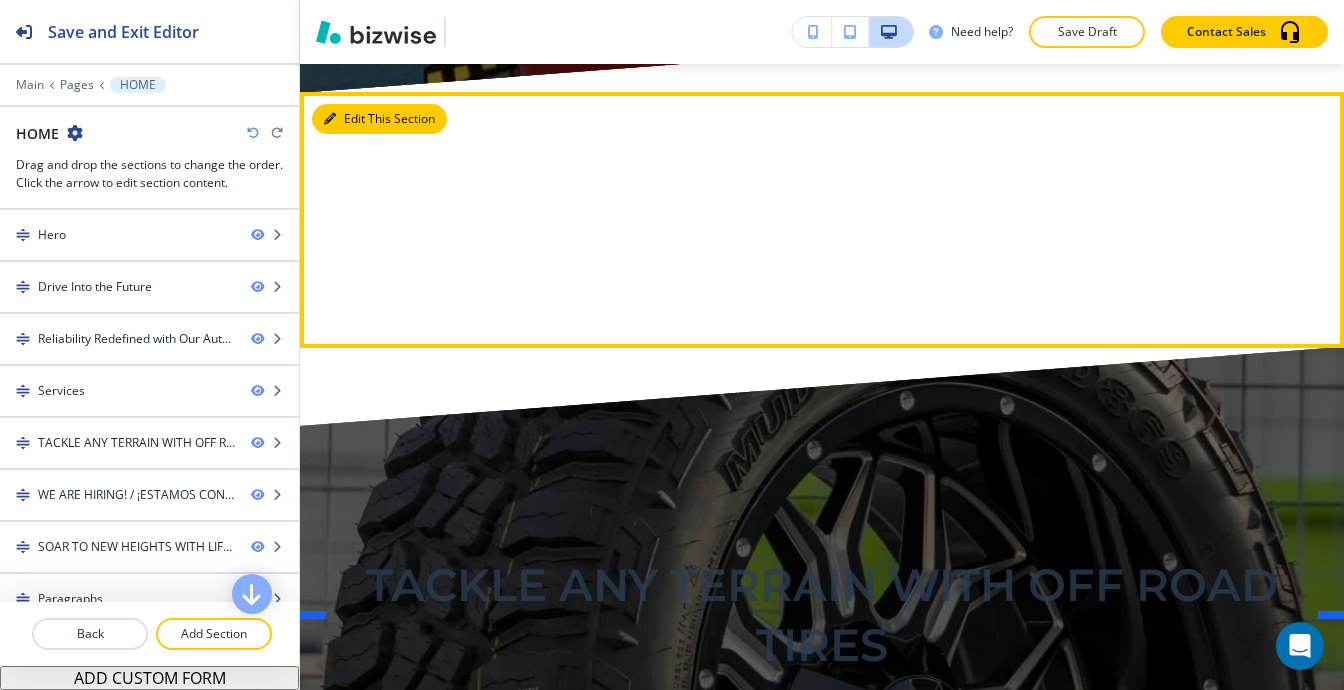 click on "Edit This Section" at bounding box center [379, 119] 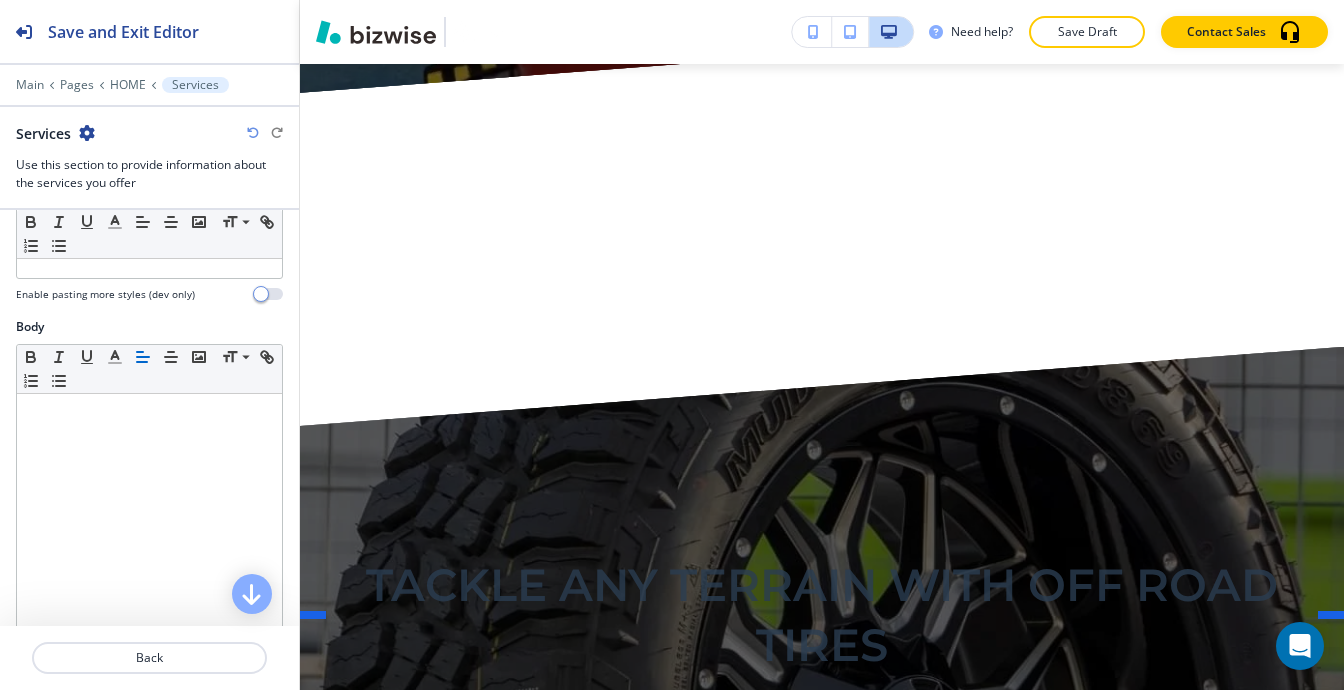 scroll, scrollTop: 0, scrollLeft: 0, axis: both 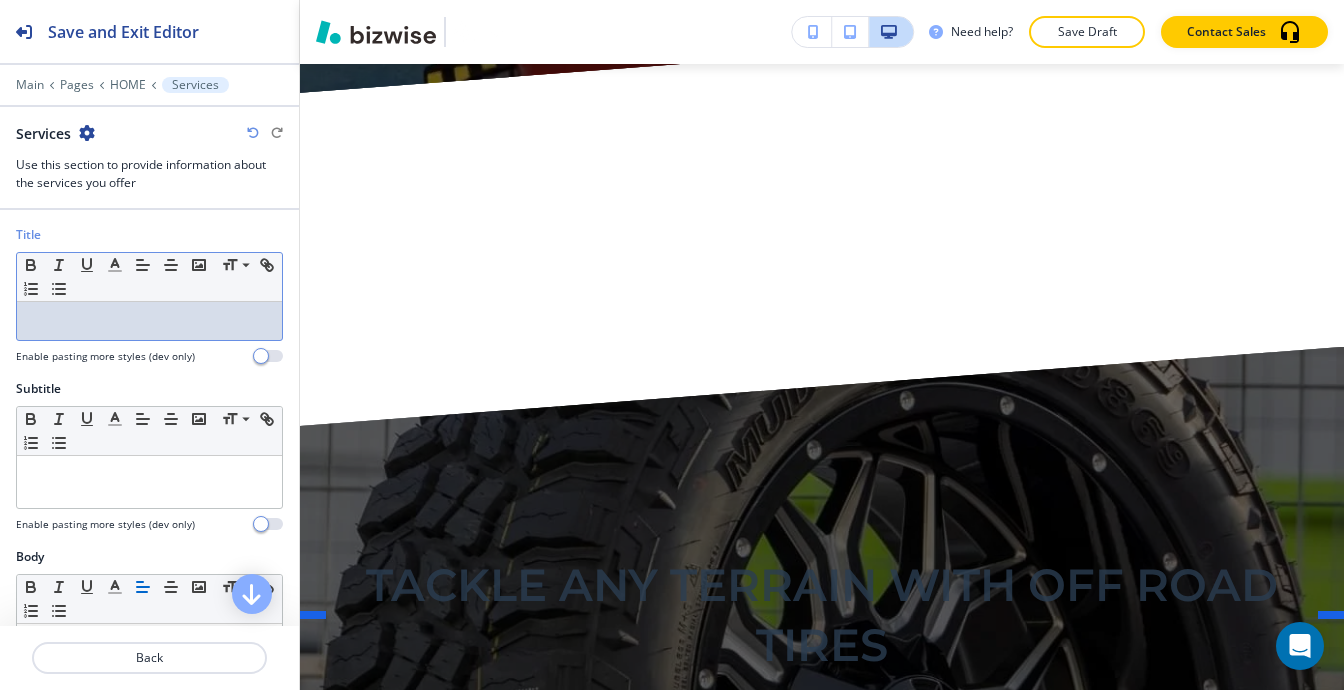 click at bounding box center [149, 321] 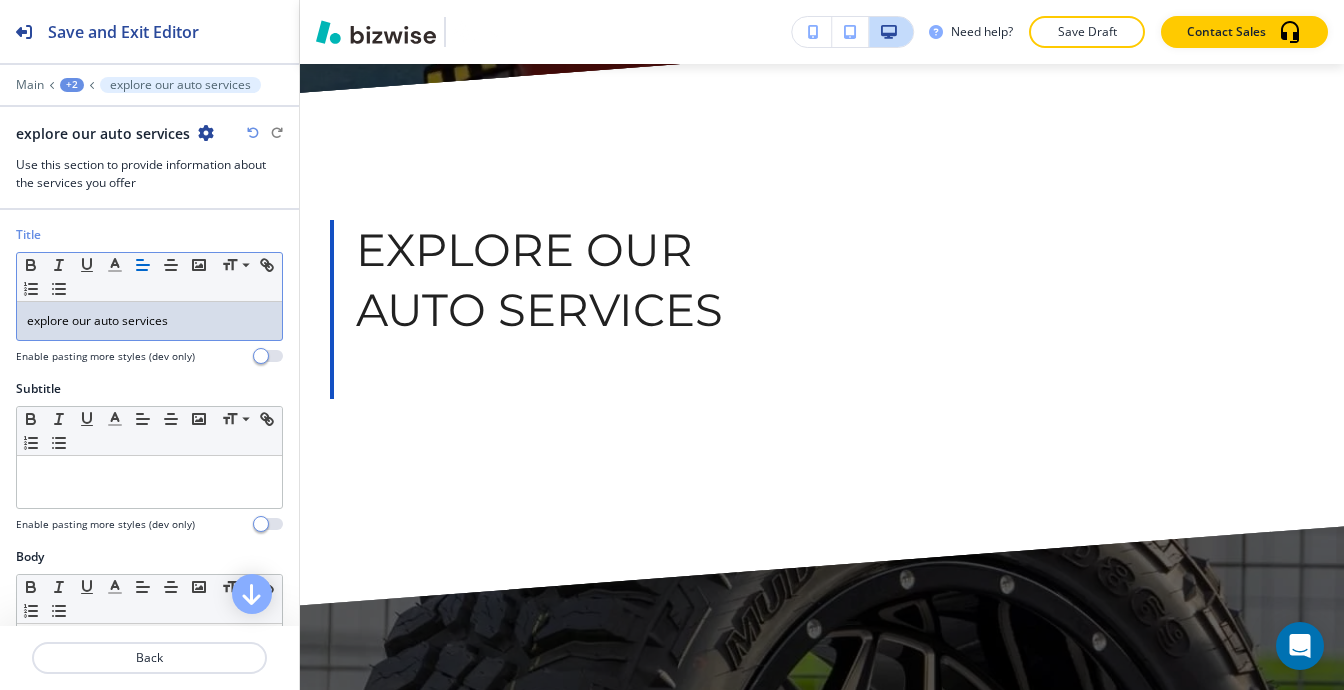 scroll, scrollTop: 0, scrollLeft: 0, axis: both 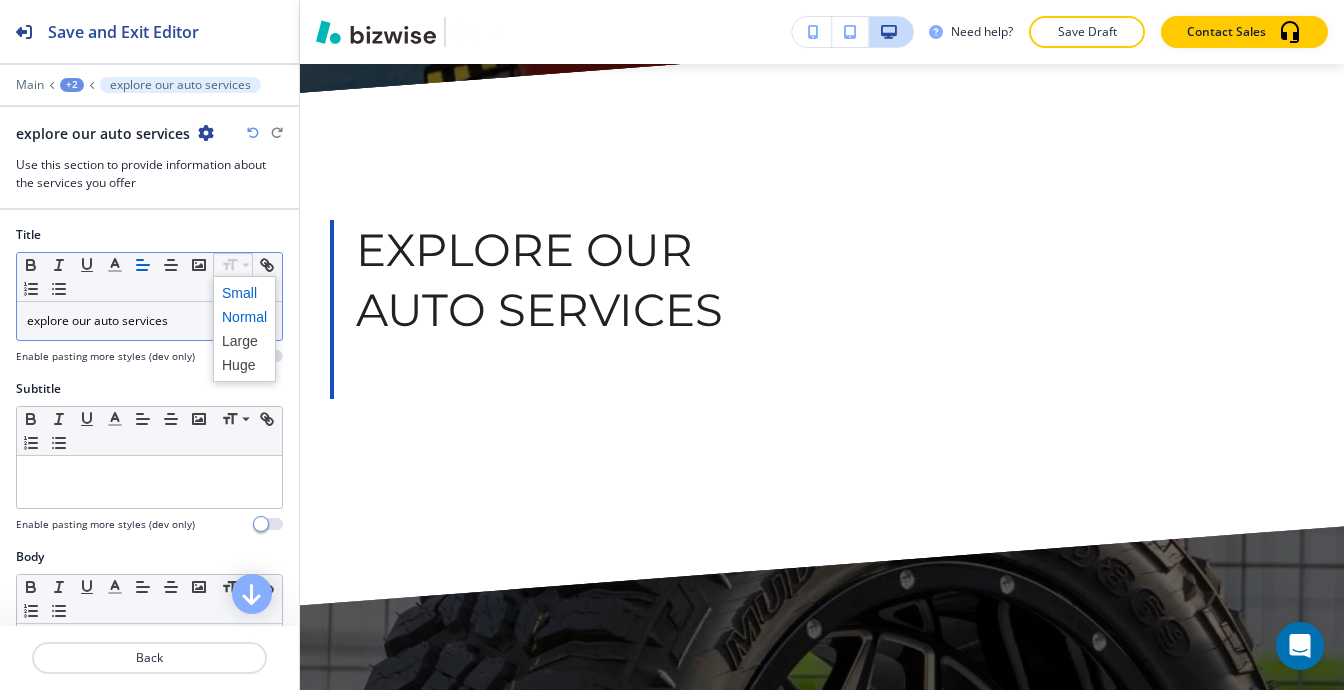 click at bounding box center (244, 293) 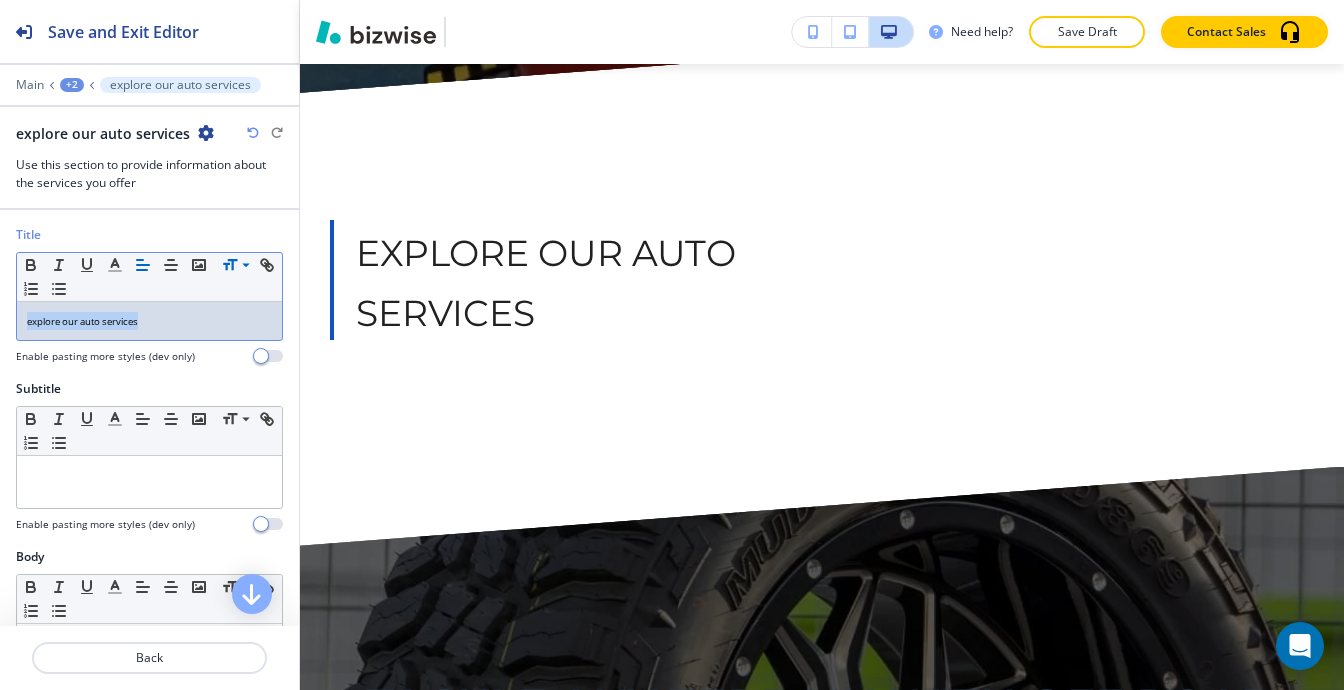 click on "explore our auto services" at bounding box center [149, 321] 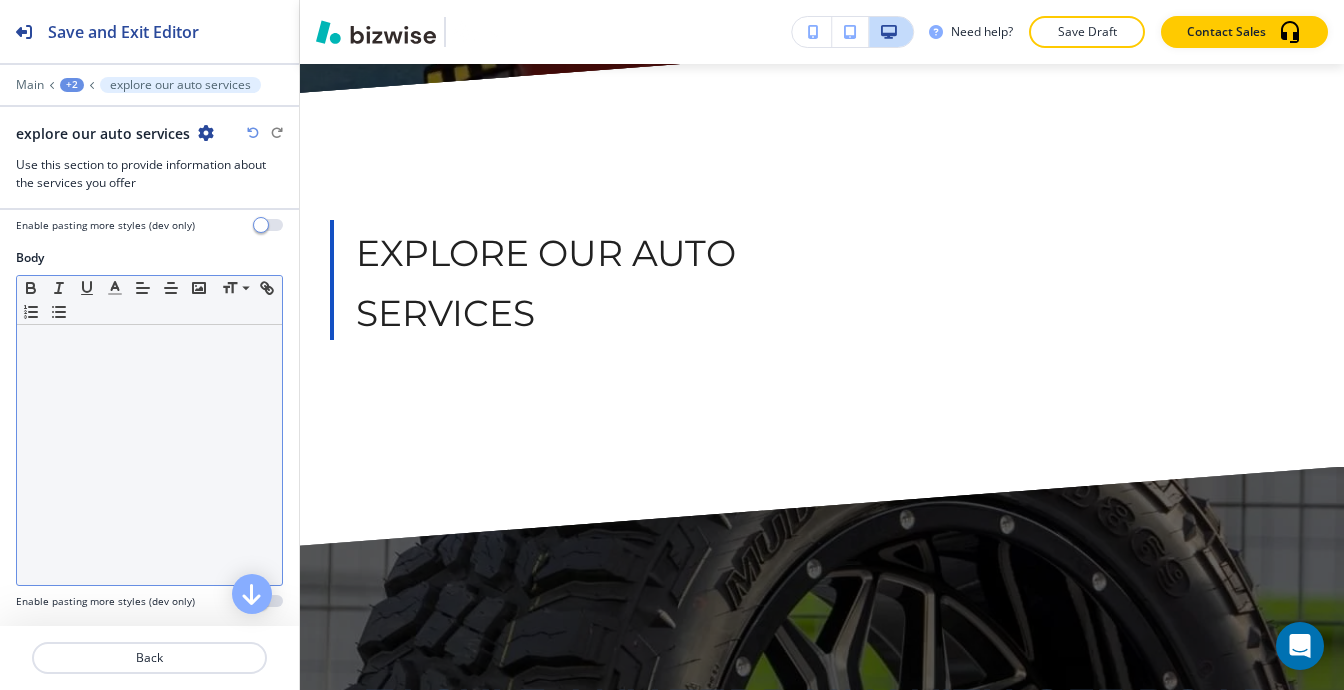 scroll, scrollTop: 300, scrollLeft: 0, axis: vertical 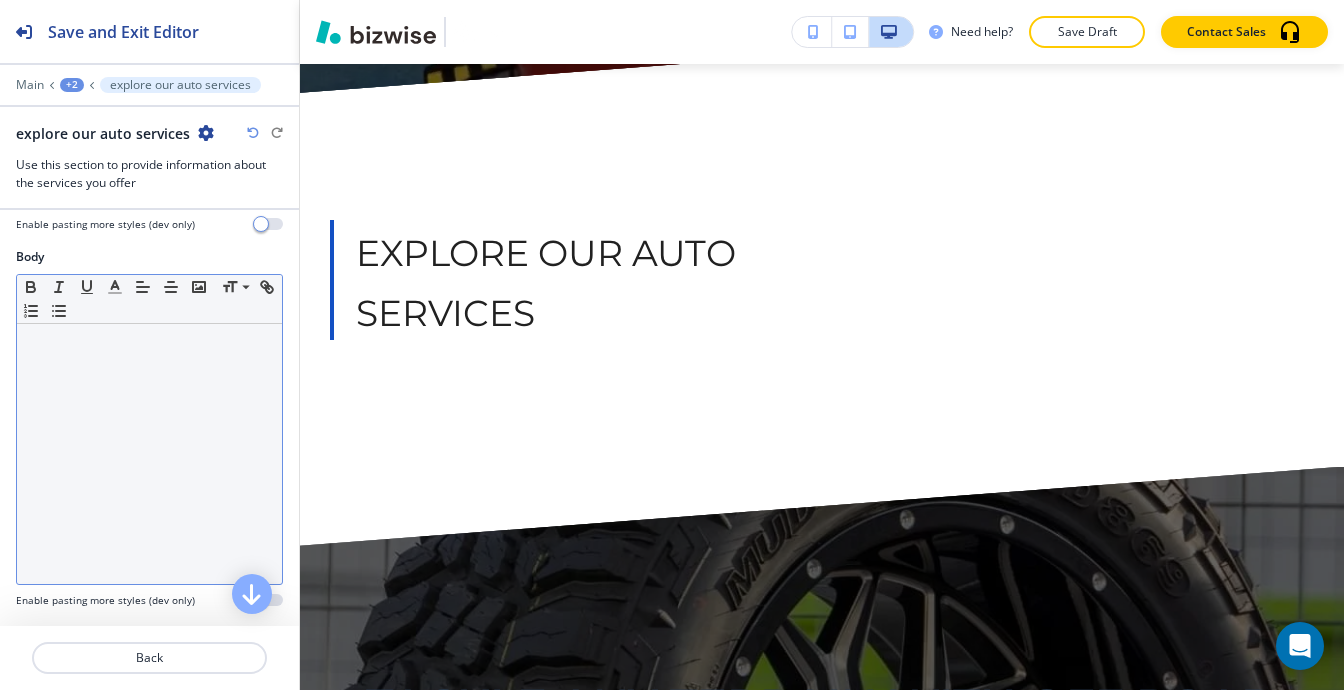 click at bounding box center [149, 454] 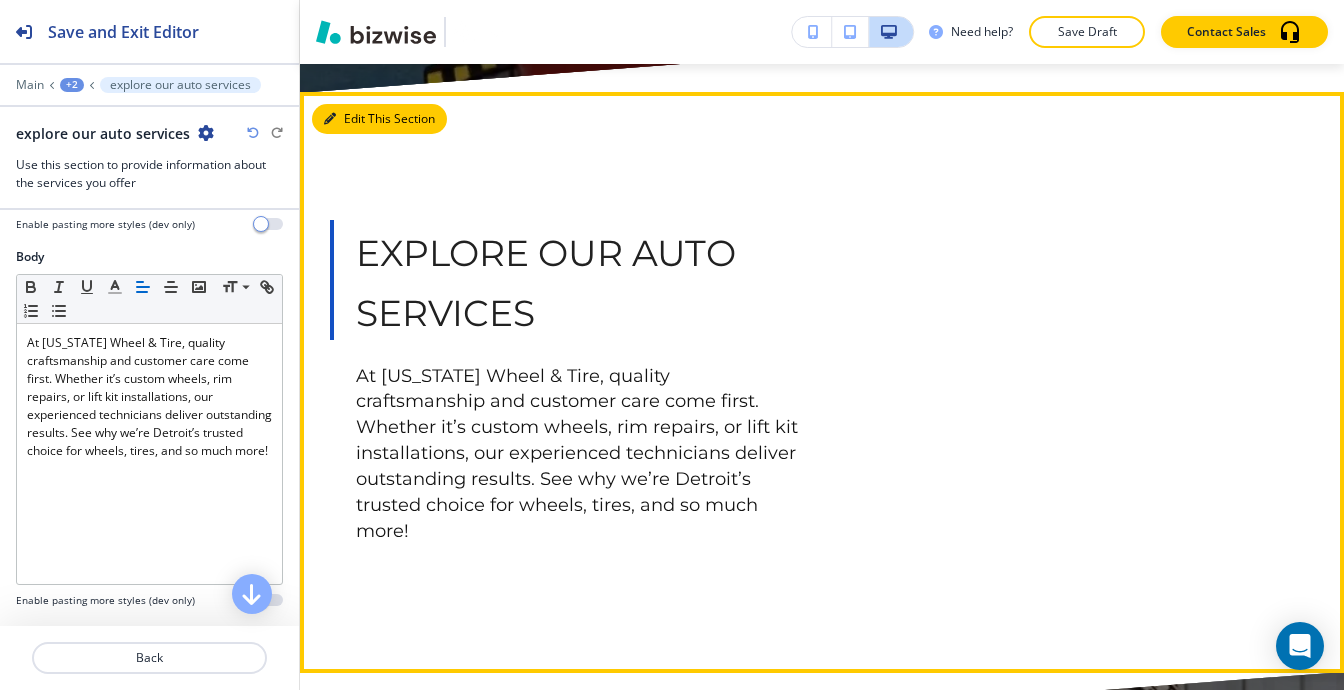click on "Edit This Section" at bounding box center (379, 119) 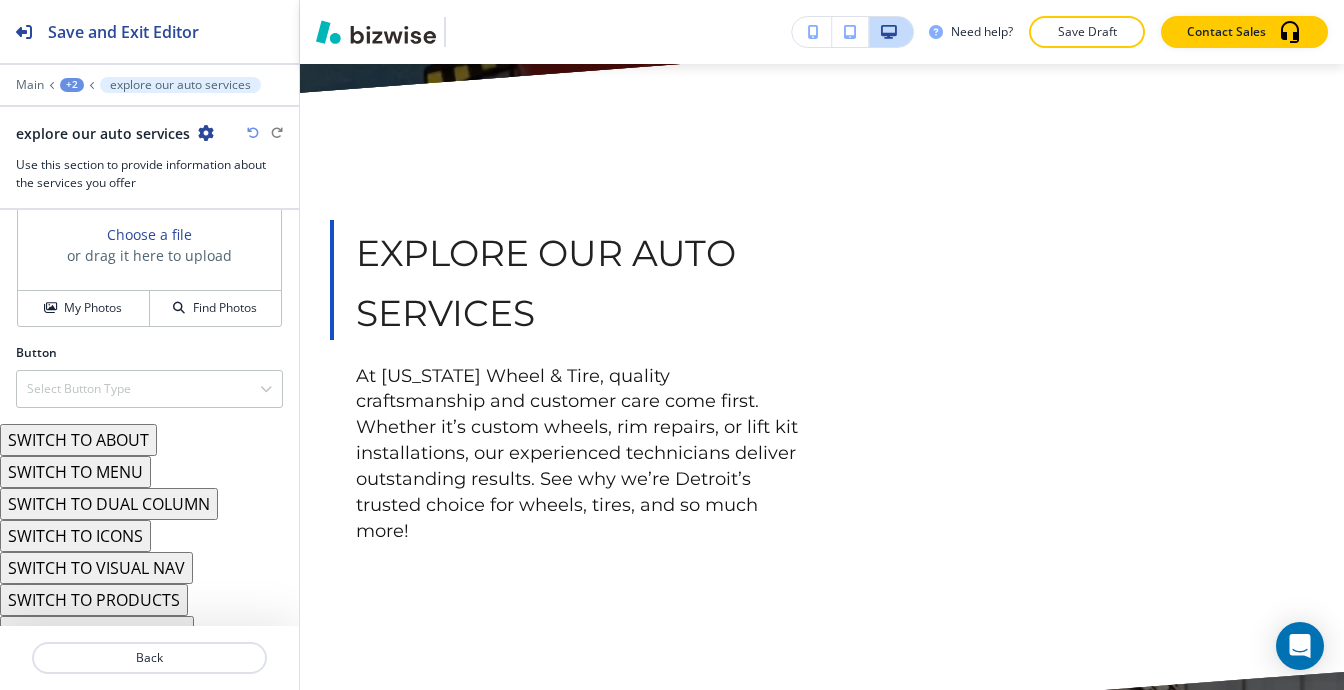 scroll, scrollTop: 1049, scrollLeft: 0, axis: vertical 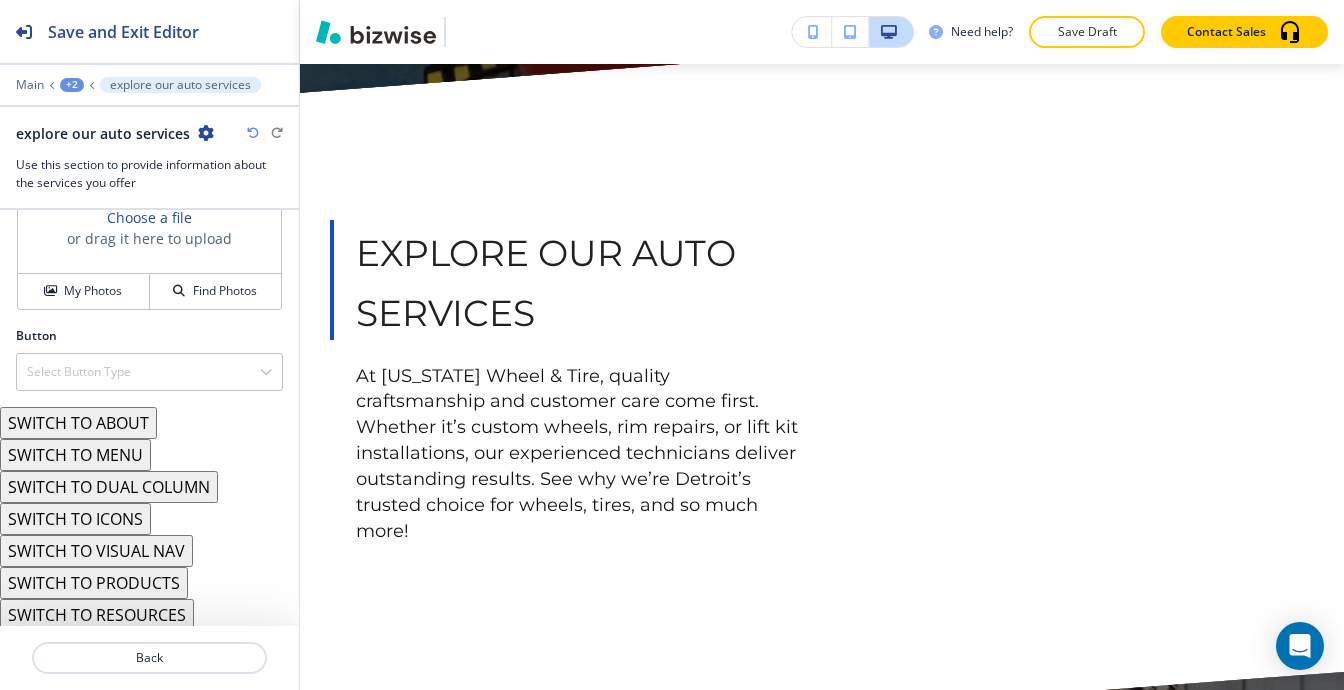 click on "SWITCH TO PRODUCTS" at bounding box center [94, 583] 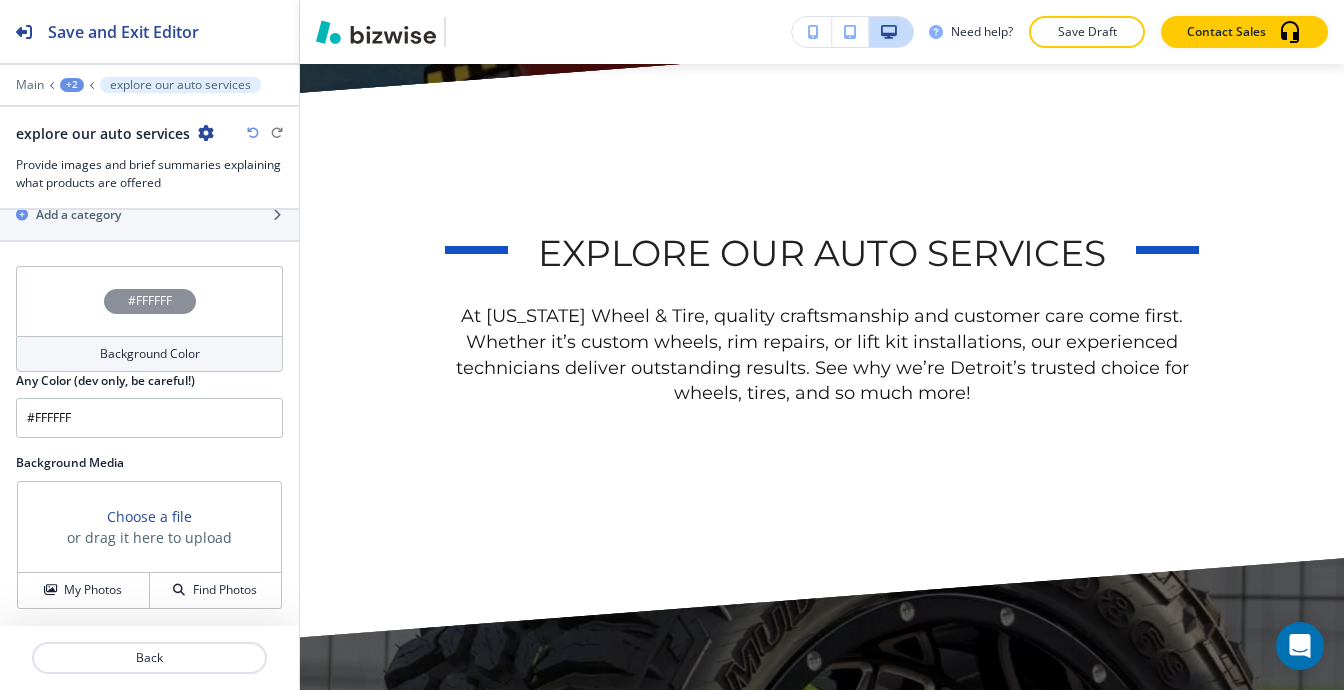 scroll, scrollTop: 852, scrollLeft: 0, axis: vertical 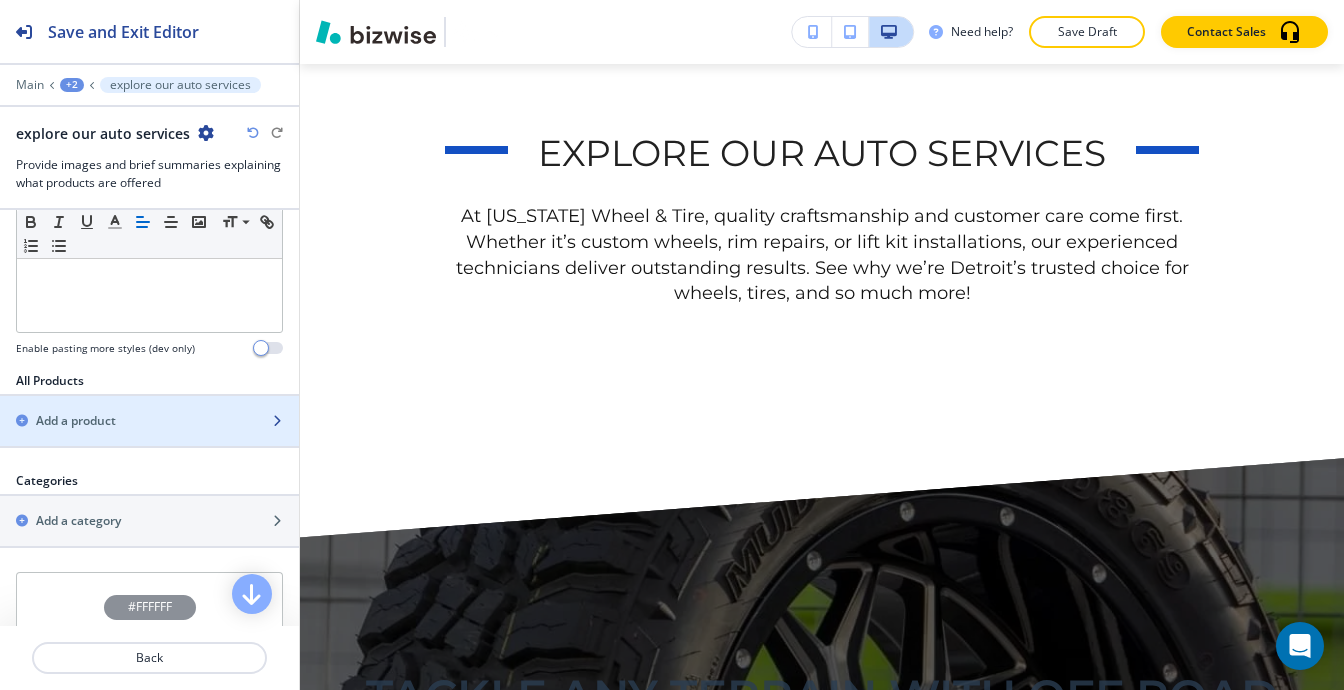 click at bounding box center [149, 404] 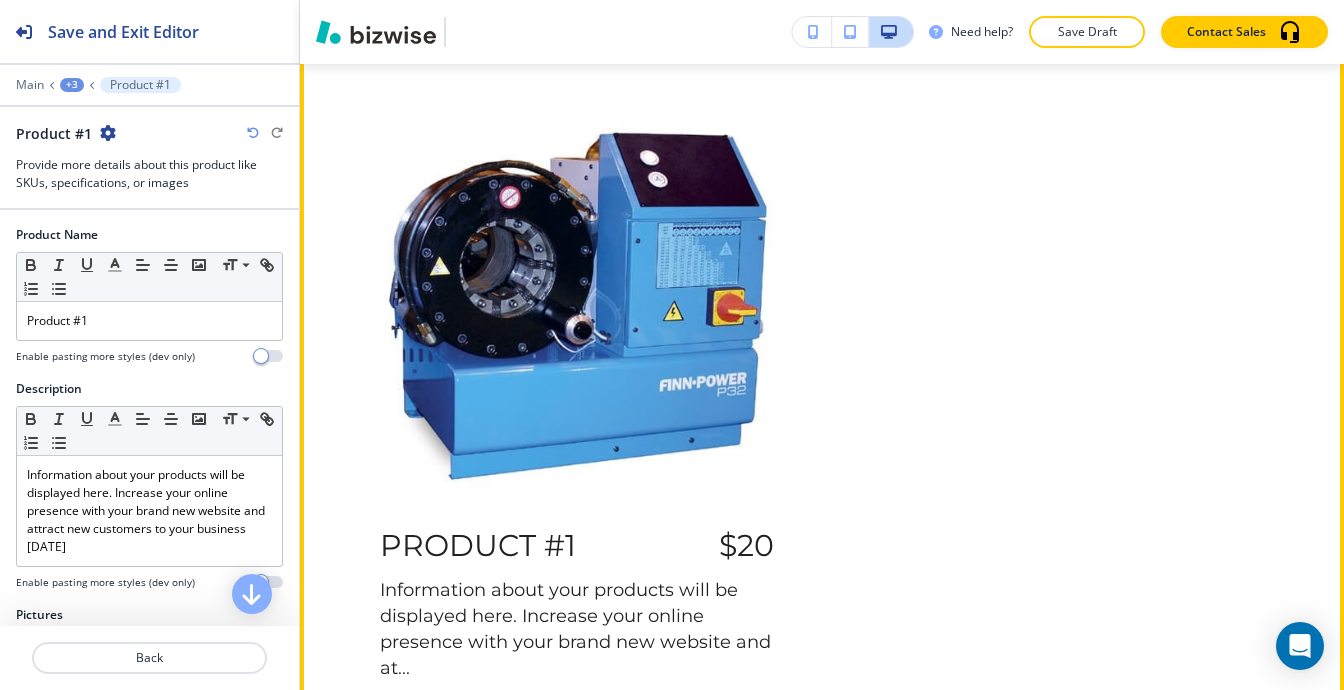 scroll, scrollTop: 2901, scrollLeft: 0, axis: vertical 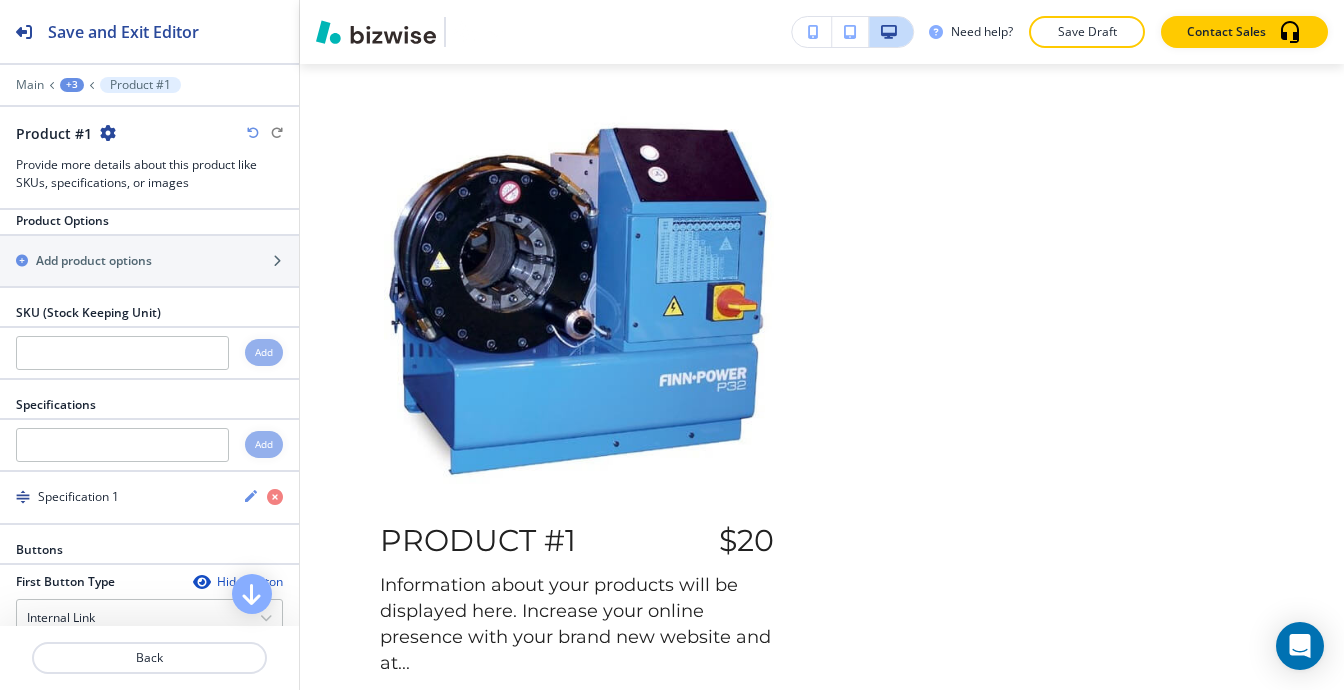 click on "+3" at bounding box center (72, 85) 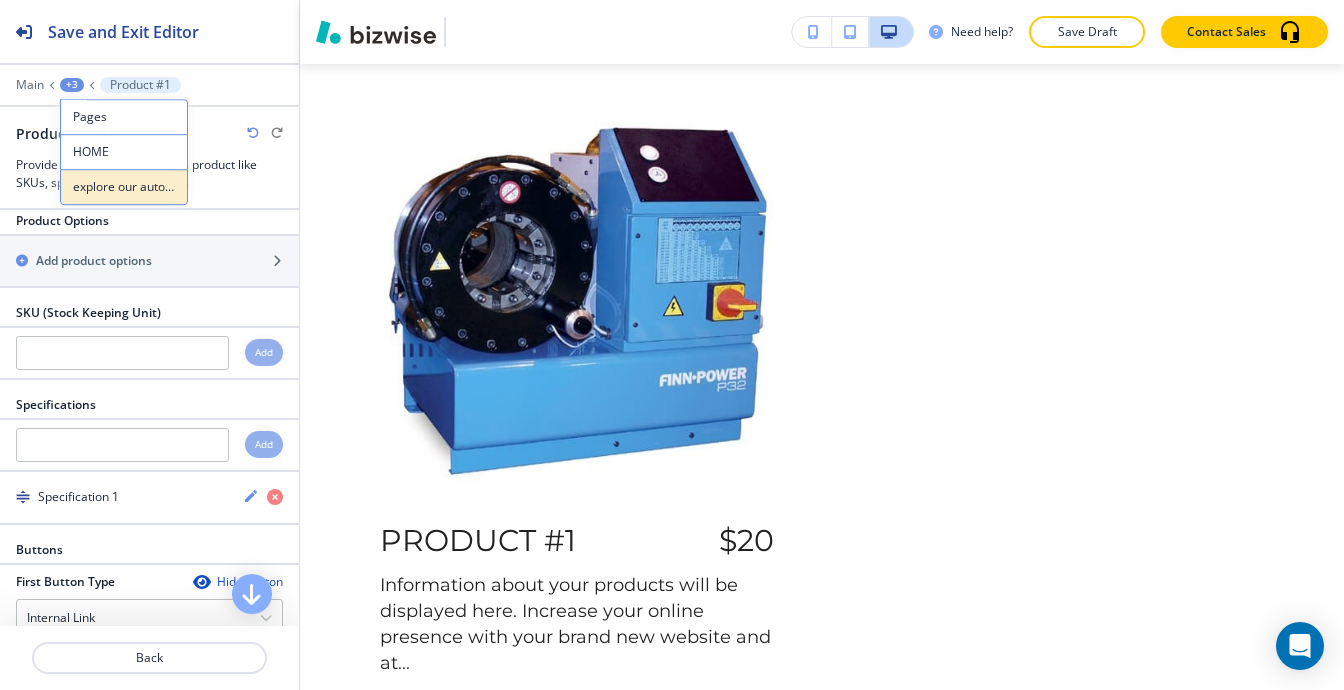 click on "explore our auto services" at bounding box center (124, 187) 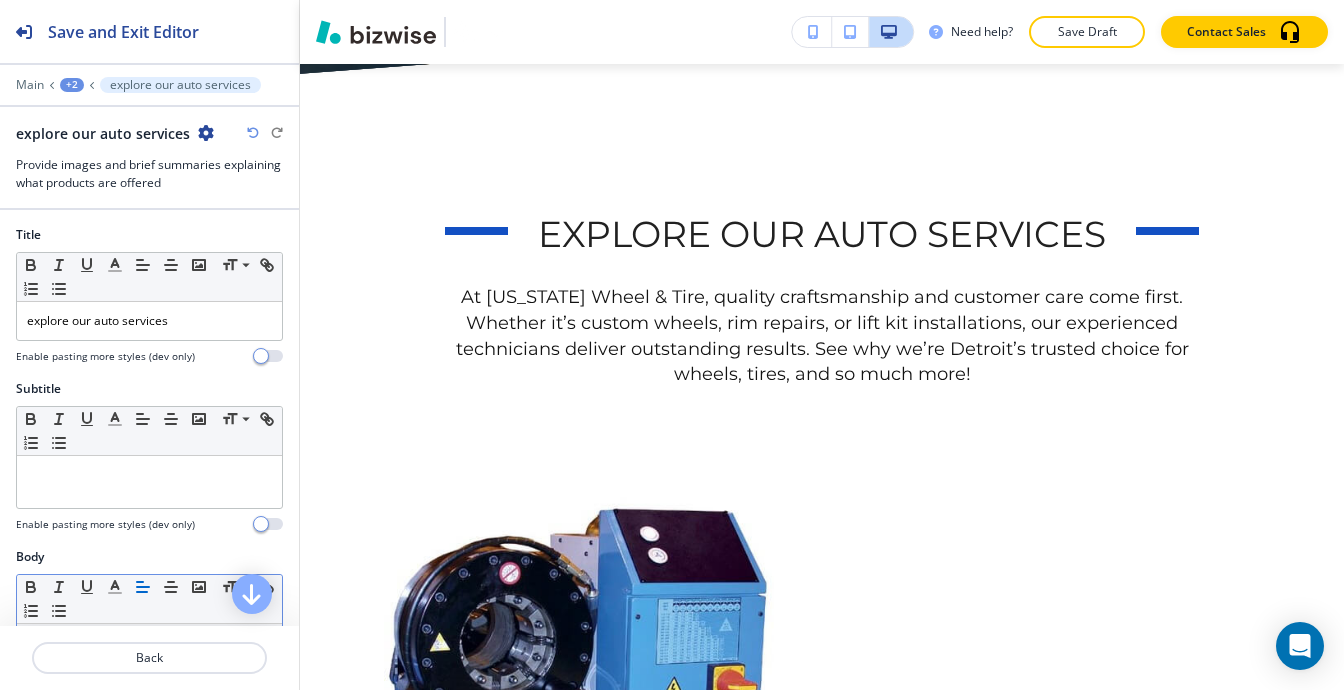scroll, scrollTop: 2501, scrollLeft: 0, axis: vertical 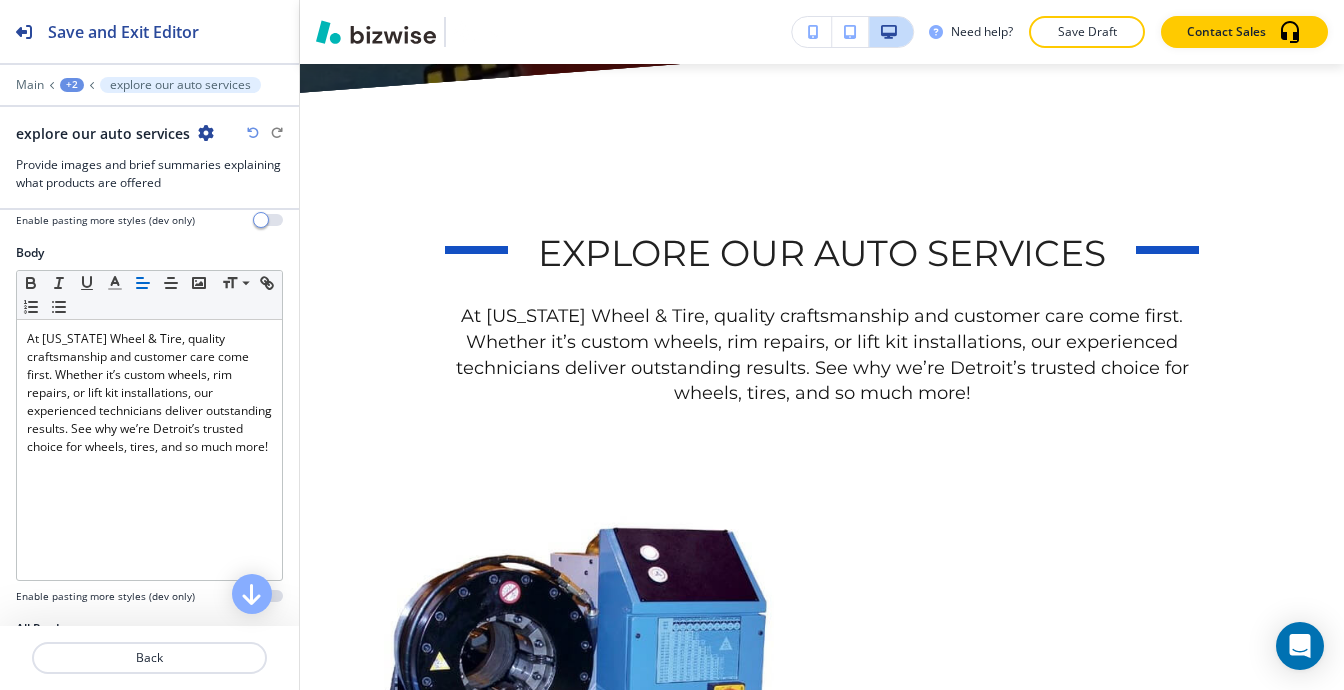 click on "+2" at bounding box center [72, 85] 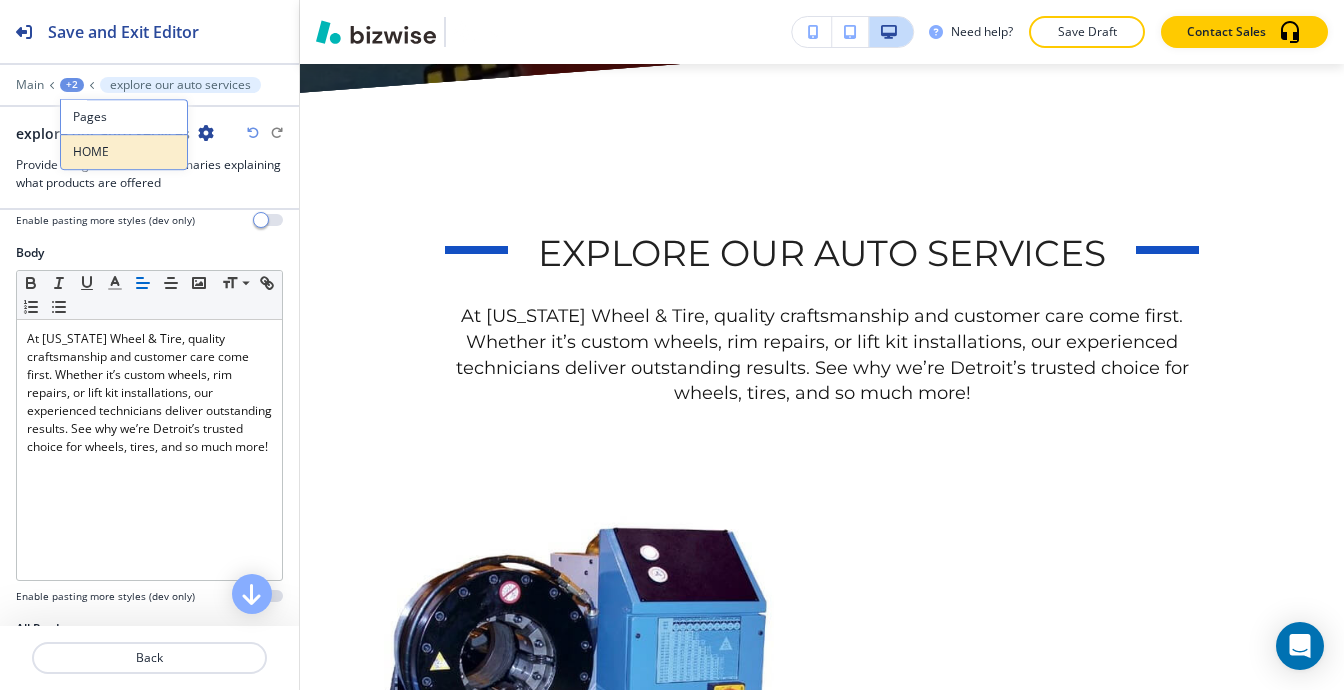 click on "HOME" at bounding box center [124, 152] 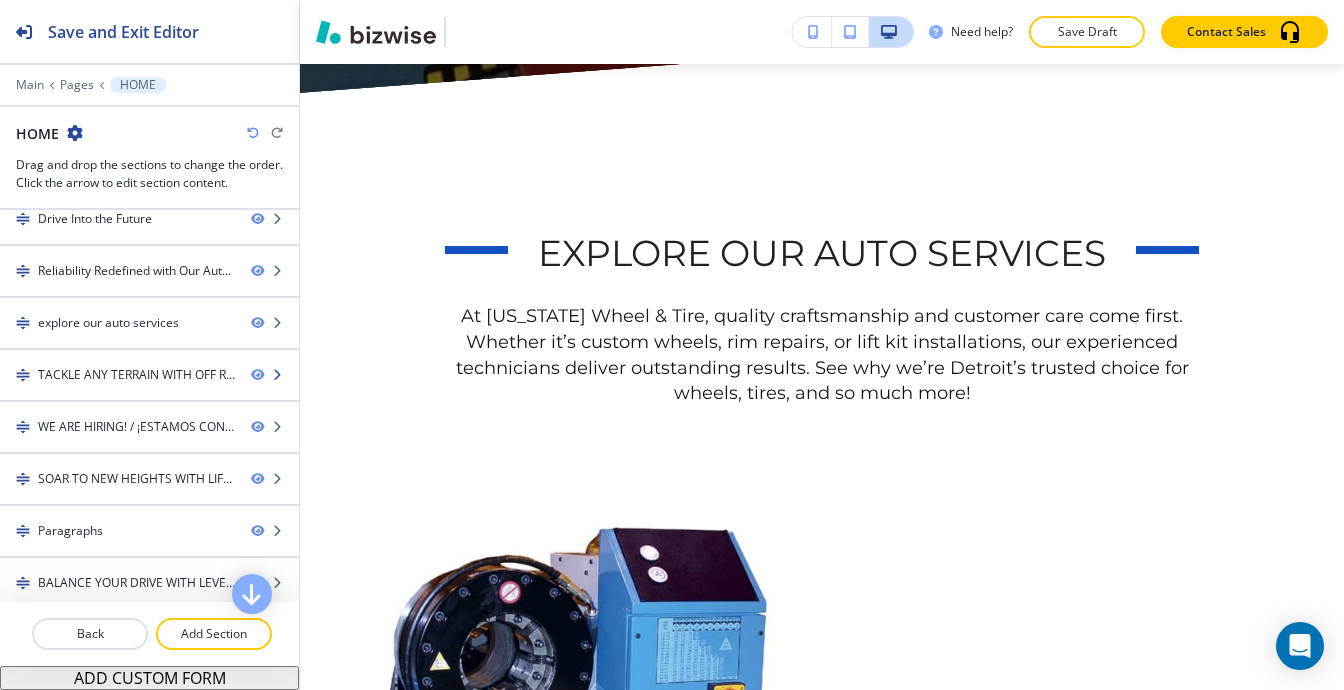 scroll, scrollTop: 0, scrollLeft: 0, axis: both 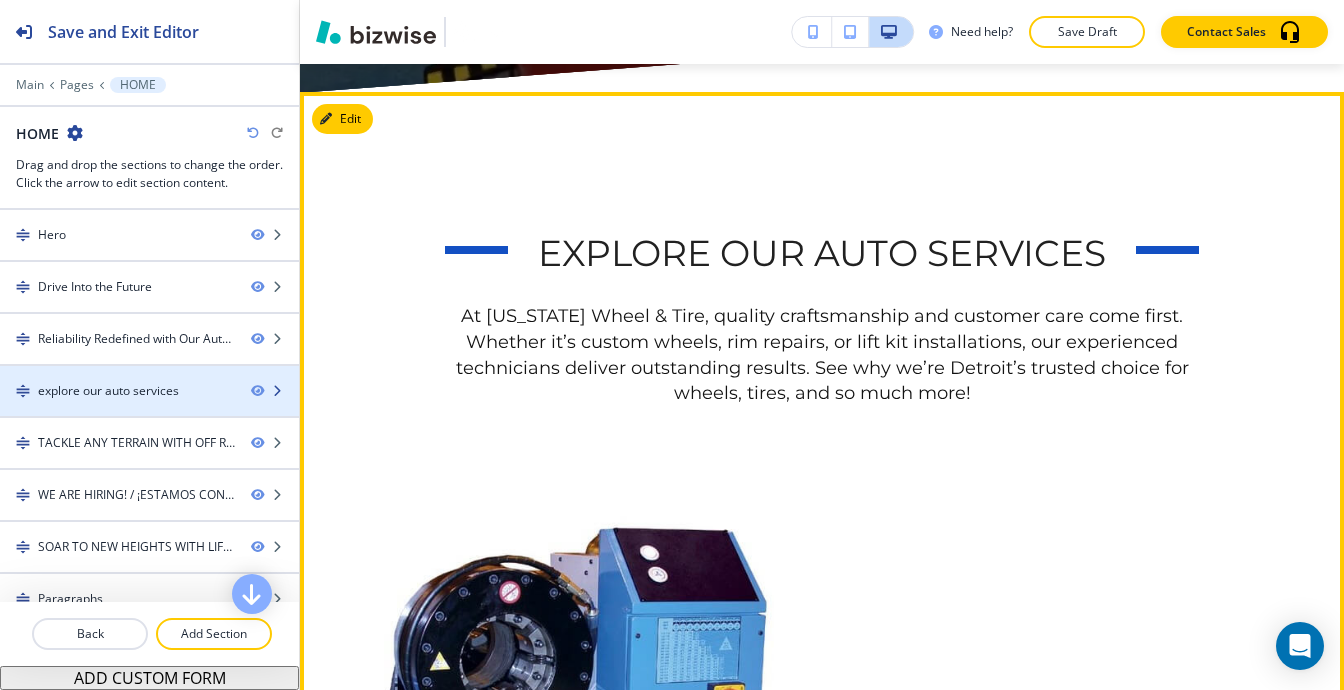 click on "explore our auto services" at bounding box center (108, 391) 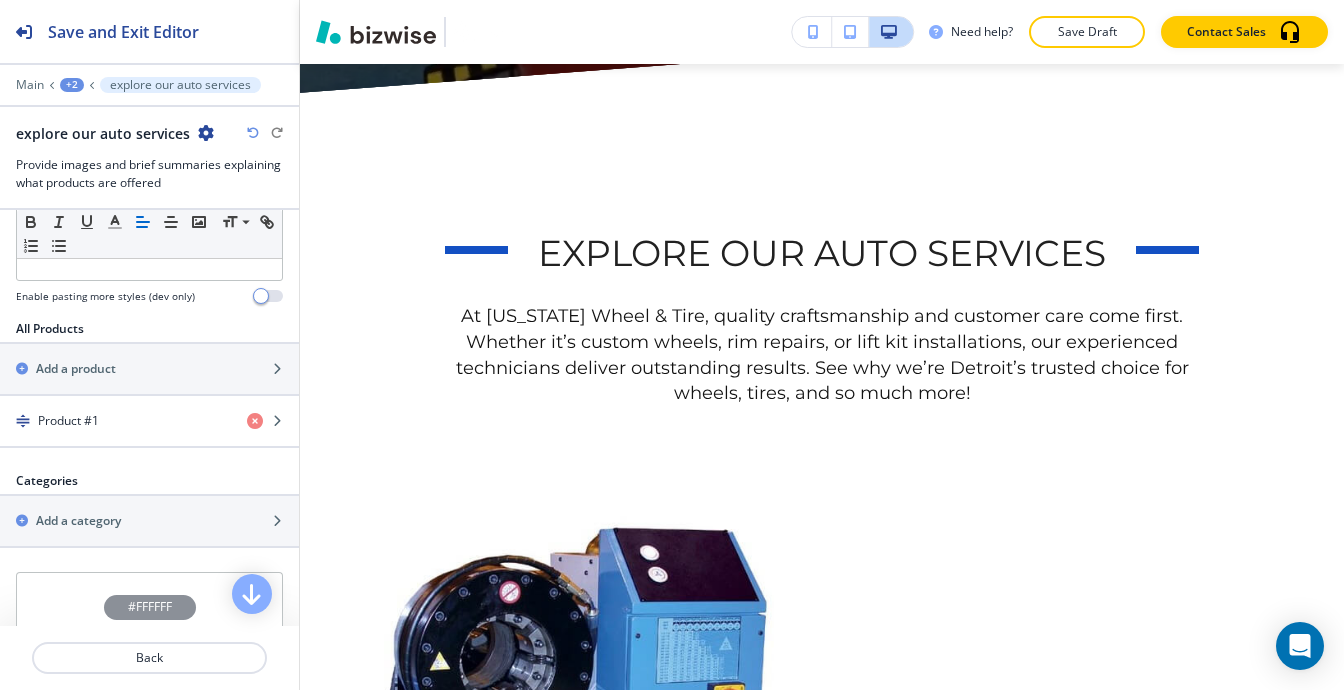 scroll, scrollTop: 704, scrollLeft: 0, axis: vertical 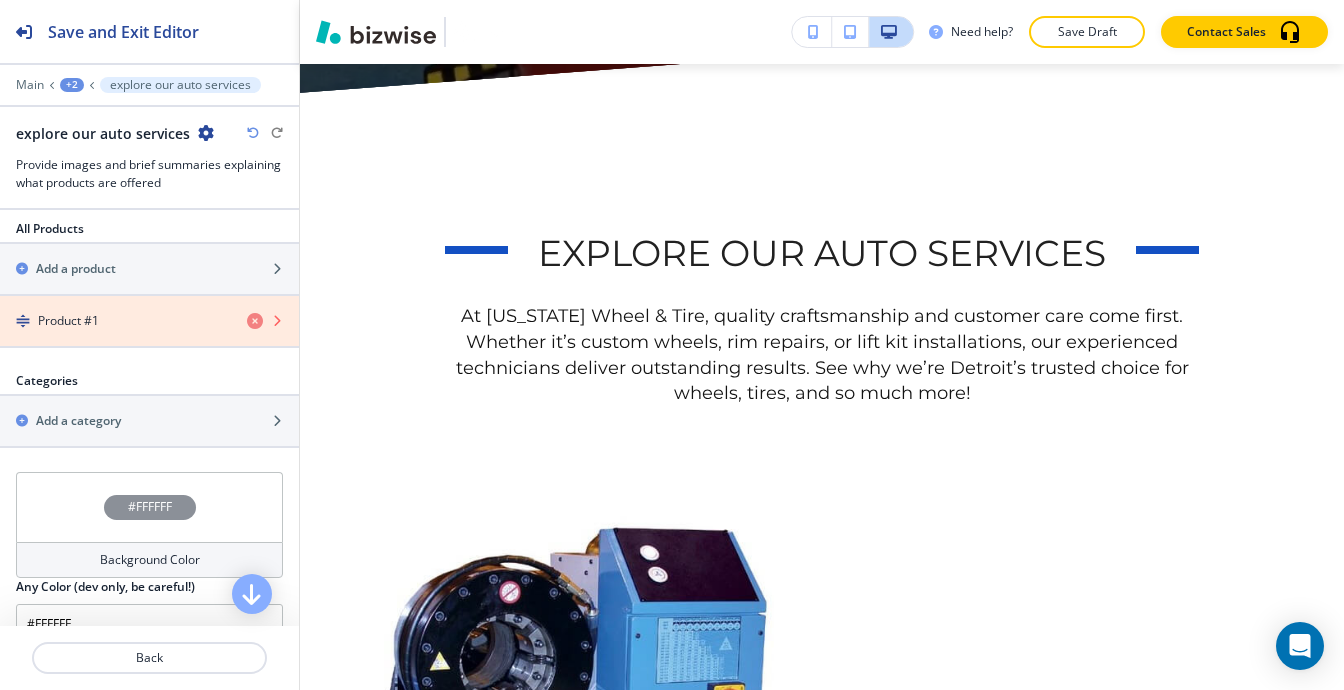 click at bounding box center [255, 321] 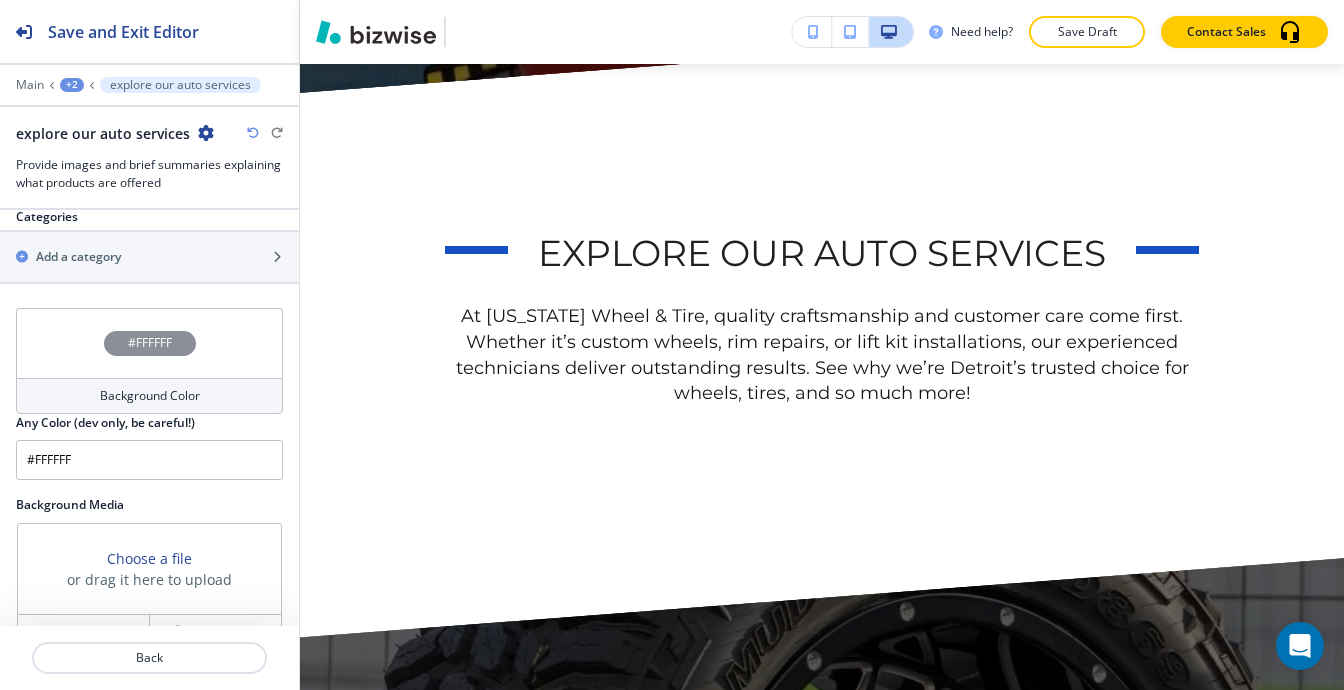 scroll, scrollTop: 852, scrollLeft: 0, axis: vertical 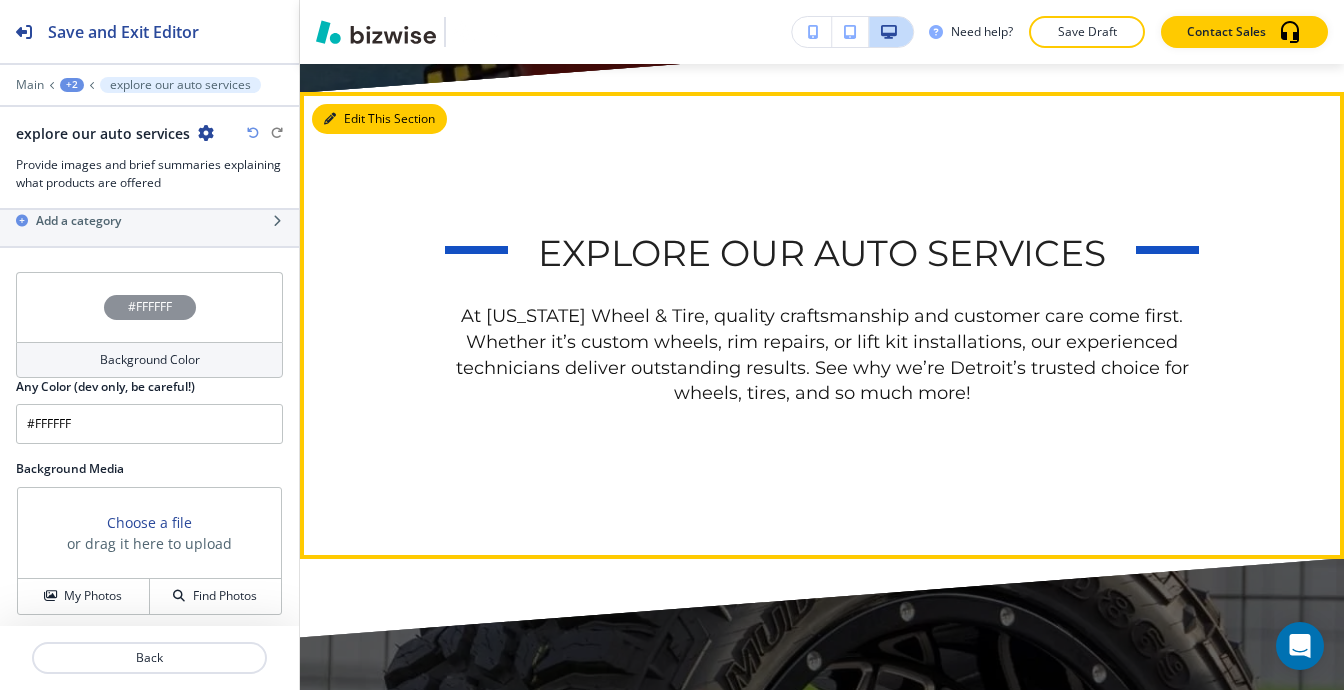 click on "Edit This Section" at bounding box center [379, 119] 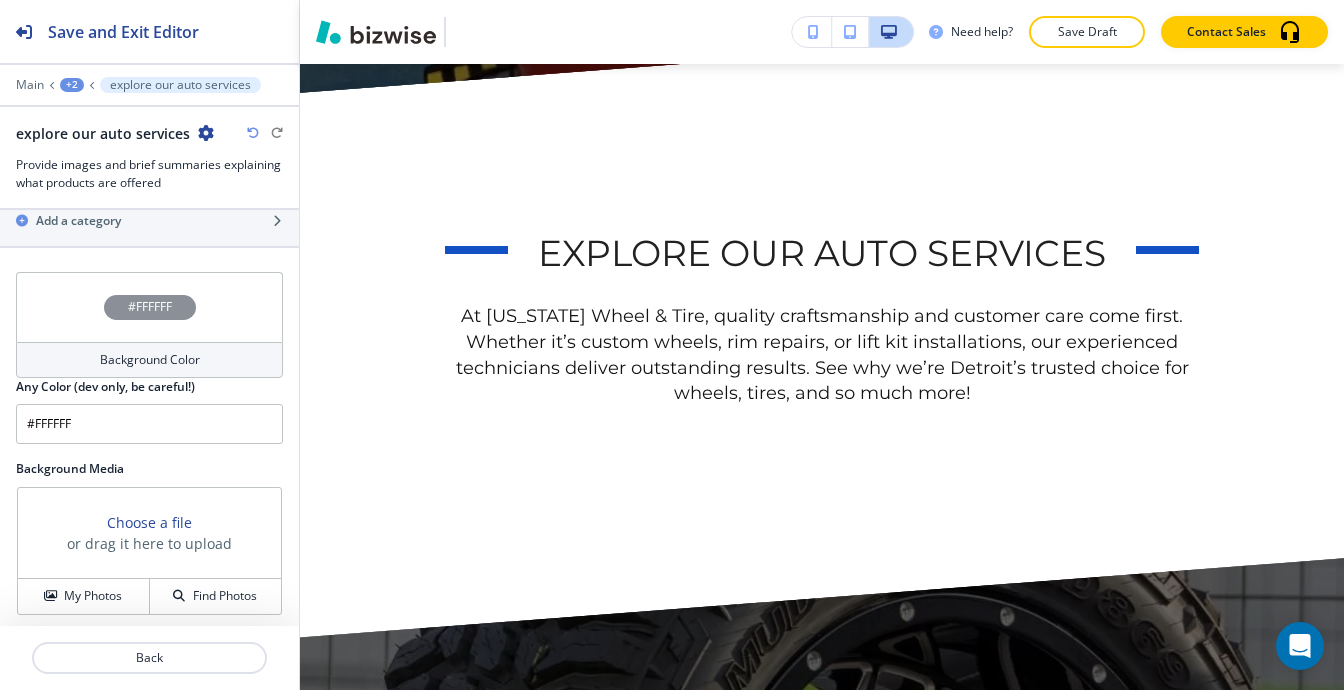 scroll, scrollTop: 552, scrollLeft: 0, axis: vertical 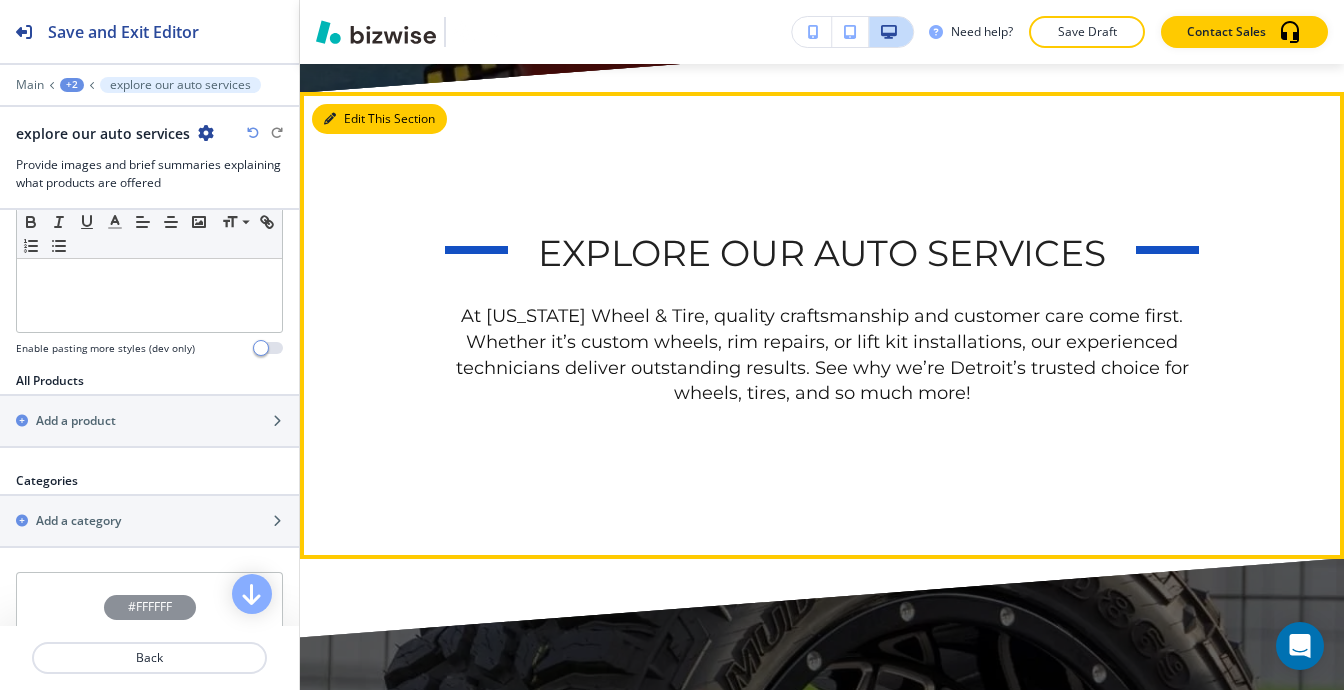 click on "Edit This Section" at bounding box center [379, 119] 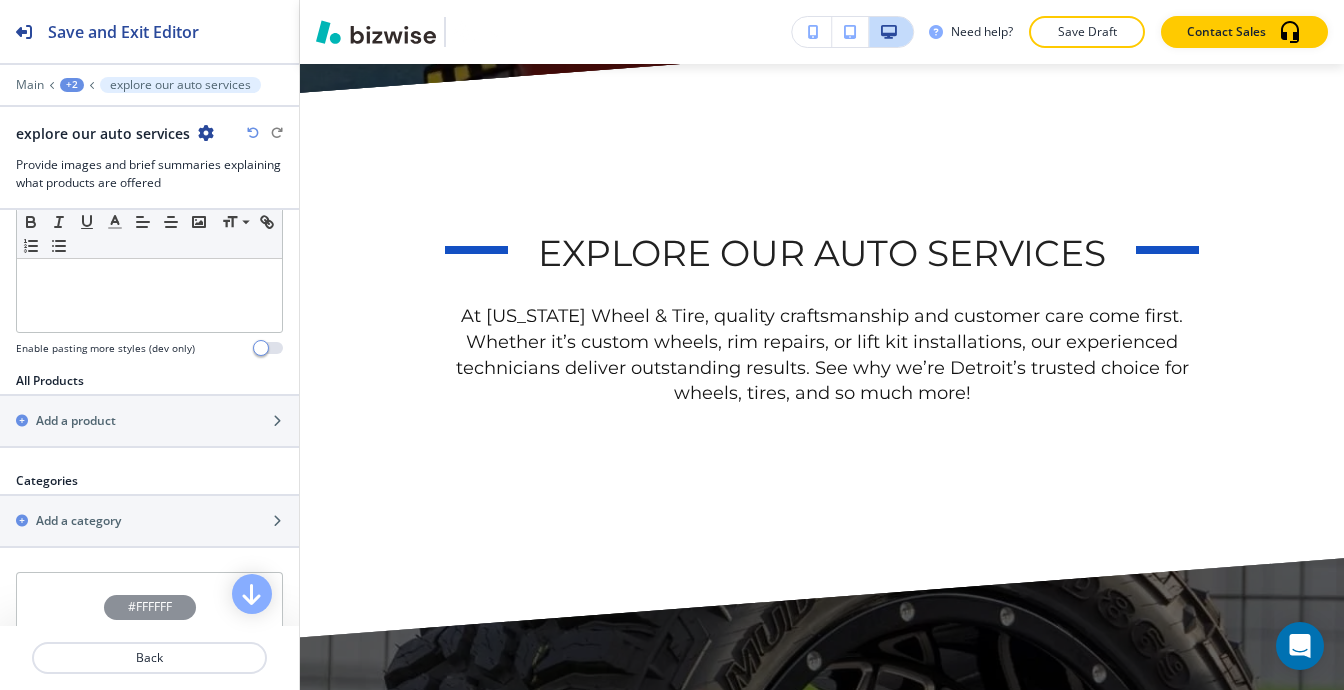 click at bounding box center (253, 133) 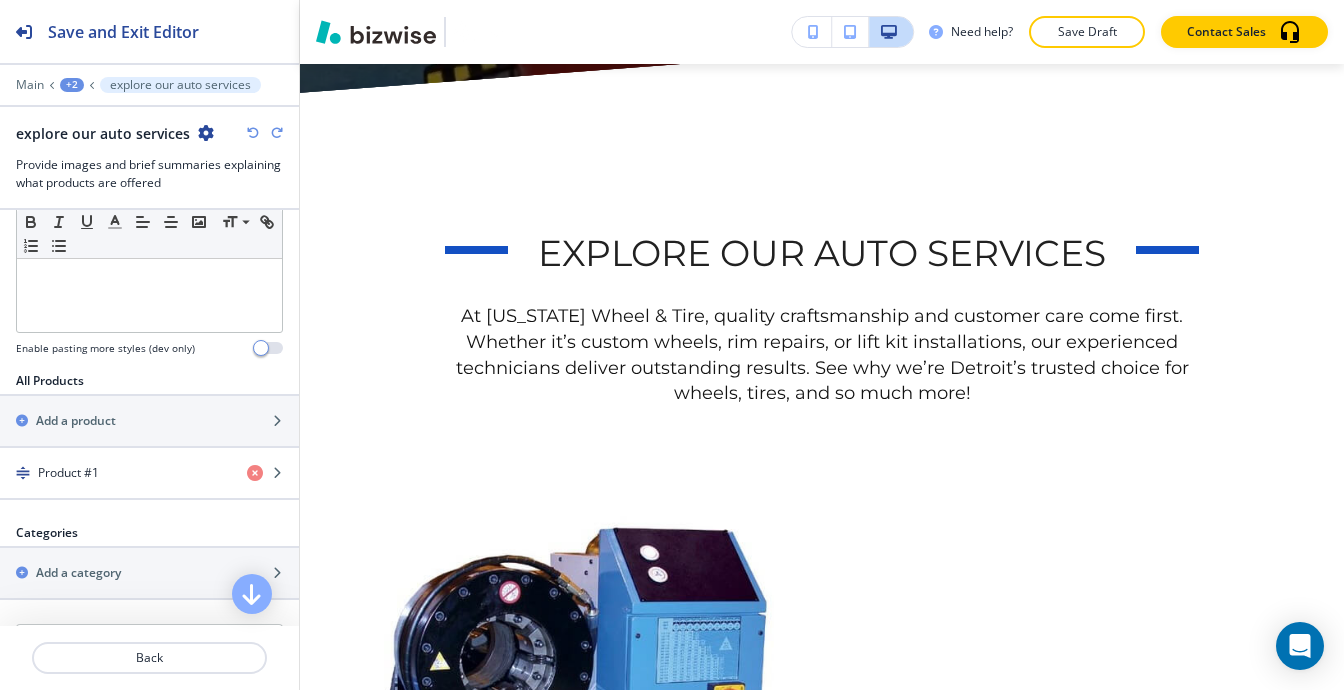 click at bounding box center (253, 133) 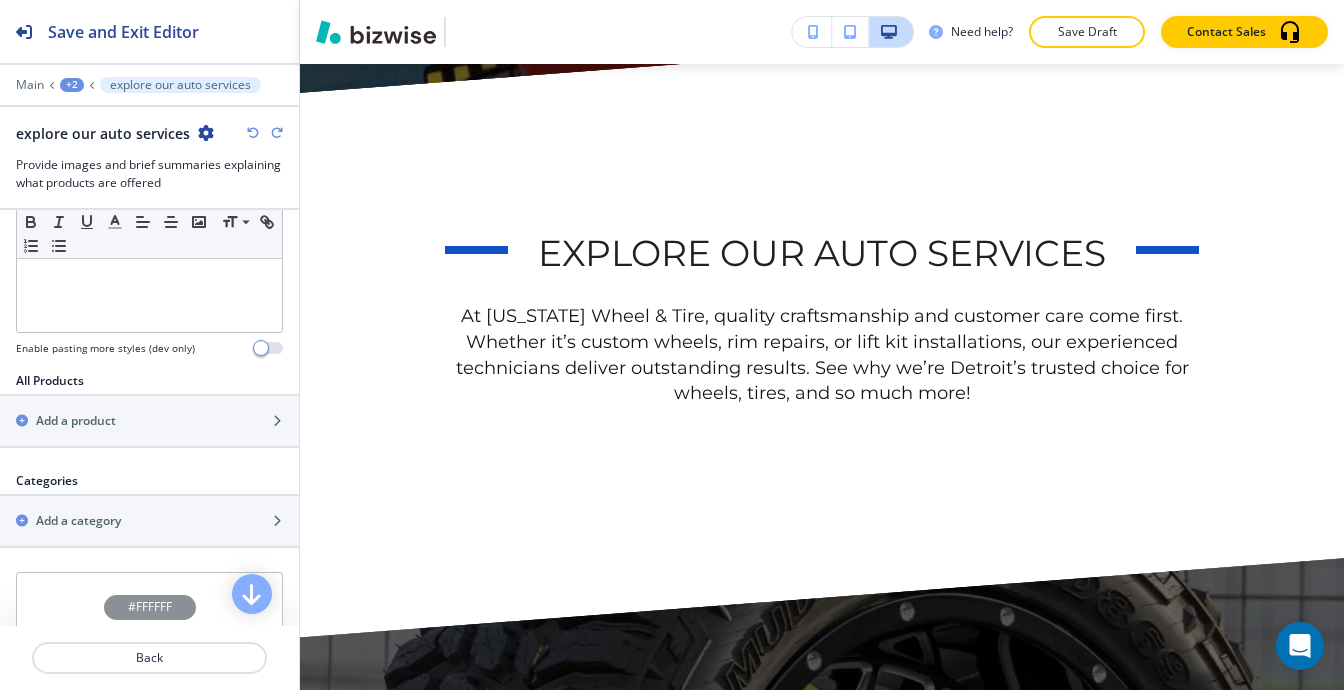 click at bounding box center (253, 133) 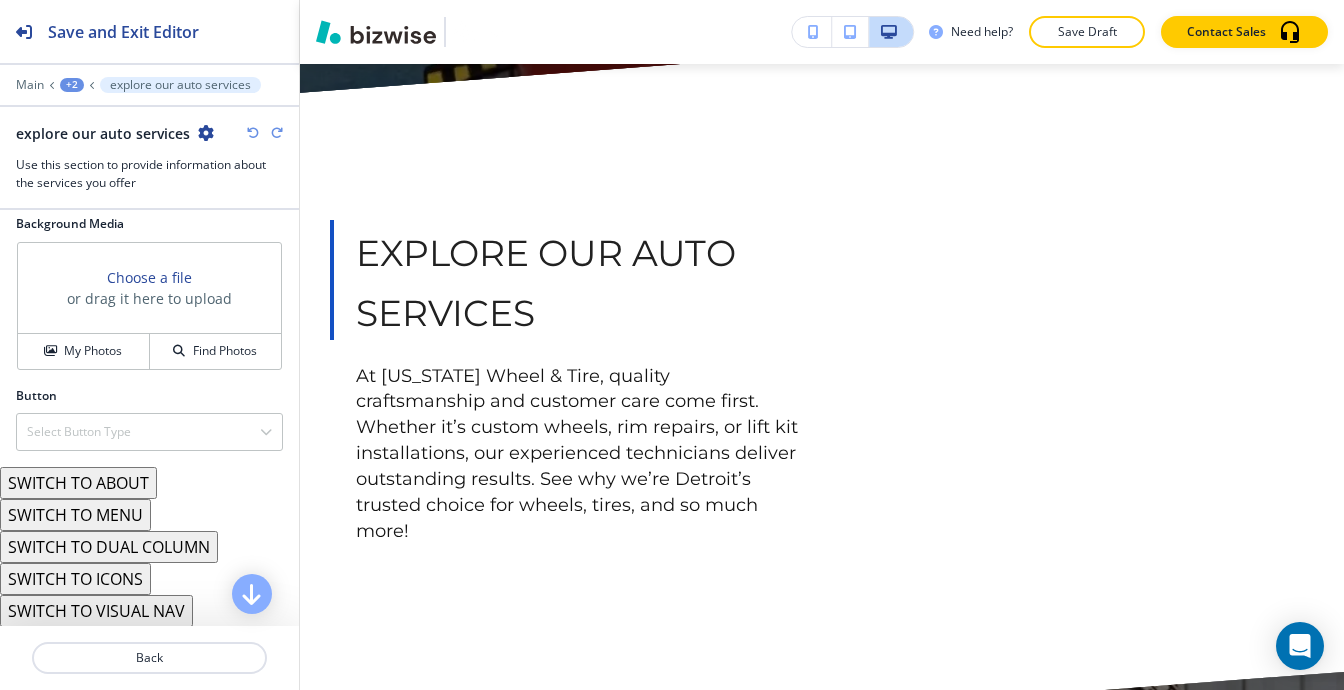 scroll, scrollTop: 1049, scrollLeft: 0, axis: vertical 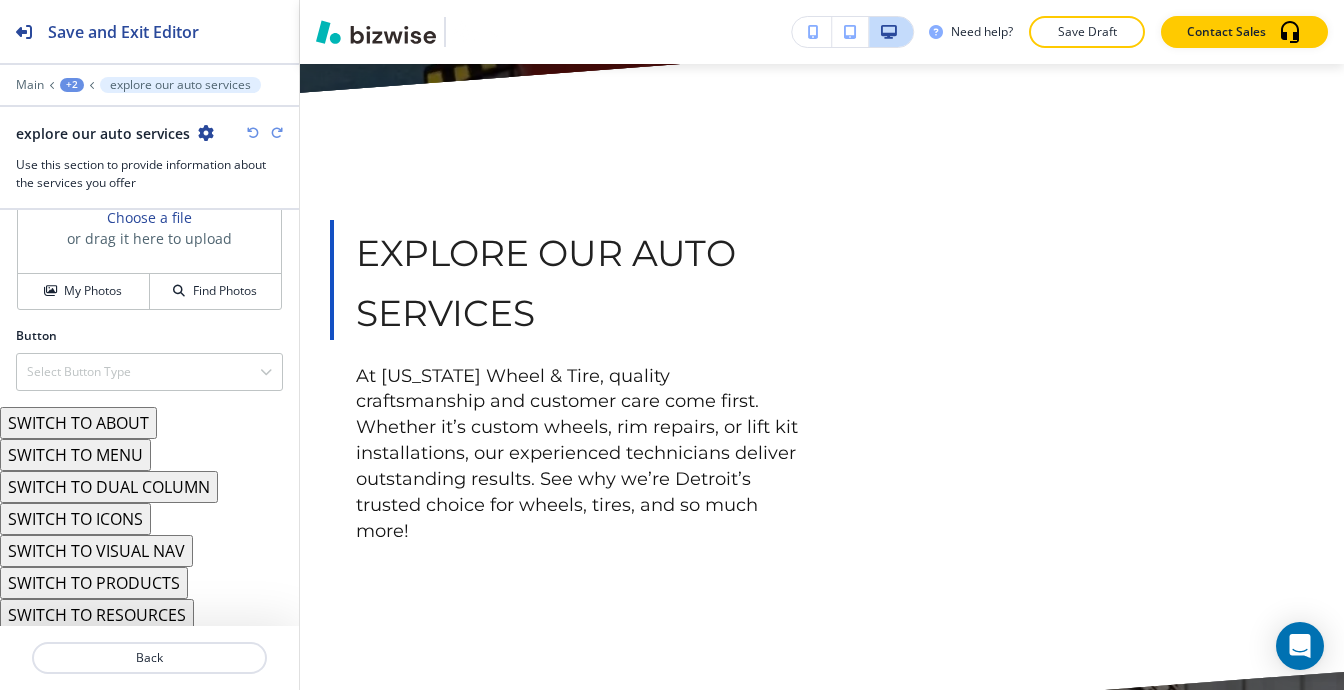 click on "SWITCH TO RESOURCES" at bounding box center [97, 615] 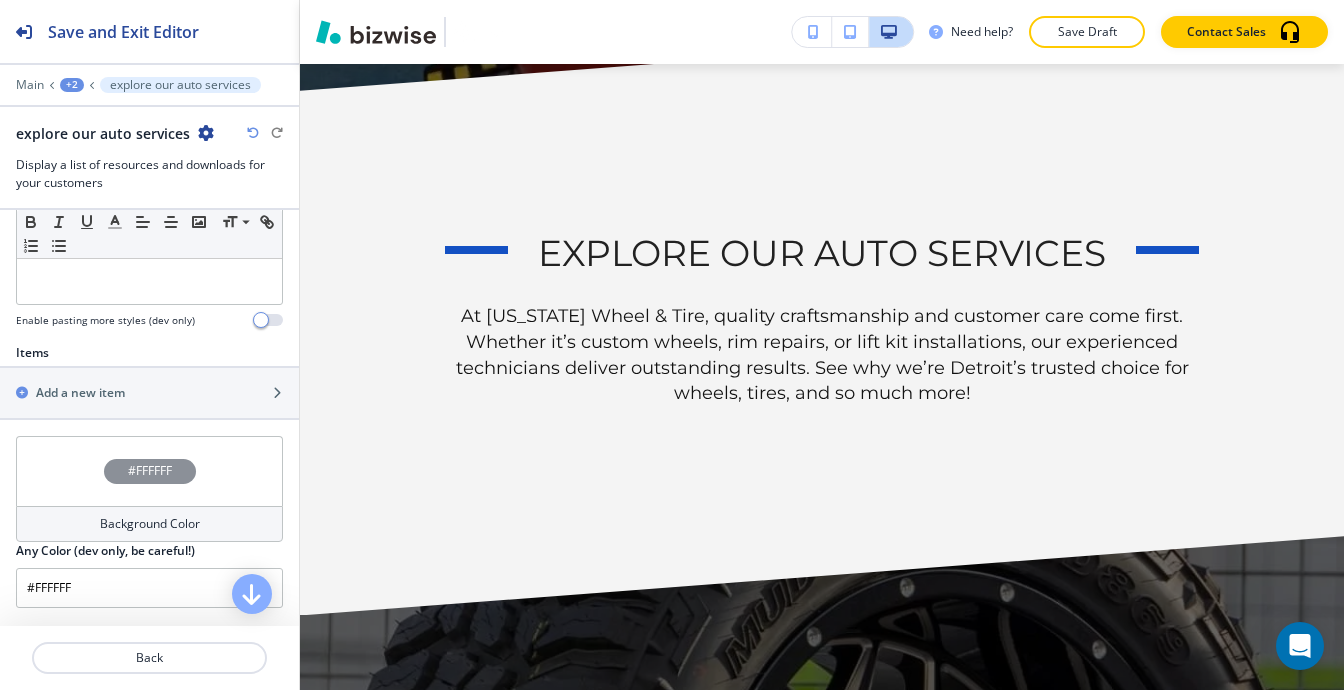 scroll, scrollTop: 577, scrollLeft: 0, axis: vertical 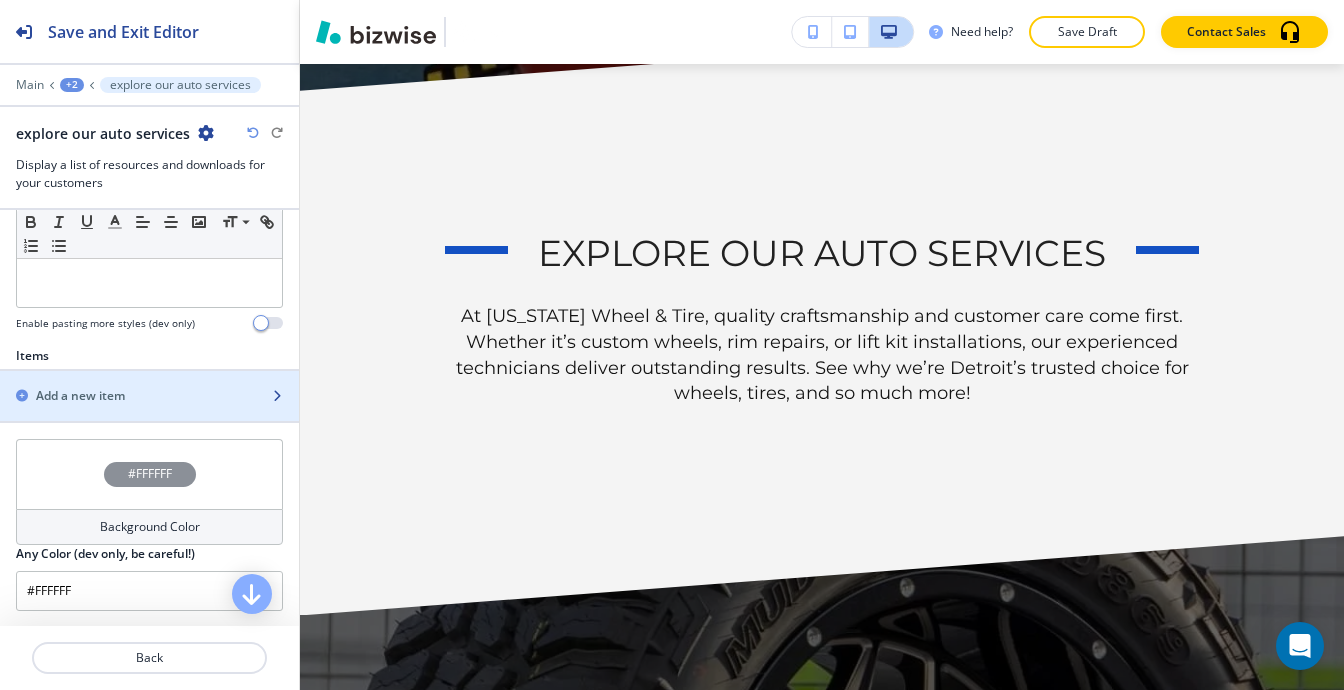 click at bounding box center (149, 379) 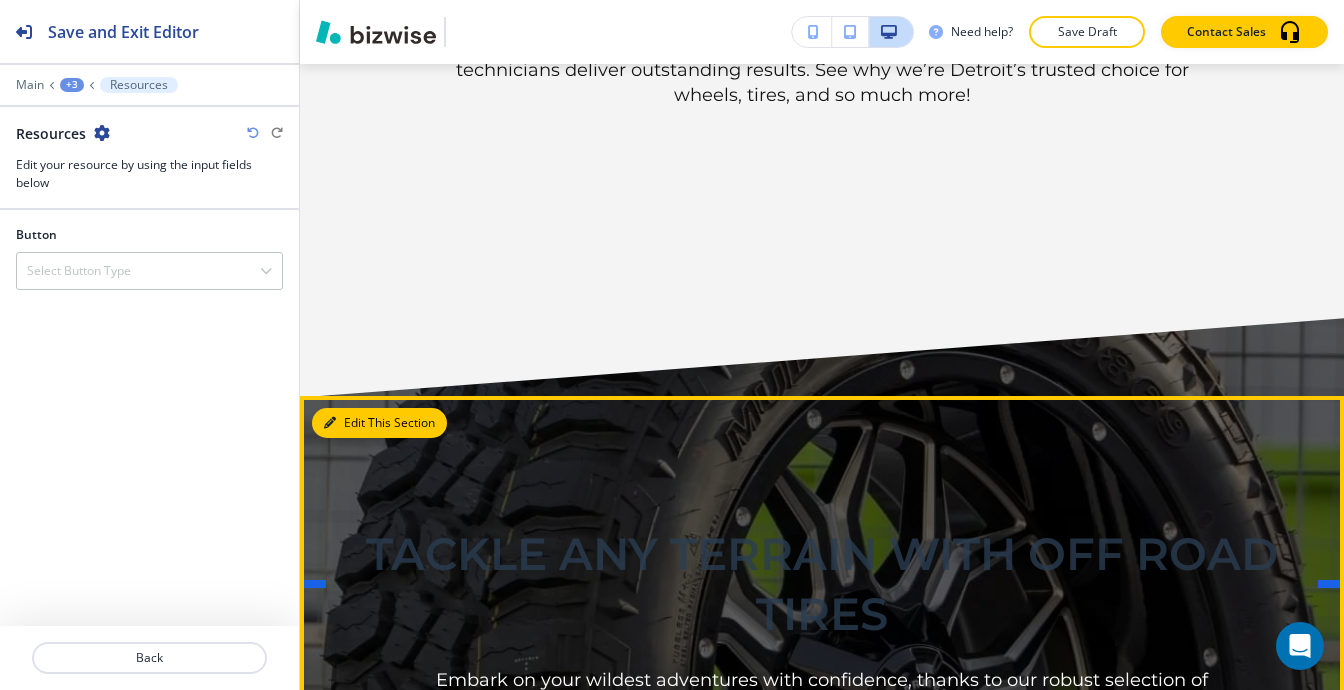 scroll, scrollTop: 2801, scrollLeft: 0, axis: vertical 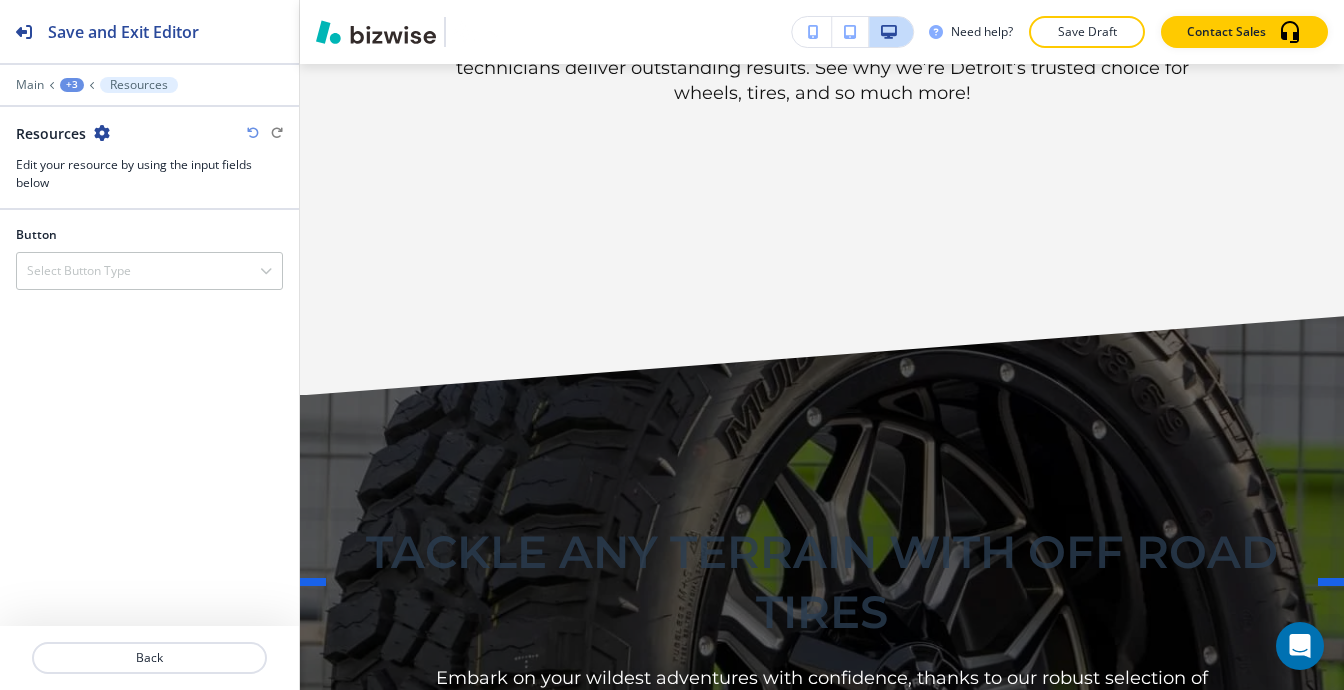 click at bounding box center [265, 133] 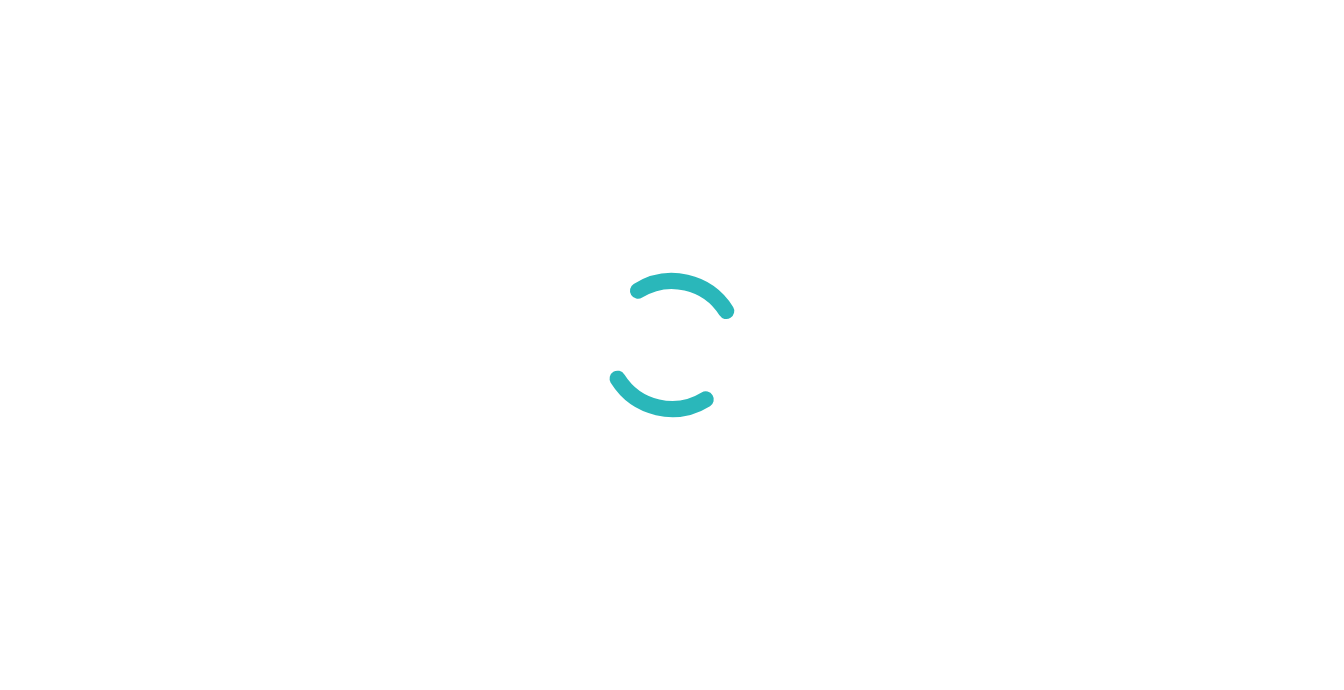 scroll, scrollTop: 0, scrollLeft: 0, axis: both 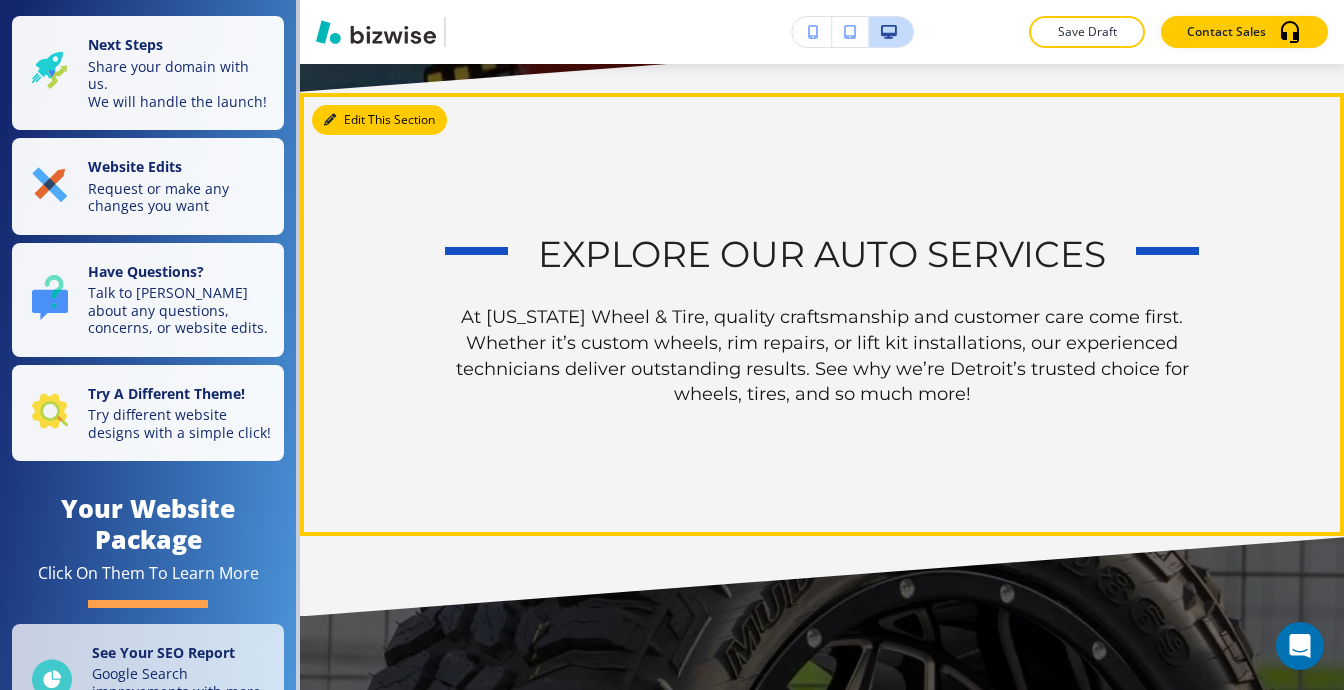 click on "Edit This Section" at bounding box center [379, 120] 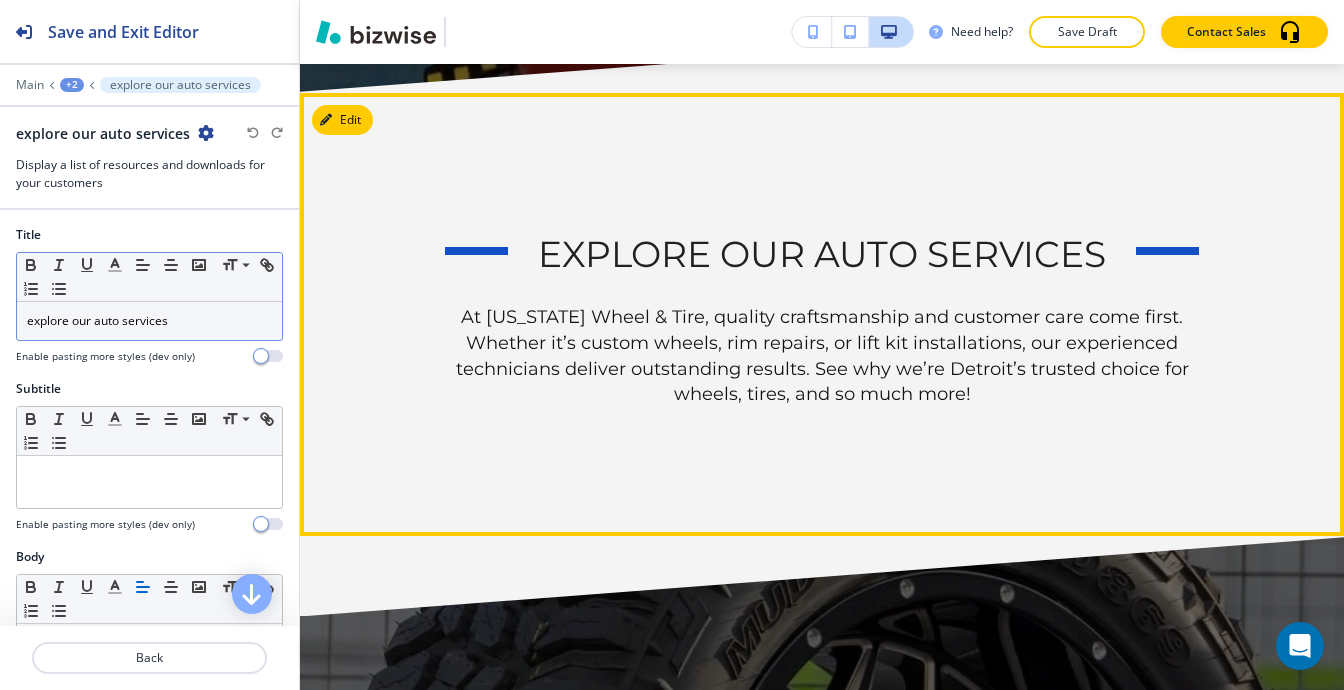 scroll, scrollTop: 2501, scrollLeft: 0, axis: vertical 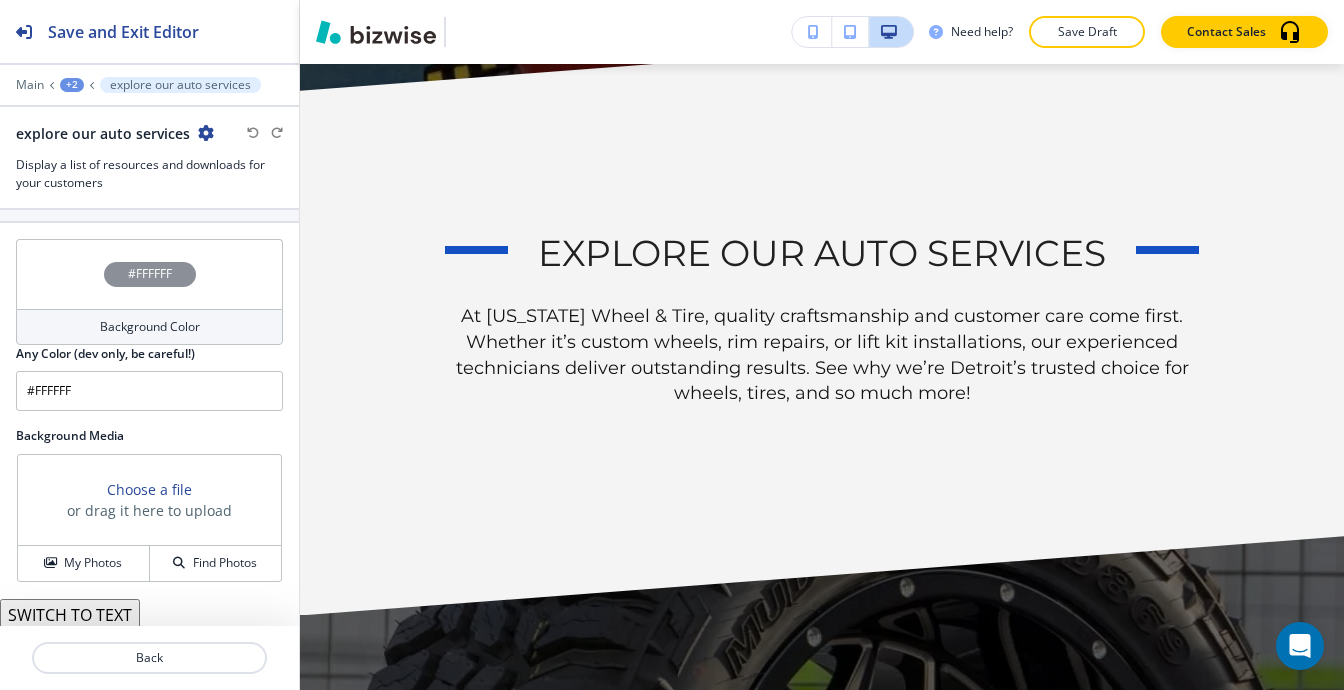click on "SWITCH TO TEXT" at bounding box center (70, 615) 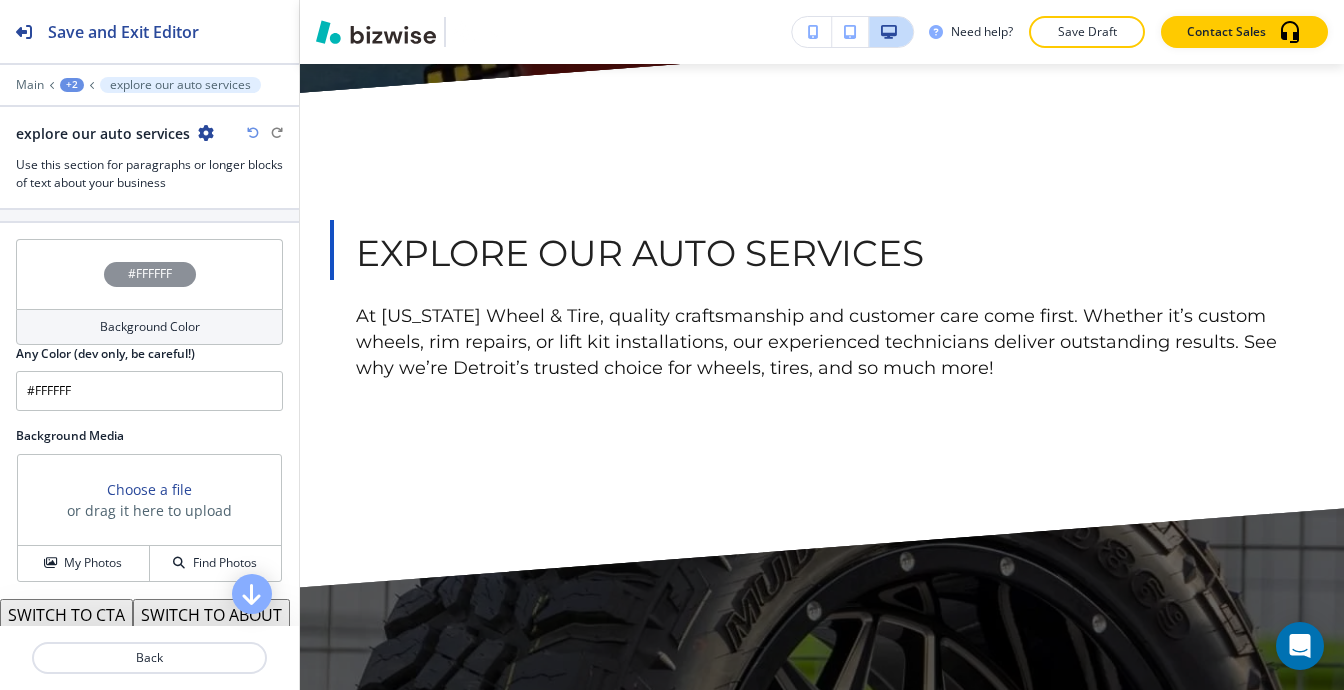 click on "SWITCH TO CTA" at bounding box center [66, 615] 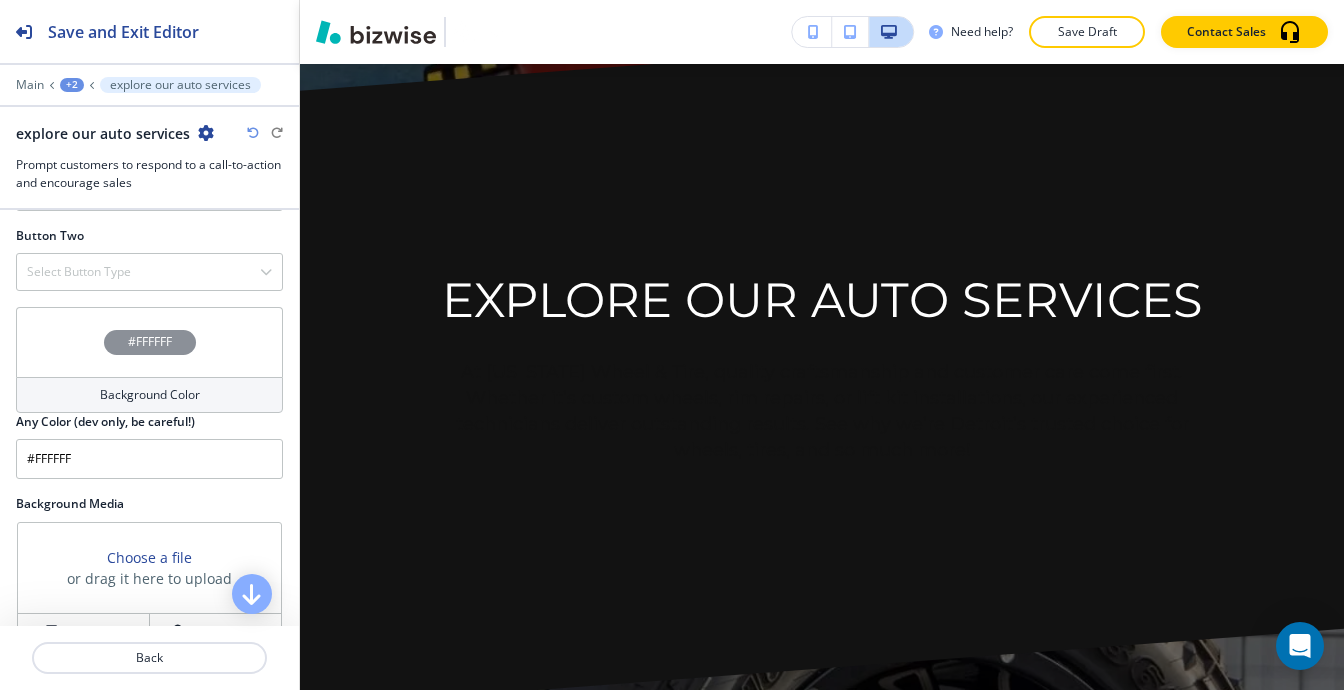 scroll, scrollTop: 845, scrollLeft: 0, axis: vertical 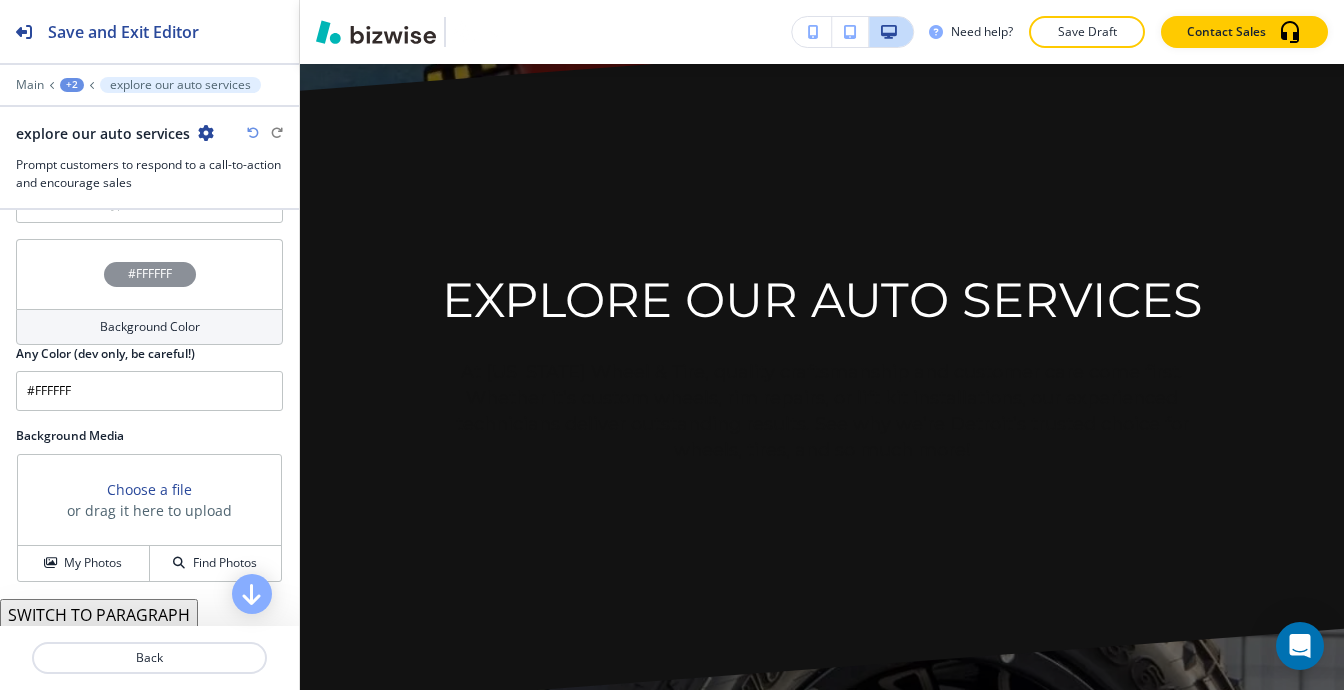 click at bounding box center [253, 133] 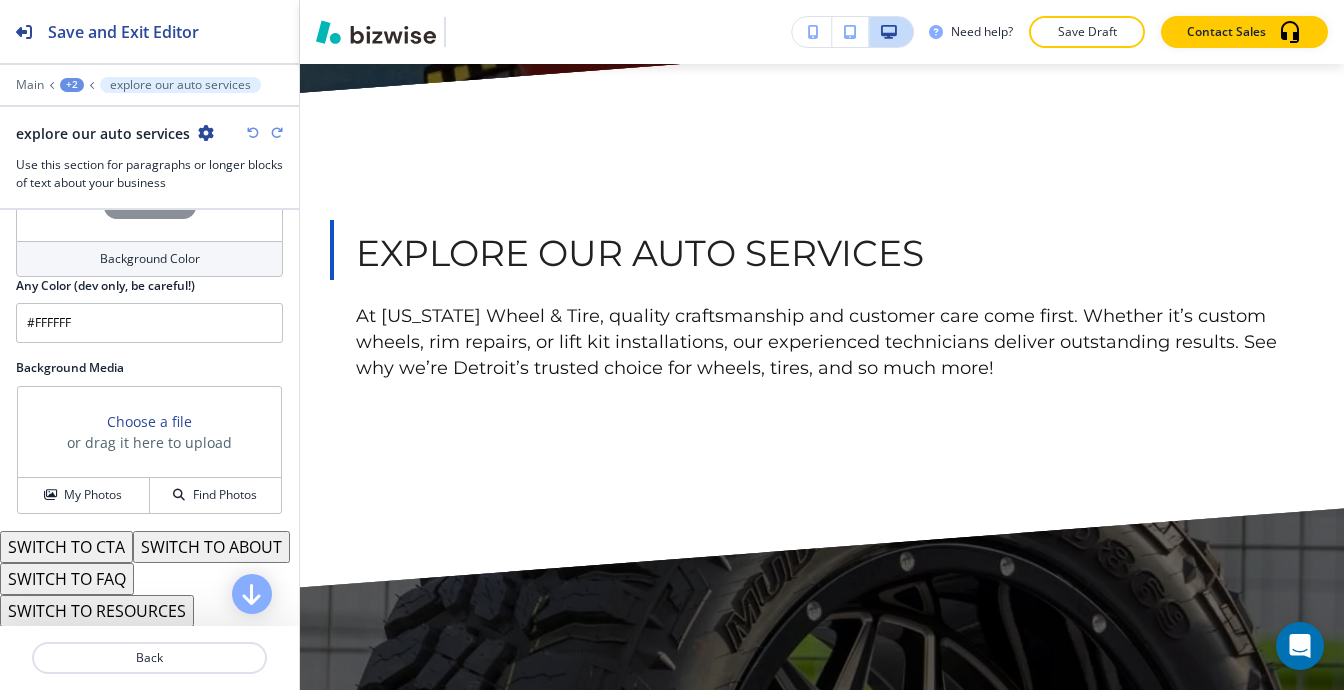 scroll, scrollTop: 777, scrollLeft: 0, axis: vertical 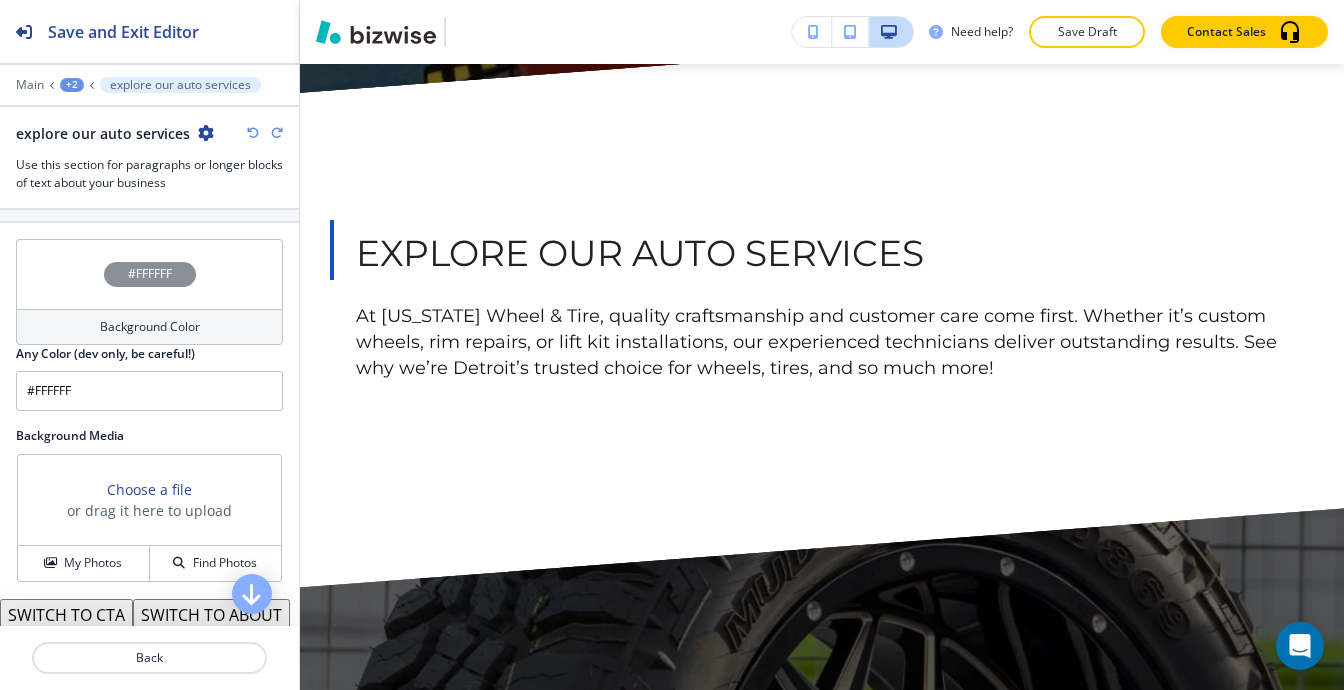 click at bounding box center [253, 133] 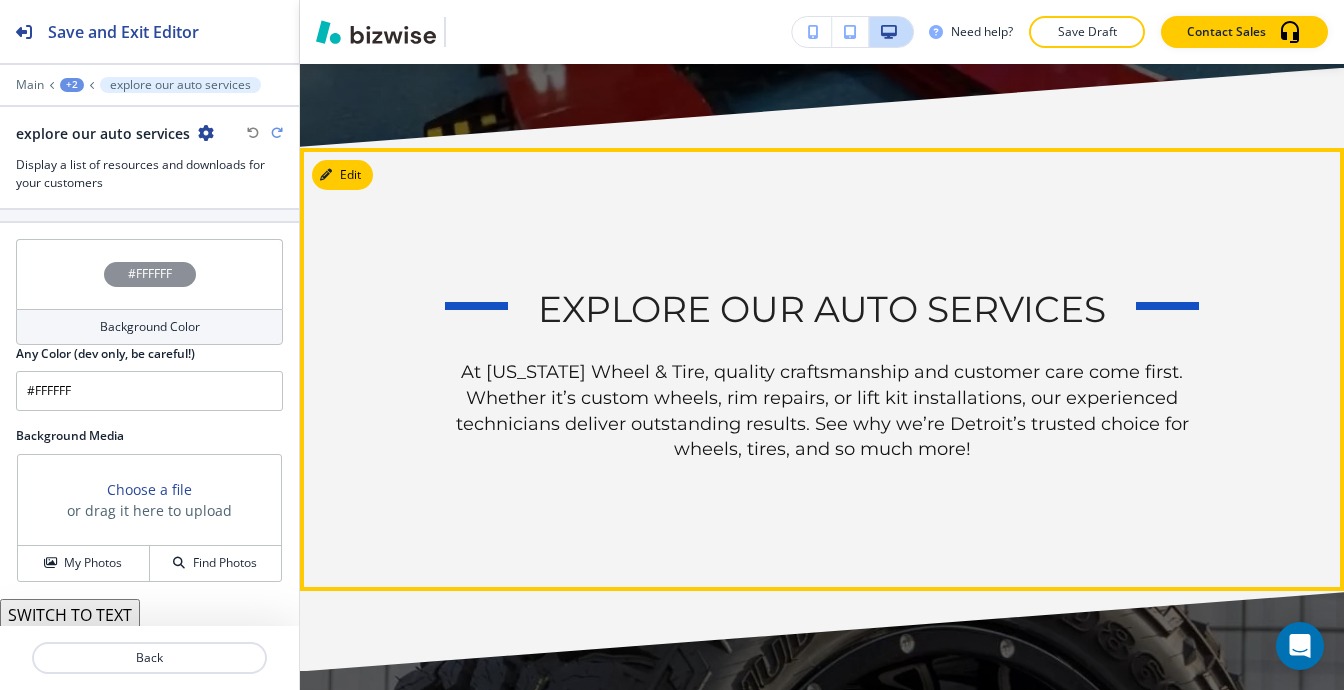 scroll, scrollTop: 2401, scrollLeft: 0, axis: vertical 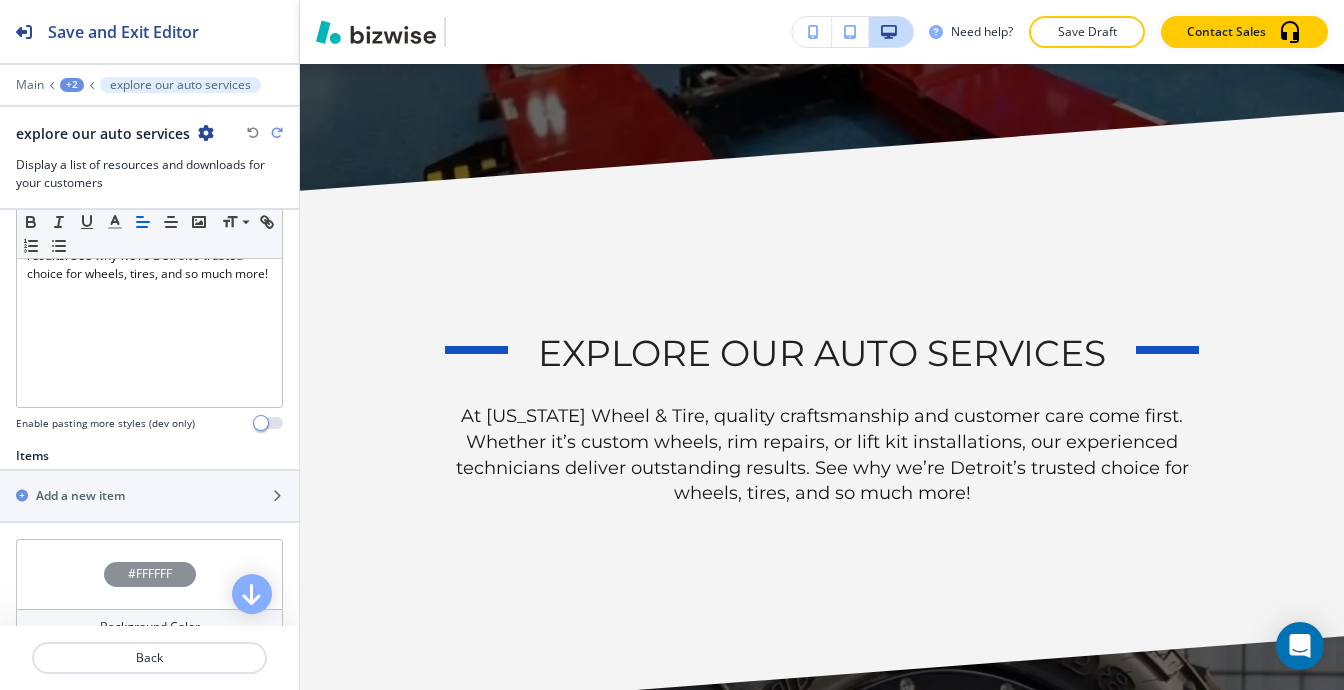 click on "+2" at bounding box center [72, 85] 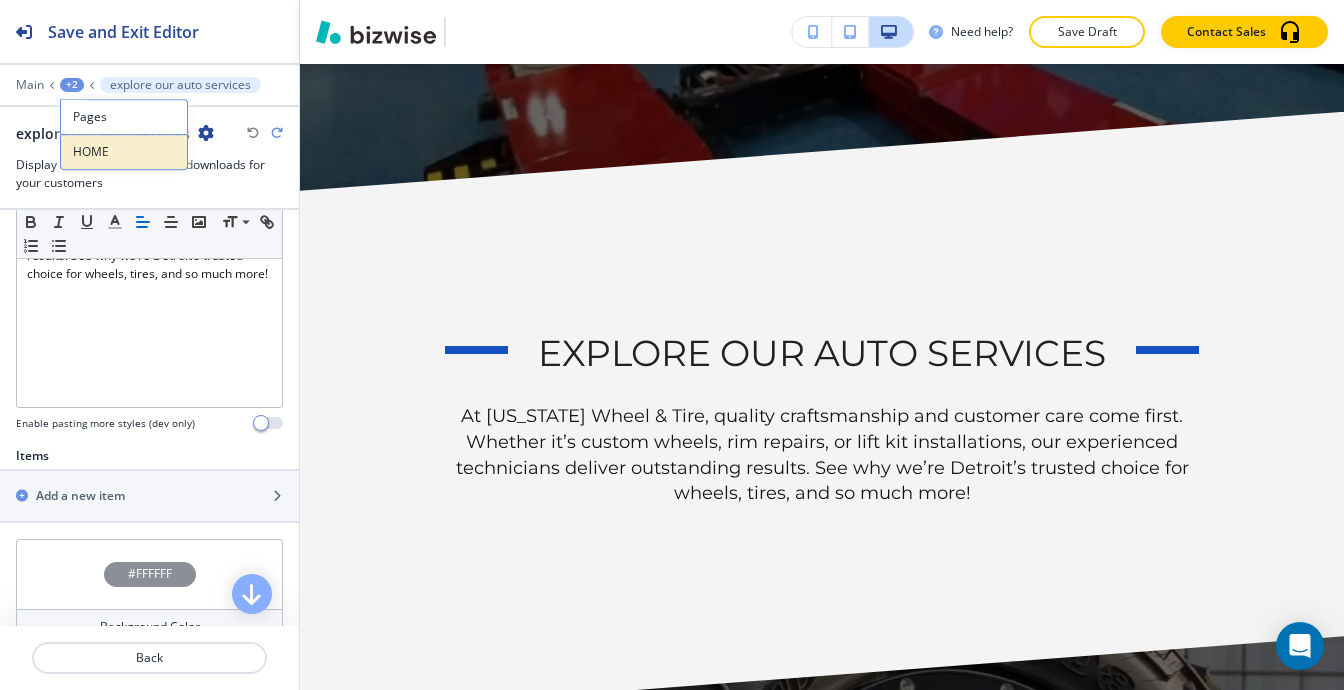 click on "HOME" at bounding box center (124, 152) 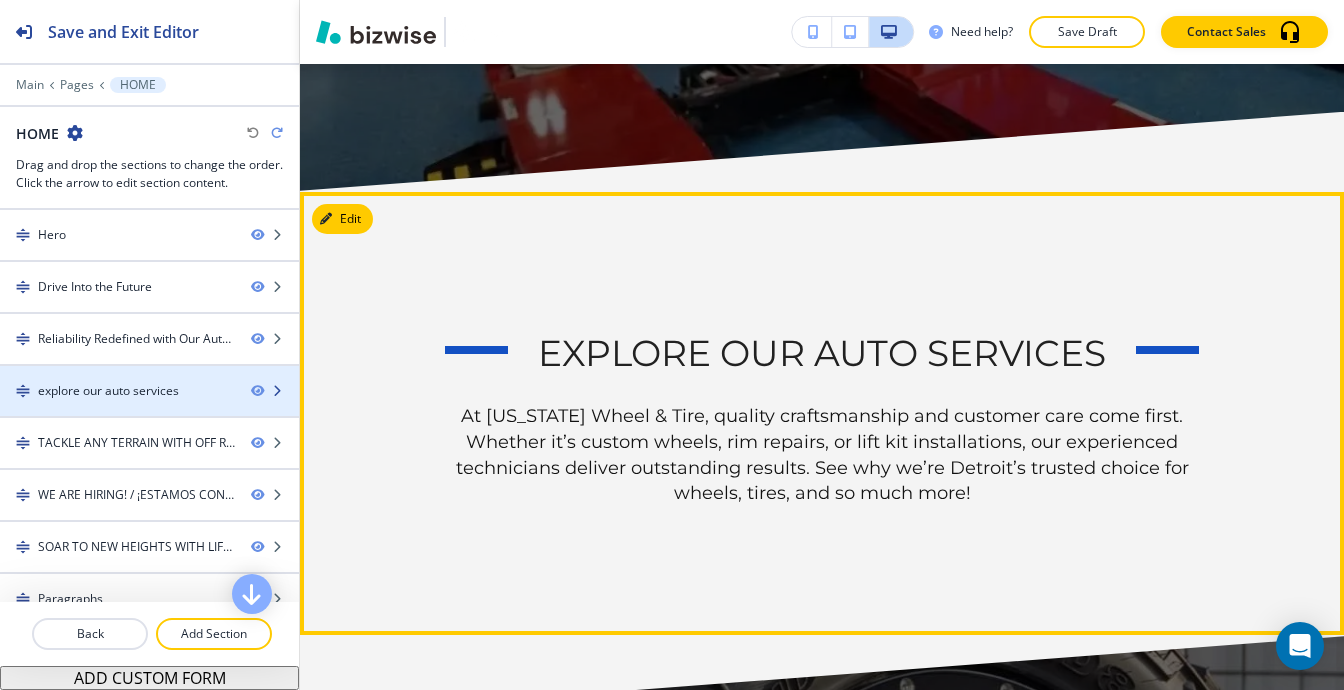 click on "explore our auto services" at bounding box center (108, 391) 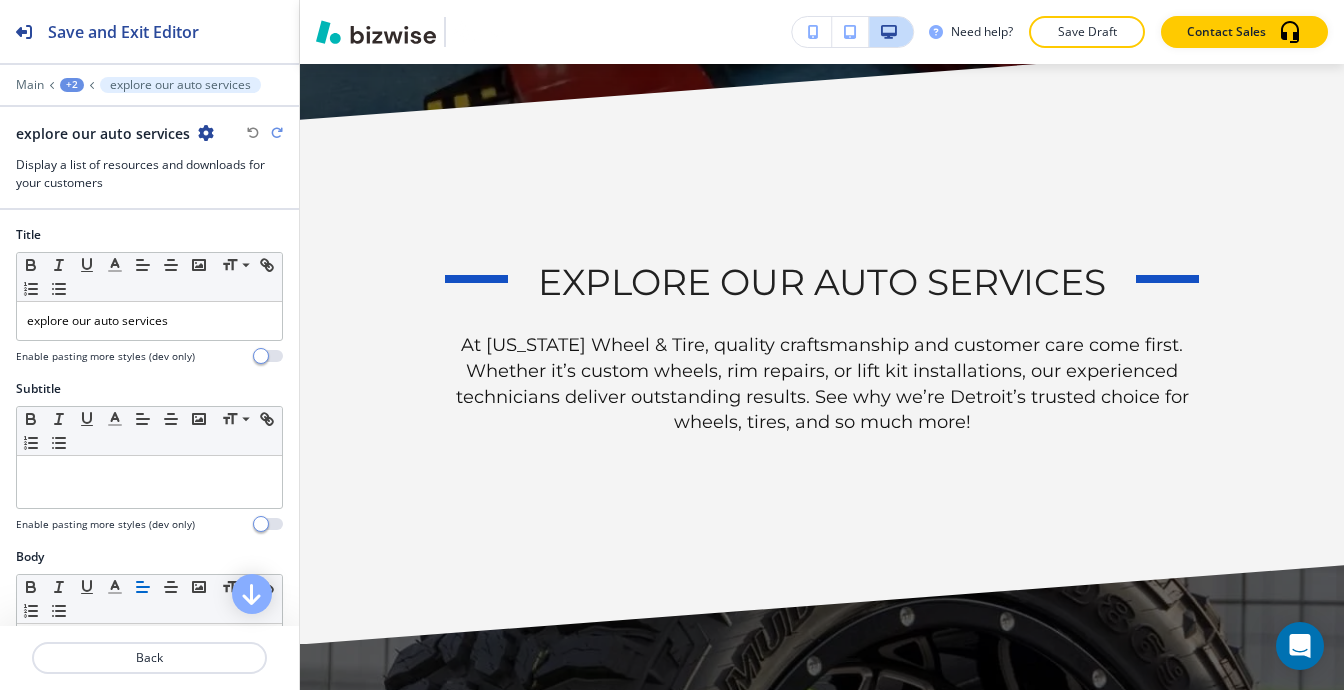 scroll, scrollTop: 2501, scrollLeft: 0, axis: vertical 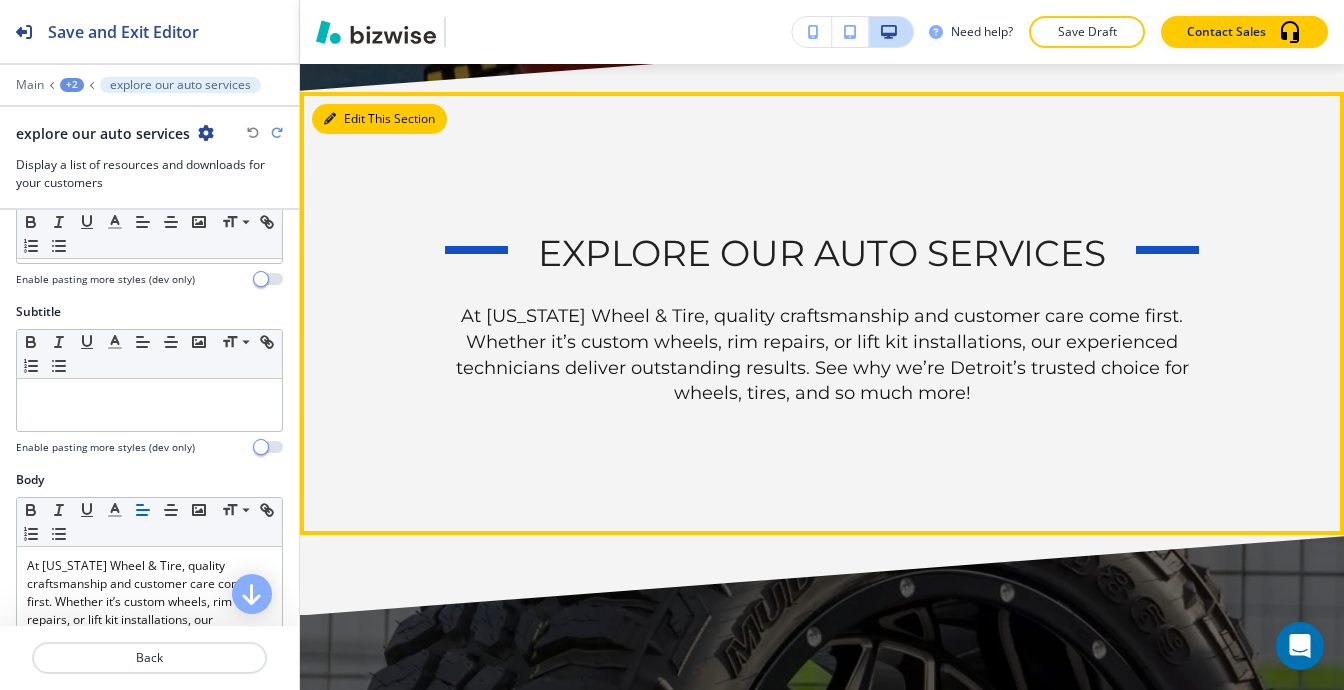 click on "Edit This Section" at bounding box center [379, 119] 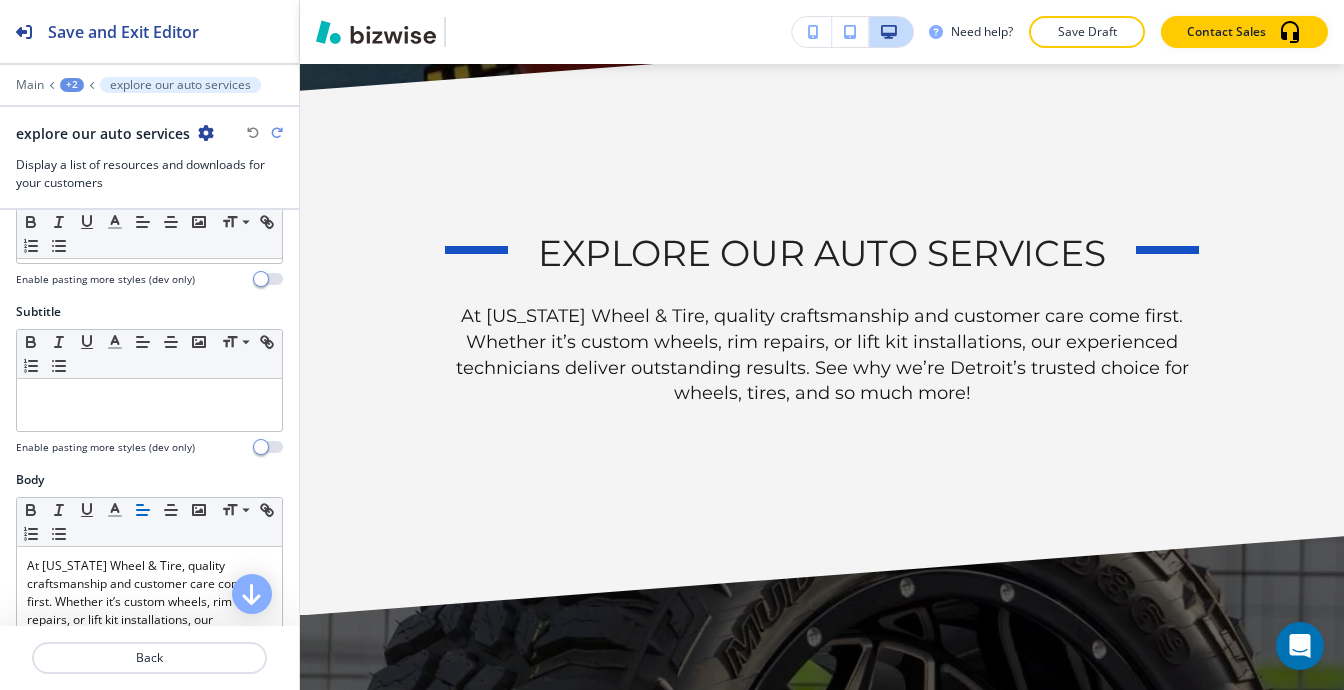 click on "explore our auto services" at bounding box center [149, 133] 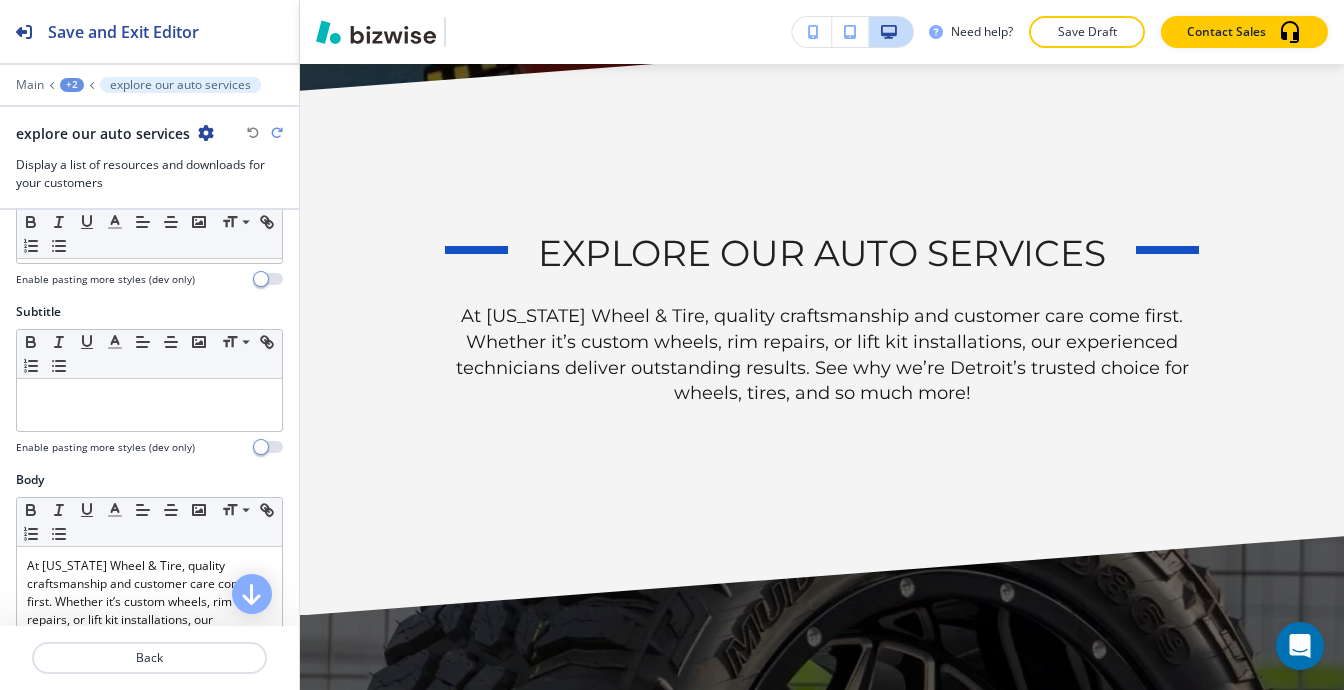 click at bounding box center [206, 133] 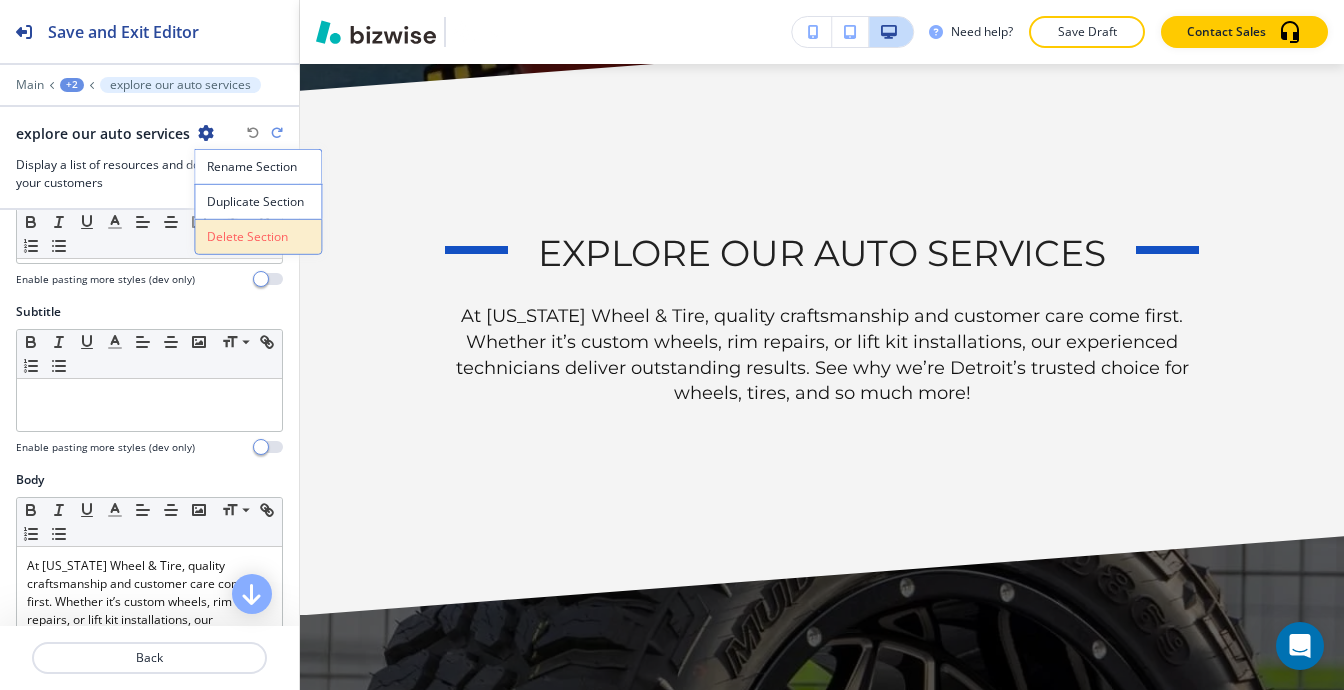 click on "Delete Section" at bounding box center [258, 237] 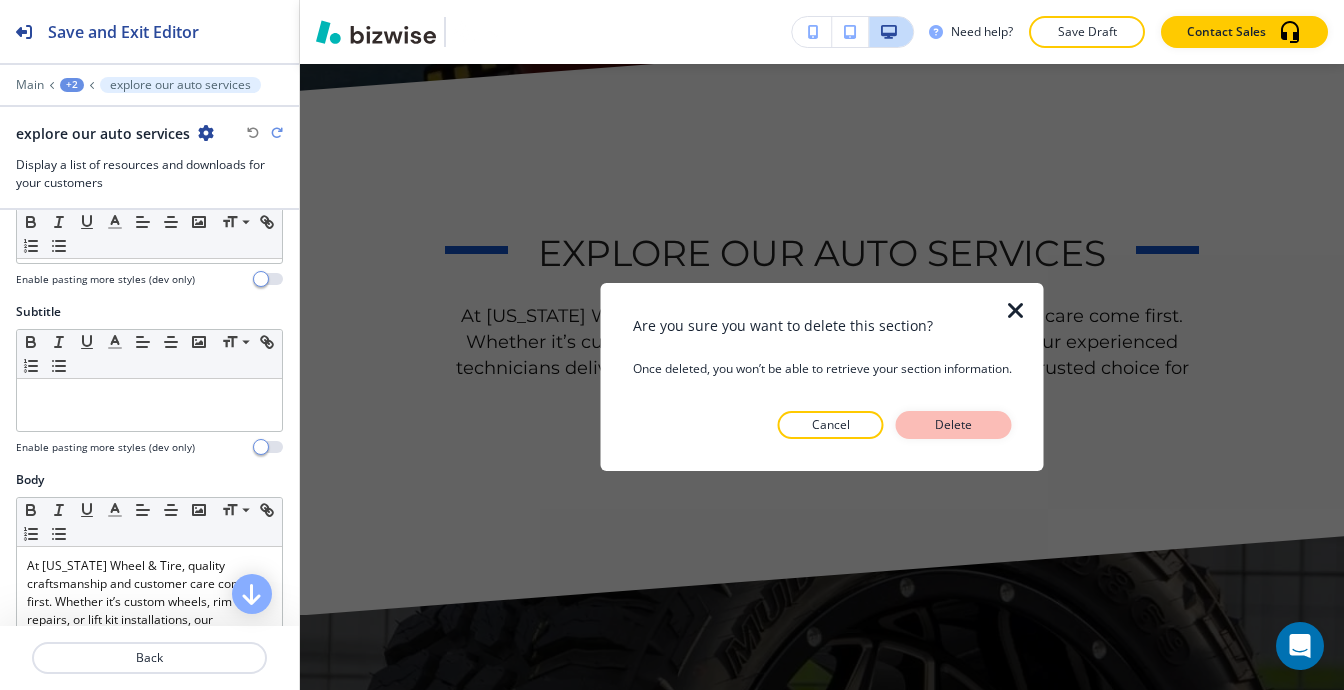 click on "Delete" at bounding box center [954, 425] 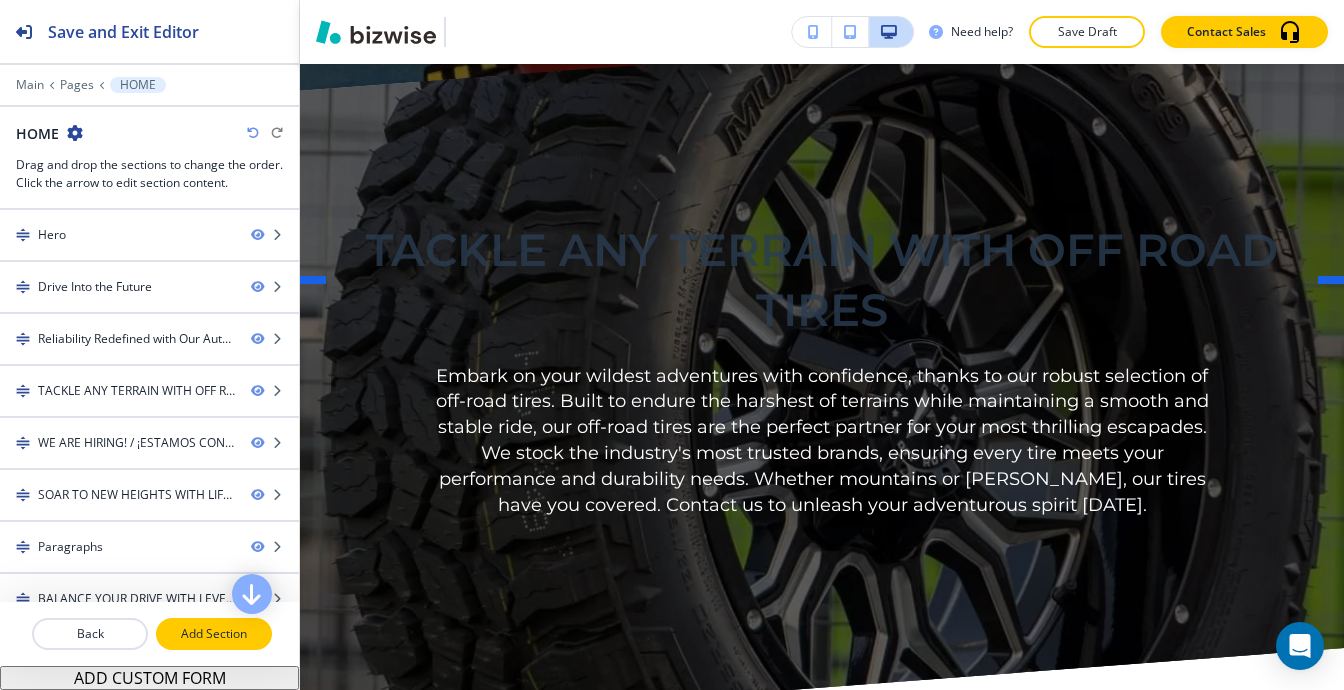 click on "Add Section" at bounding box center [214, 634] 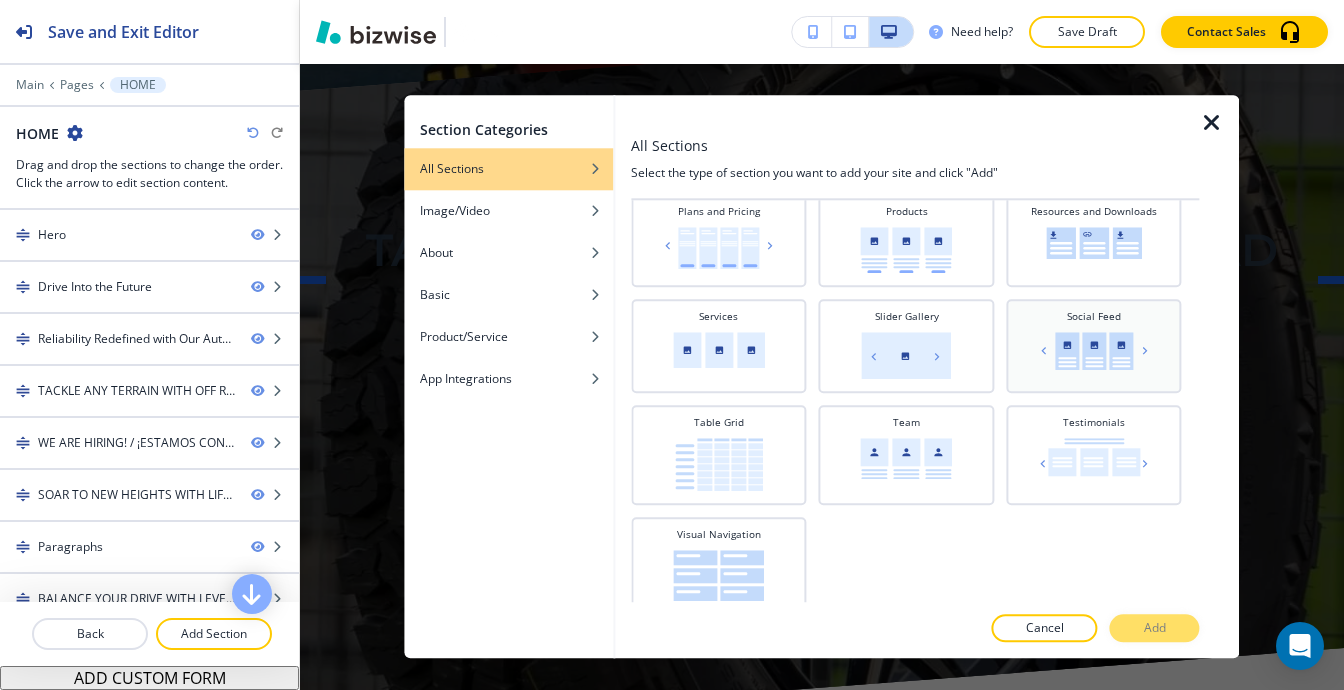 scroll, scrollTop: 700, scrollLeft: 0, axis: vertical 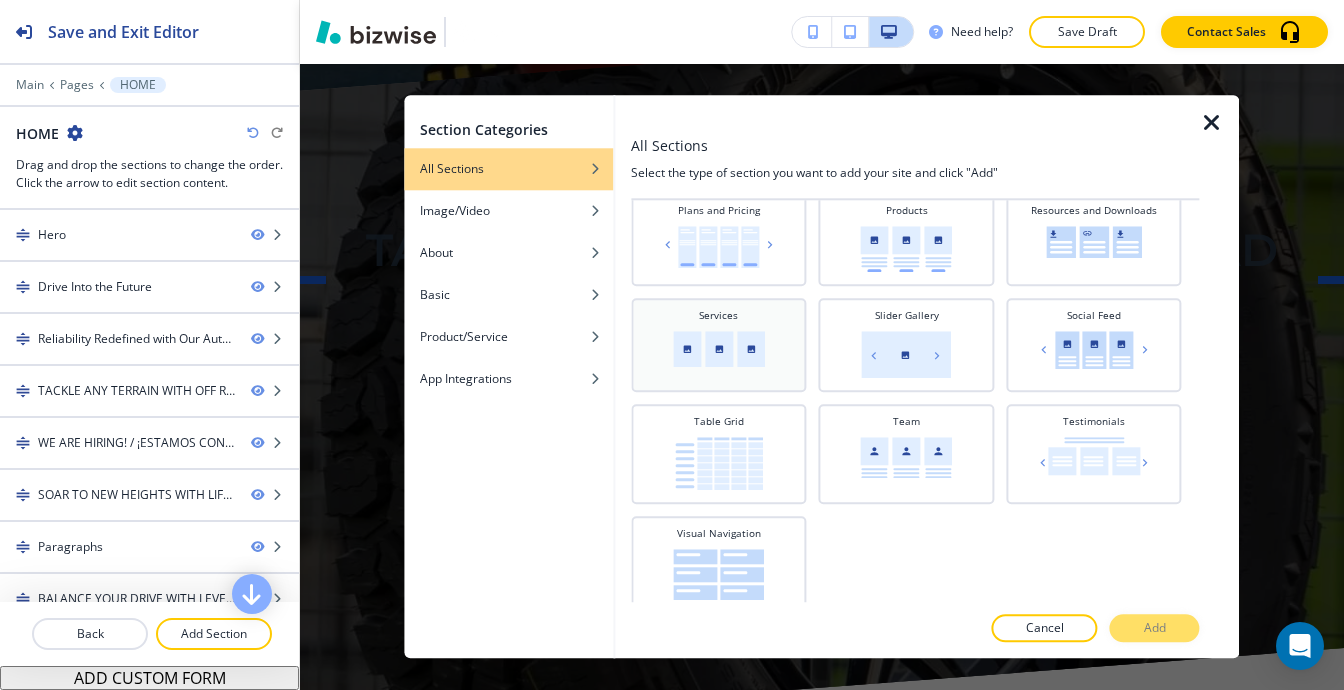 click at bounding box center (719, 349) 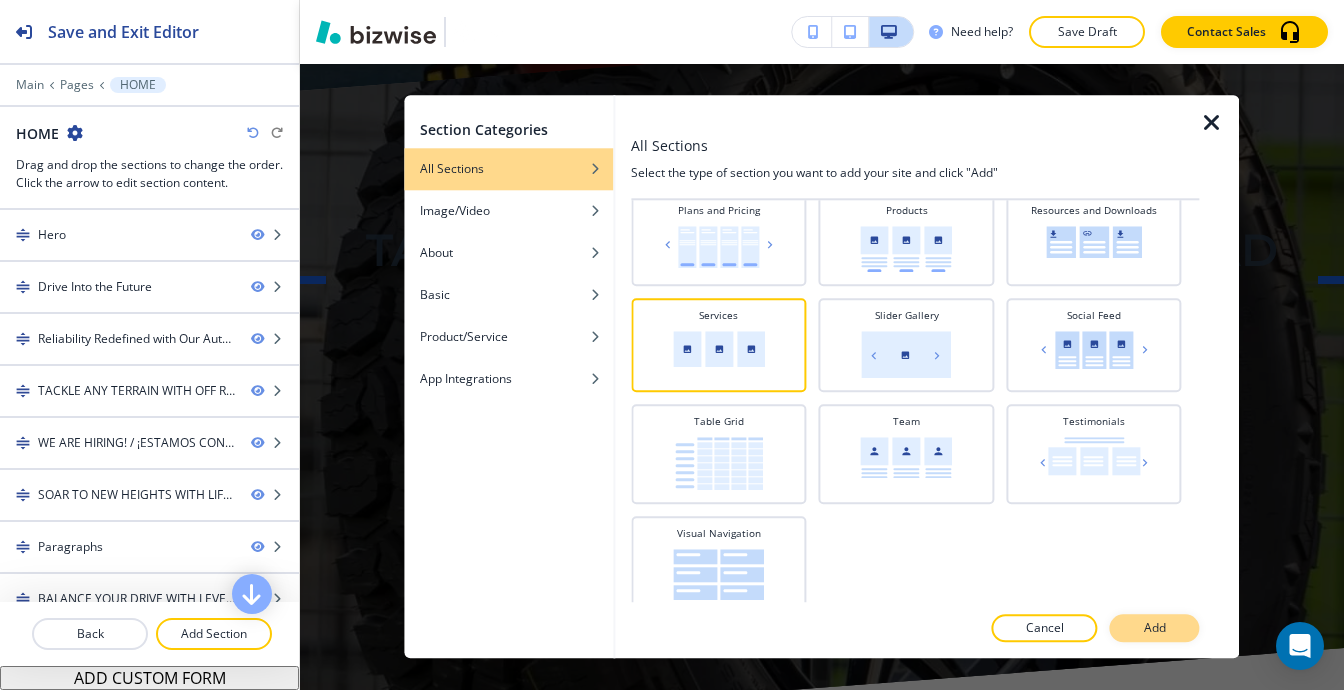 click on "Add" at bounding box center [1155, 629] 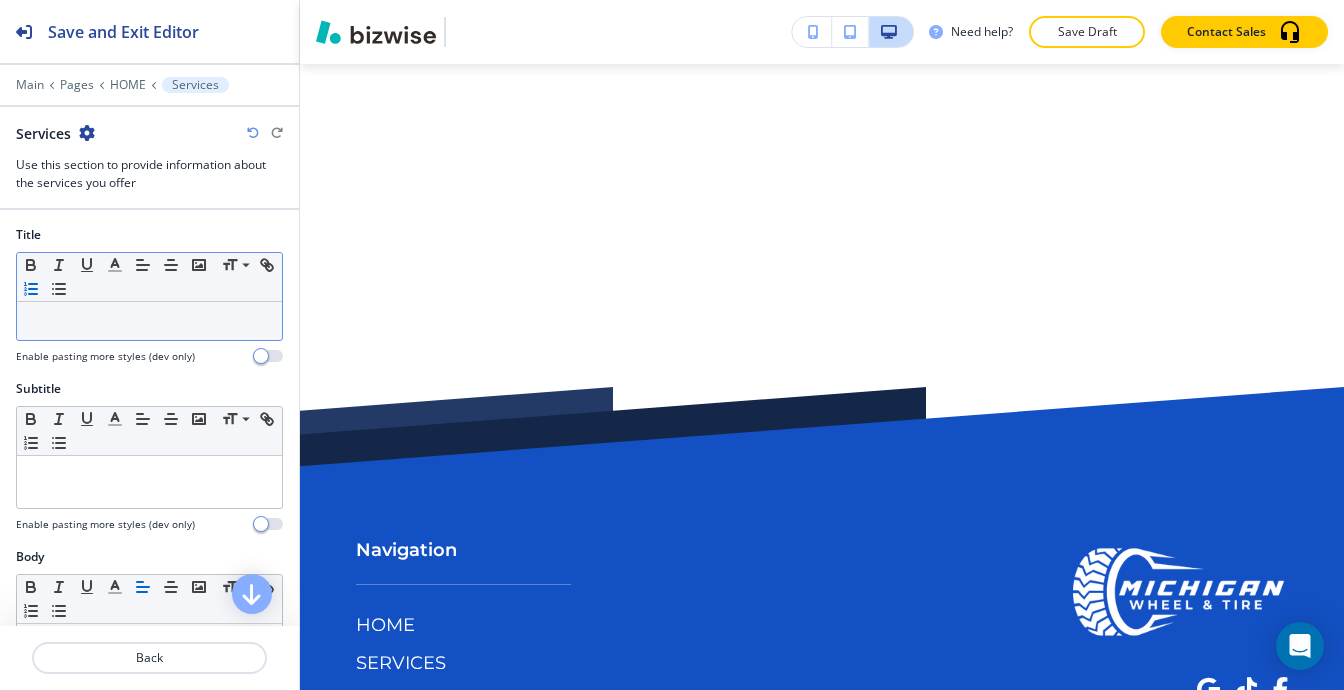 scroll, scrollTop: 43007, scrollLeft: 0, axis: vertical 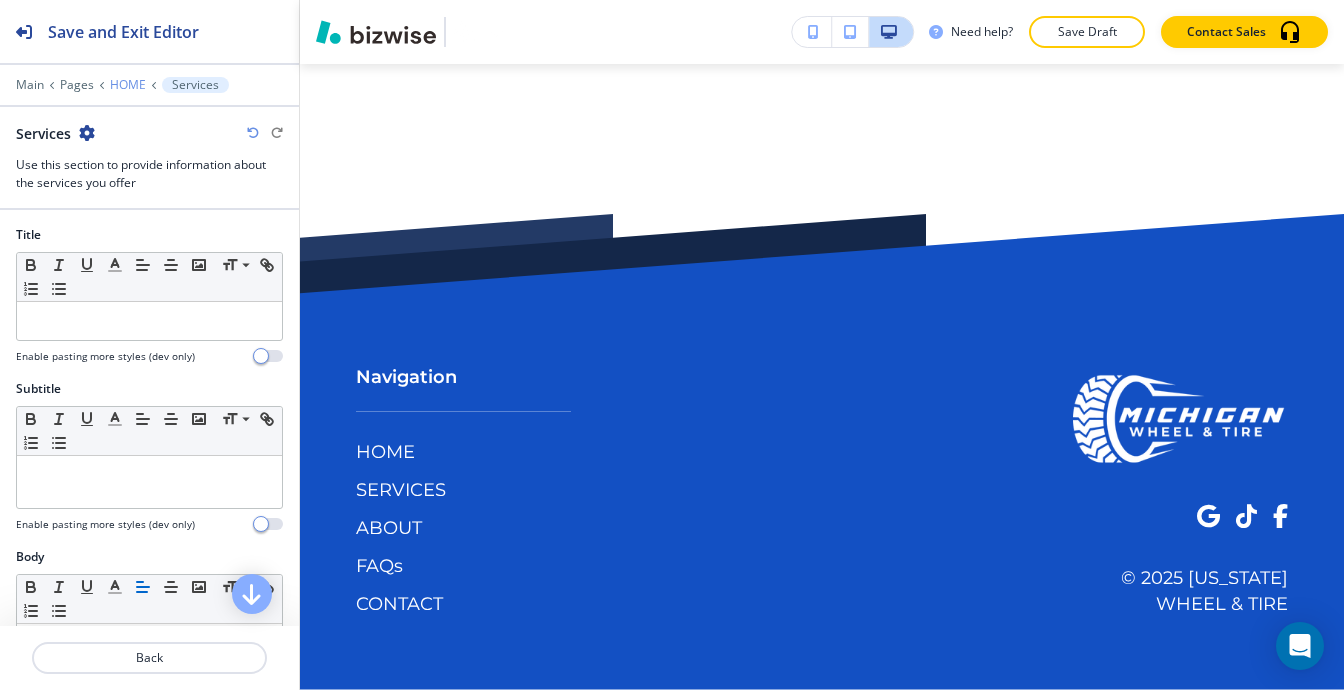 click on "HOME" at bounding box center [128, 85] 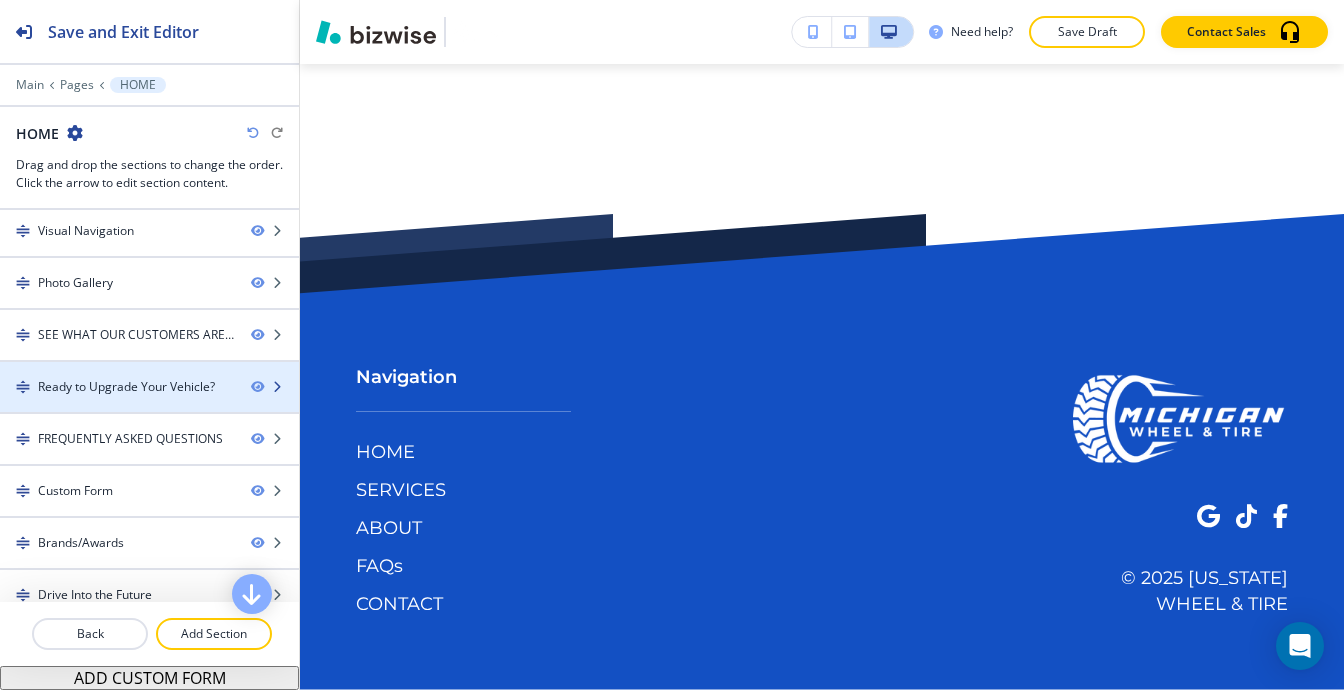 scroll, scrollTop: 638, scrollLeft: 0, axis: vertical 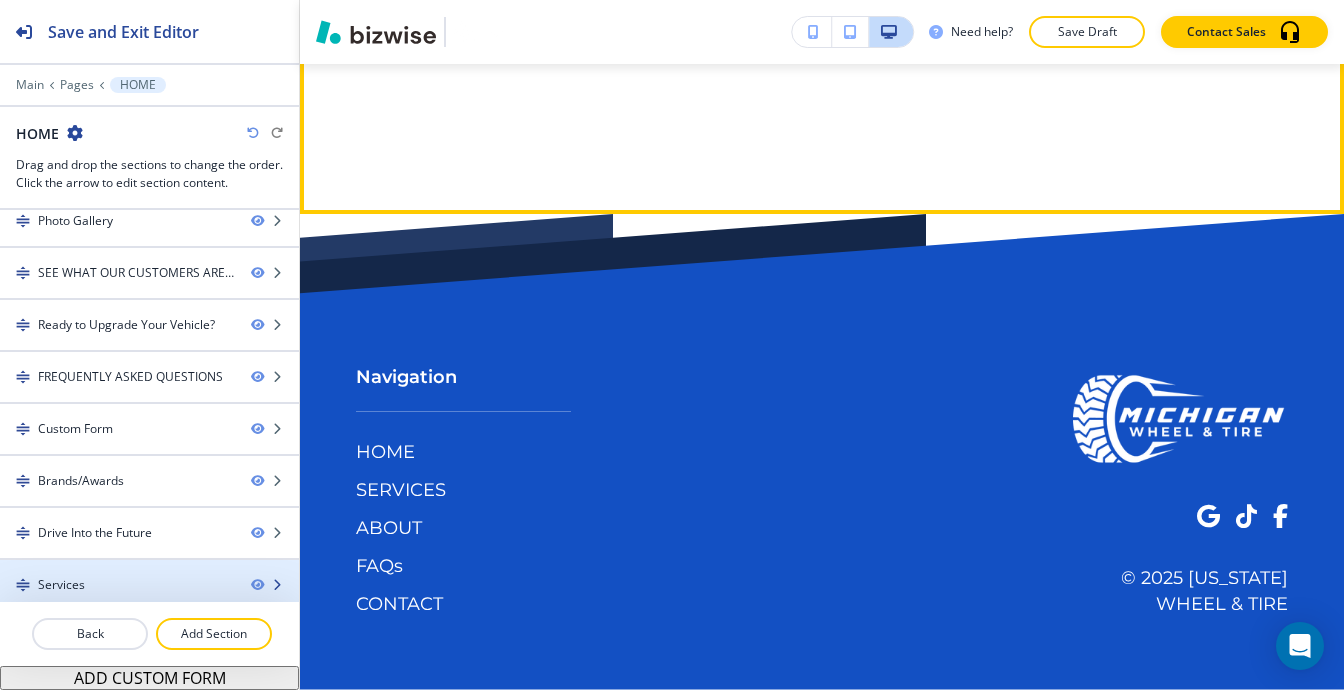 type 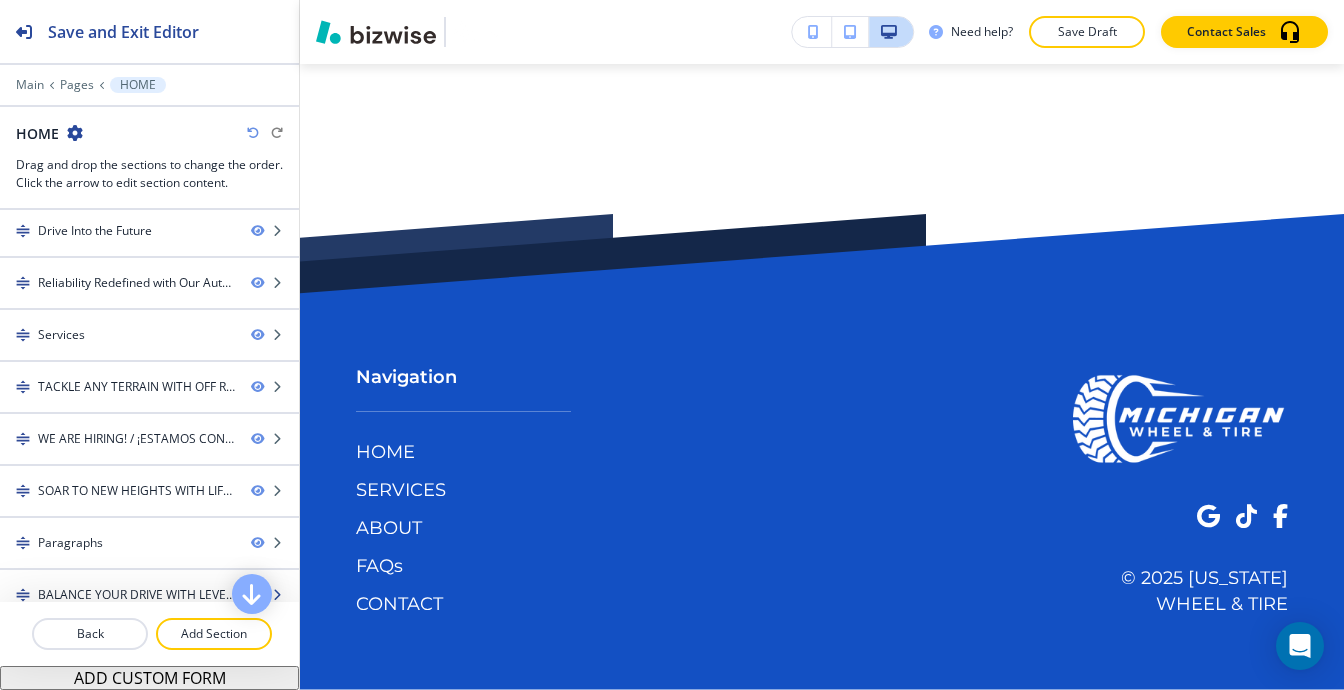scroll, scrollTop: 0, scrollLeft: 0, axis: both 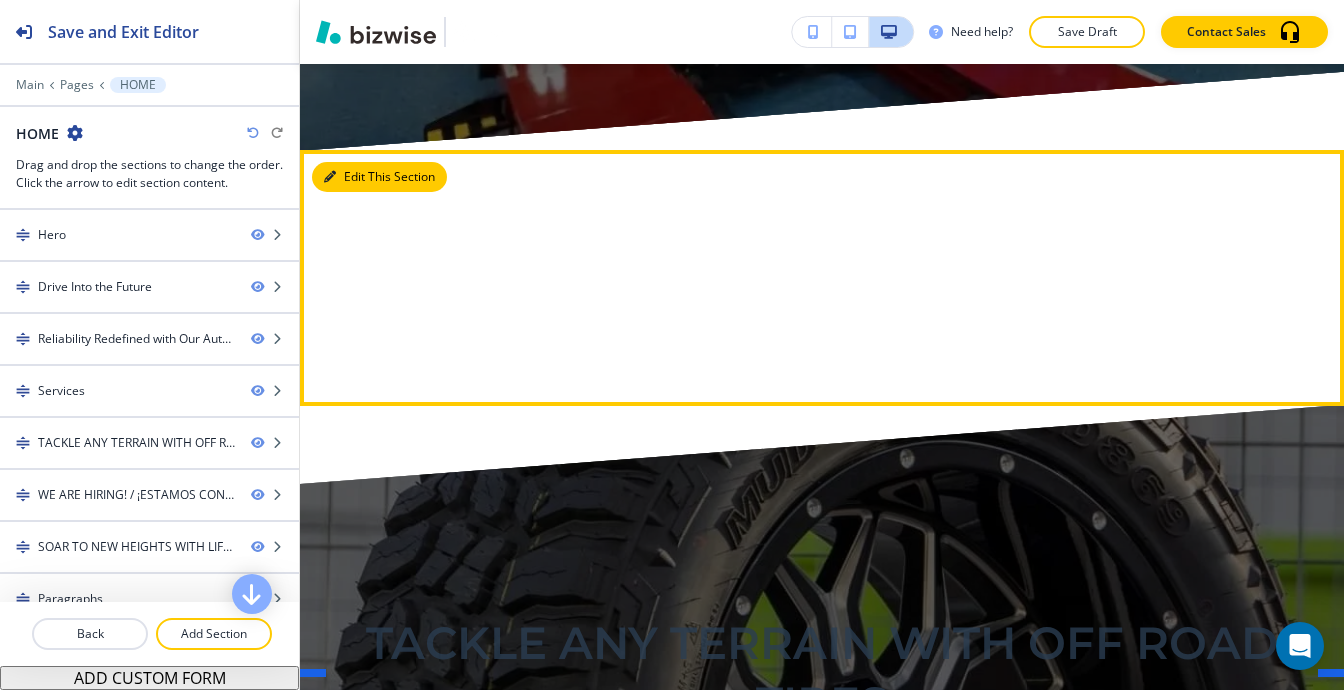 click on "Edit This Section" at bounding box center (379, 177) 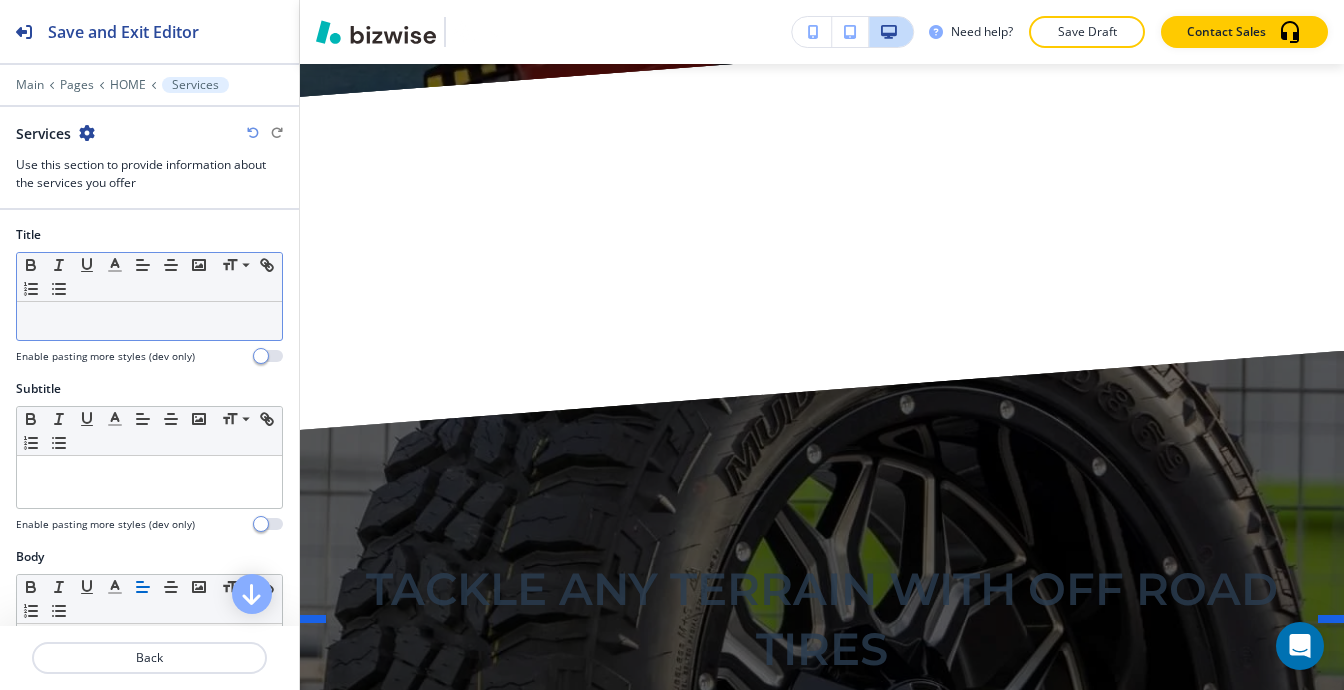 scroll, scrollTop: 2501, scrollLeft: 0, axis: vertical 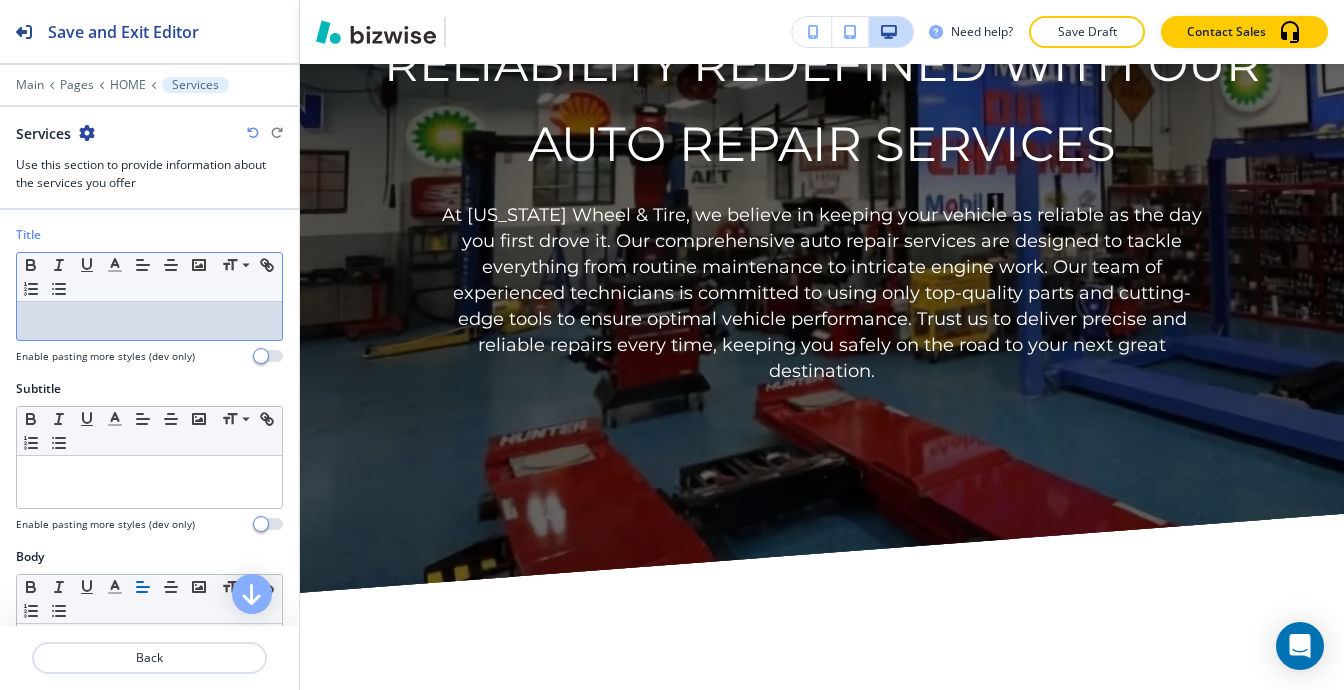 click at bounding box center [149, 321] 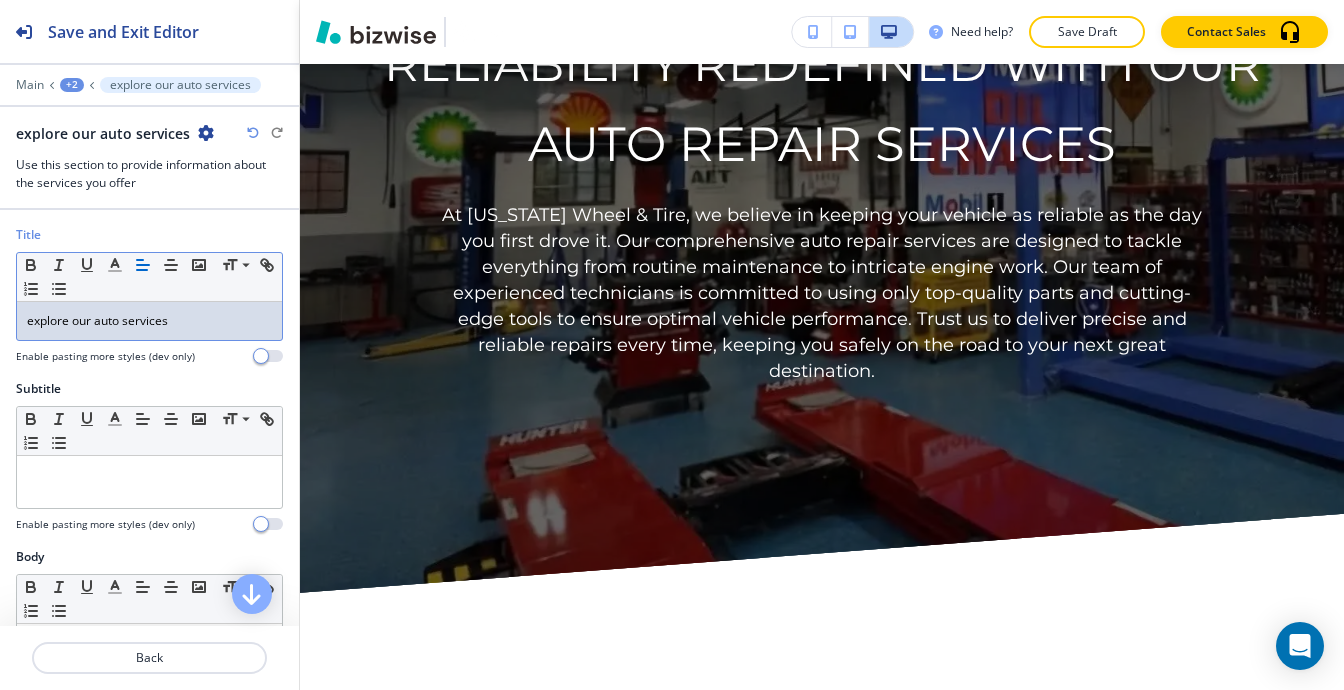 scroll, scrollTop: 0, scrollLeft: 0, axis: both 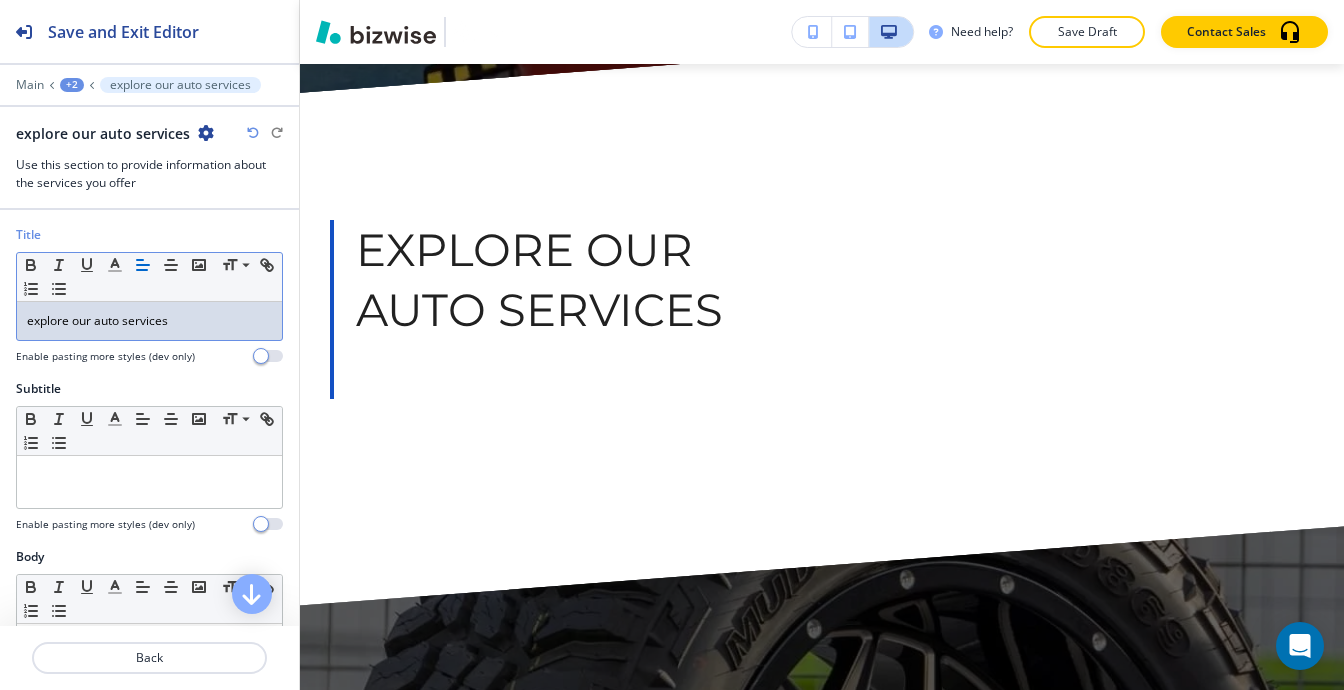 click on "explore our auto services" at bounding box center (149, 321) 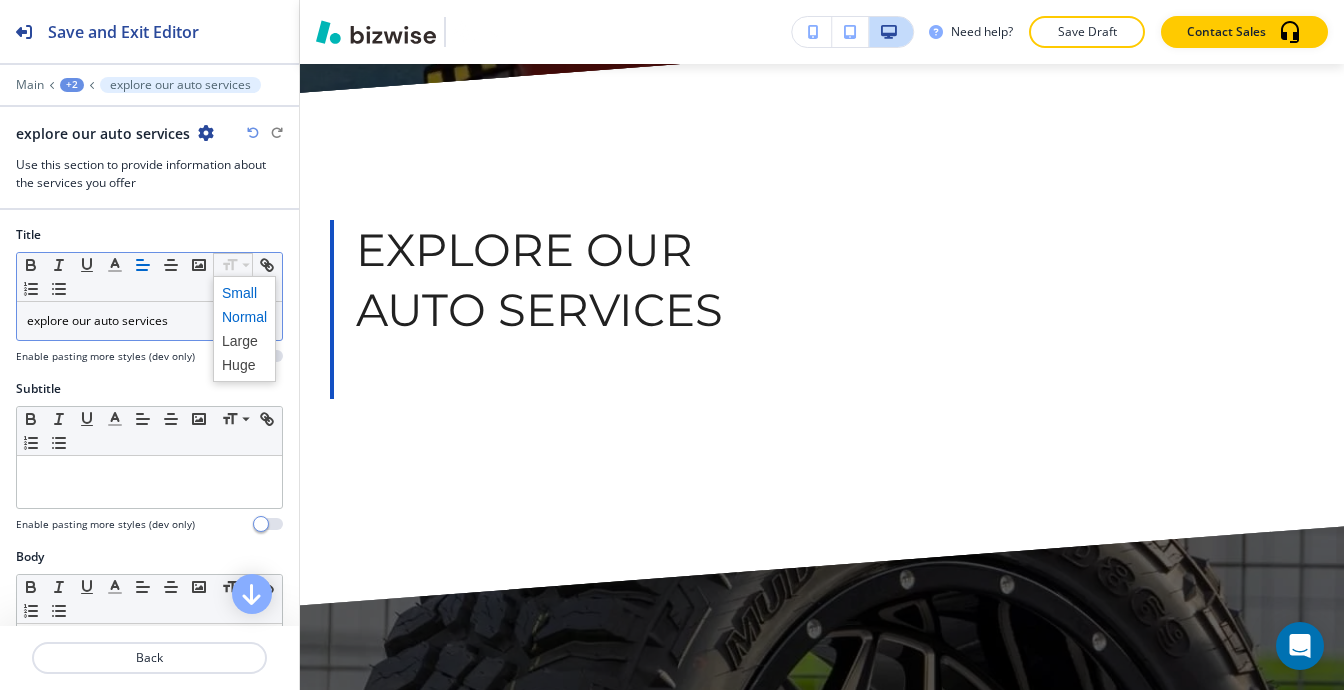 click at bounding box center [244, 293] 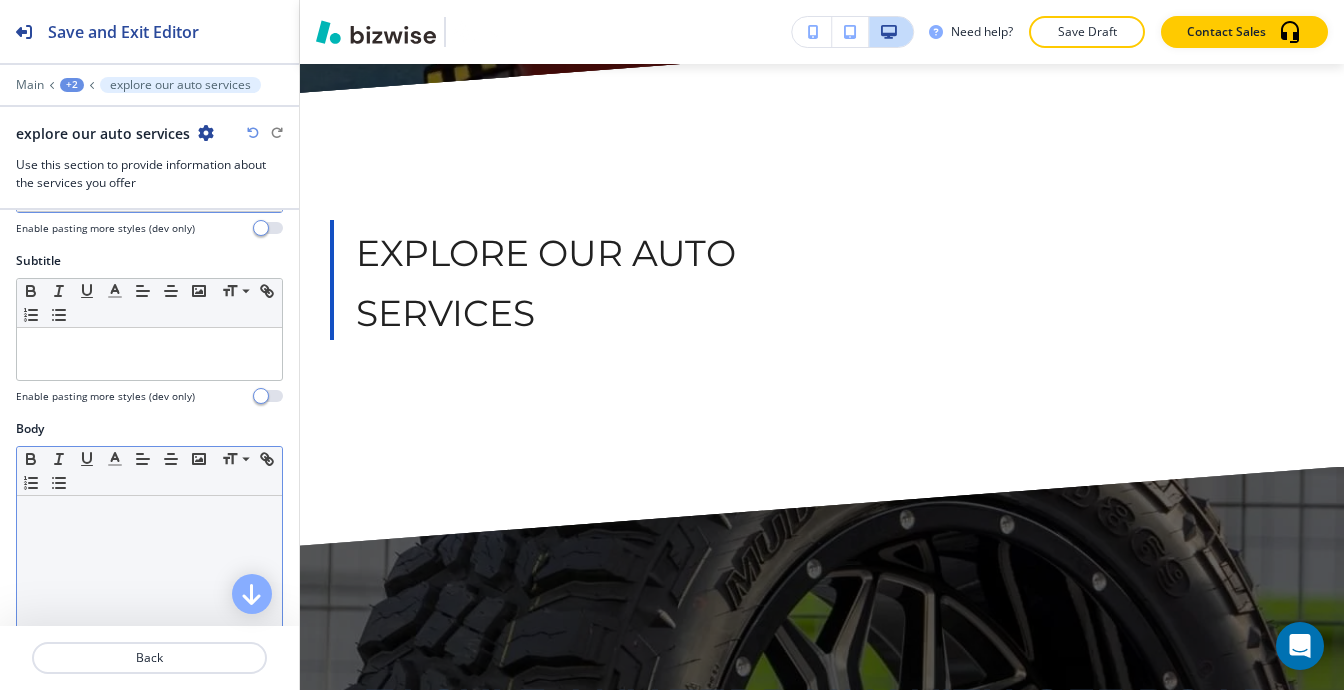 scroll, scrollTop: 200, scrollLeft: 0, axis: vertical 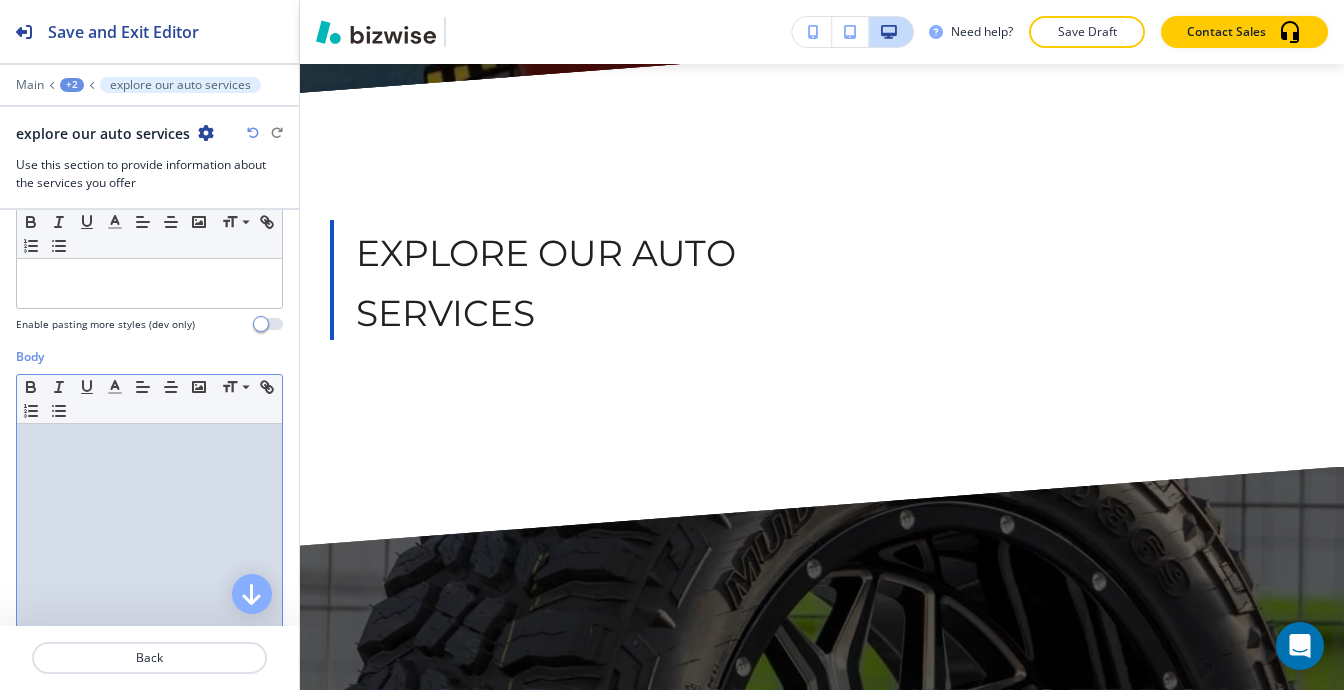 click at bounding box center [149, 554] 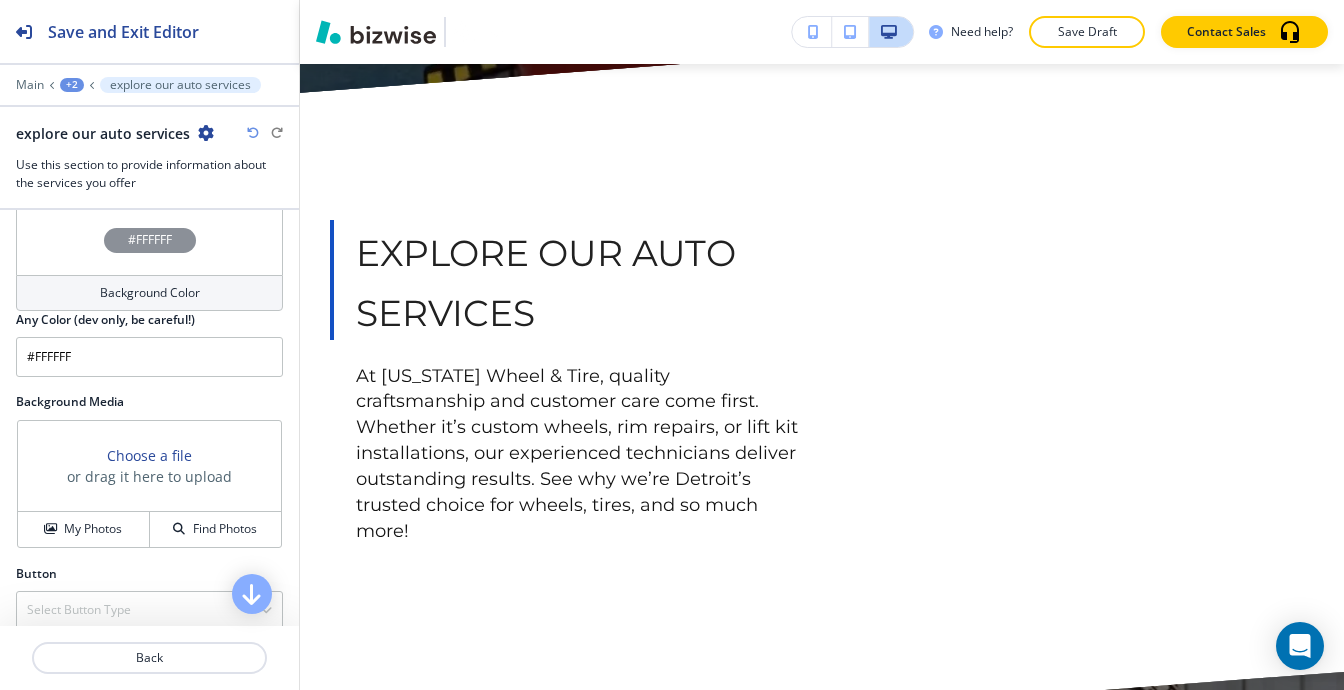 scroll, scrollTop: 700, scrollLeft: 0, axis: vertical 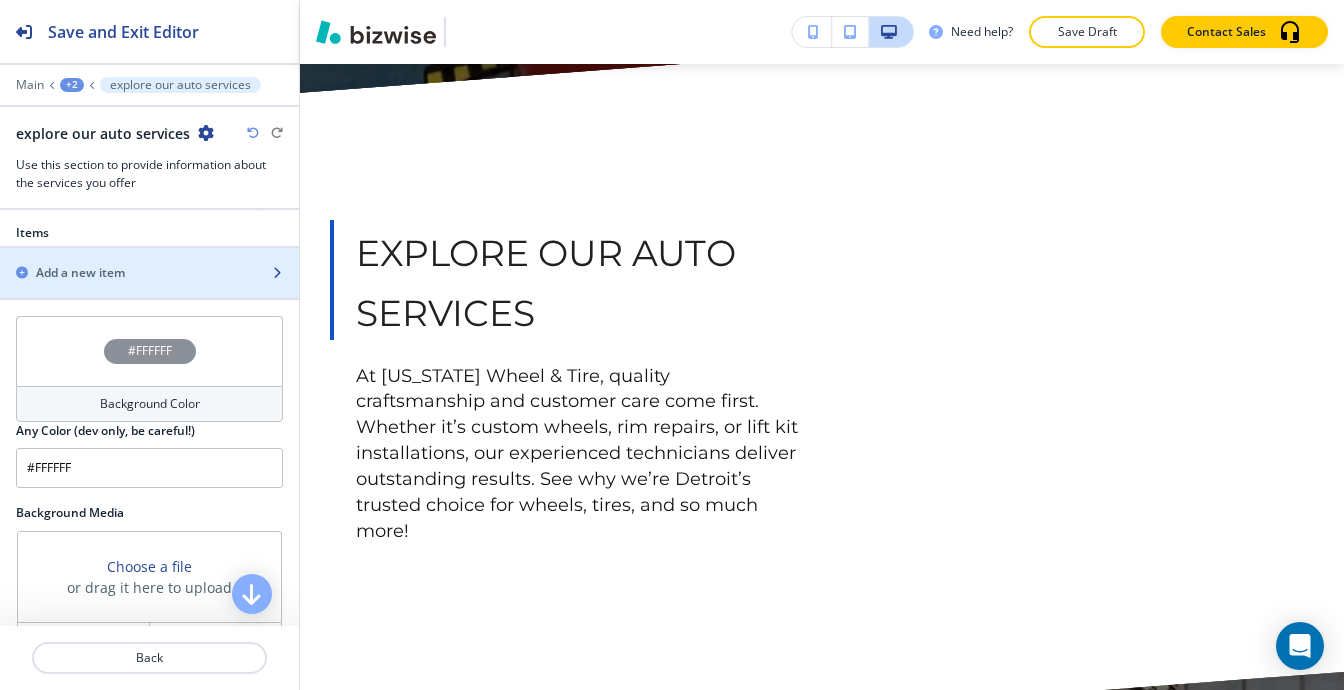 click at bounding box center (149, 290) 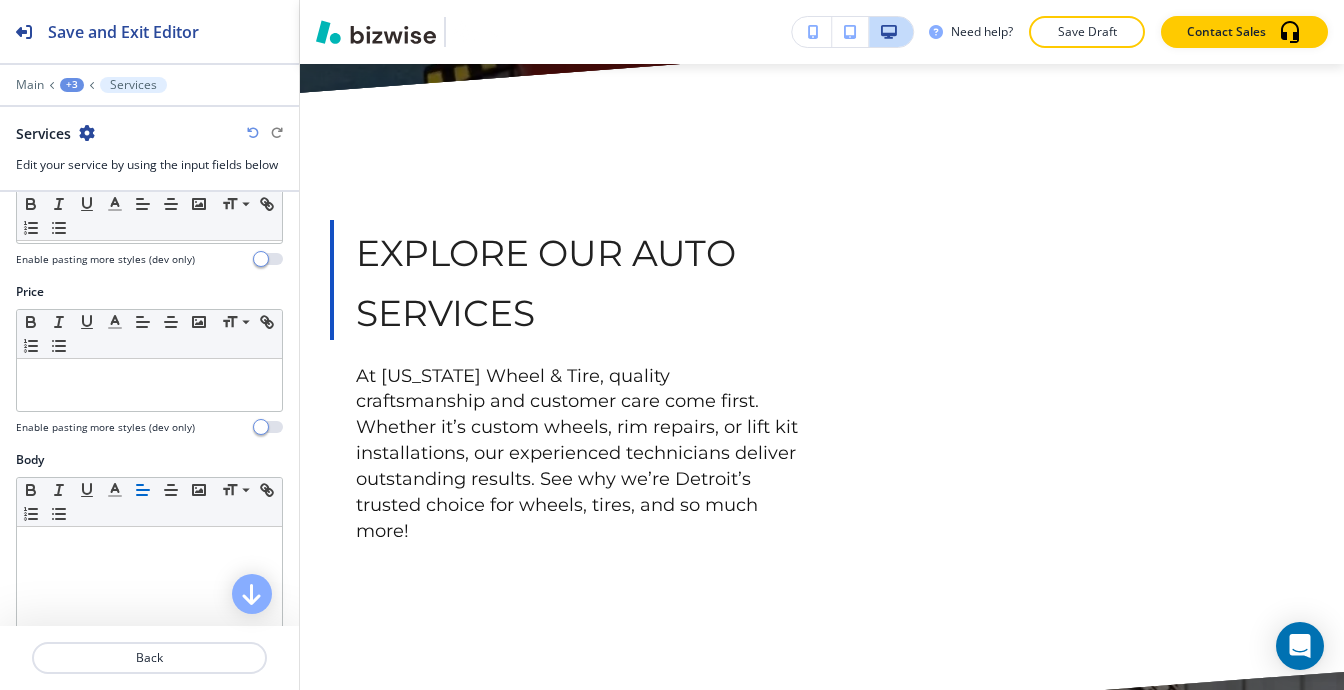 scroll, scrollTop: 0, scrollLeft: 0, axis: both 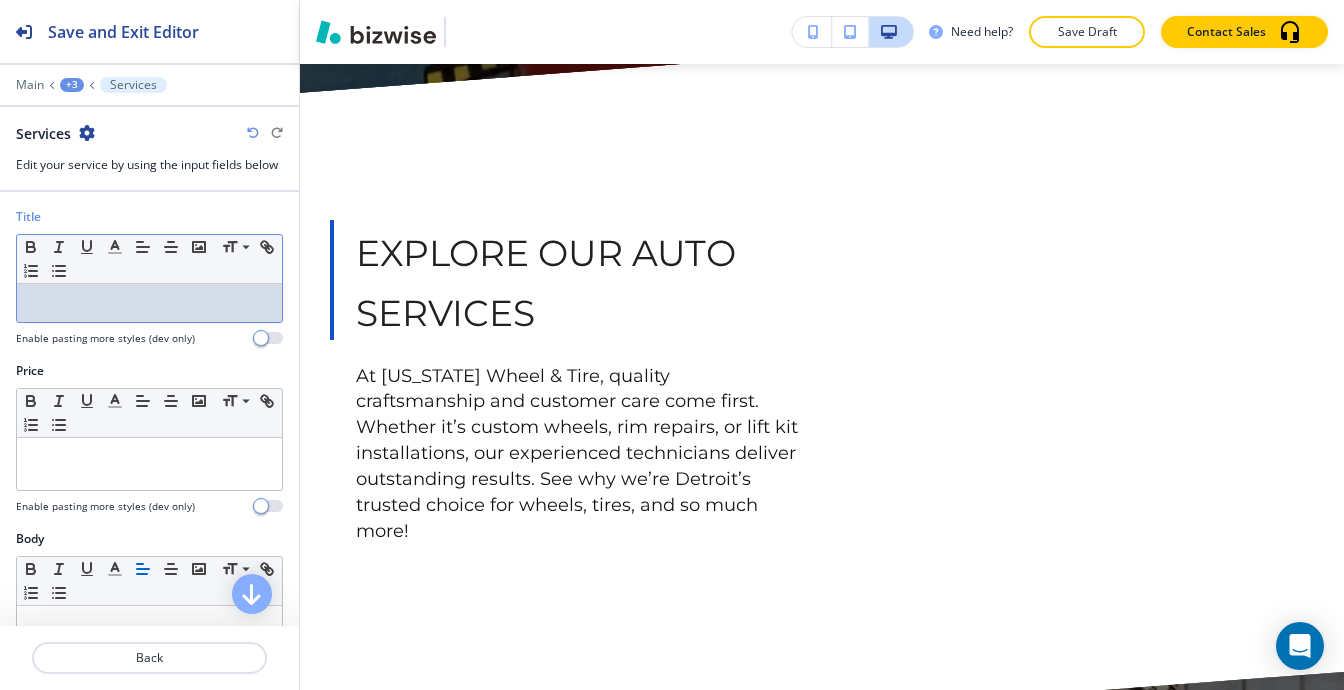 click at bounding box center [149, 303] 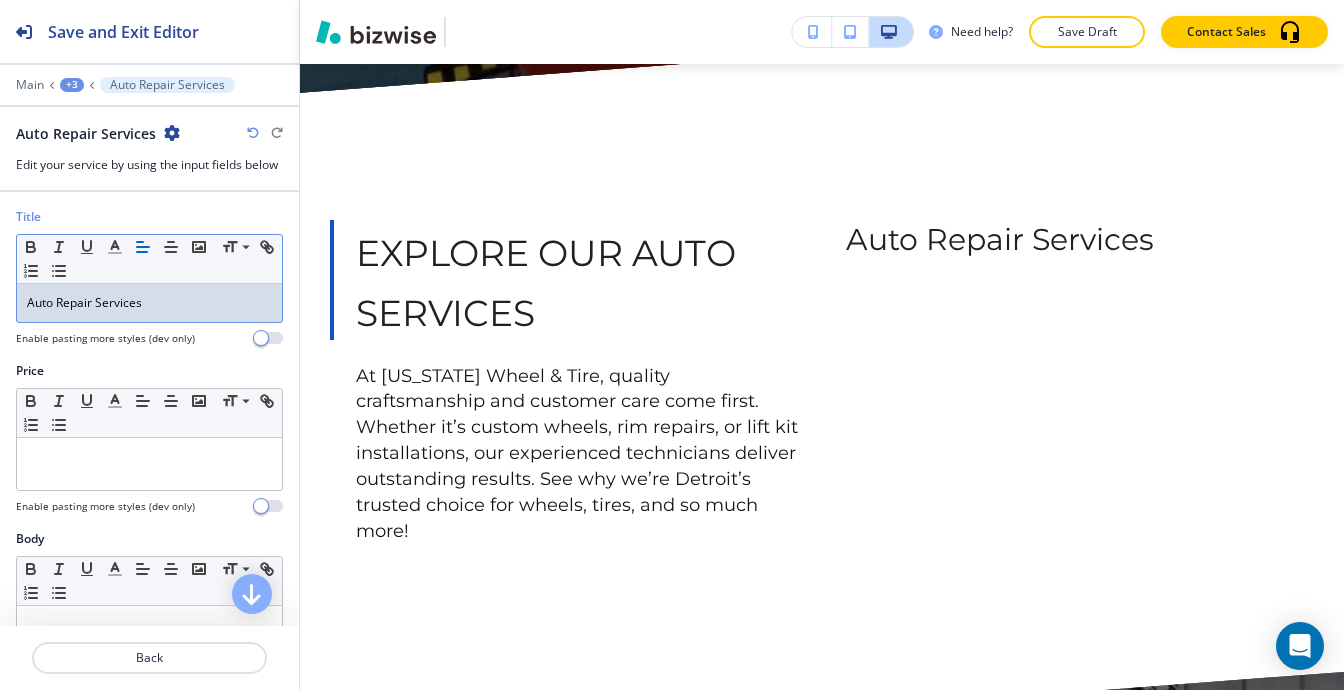 scroll, scrollTop: 0, scrollLeft: 0, axis: both 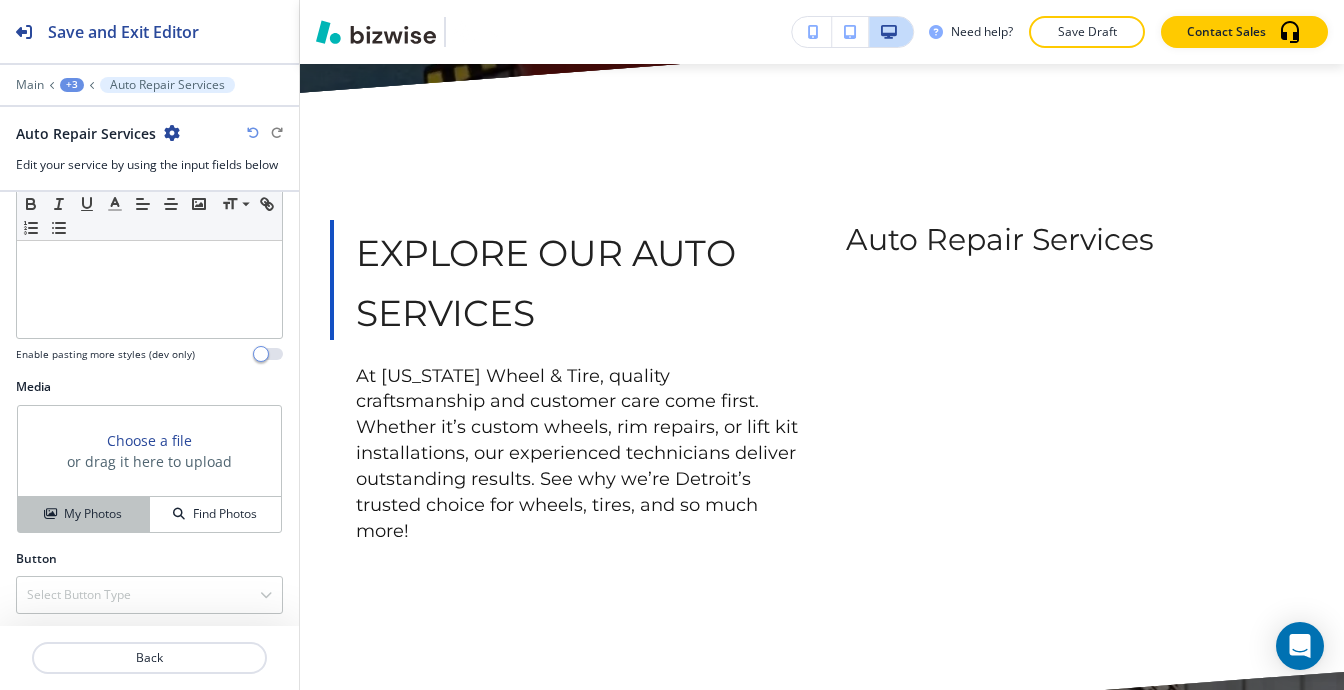 click on "My Photos" at bounding box center (93, 514) 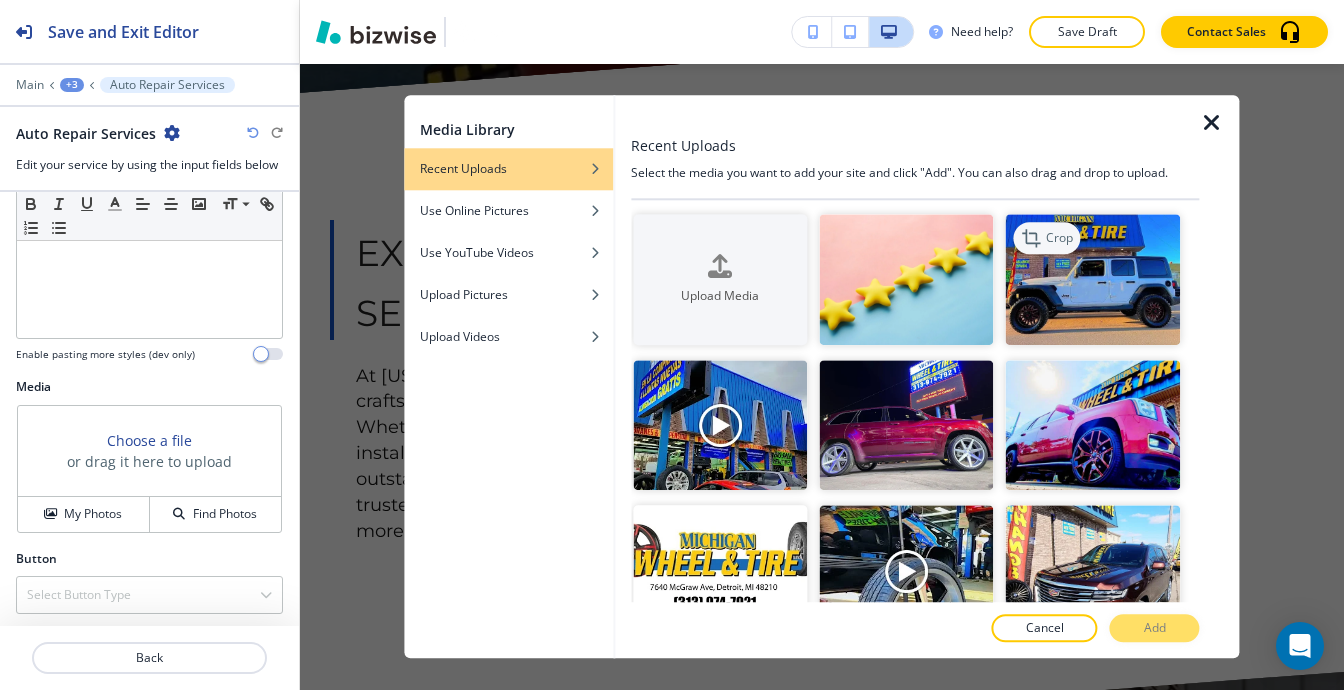 type 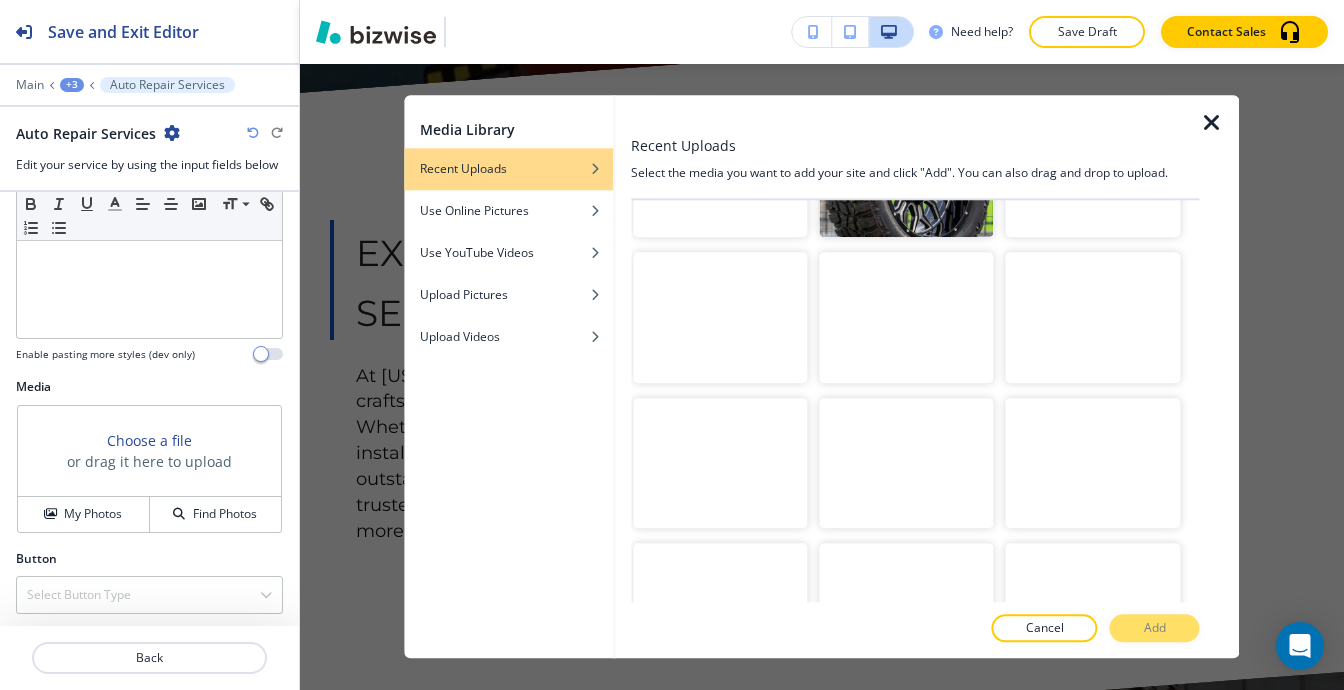 scroll, scrollTop: 7500, scrollLeft: 0, axis: vertical 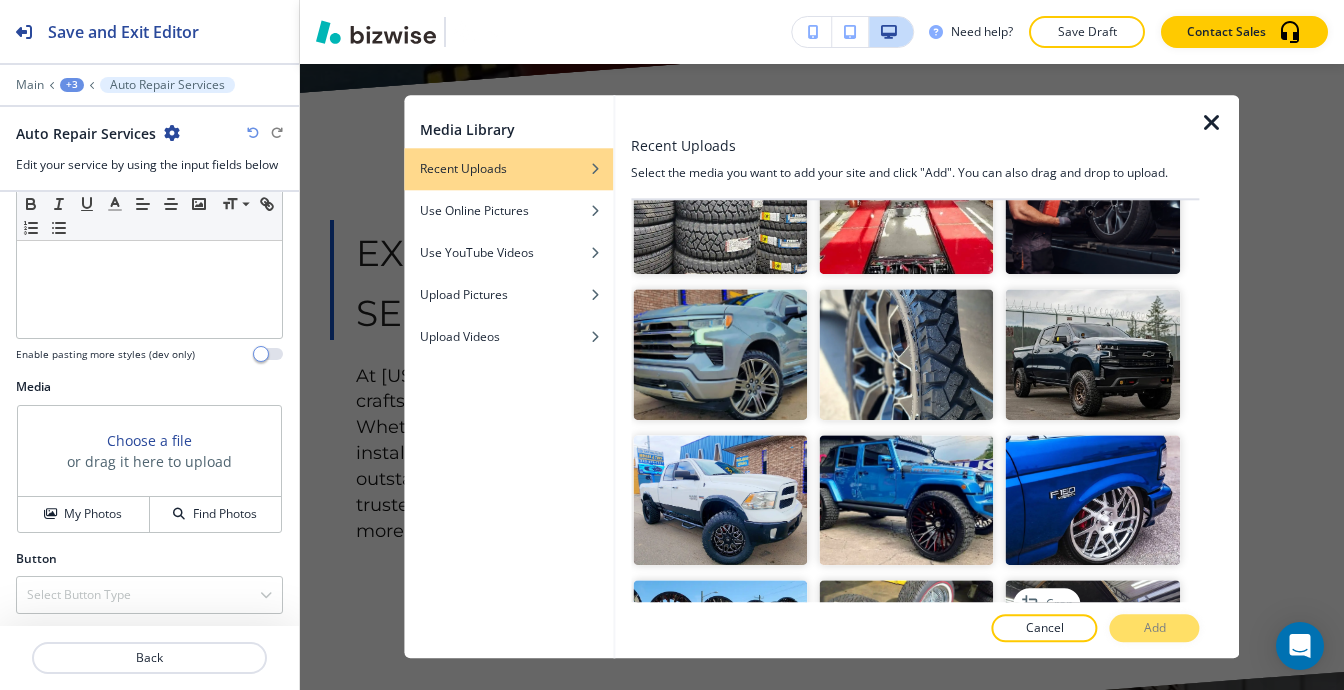 click at bounding box center (1093, 646) 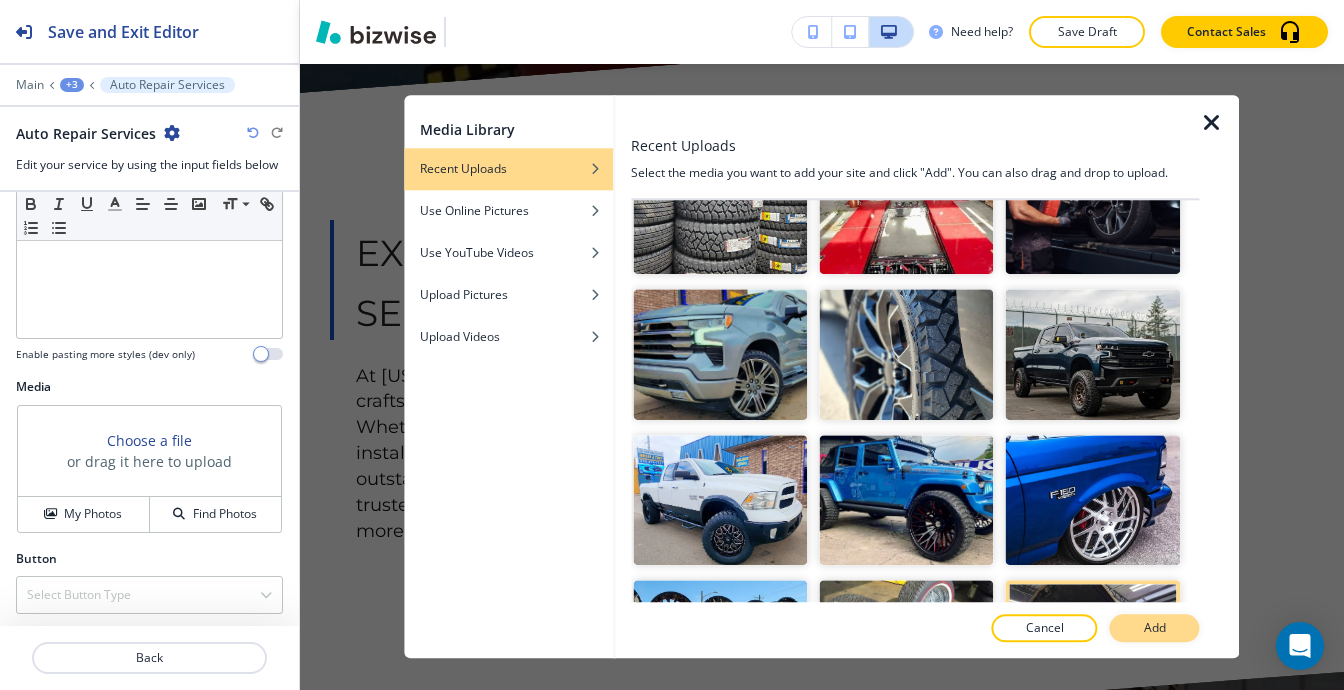 click on "Add" at bounding box center (1155, 629) 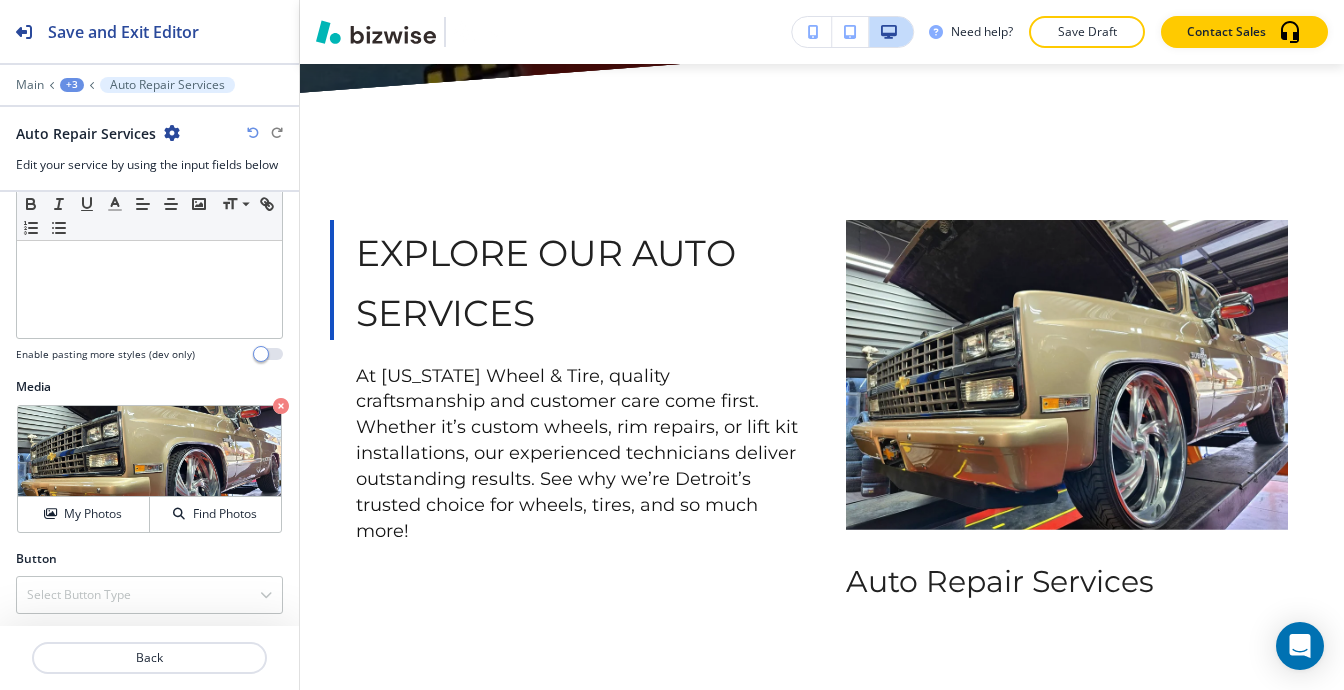 click on "+3" at bounding box center [72, 85] 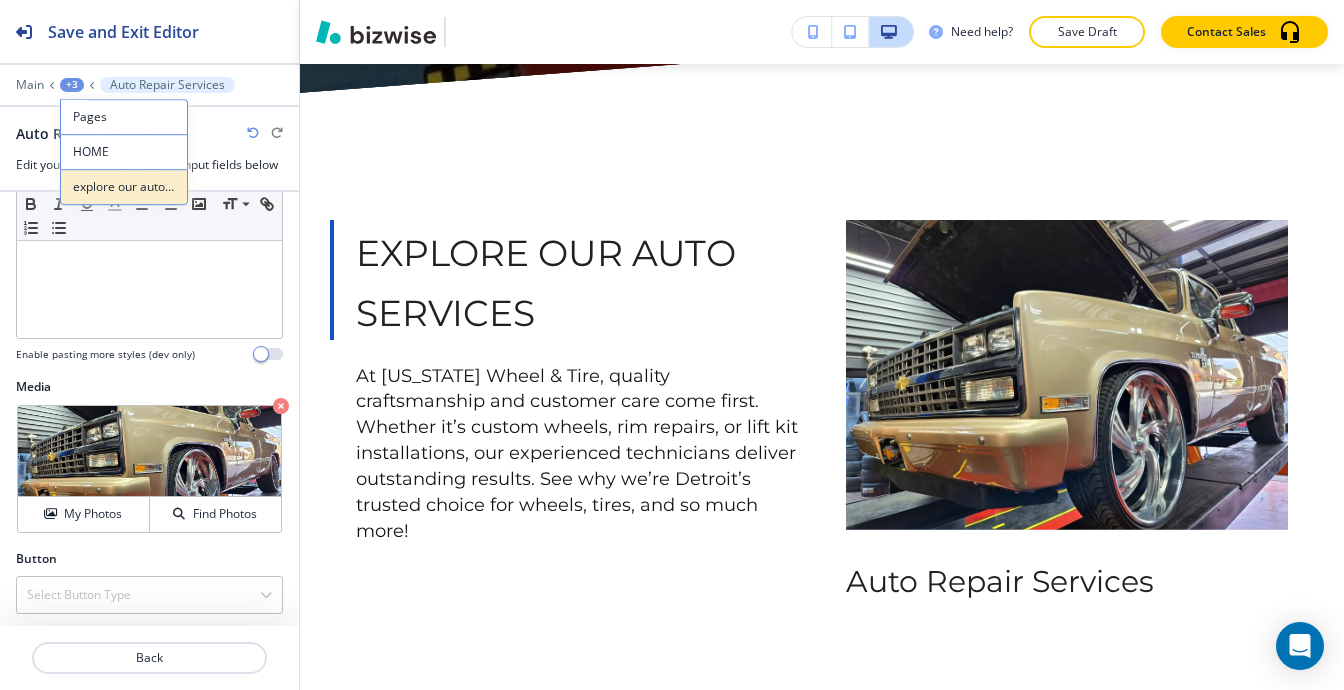 click on "explore our auto services" at bounding box center (124, 187) 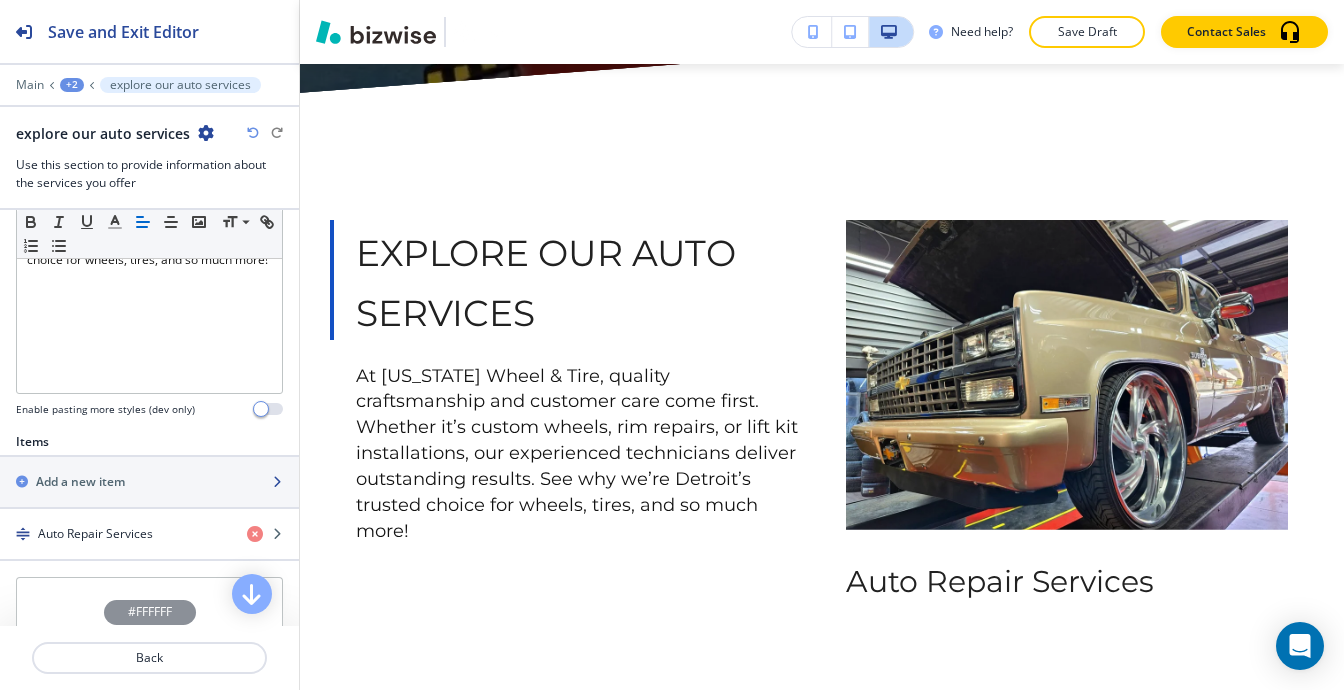 scroll, scrollTop: 600, scrollLeft: 0, axis: vertical 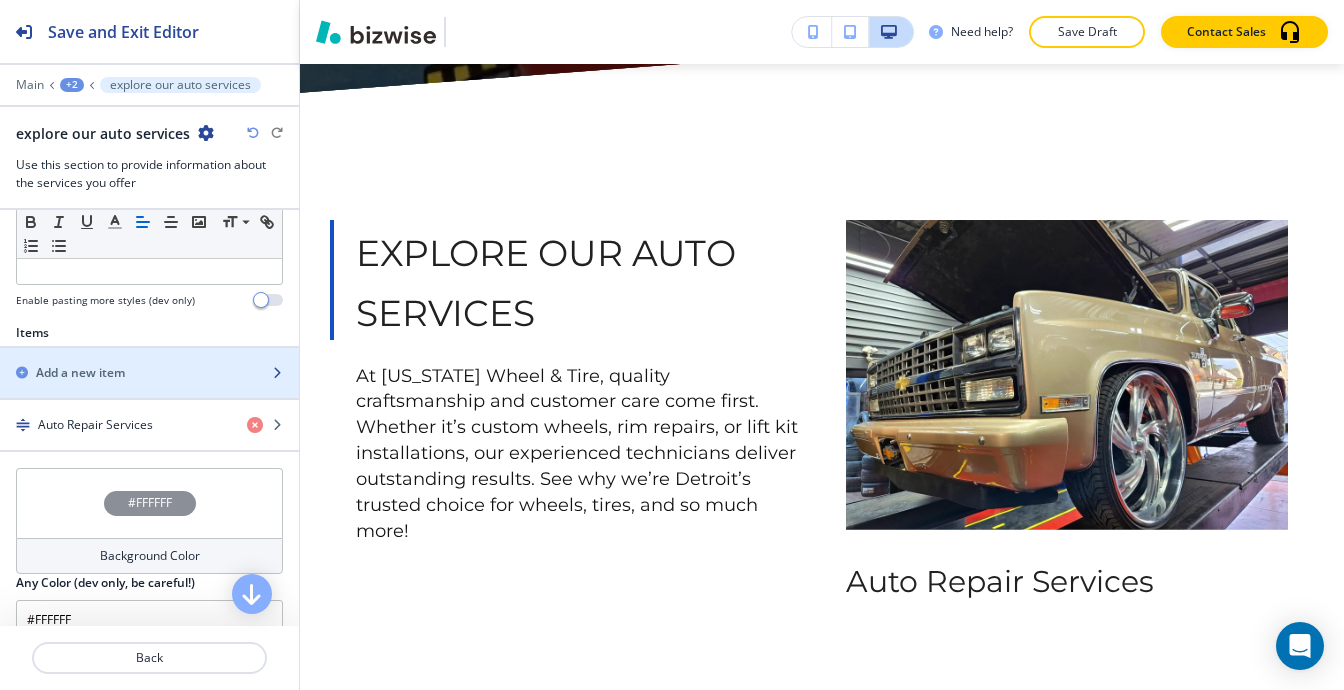 click on "Add a new item" at bounding box center [80, 373] 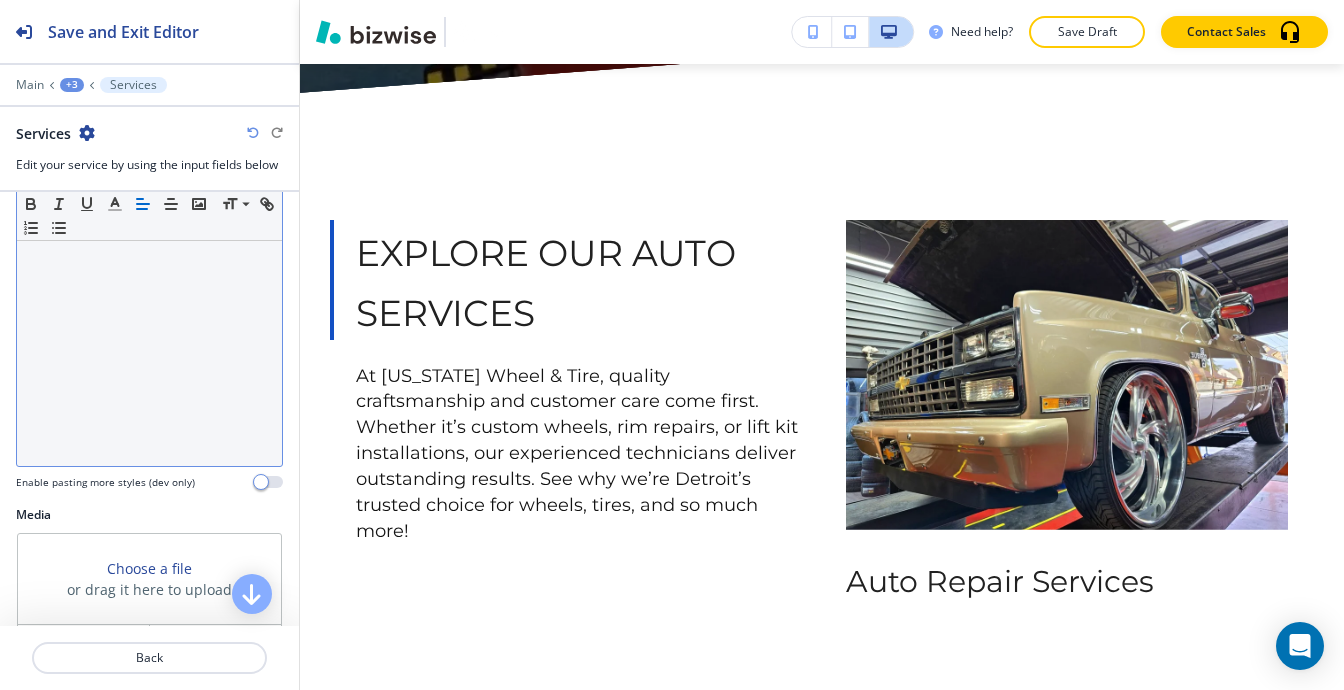 scroll, scrollTop: 0, scrollLeft: 0, axis: both 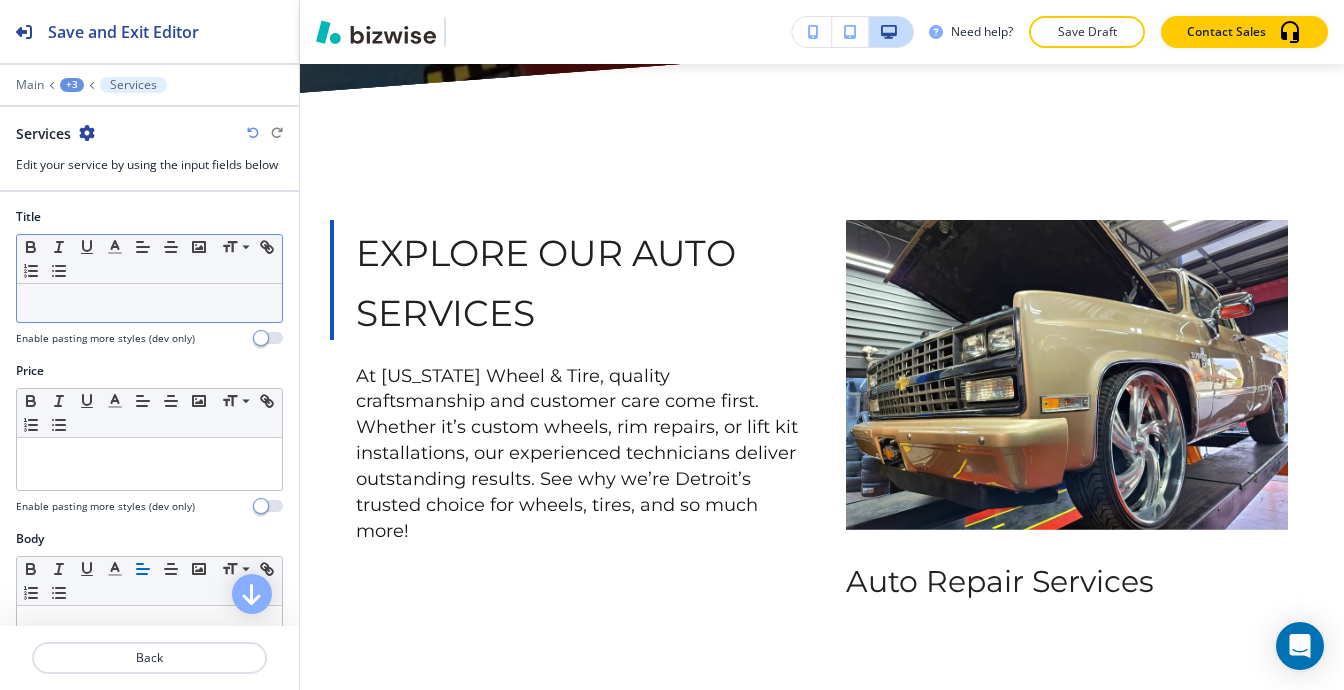 click at bounding box center [149, 303] 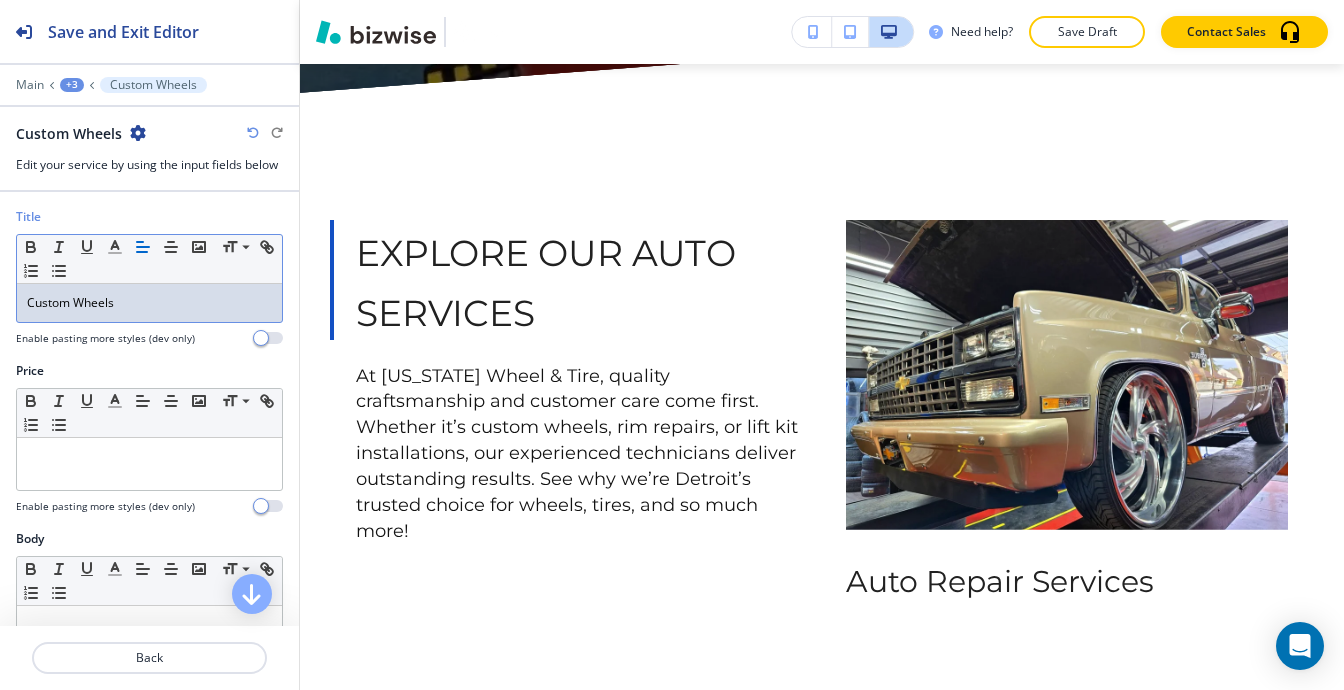 scroll, scrollTop: 0, scrollLeft: 0, axis: both 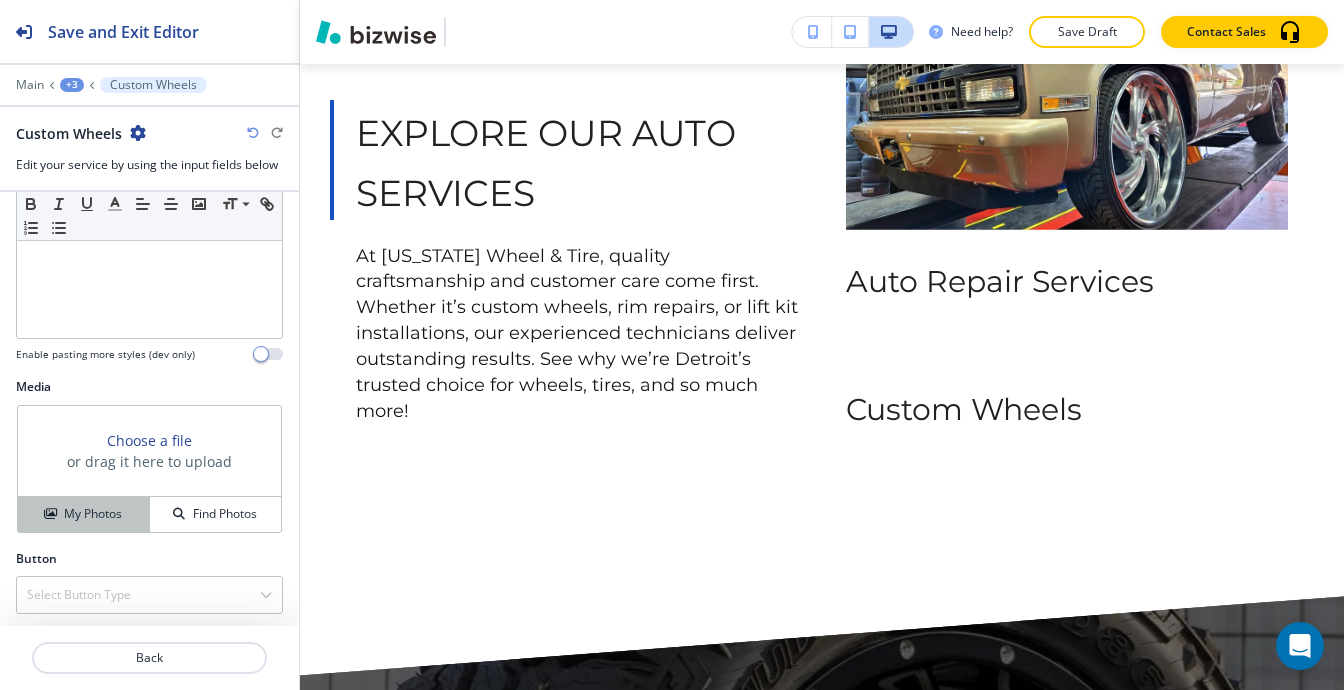 click on "My Photos" at bounding box center (93, 514) 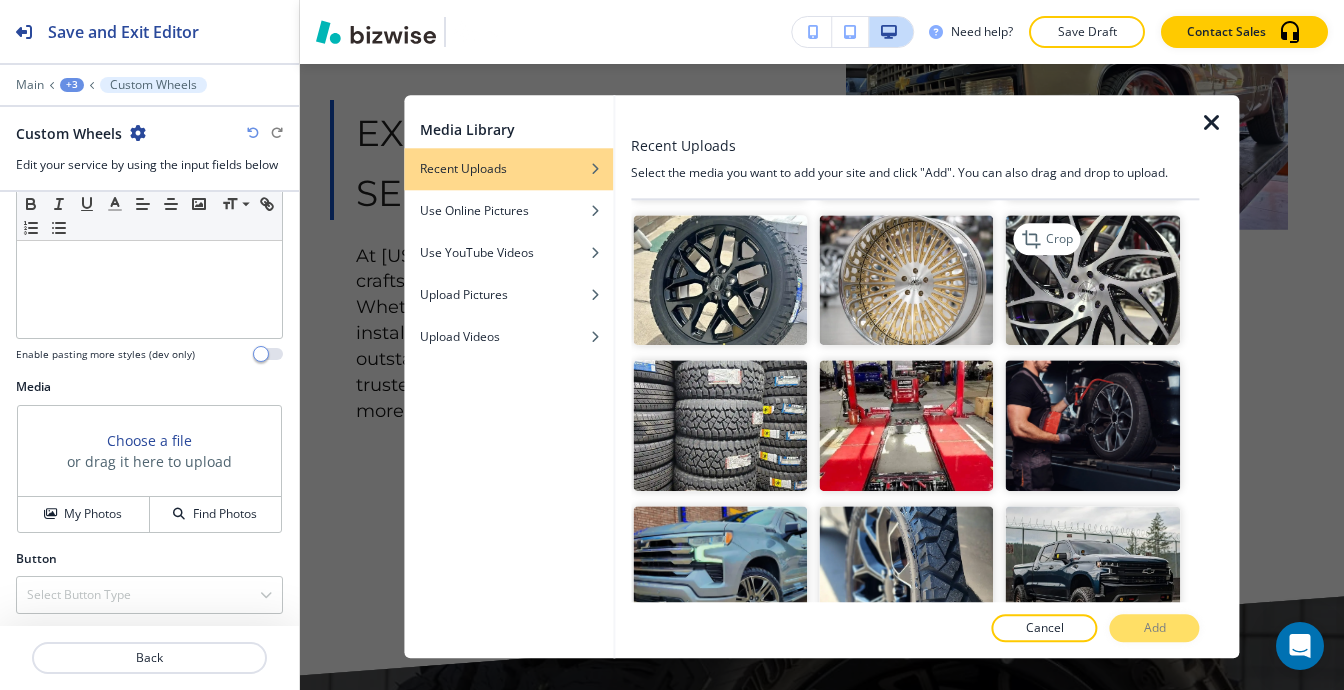 scroll, scrollTop: 7400, scrollLeft: 0, axis: vertical 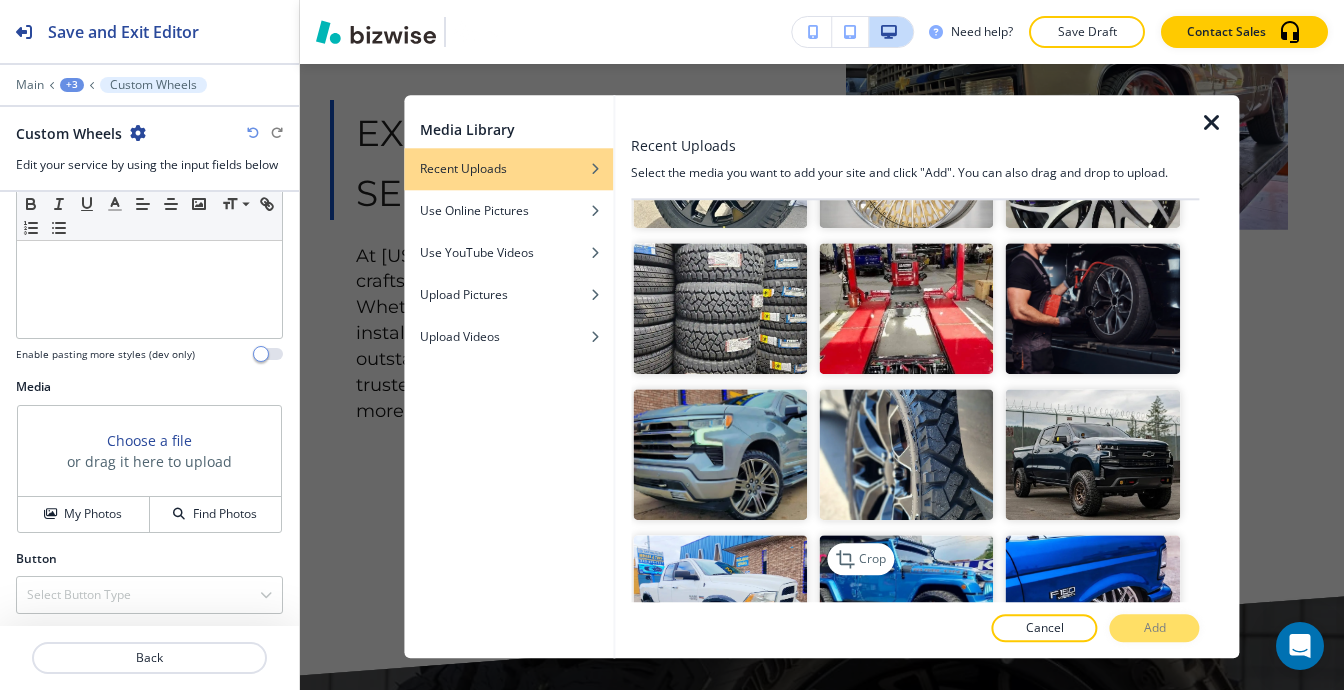 click at bounding box center [906, 600] 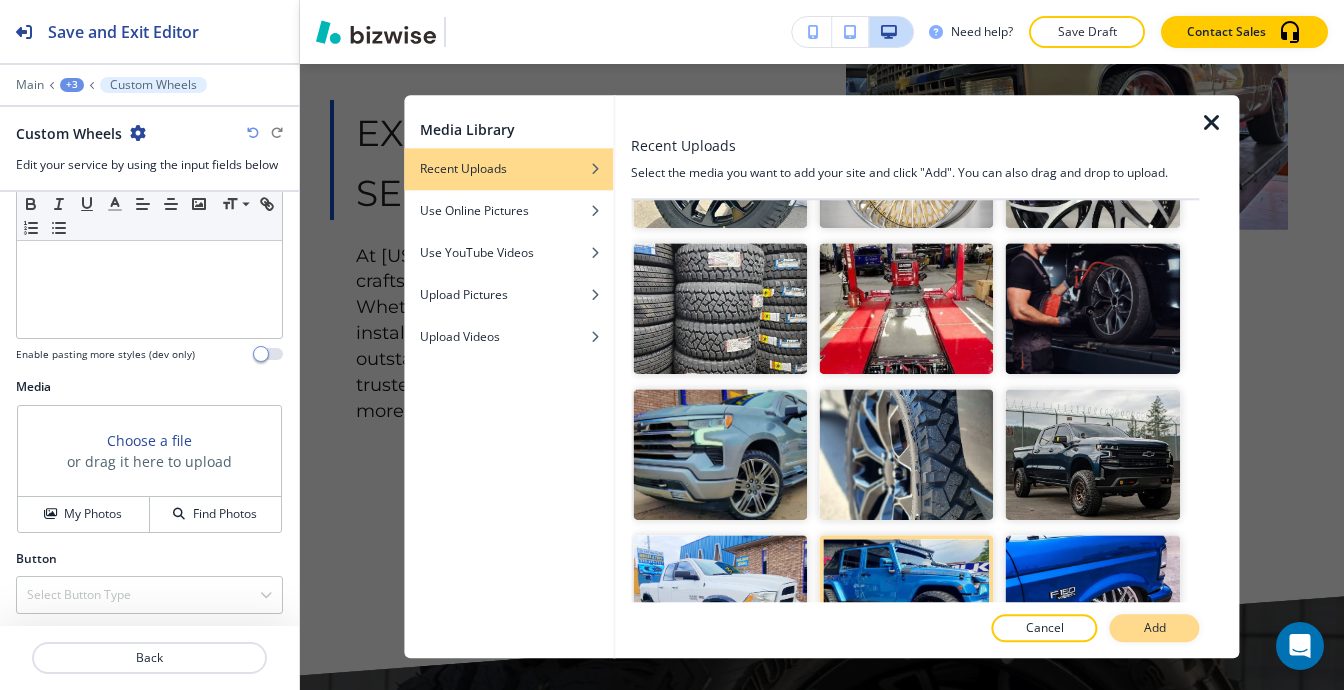 click on "Add" at bounding box center [1155, 629] 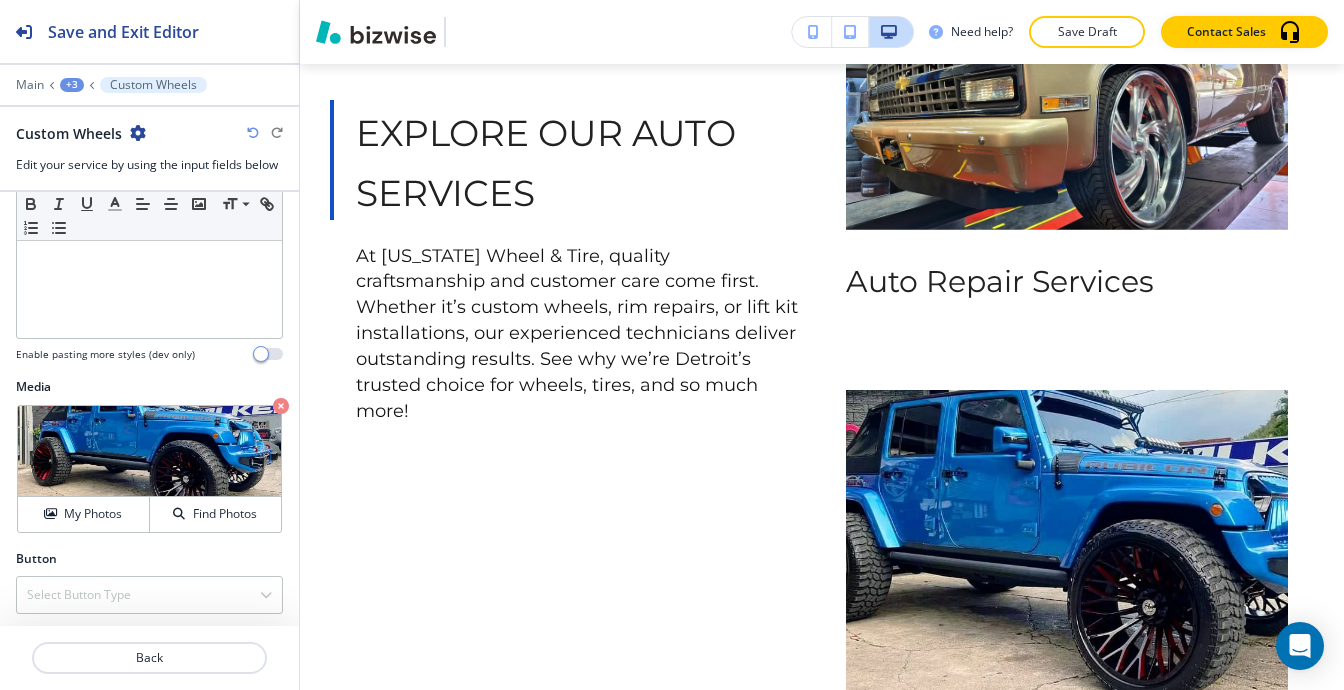 scroll, scrollTop: 3201, scrollLeft: 0, axis: vertical 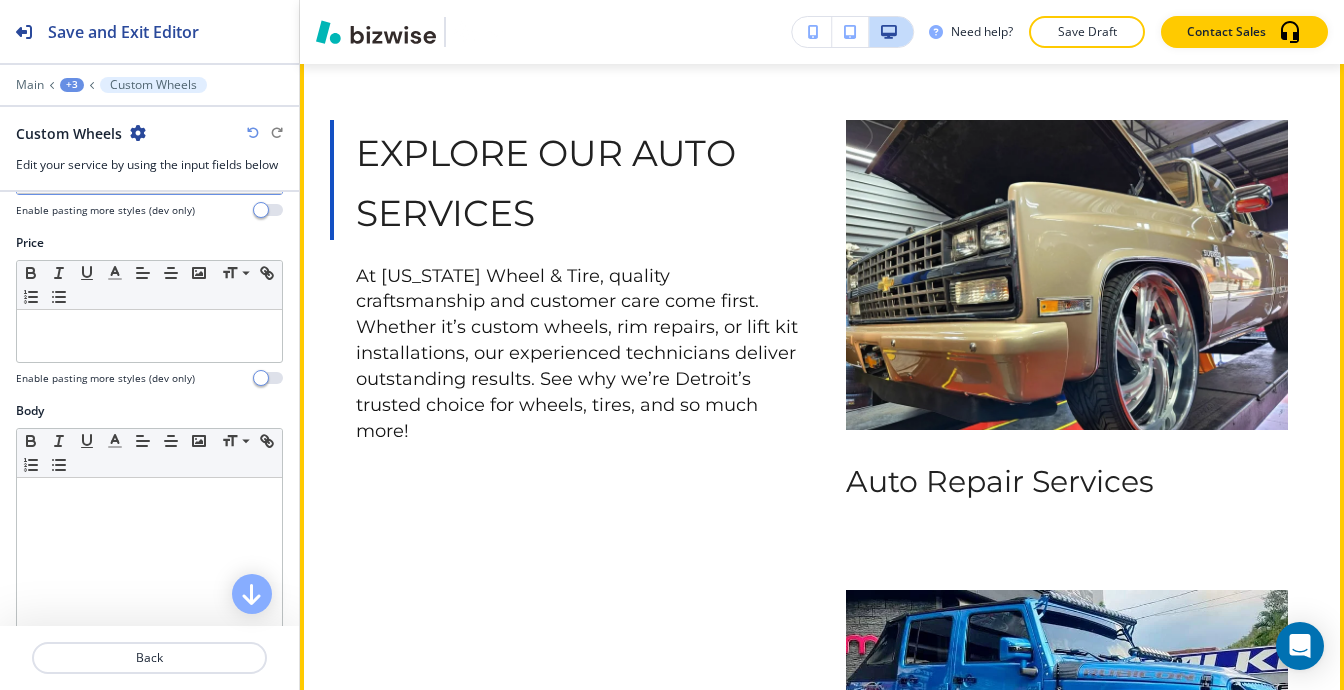click at bounding box center [1067, 274] 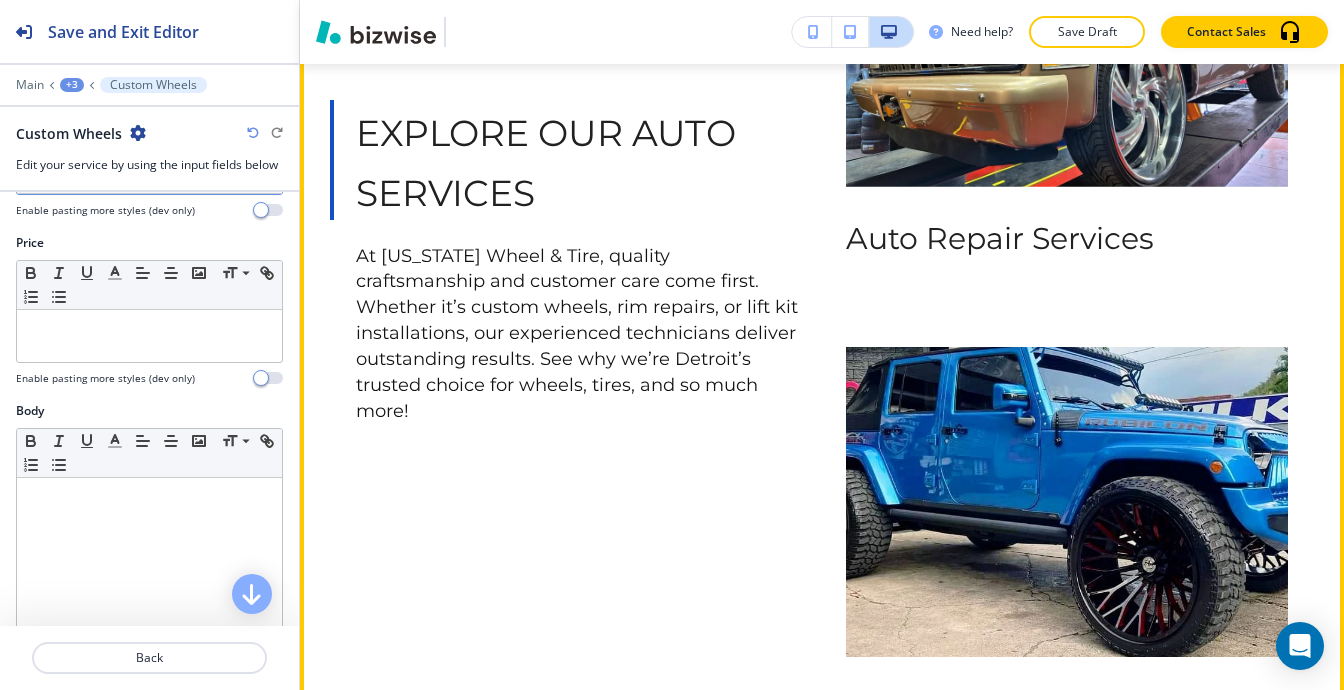 scroll, scrollTop: 3001, scrollLeft: 0, axis: vertical 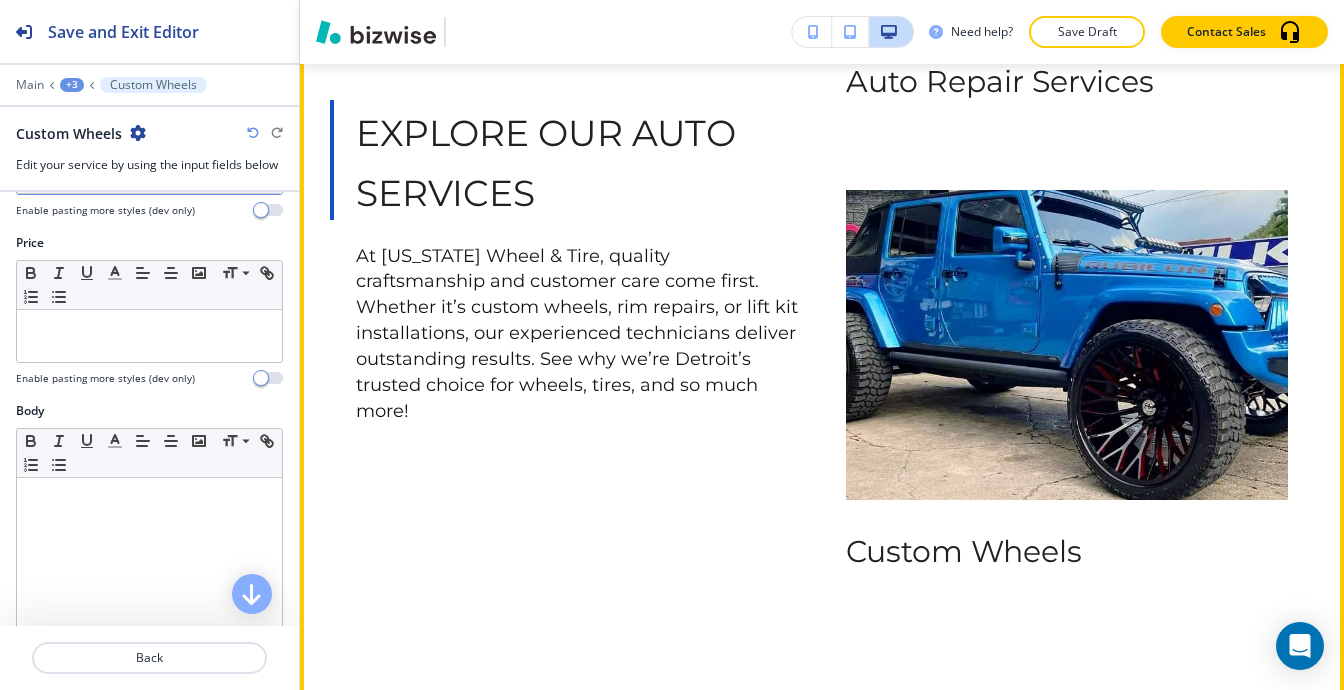 click at bounding box center (1067, 344) 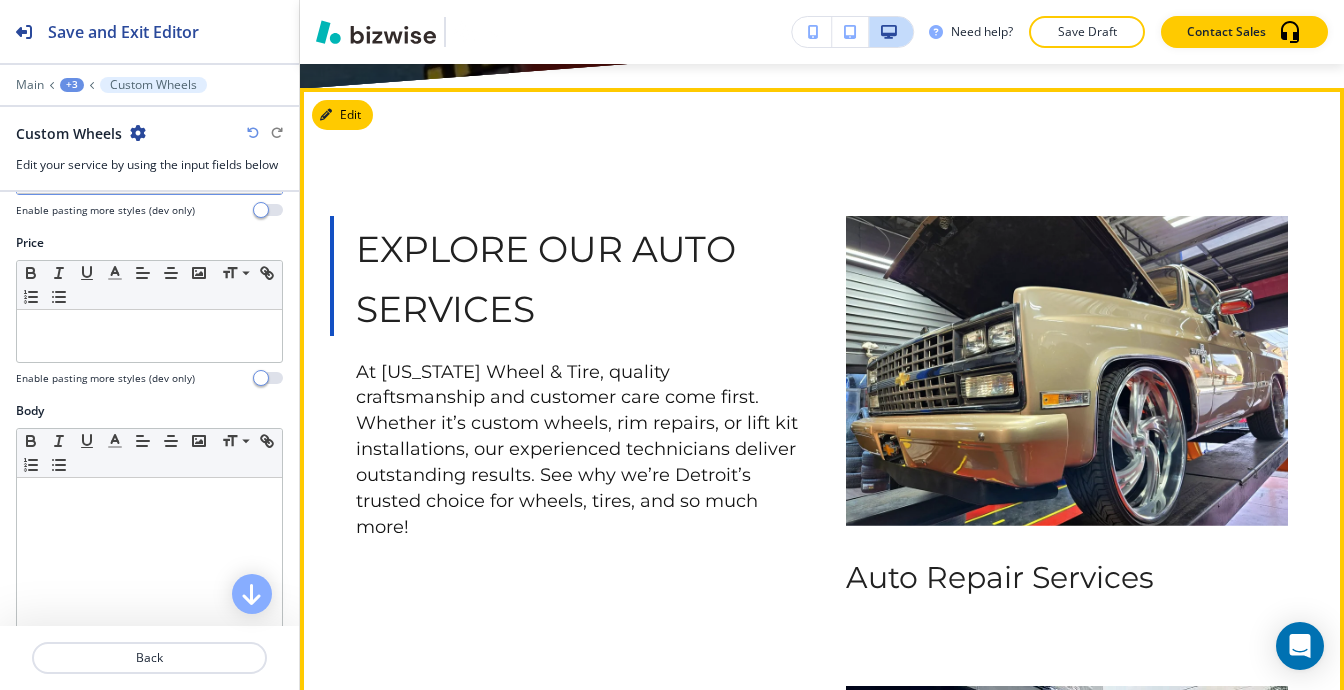 scroll, scrollTop: 2501, scrollLeft: 0, axis: vertical 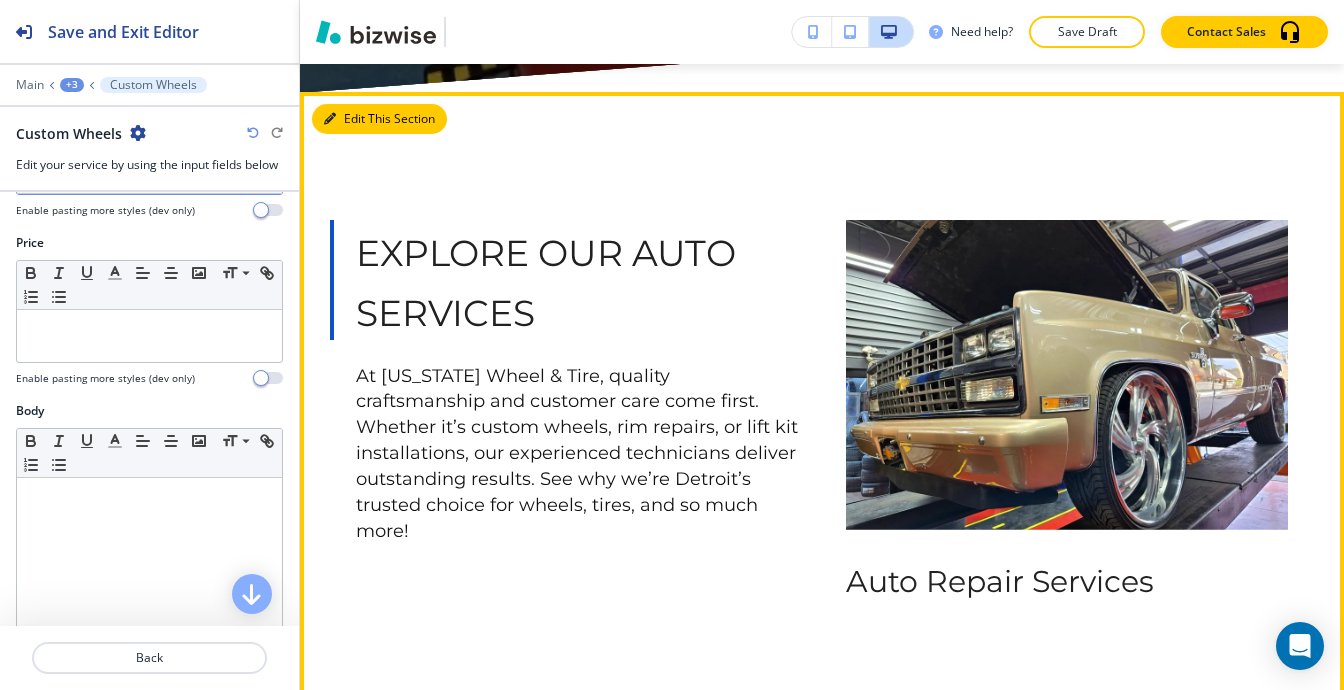 click on "Edit This Section" at bounding box center [379, 119] 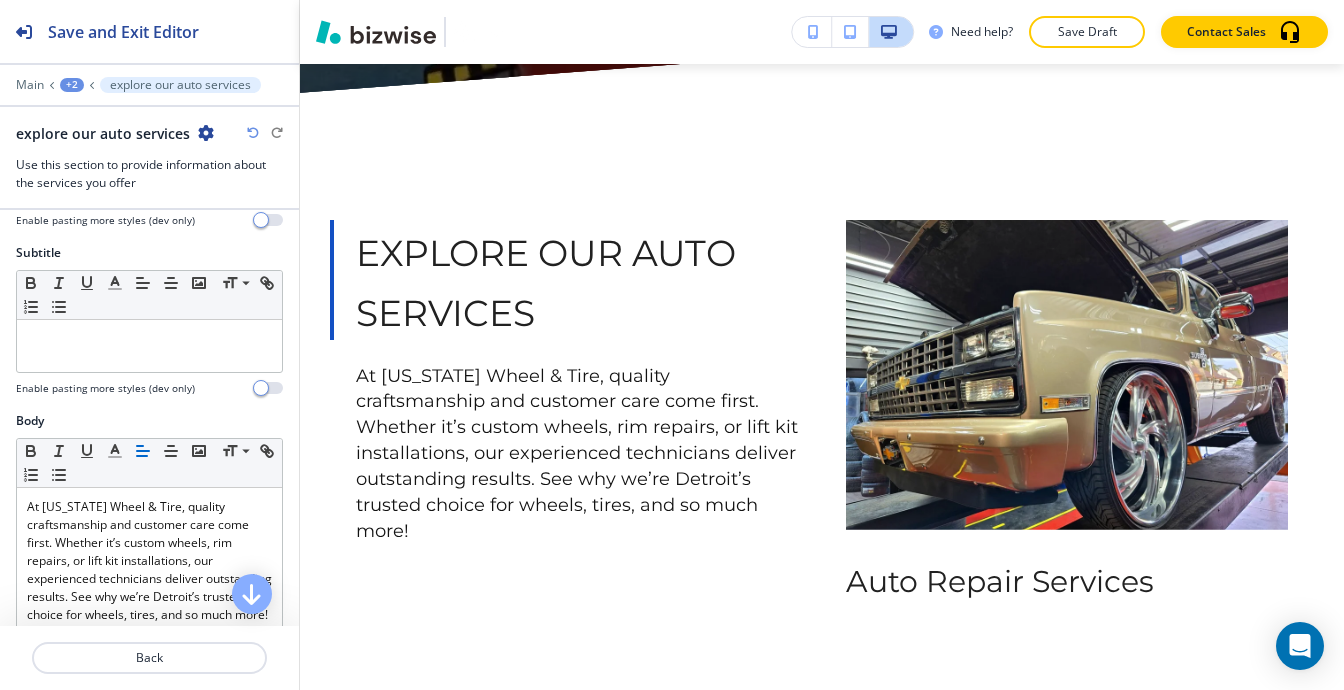scroll, scrollTop: 300, scrollLeft: 0, axis: vertical 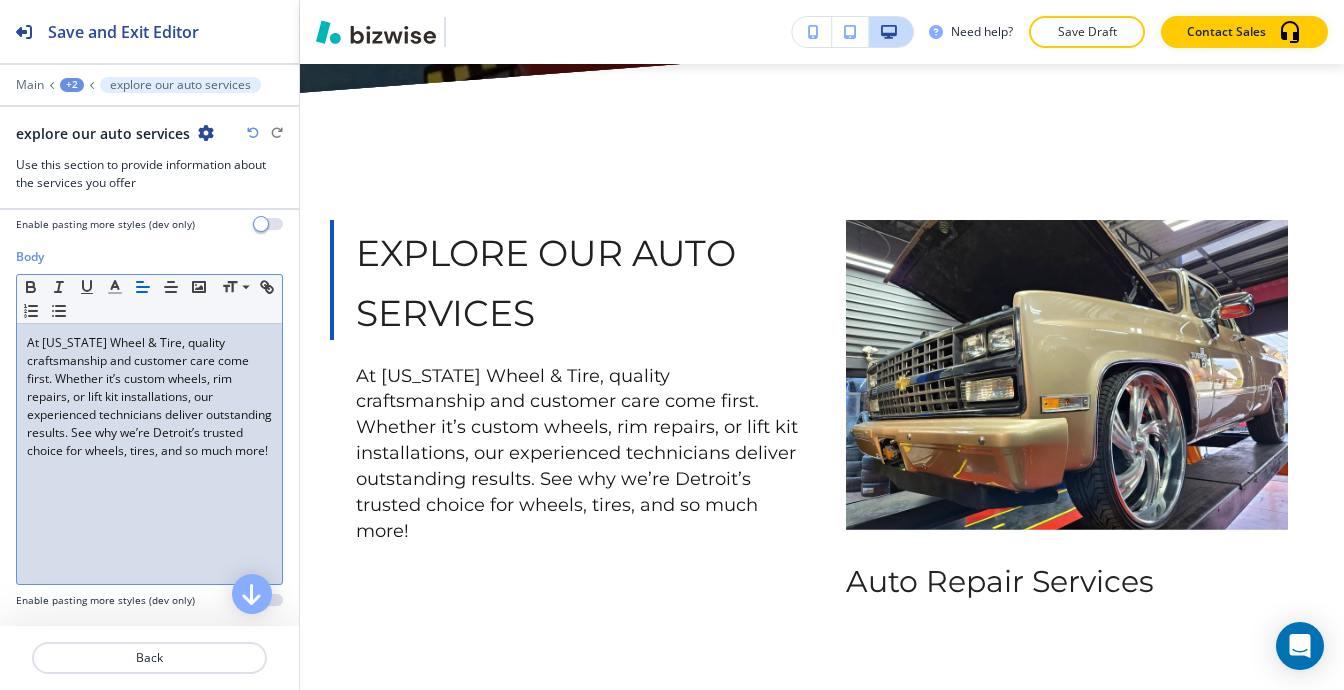 click on "At [US_STATE] Wheel & Tire, quality craftsmanship and customer care come first. Whether it’s custom wheels, rim repairs, or lift kit installations, our experienced technicians deliver outstanding results. See why we’re Detroit’s trusted choice for wheels, tires, and so much more!" at bounding box center [151, 396] 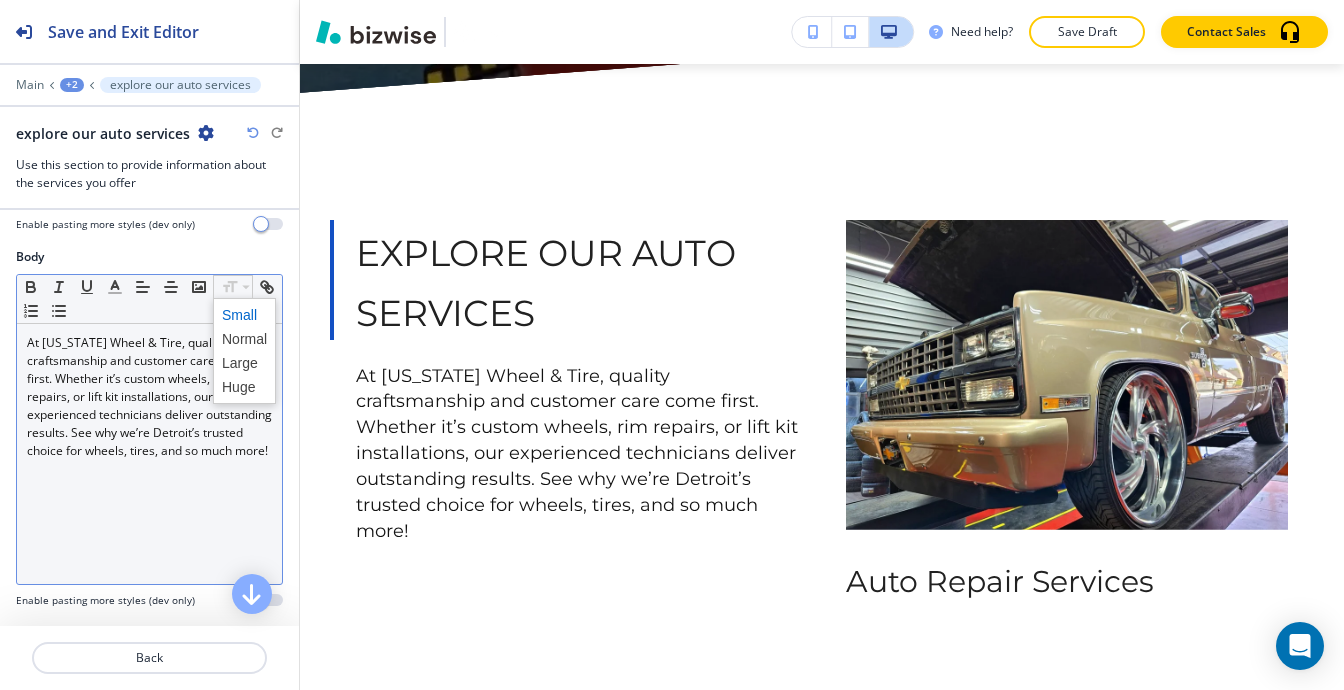 click at bounding box center [244, 315] 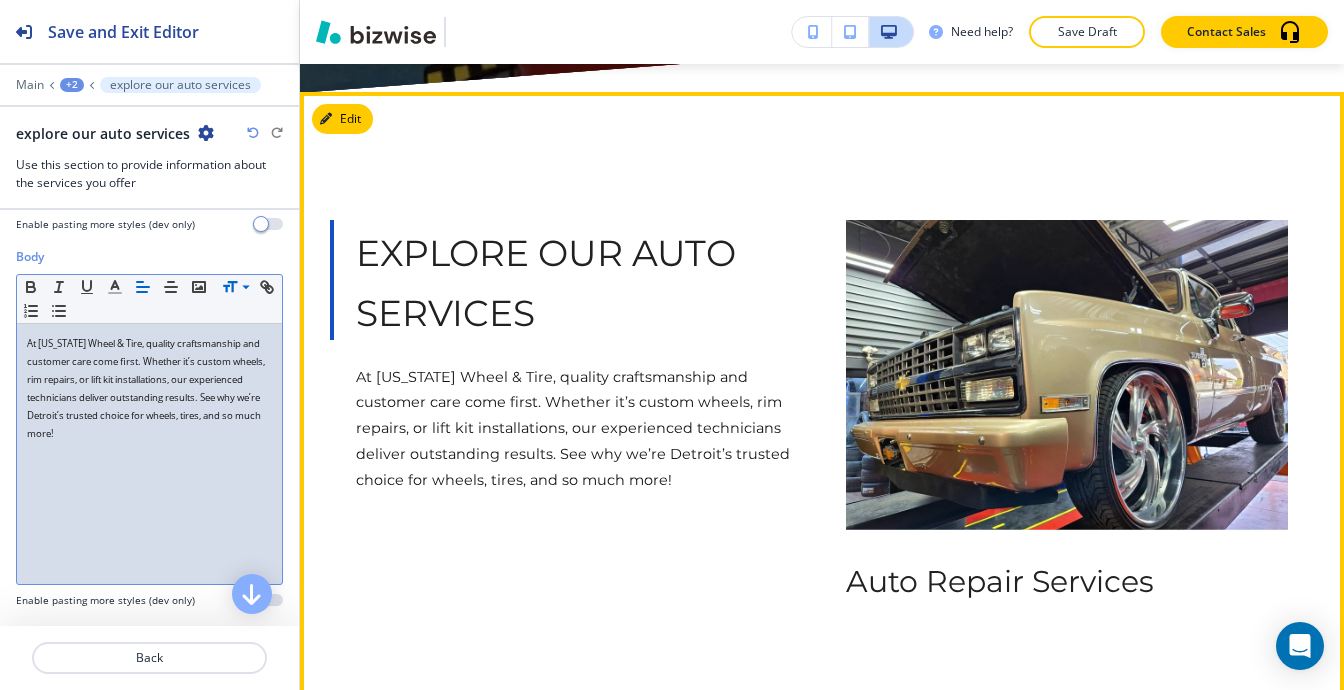 click on "explore our auto services" at bounding box center (550, 283) 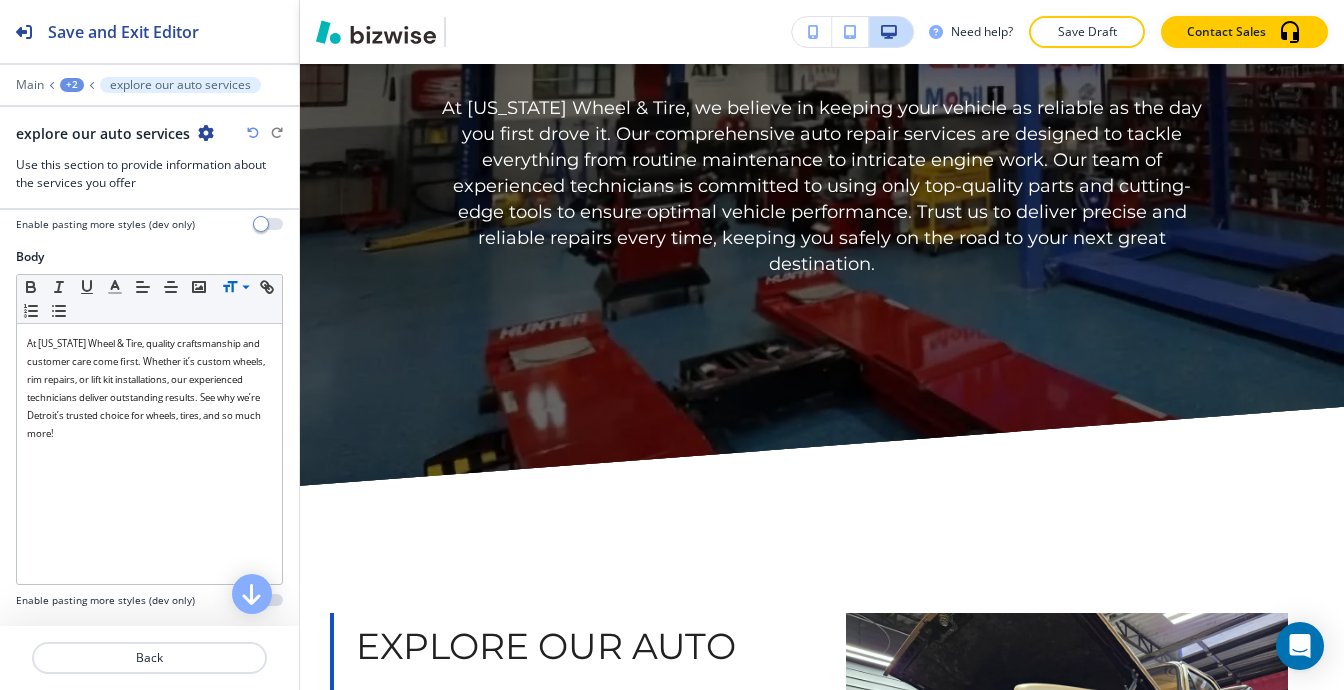 scroll, scrollTop: 2101, scrollLeft: 0, axis: vertical 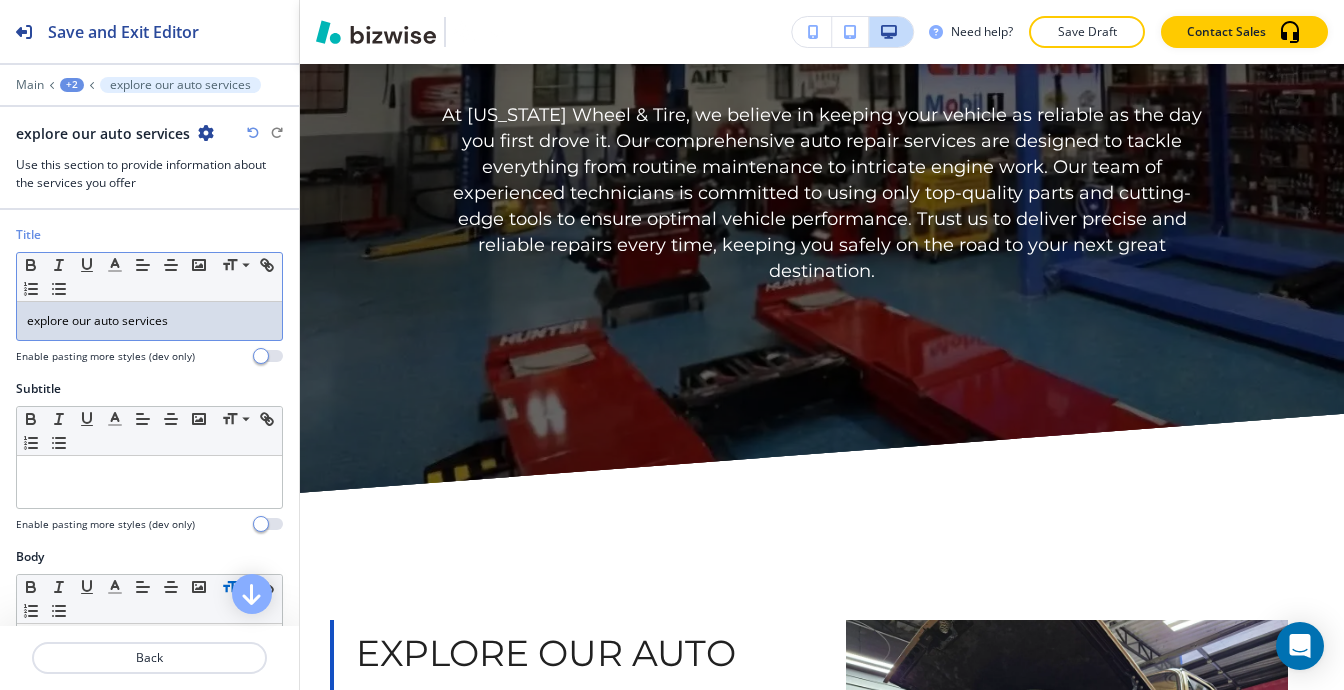 click on "explore our auto services" at bounding box center [149, 321] 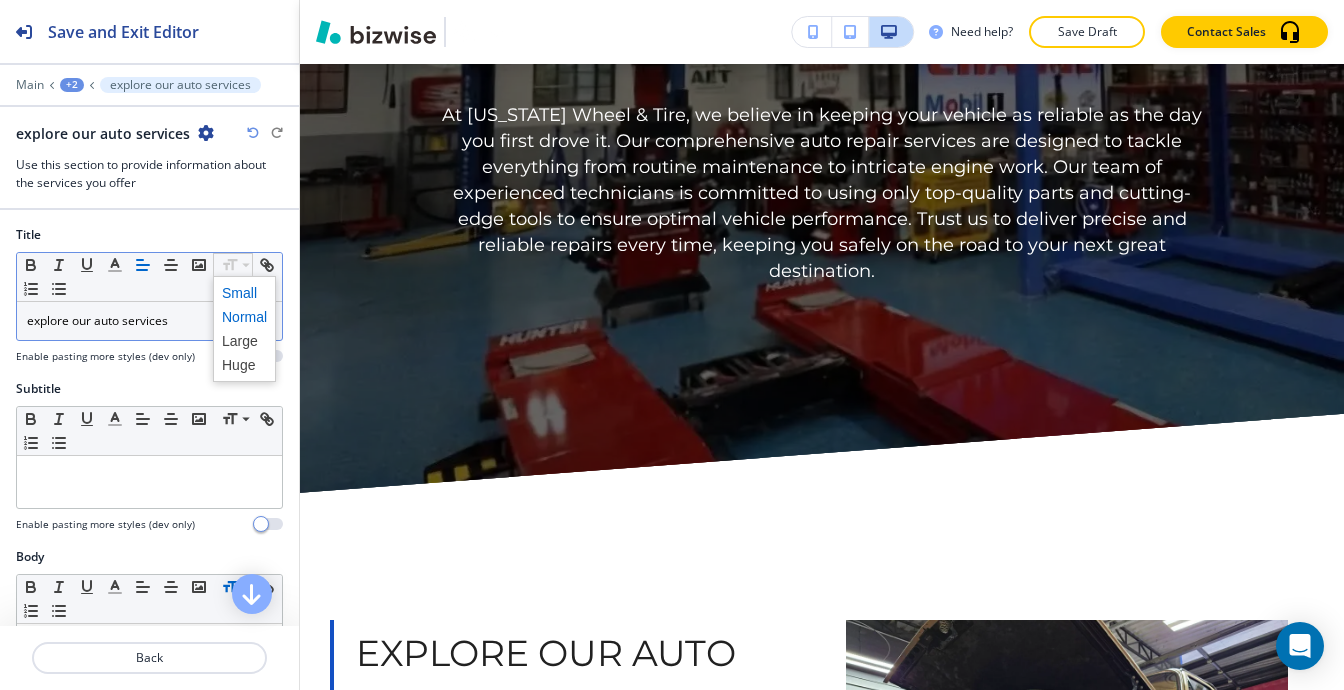 click at bounding box center (244, 293) 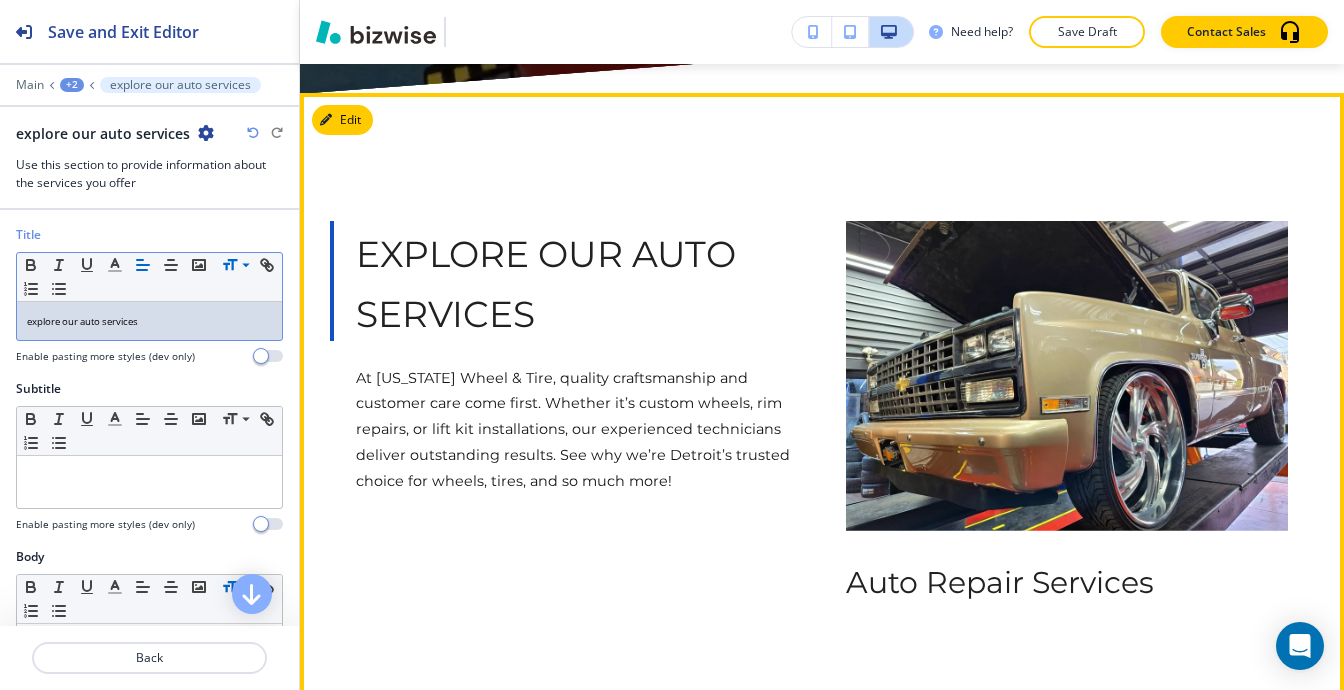 scroll, scrollTop: 2501, scrollLeft: 0, axis: vertical 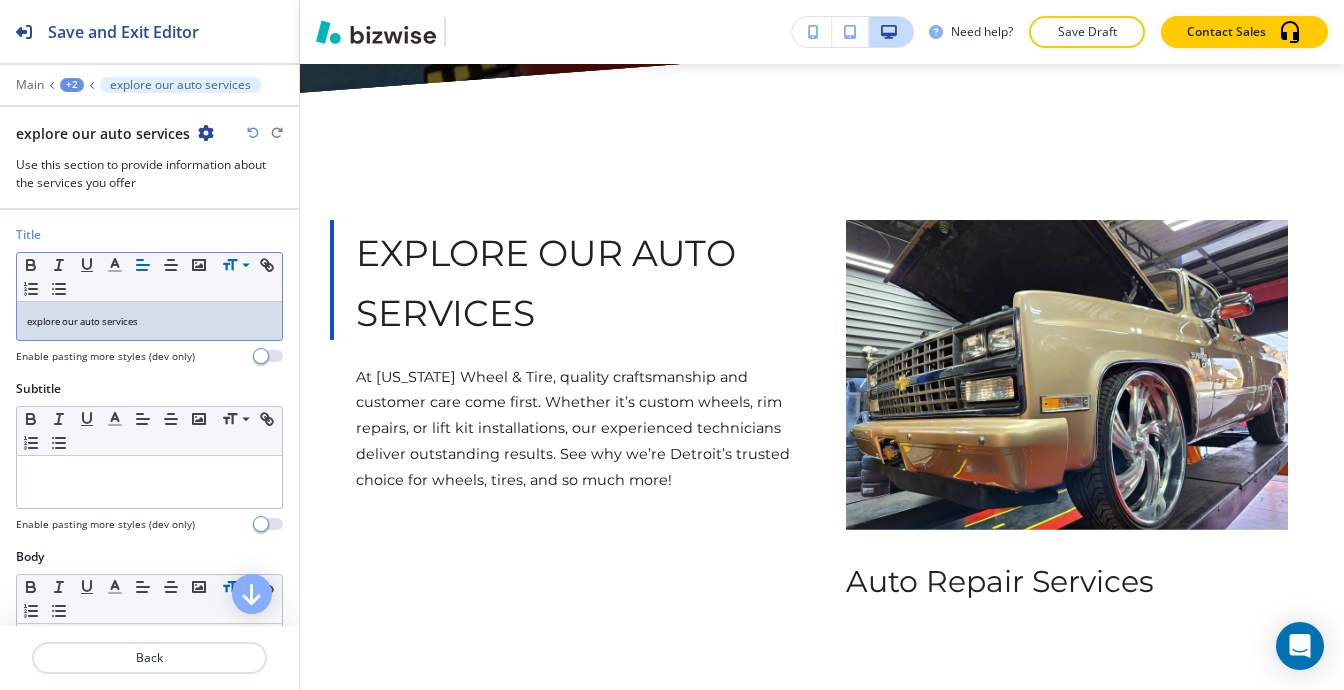 click on "explore our auto services" at bounding box center (149, 321) 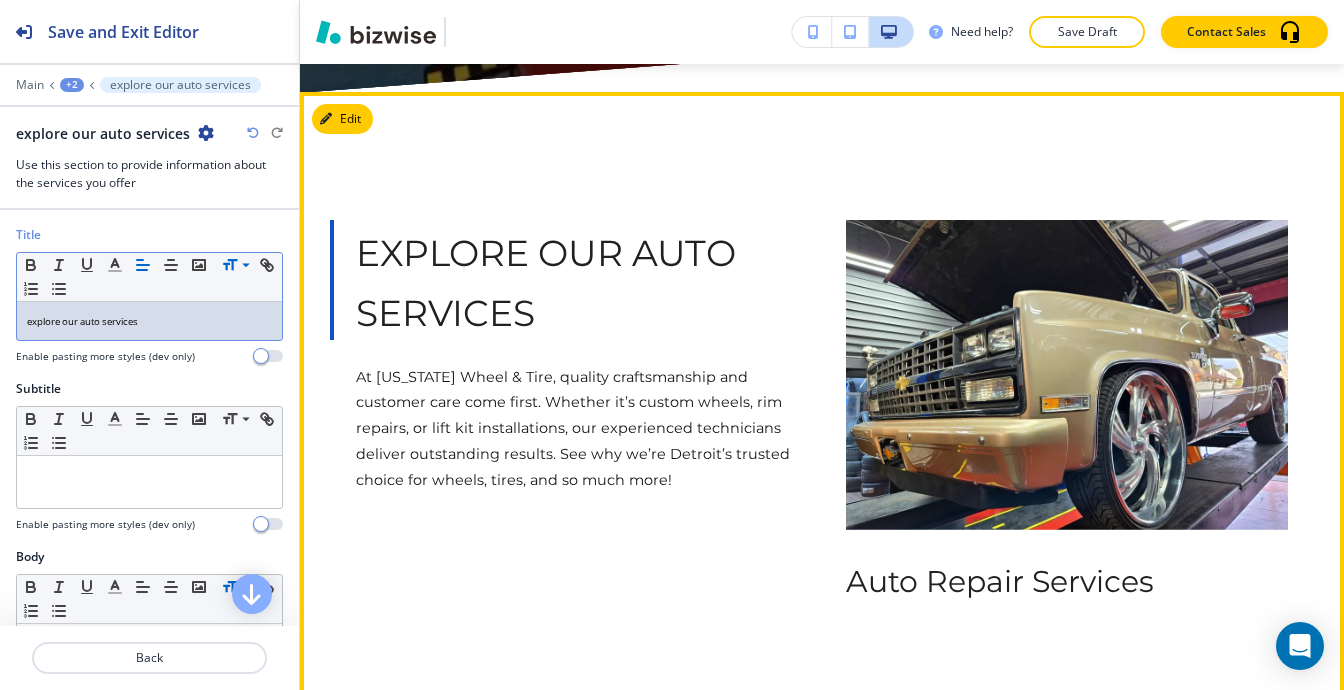 click on "explore our auto services" at bounding box center (577, 280) 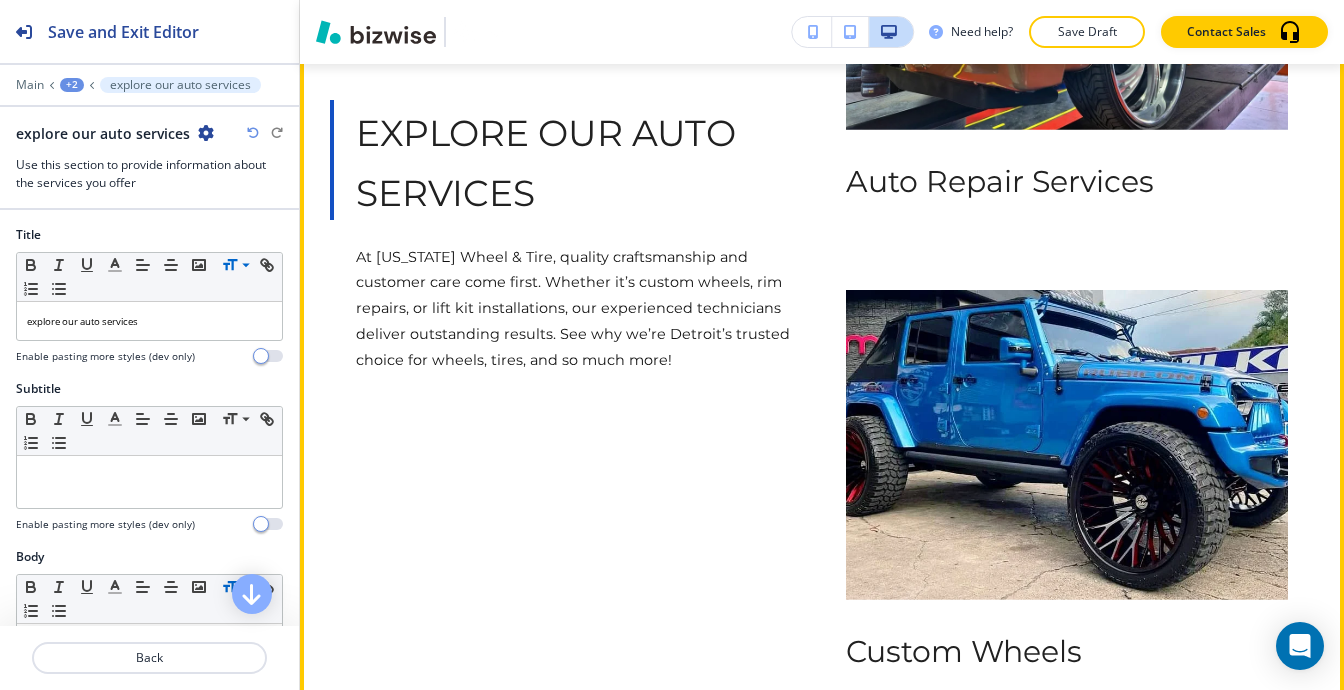 scroll, scrollTop: 3101, scrollLeft: 0, axis: vertical 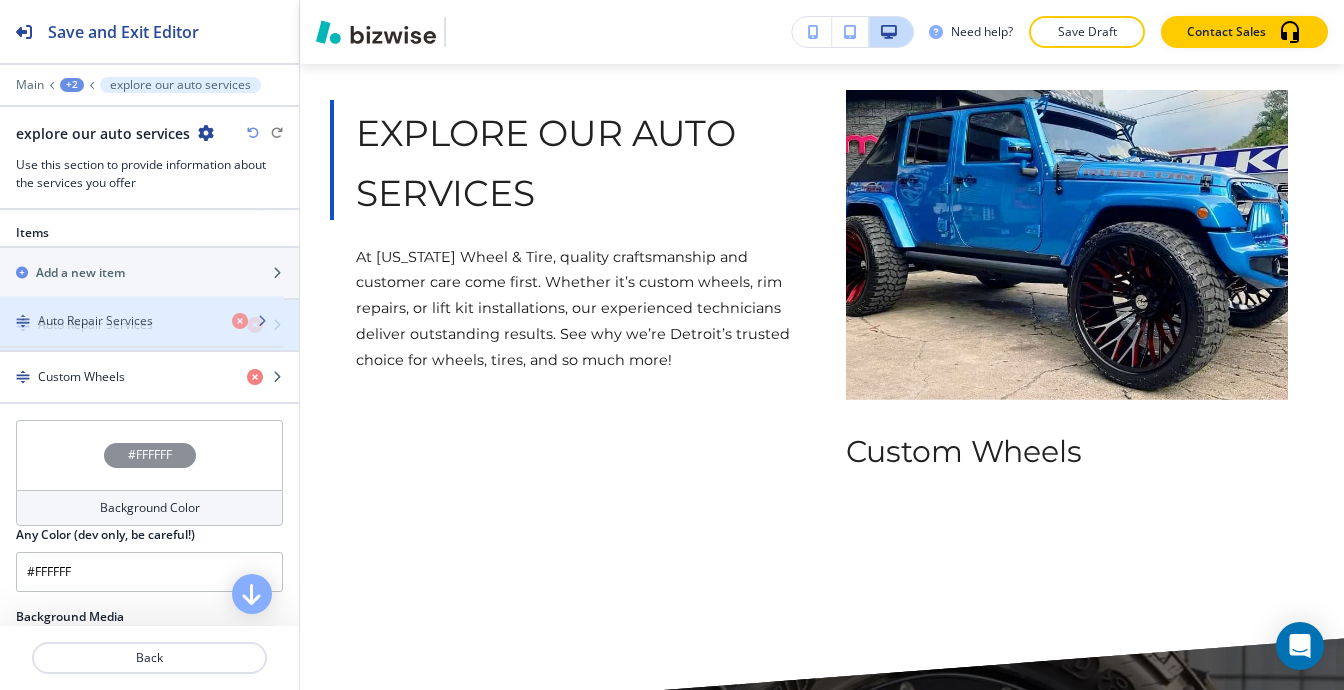 drag, startPoint x: 137, startPoint y: 327, endPoint x: 121, endPoint y: 326, distance: 16.03122 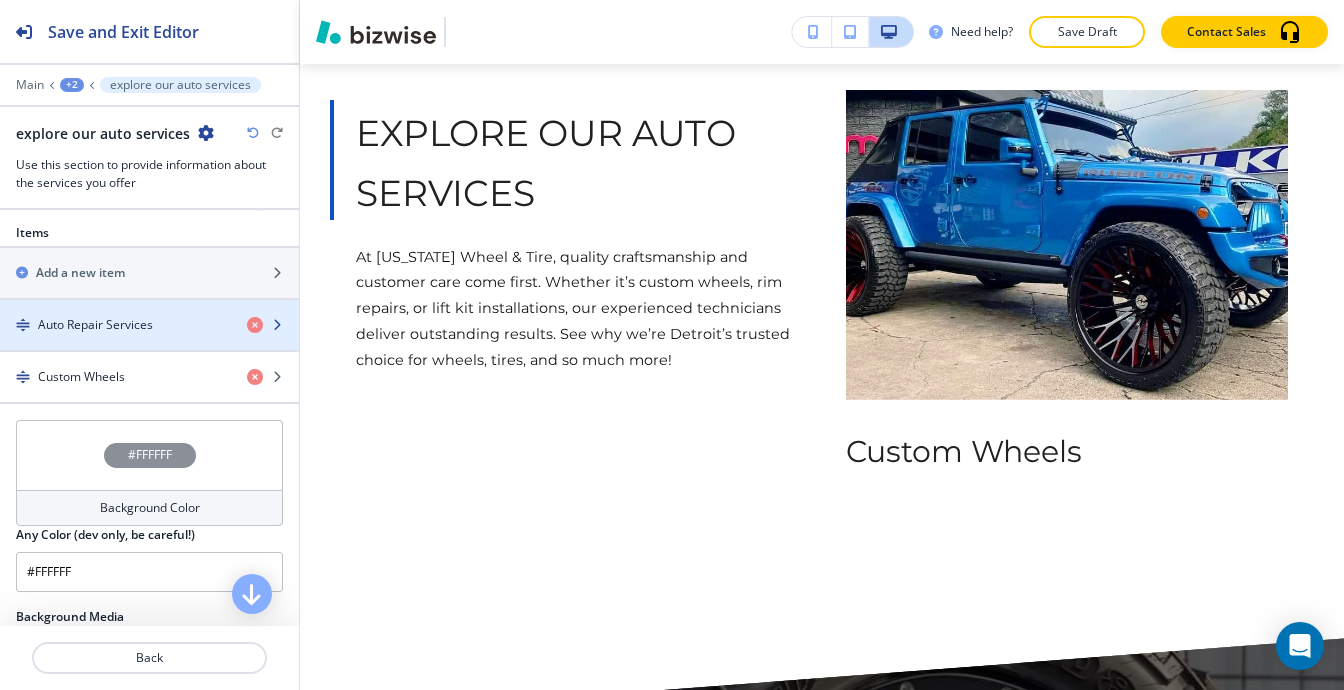 click at bounding box center (277, 325) 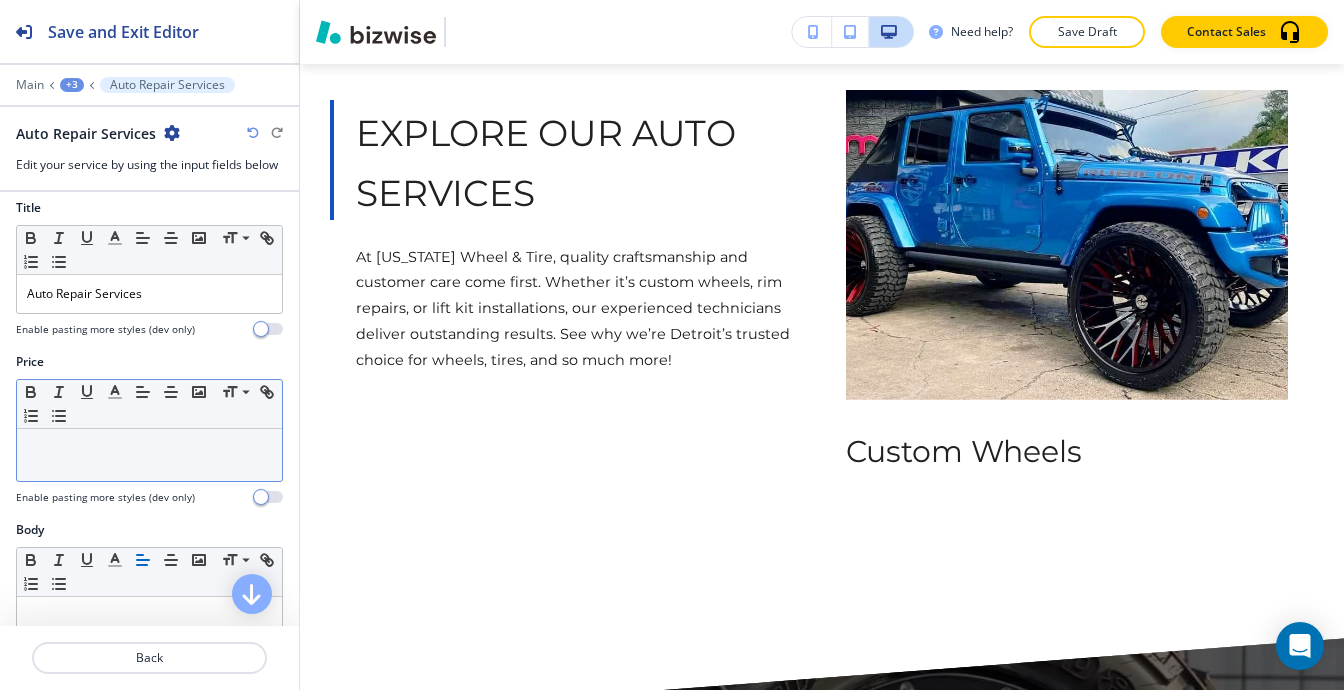 scroll, scrollTop: 0, scrollLeft: 0, axis: both 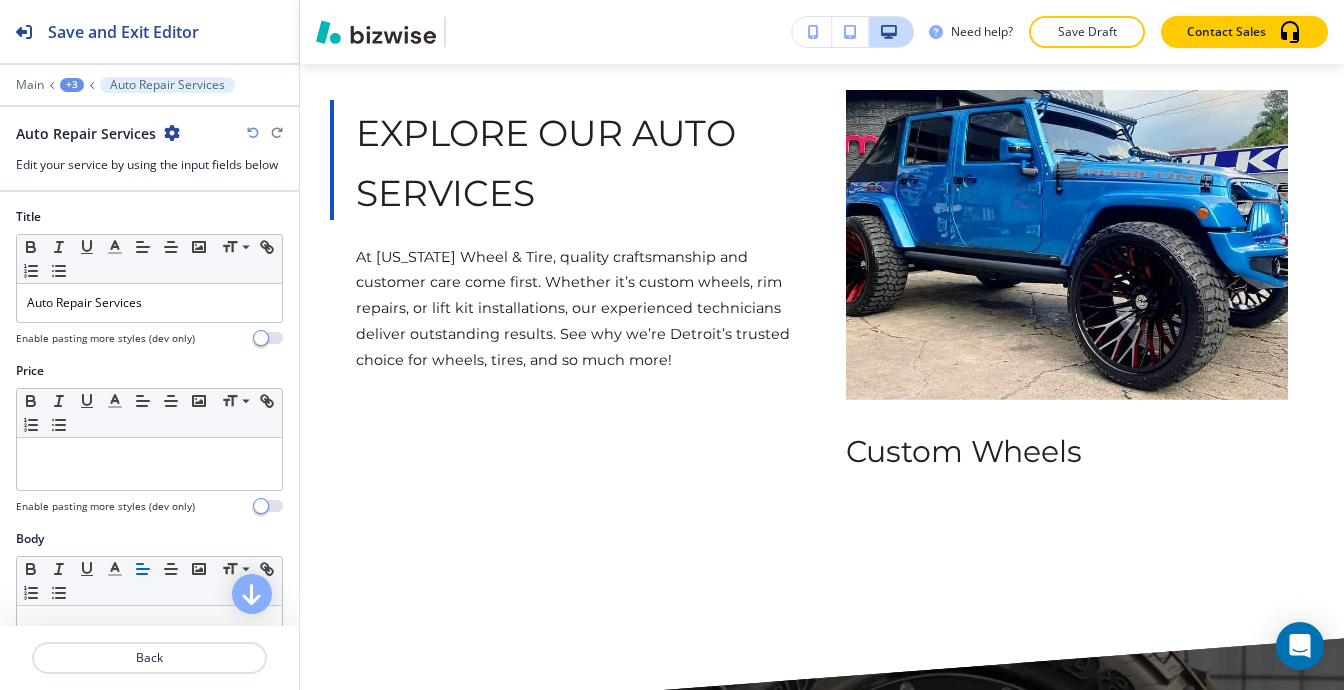 click on "+3" at bounding box center (72, 85) 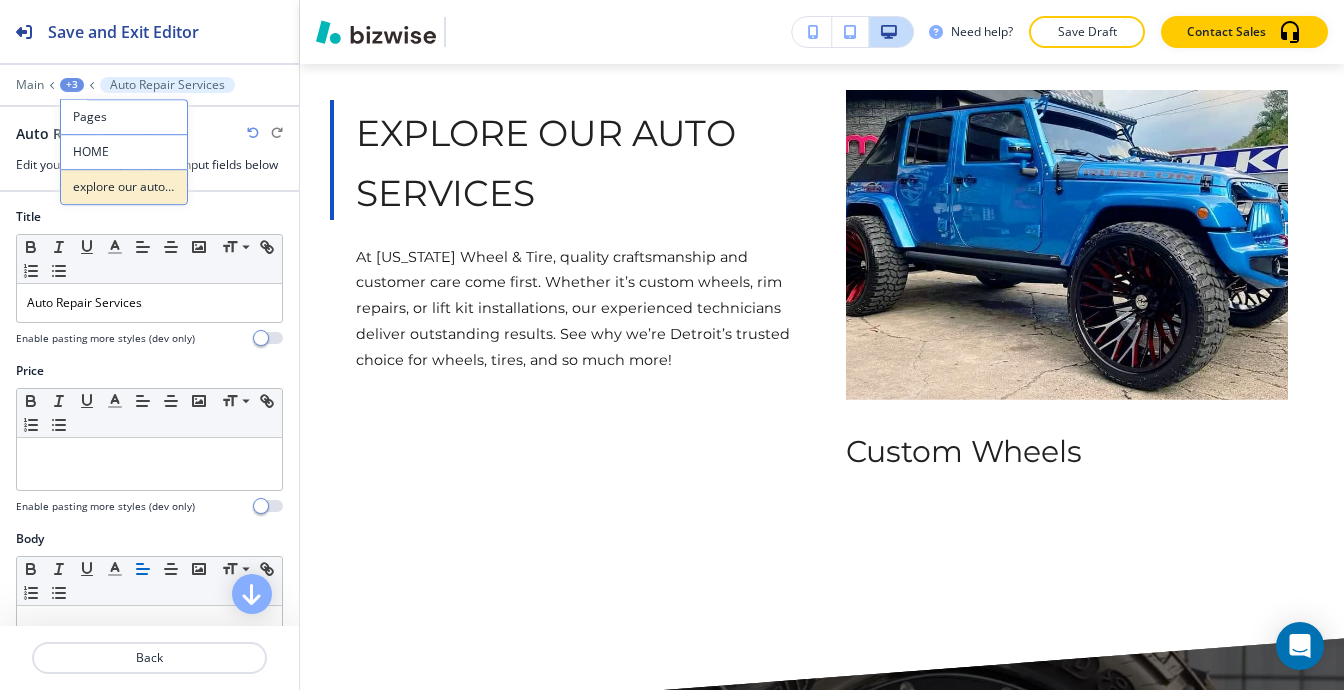 click on "explore our auto services" at bounding box center (124, 187) 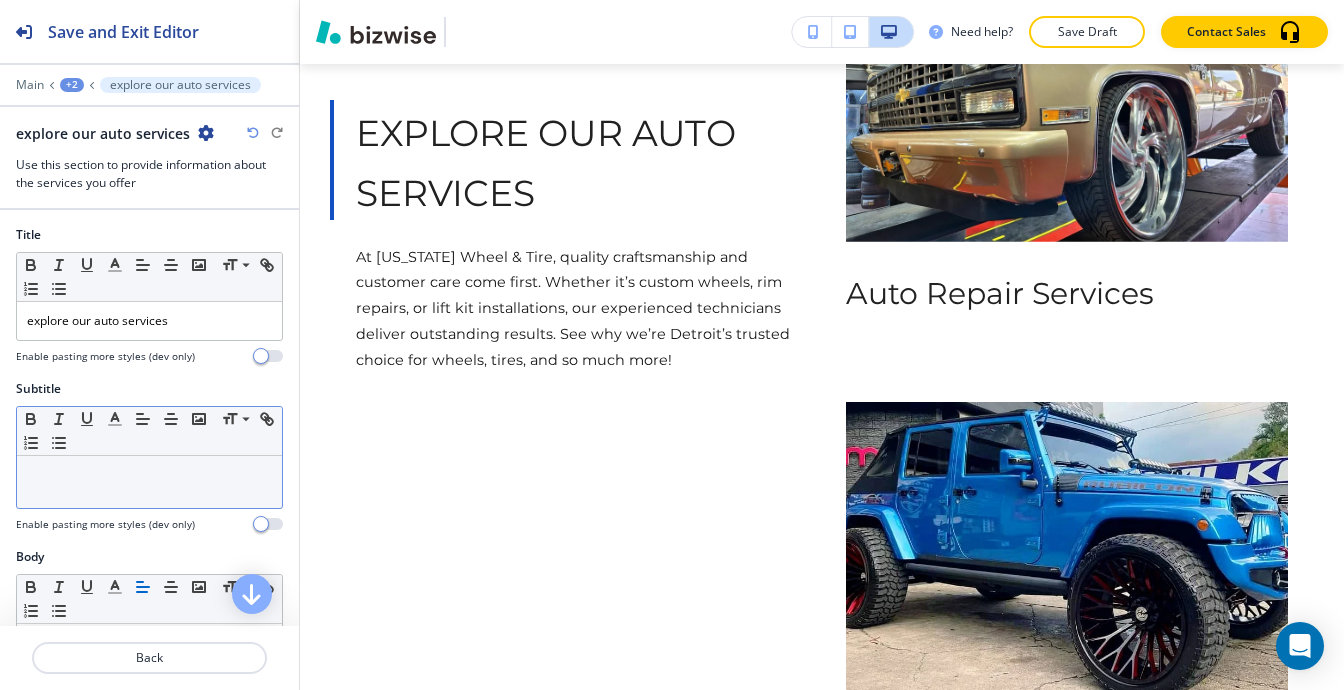 scroll, scrollTop: 2510, scrollLeft: 0, axis: vertical 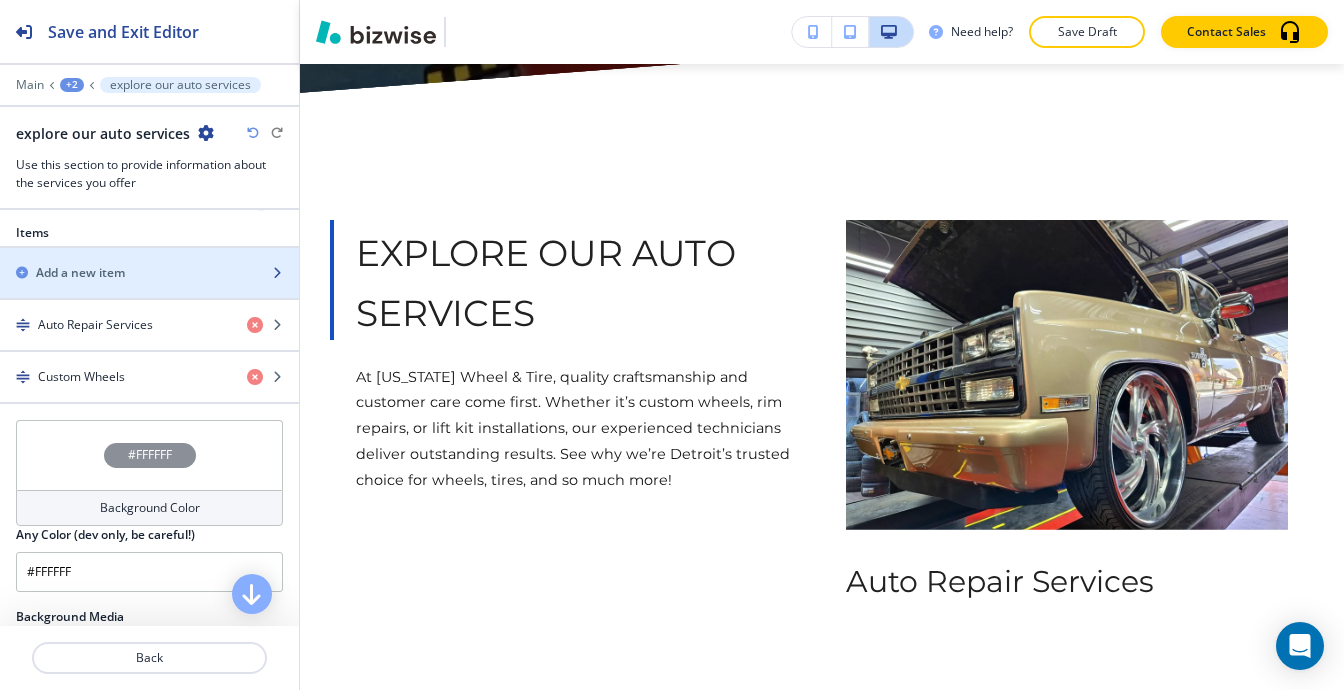 click at bounding box center [149, 256] 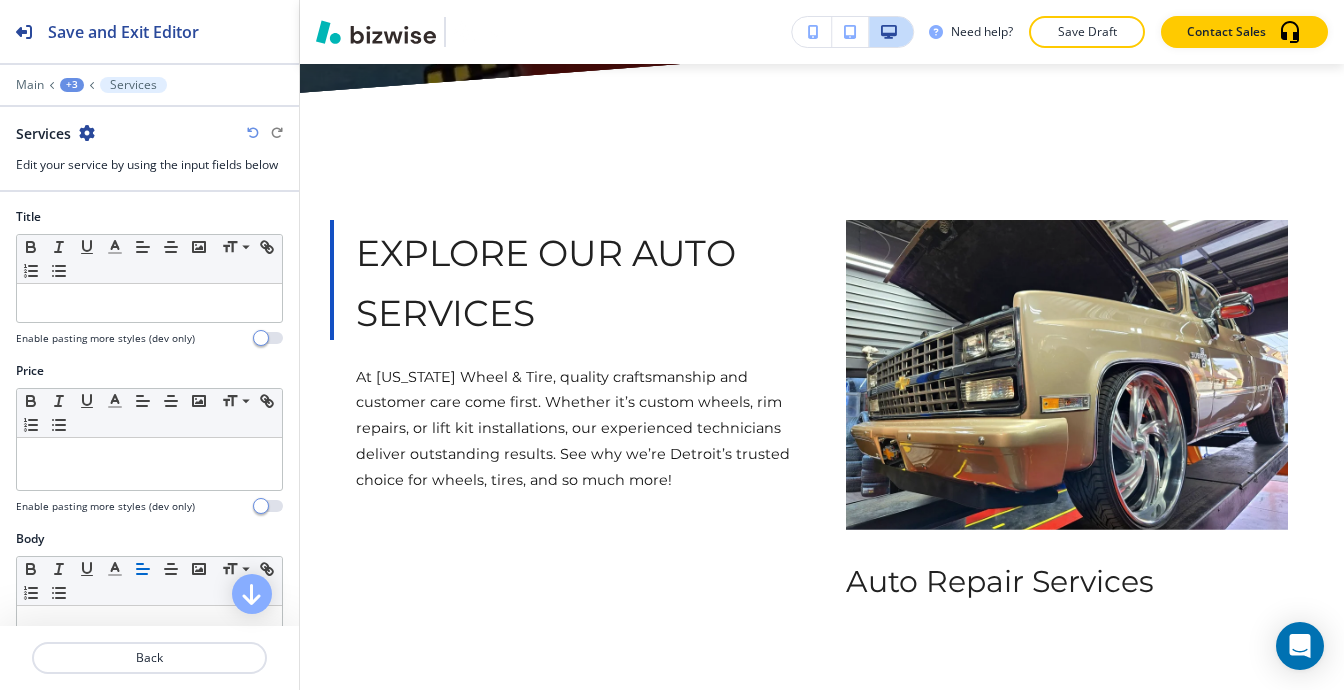 click on "+3" at bounding box center (72, 85) 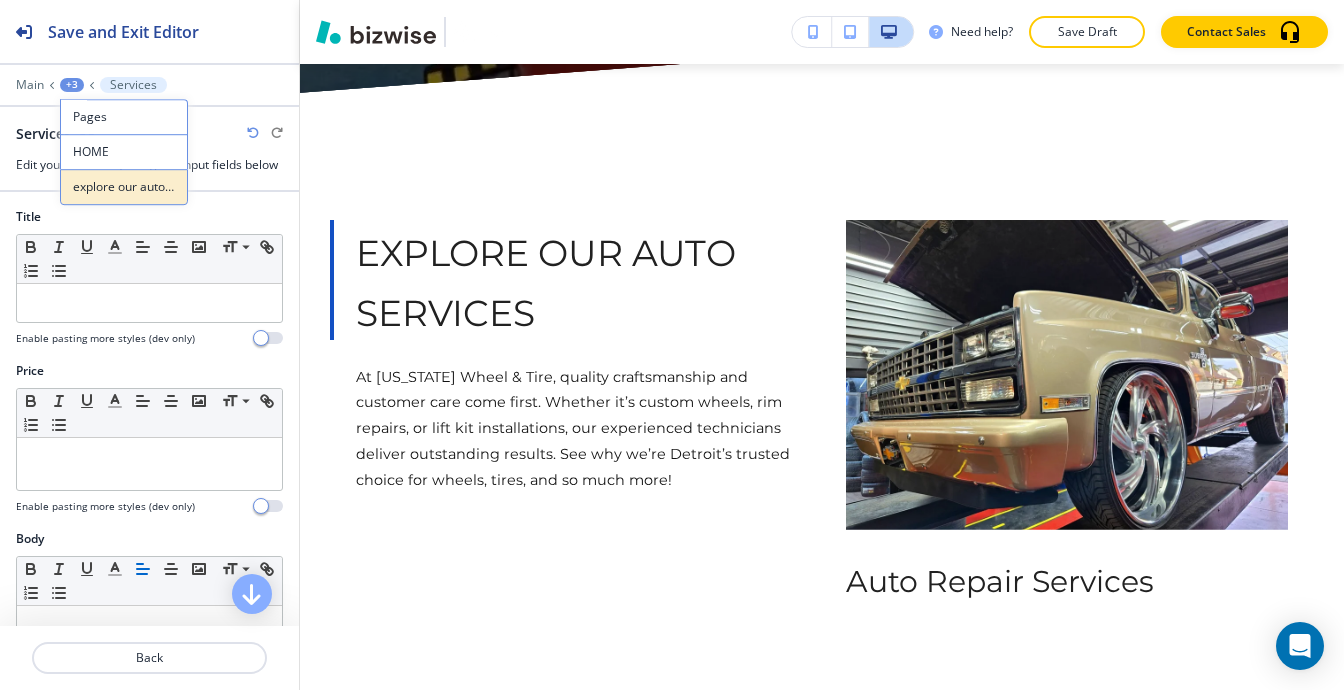 click on "explore our auto services" at bounding box center [124, 187] 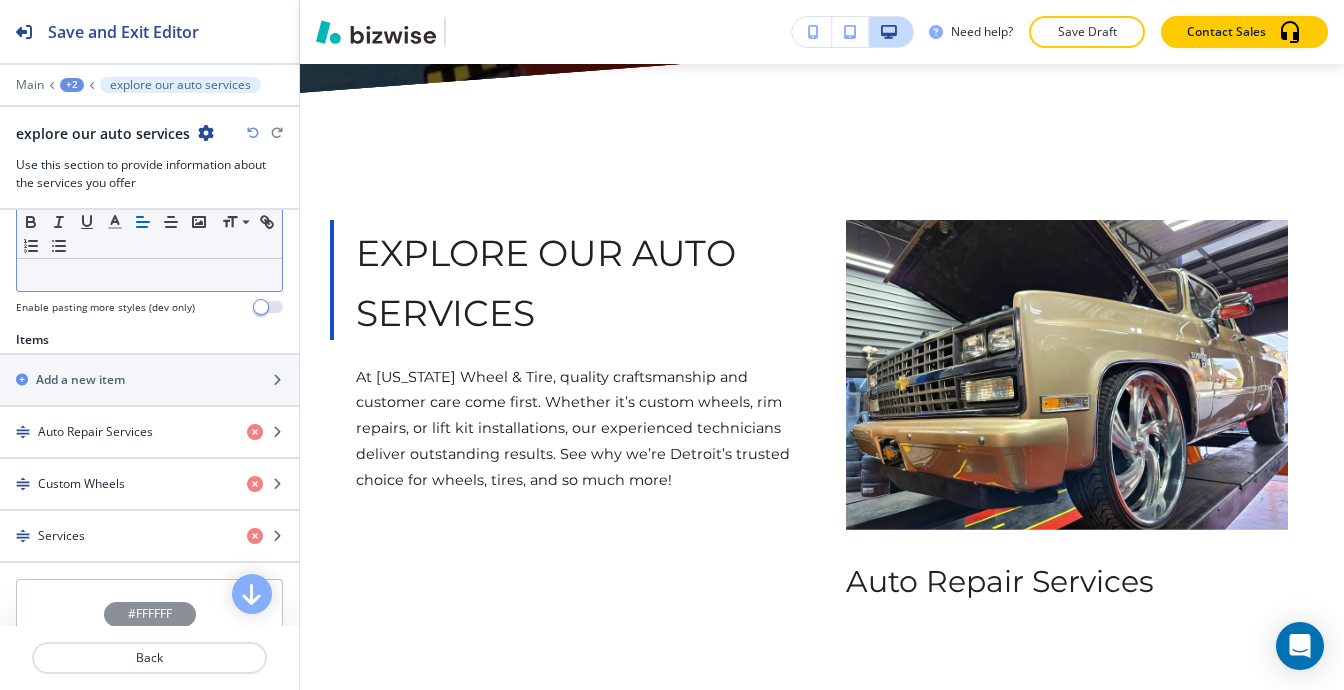 scroll, scrollTop: 700, scrollLeft: 0, axis: vertical 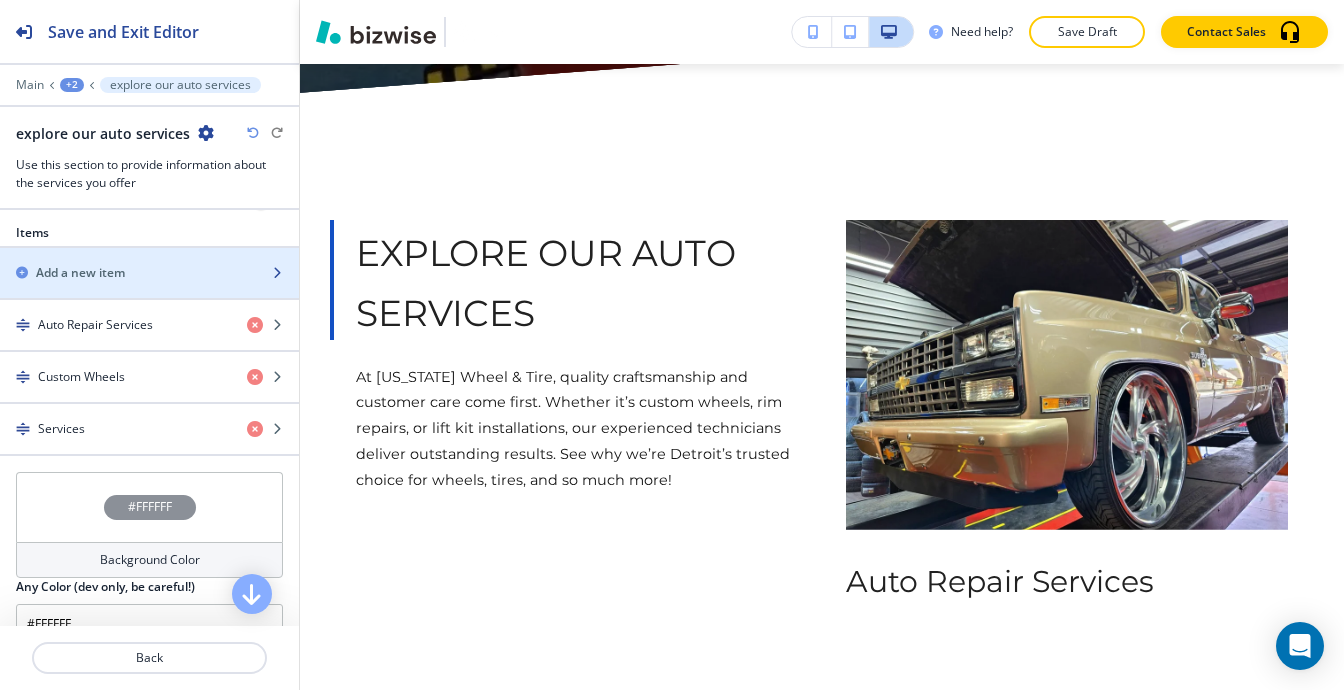click on "Add a new item" at bounding box center [127, 273] 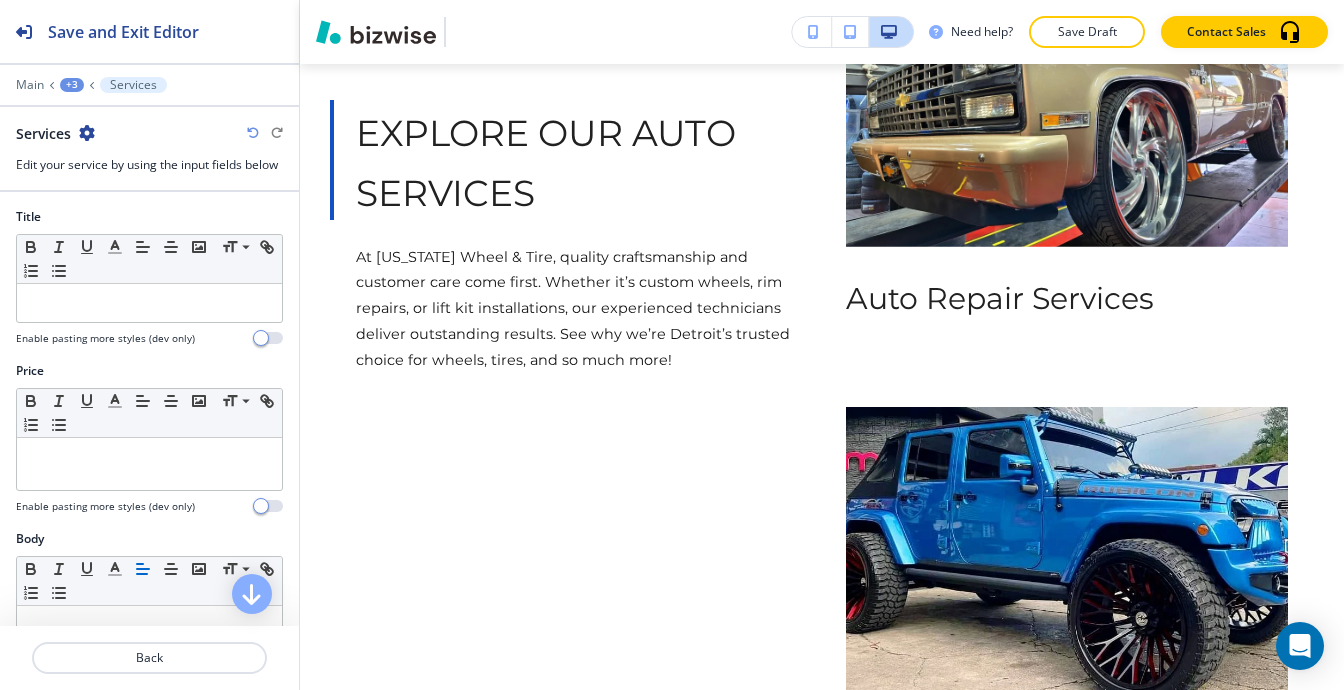 scroll, scrollTop: 2601, scrollLeft: 0, axis: vertical 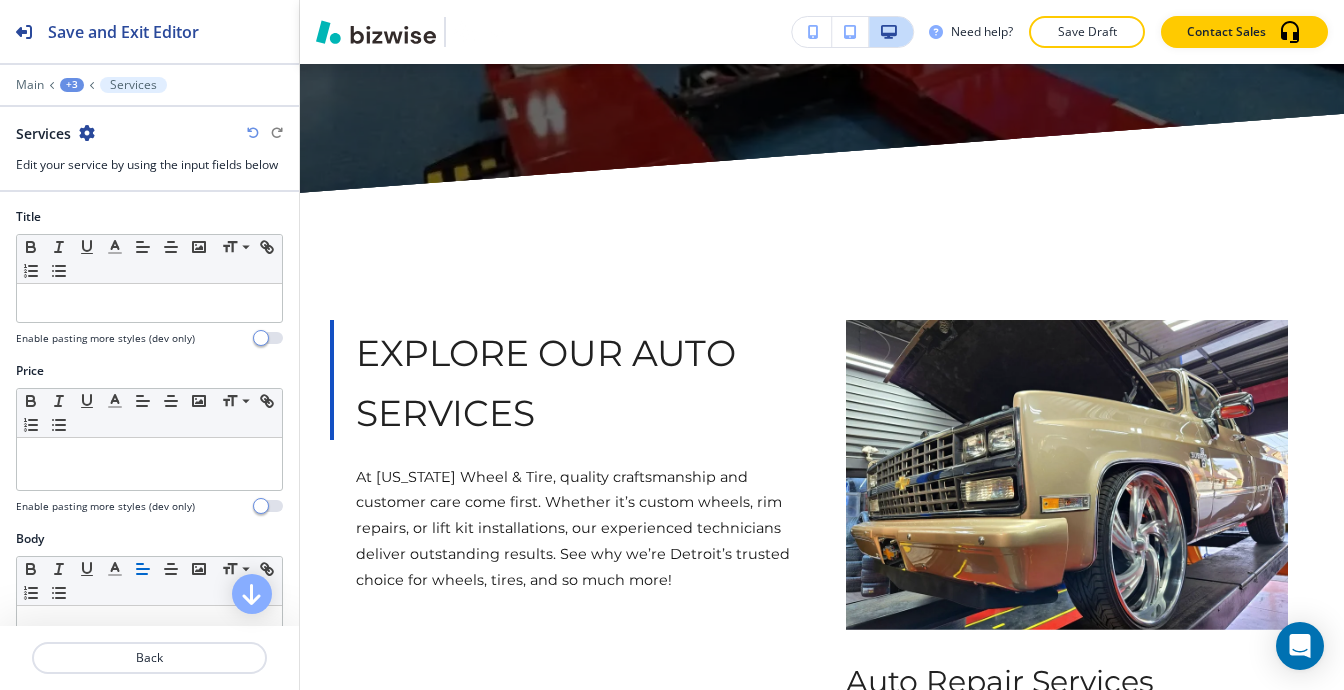 click on "+3" at bounding box center [72, 85] 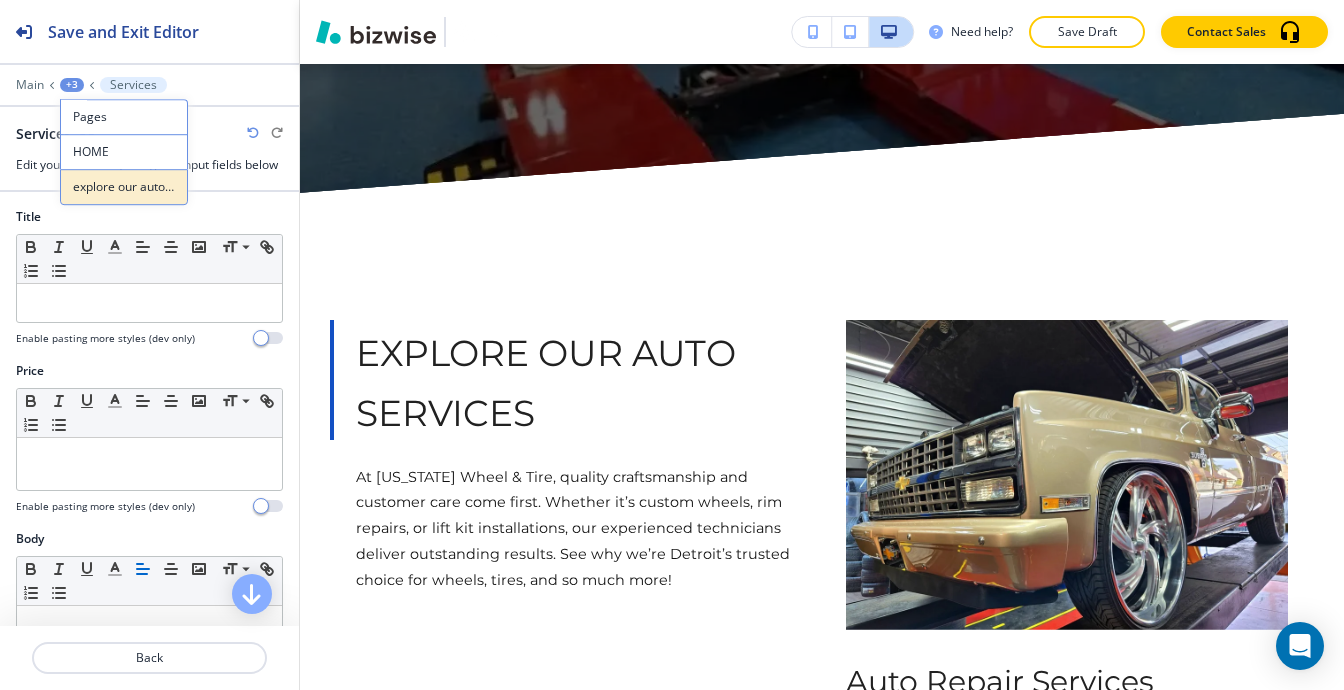 click on "explore our auto services" at bounding box center [124, 187] 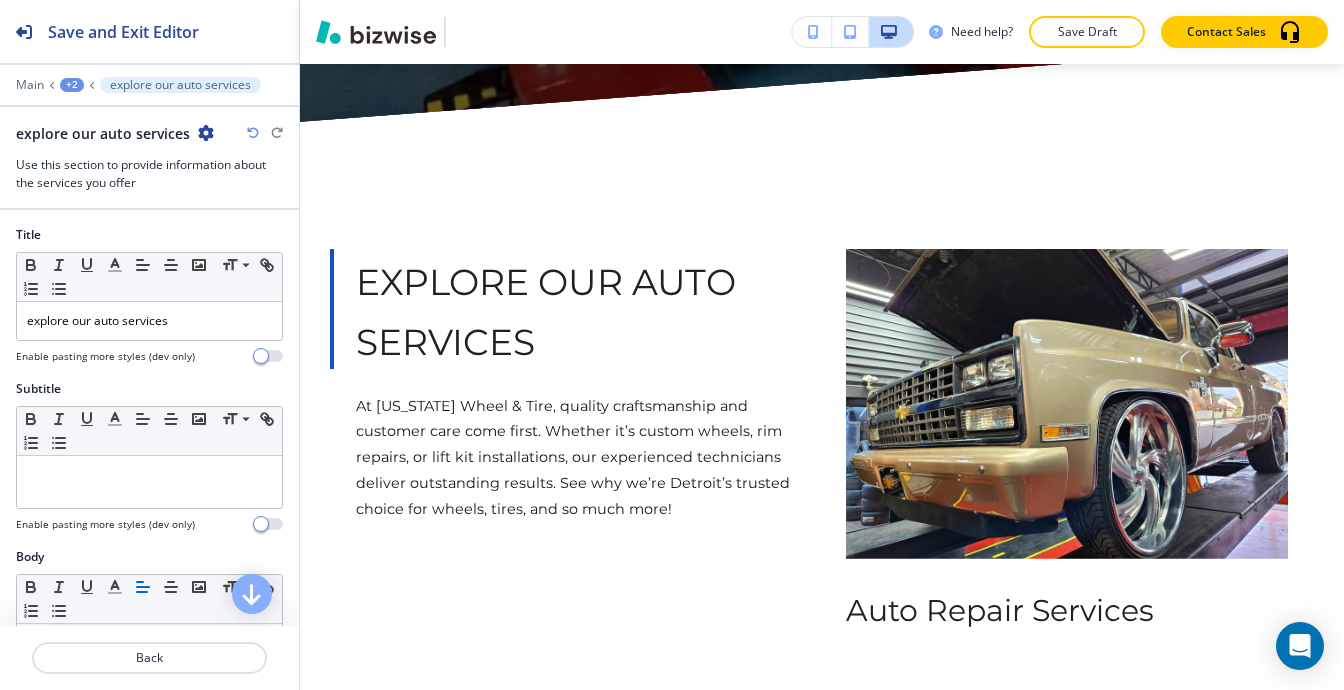 scroll, scrollTop: 2501, scrollLeft: 0, axis: vertical 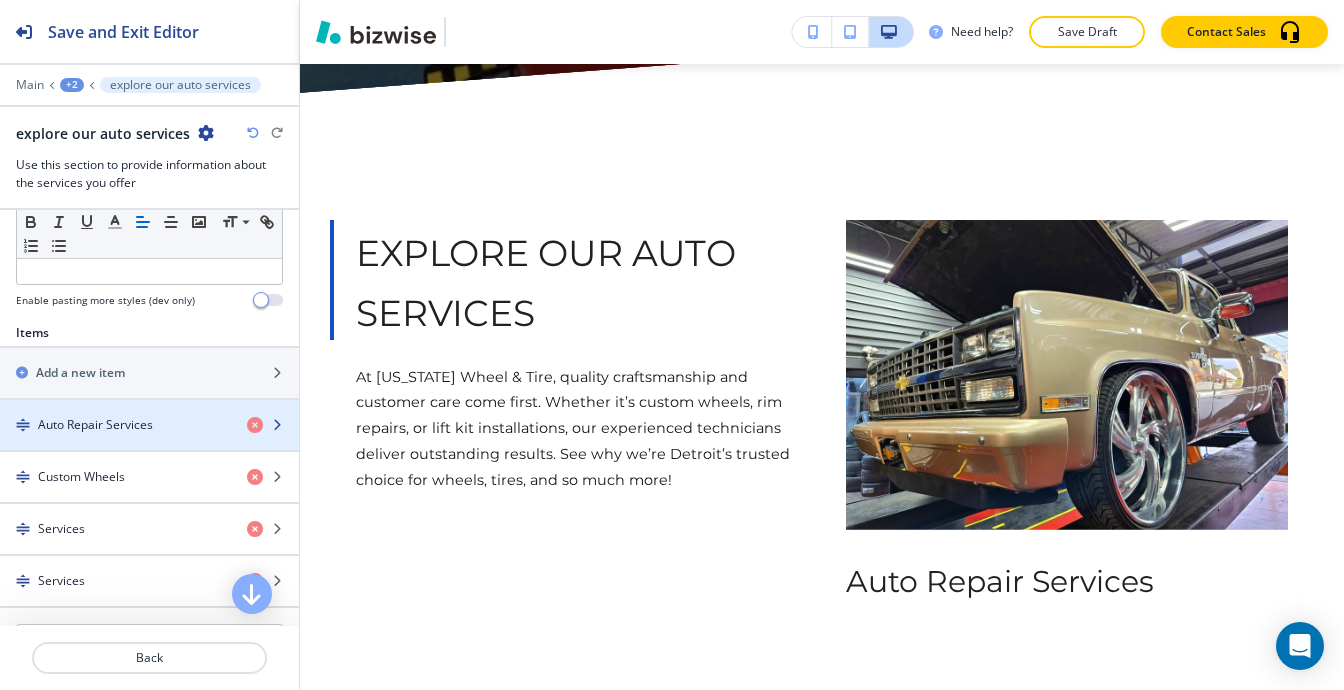 click at bounding box center [149, 442] 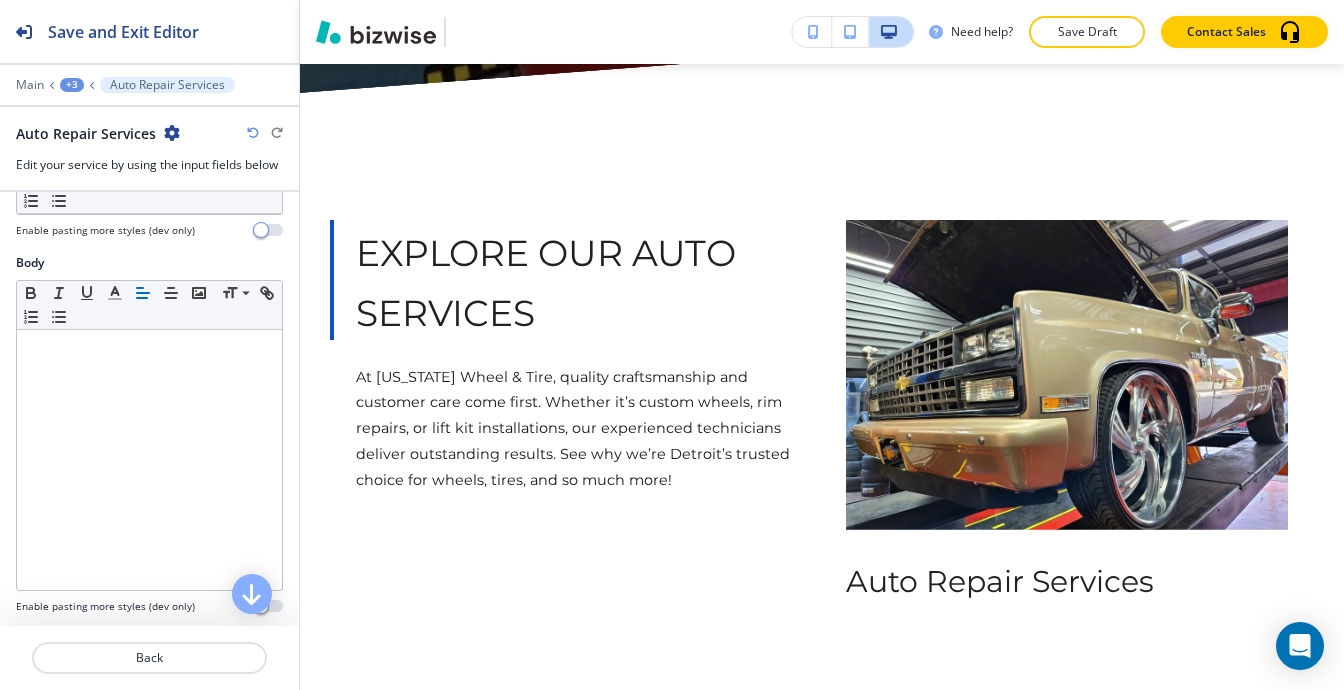 scroll, scrollTop: 500, scrollLeft: 0, axis: vertical 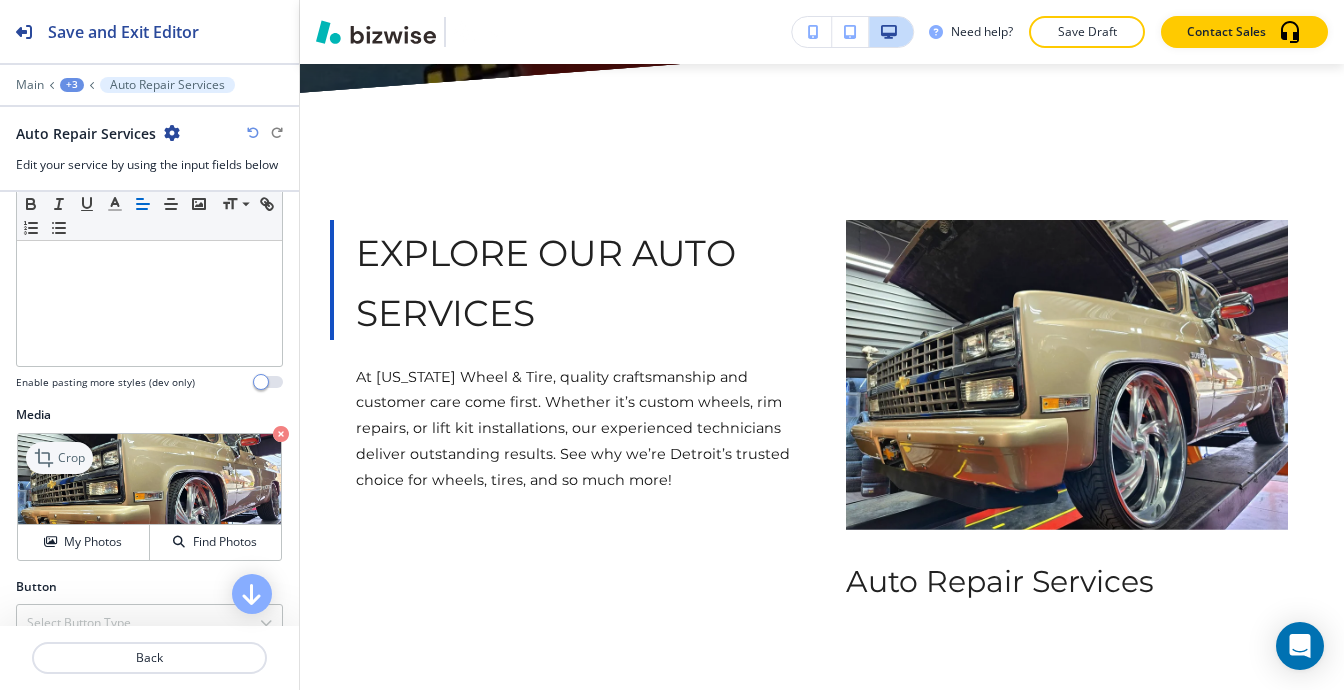 click on "Crop" at bounding box center (71, 458) 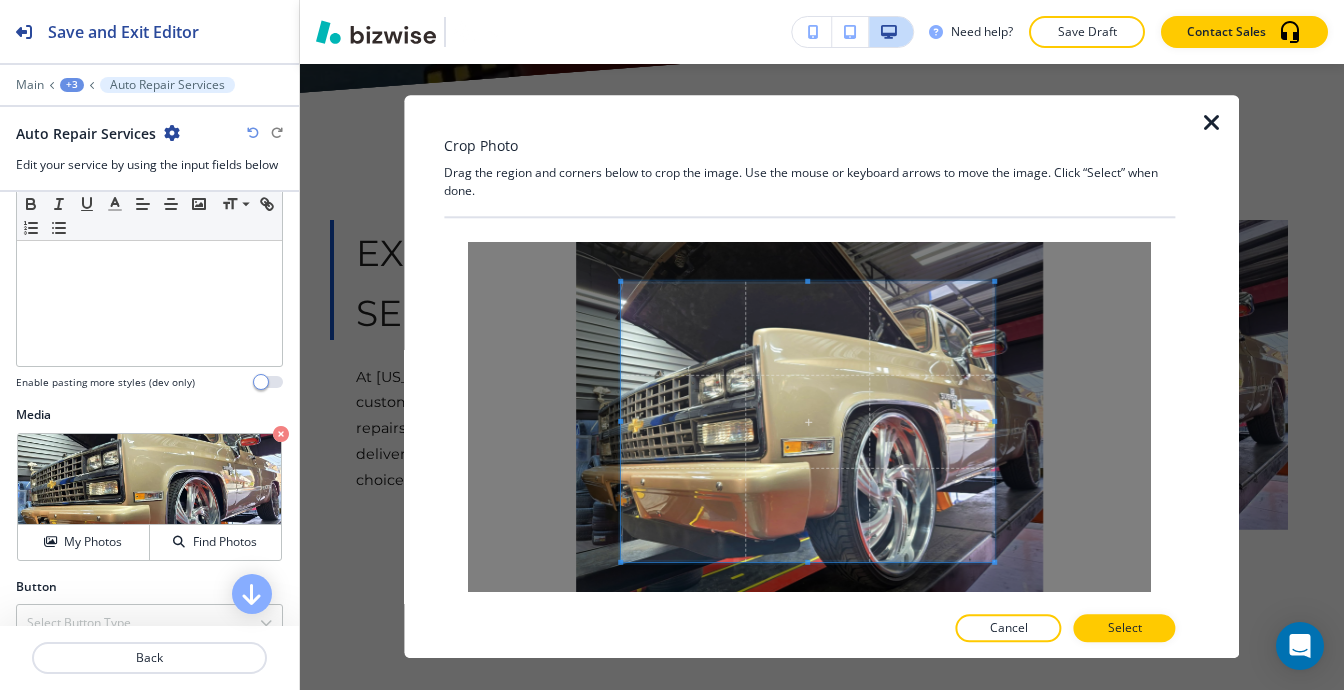 click at bounding box center (808, 422) 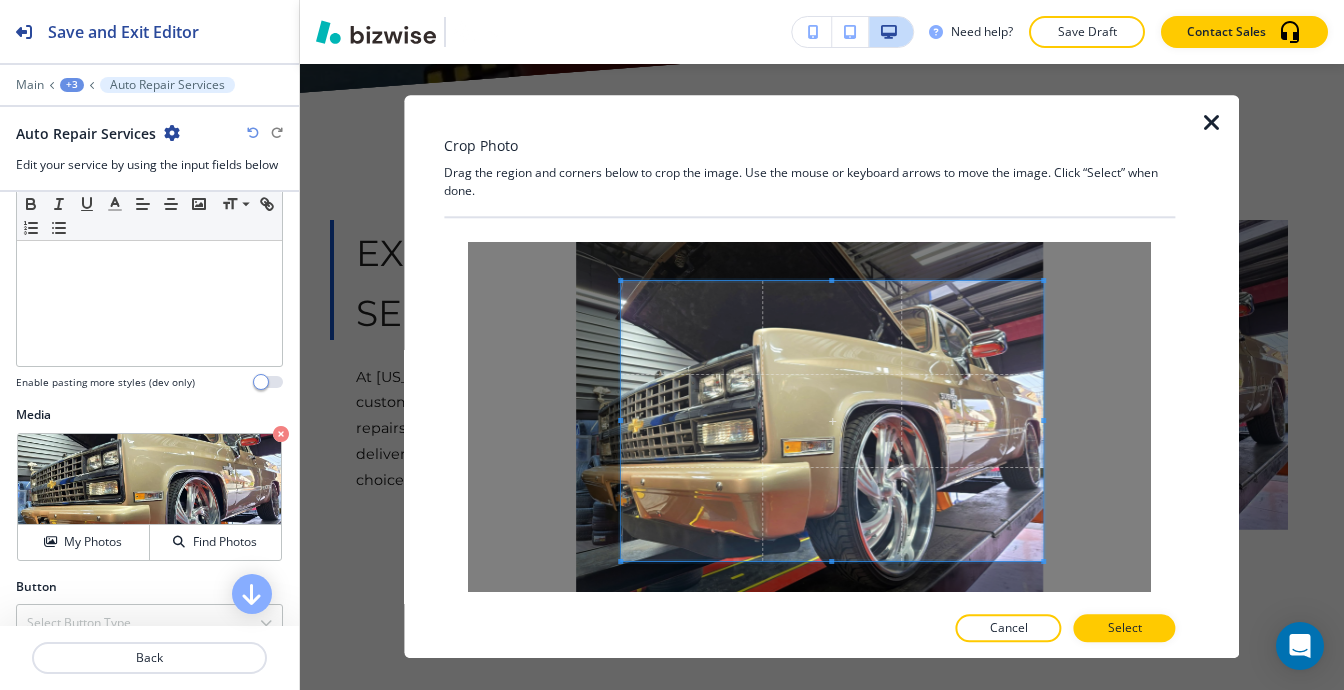 click at bounding box center (809, 417) 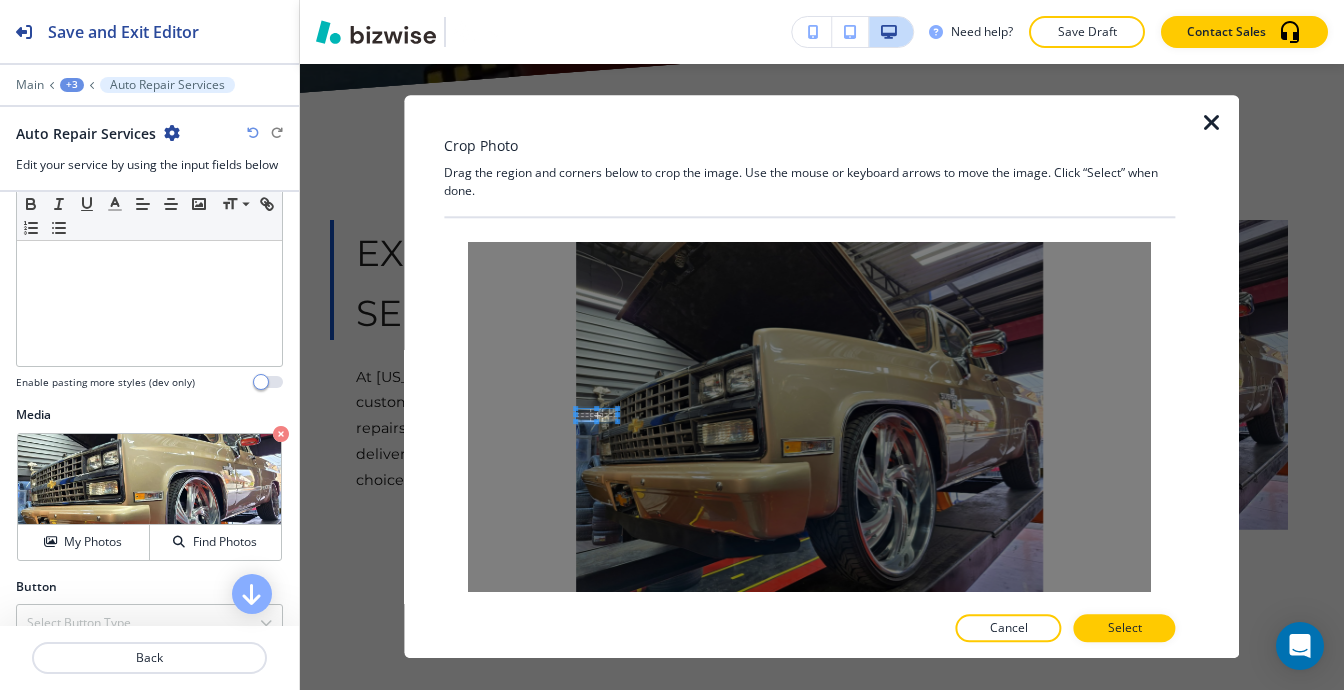click at bounding box center [809, 417] 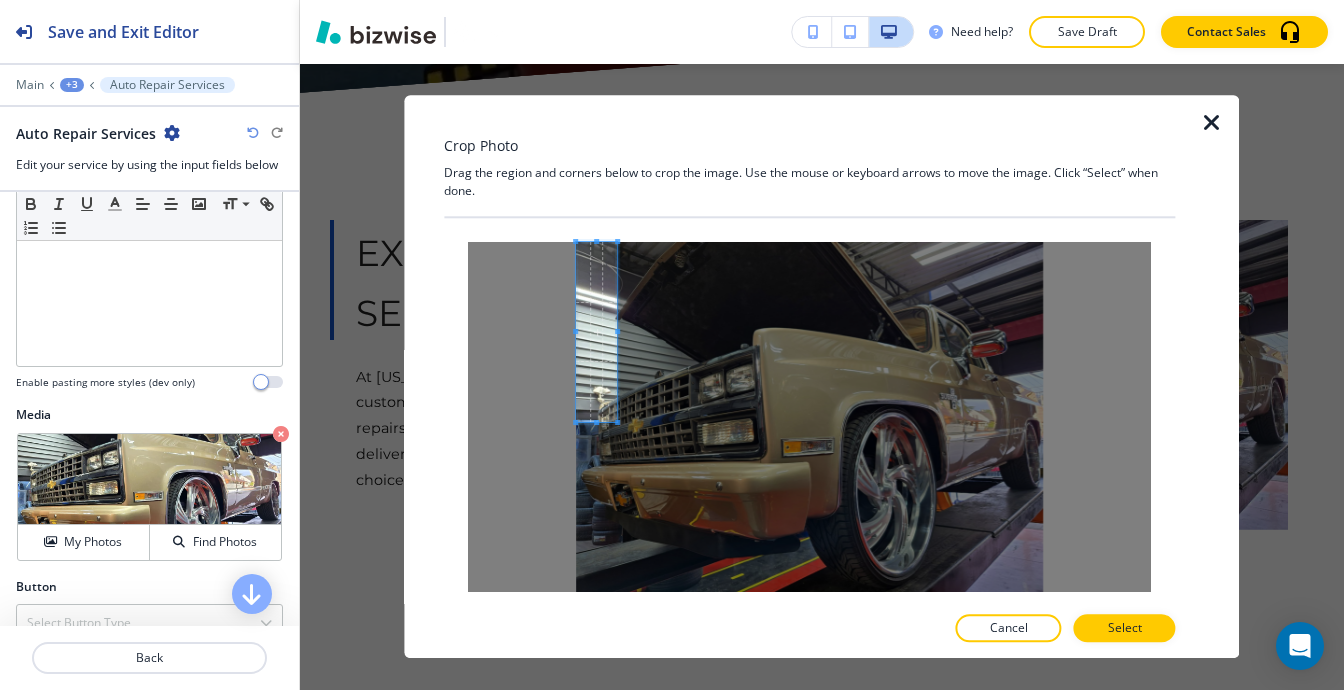 click on "Rotate Left Rotate Right" at bounding box center (809, 410) 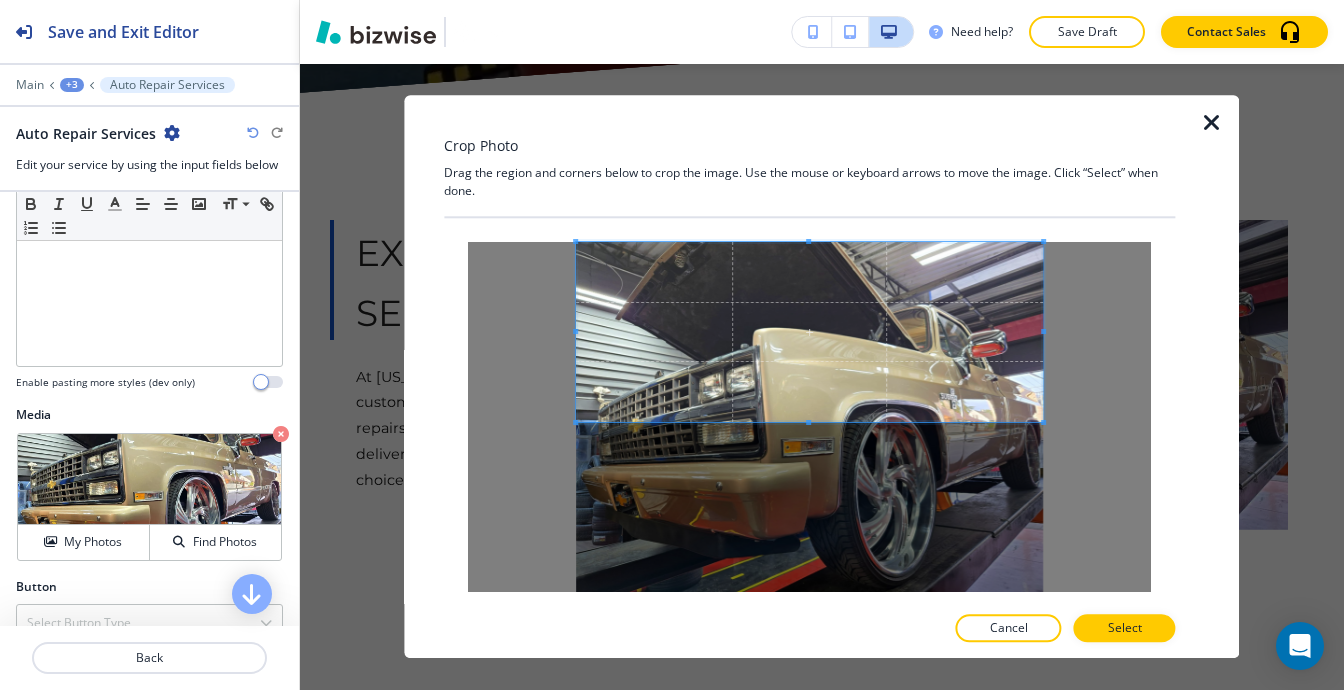click at bounding box center [809, 417] 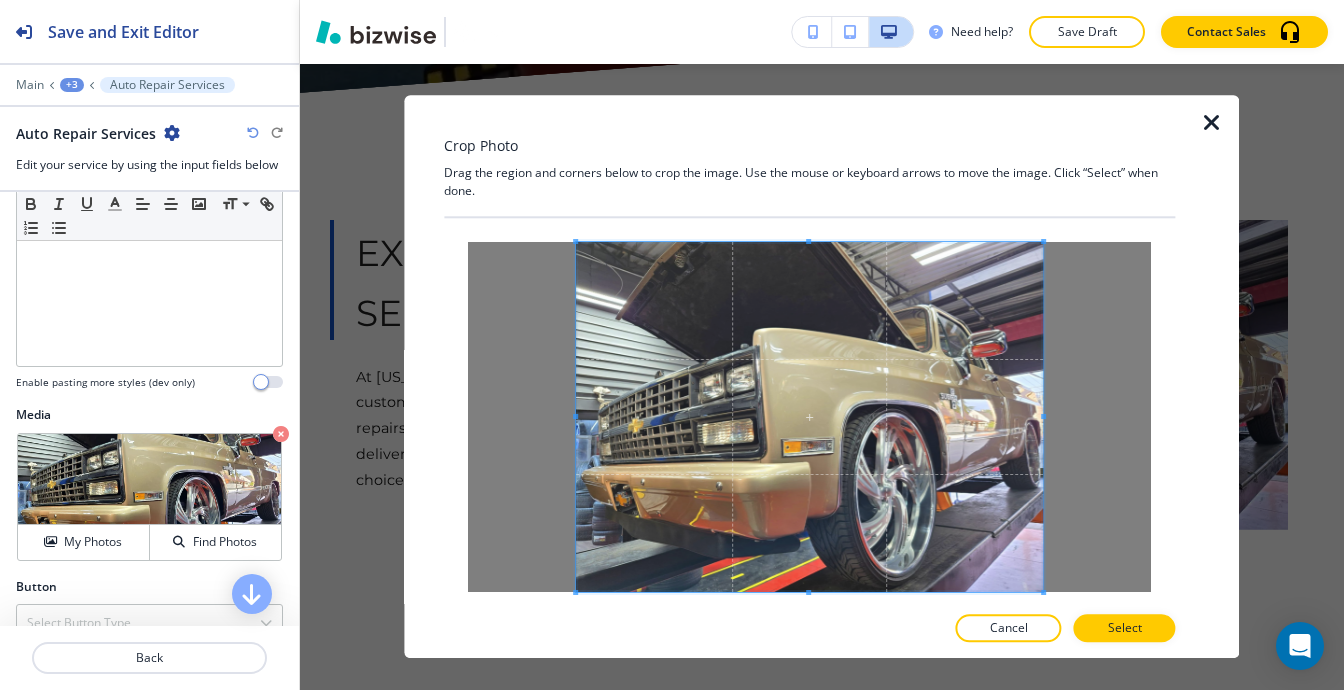 click on "Rotate Left Rotate Right" at bounding box center (809, 435) 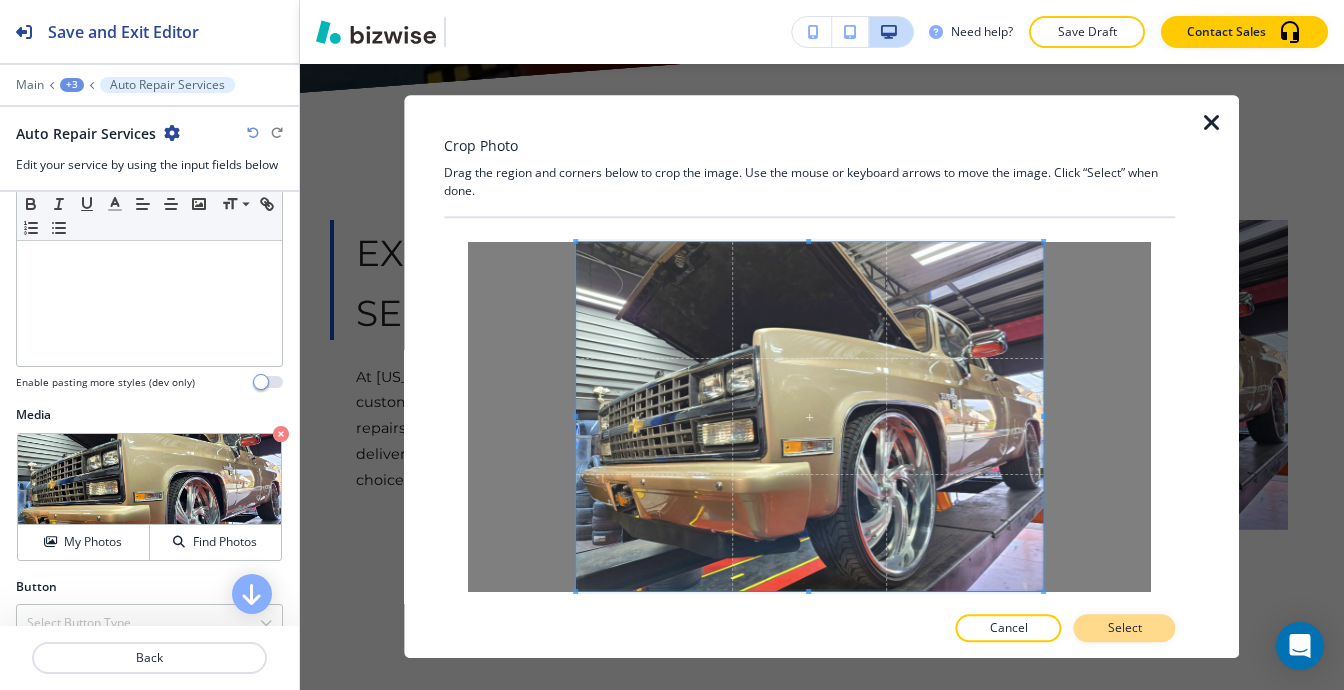 click on "Select" at bounding box center [1125, 629] 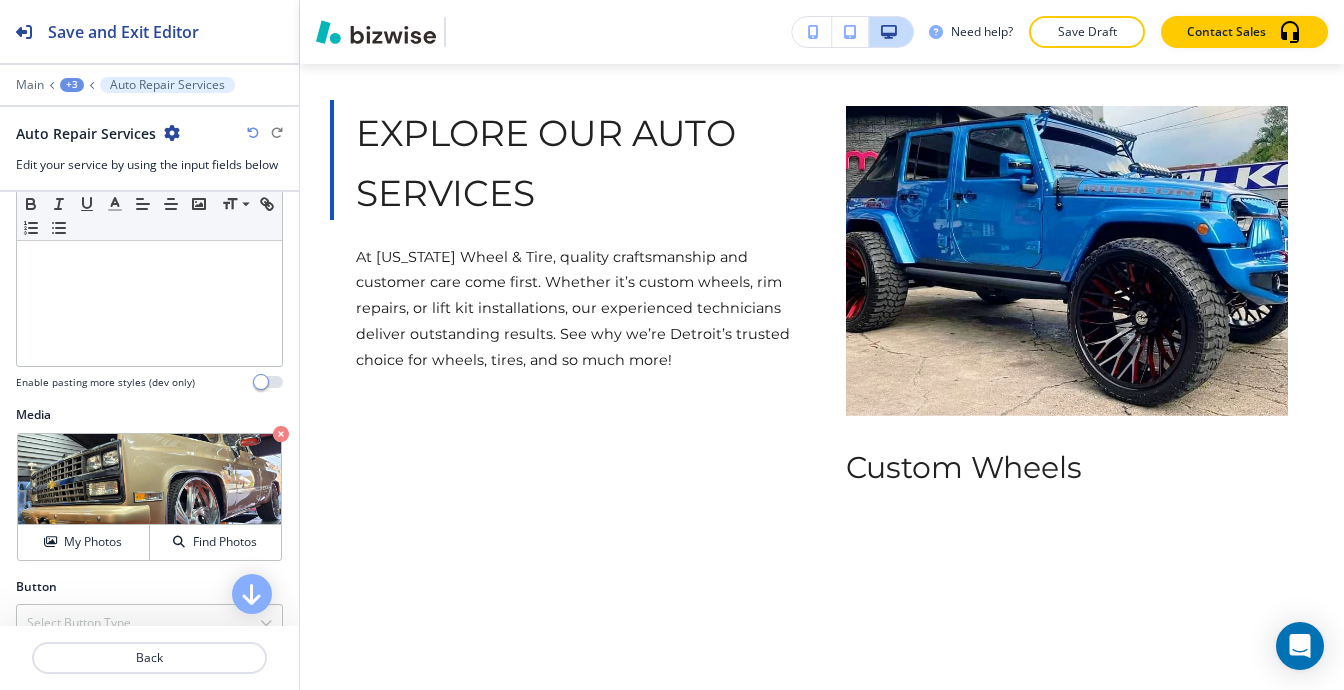 scroll, scrollTop: 2901, scrollLeft: 0, axis: vertical 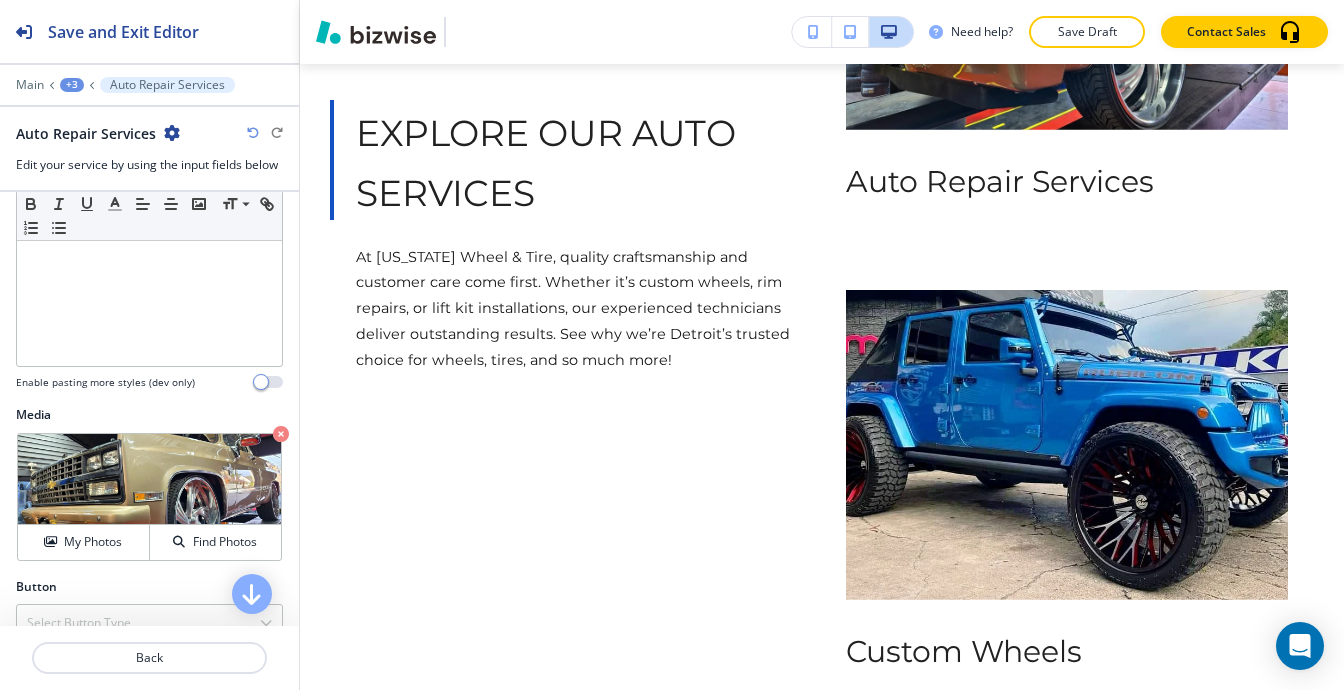 click on "Main +3 Auto Repair Services" at bounding box center [149, 85] 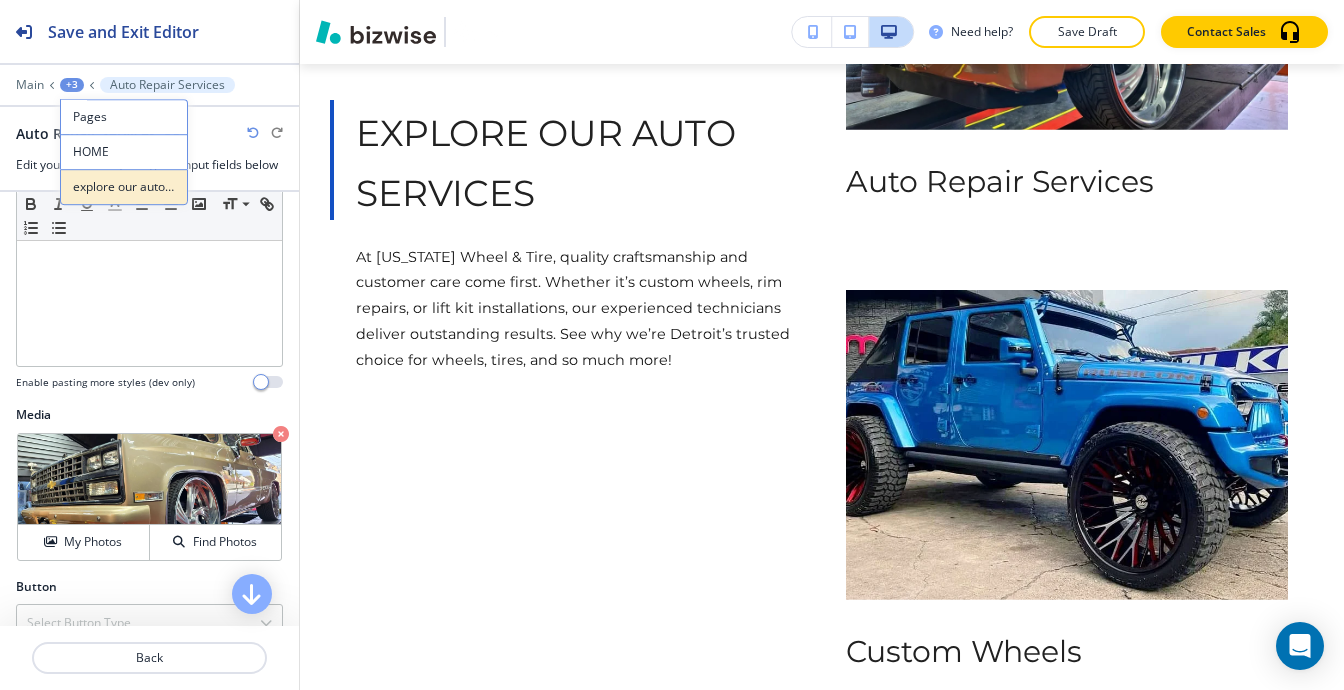 click on "explore our auto services" at bounding box center [124, 187] 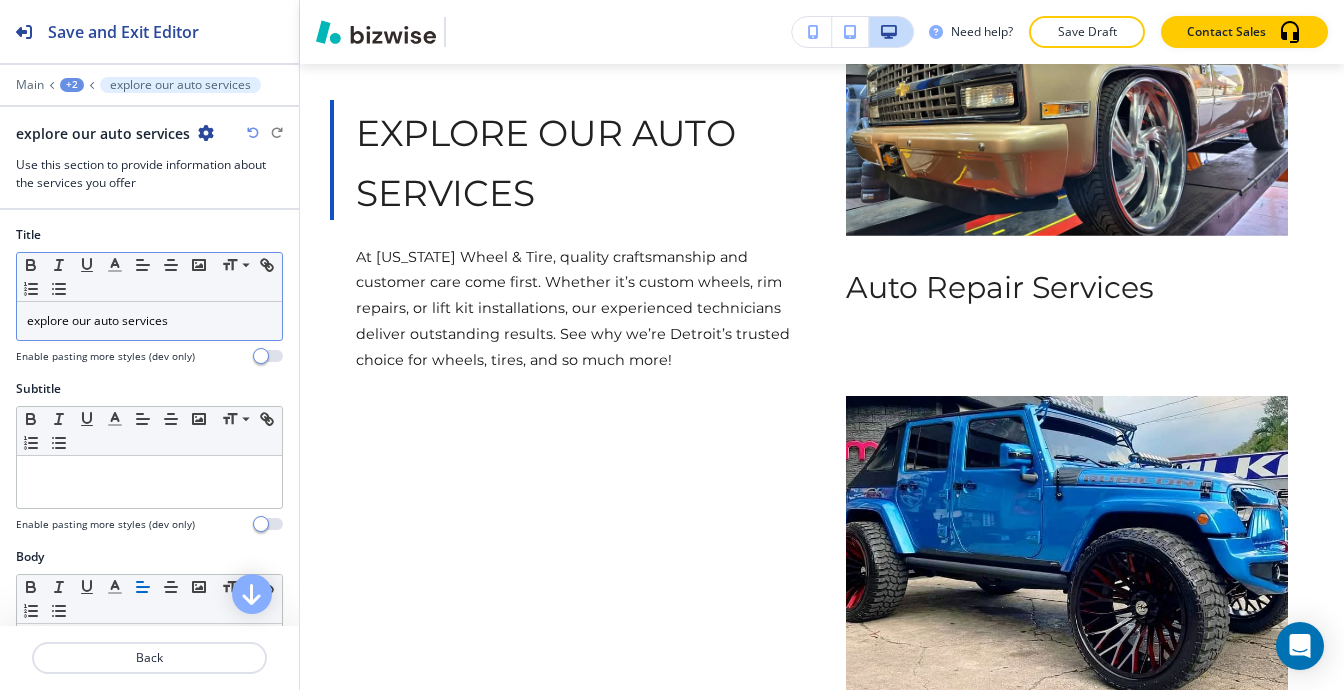 scroll, scrollTop: 2592, scrollLeft: 0, axis: vertical 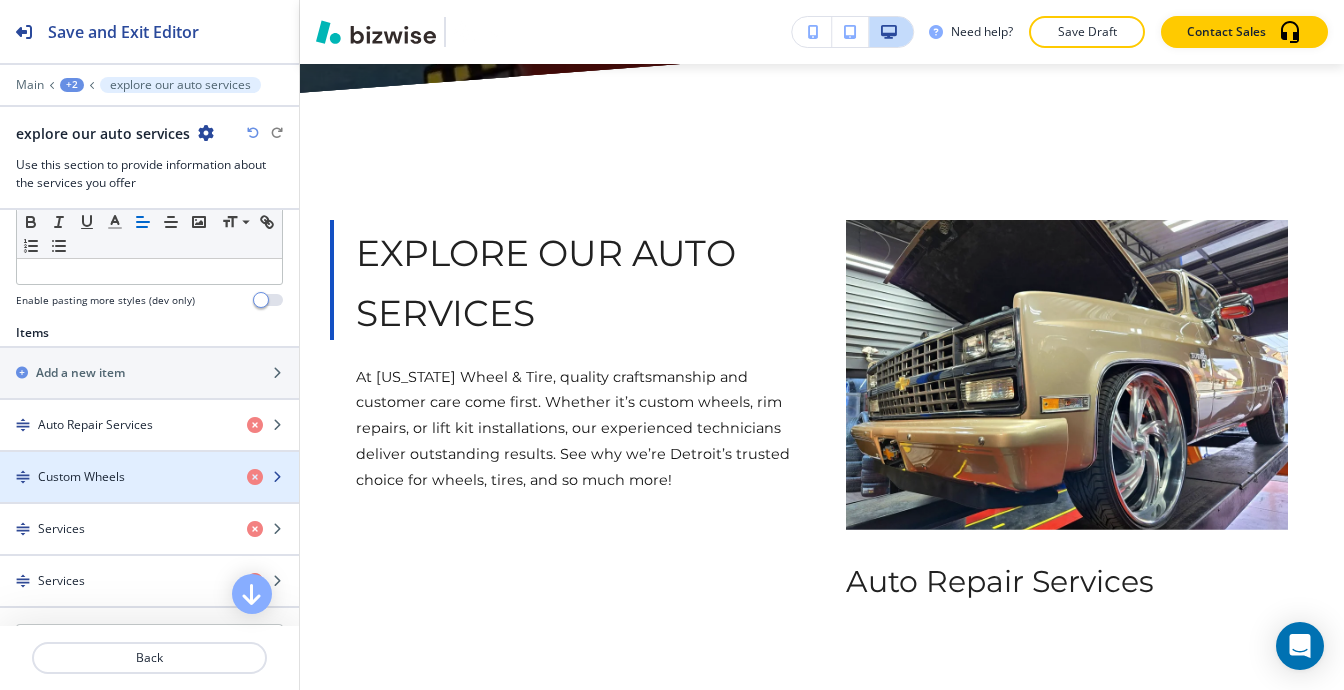 click on "Custom Wheels" at bounding box center [81, 477] 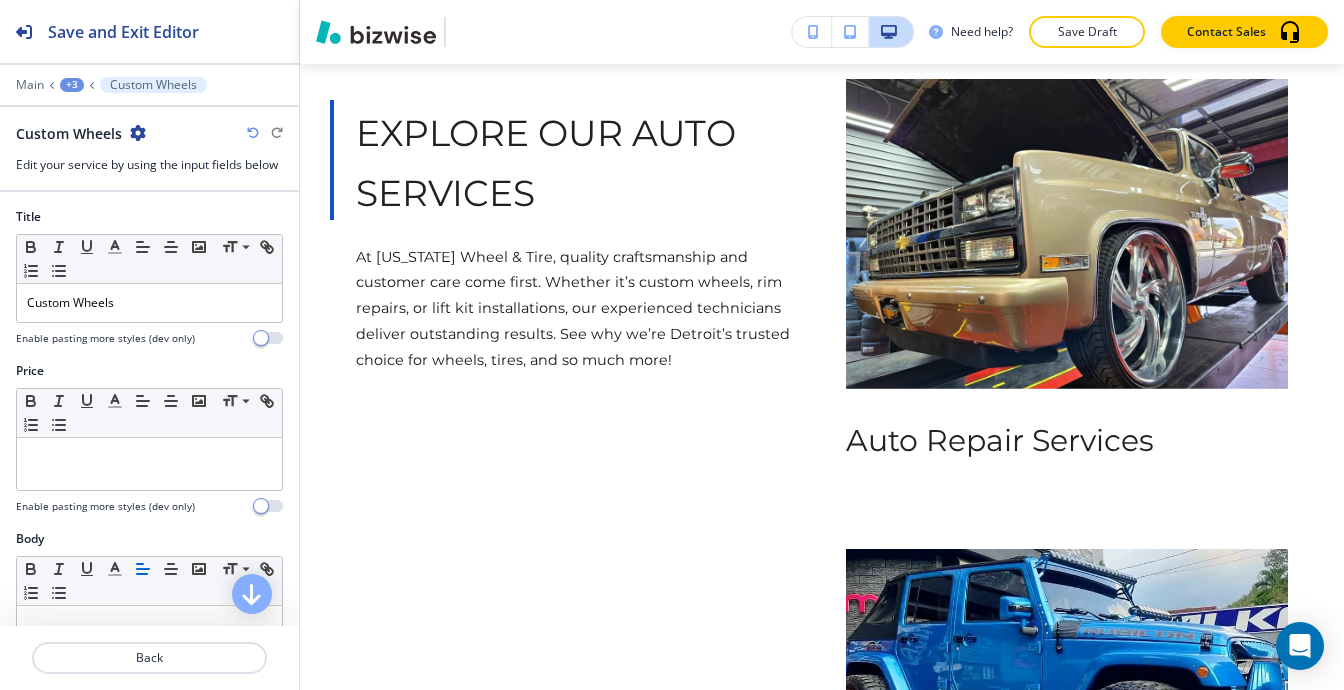 scroll, scrollTop: 3101, scrollLeft: 0, axis: vertical 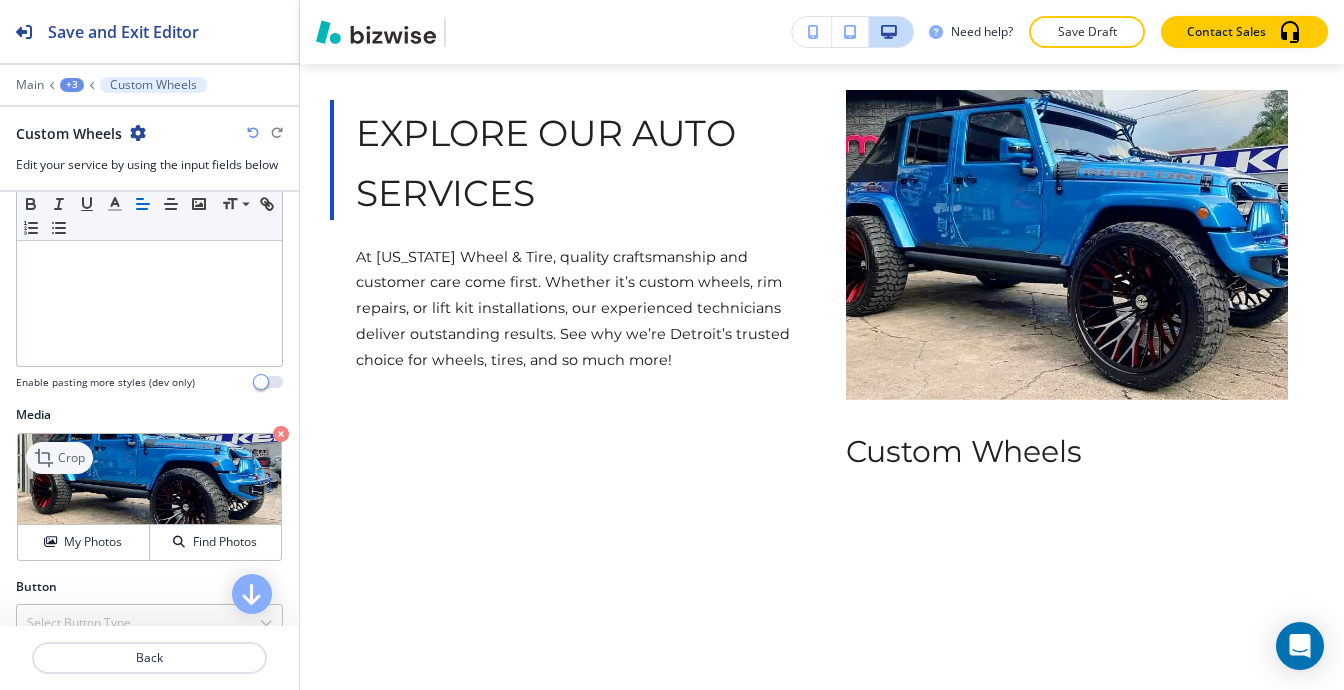click on "Crop" at bounding box center [71, 458] 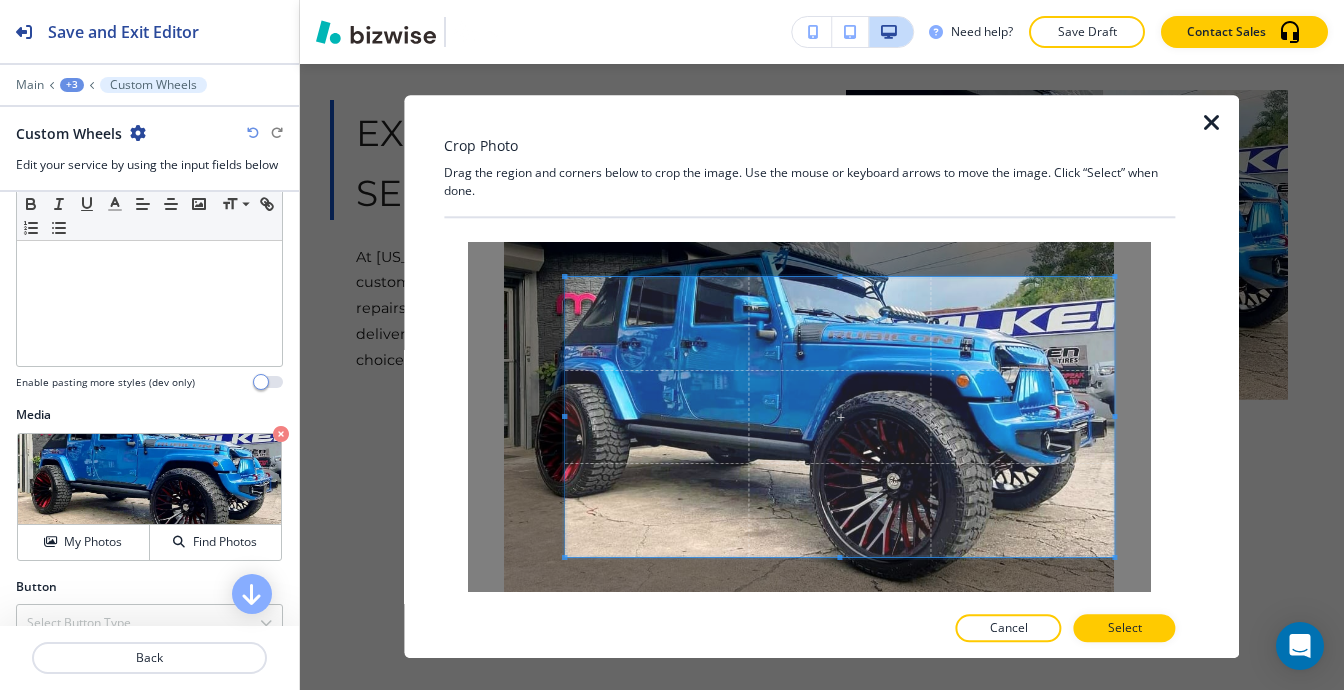click on "Rotate Left Rotate Right" at bounding box center (809, 435) 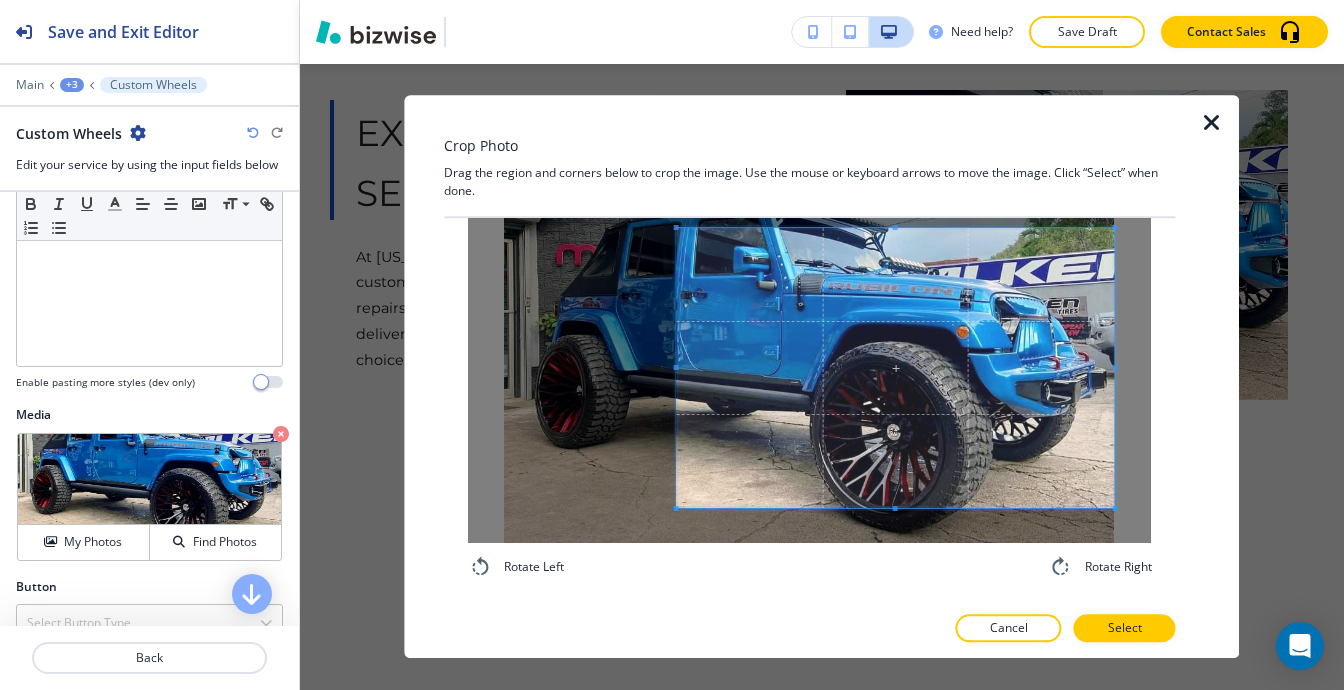 click at bounding box center (676, 367) 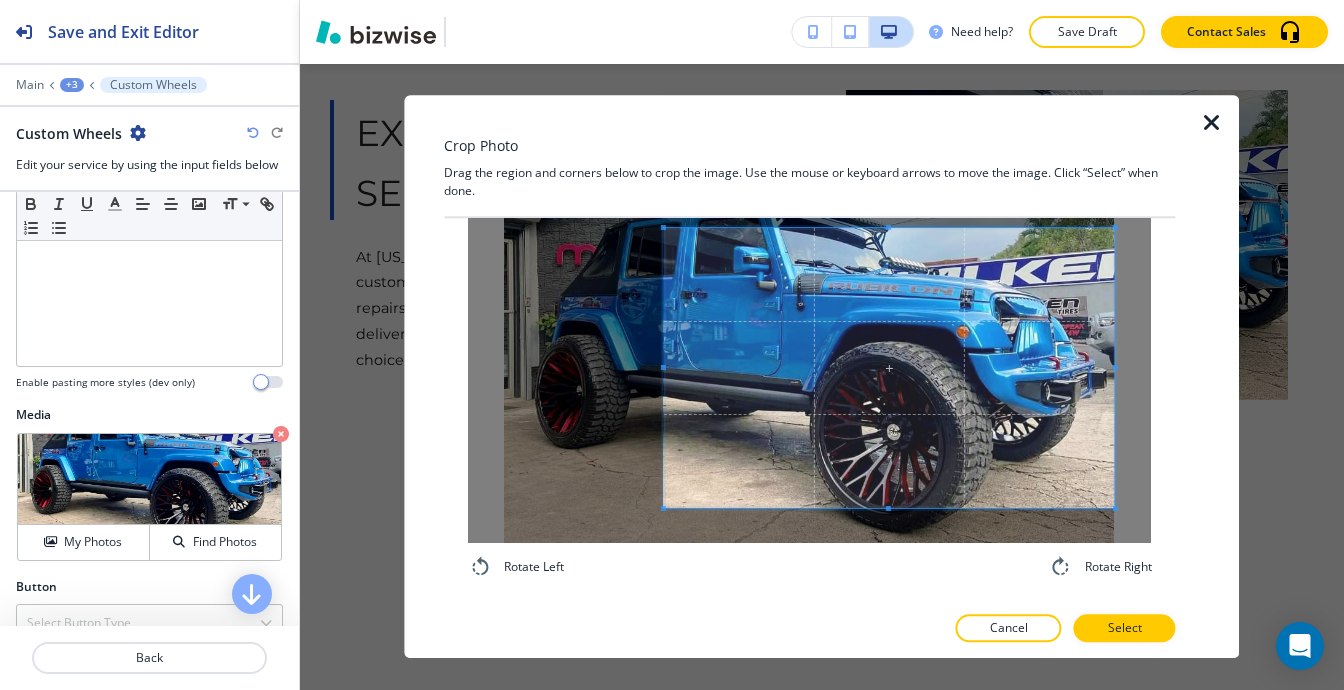 click at bounding box center (889, 368) 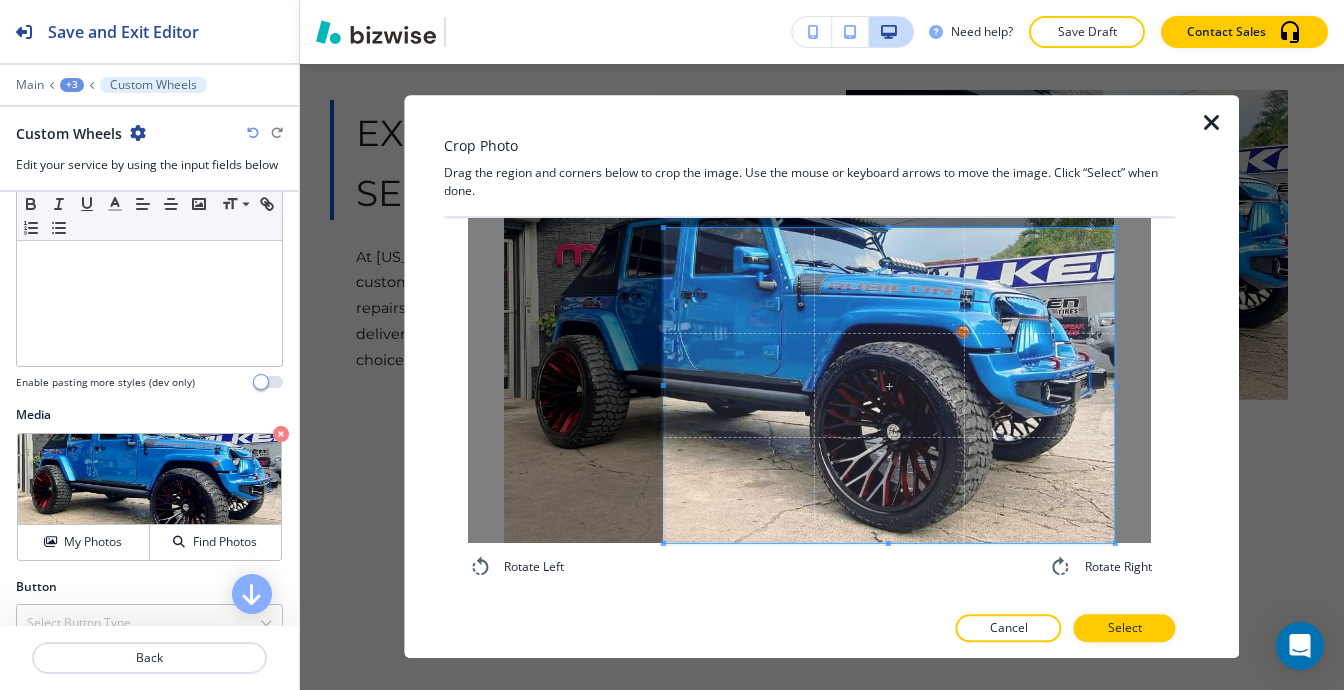 click on "Rotate Left Rotate Right" at bounding box center (809, 386) 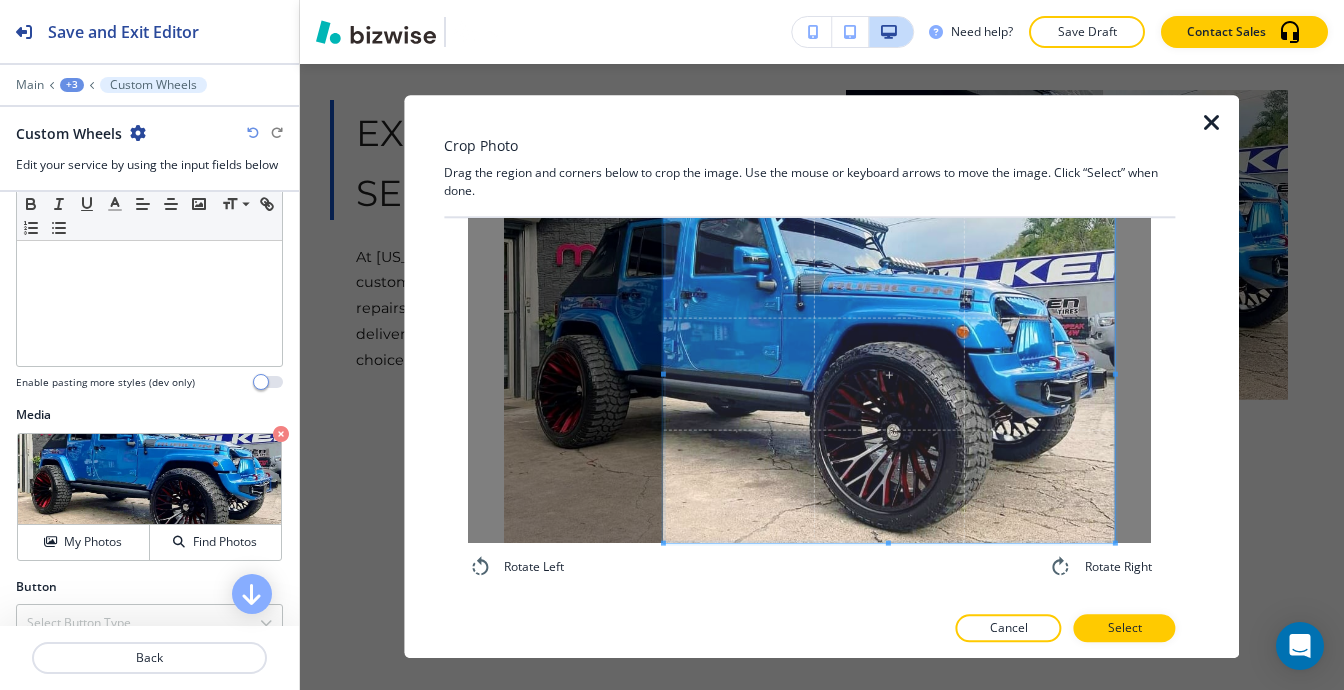 click on "Crop Photo Drag the region and corners below to crop the image. Use the mouse or keyboard arrows to move the image. Click “Select” when done. Rotate Left Rotate Right Cancel Select" at bounding box center [809, 376] 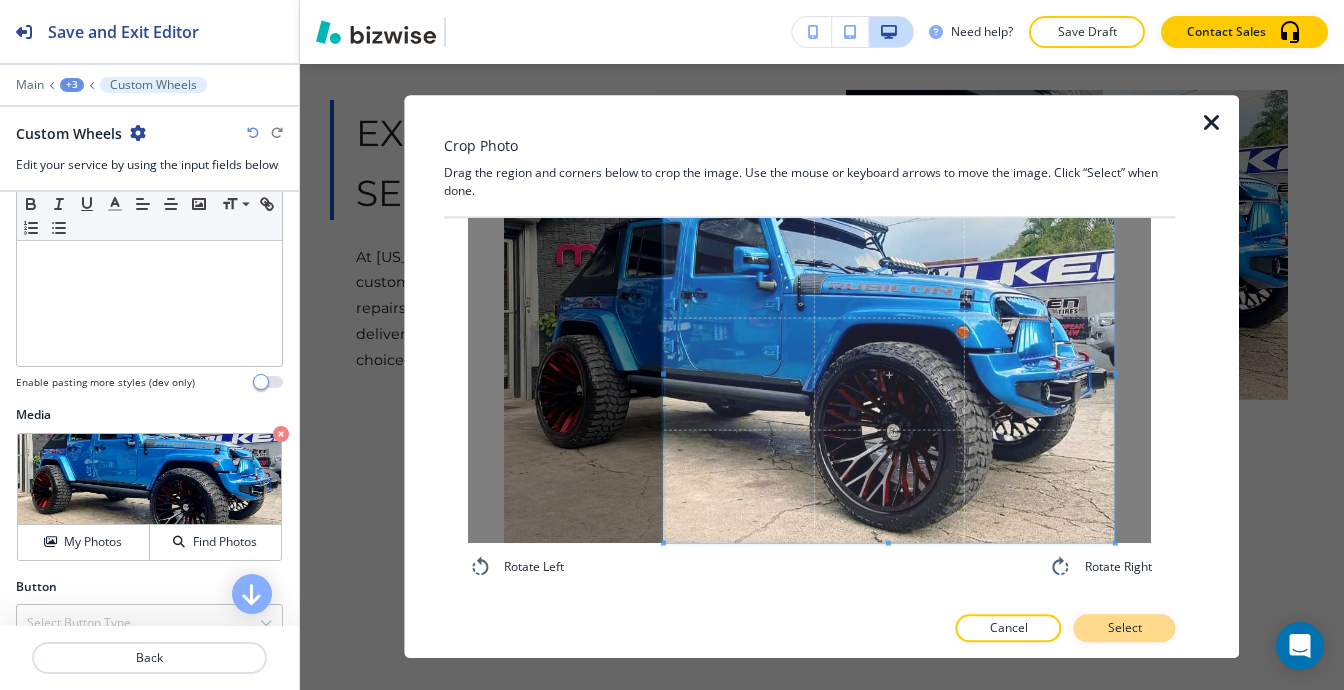 click on "Select" at bounding box center (1125, 629) 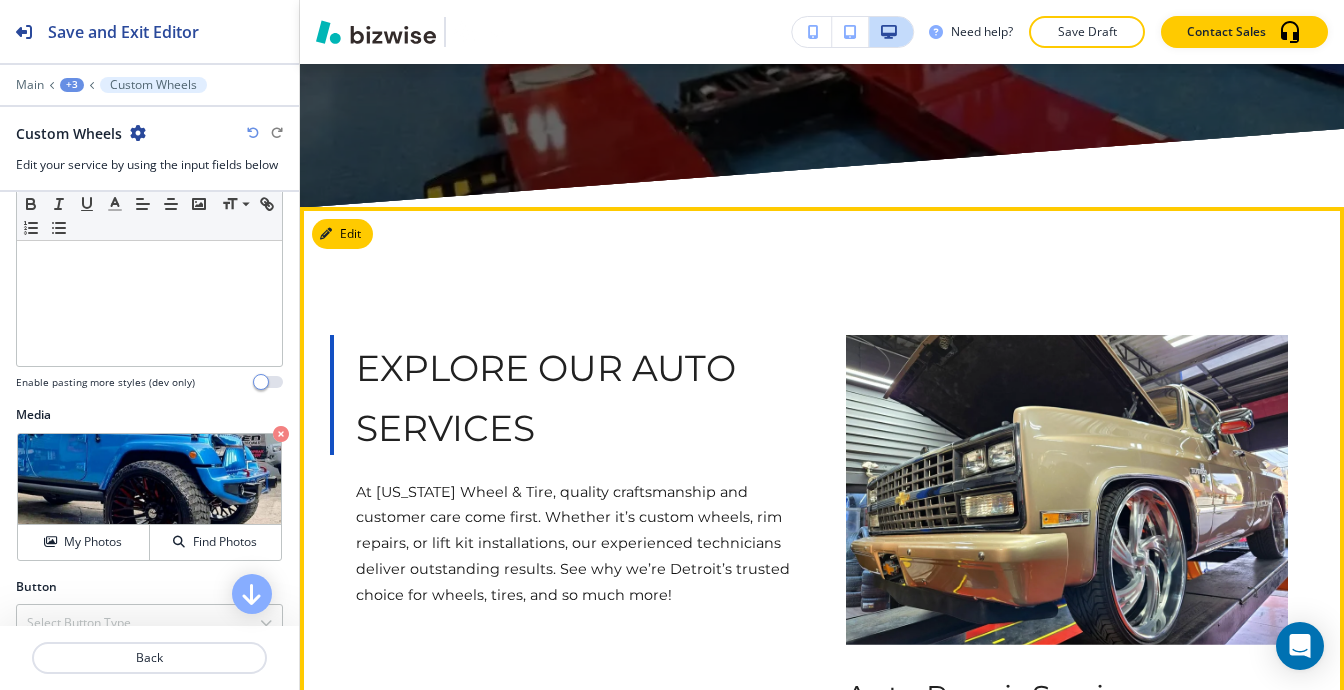 scroll, scrollTop: 2501, scrollLeft: 0, axis: vertical 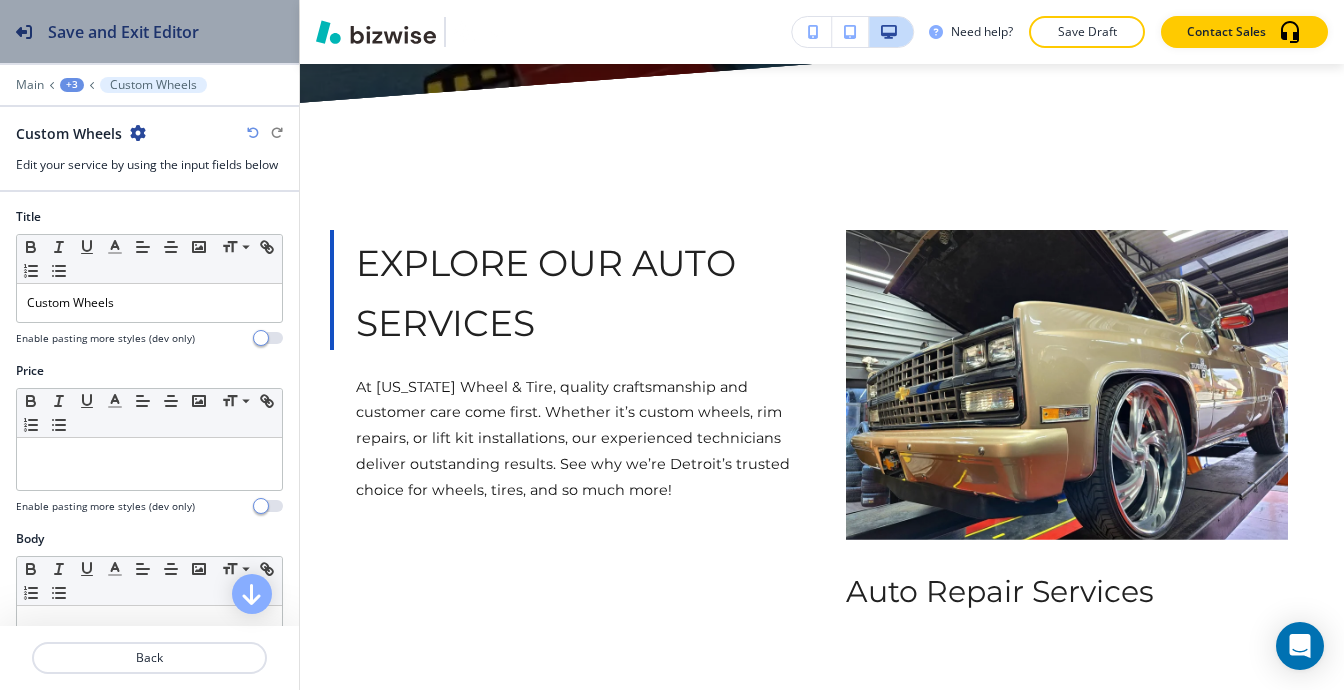 click on "Save and Exit Editor" at bounding box center (99, 31) 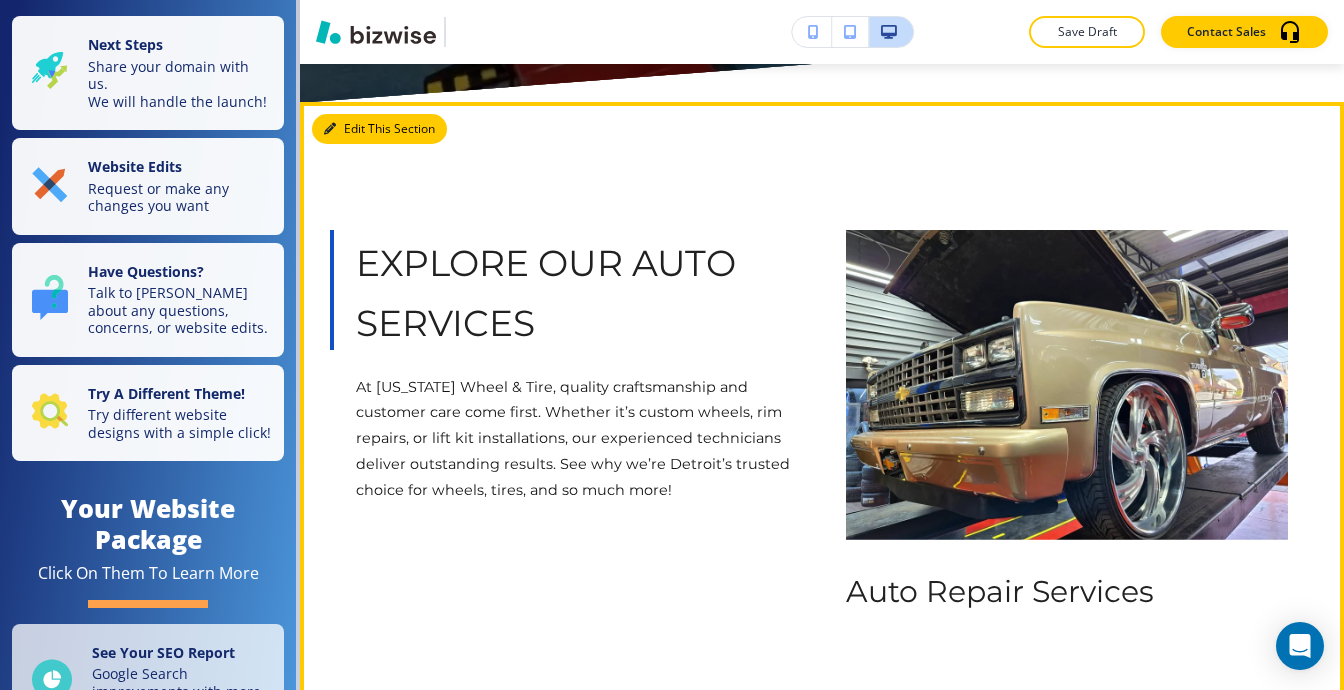 click on "Edit This Section" at bounding box center [379, 129] 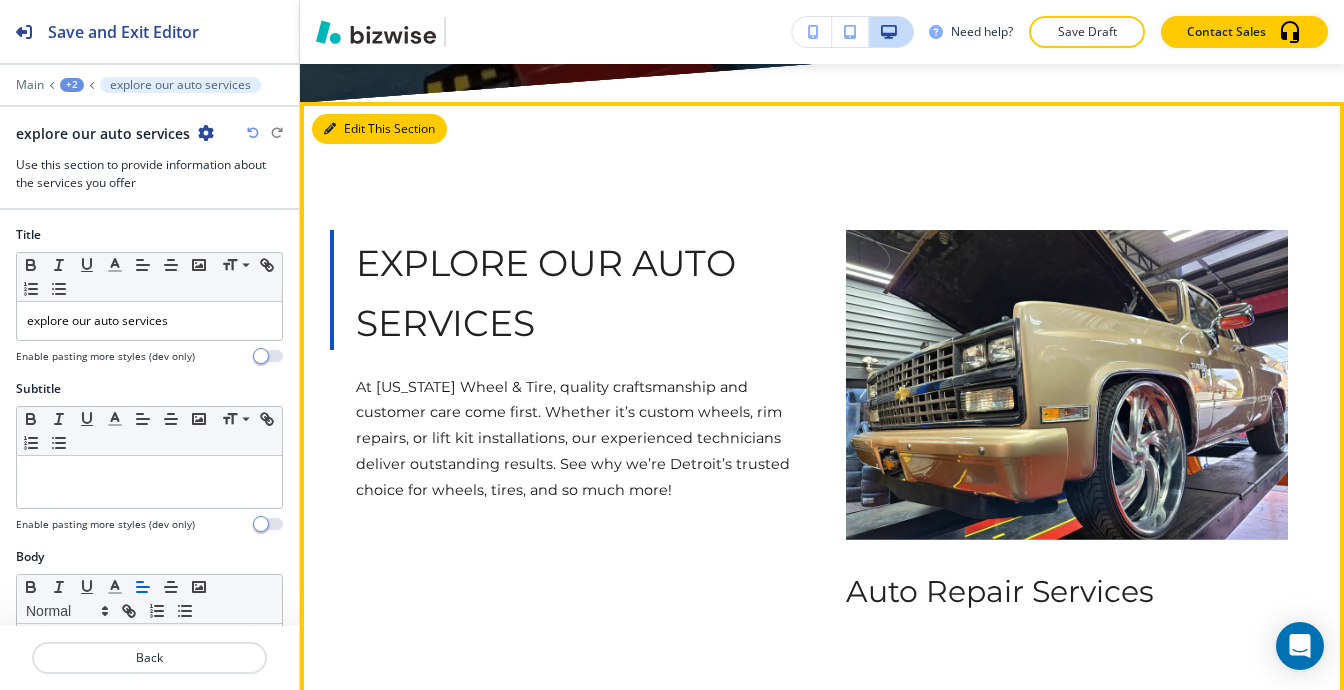scroll, scrollTop: 2501, scrollLeft: 0, axis: vertical 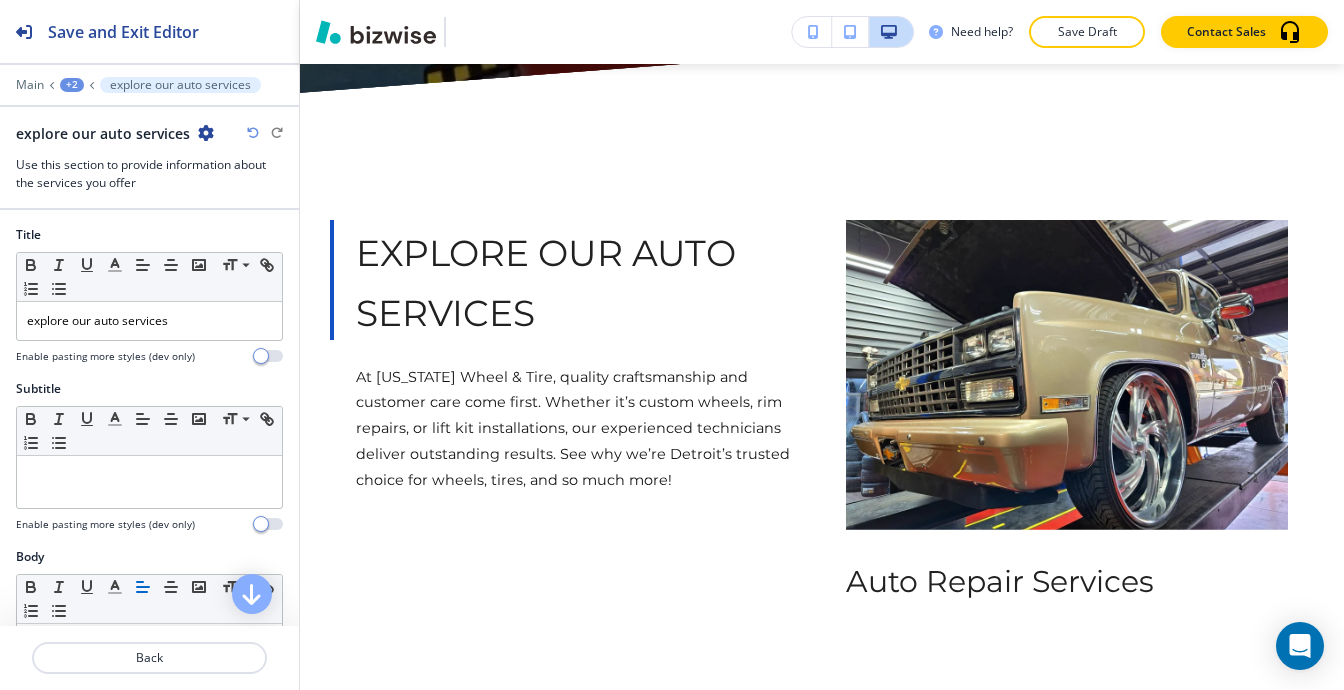 click on "+2" at bounding box center [72, 85] 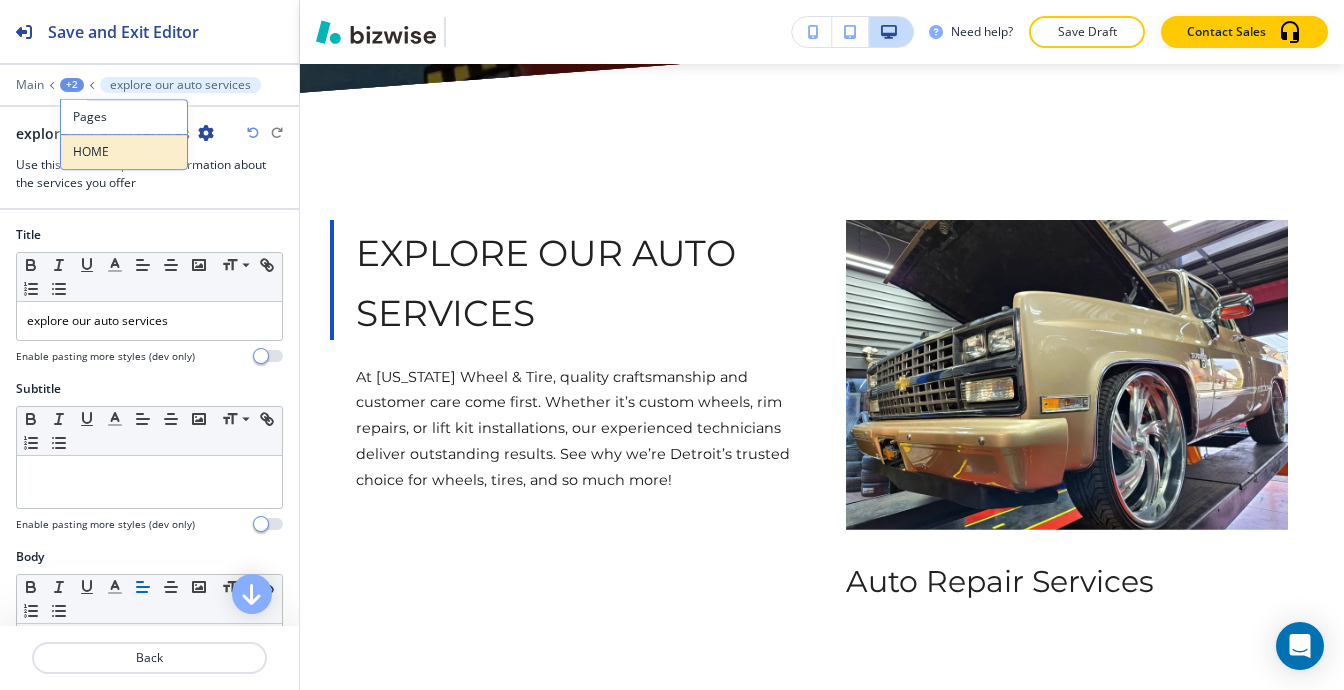 click on "HOME" at bounding box center [124, 152] 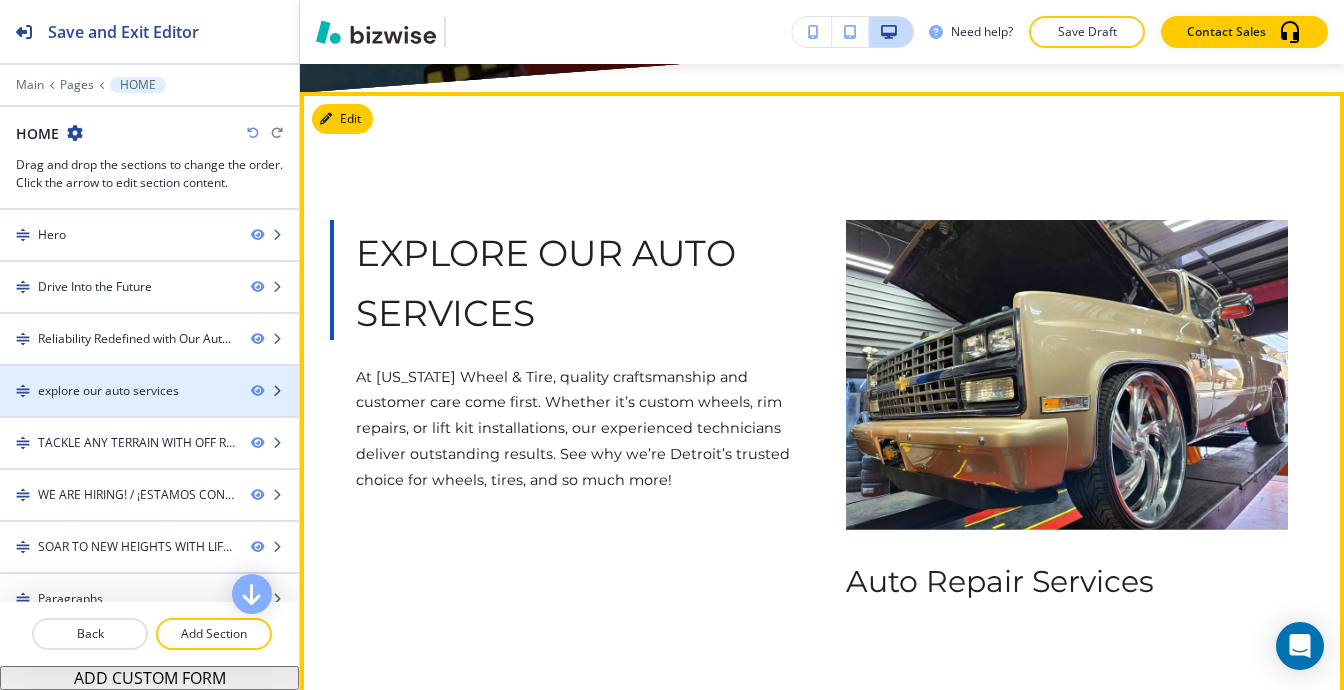 click on "explore our auto services" at bounding box center [108, 391] 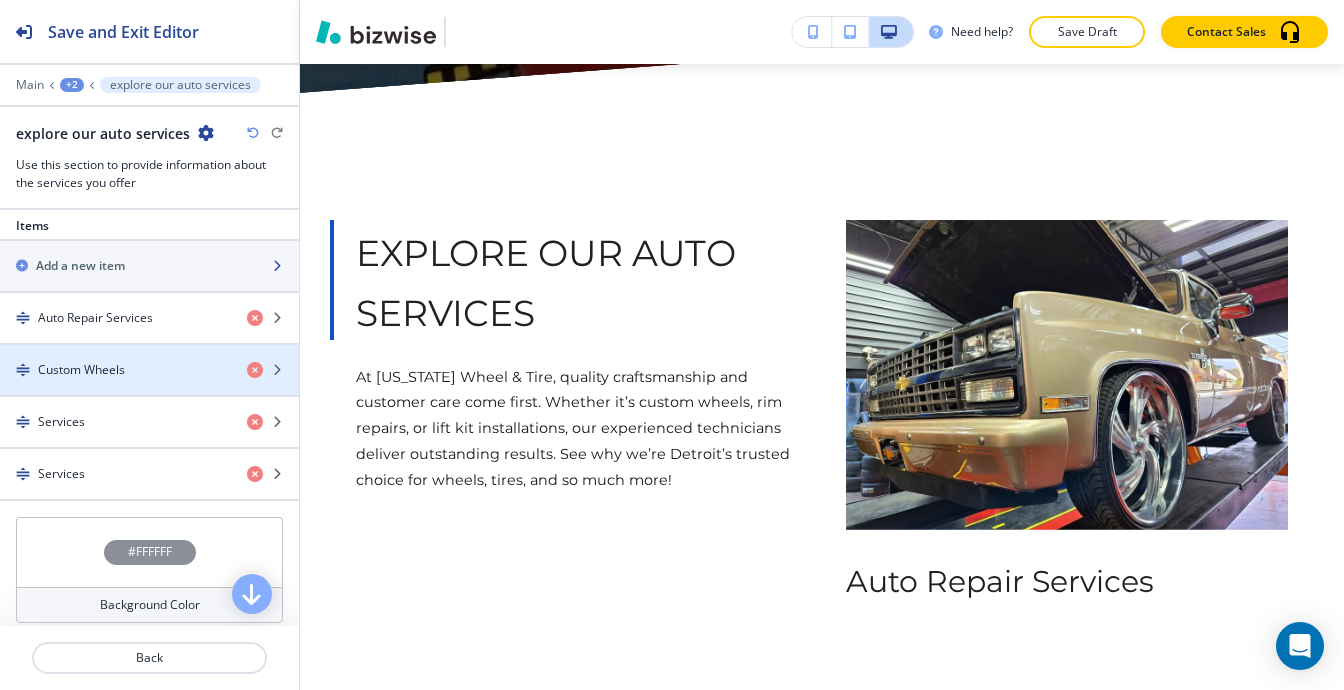 scroll, scrollTop: 600, scrollLeft: 0, axis: vertical 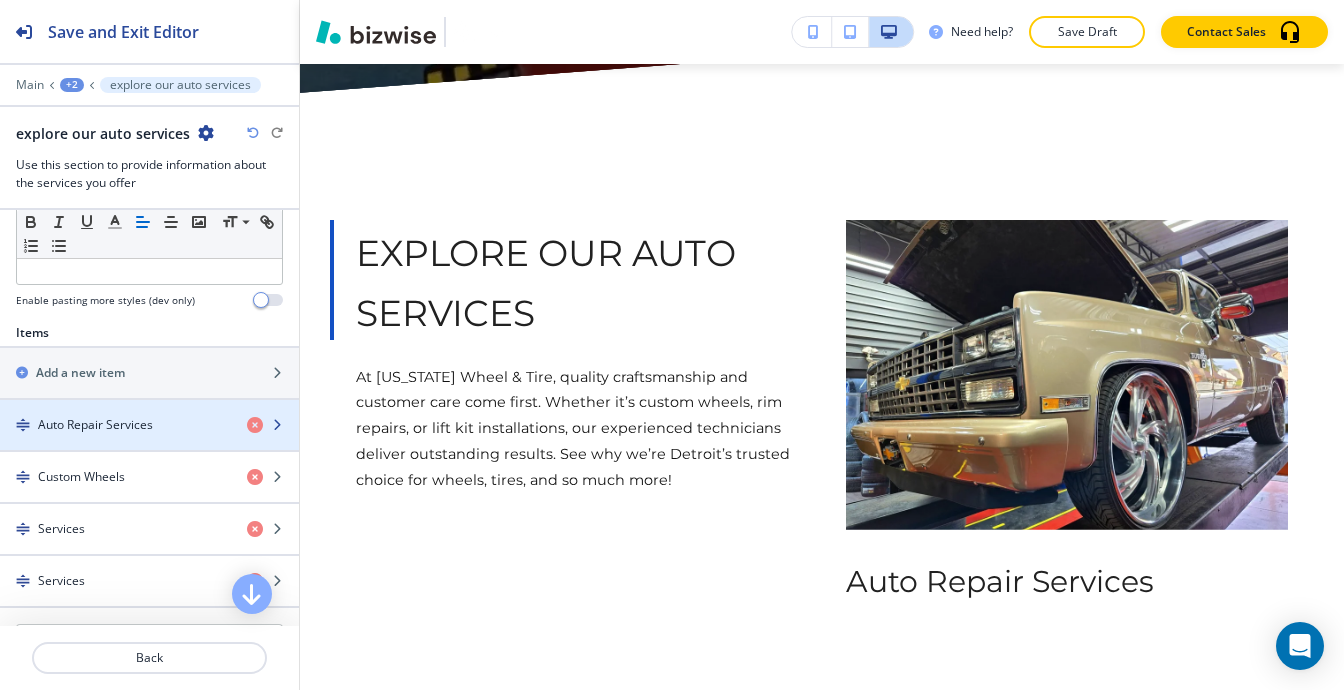click on "Auto Repair Services" at bounding box center (95, 425) 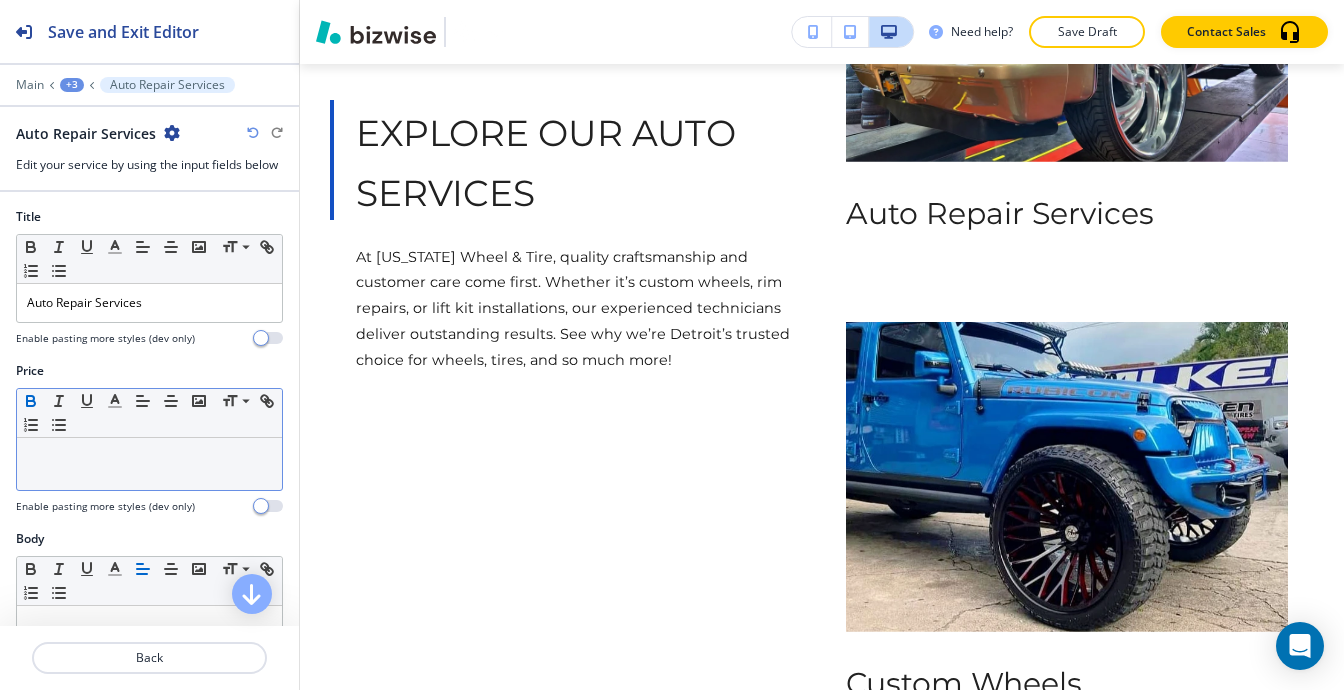 scroll, scrollTop: 3001, scrollLeft: 0, axis: vertical 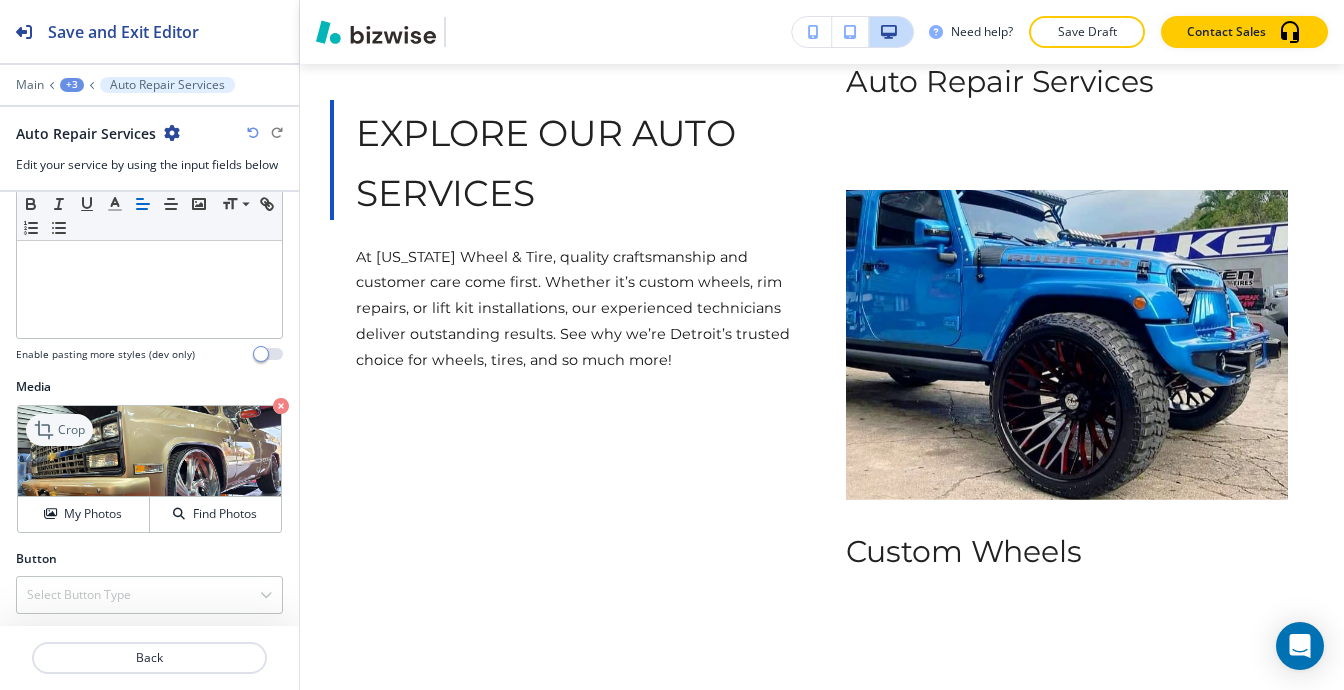 click on "Crop" at bounding box center (59, 430) 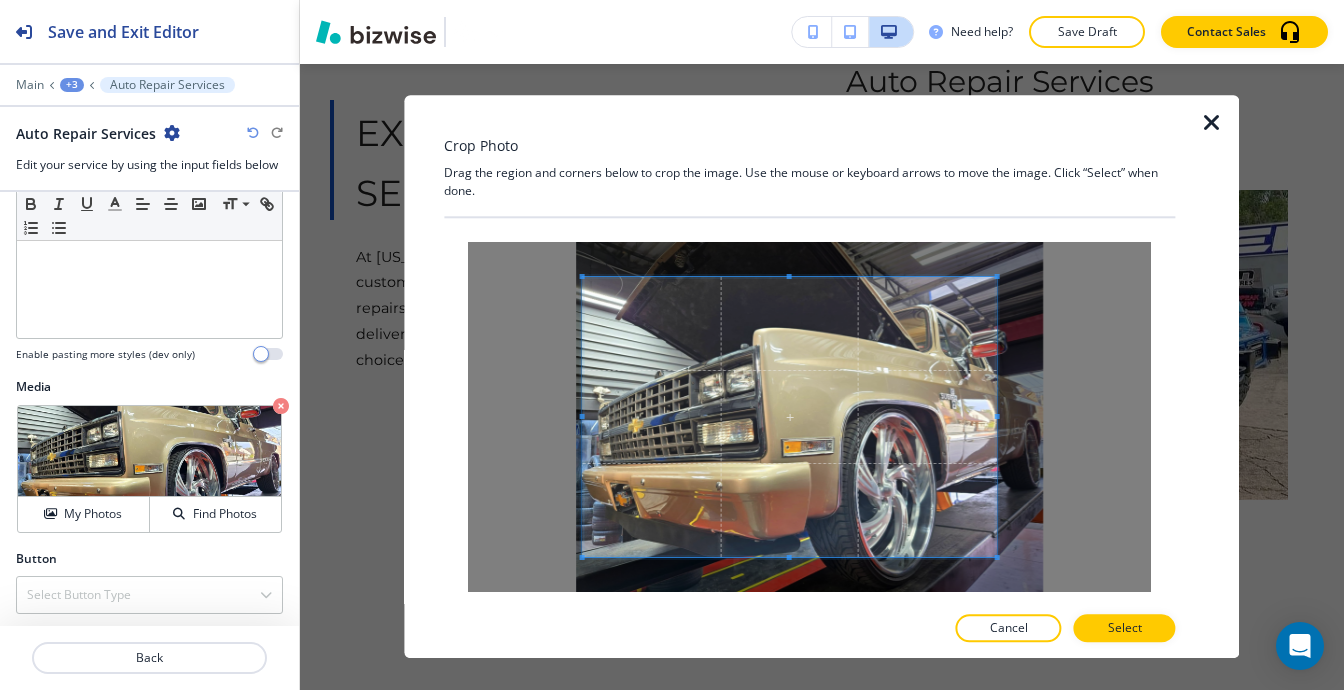 click at bounding box center (582, 416) 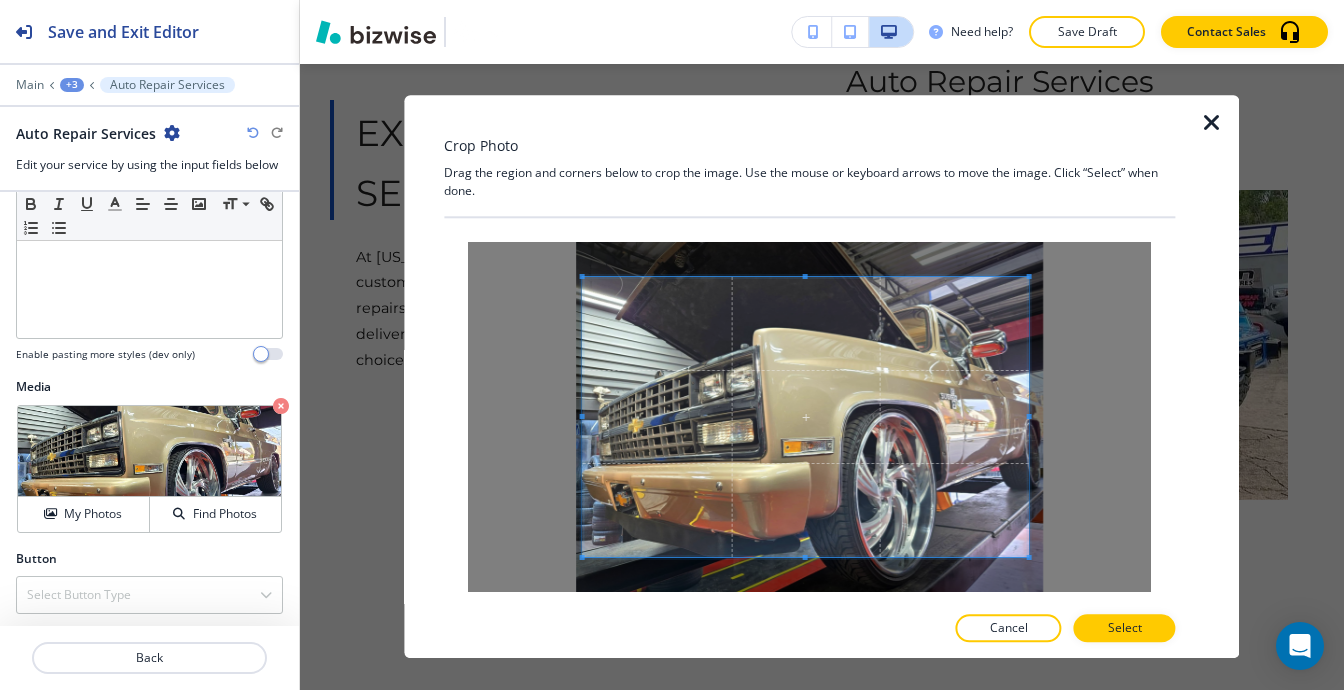 click at bounding box center [806, 417] 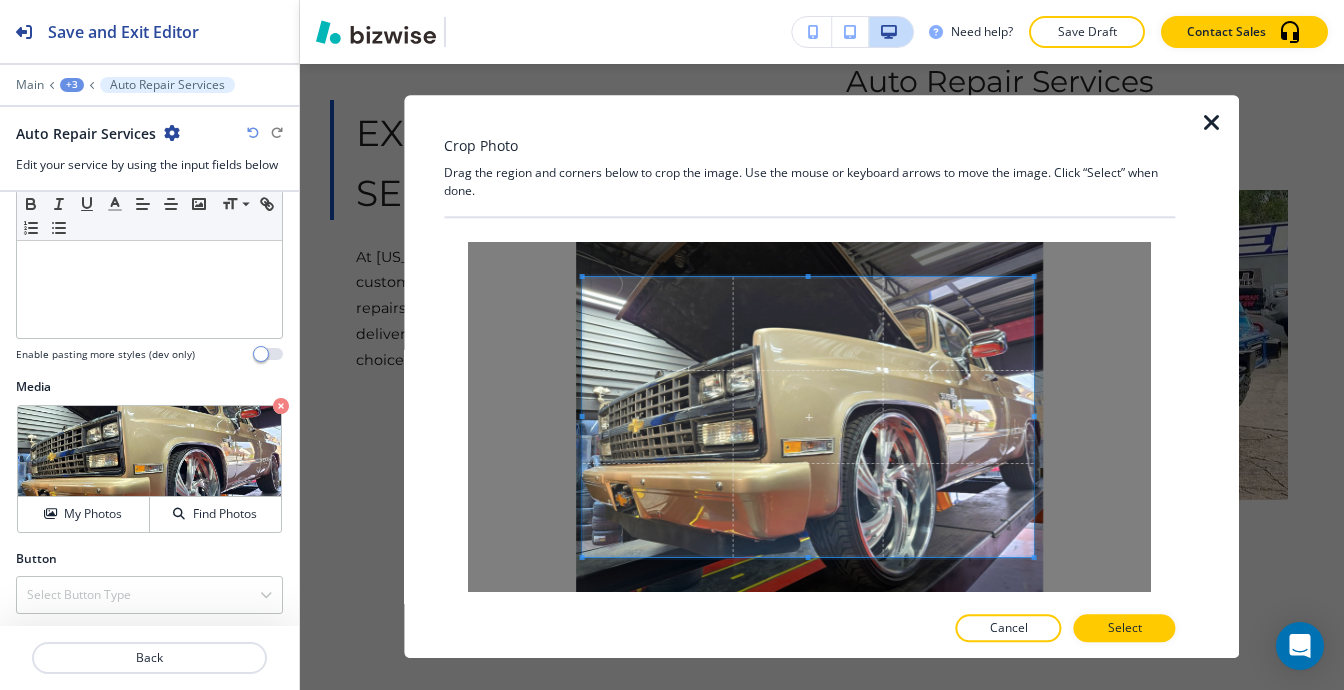 click at bounding box center (1034, 417) 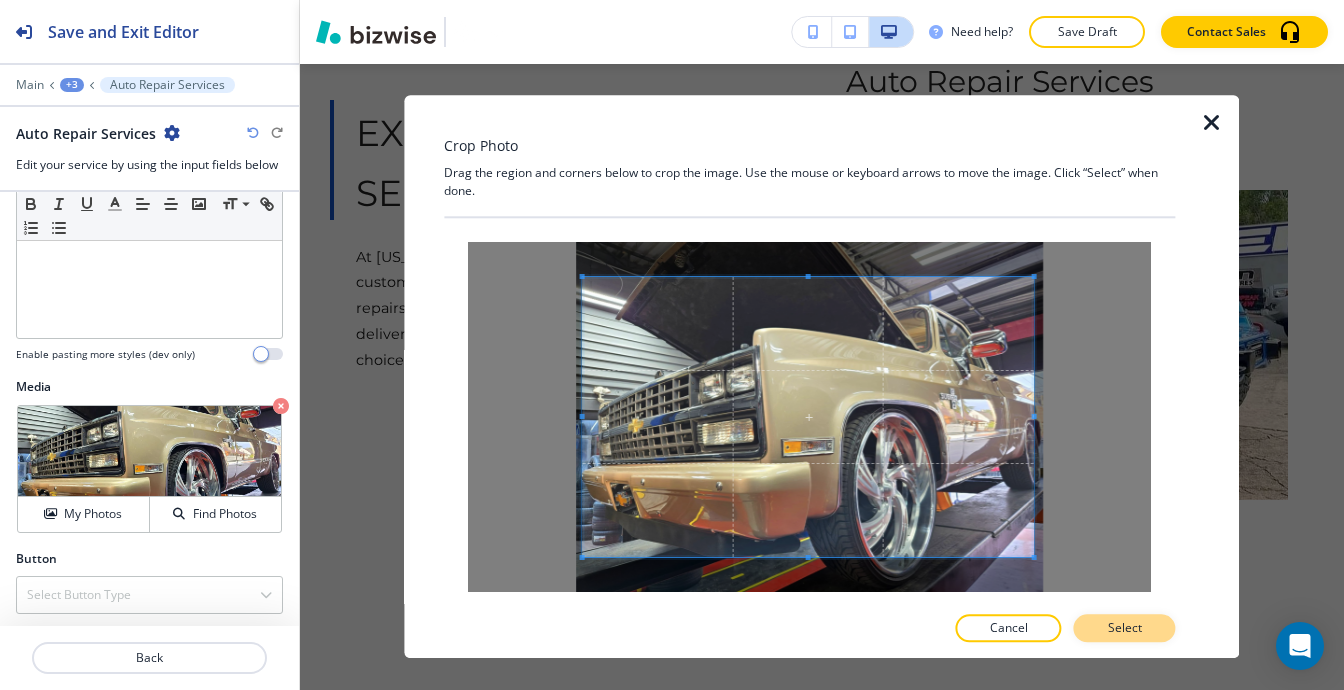 click on "Select" at bounding box center [1125, 629] 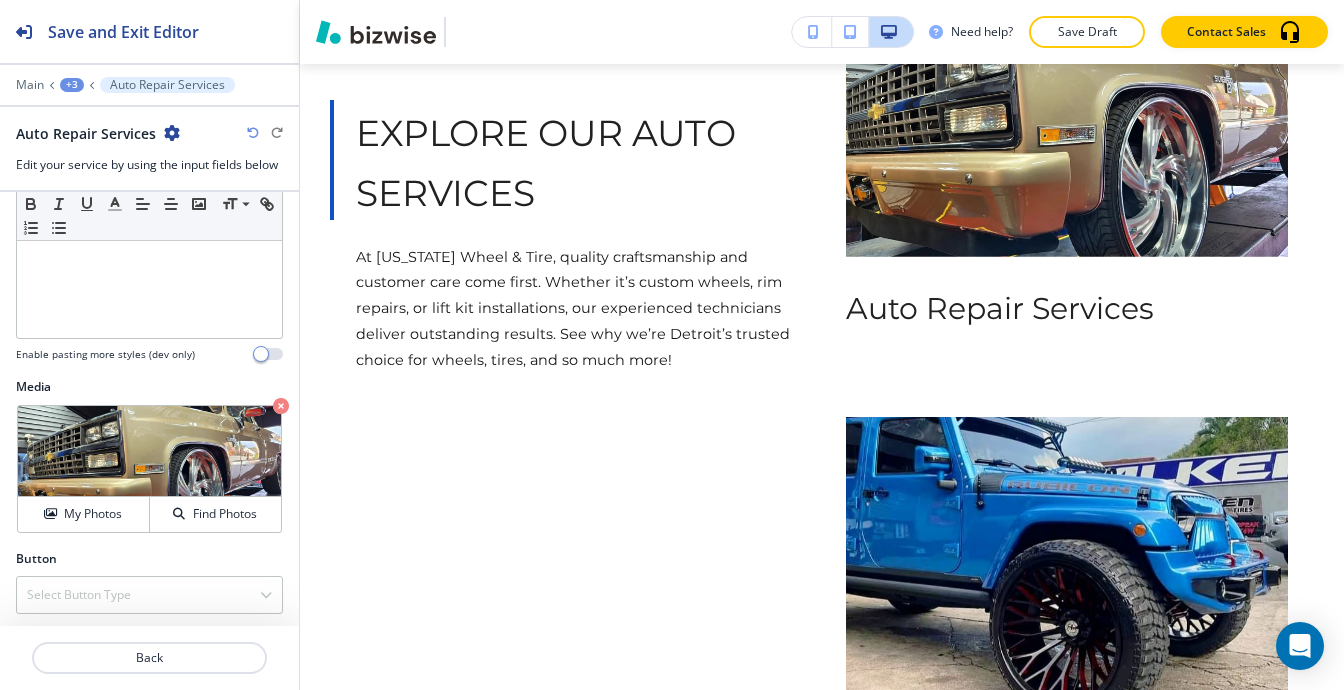 scroll, scrollTop: 2601, scrollLeft: 0, axis: vertical 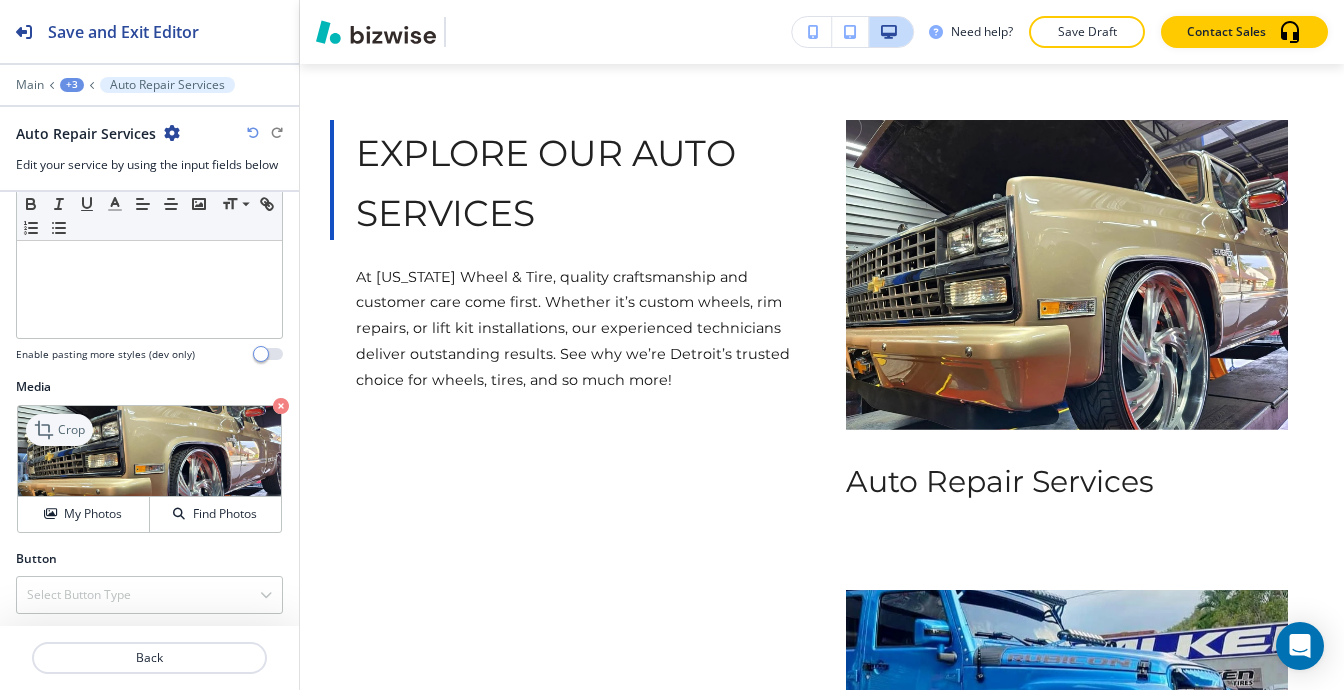 click on "Crop" at bounding box center [71, 430] 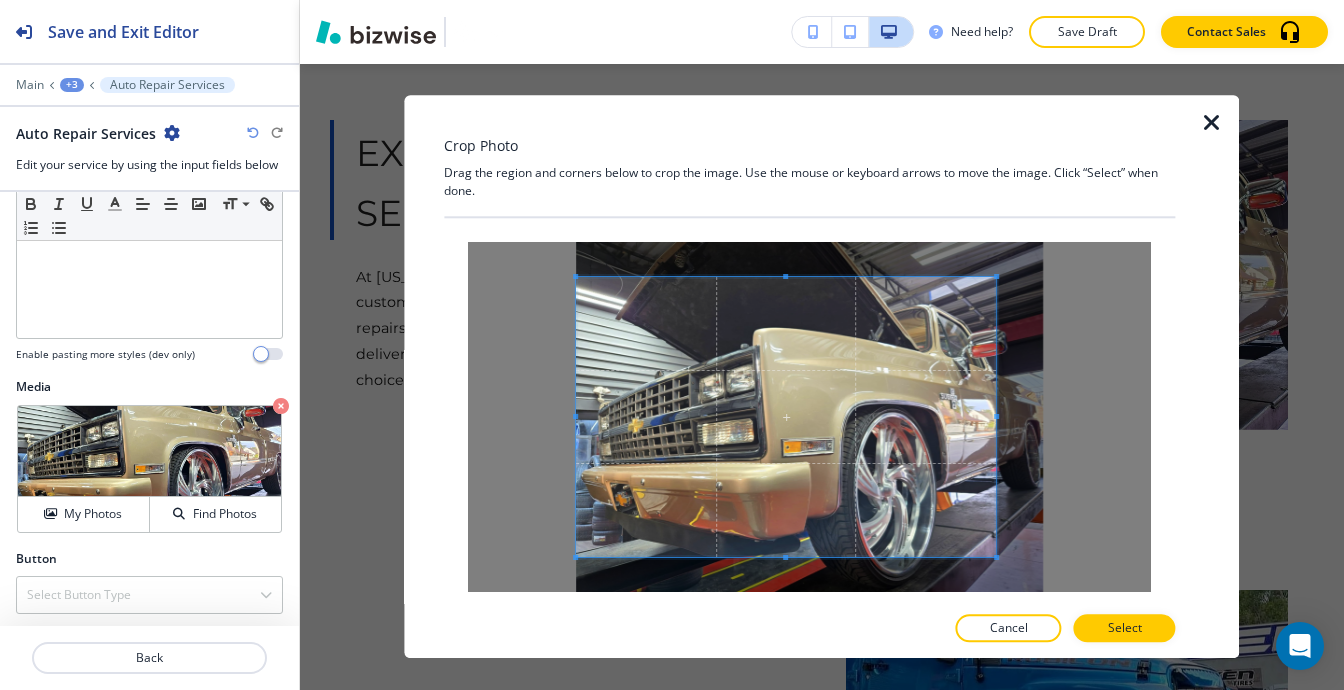 click at bounding box center [809, 417] 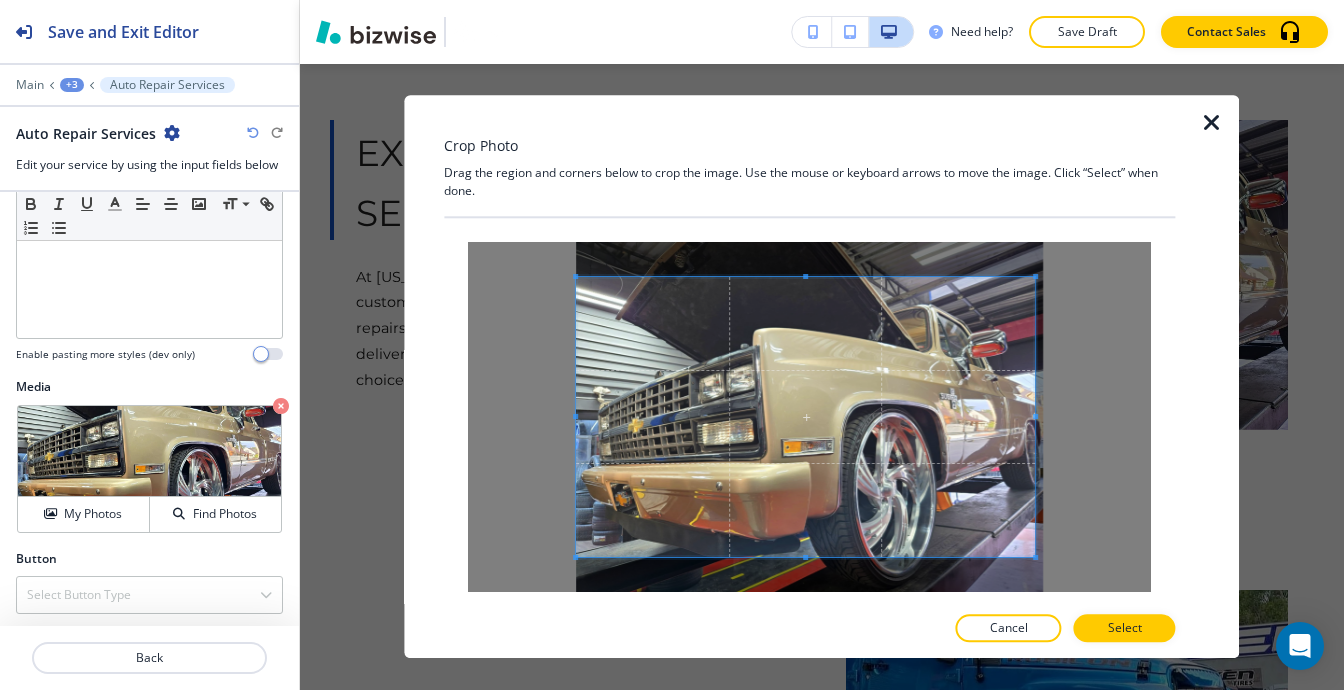 click at bounding box center [1036, 417] 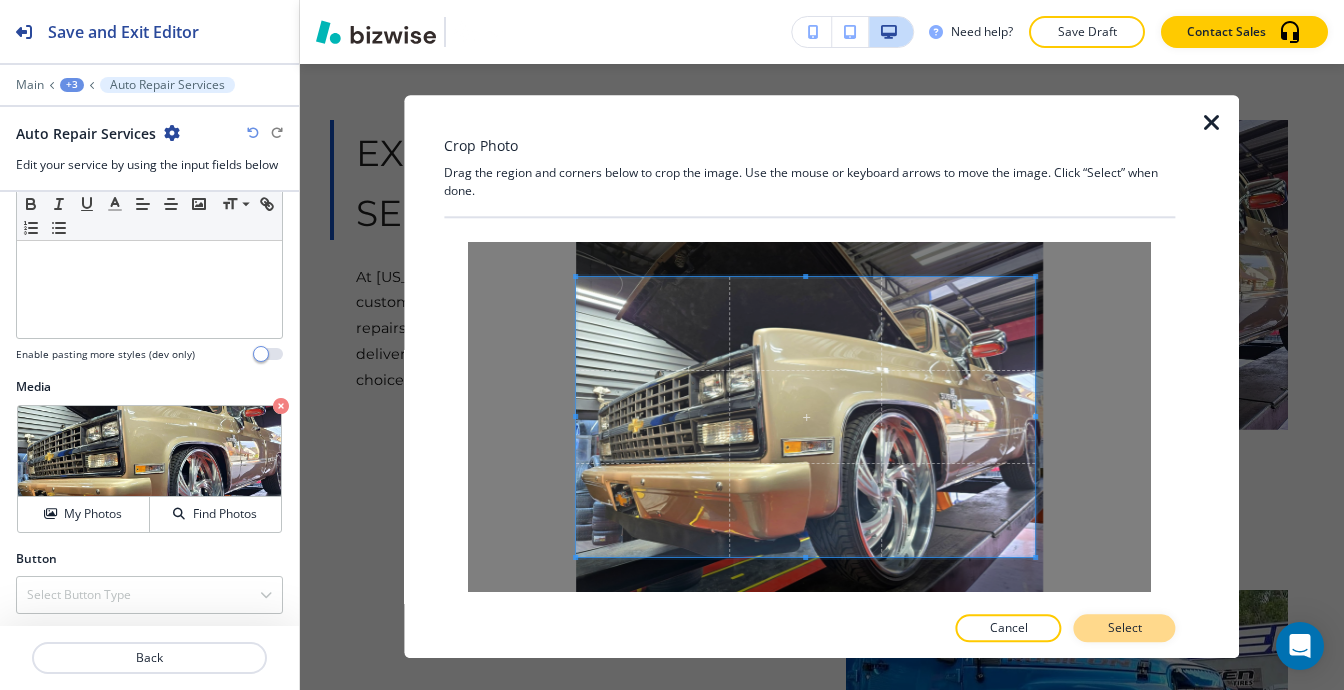 click on "Select" at bounding box center (1125, 629) 